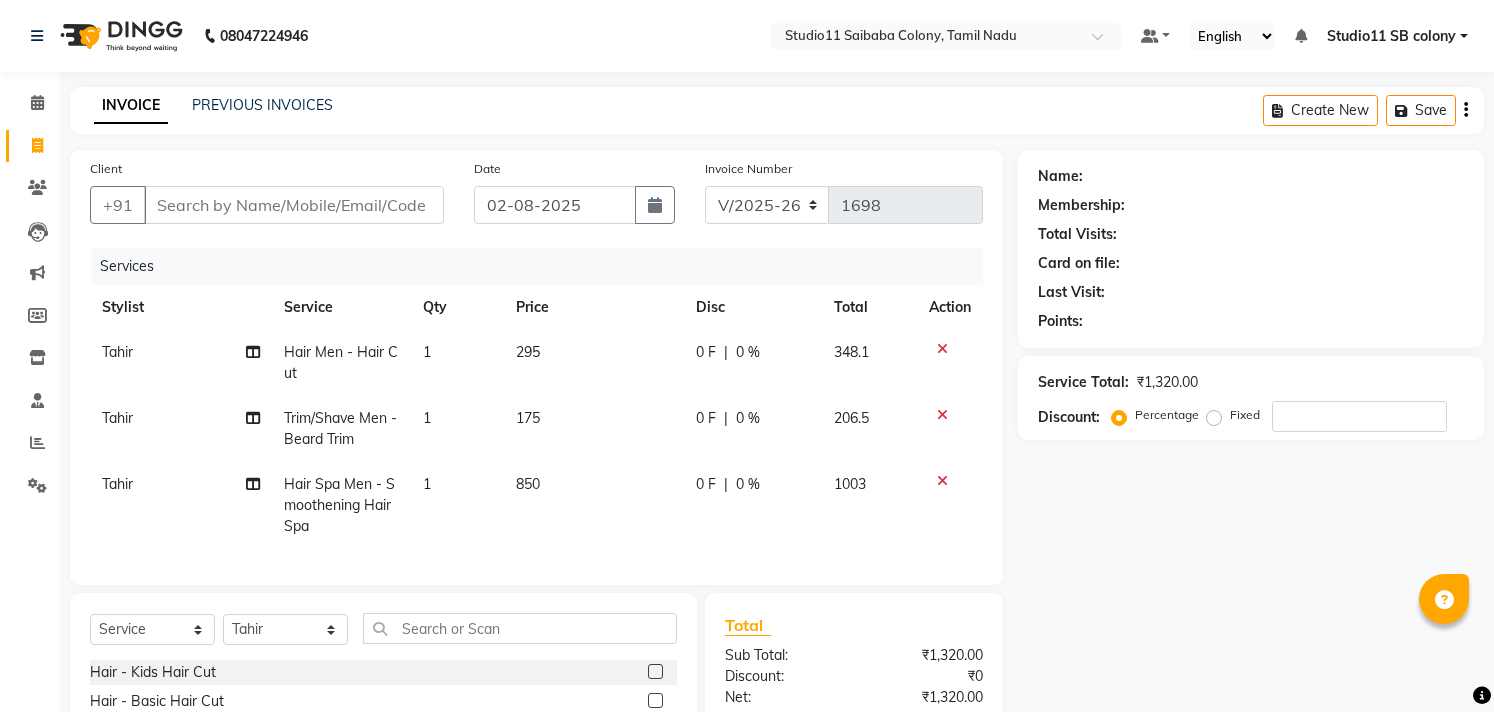 select on "7717" 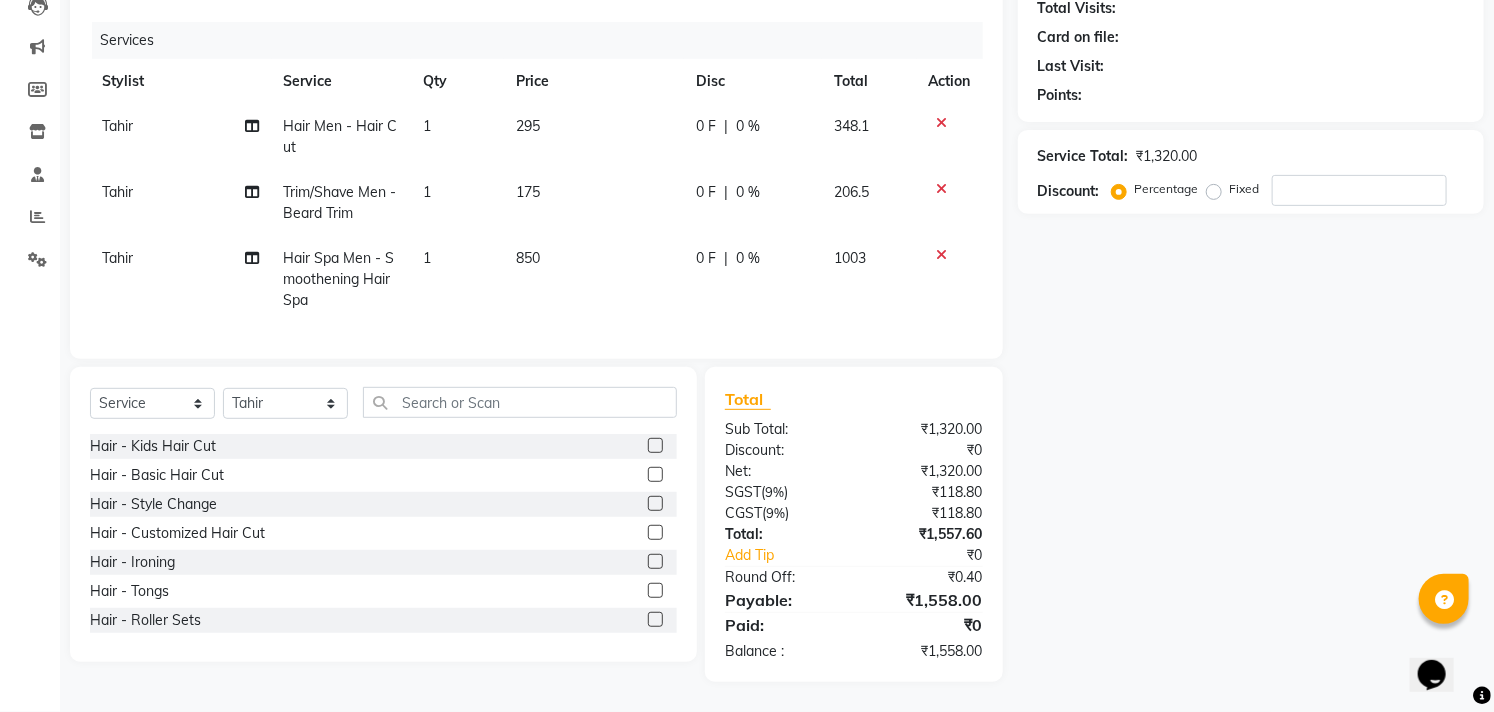 scroll, scrollTop: 0, scrollLeft: 0, axis: both 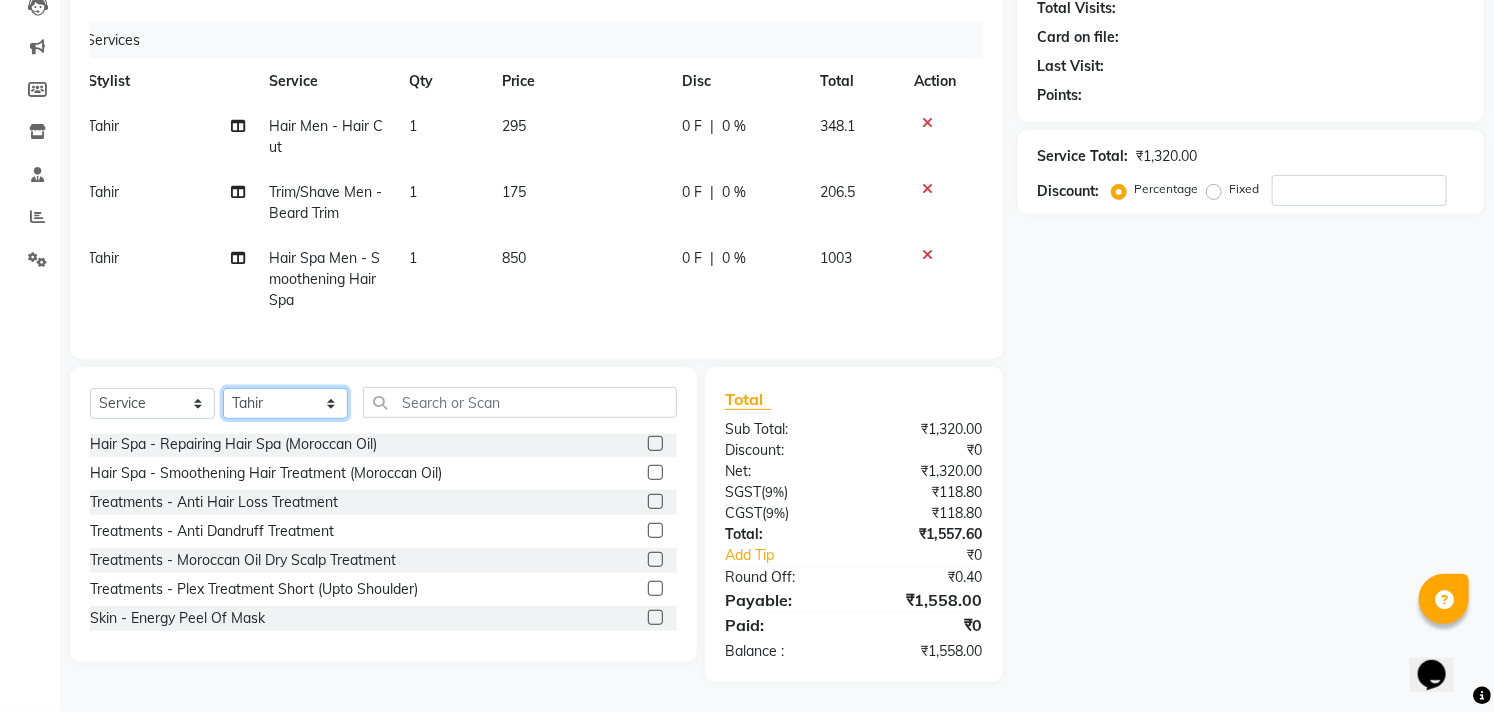 click on "Select Stylist Afzal Akbar Dani Jeni Josna kaif lavanya manimekalai Praveen Sonu Studio11 SB colony Tahir tamil" 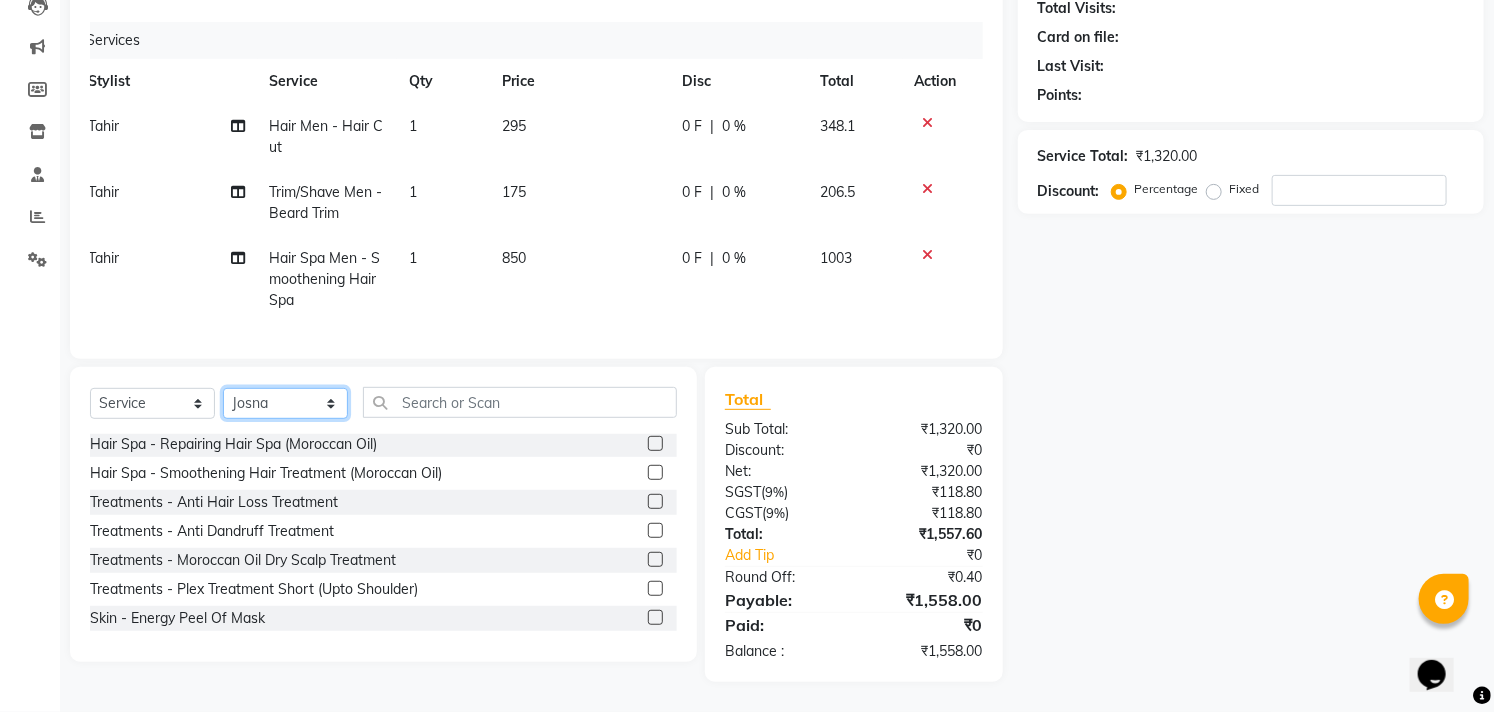 click on "Select Stylist Afzal Akbar Dani Jeni Josna kaif lavanya manimekalai Praveen Sonu Studio11 SB colony Tahir tamil" 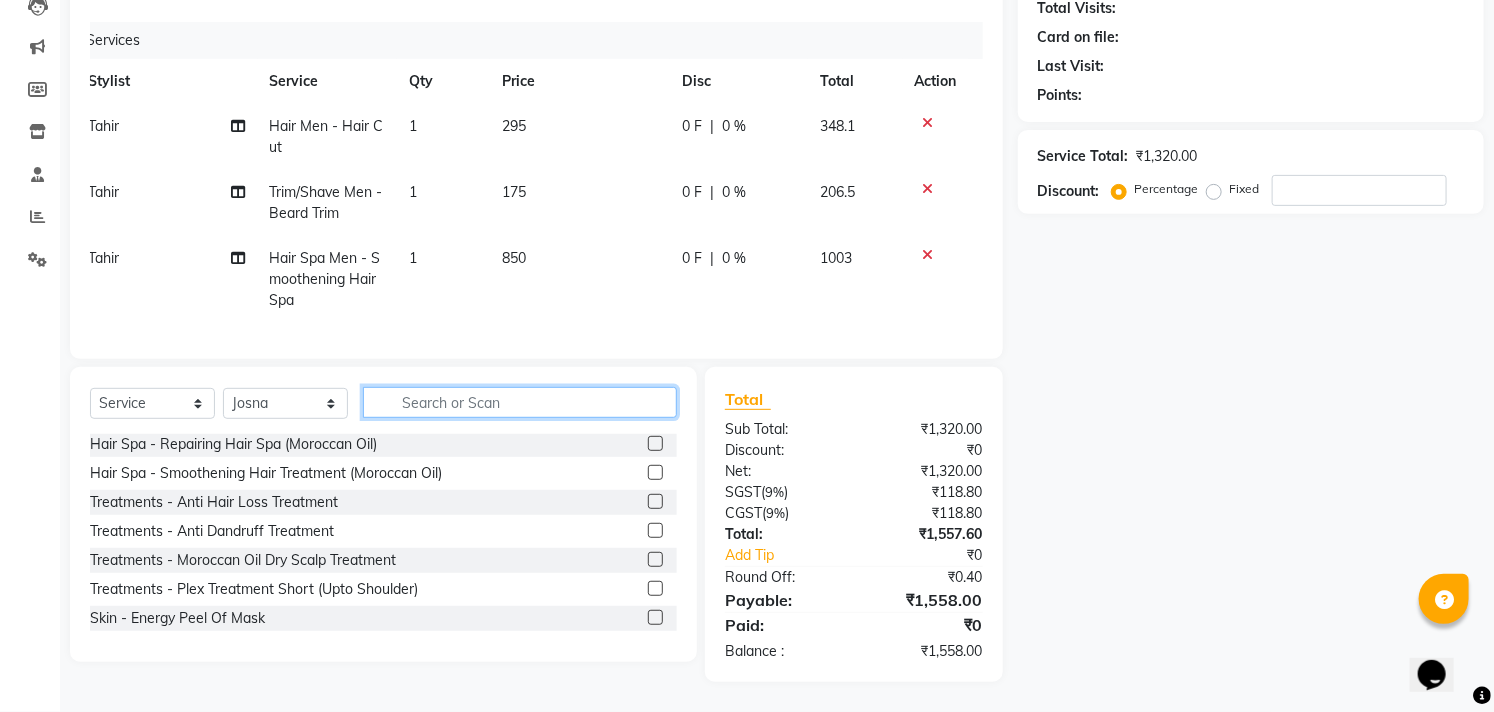 click 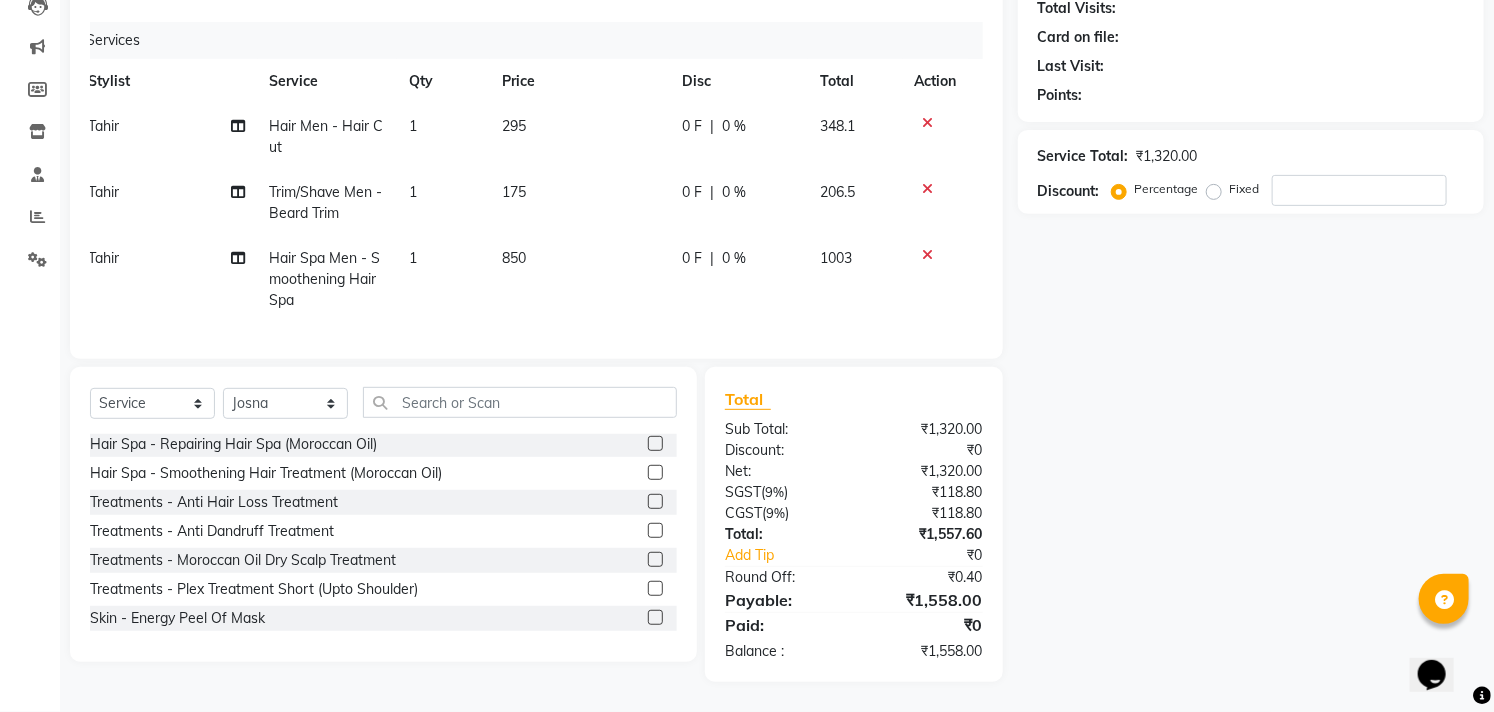 click 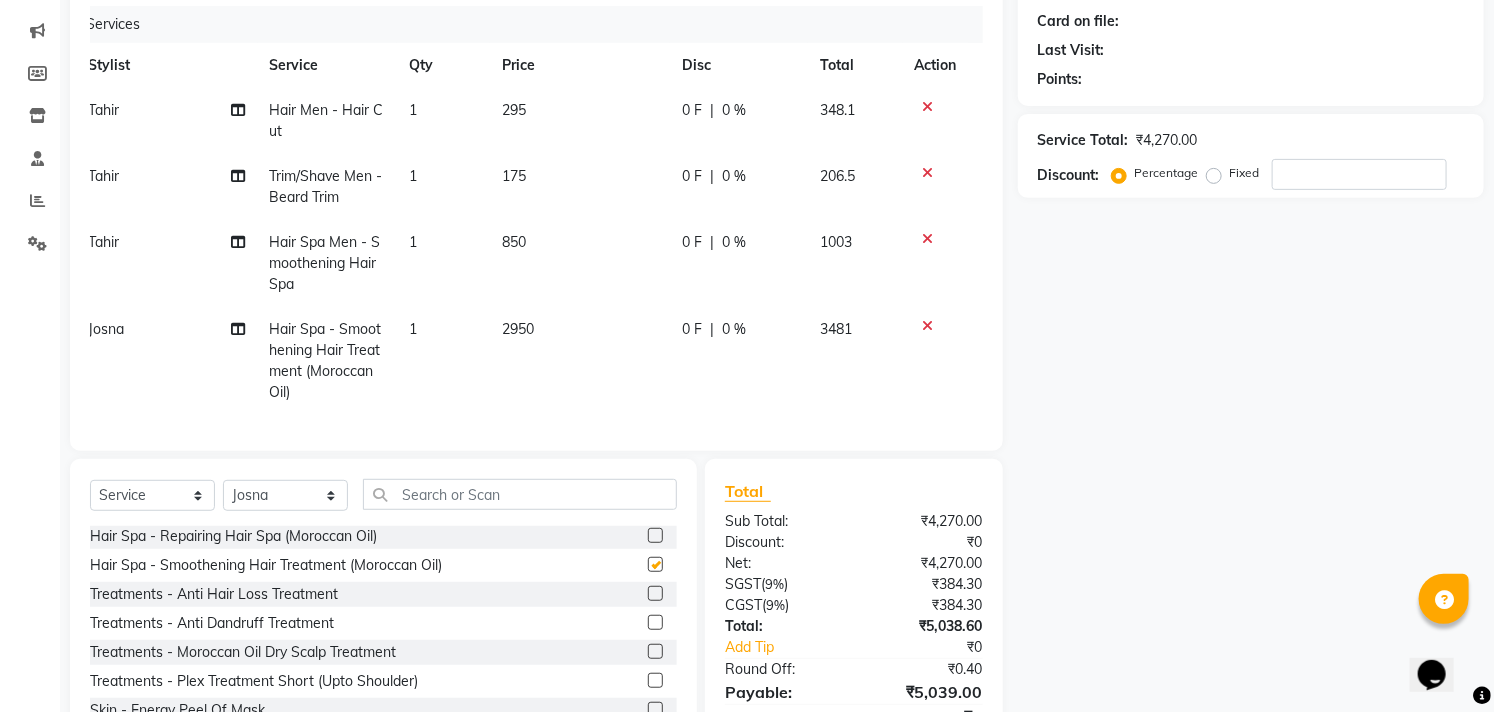 checkbox on "false" 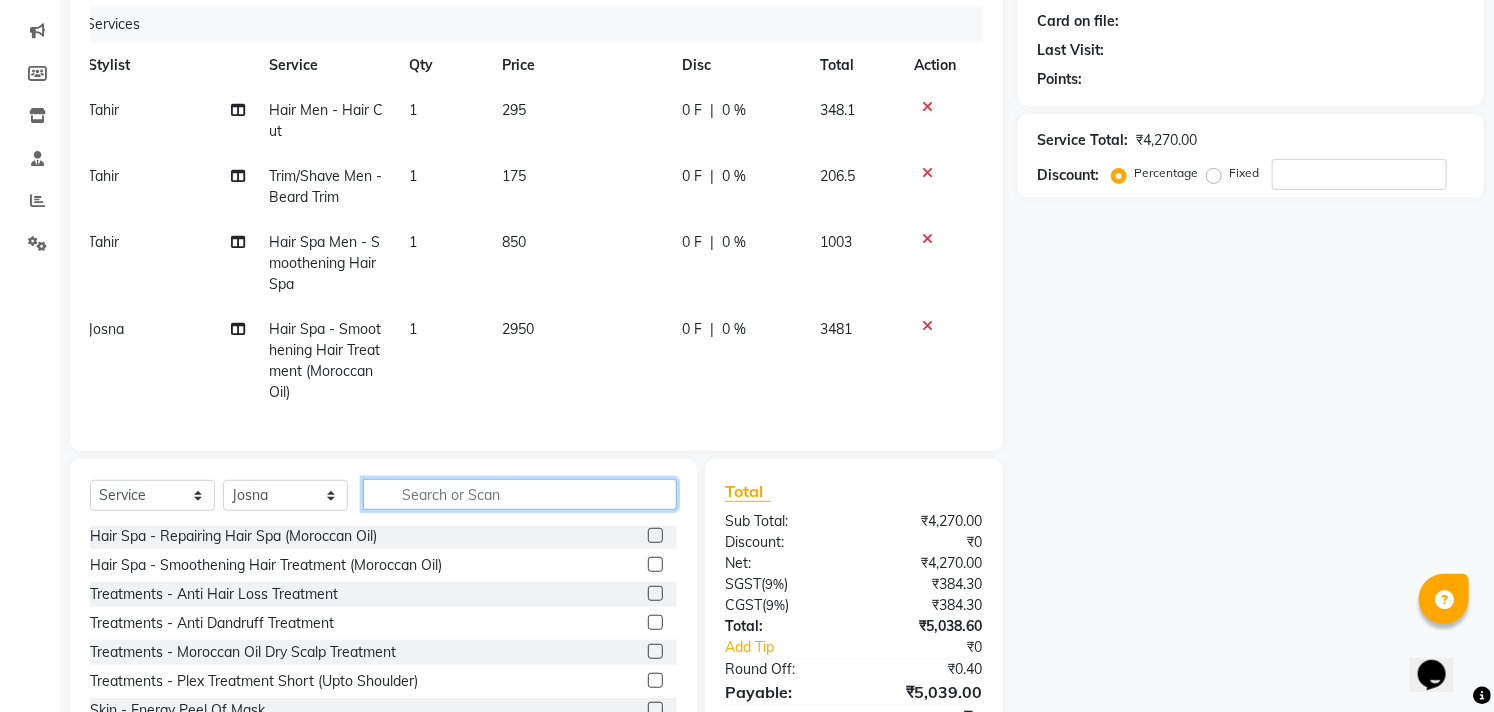 click 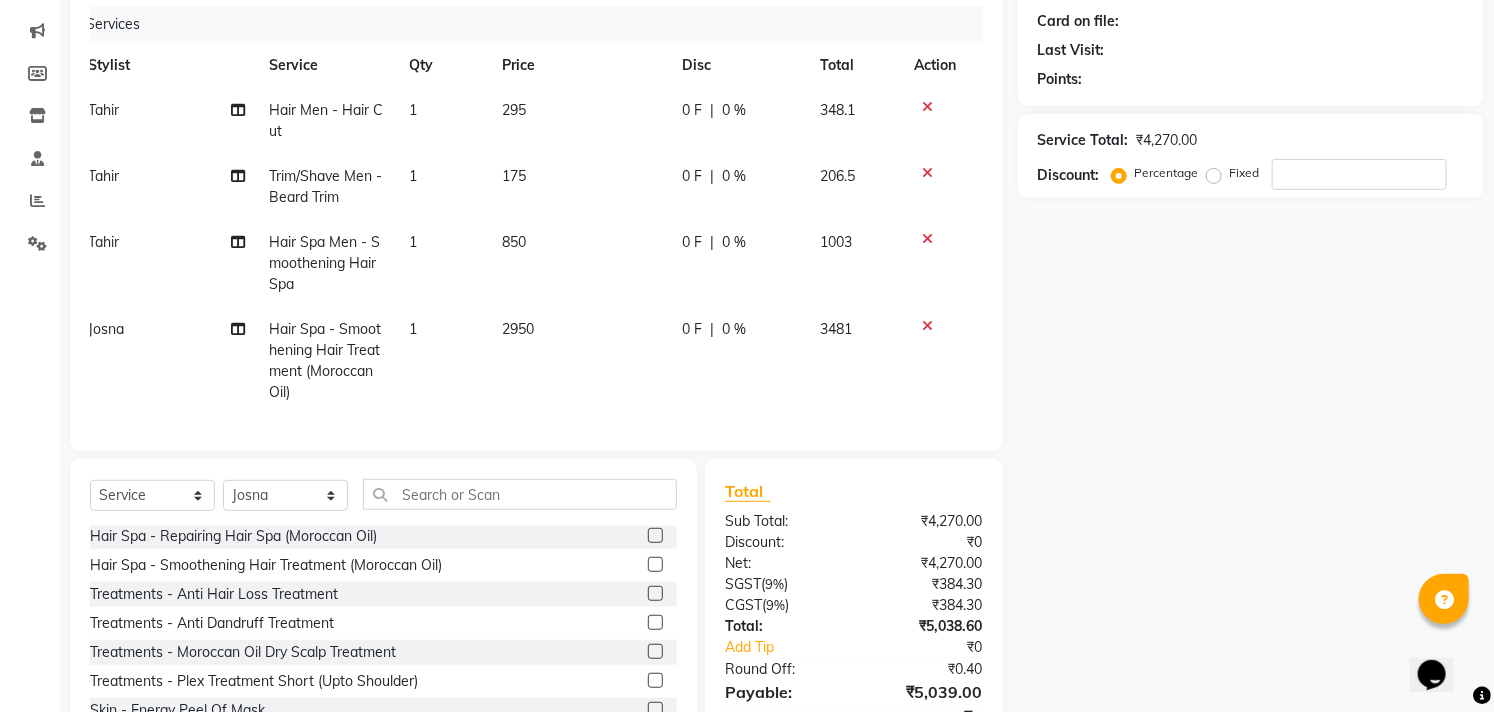 click 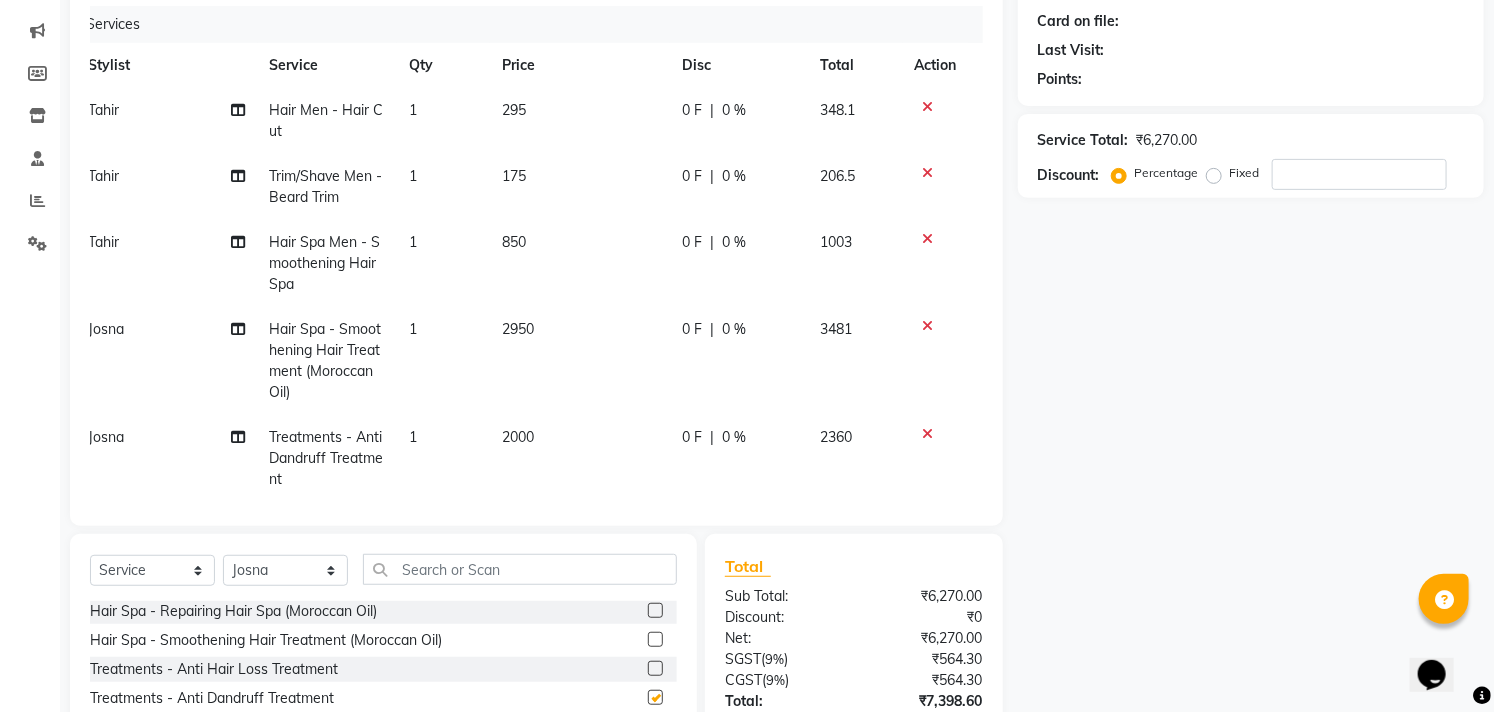 checkbox on "false" 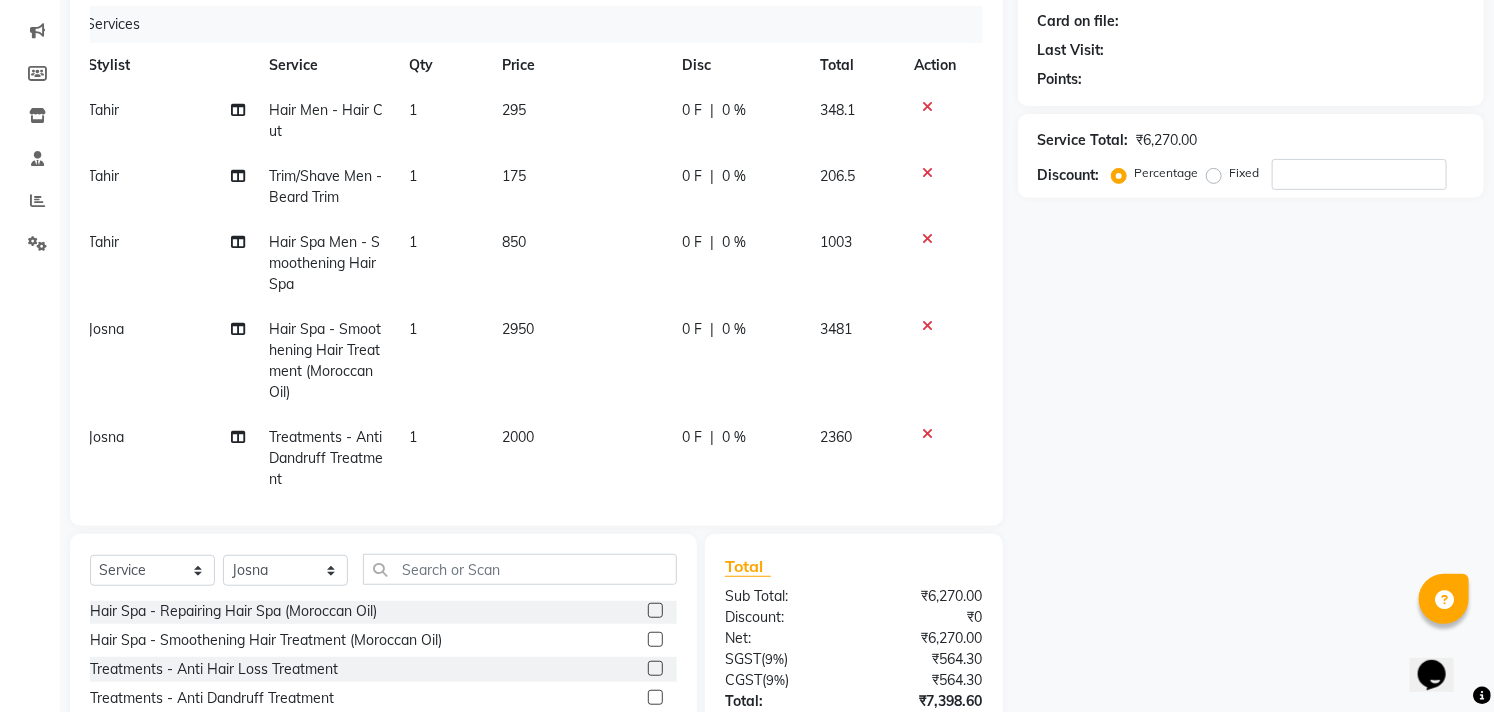 click on "2000" 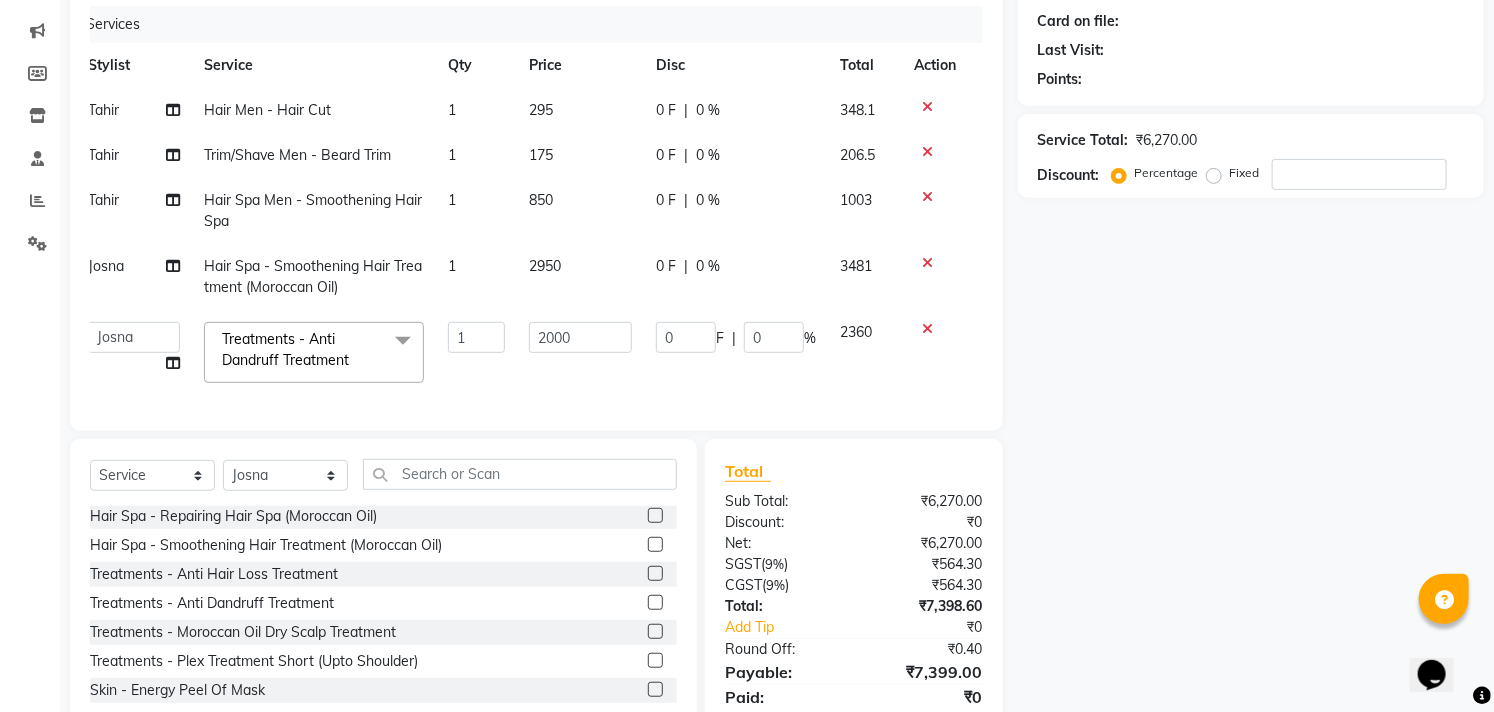 click on "2000" 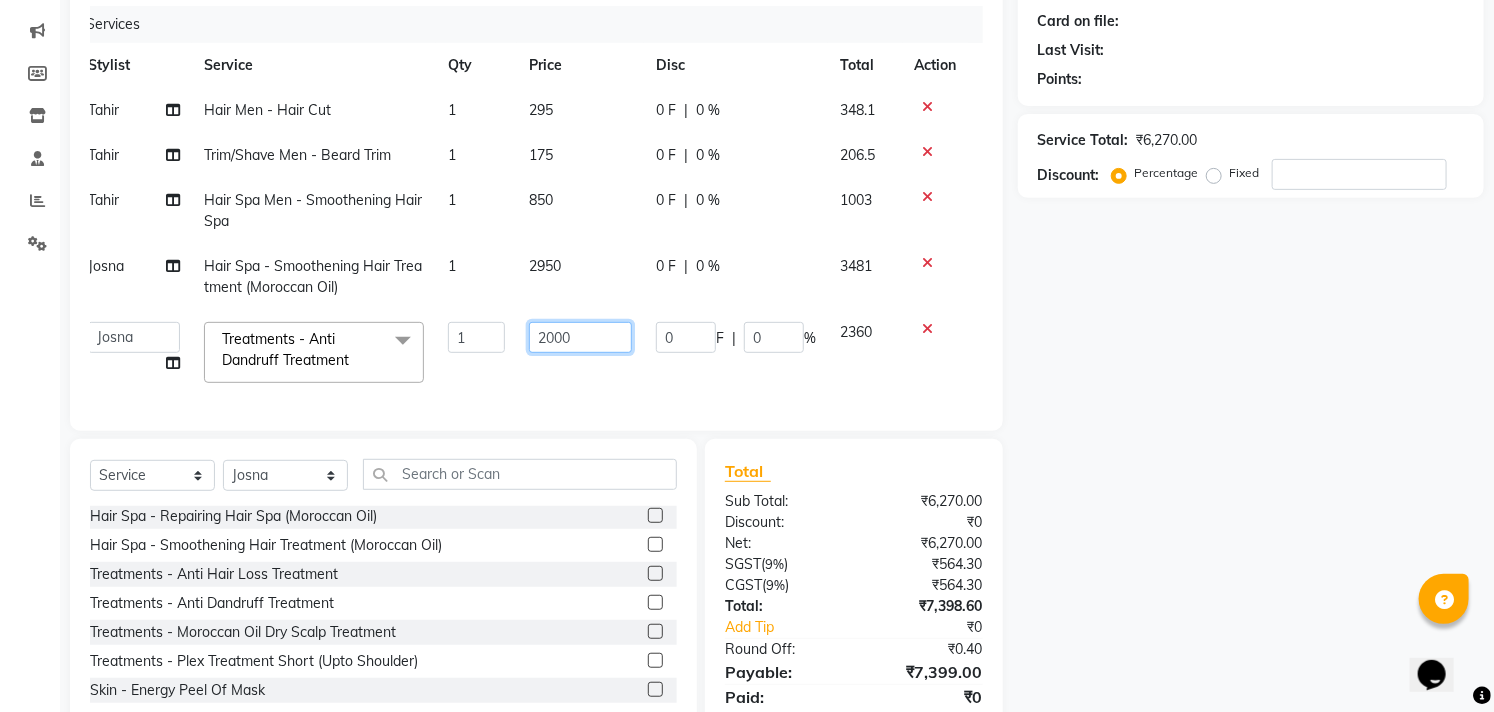click on "2000" 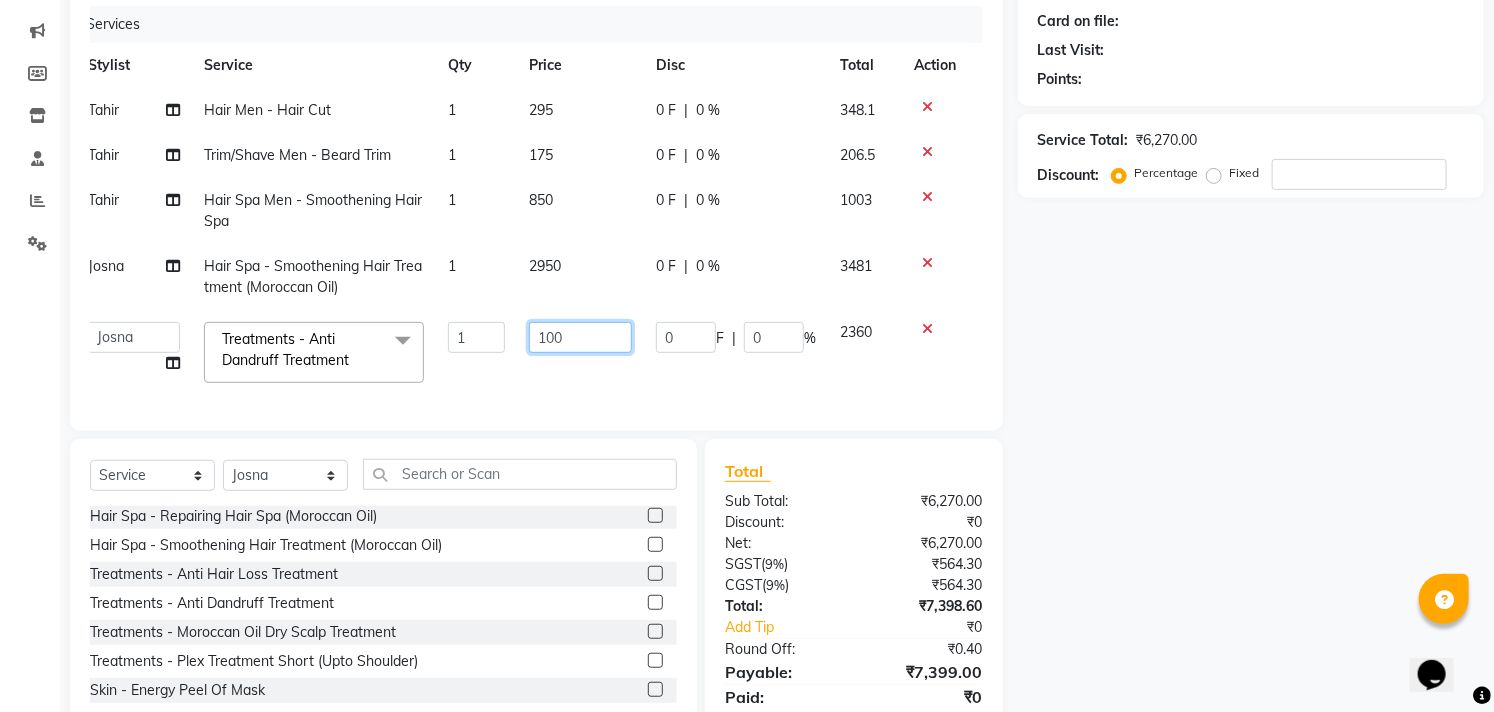 type on "1000" 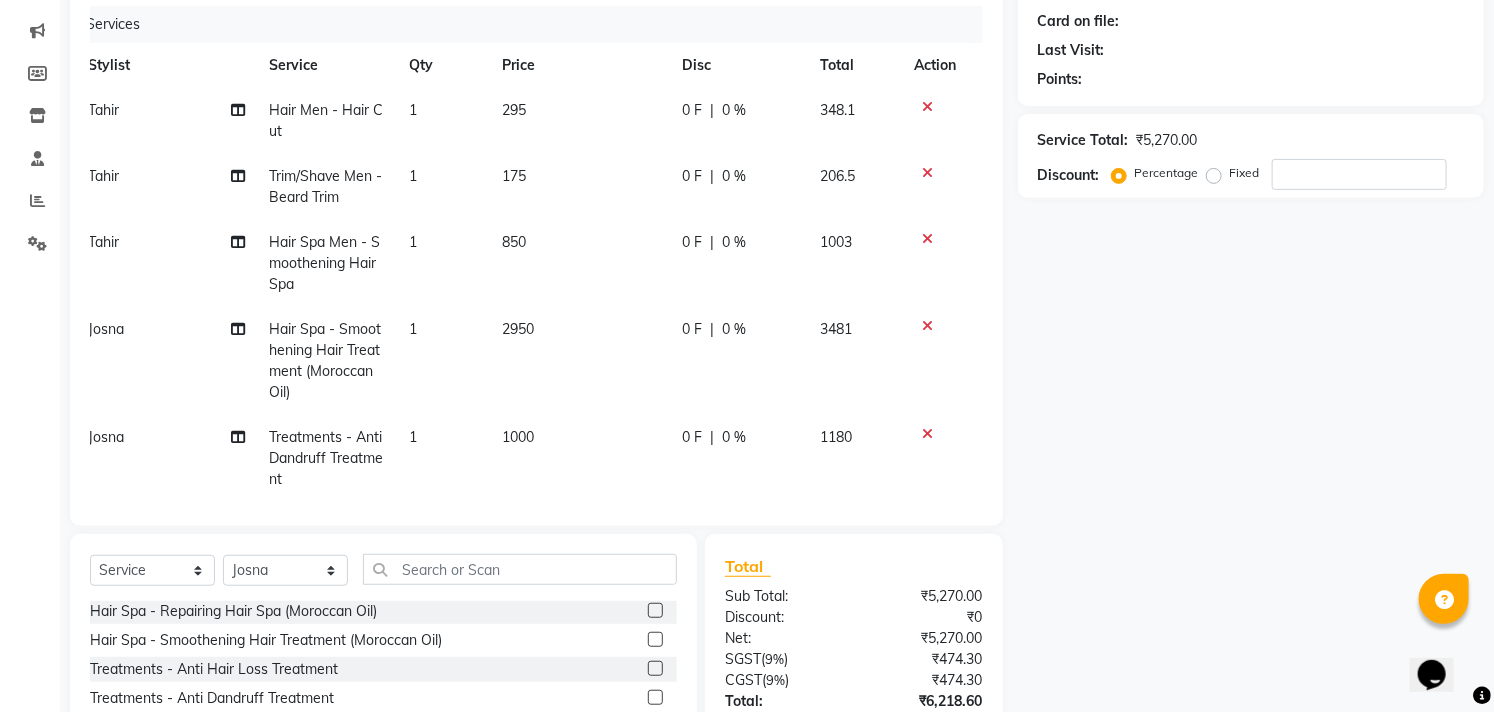click on "[FIRST] [FIRST] - [FIRST] [NUMBER] [NUMBER] [NUMBER] [FIRST] [FIRST] - [FIRST] [NUMBER] [NUMBER] [NUMBER] [FIRST] [FIRST] - [FIRST] [NUMBER] [NUMBER] [NUMBER] [FIRST] [FIRST] - [FIRST] [NUMBER] [NUMBER] [NUMBER] [FIRST] [FIRST] - [FIRST] [NUMBER] [NUMBER] [NUMBER]" 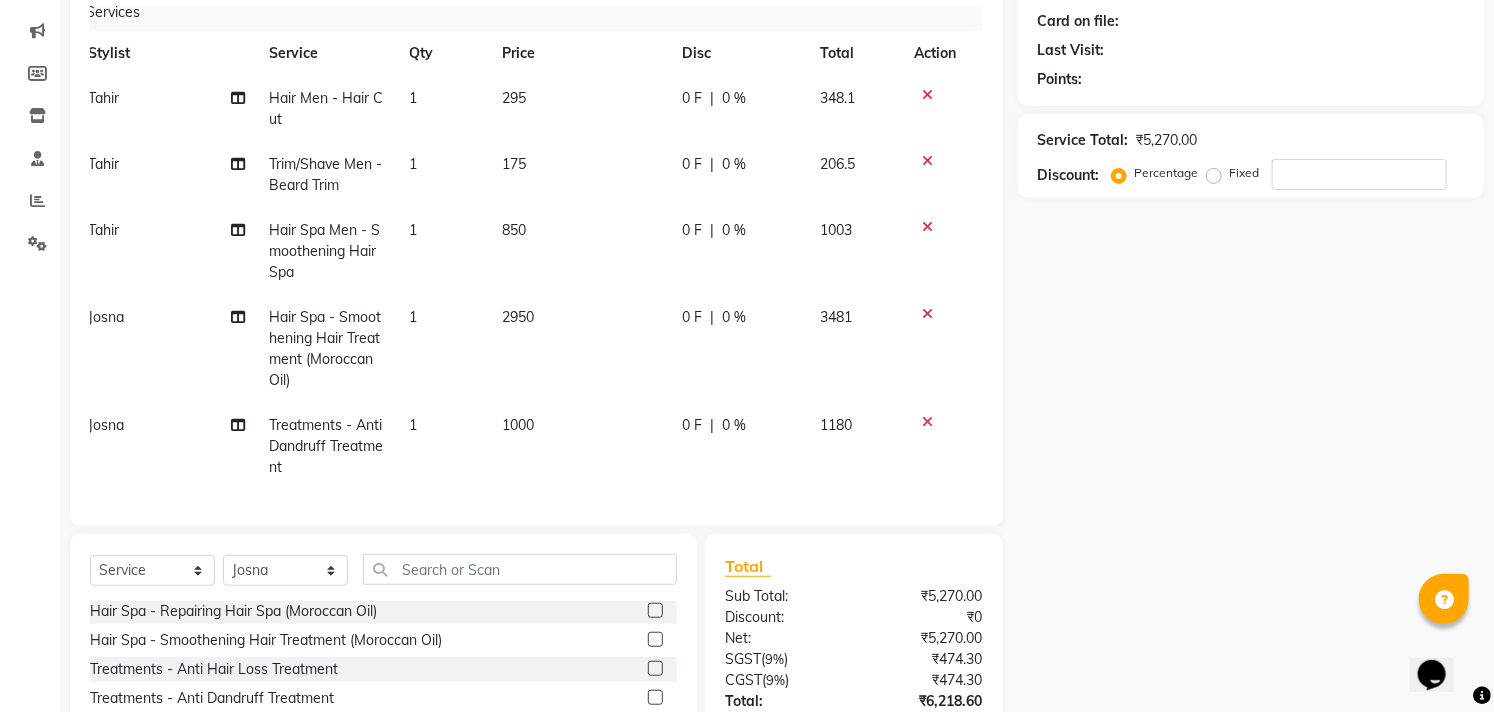 click on "2950" 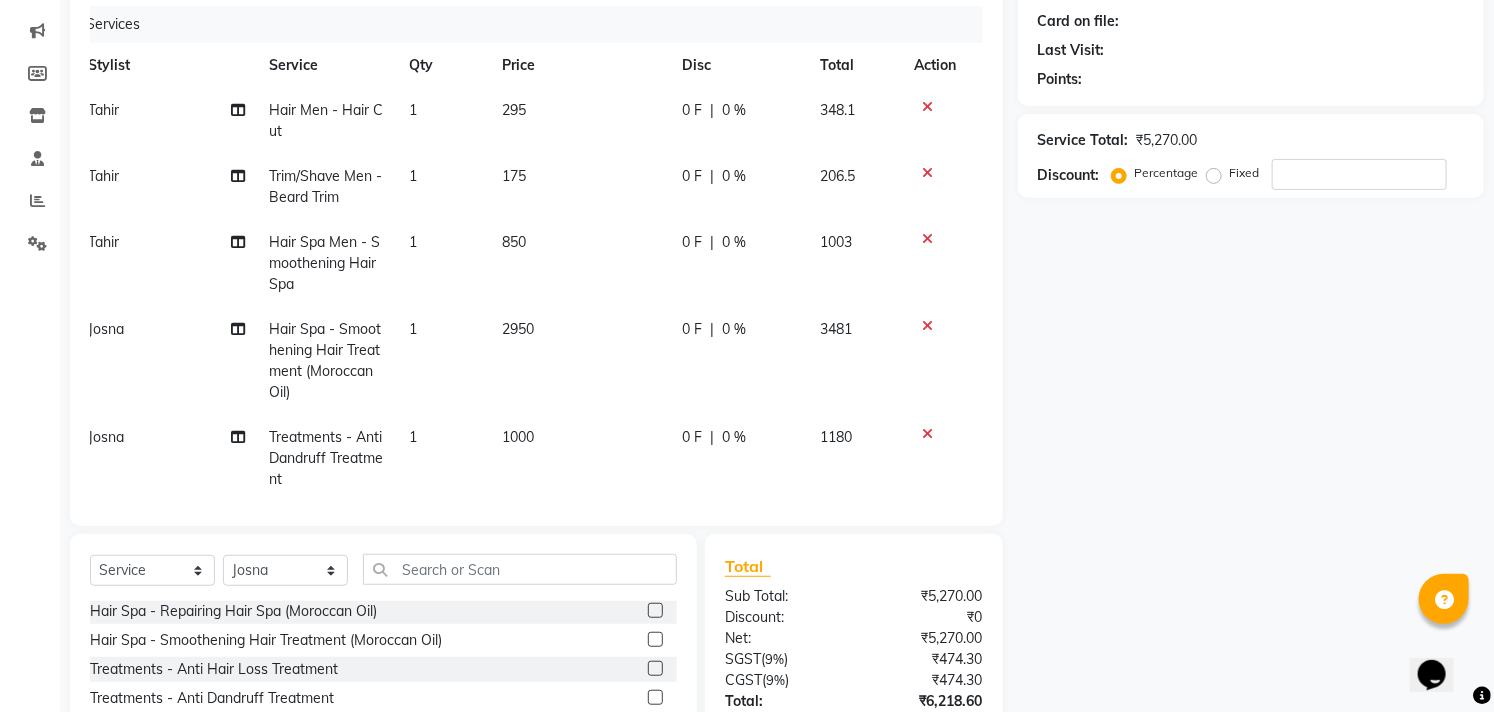 select on "68719" 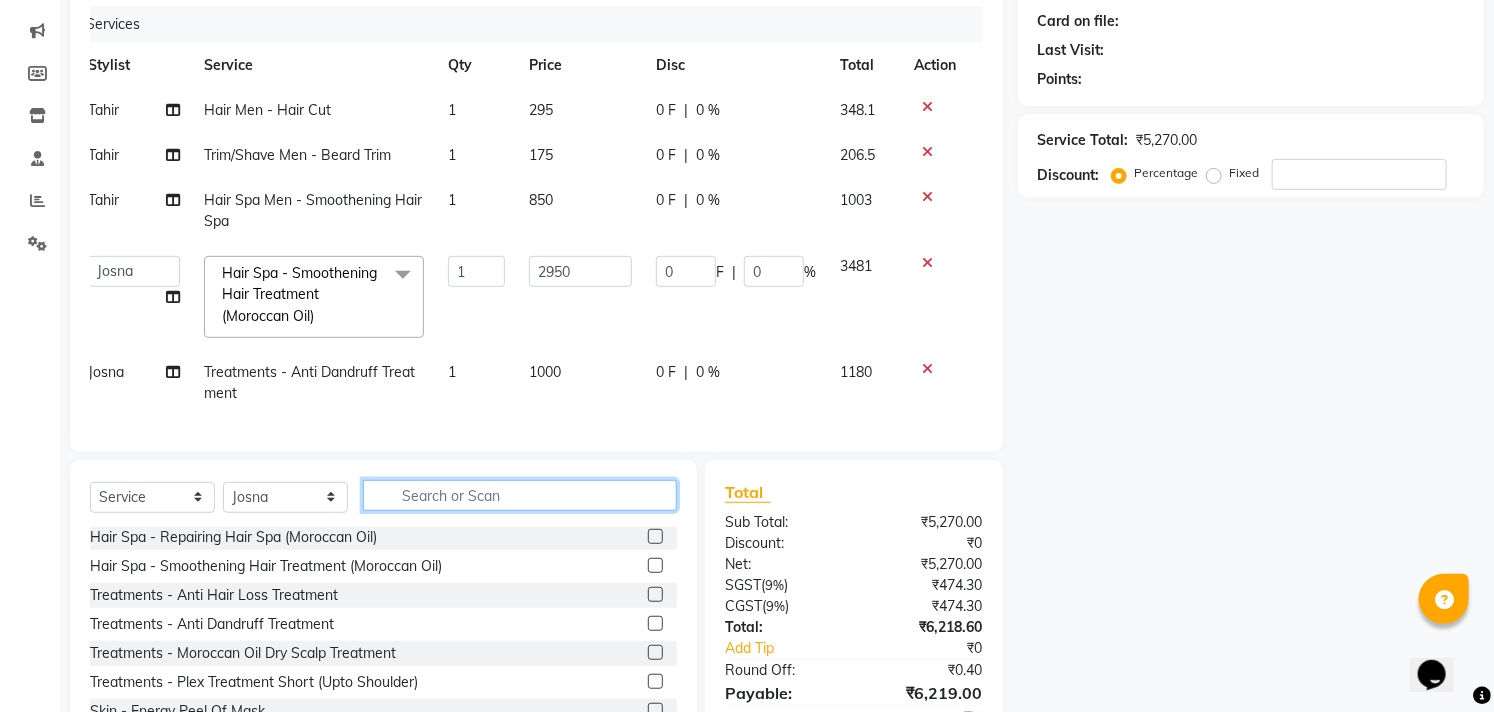 click 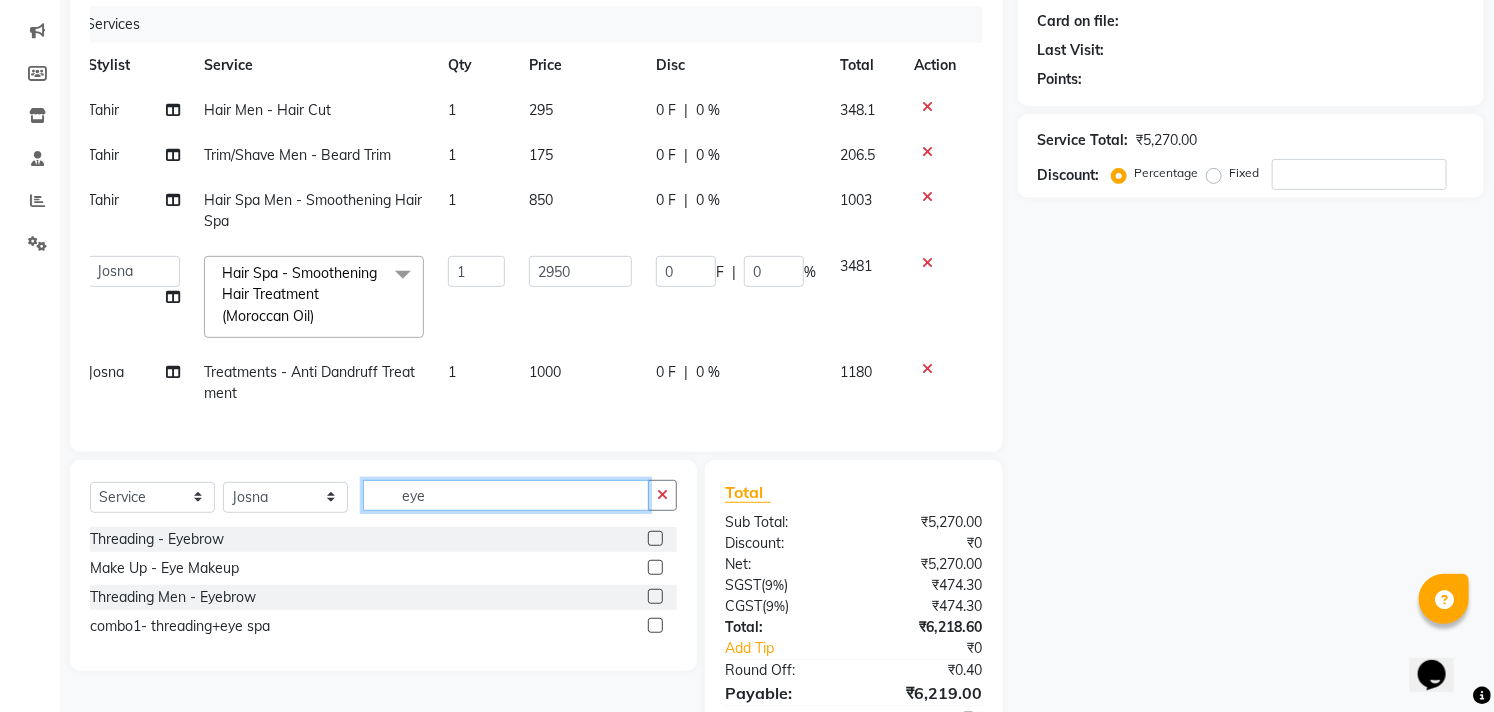 scroll, scrollTop: 0, scrollLeft: 0, axis: both 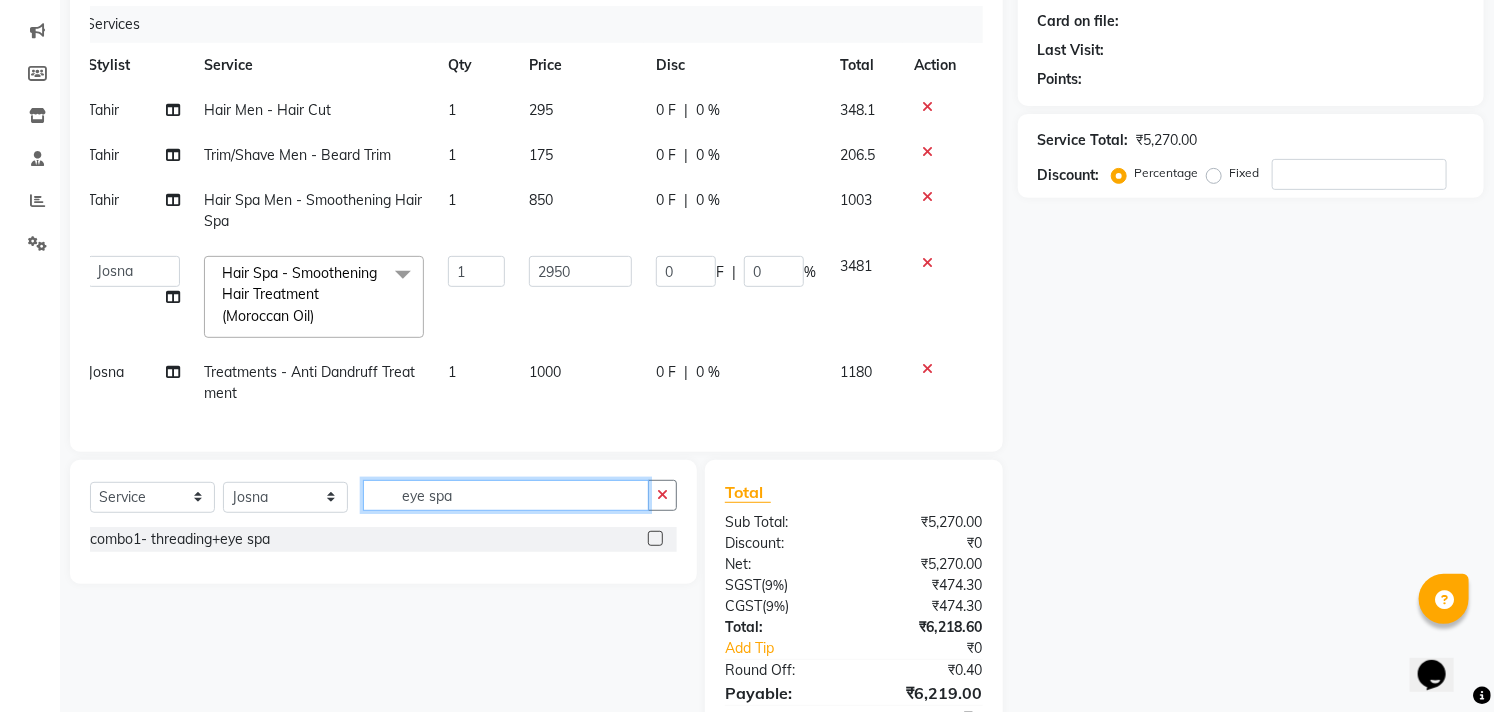 type on "eye spa" 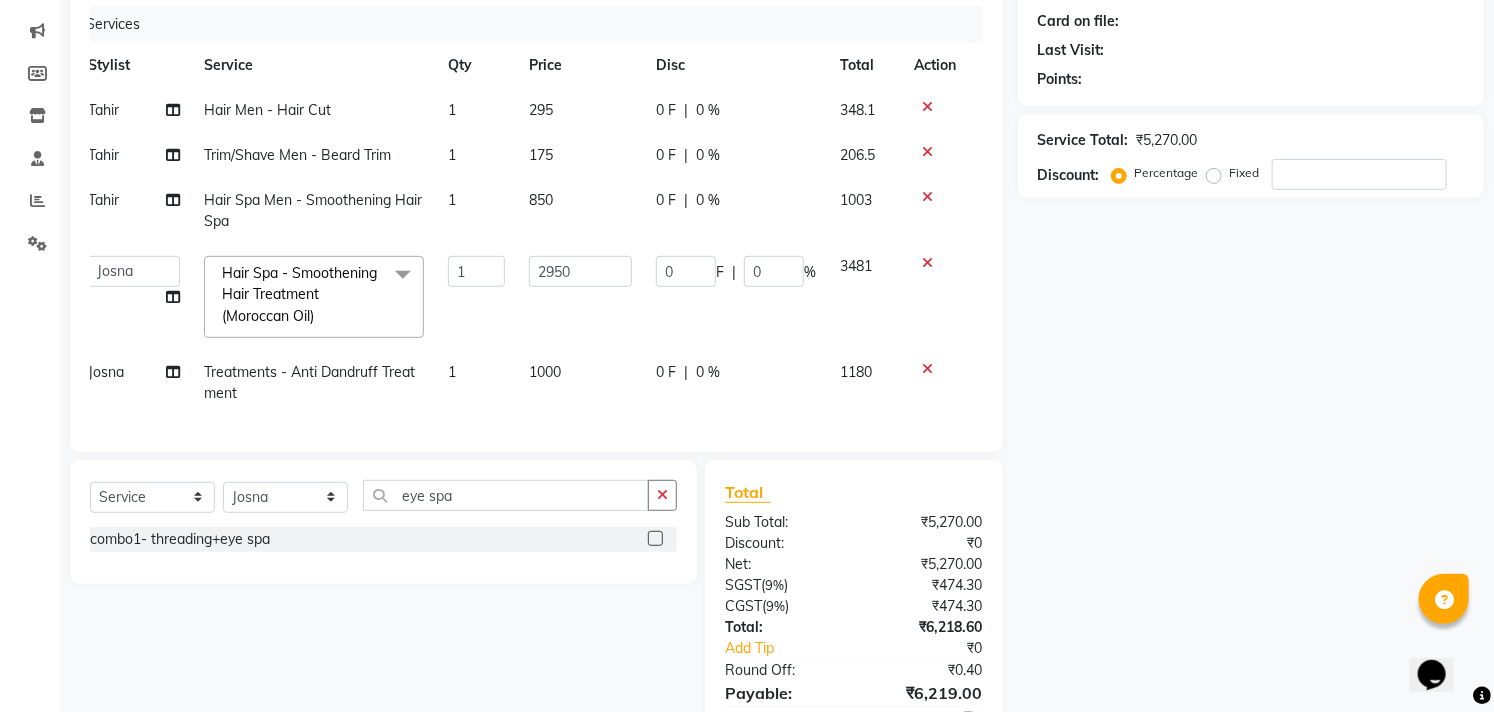 click 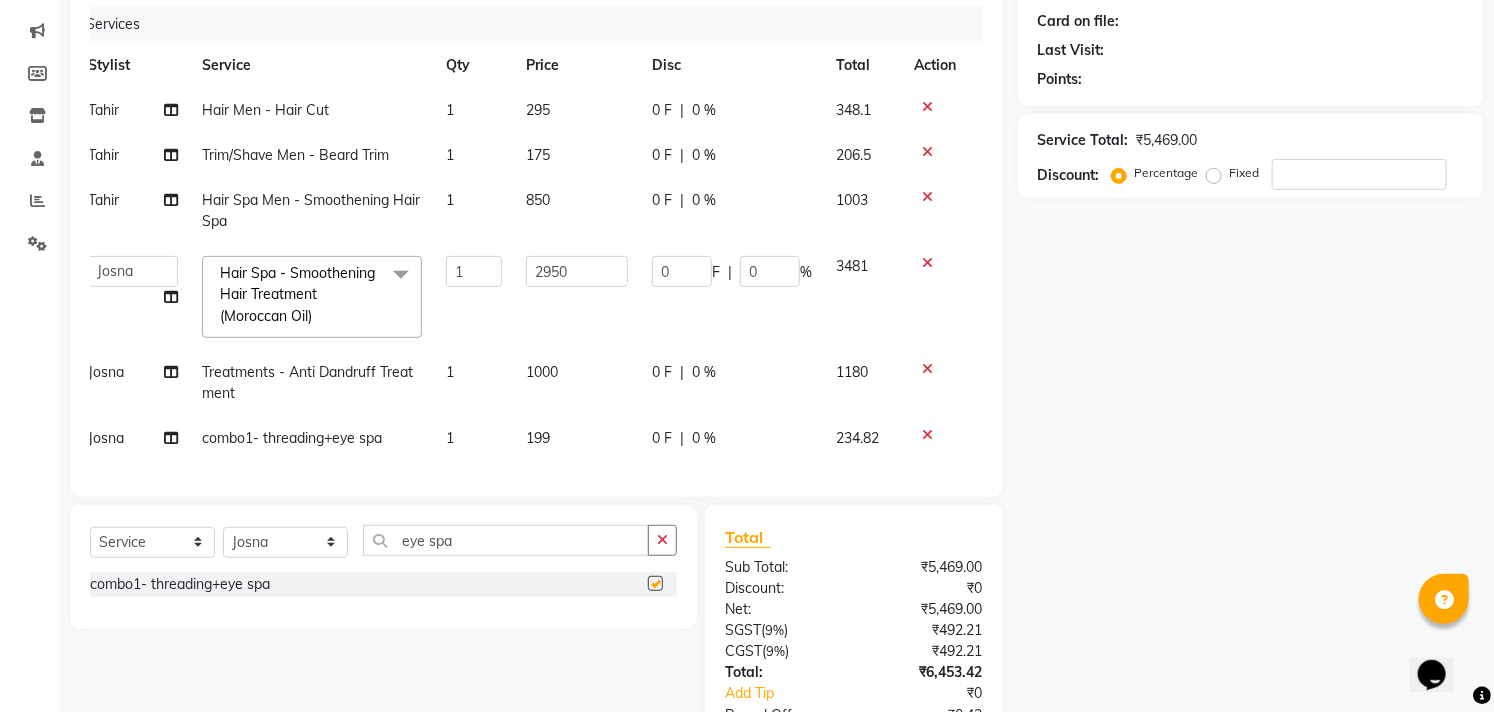 checkbox on "false" 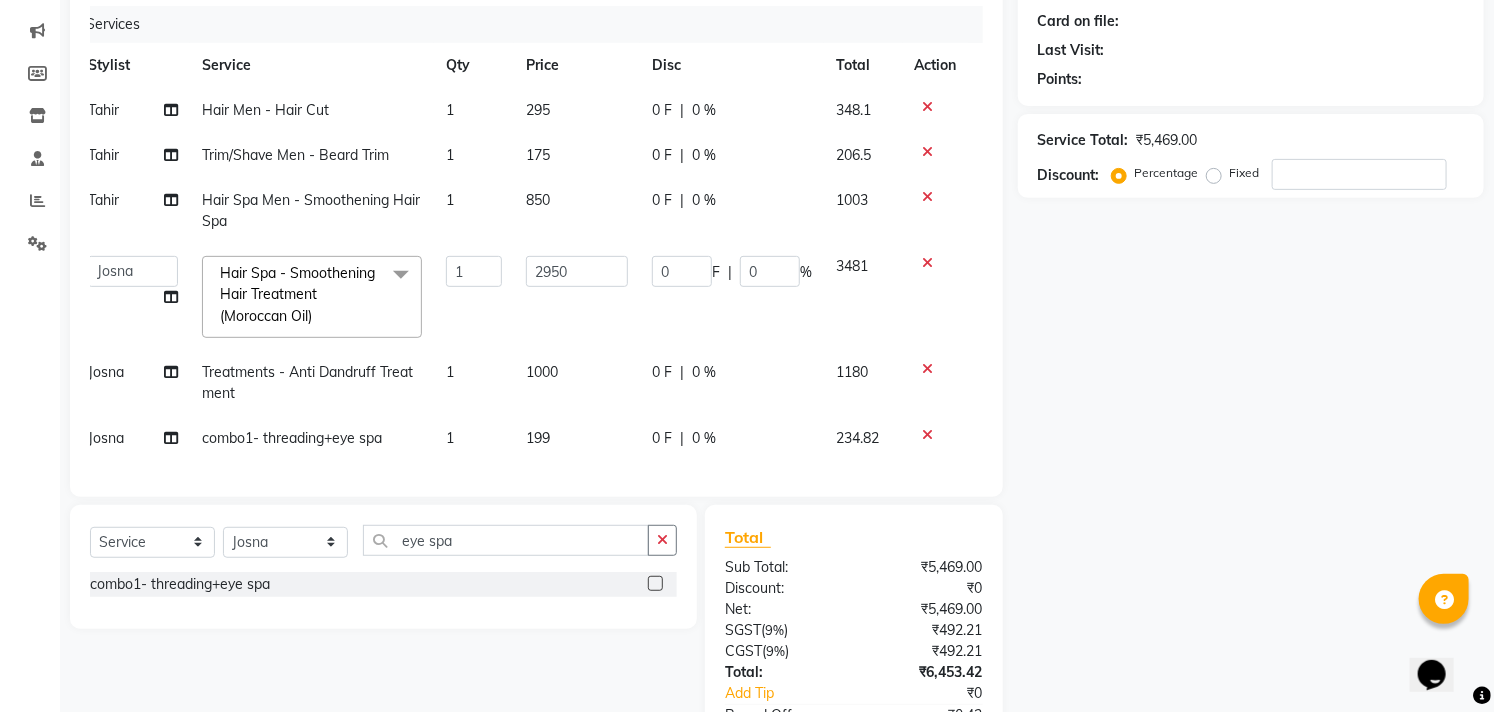 click on "199" 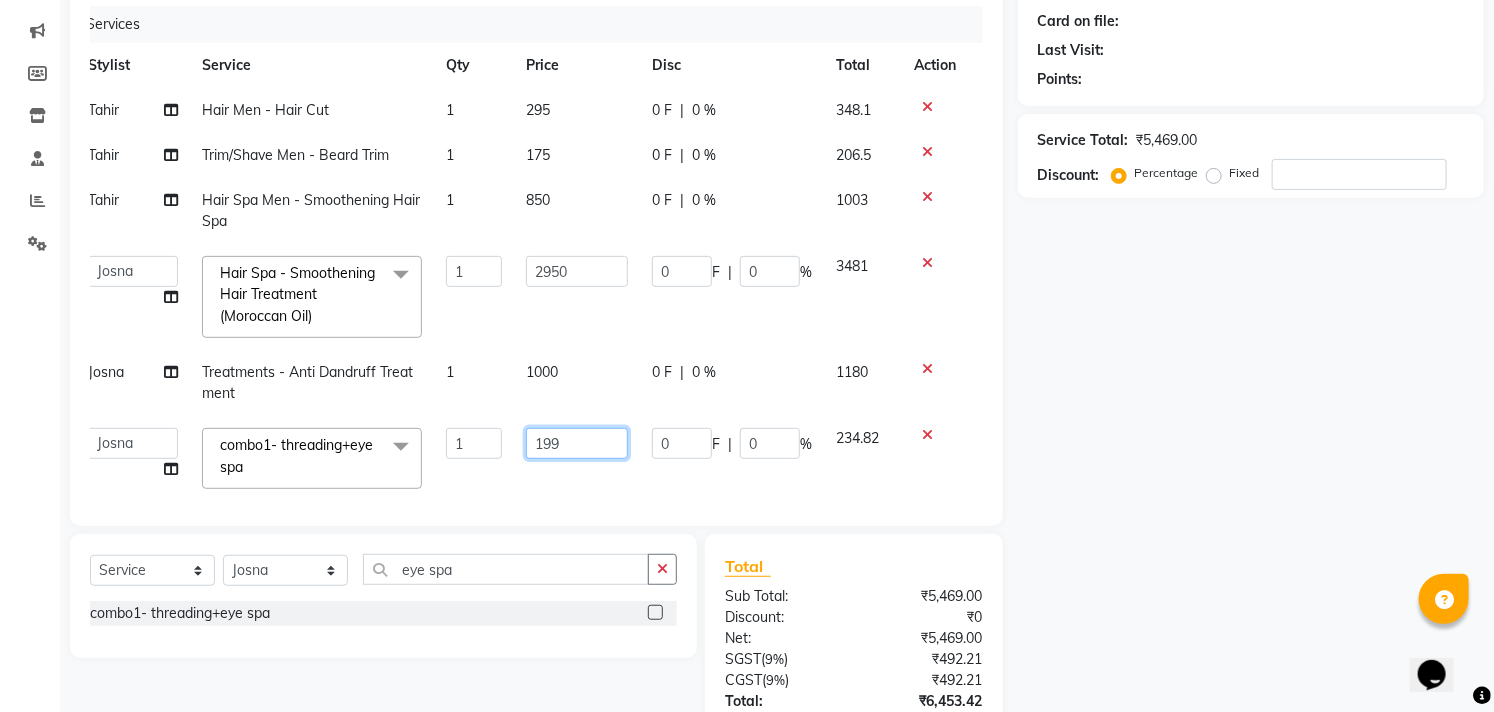 click on "199" 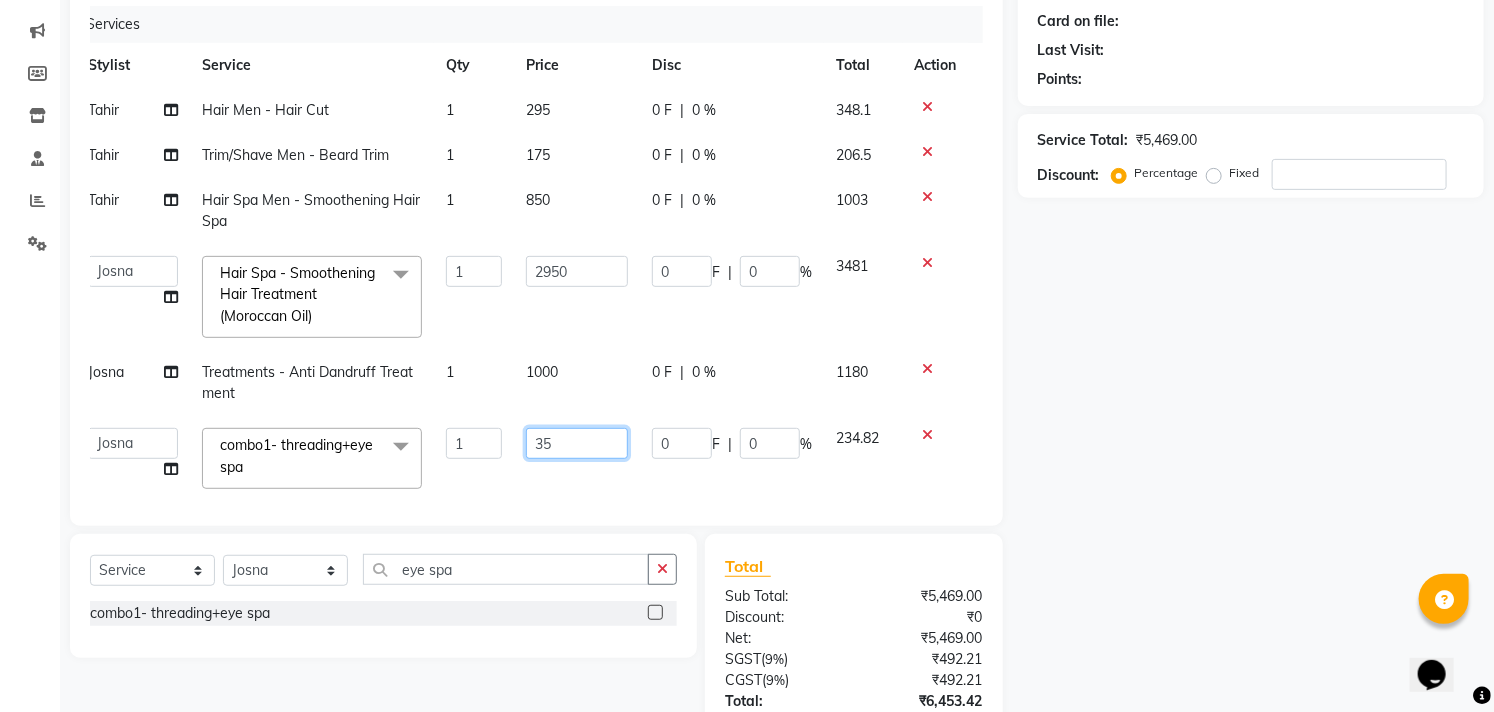 type on "350" 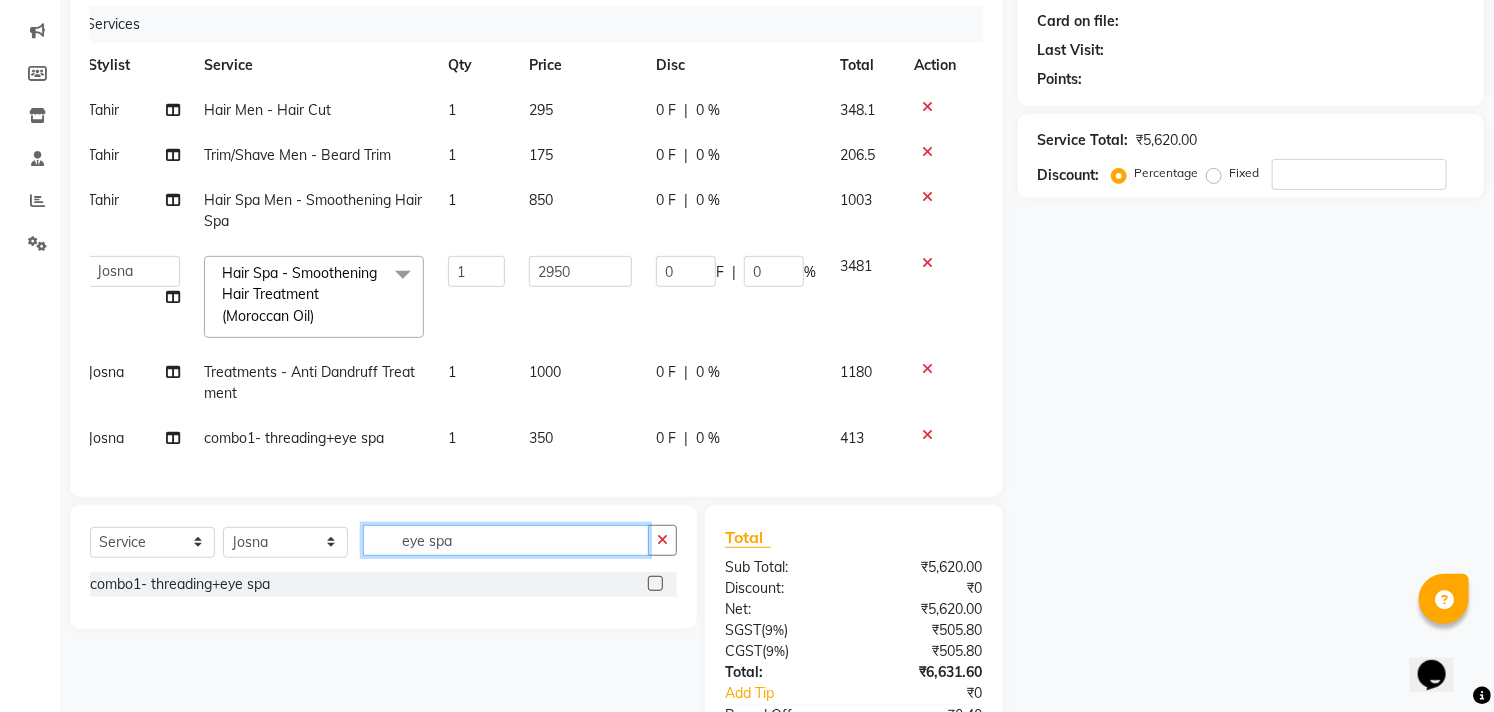 click on "Select Stylist Afzal Akbar Dani Jeni Josna kaif lavanya manimekalai Praveen Sonu Studio11 SB colony Tahir tamil eye spa" 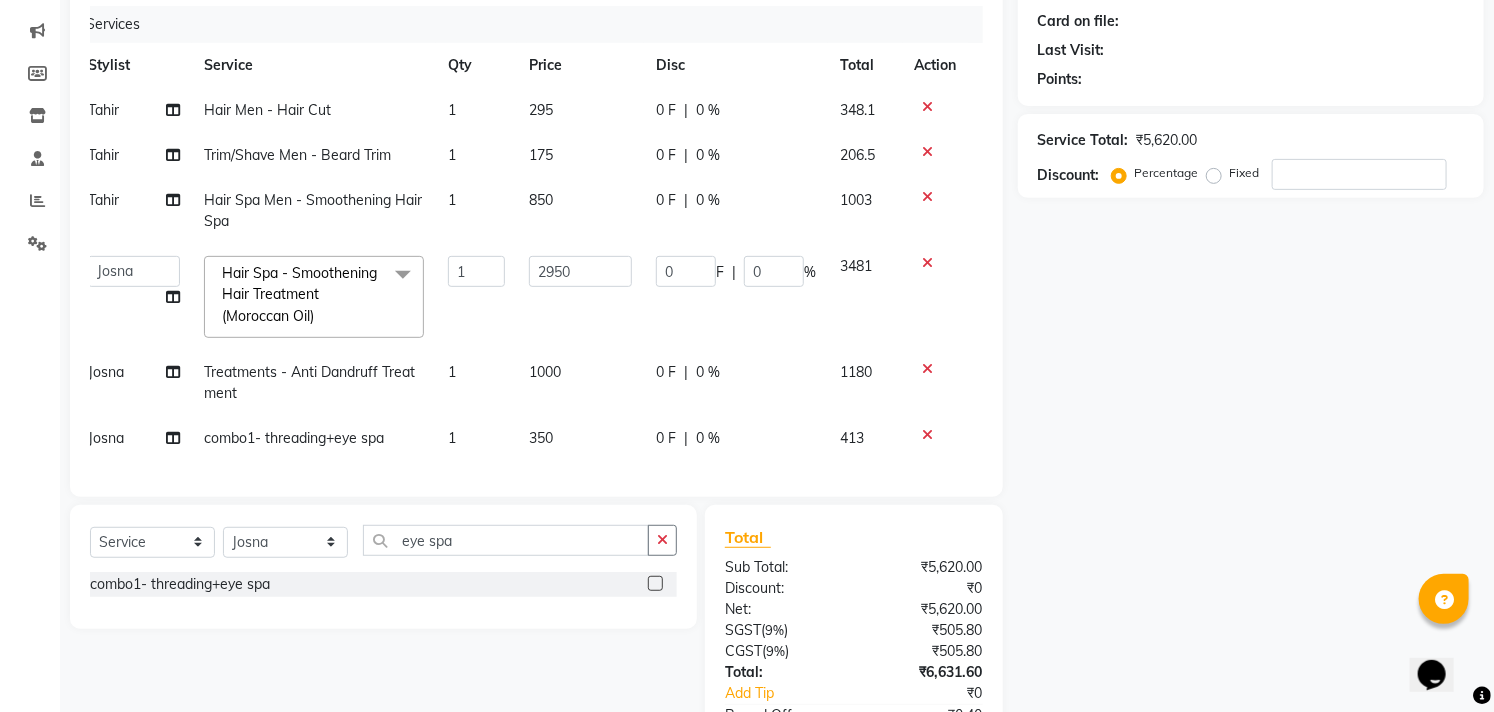 click on "Select Stylist Afzal Akbar Dani Jeni Josna kaif lavanya manimekalai Praveen Sonu Studio11 SB colony Tahir tamil eye spa" 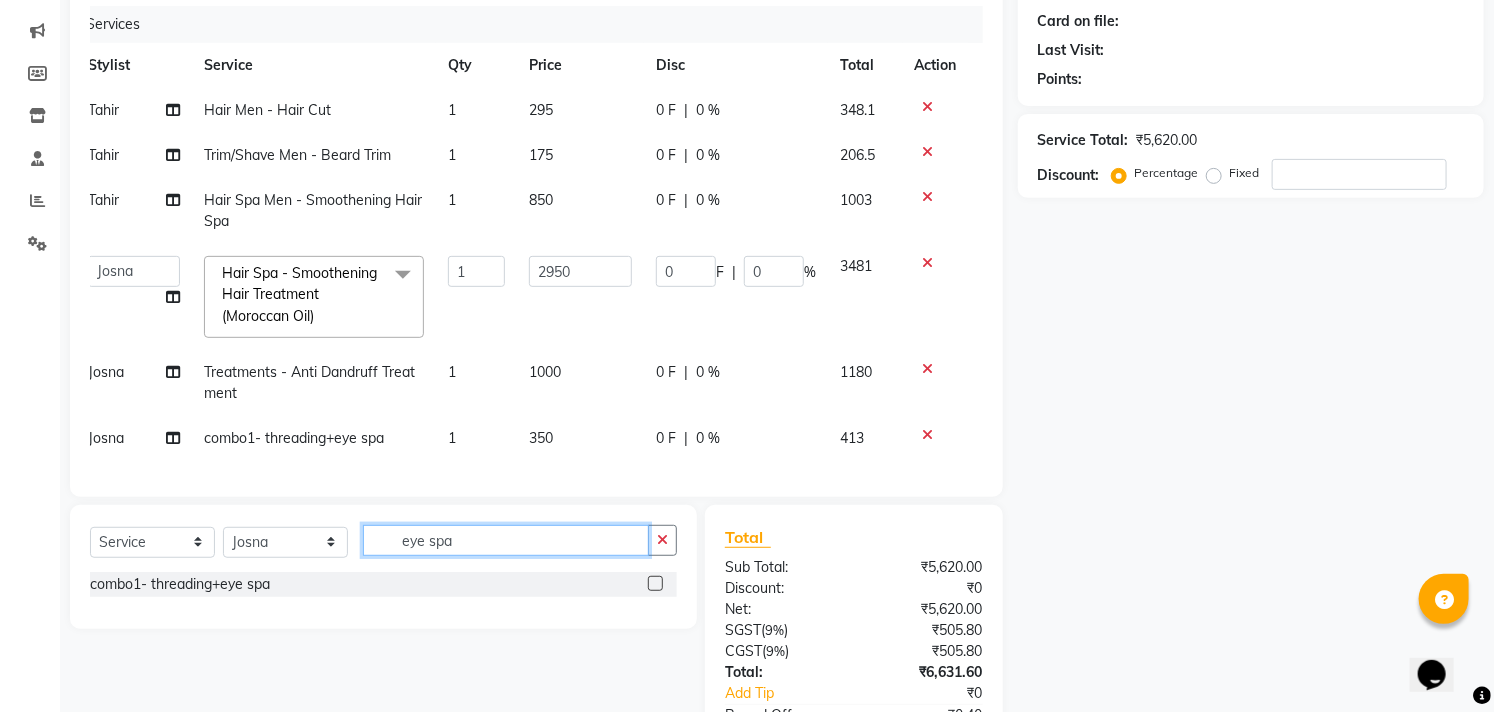 click on "eye spa" 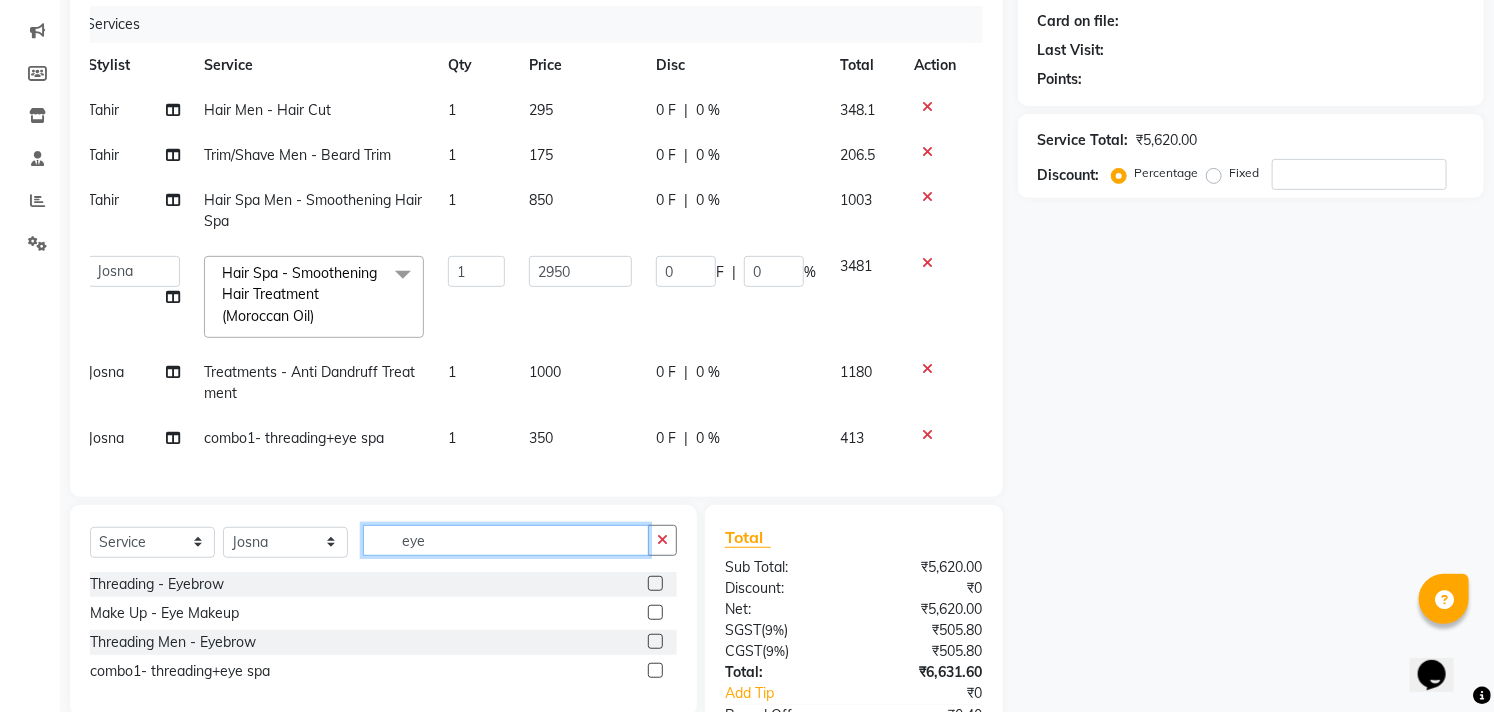 type on "eye" 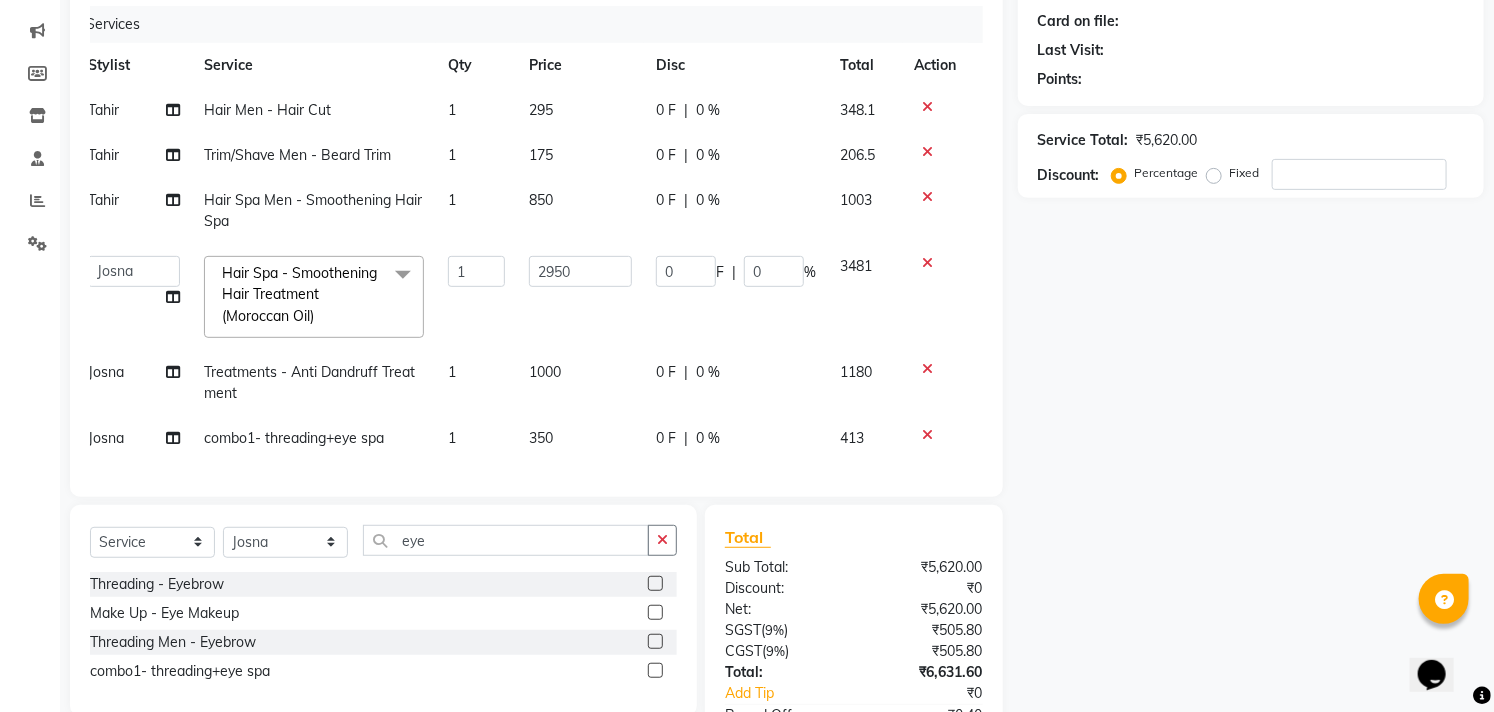 click 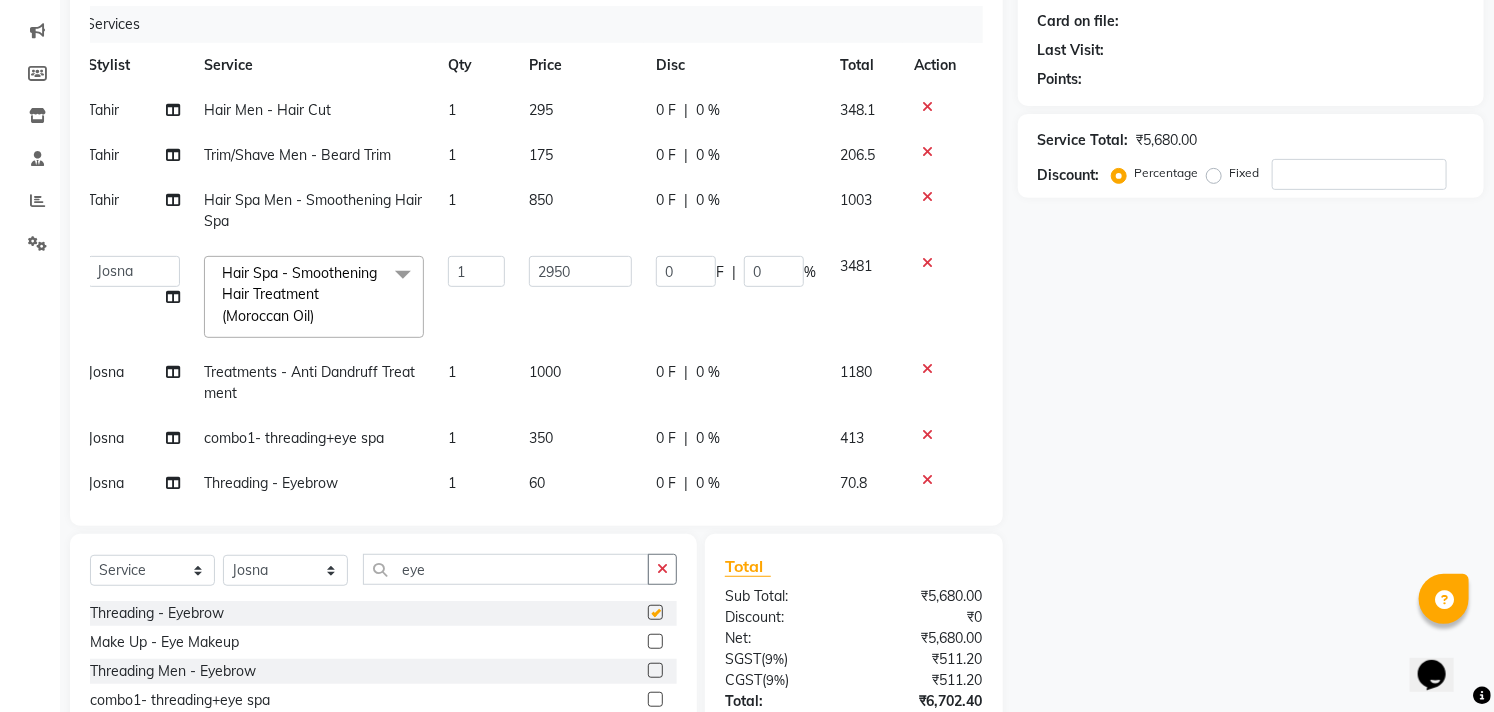 checkbox on "false" 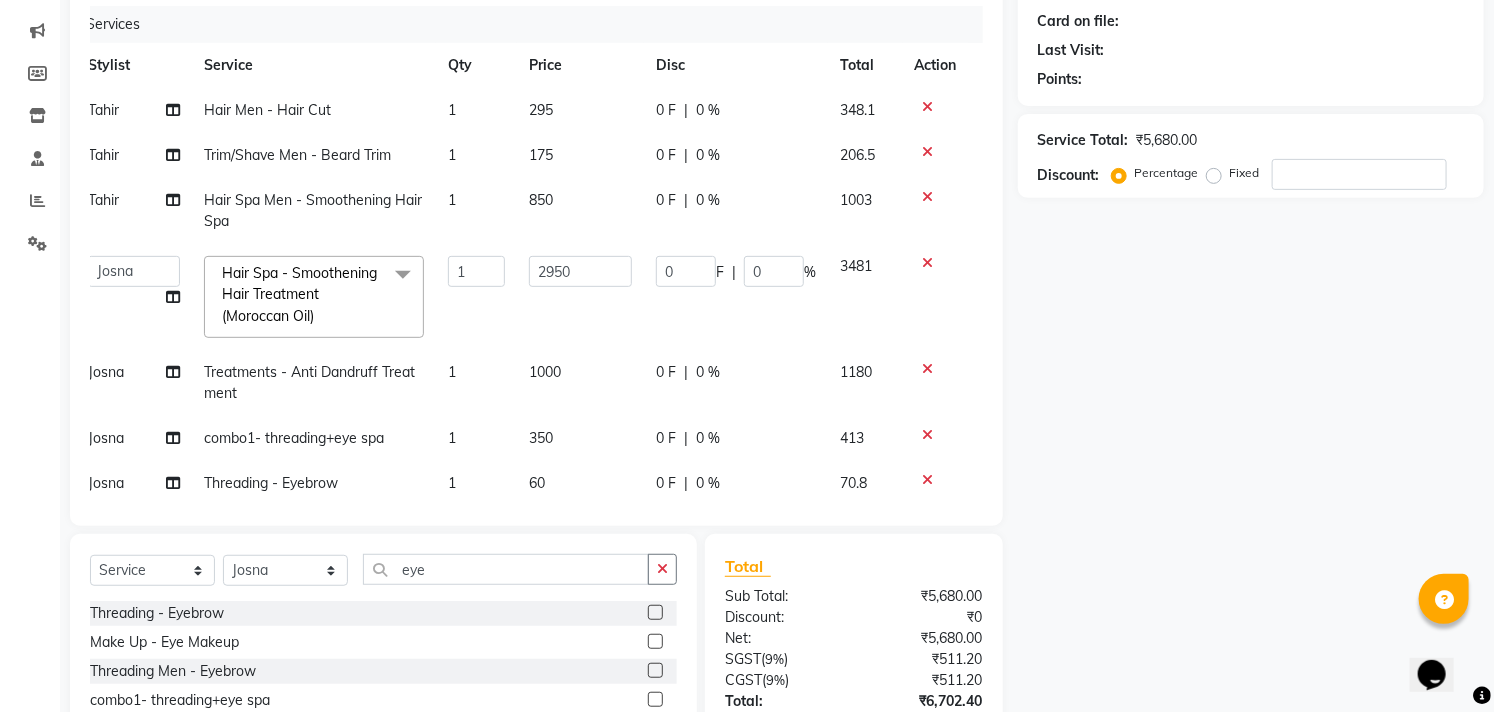 click on "1" 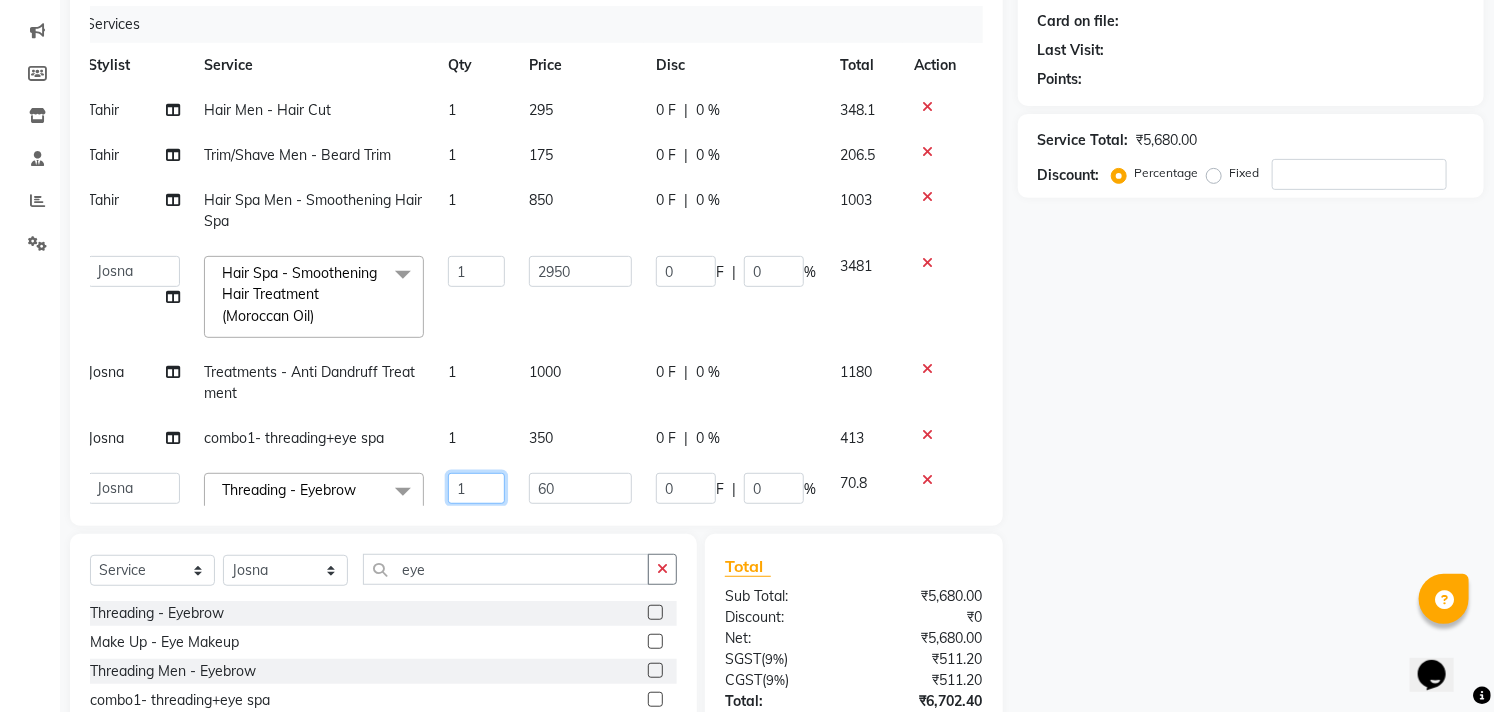 click on "1" 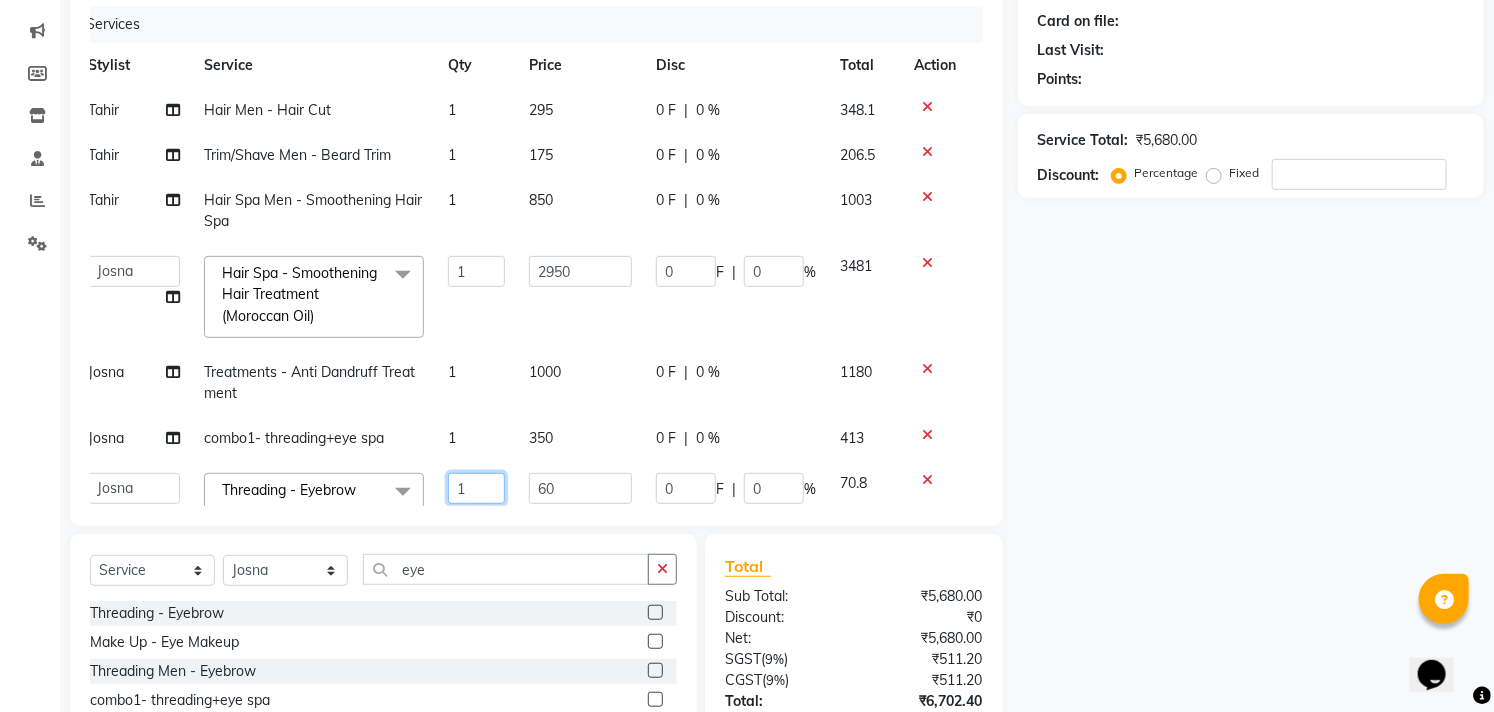 click on "1" 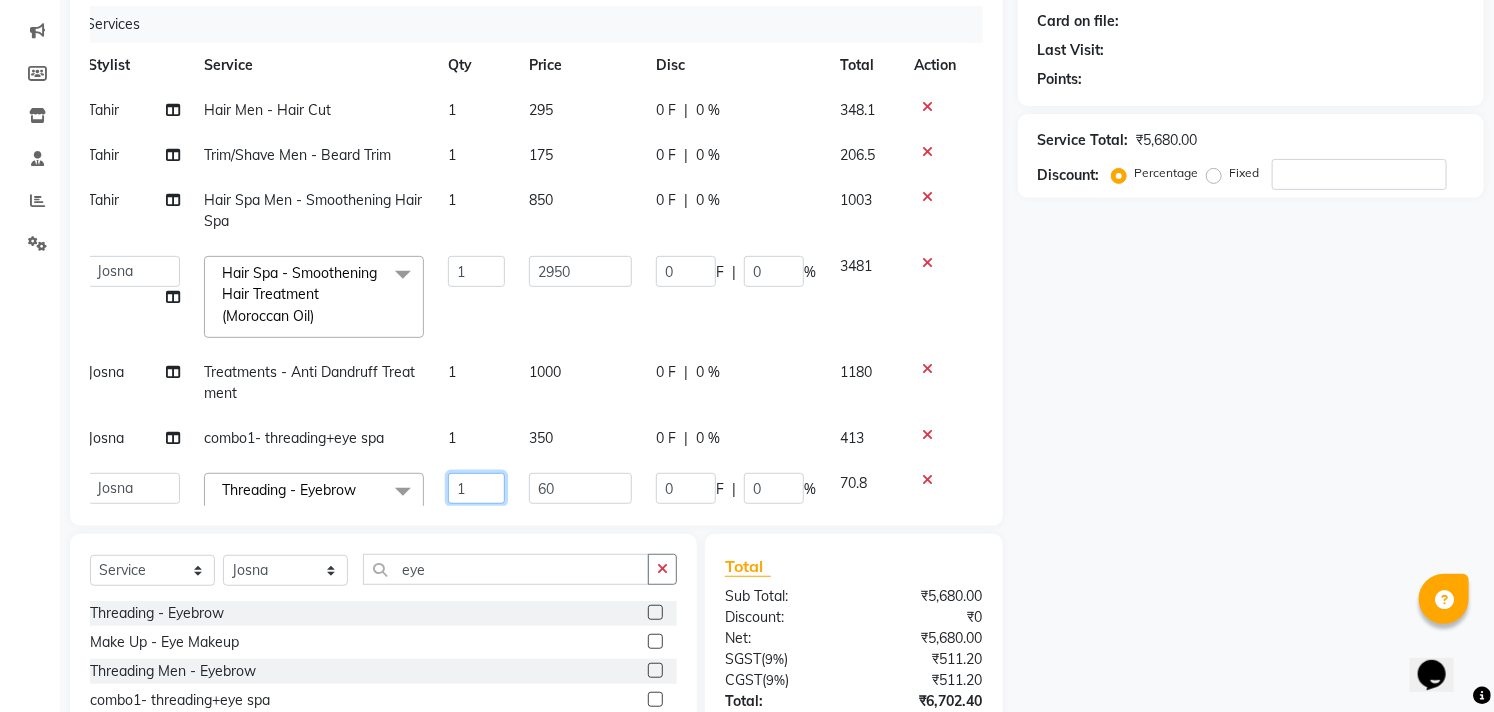 type on "2" 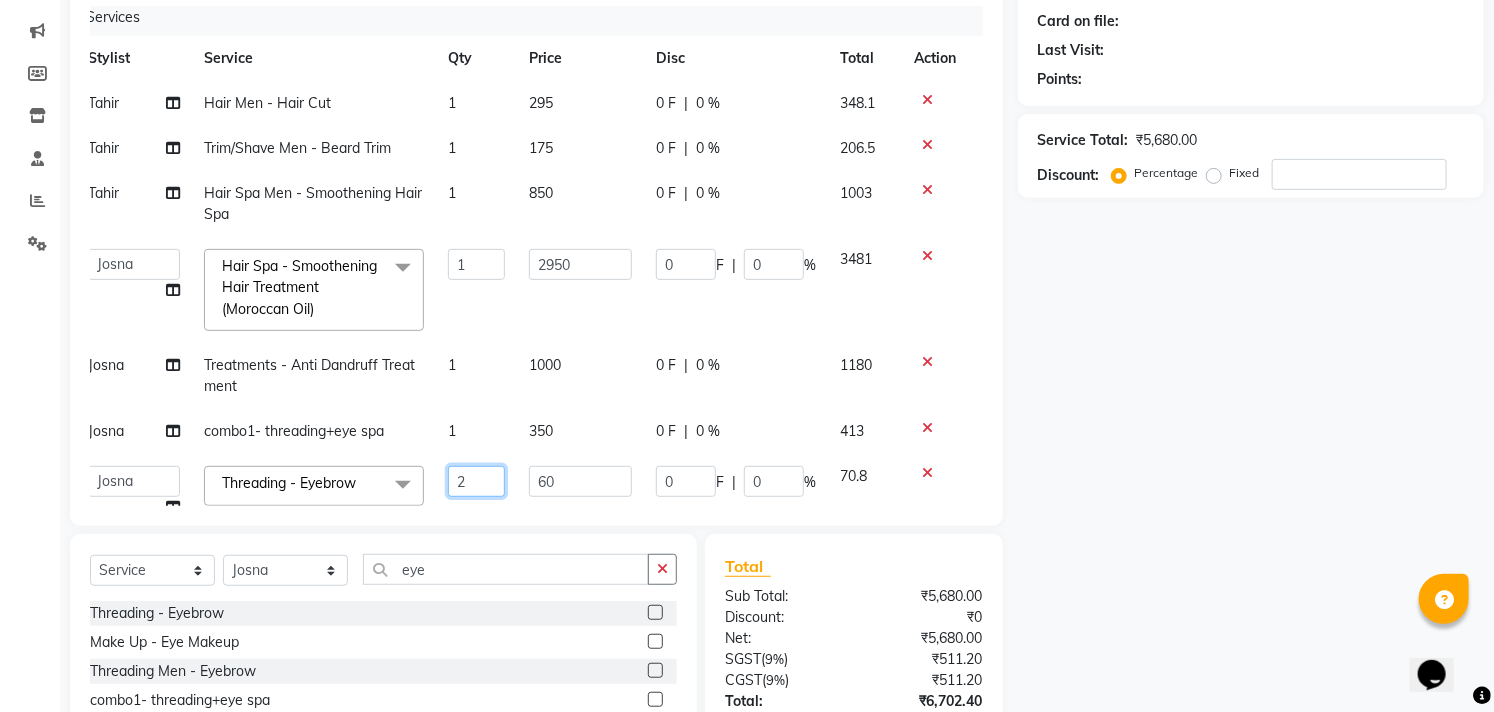 scroll, scrollTop: 63, scrollLeft: 14, axis: both 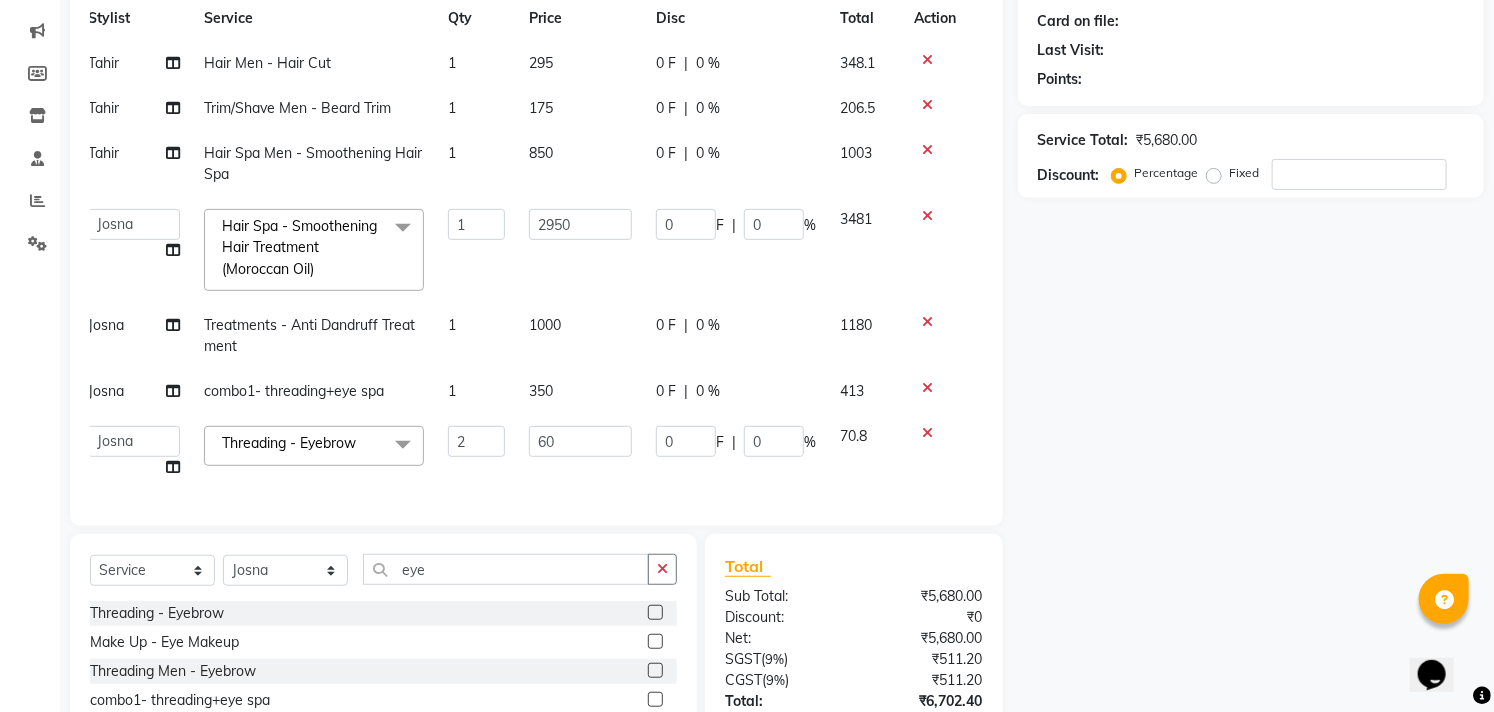 click on "Name: Membership: Total Visits: Card on file: Last Visit:  Points:  Service Total:  ₹5,680.00  Discount:  Percentage   Fixed" 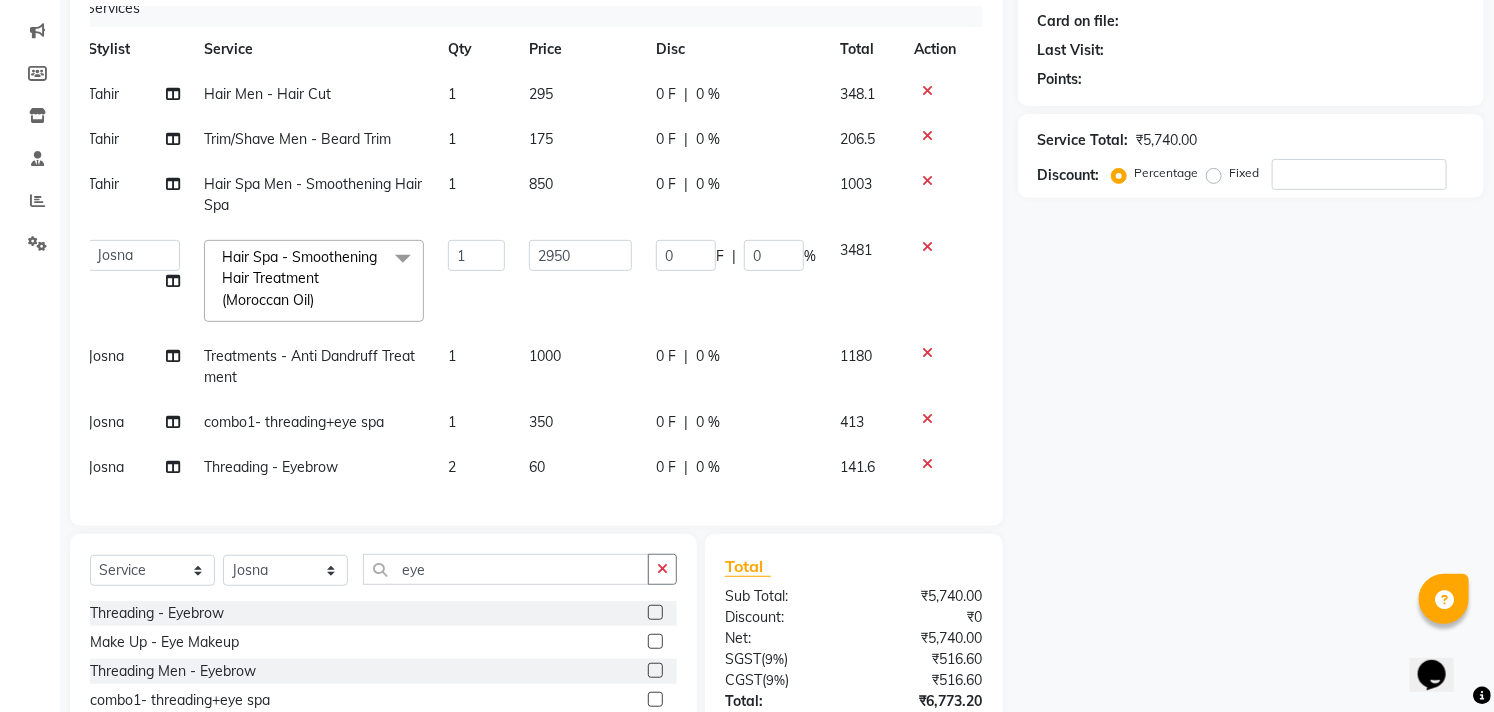 scroll, scrollTop: 33, scrollLeft: 14, axis: both 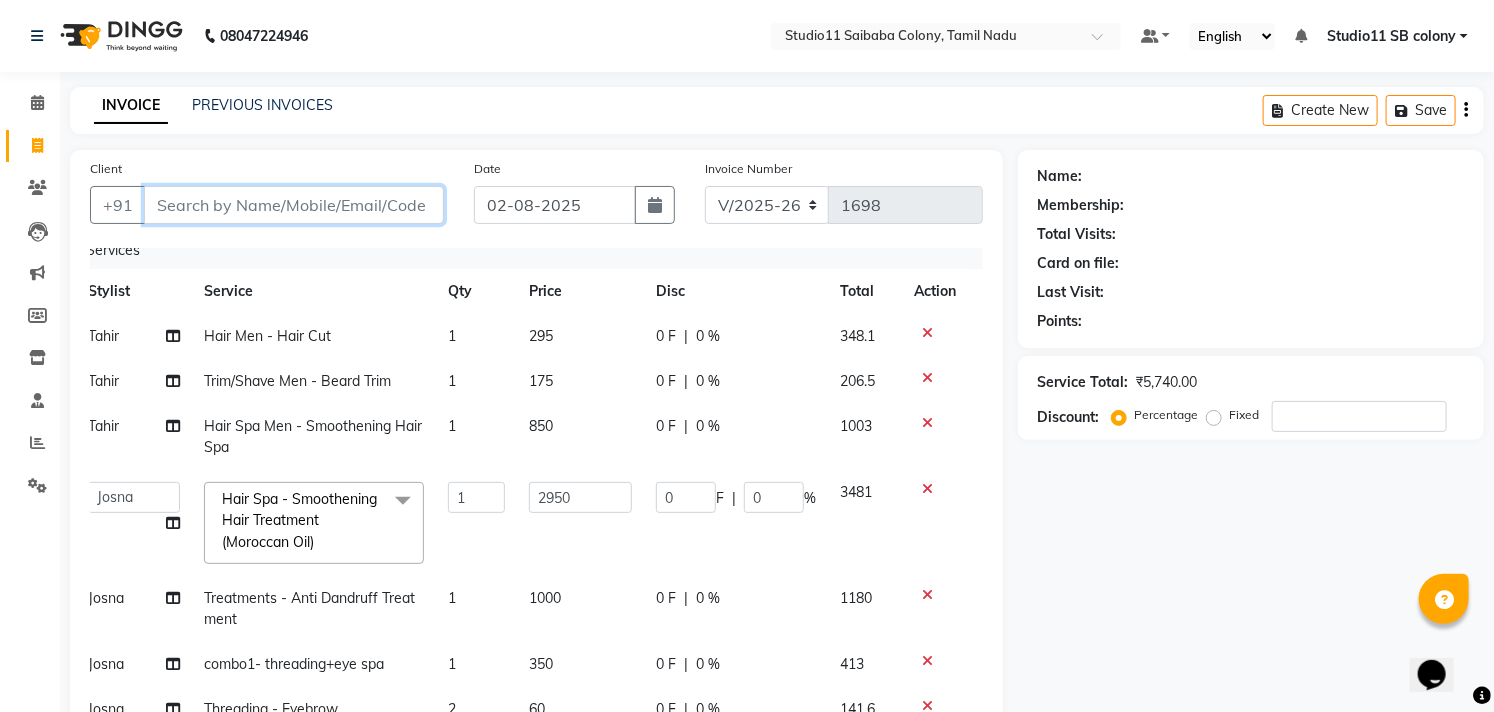 click on "Client" at bounding box center [294, 205] 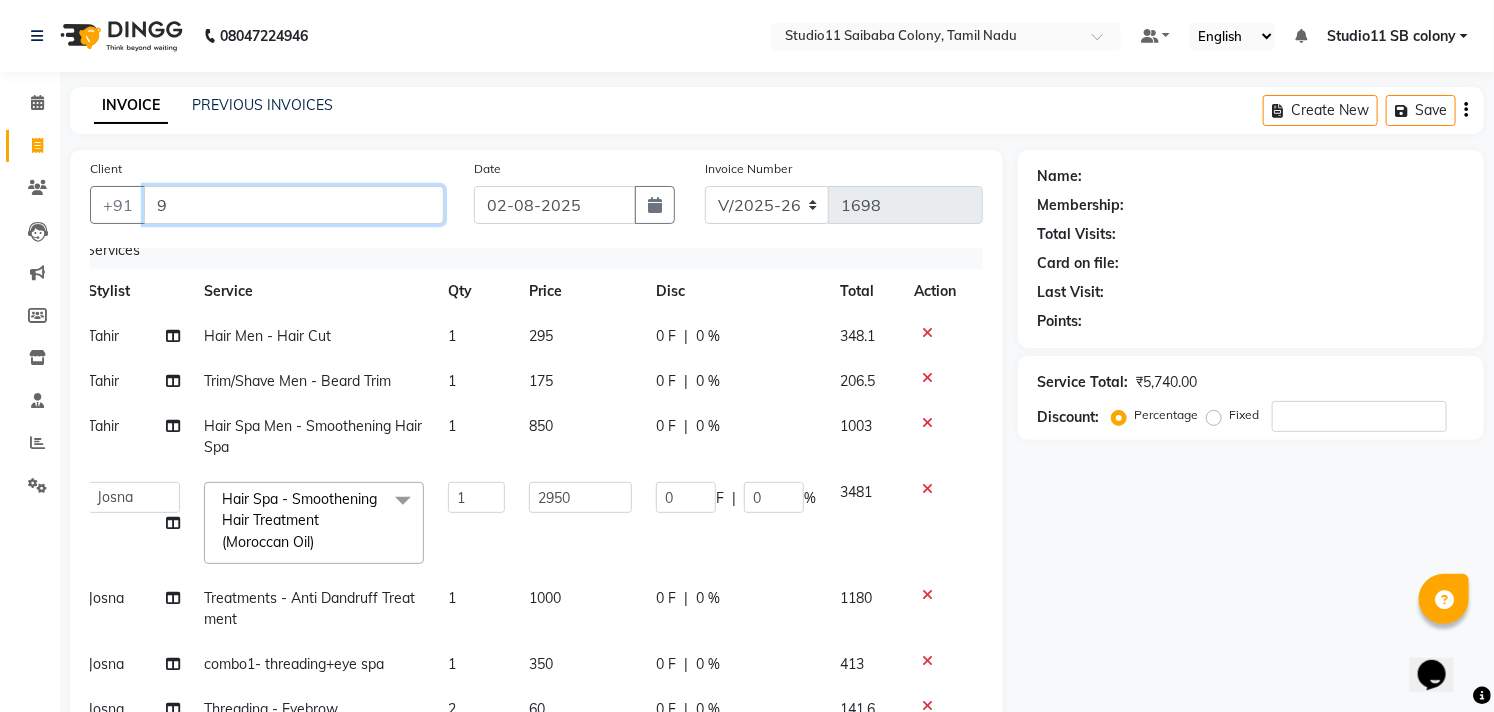 type on "0" 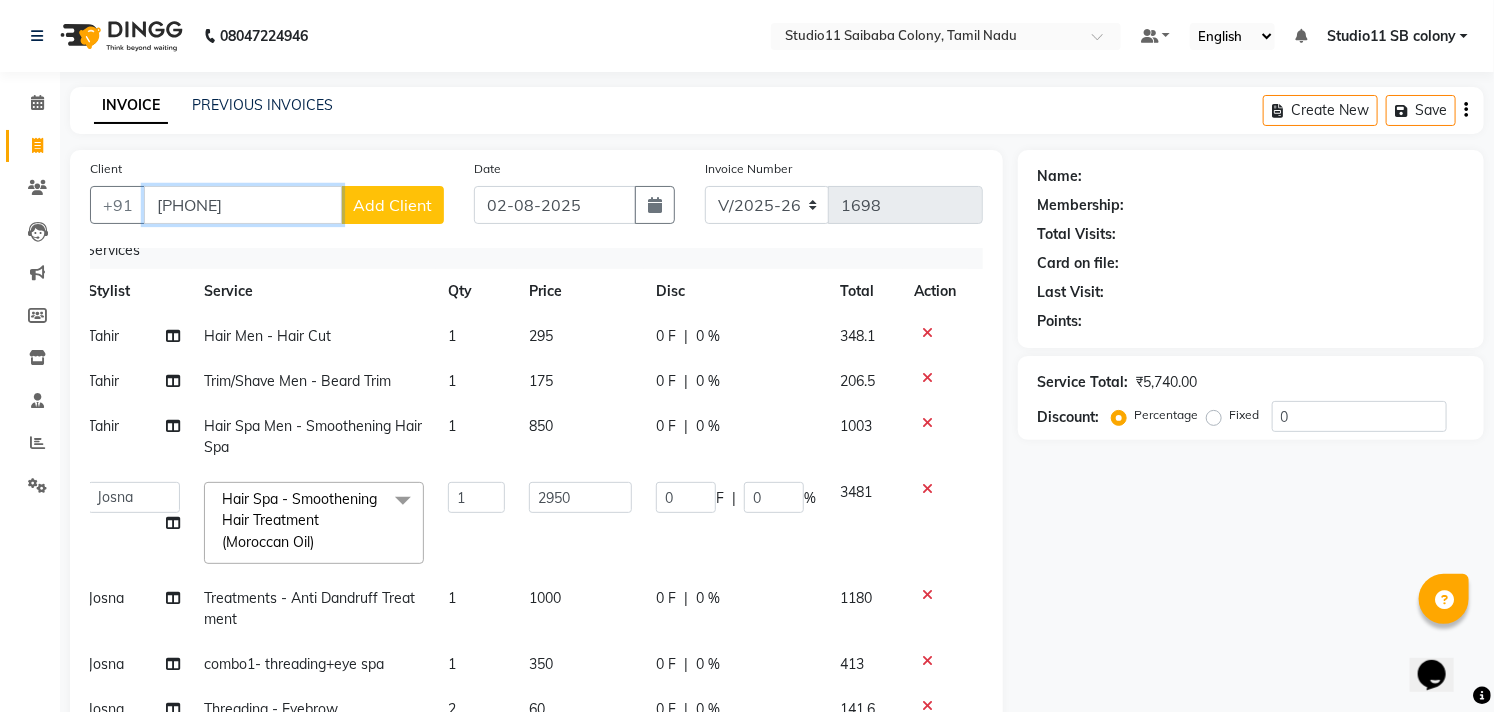 type on "[PHONE]" 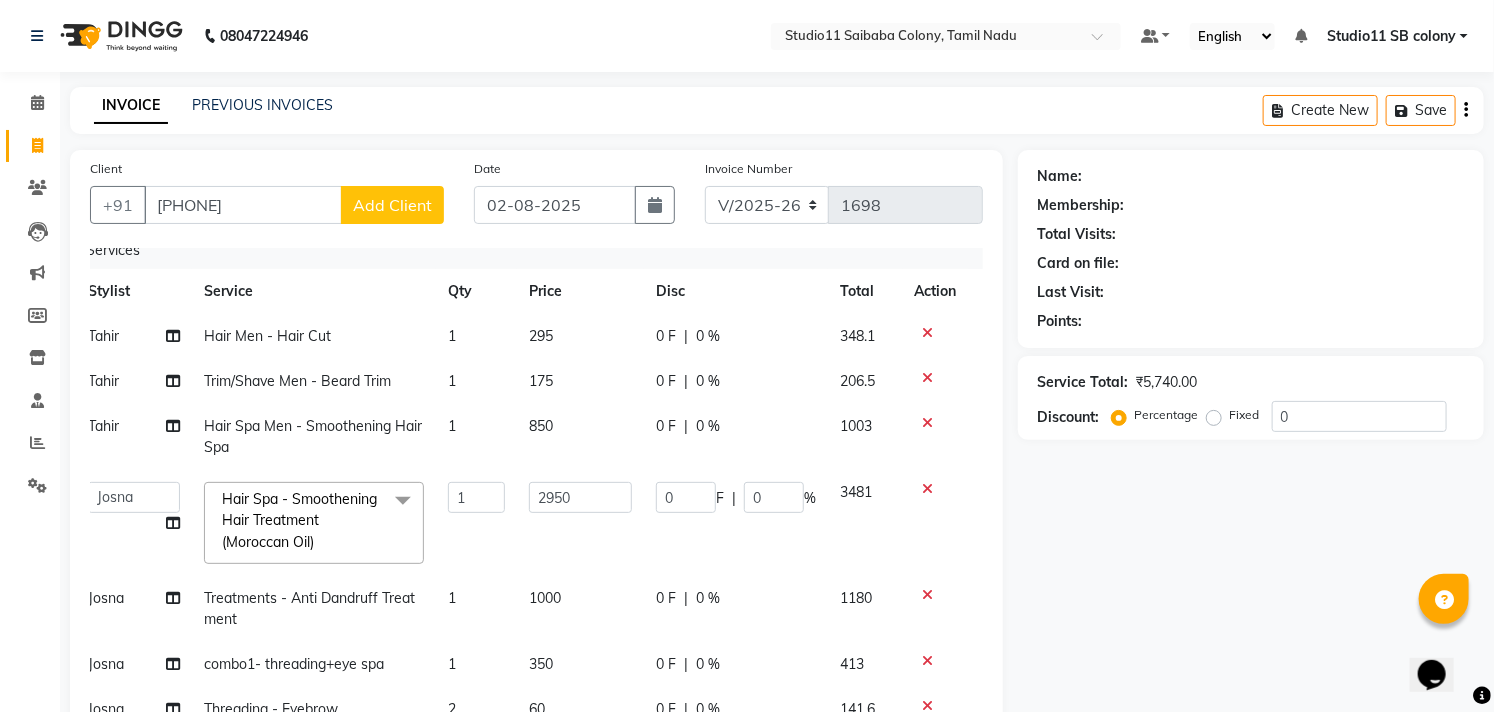 click on "Add Client" 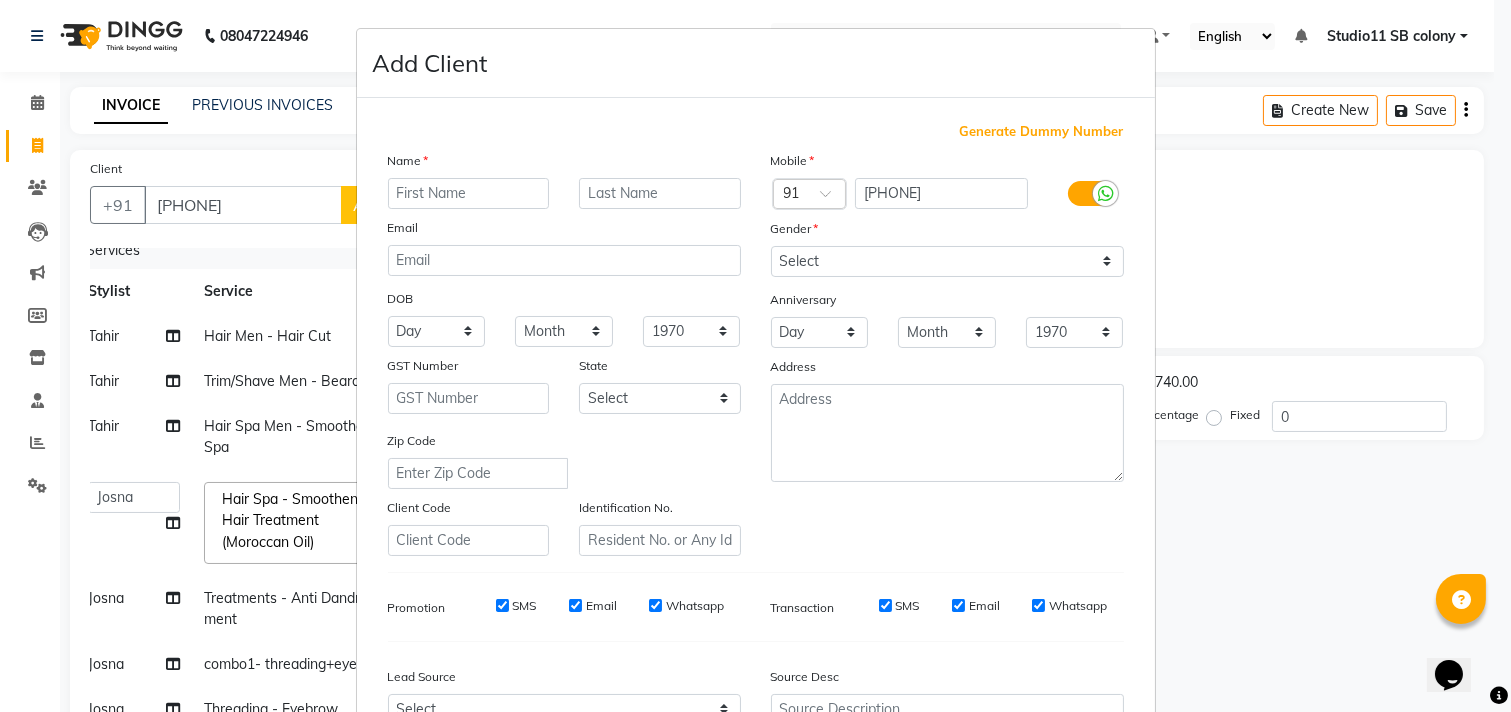 click at bounding box center [469, 193] 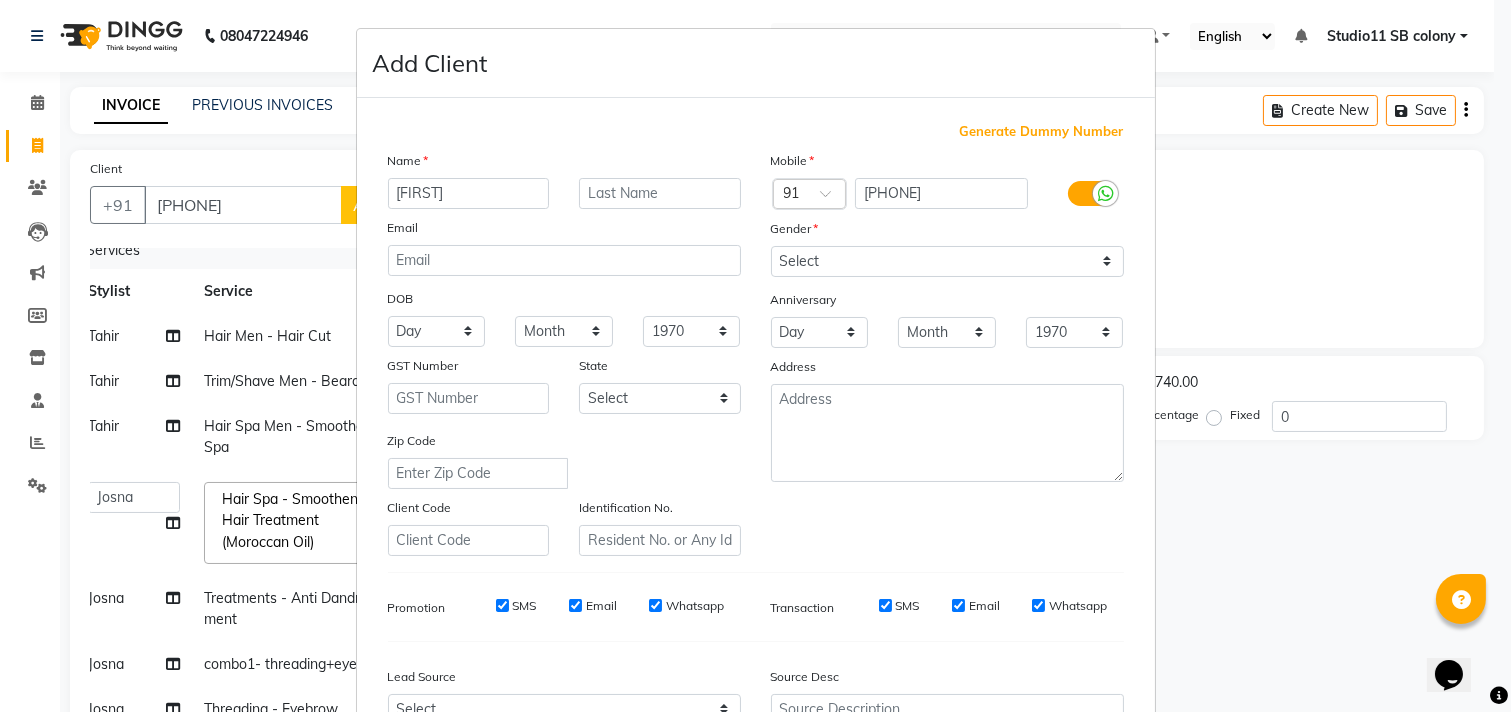 type on "[FIRST]" 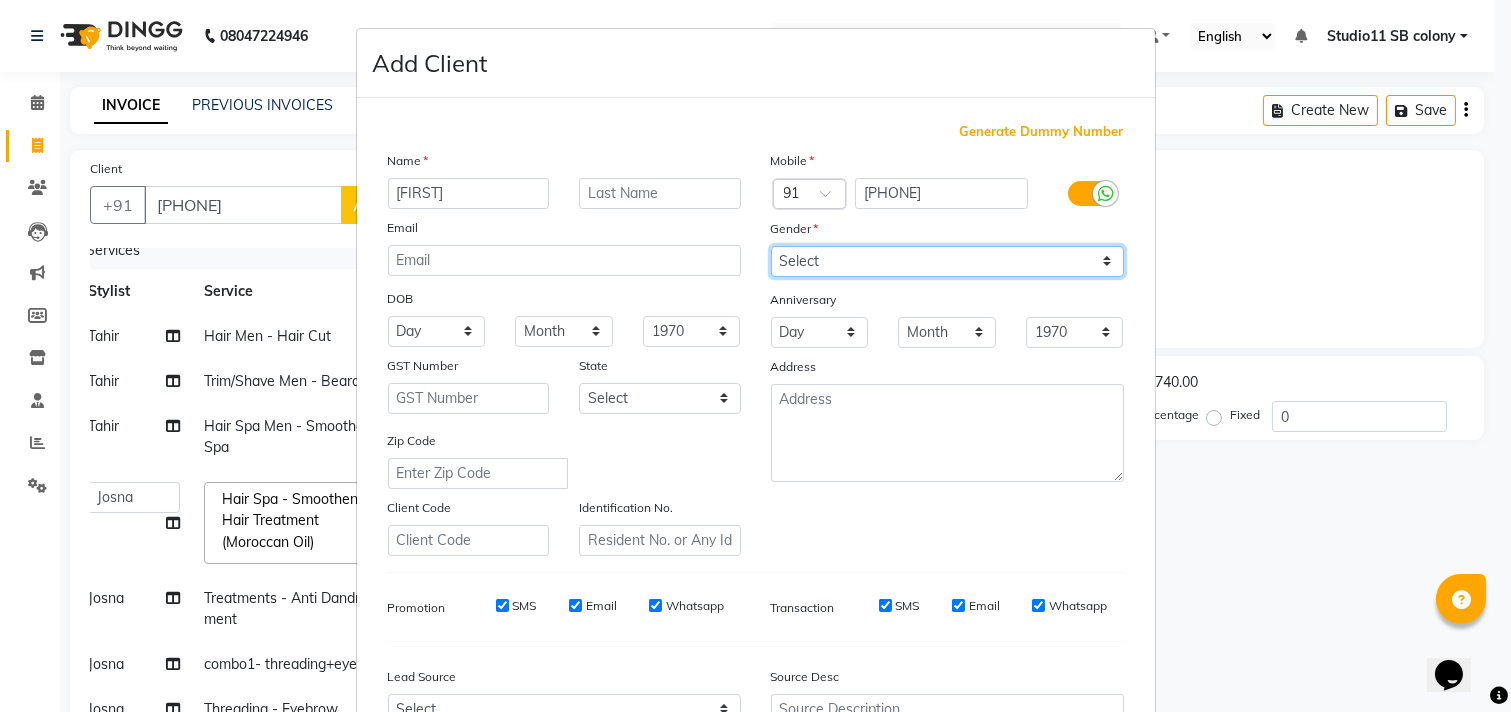 click on "Select Male Female Other Prefer Not To Say" at bounding box center (947, 261) 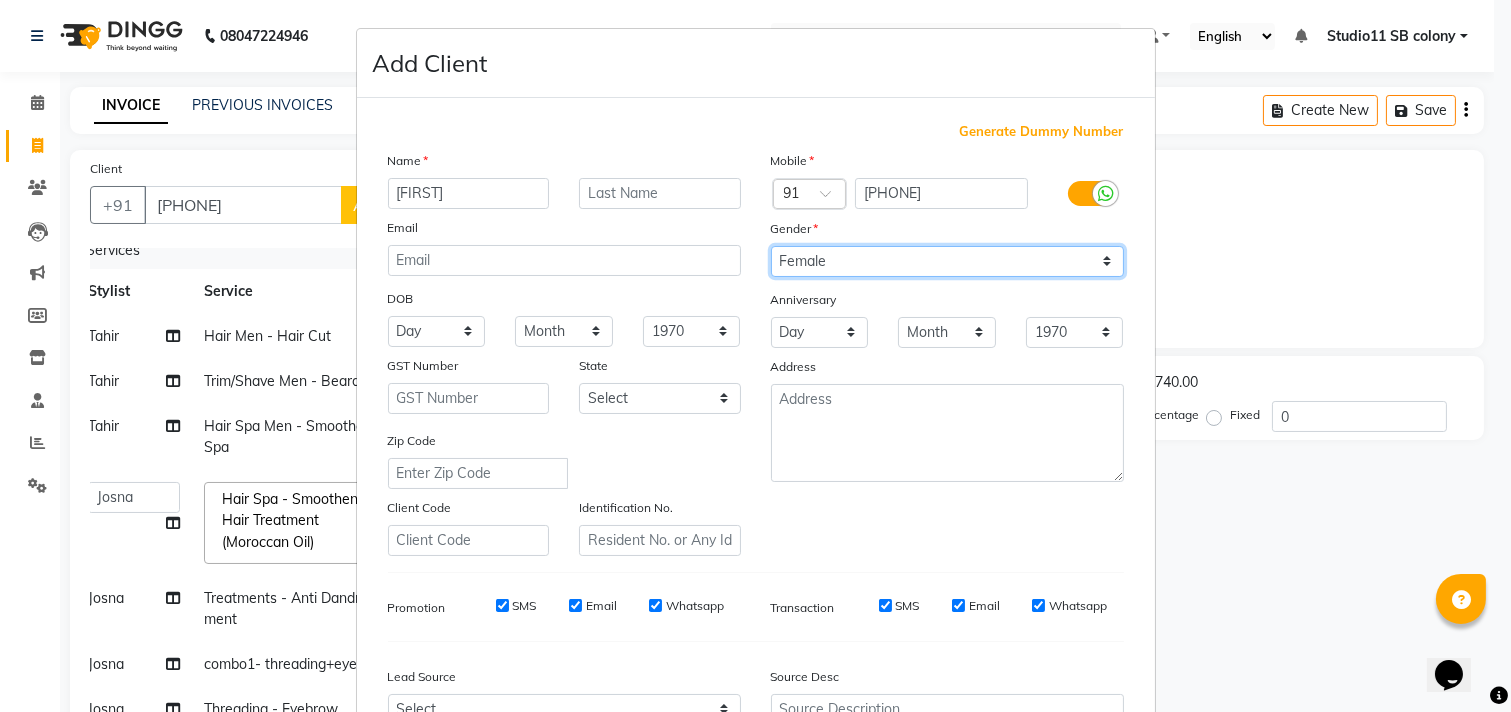 click on "Select Male Female Other Prefer Not To Say" at bounding box center [947, 261] 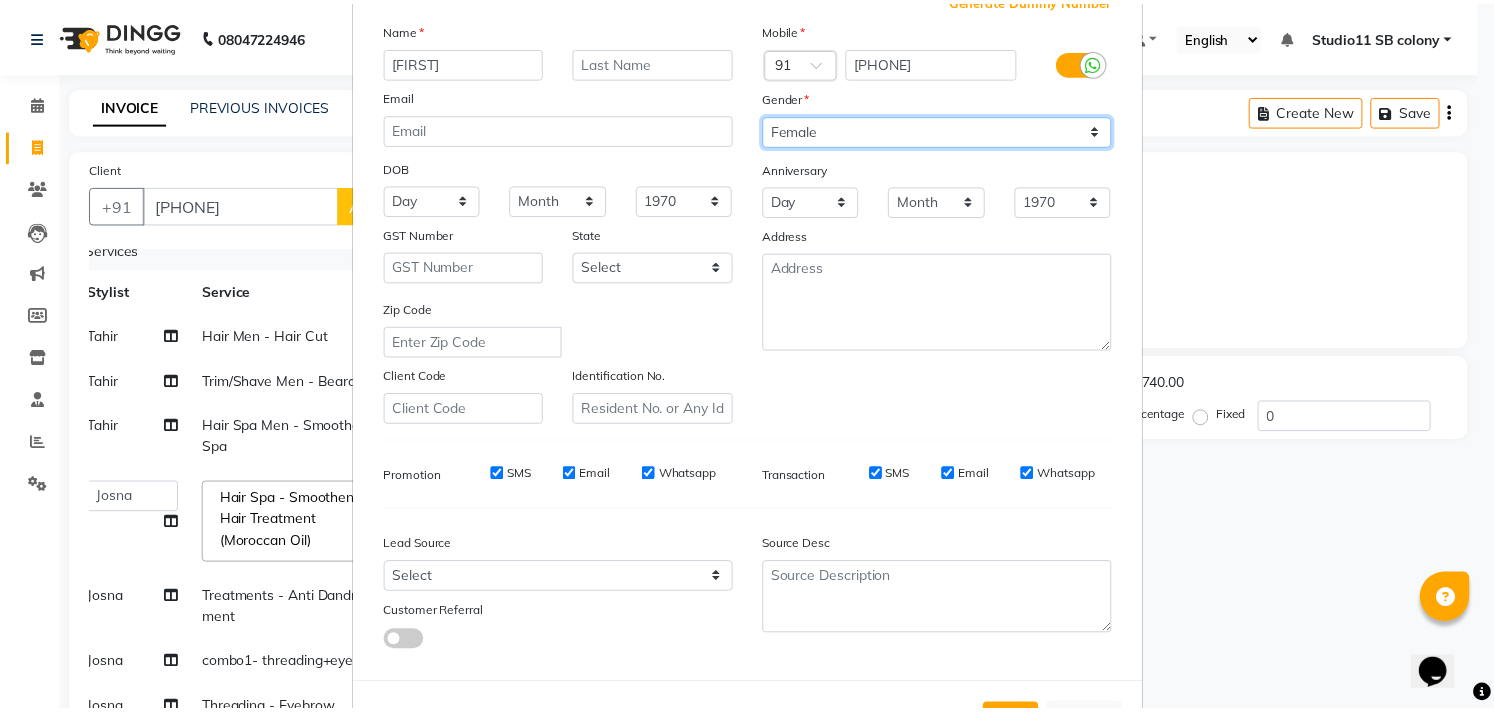 scroll, scrollTop: 212, scrollLeft: 0, axis: vertical 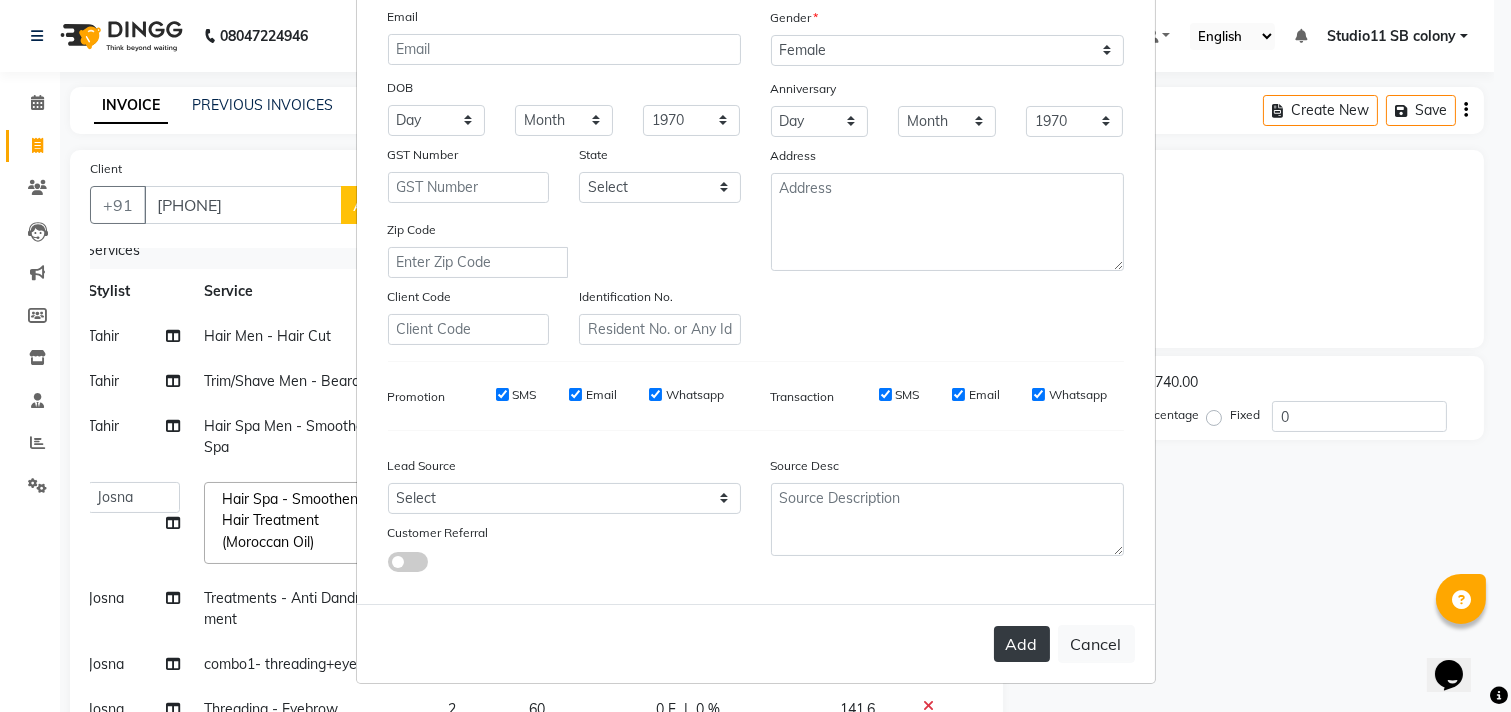 click on "Add" at bounding box center [1022, 644] 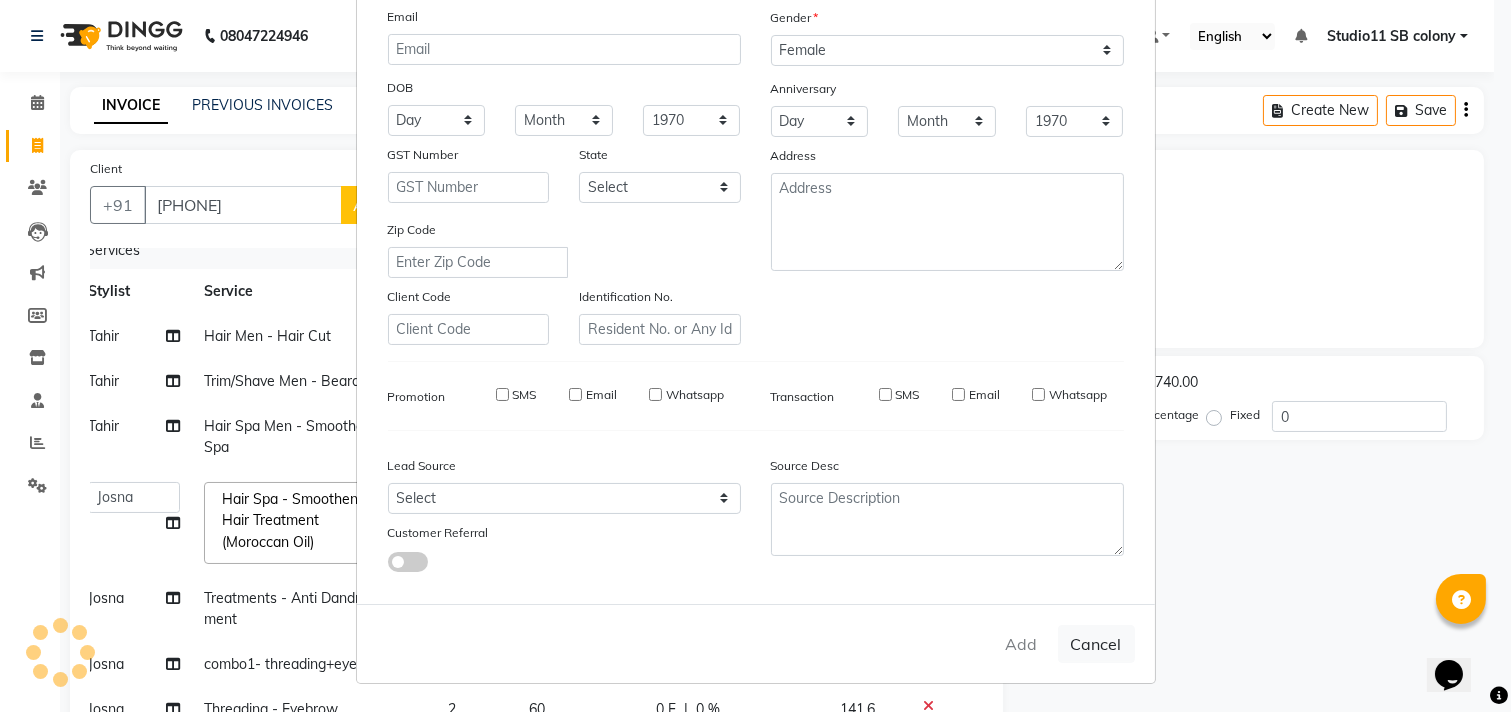 type 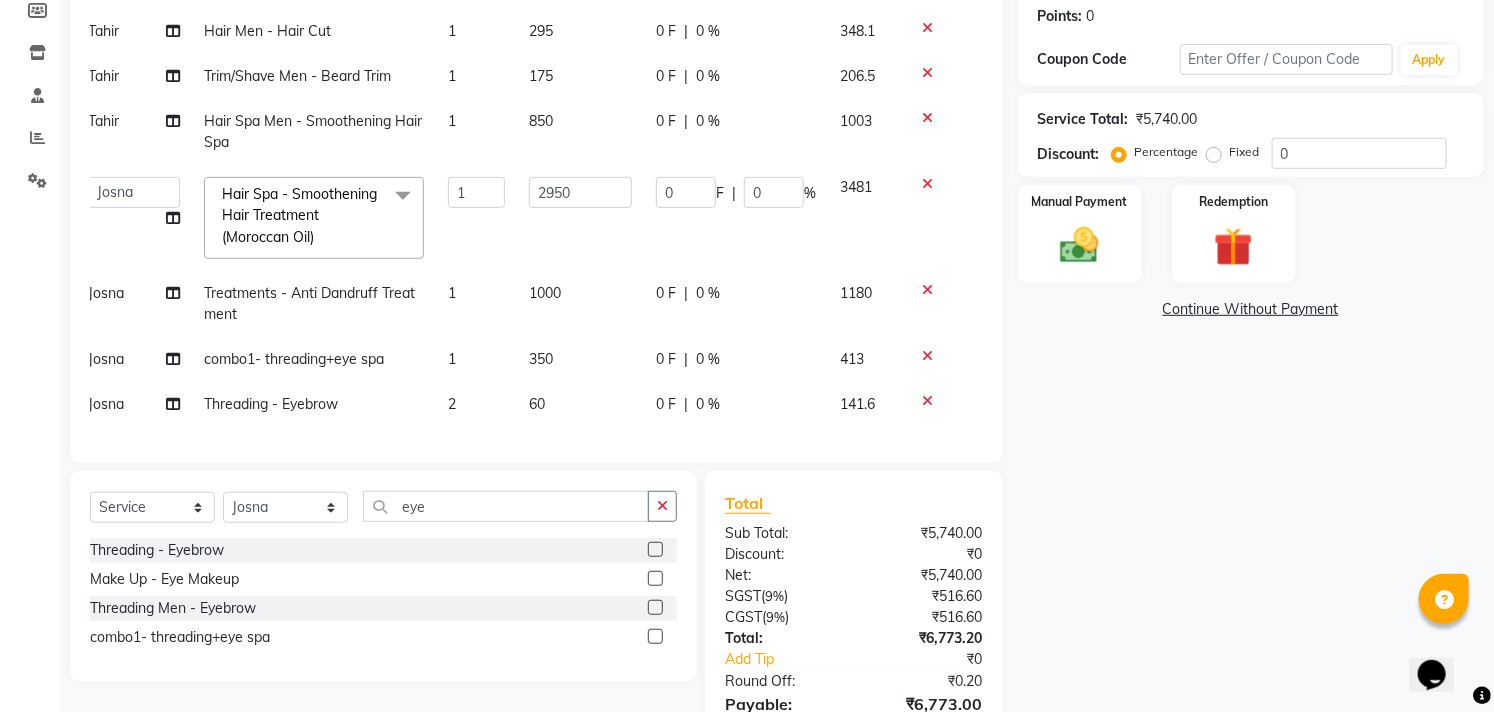scroll, scrollTop: 408, scrollLeft: 0, axis: vertical 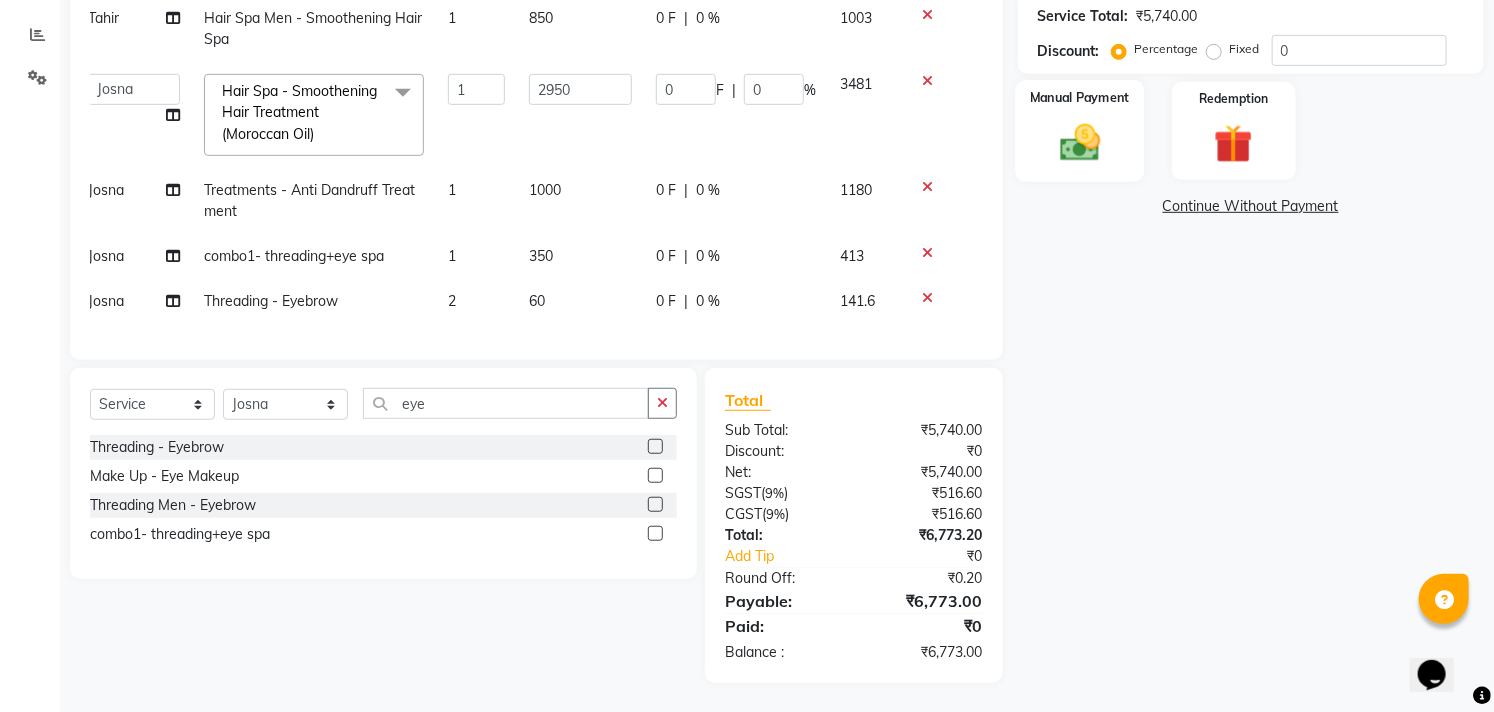 click 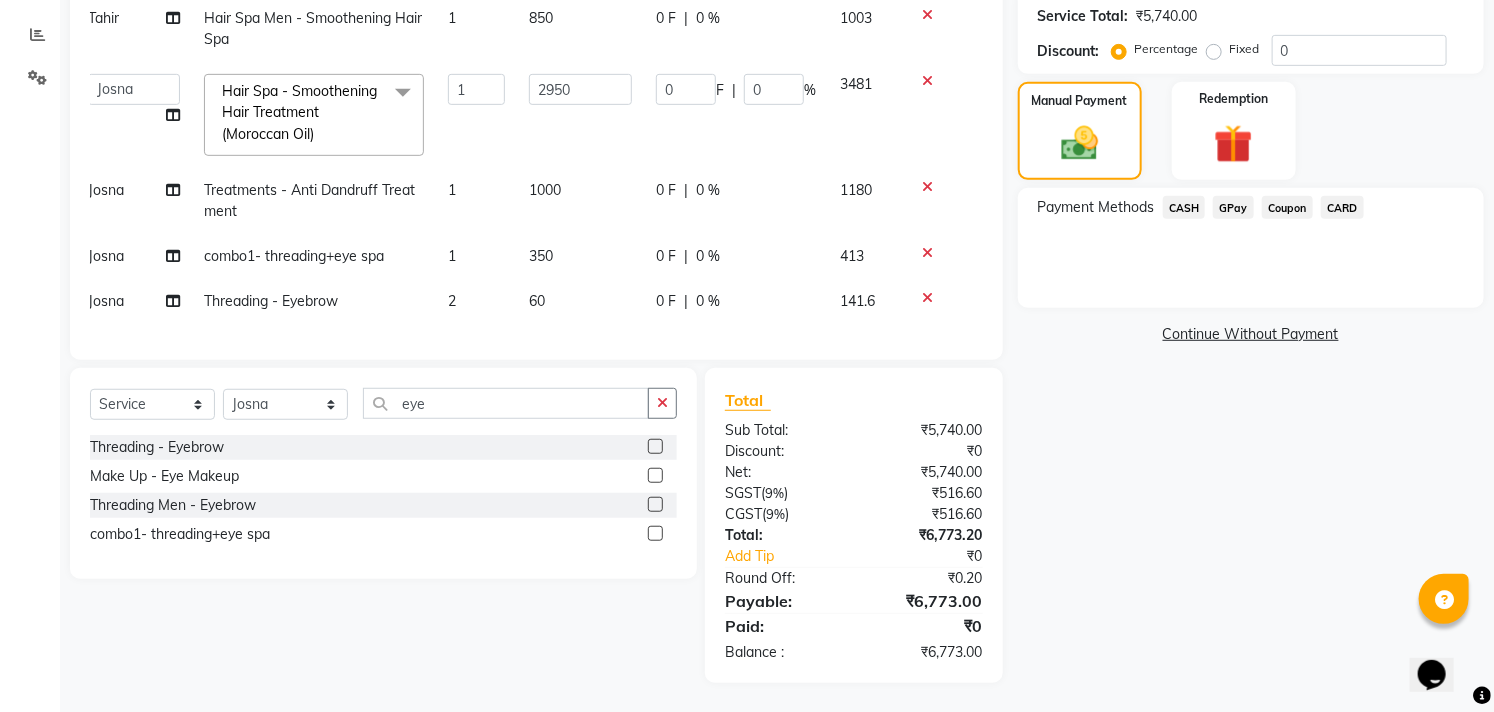 click on "GPay" 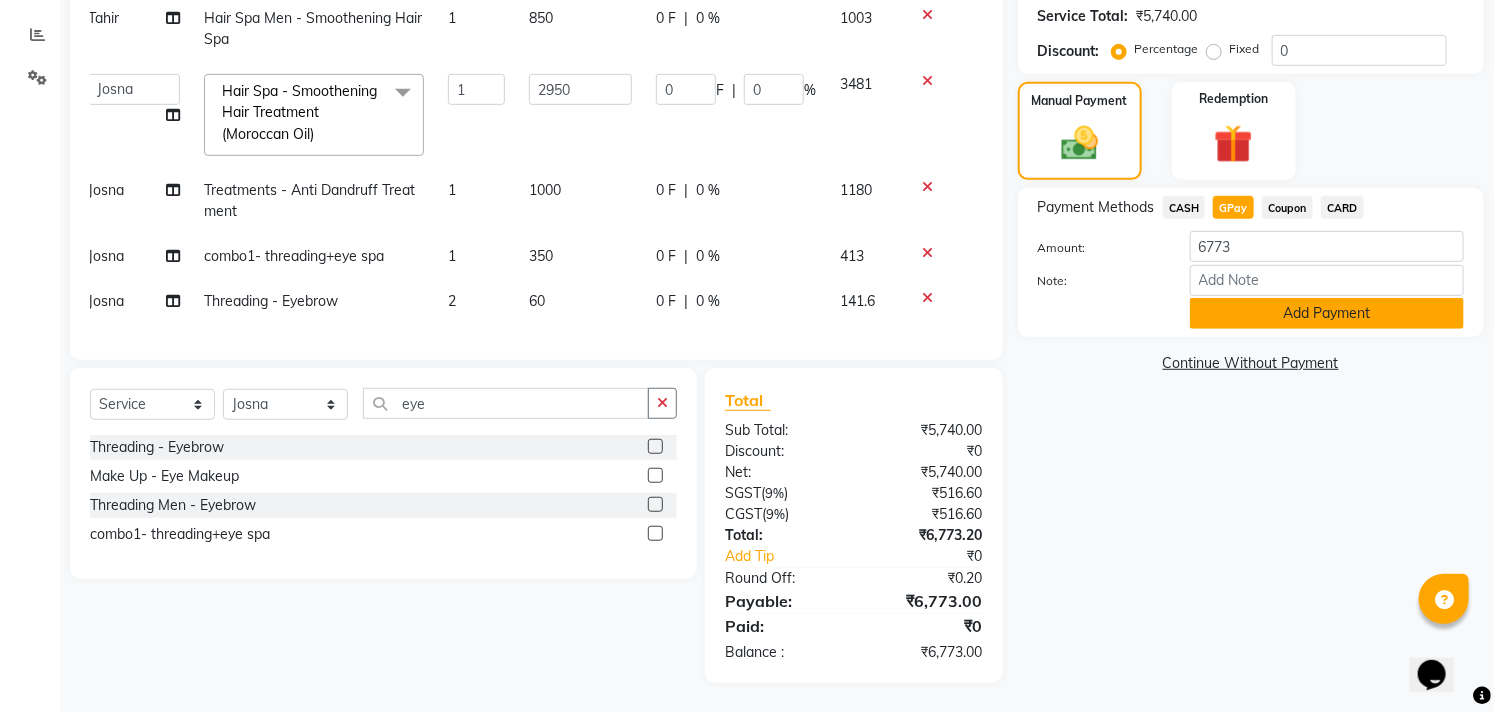 click on "Add Payment" 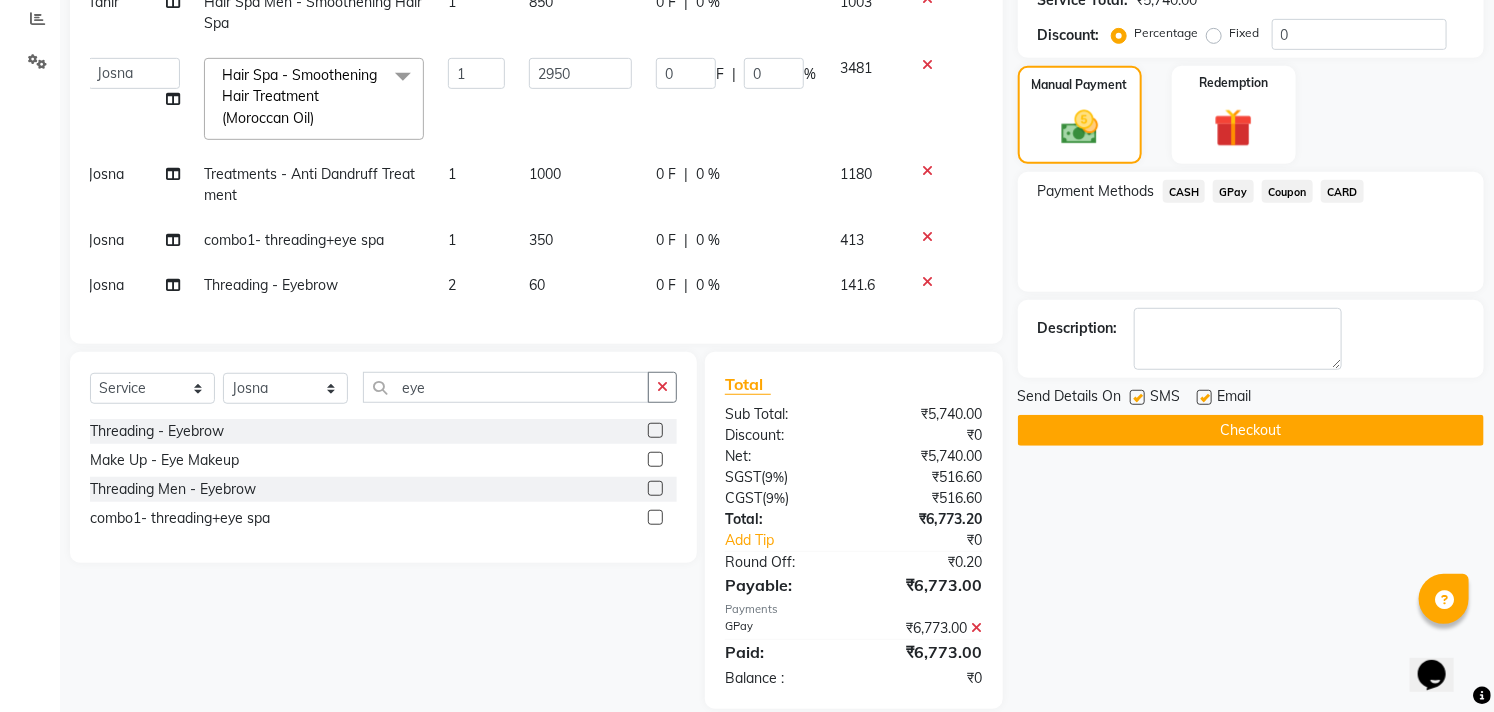 scroll, scrollTop: 451, scrollLeft: 0, axis: vertical 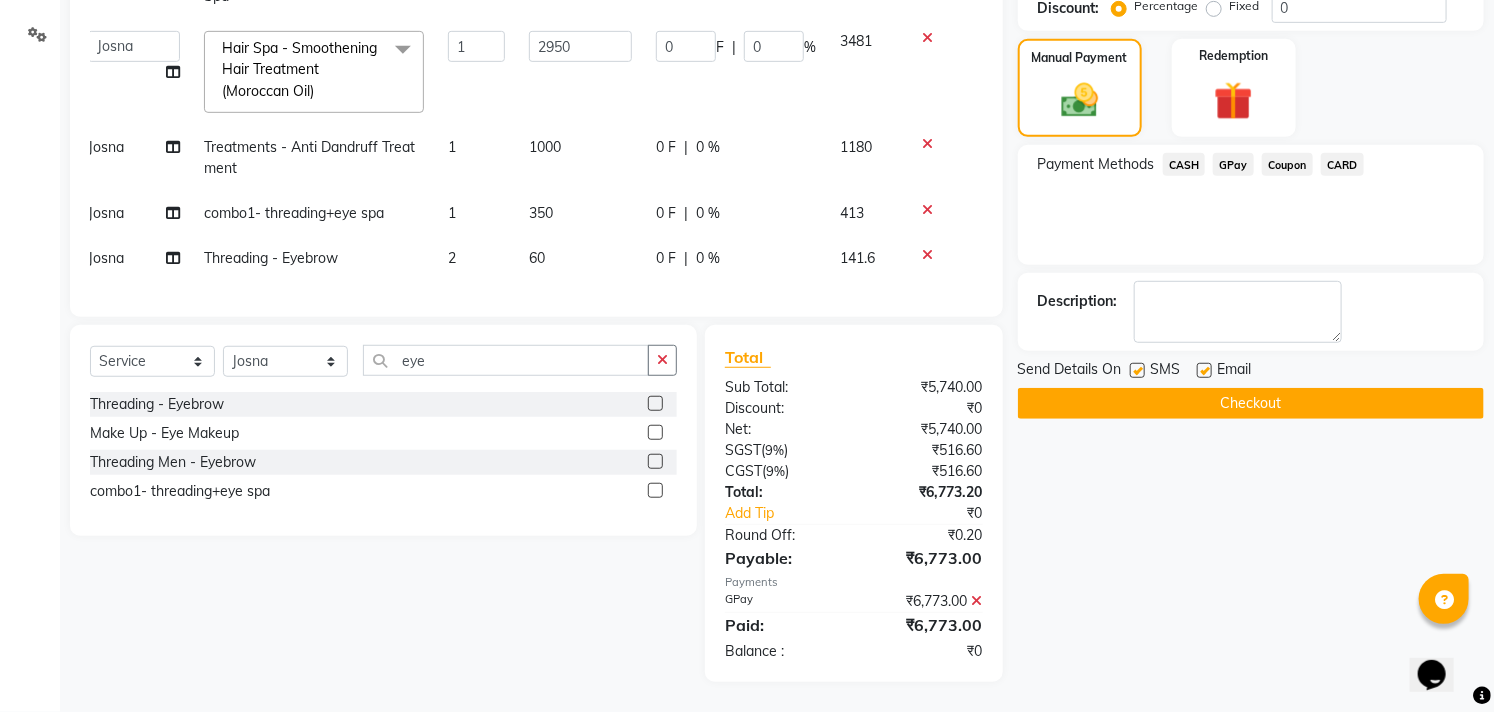 click 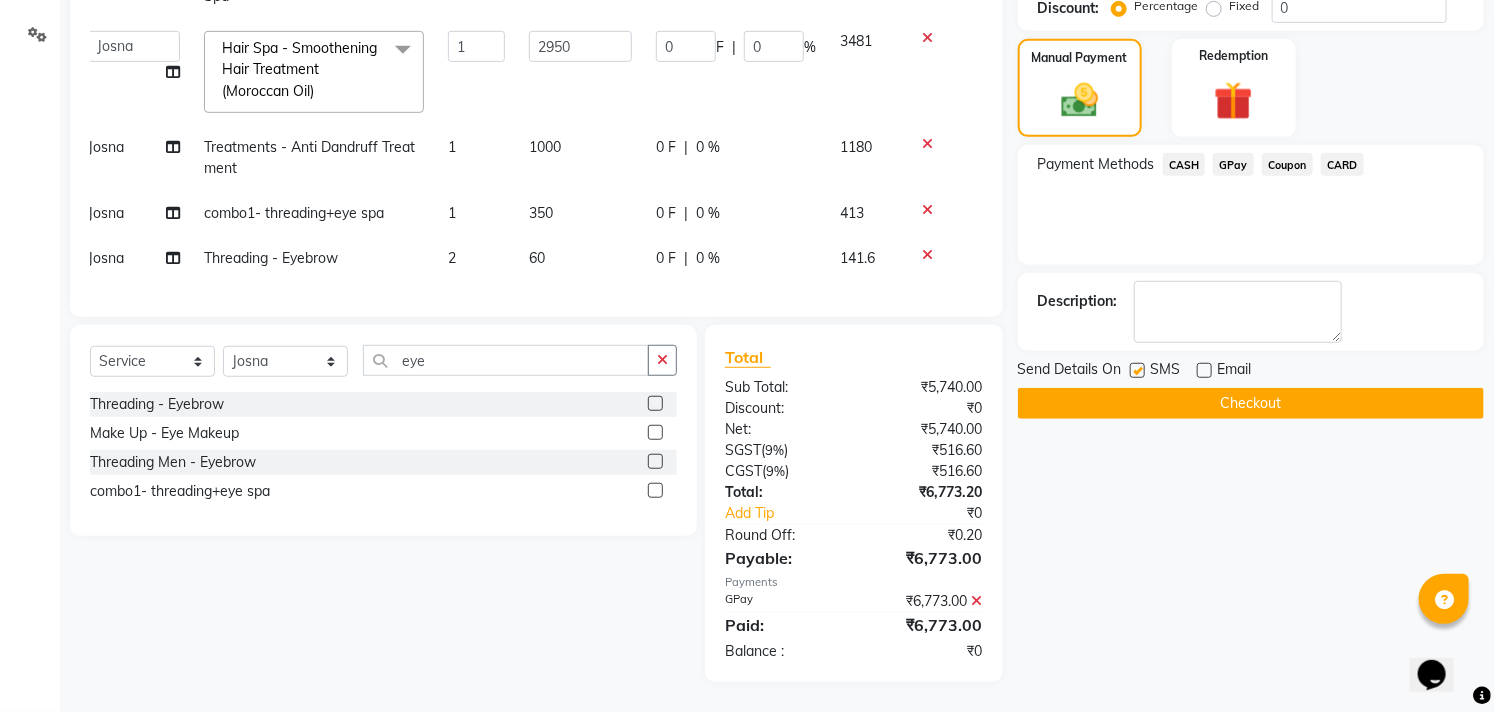 click 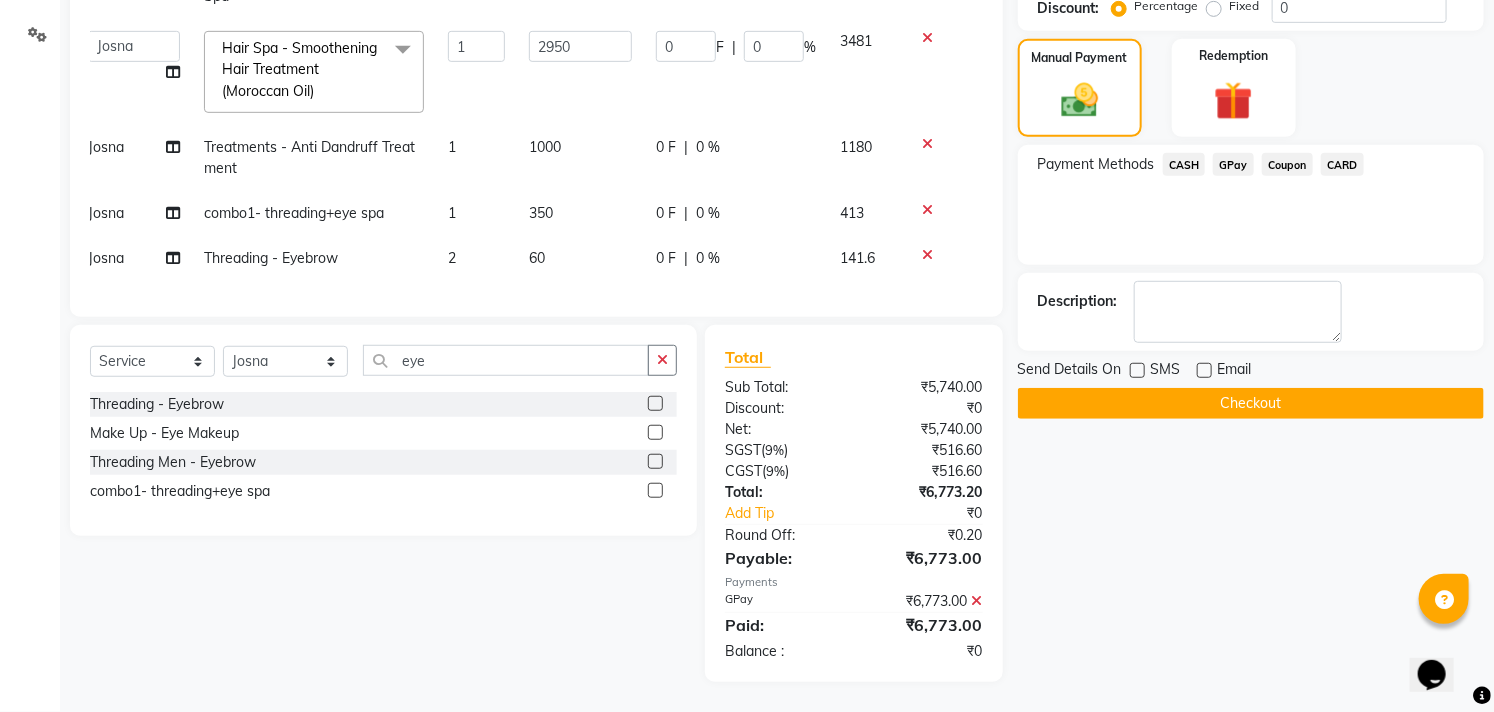 click on "Checkout" 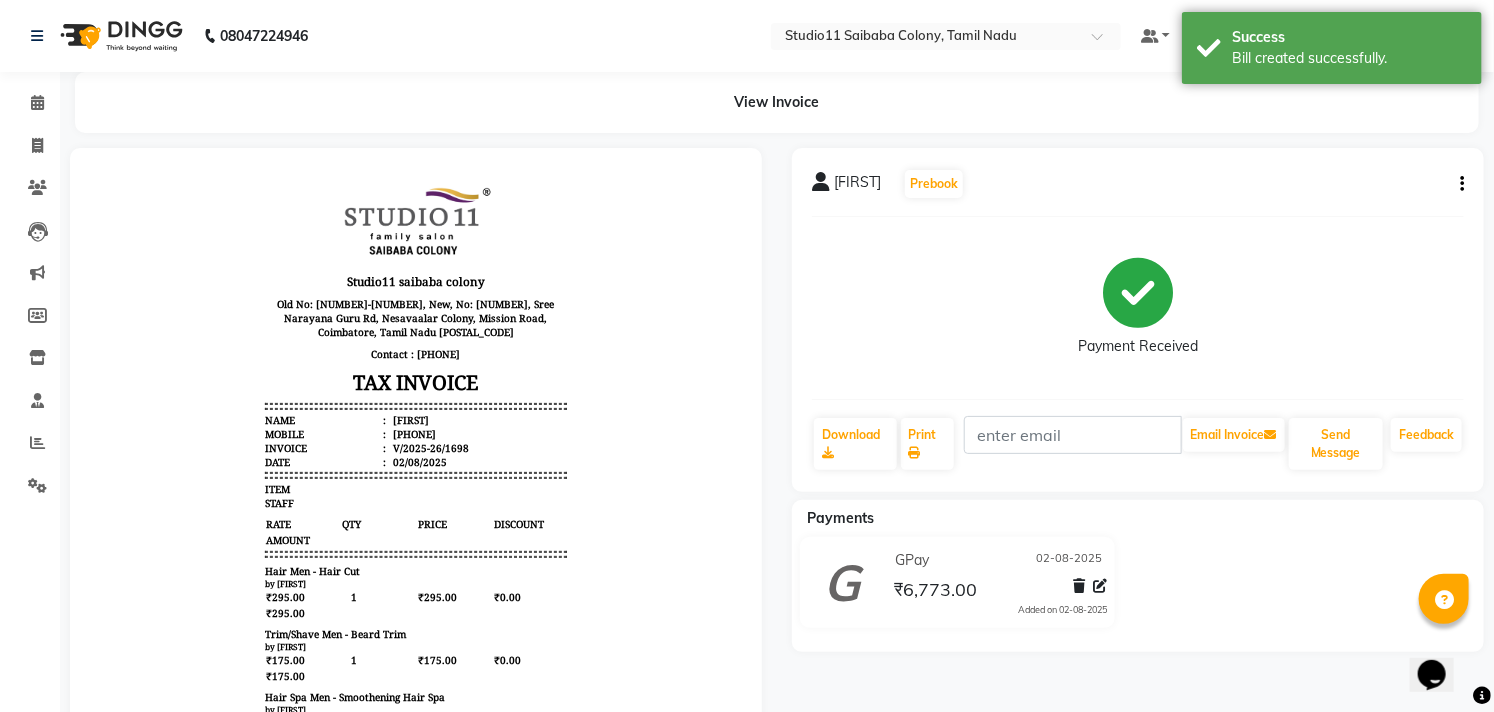 scroll, scrollTop: 0, scrollLeft: 0, axis: both 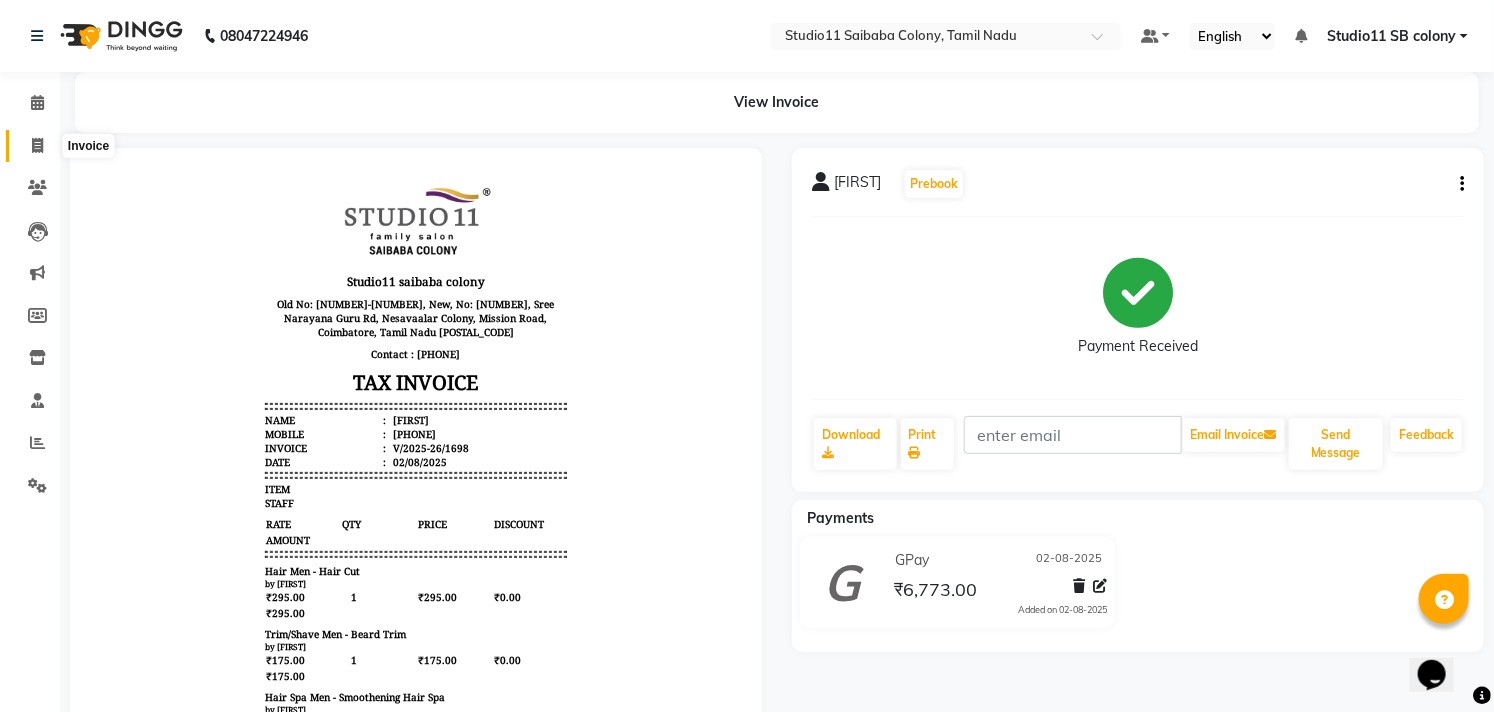 click 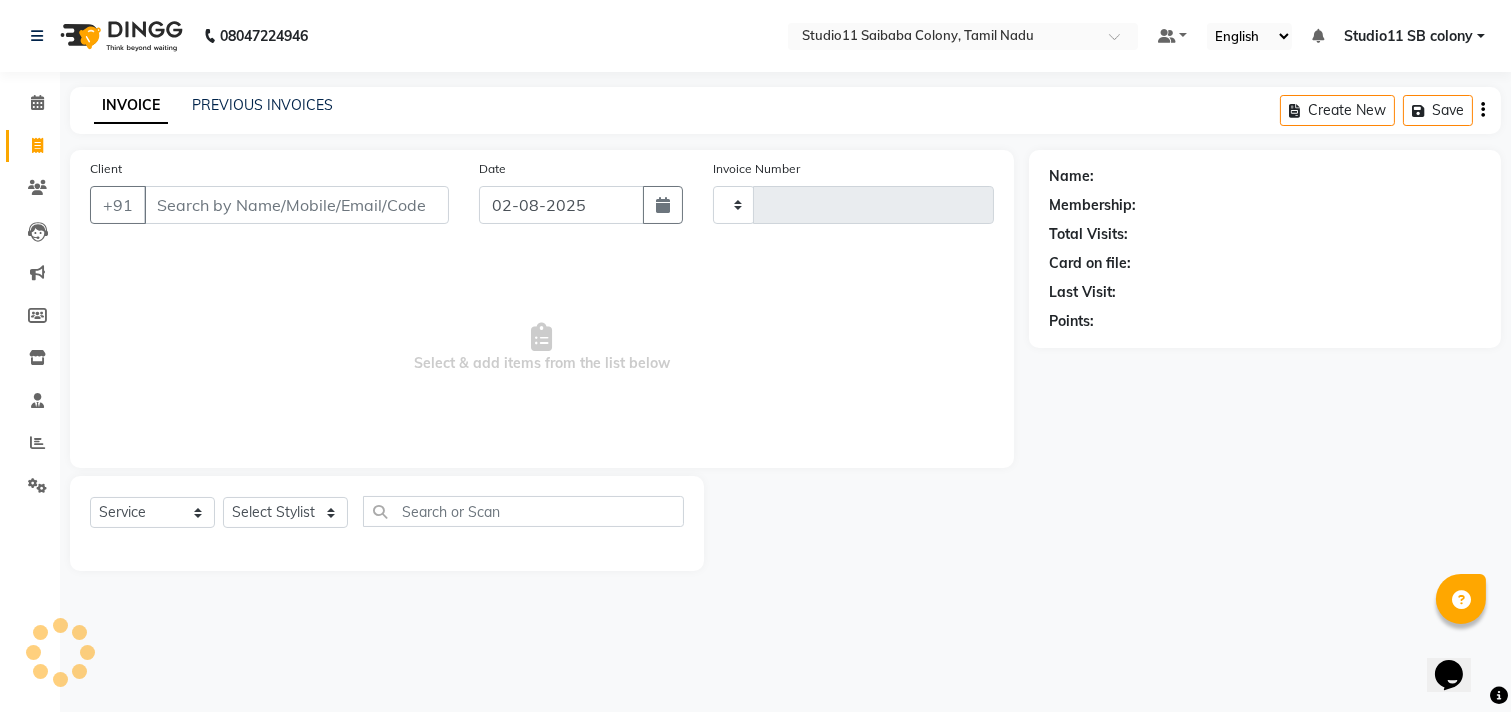 type on "1699" 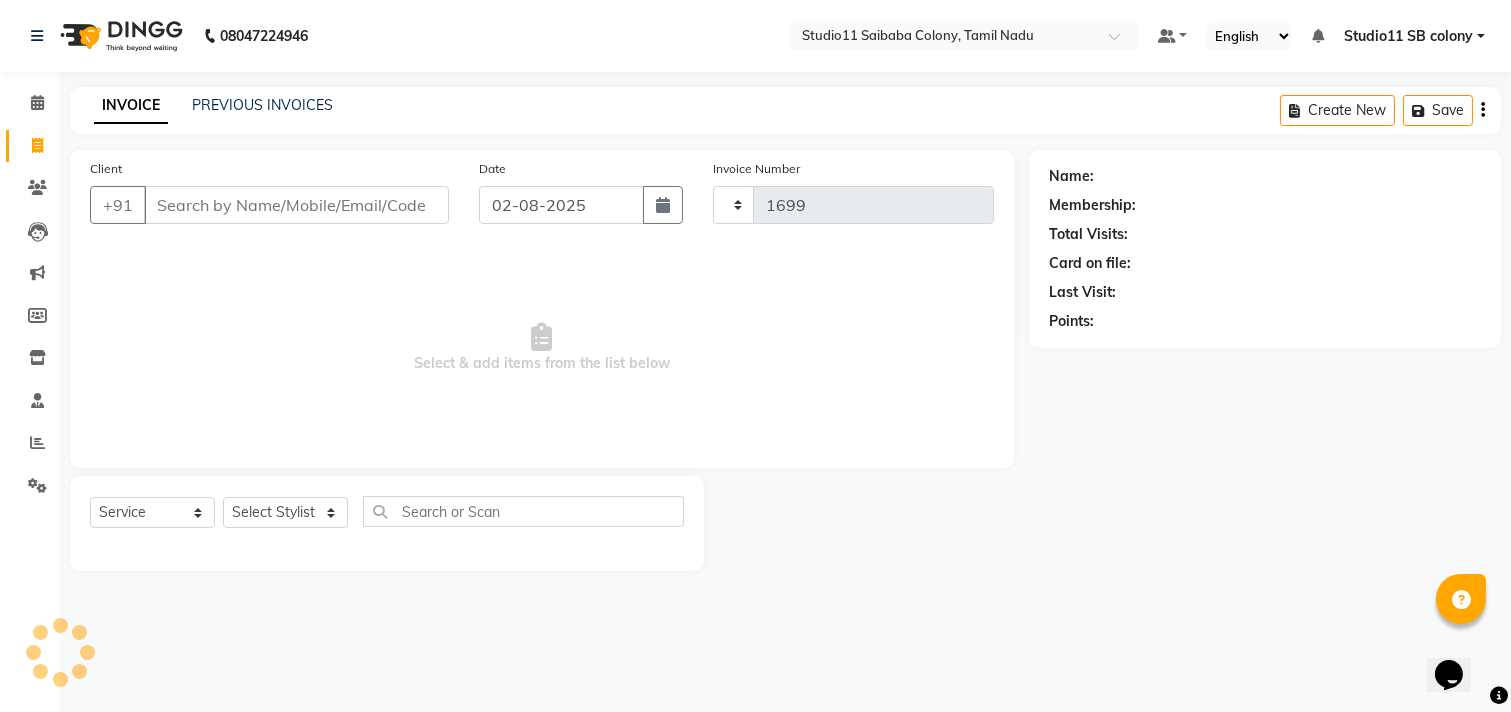 select on "7717" 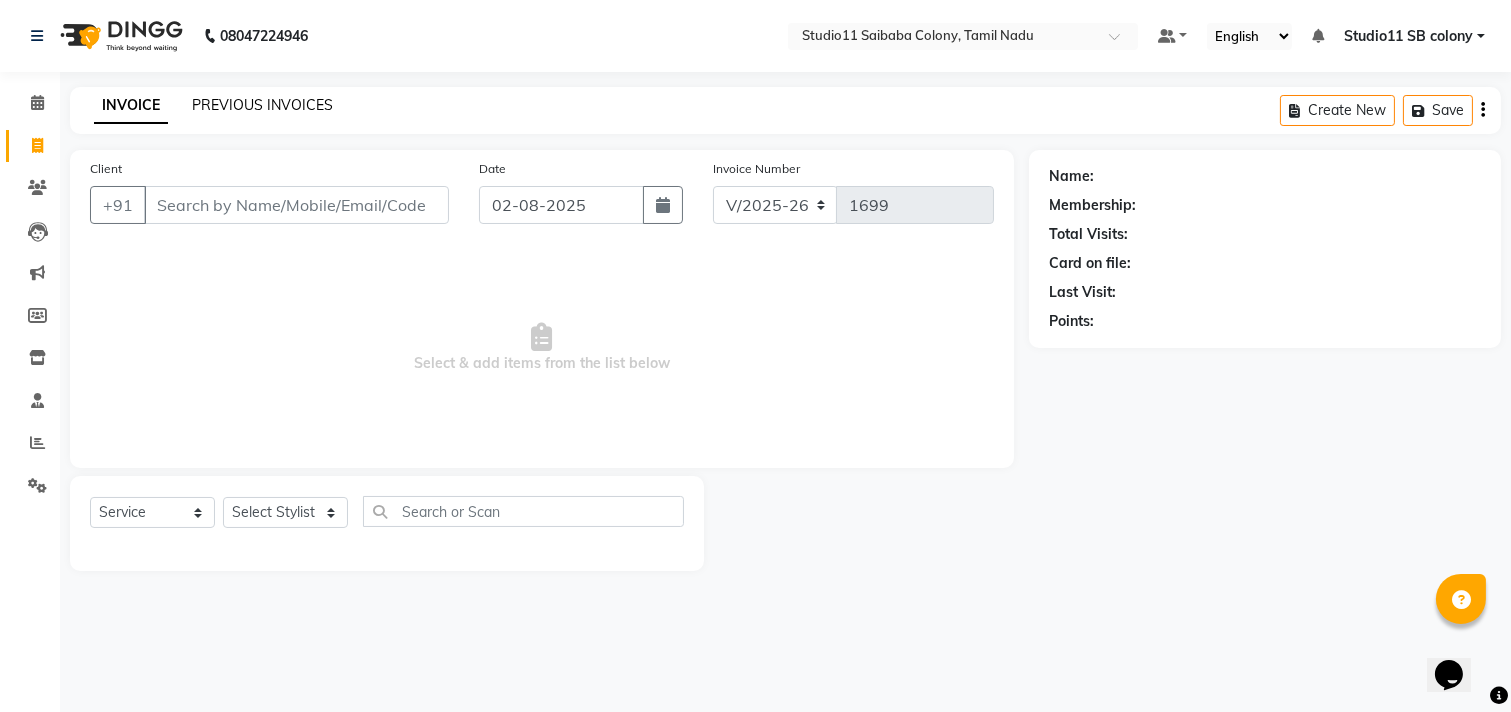 click on "PREVIOUS INVOICES" 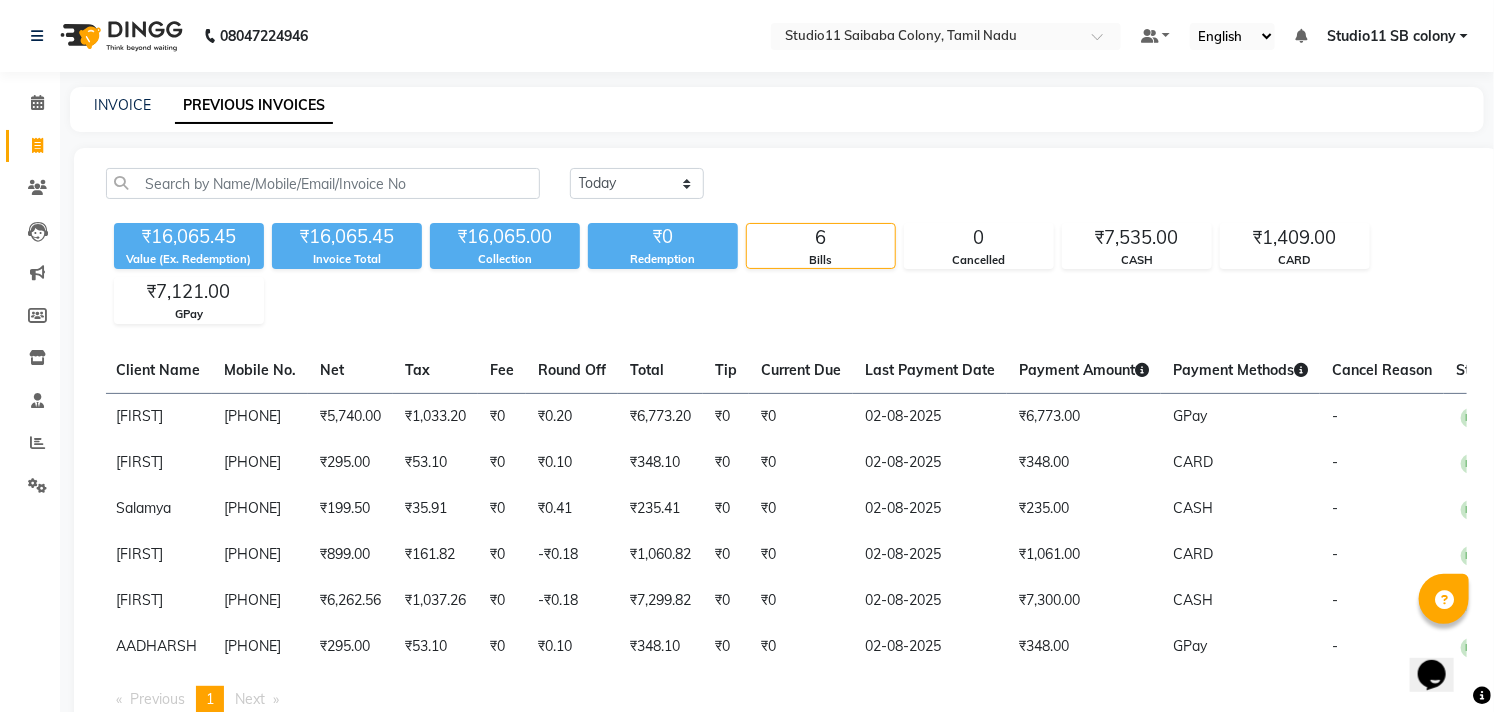 scroll, scrollTop: 0, scrollLeft: 0, axis: both 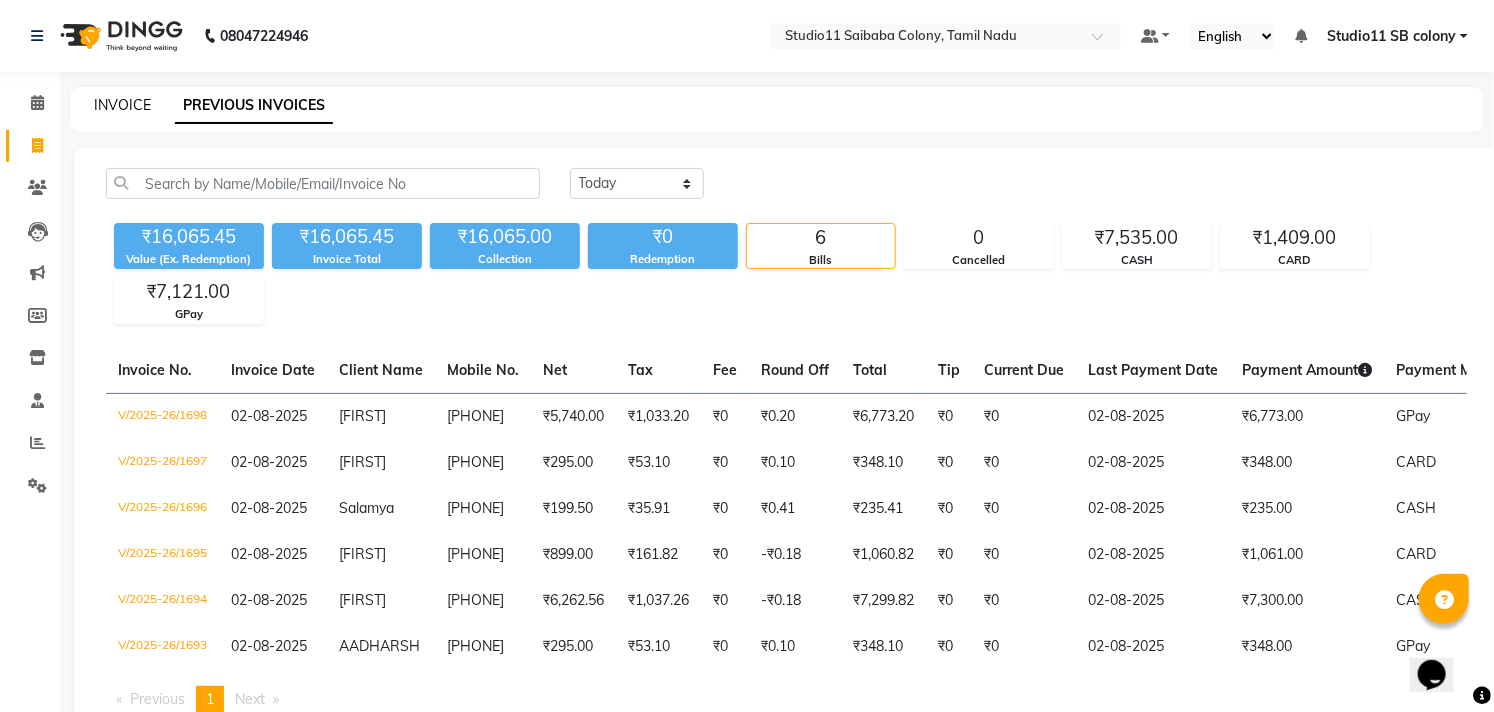 click on "INVOICE PREVIOUS INVOICES" 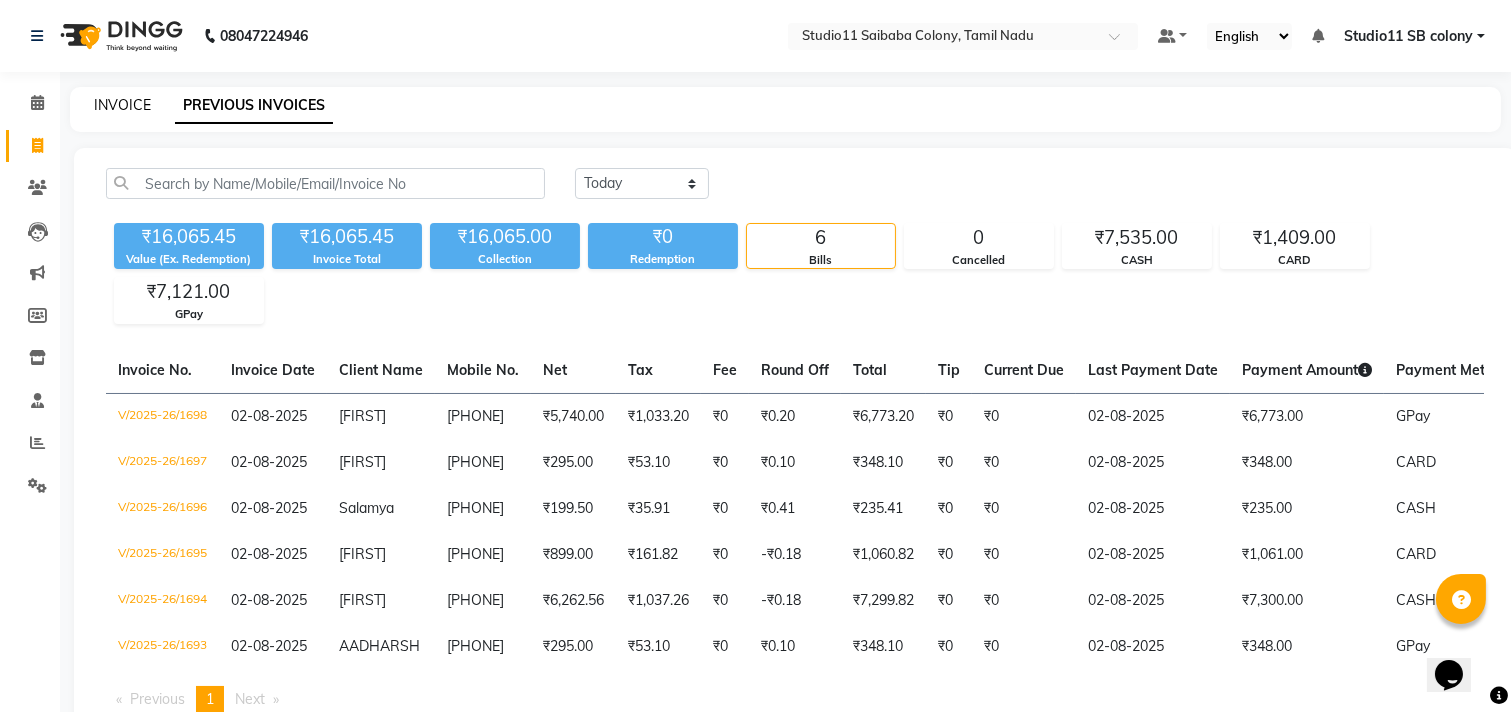 select on "service" 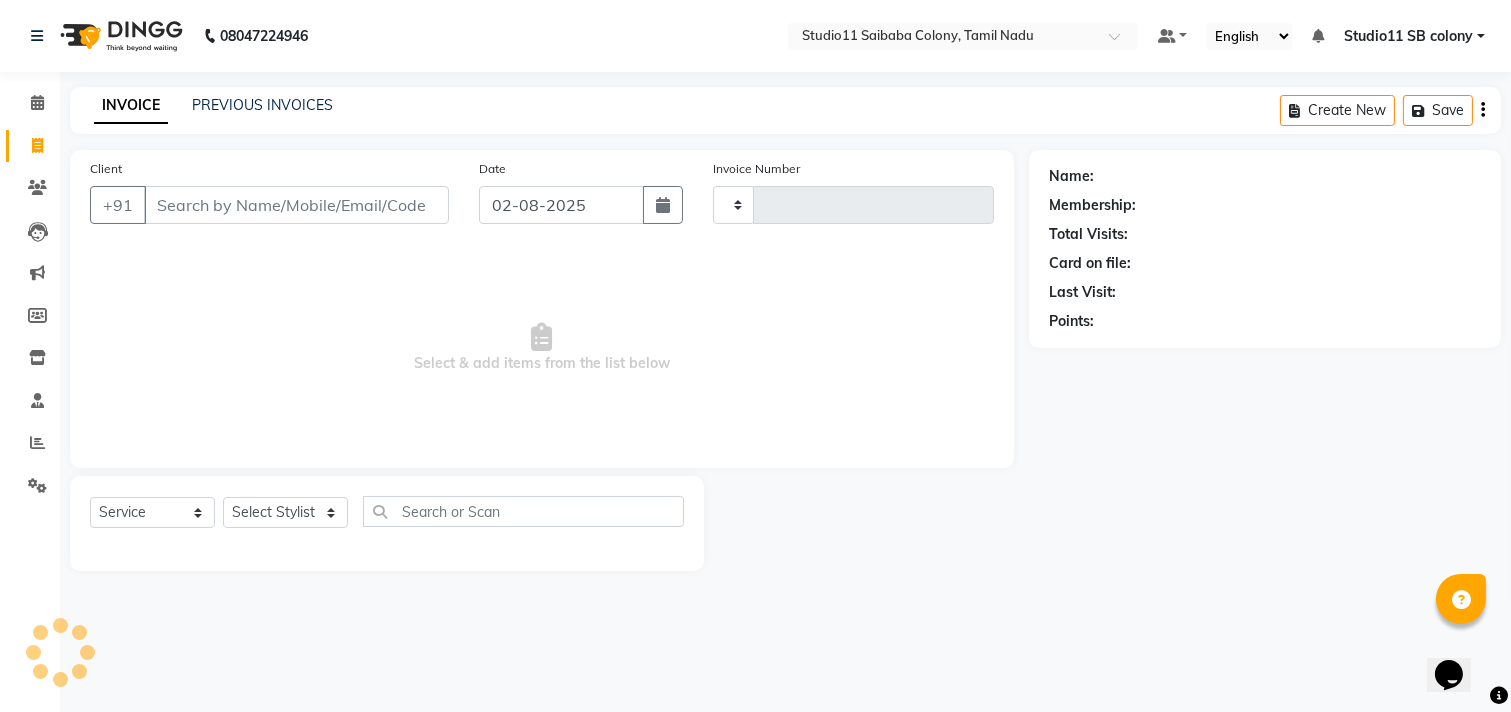 type on "1699" 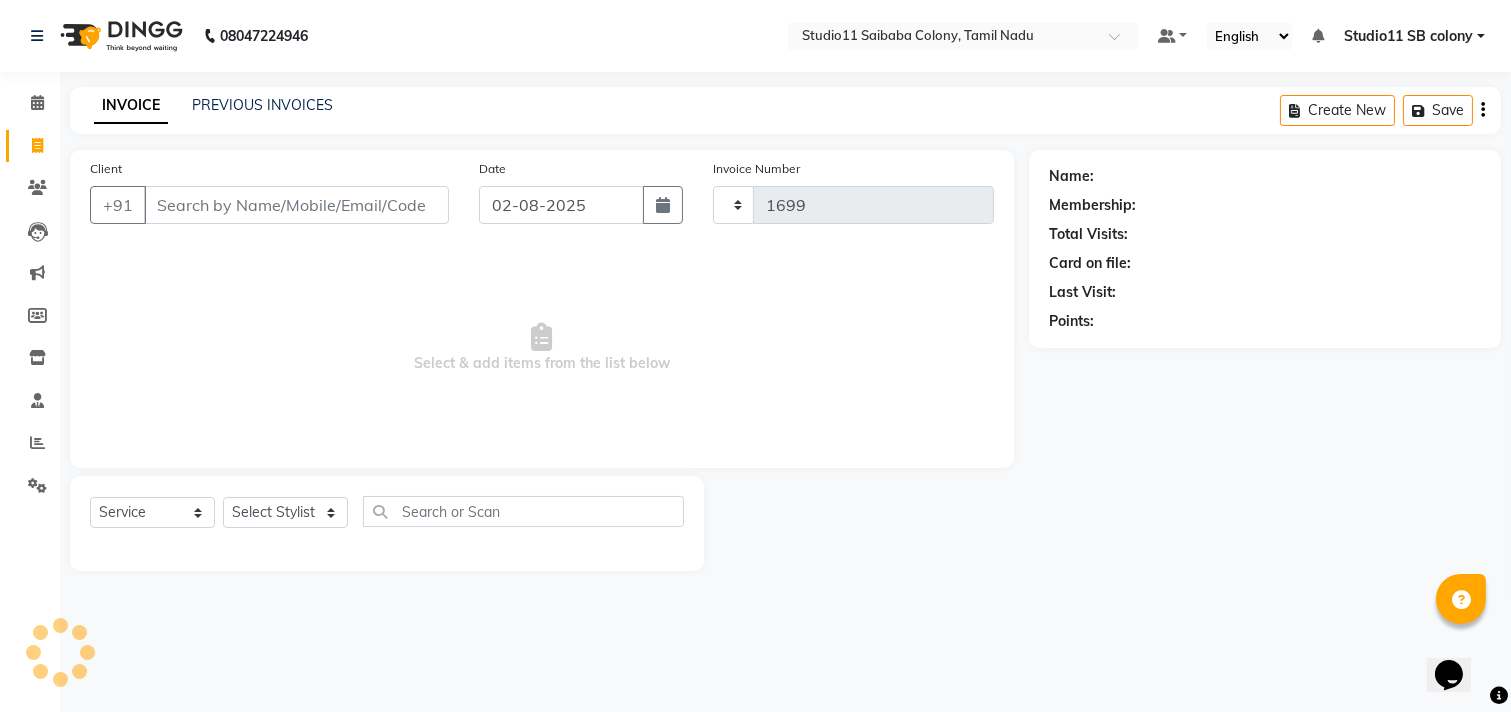 select on "7717" 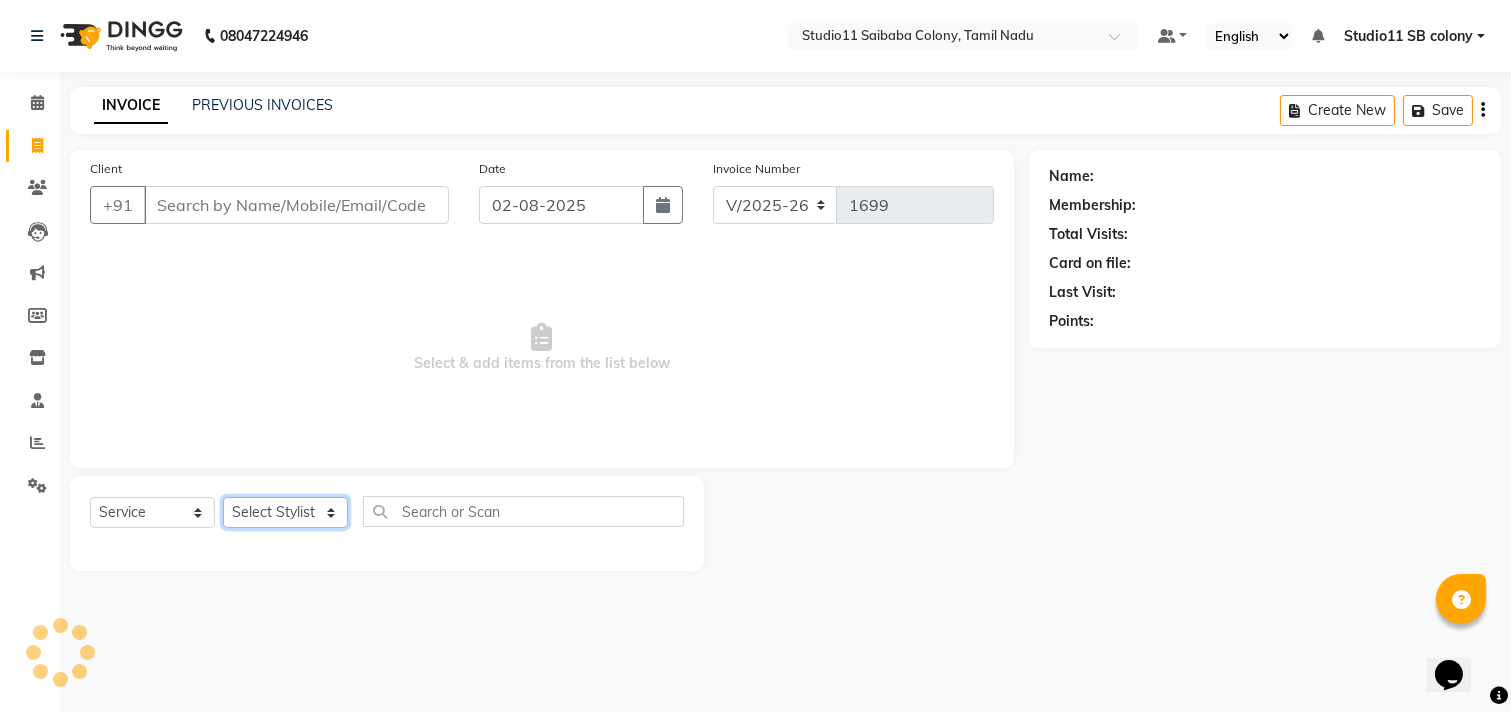 click on "Select Stylist" 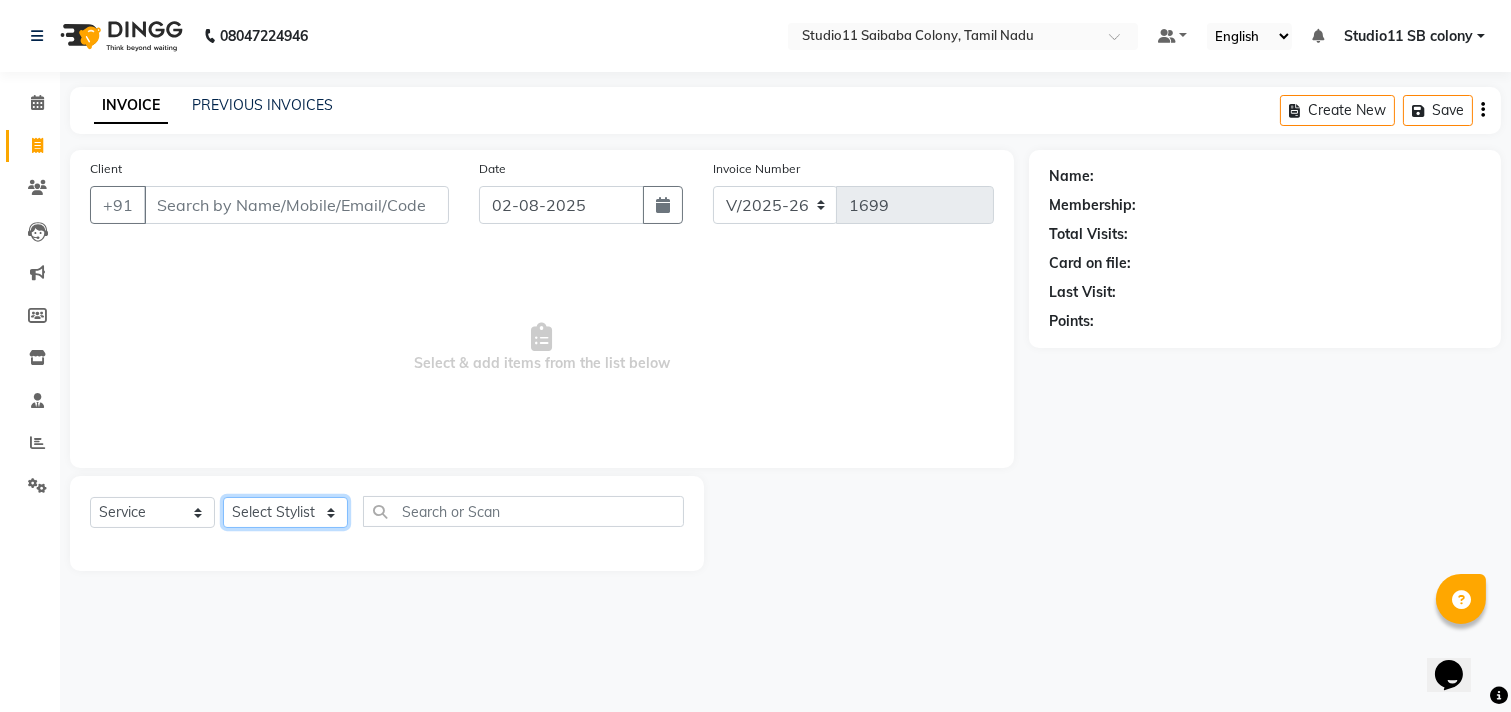 select on "68835" 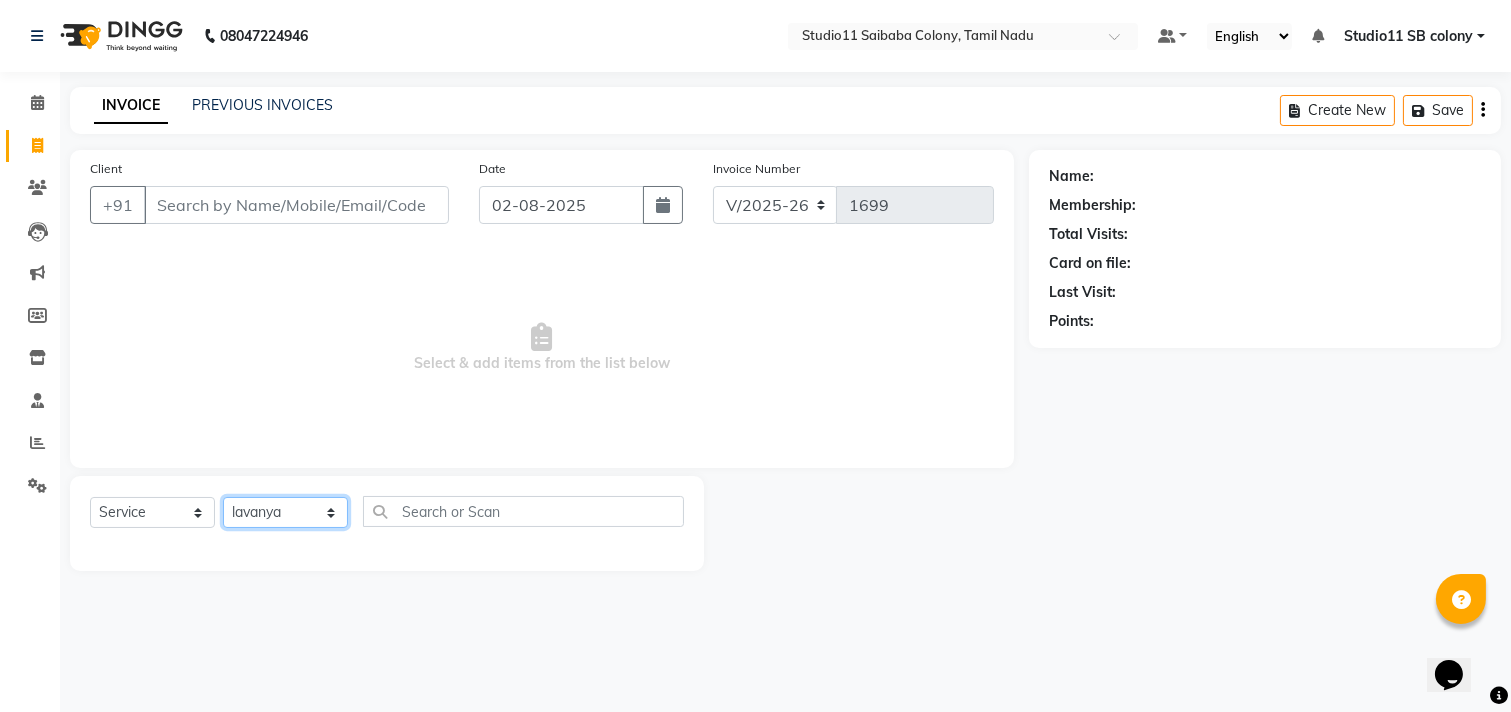 click on "Select Stylist Afzal Akbar Dani Jeni Josna kaif lavanya manimekalai Praveen Sonu Studio11 SB colony Tahir tamil" 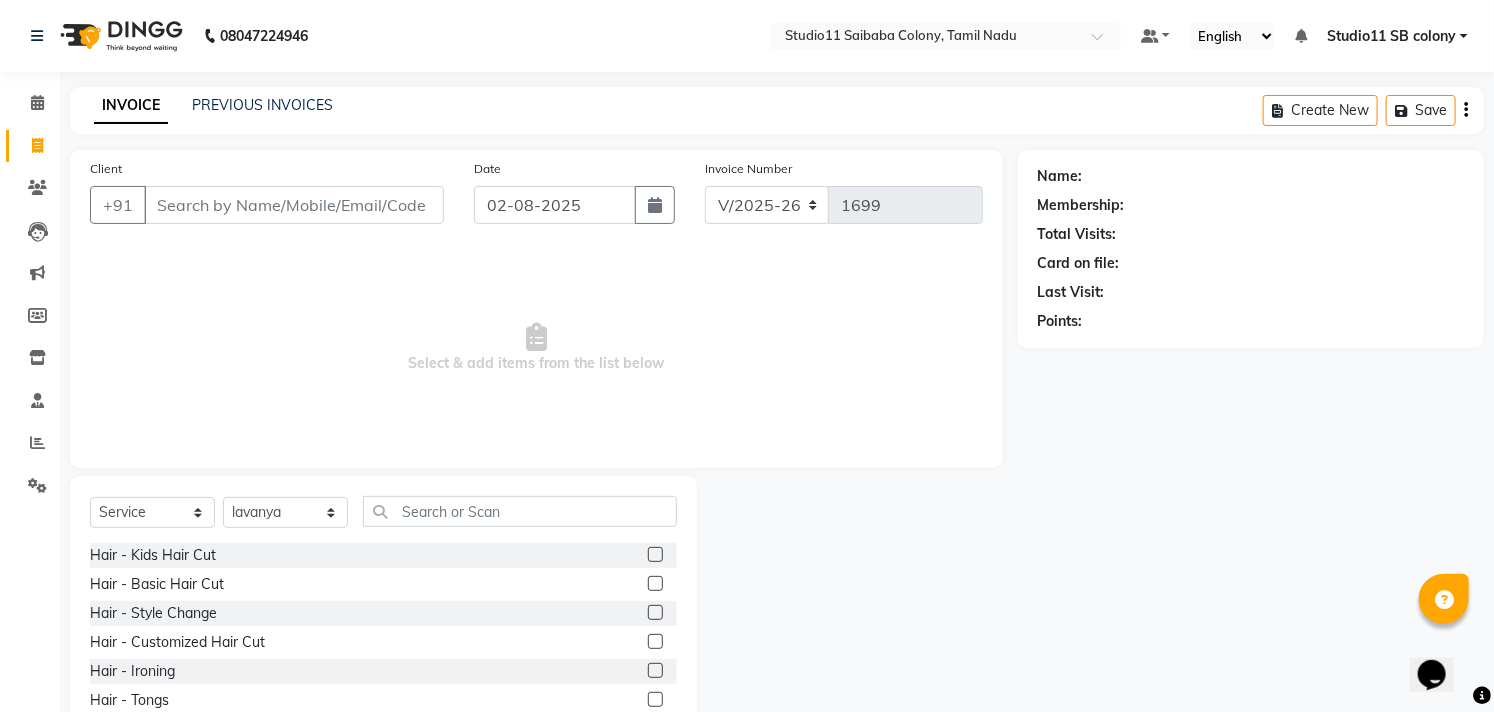 click on "Select Stylist Afzal Akbar Dani Jeni Josna kaif lavanya manimekalai Praveen Sonu Studio11 SB colony Tahir tamil Hair - Kids Hair Cut  Hair - Basic Hair Cut  Hair - Style Change  Hair - Customized Hair Cut  Hair - Ironing  Hair - Tongs  Hair - Roller Sets  Hair Advance - Hair Do-Basic  Hair Advance - Hair -Up Do  Hair Technical - Straightening  Hair Technical - Smoothening  Hair Technical - Rebonding  Hair Technical - Keratin  Hair Technical - Kera Smooth  Colouring - Root Touch Up(Ammonia)  Colouring - Root Touch Up(Ammonia Free)  Colouring - Global Color(Ammonia)  Colouring - Global Color(Ammonia Free)  Fashion Colour - Global Ammonia  Fashion Colour - Global Ammonia Free  Fashion Colour - Fashion Streaks(Min 3 Streaks)  Fashion Colour - Highlights Half  Fashion Colour - Highlights Full  Wash&Blowdry - Blowdry  Wash&Blowdry - Blowdry & Hair Wash  Wash&Blowdry - Hair Wash & Setting  Wash&Blowdry - Moroccan Hairwash & Conditioning  bangs" 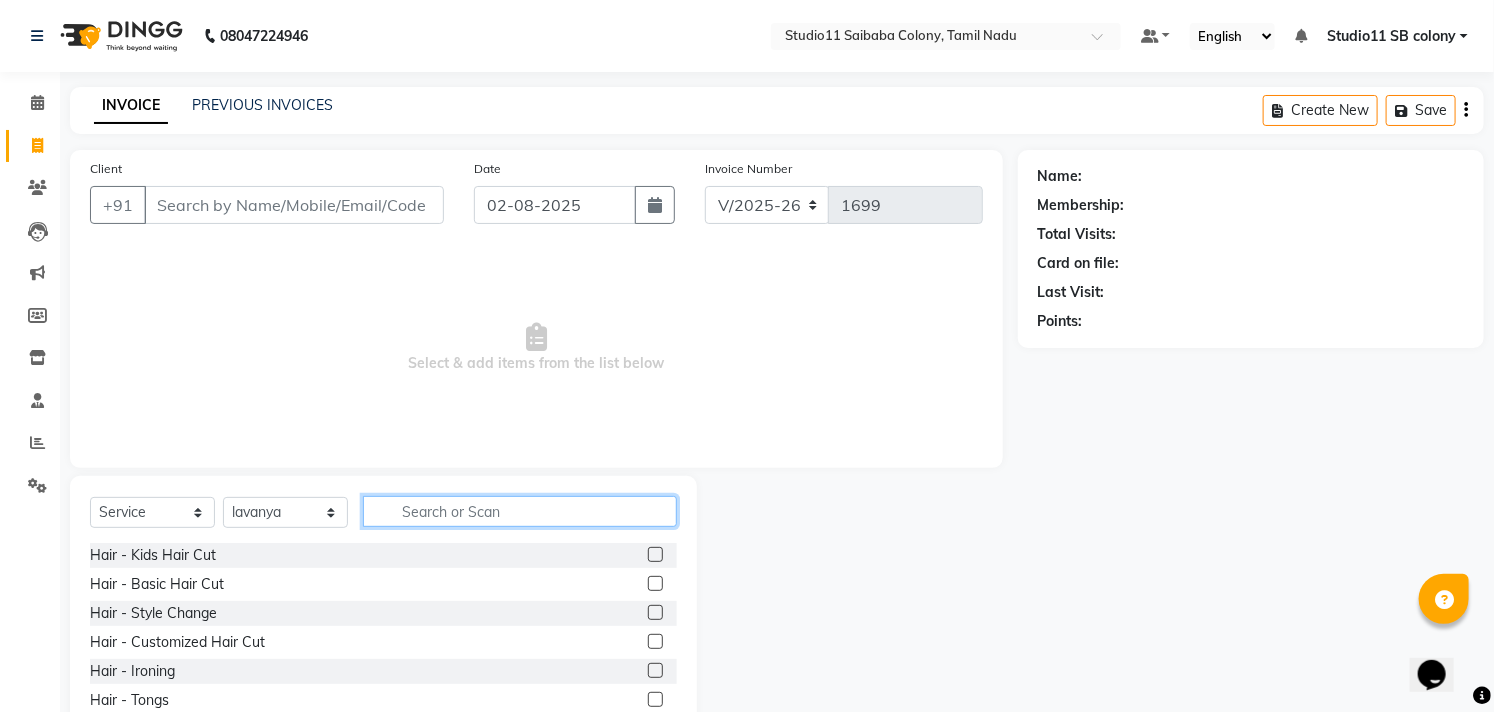 click 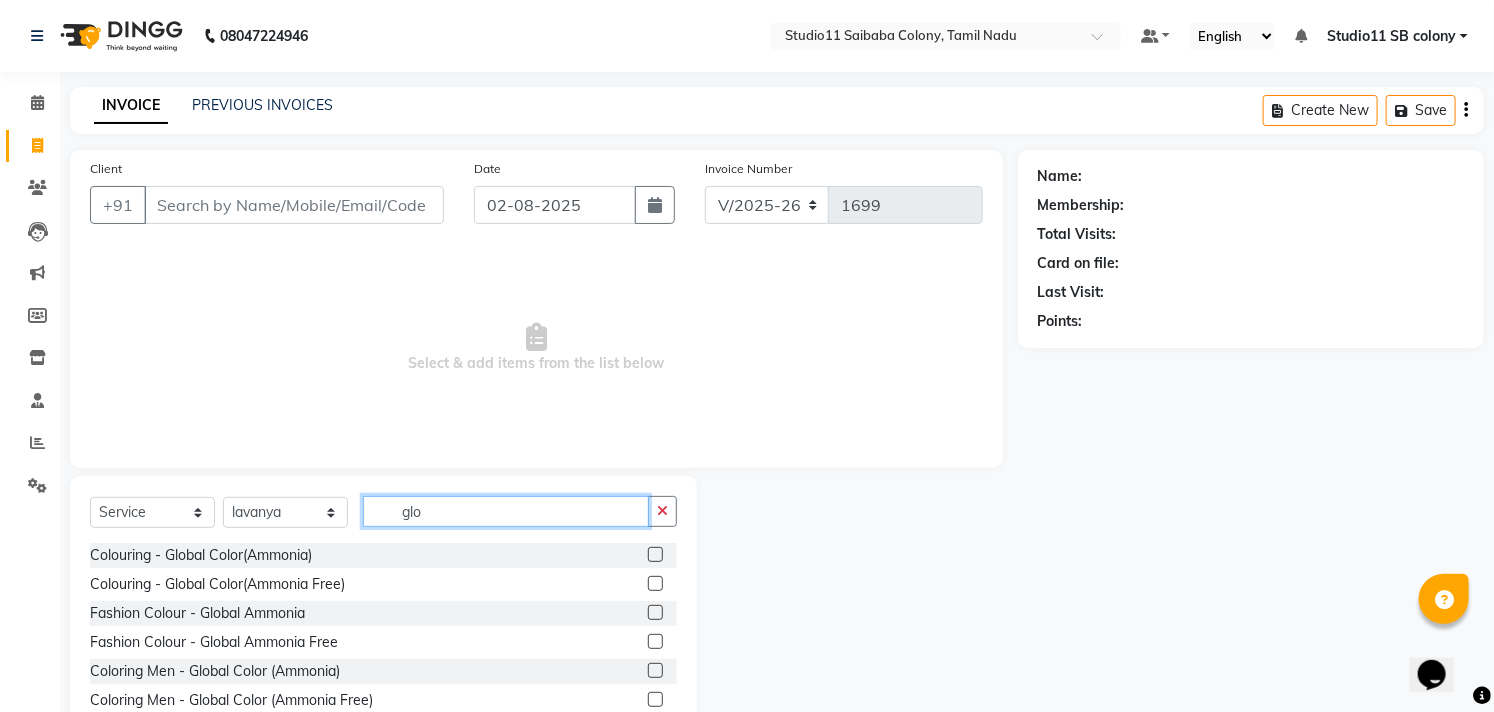 type on "glo" 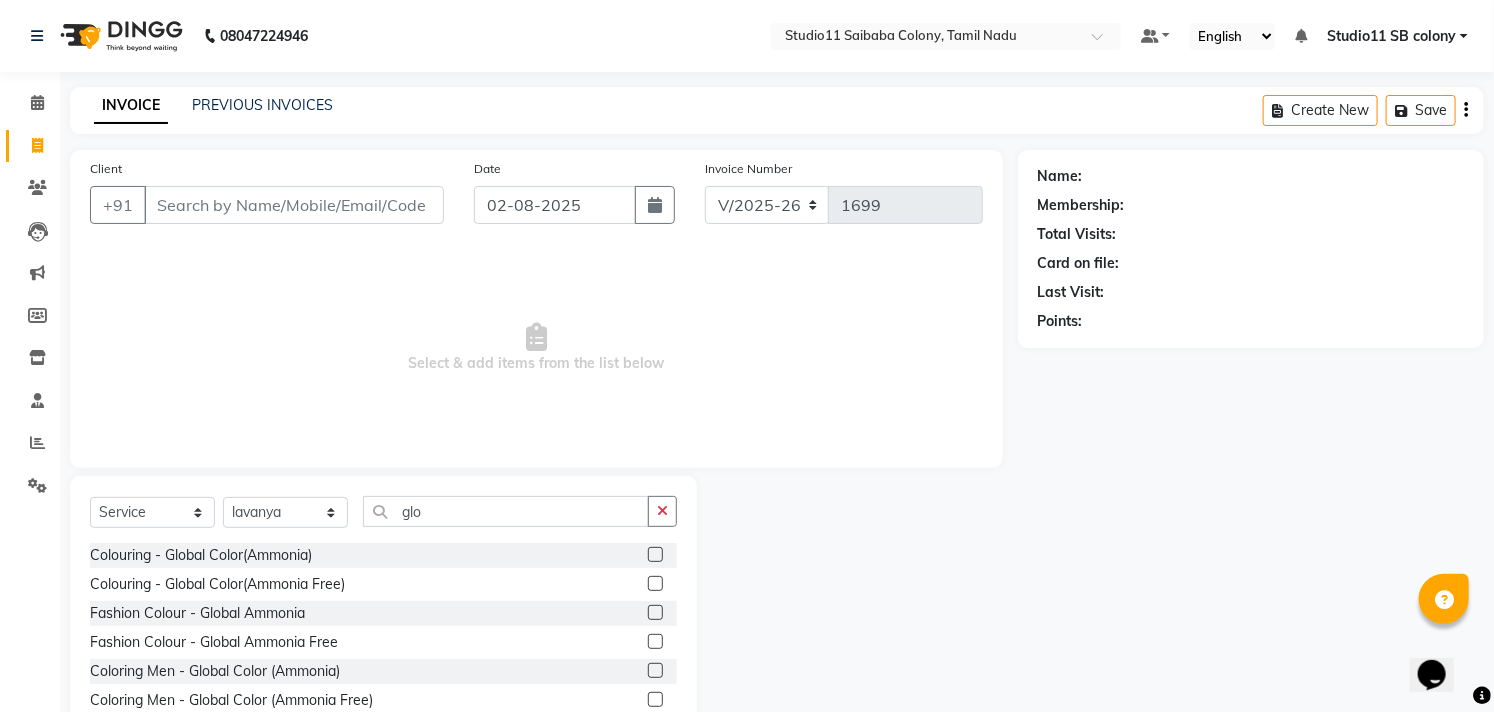 click 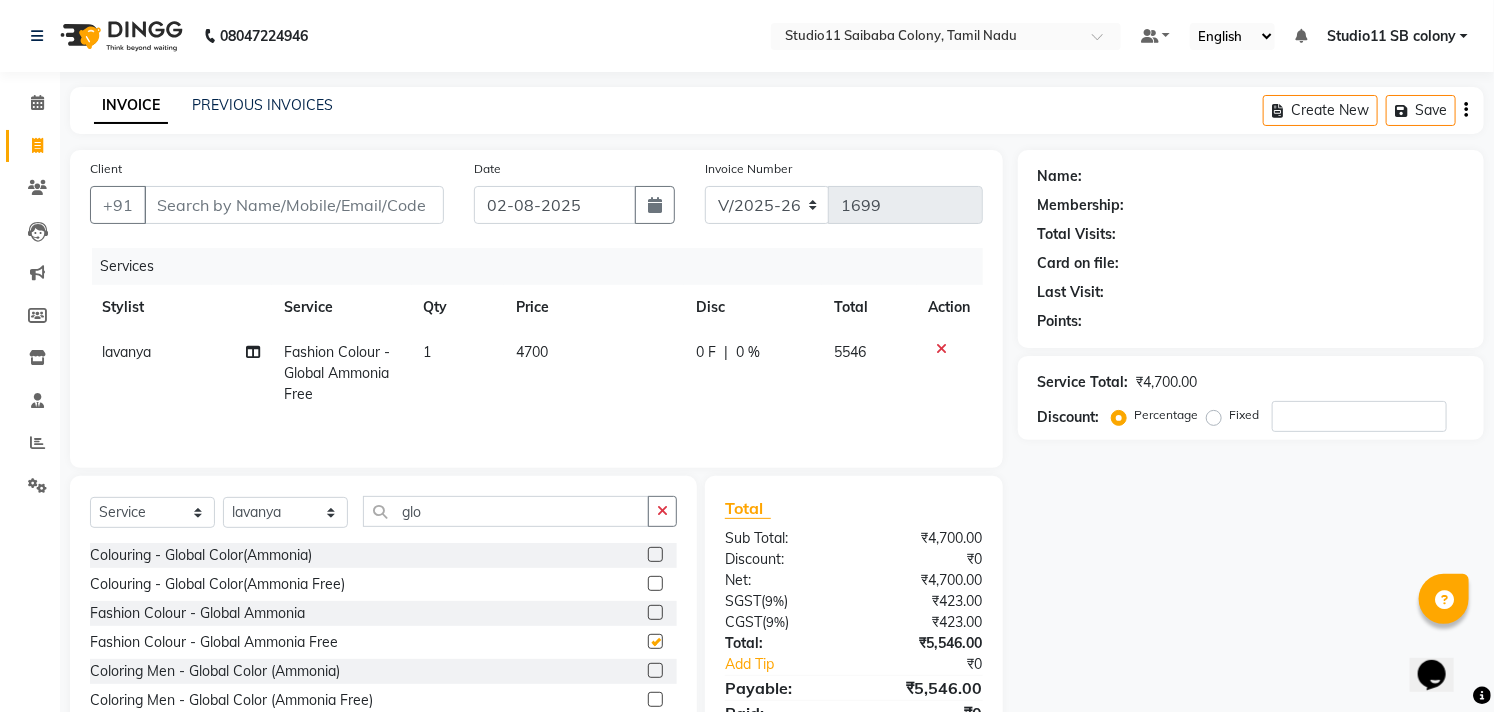 checkbox on "false" 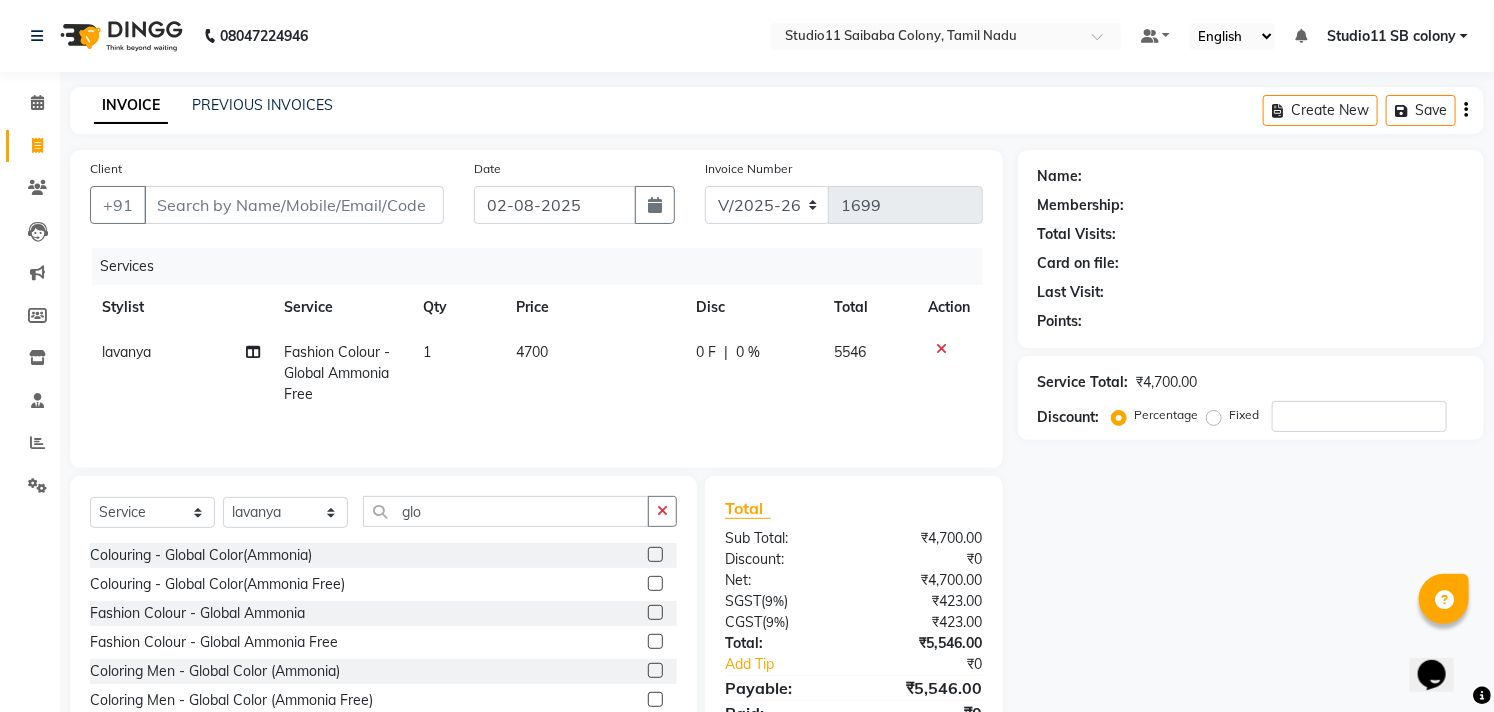 click on "4700" 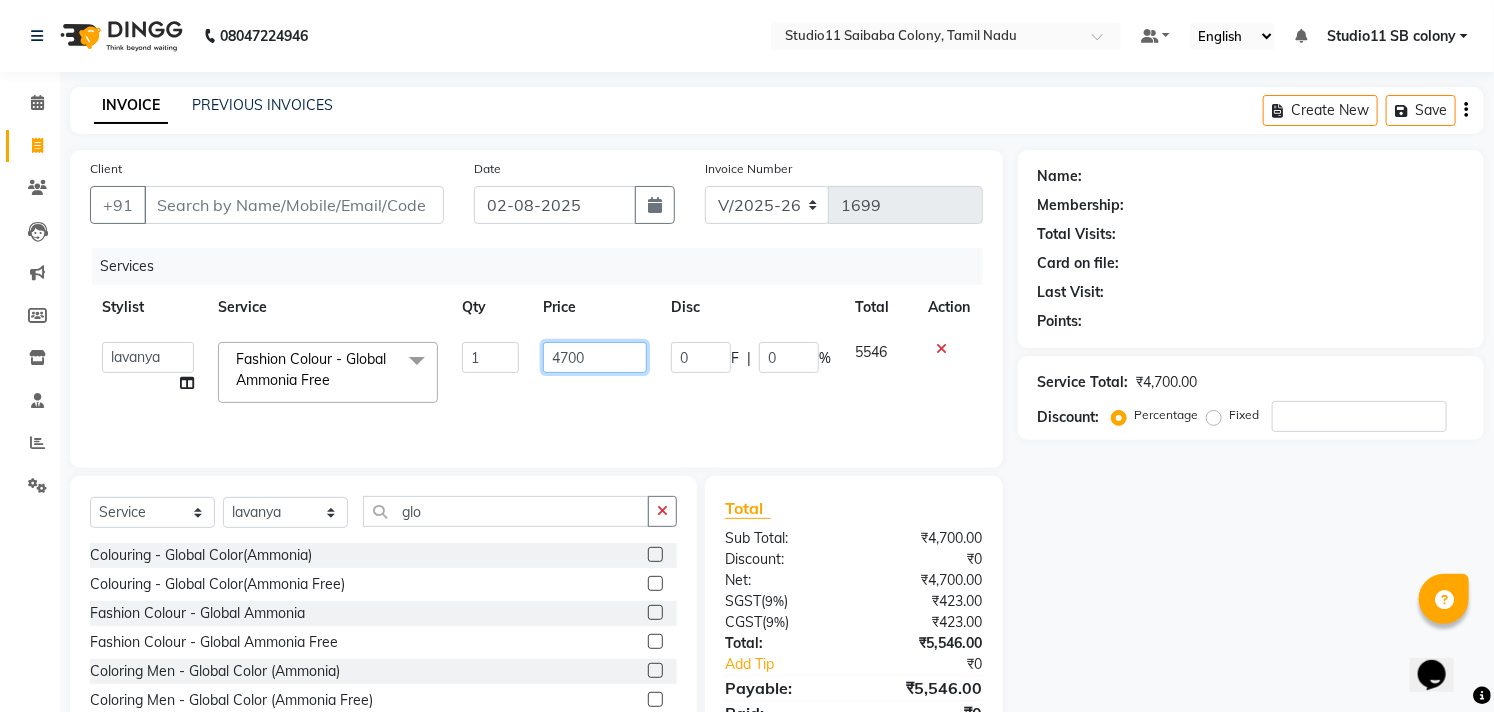 drag, startPoint x: 596, startPoint y: 357, endPoint x: 366, endPoint y: 396, distance: 233.2831 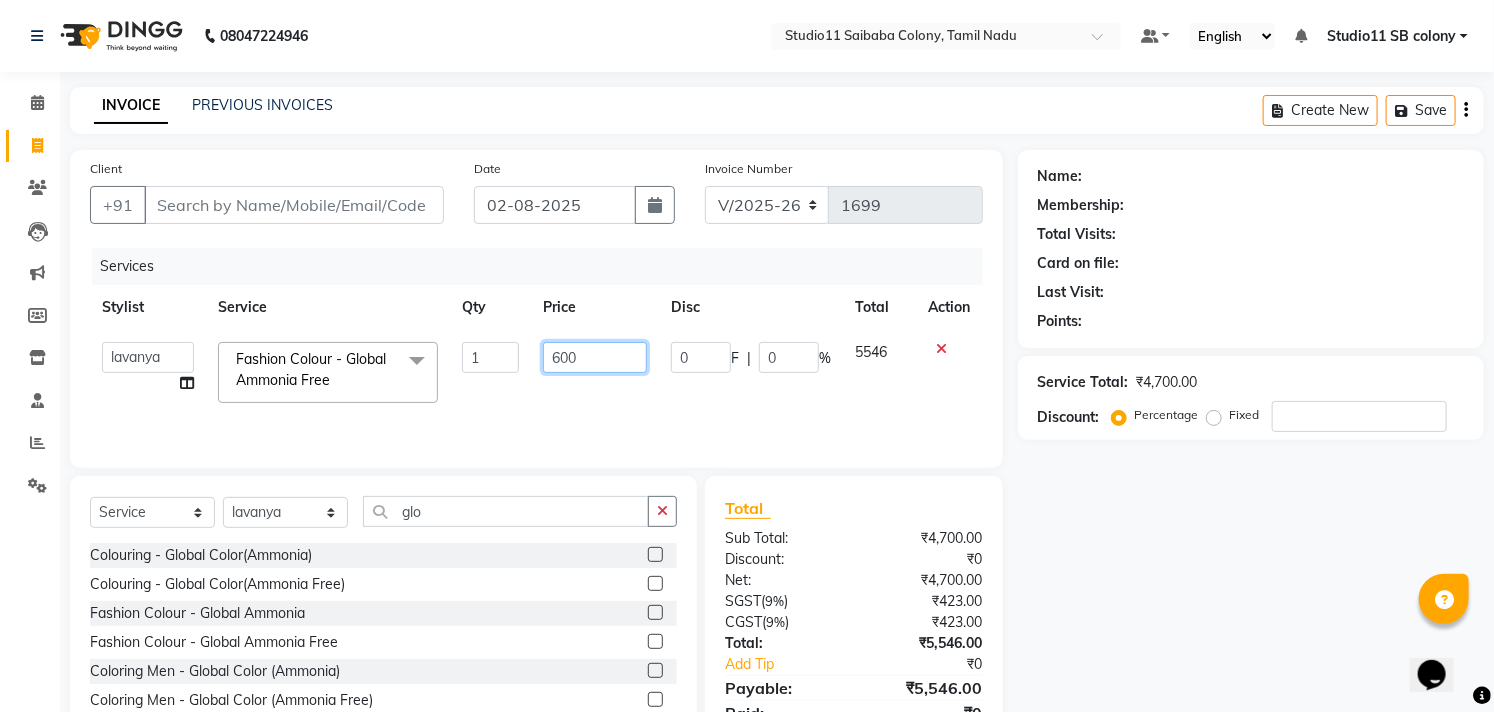 type on "6000" 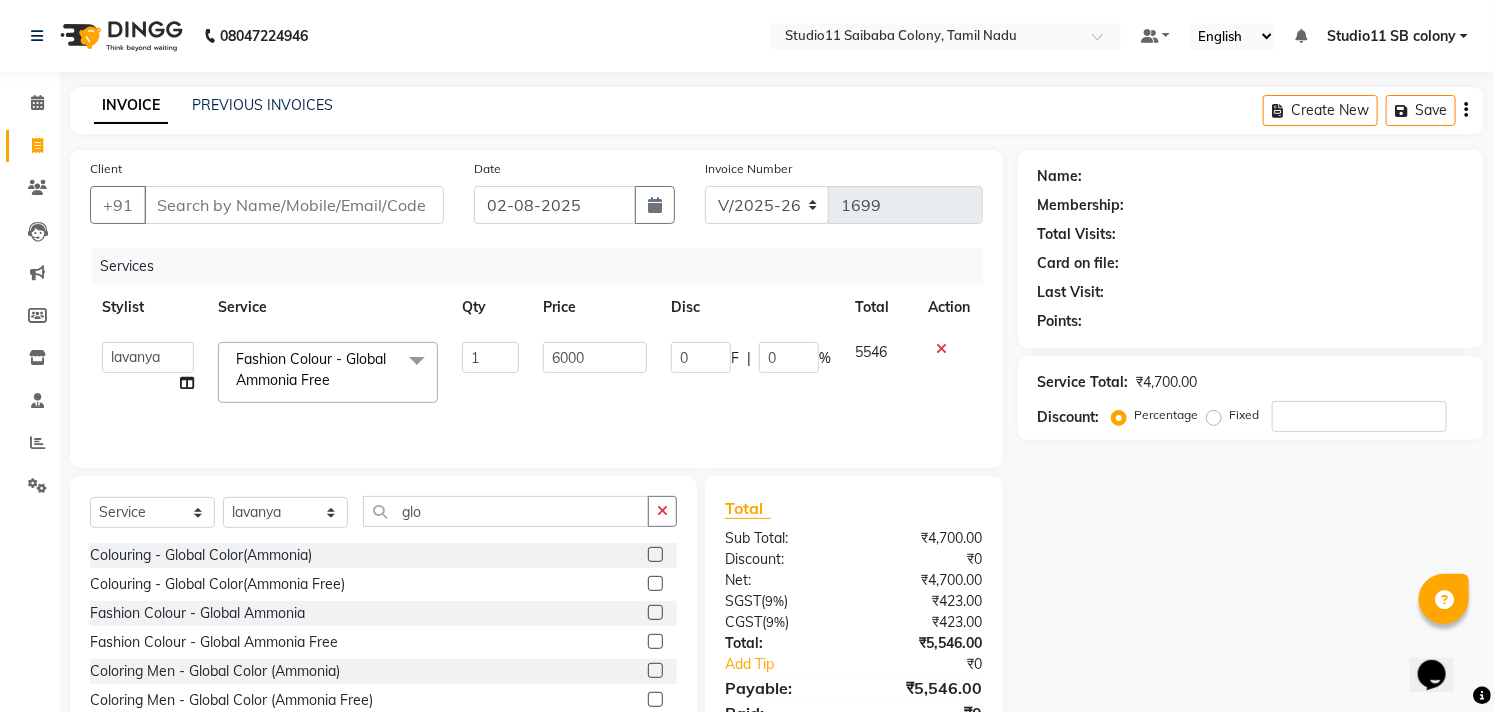 click on "Name: Membership: Total Visits: Card on file: Last Visit: Points: Service Total: Discount: Percentage Fixed" 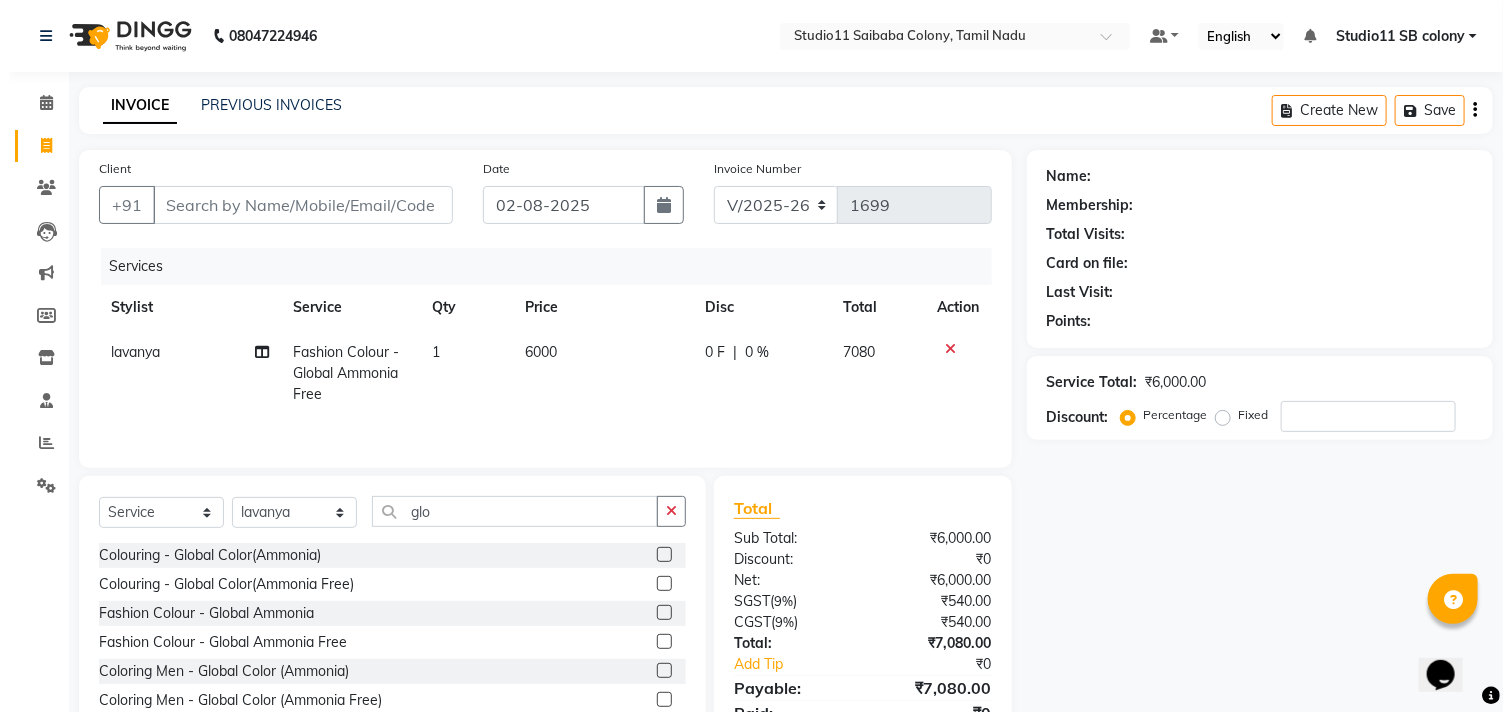 scroll, scrollTop: 91, scrollLeft: 0, axis: vertical 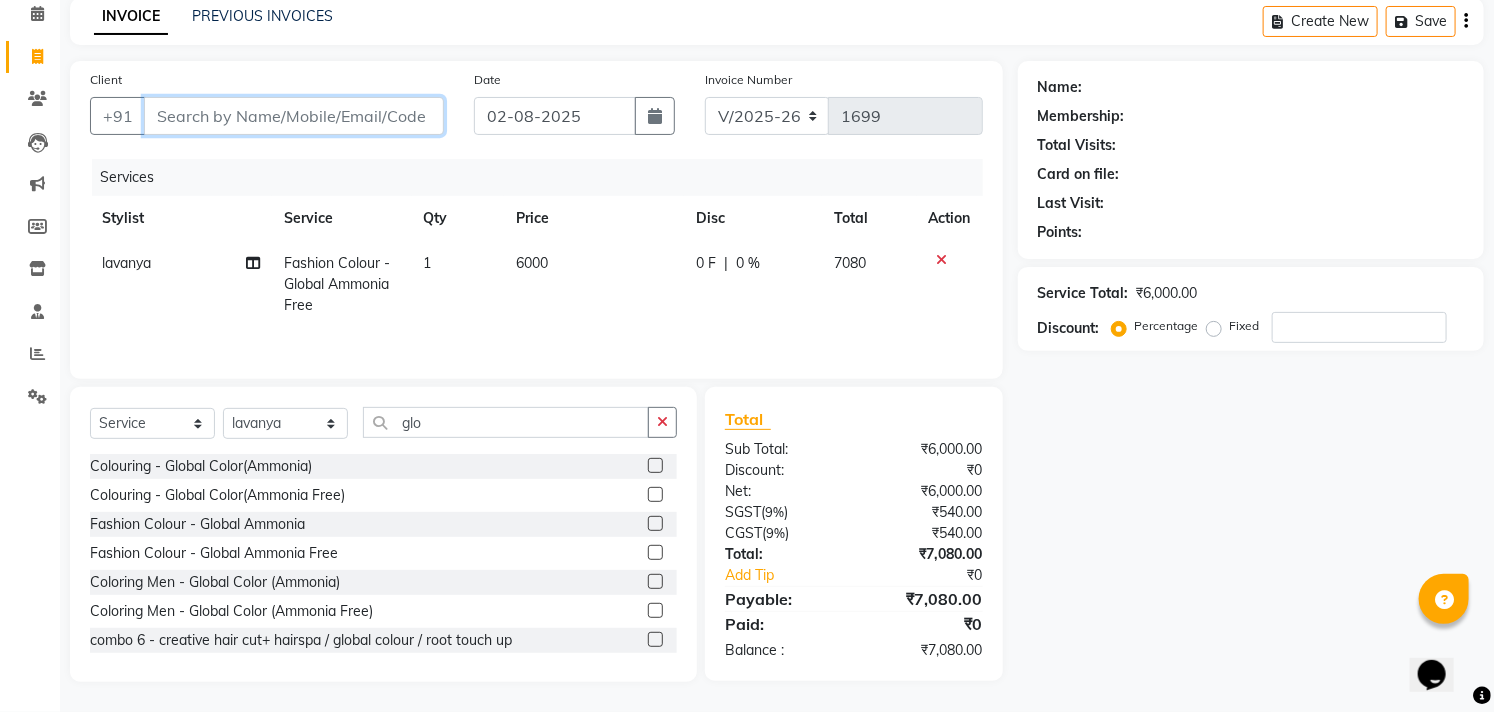 click on "Client" at bounding box center [294, 116] 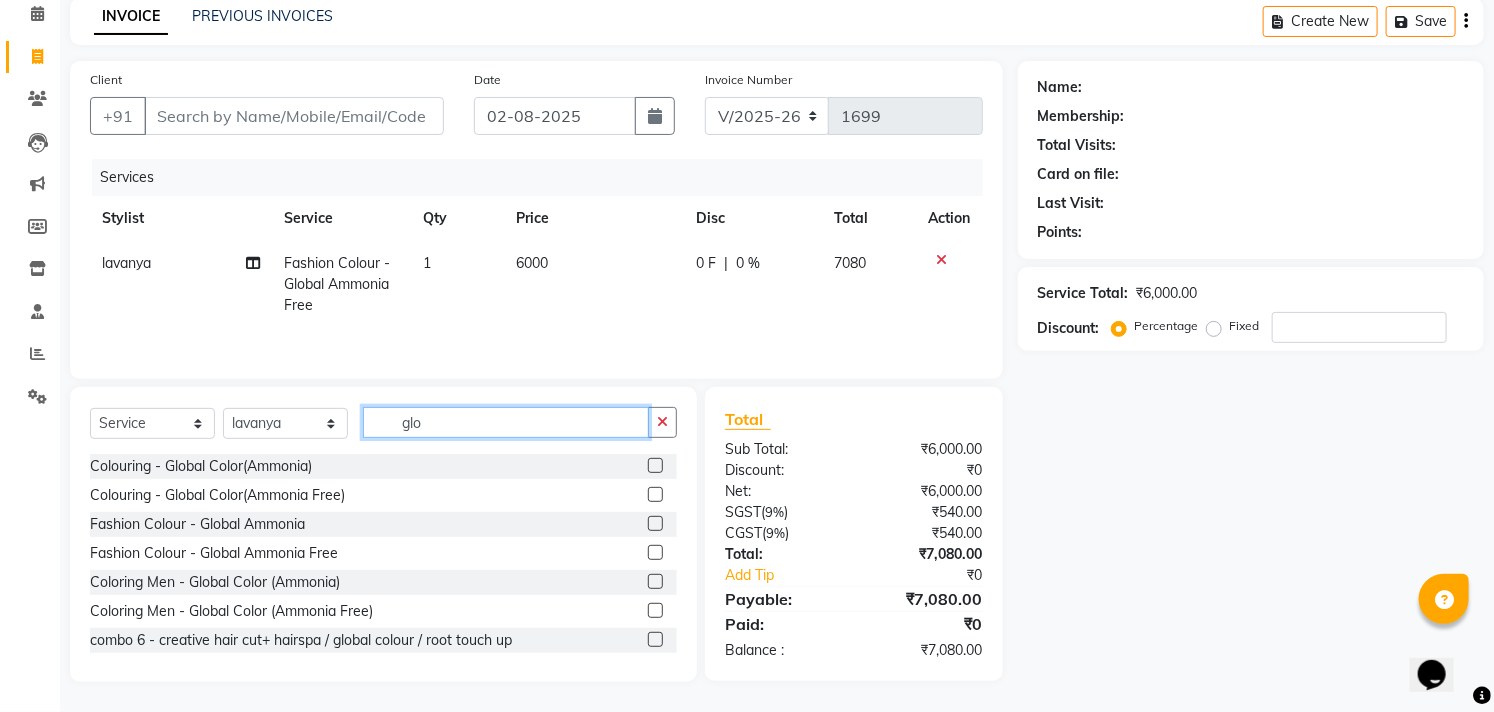 click on "glo" 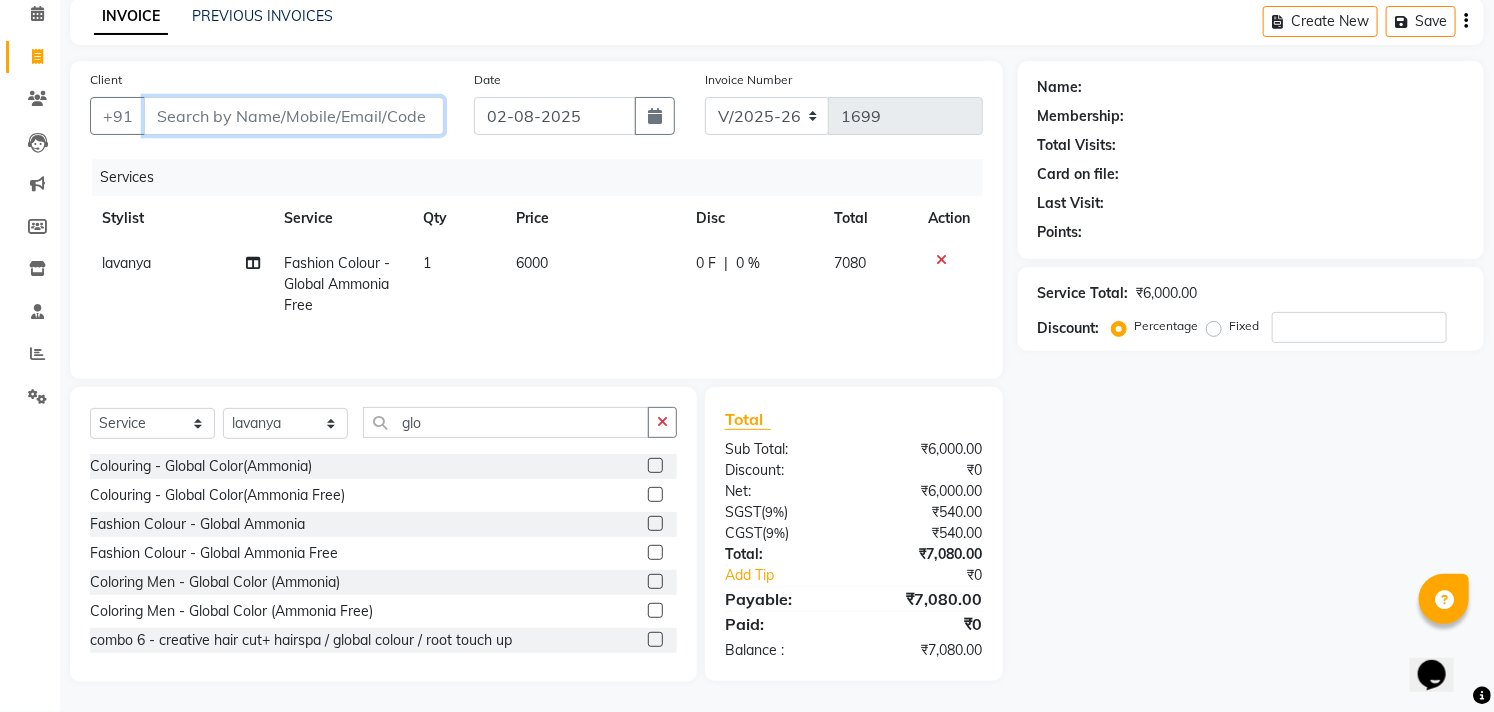 click on "Client" at bounding box center [294, 116] 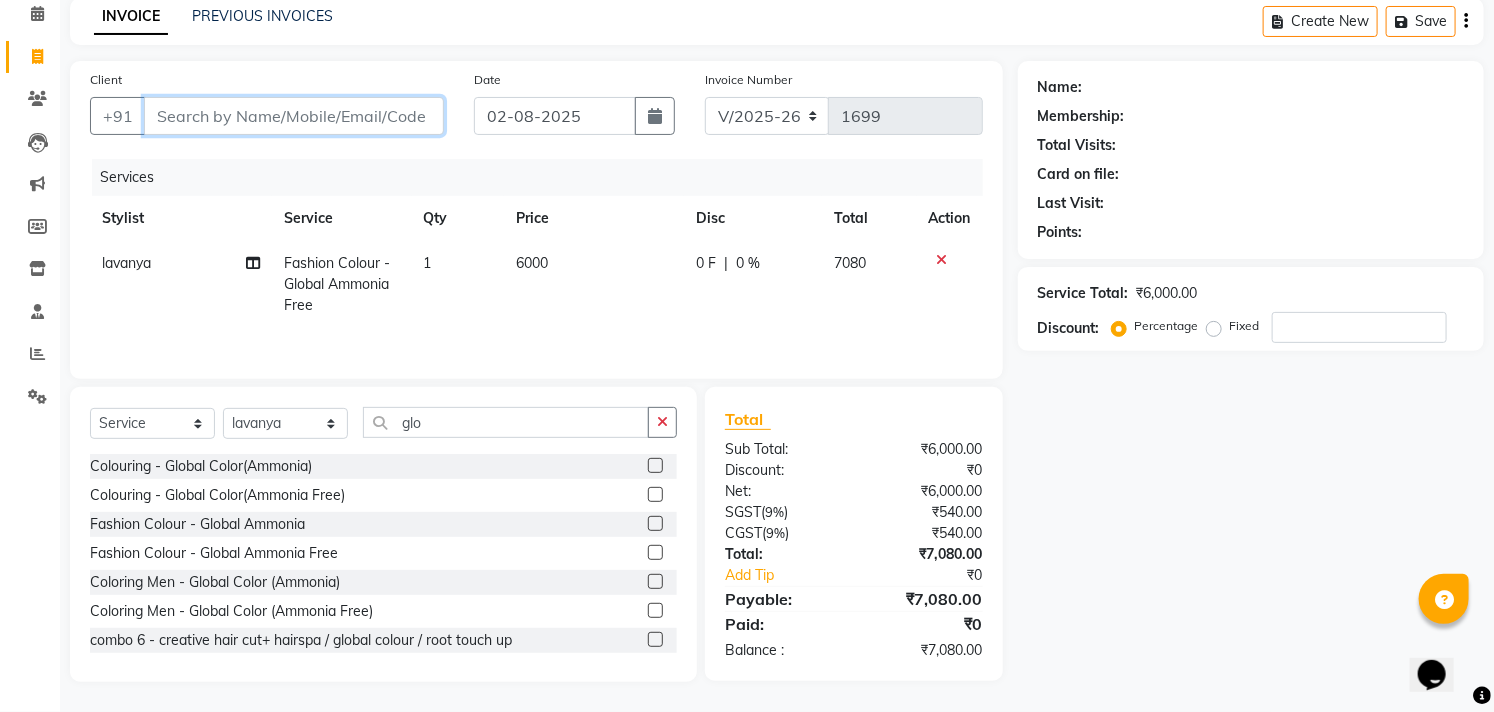 type on "9" 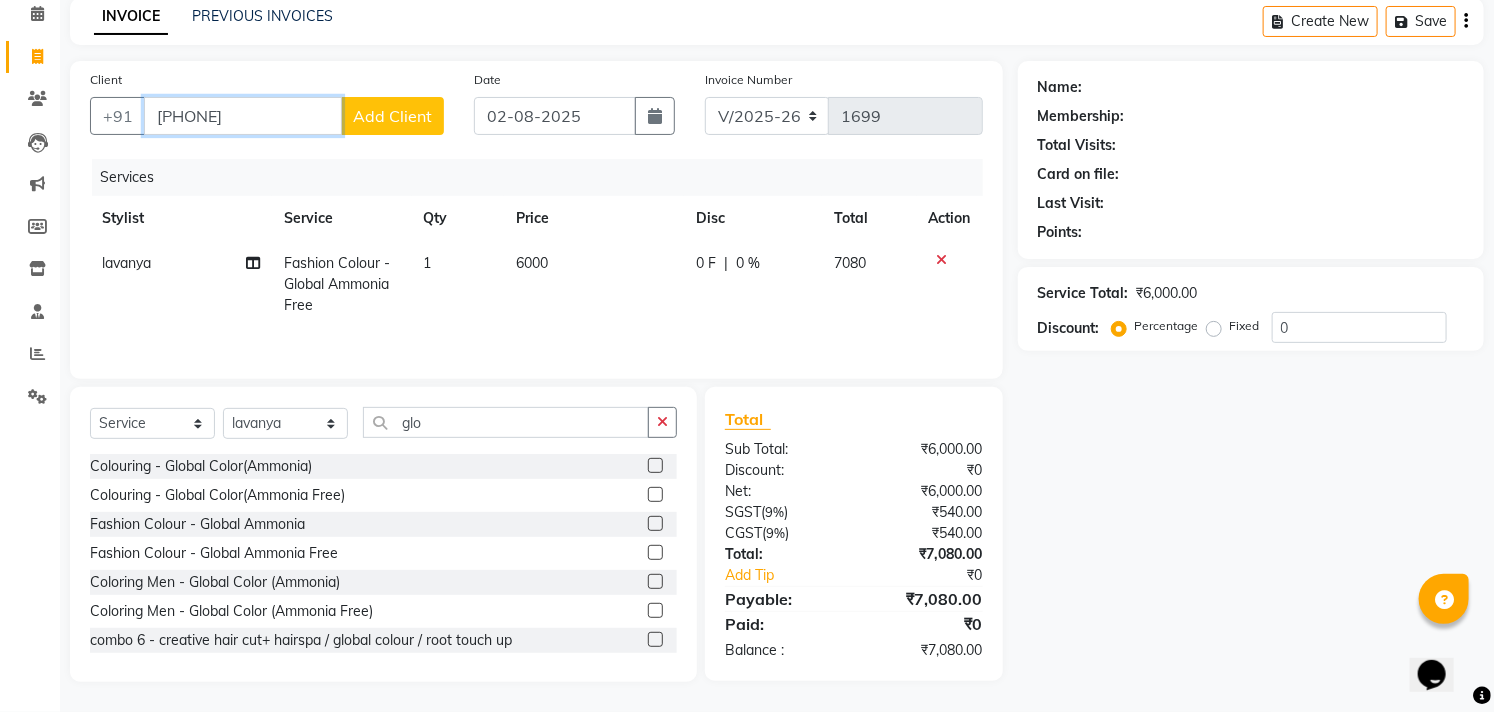 type on "[PHONE]" 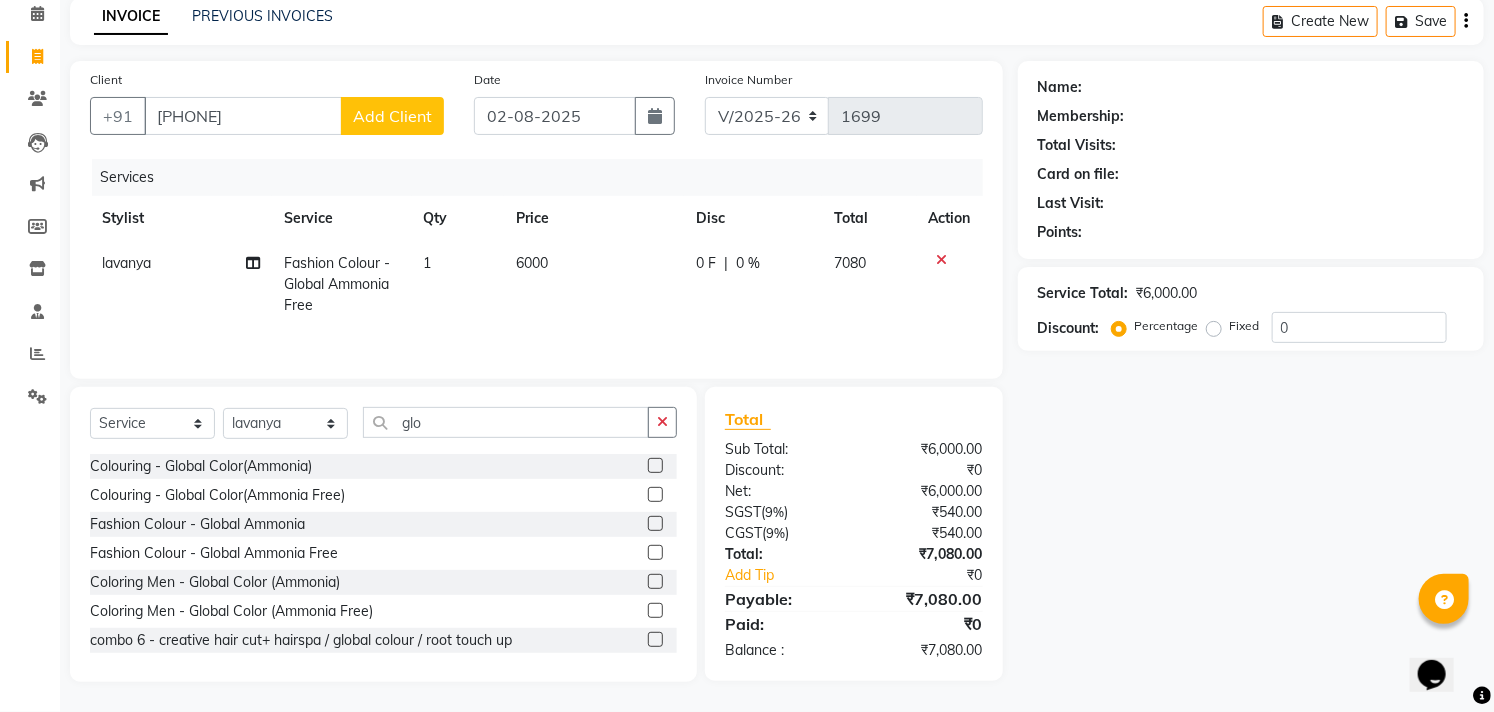 click on "Add Client" 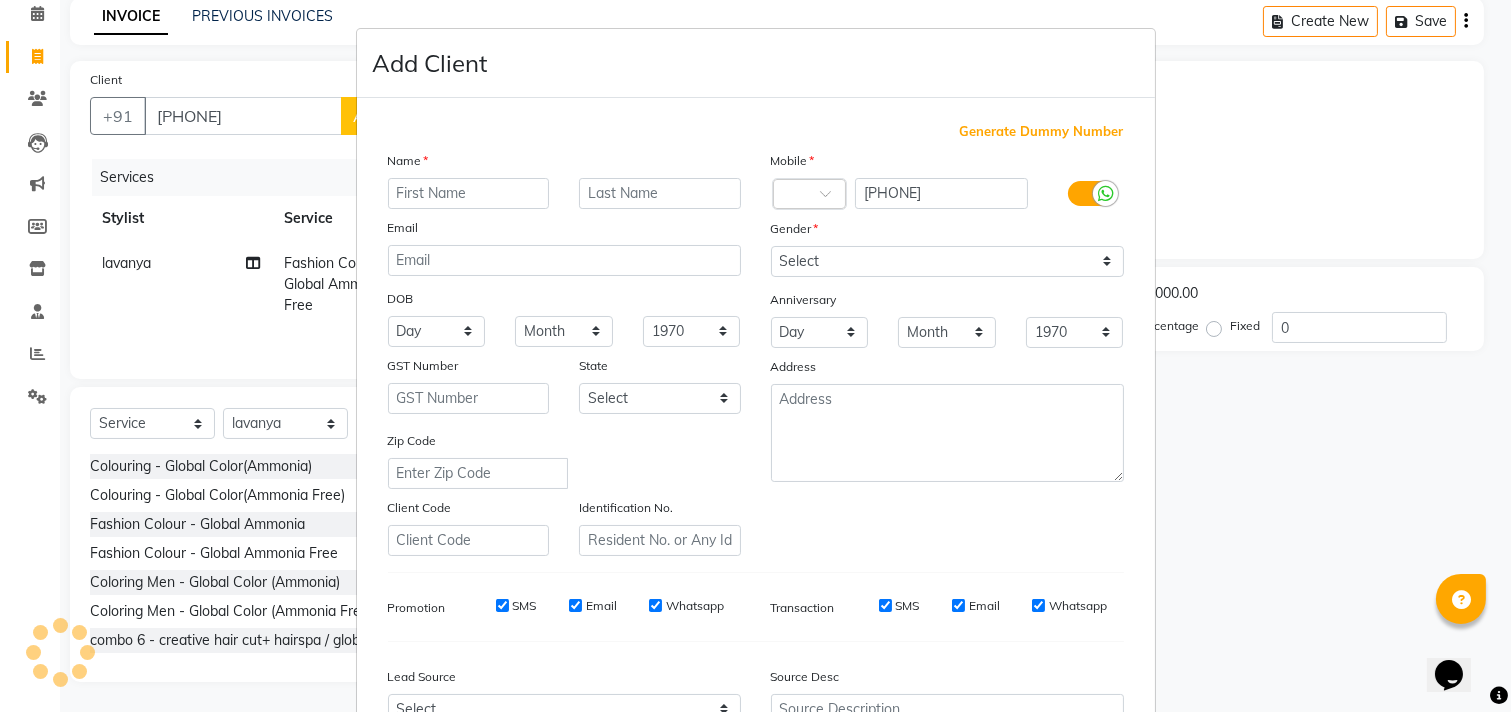click at bounding box center (469, 193) 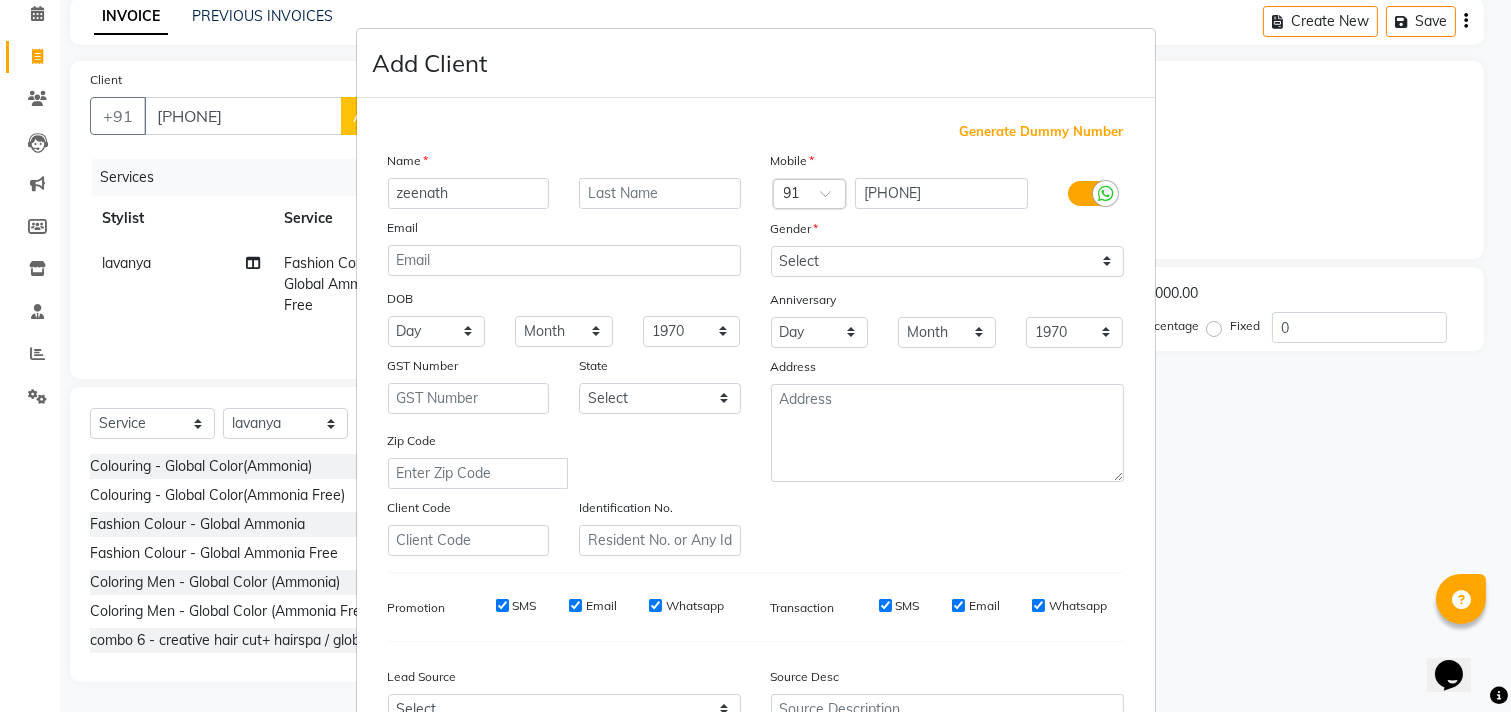 type on "zeenath" 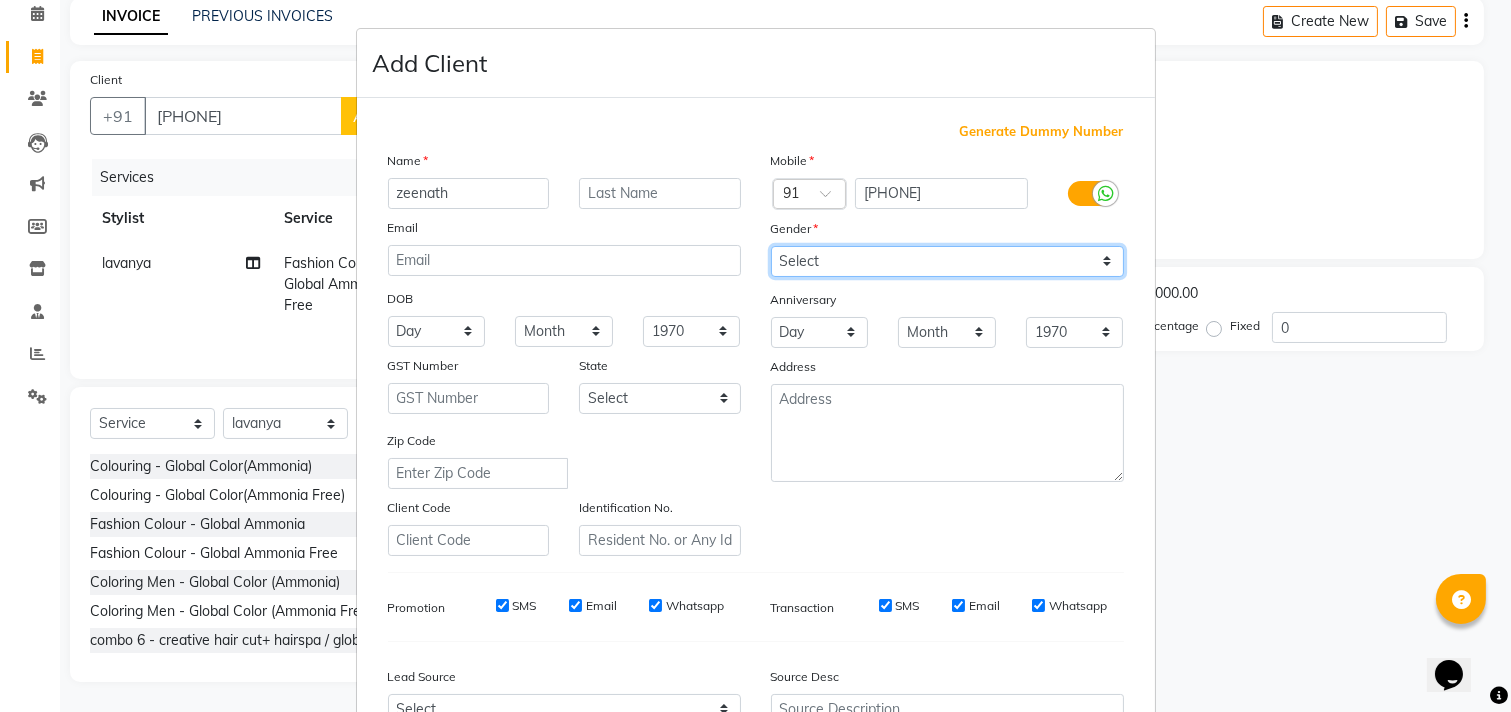 drag, startPoint x: 1036, startPoint y: 257, endPoint x: 1026, endPoint y: 276, distance: 21.470911 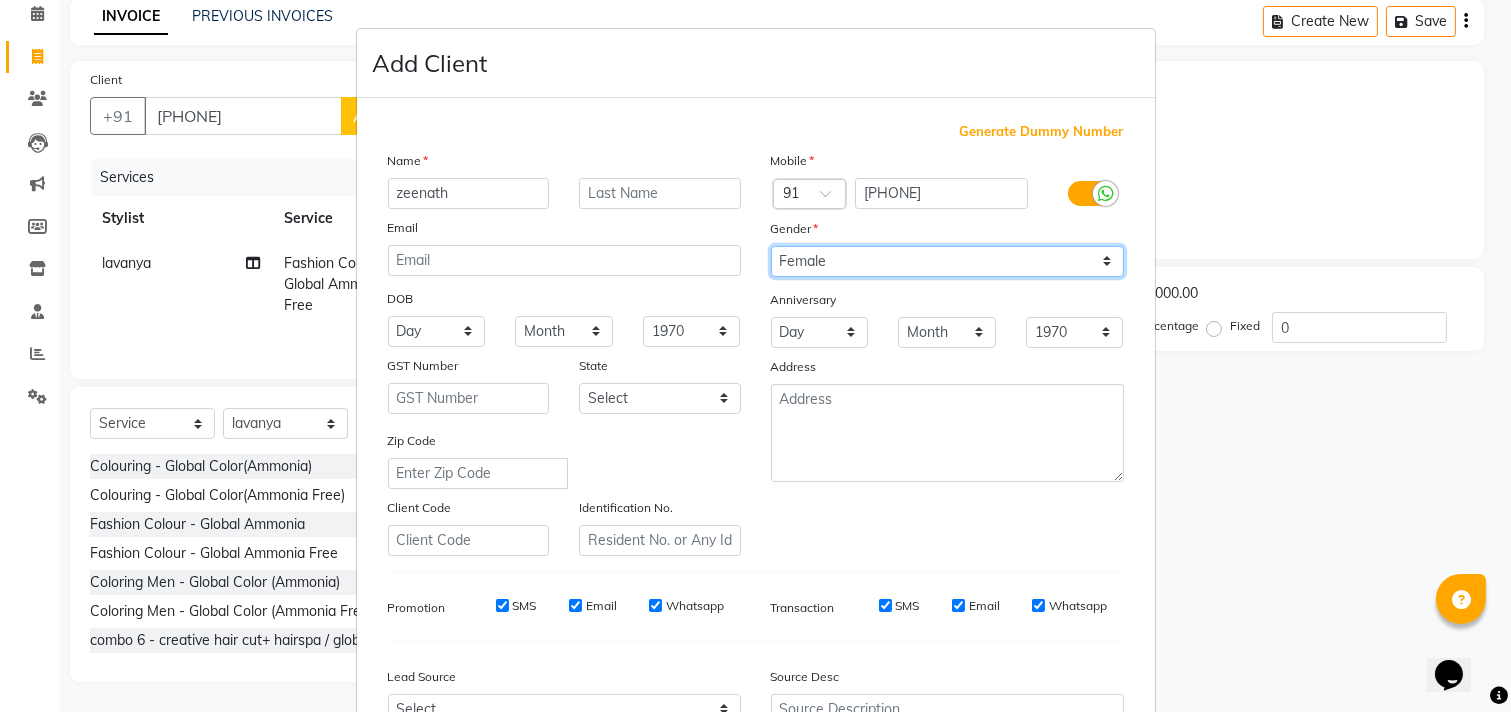 click on "Select Male Female Other Prefer Not To Say" at bounding box center [947, 261] 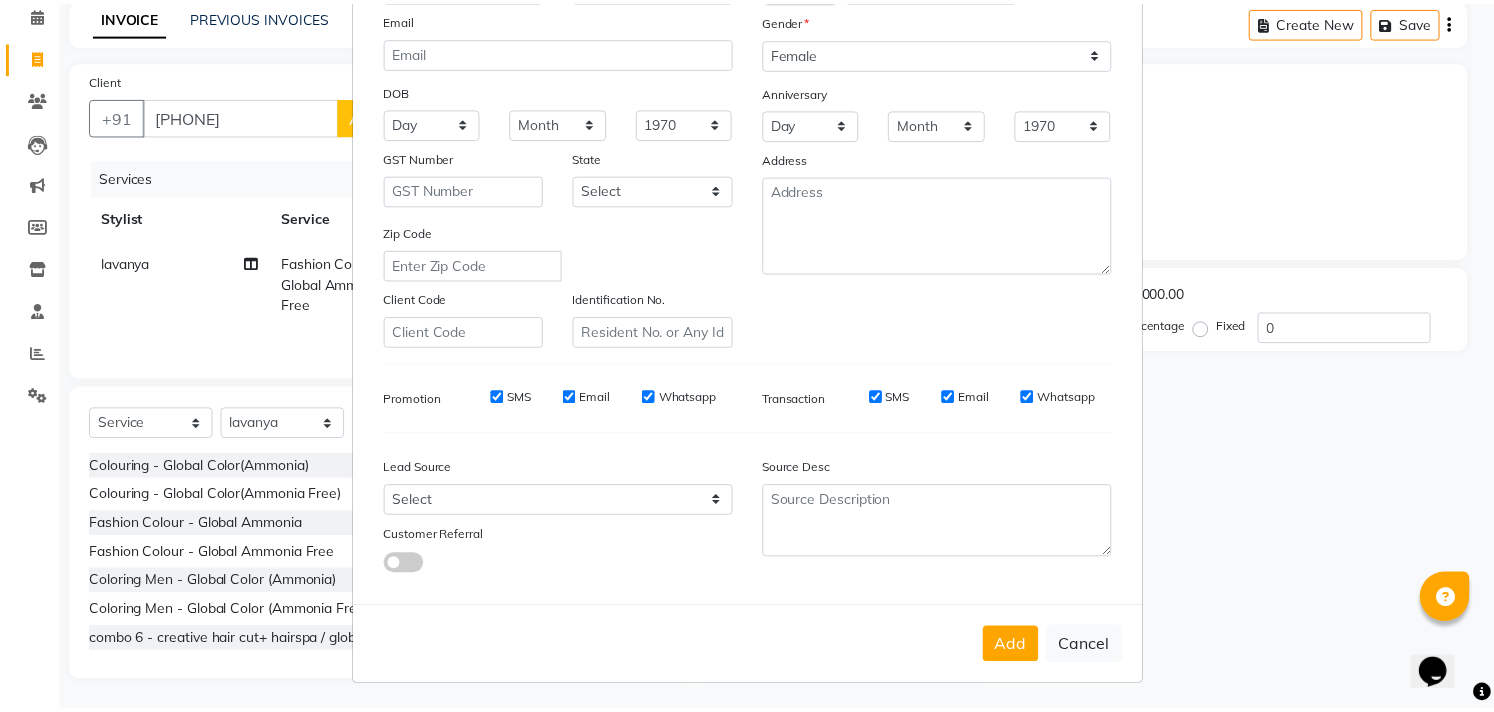 scroll, scrollTop: 212, scrollLeft: 0, axis: vertical 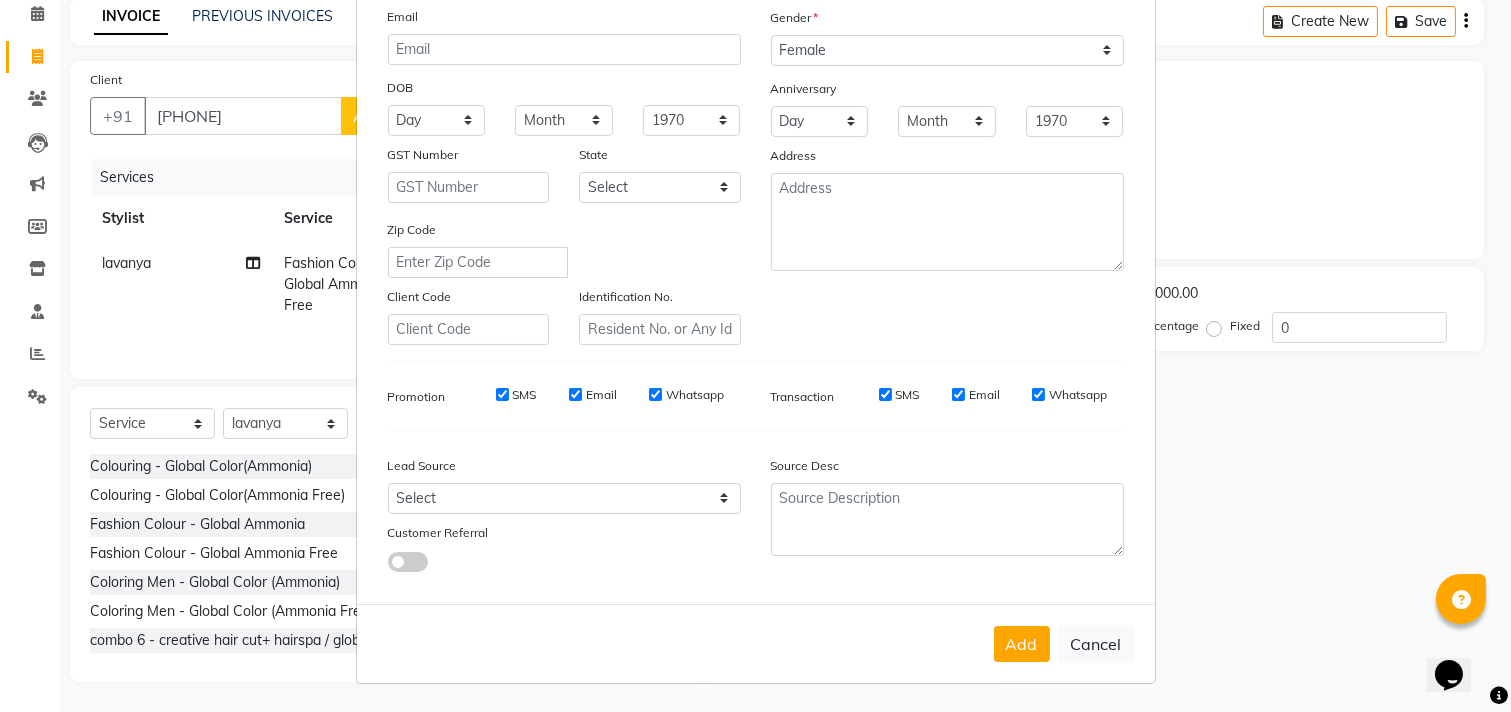 drag, startPoint x: 1013, startPoint y: 634, endPoint x: 1004, endPoint y: 644, distance: 13.453624 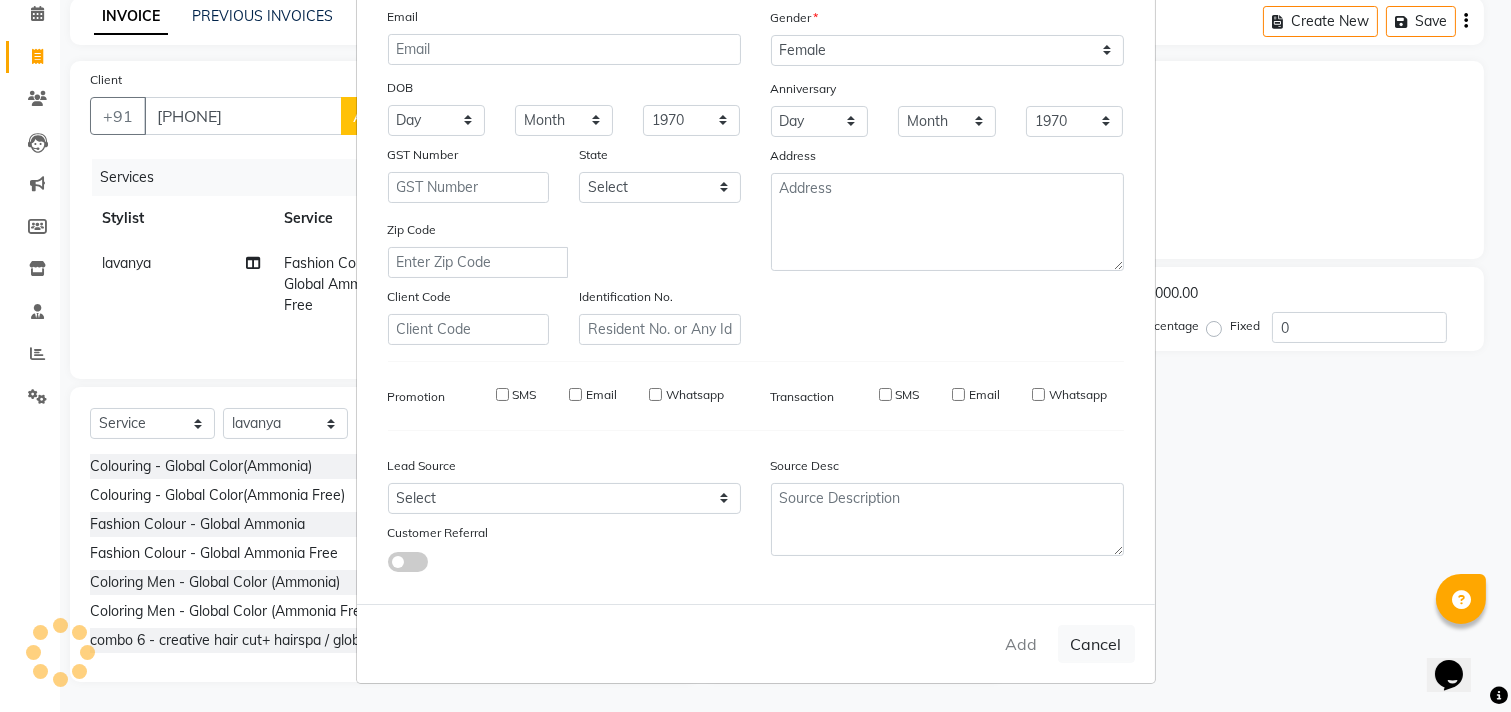 type 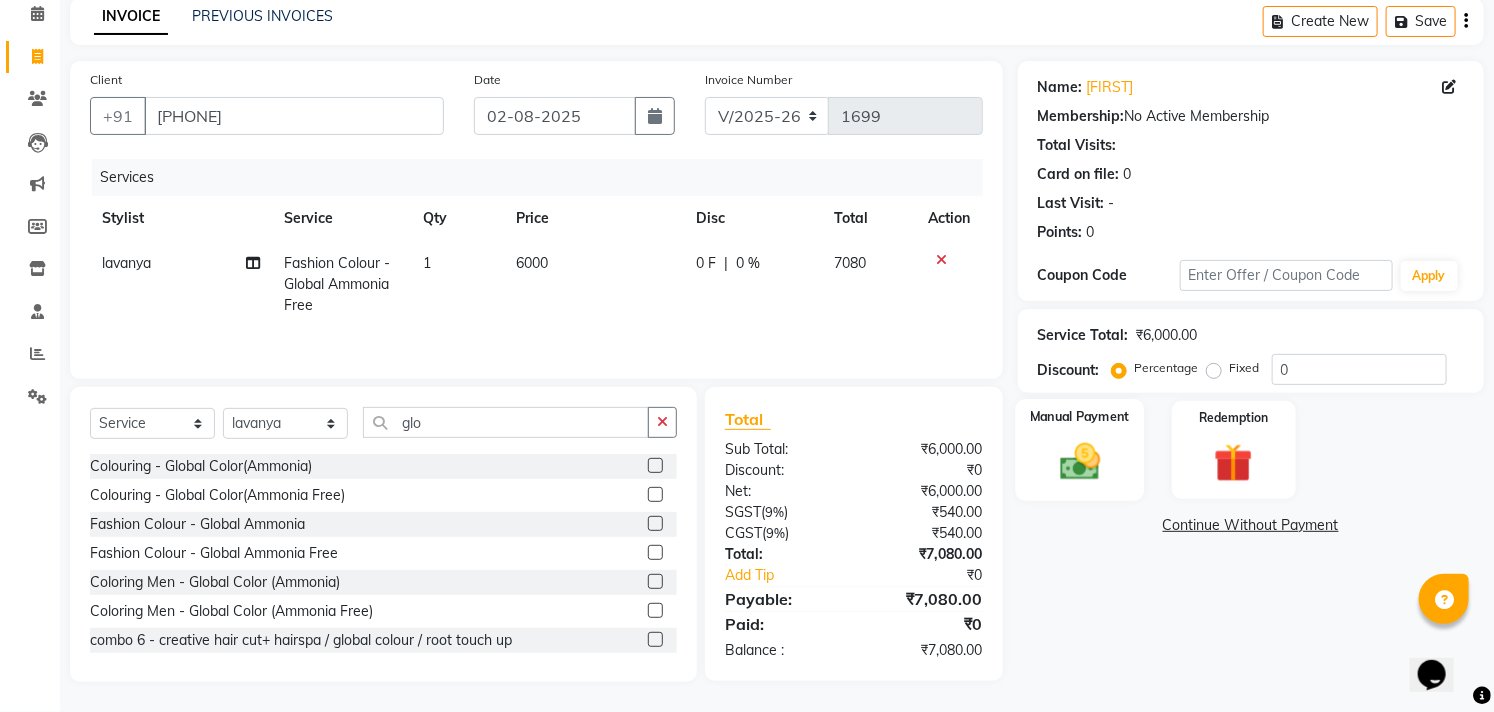click 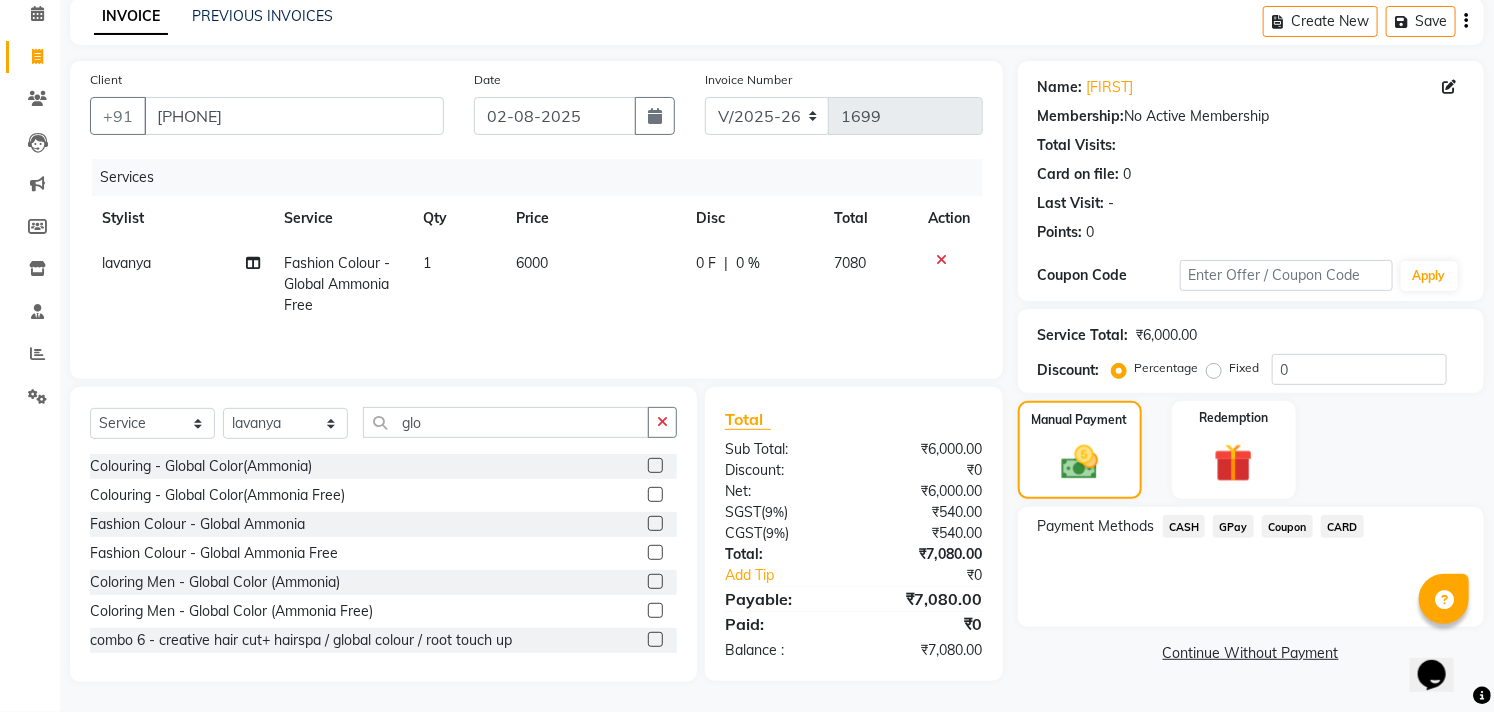 click on "GPay" 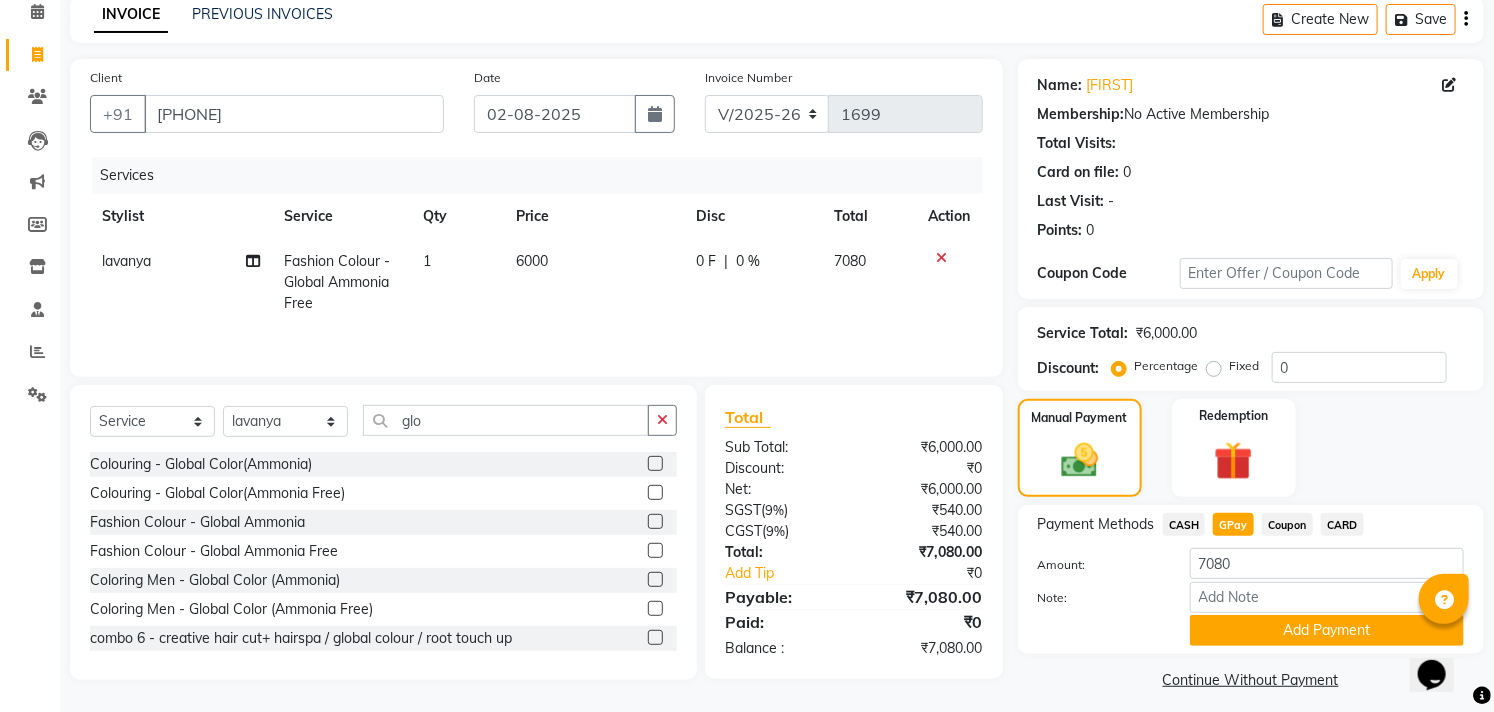 scroll, scrollTop: 104, scrollLeft: 0, axis: vertical 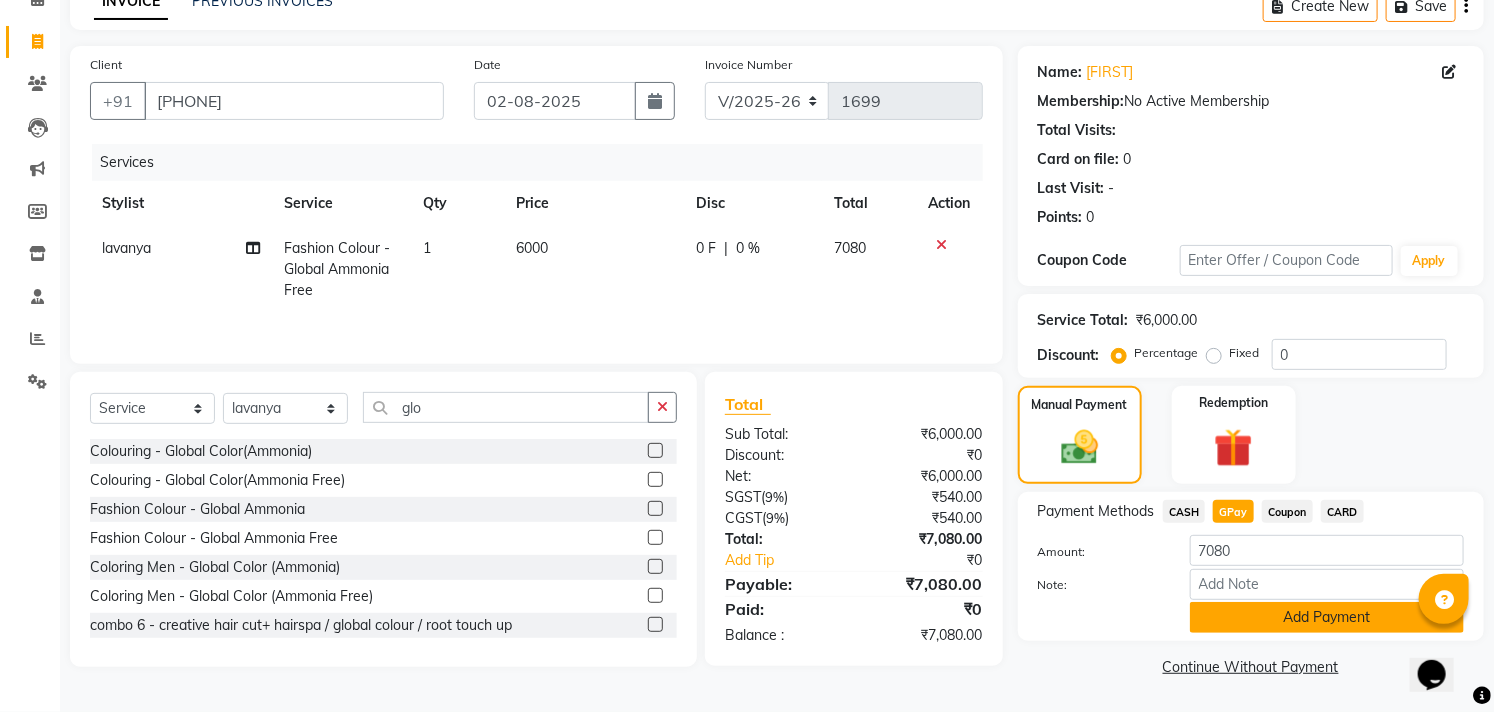 click on "Add Payment" 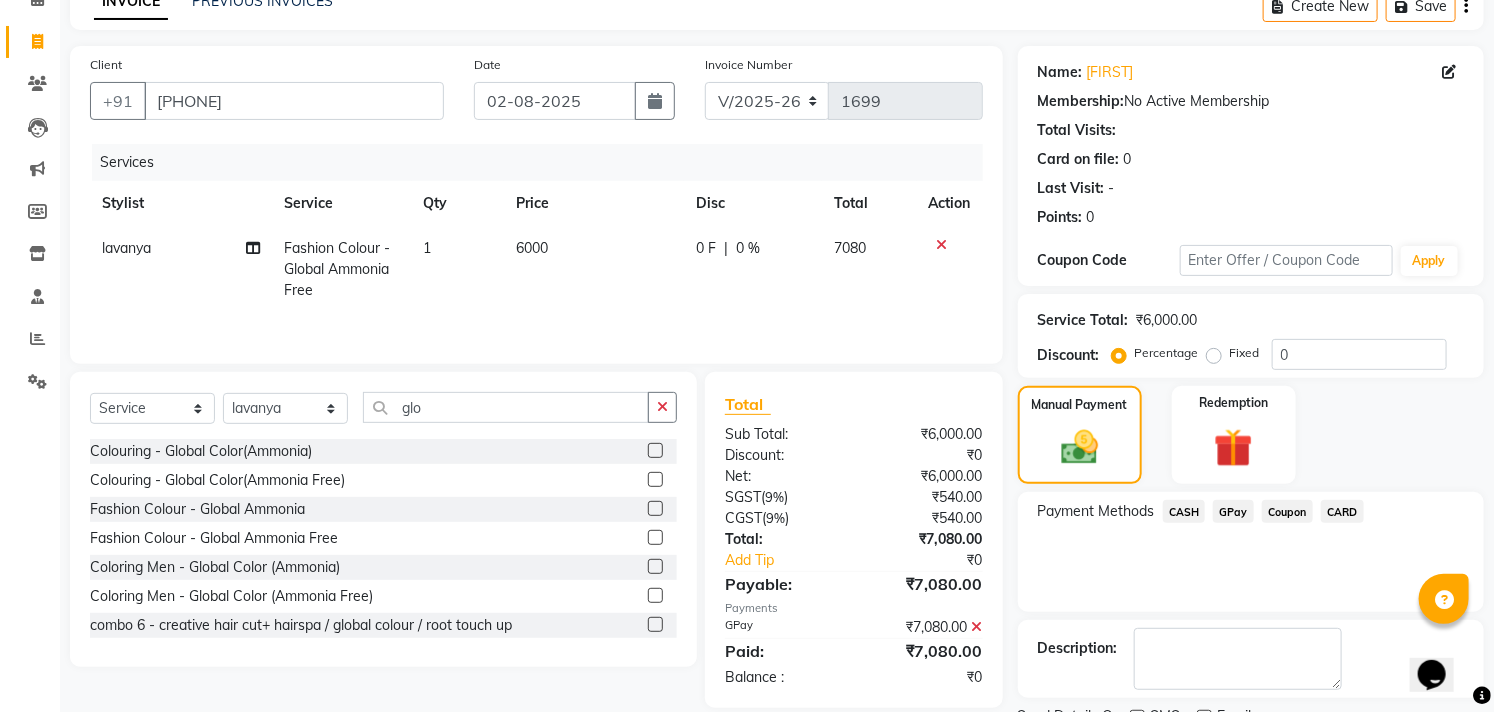 scroll, scrollTop: 187, scrollLeft: 0, axis: vertical 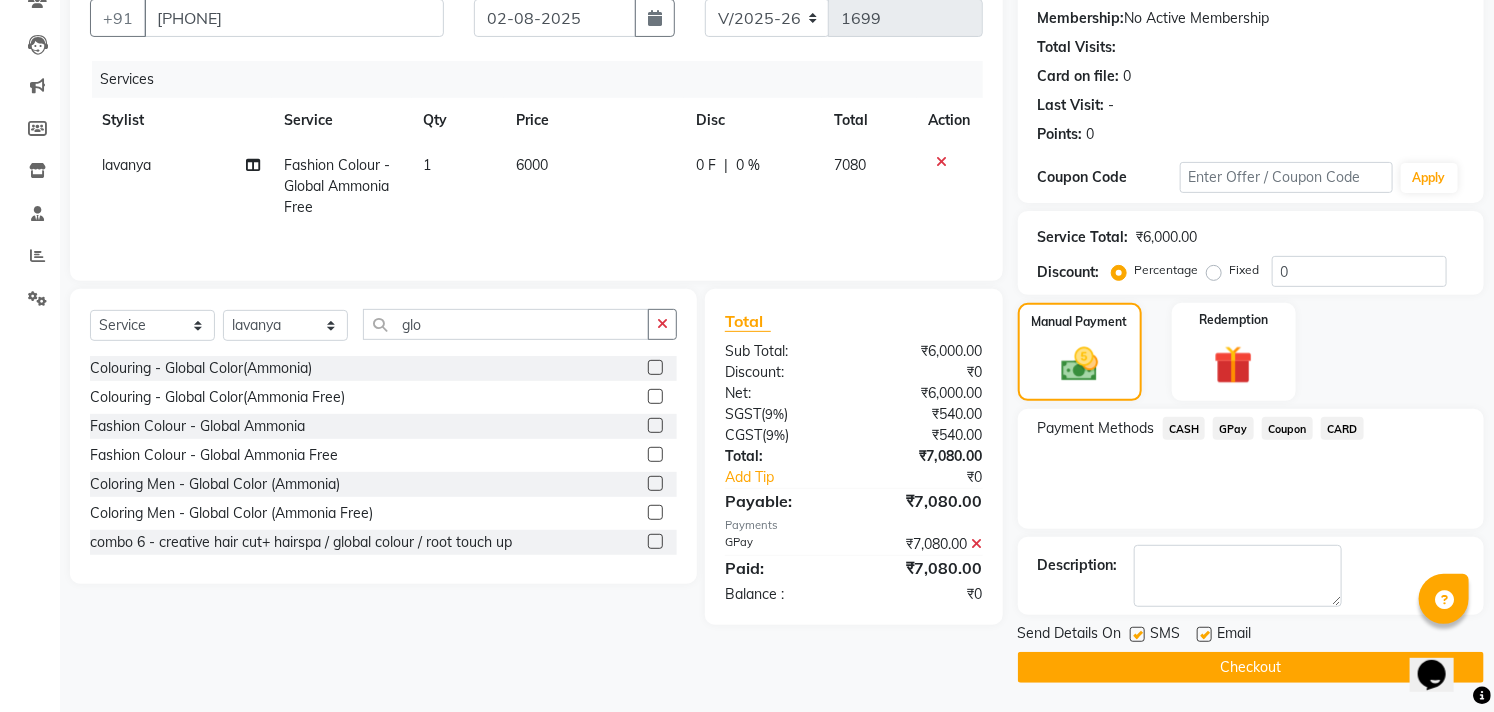 click 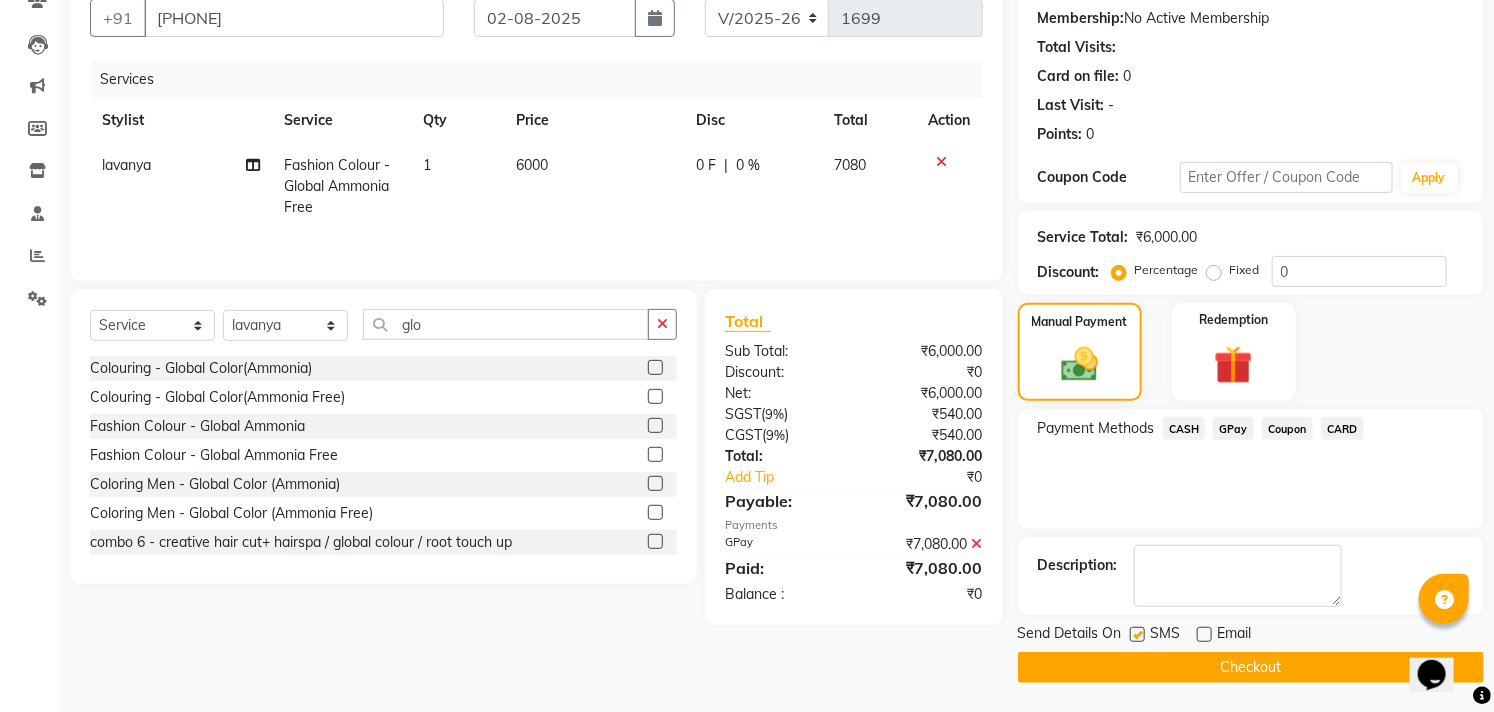 click on "Checkout" 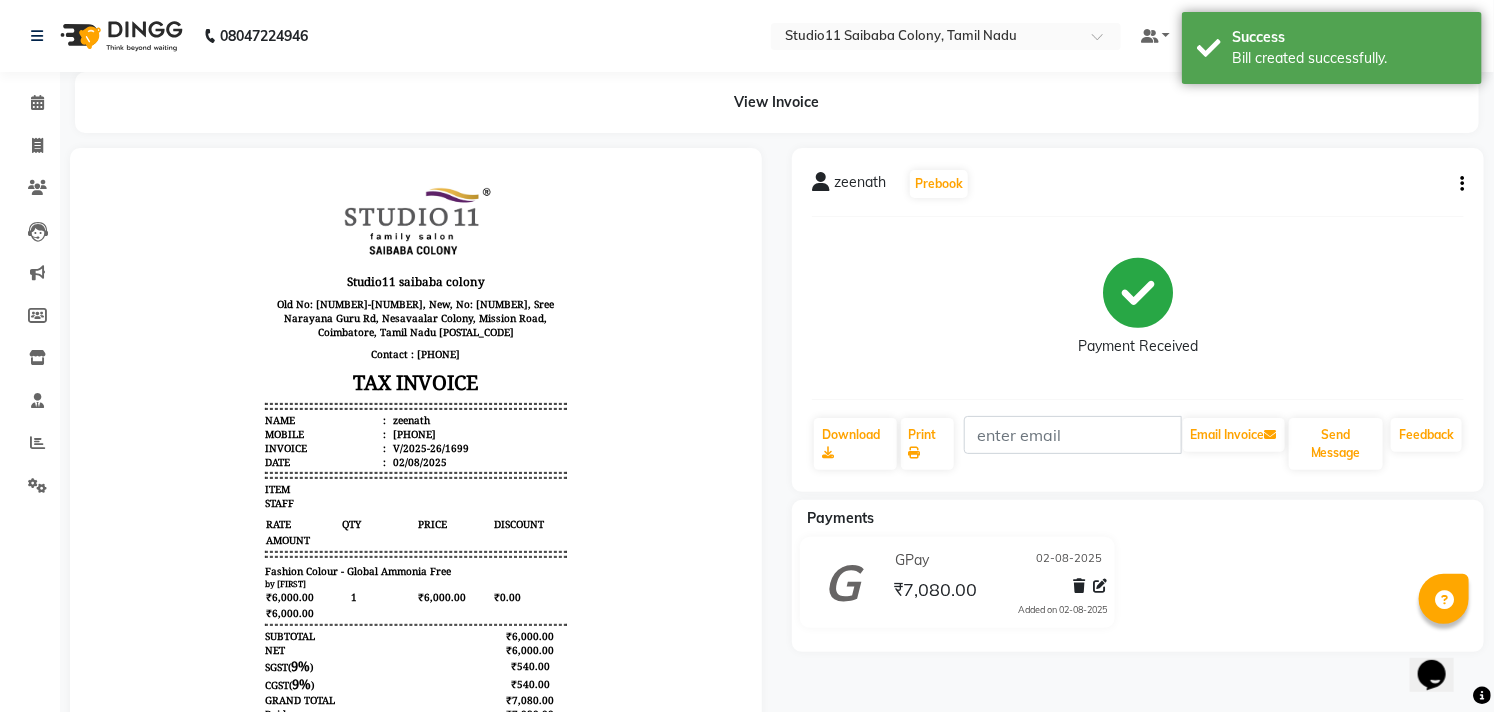 scroll, scrollTop: 0, scrollLeft: 0, axis: both 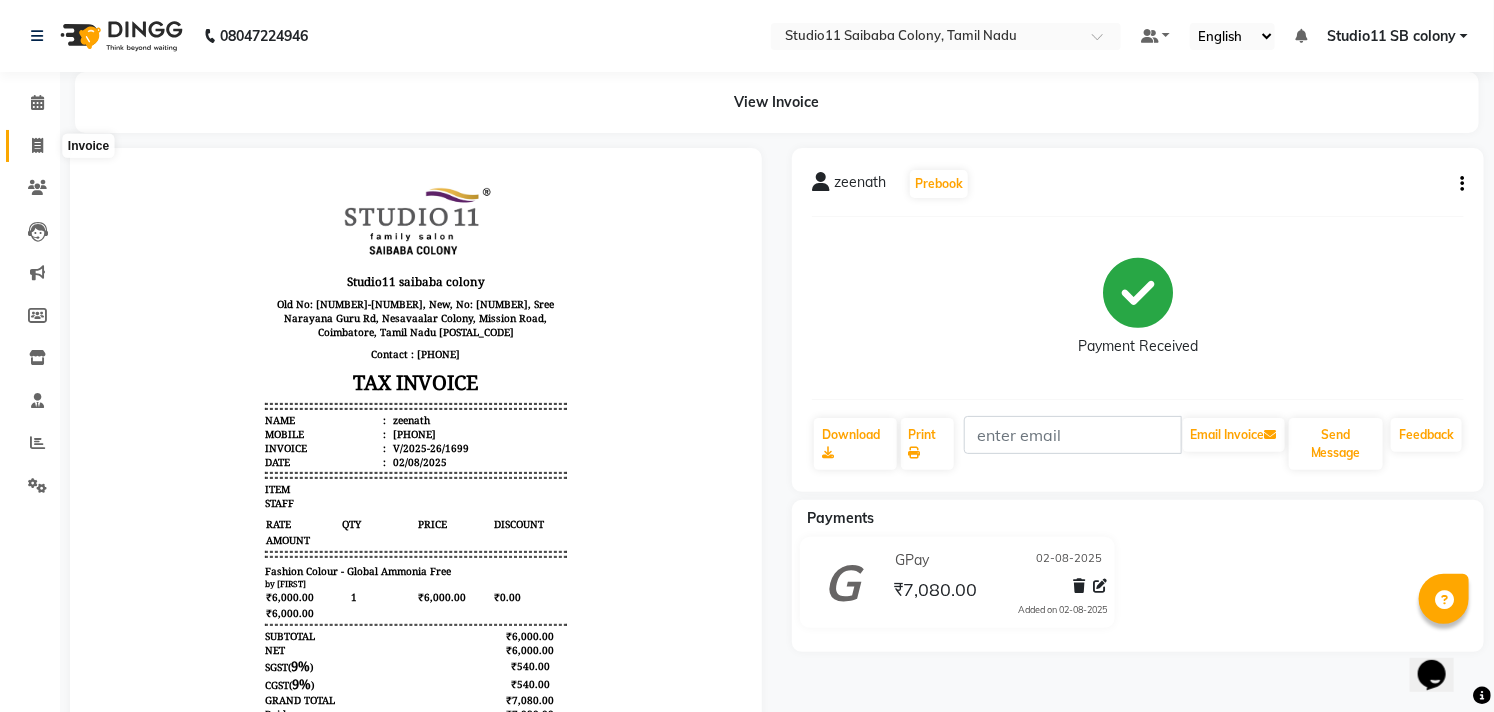 click 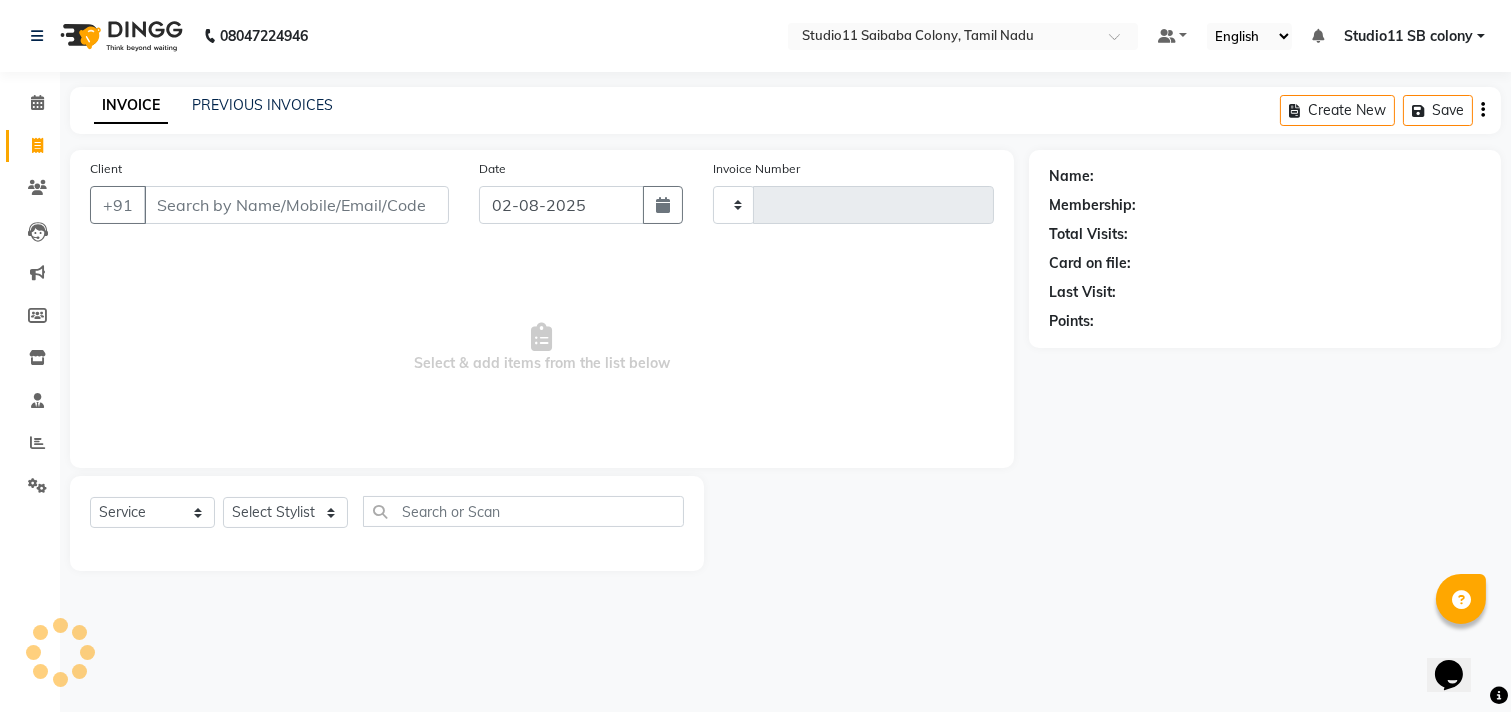 type on "1700" 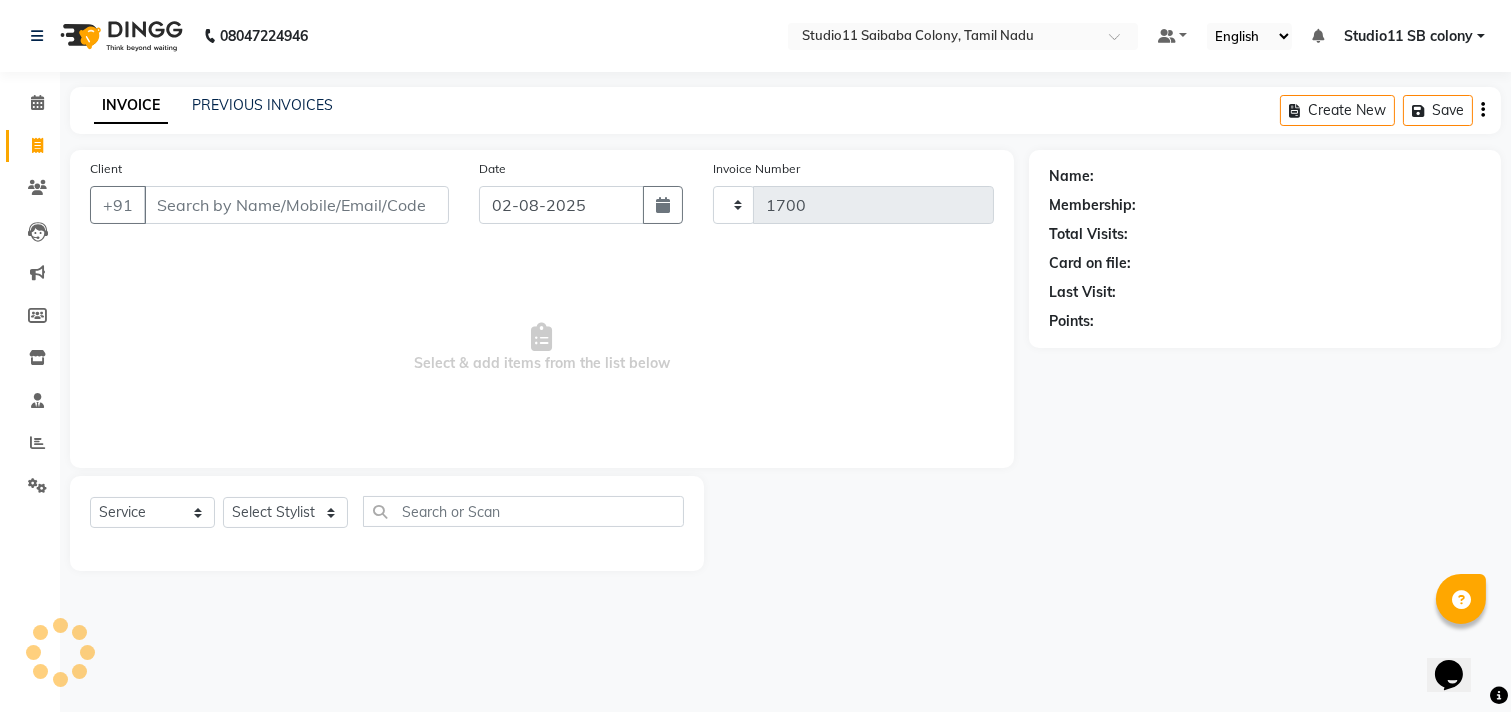 select on "7717" 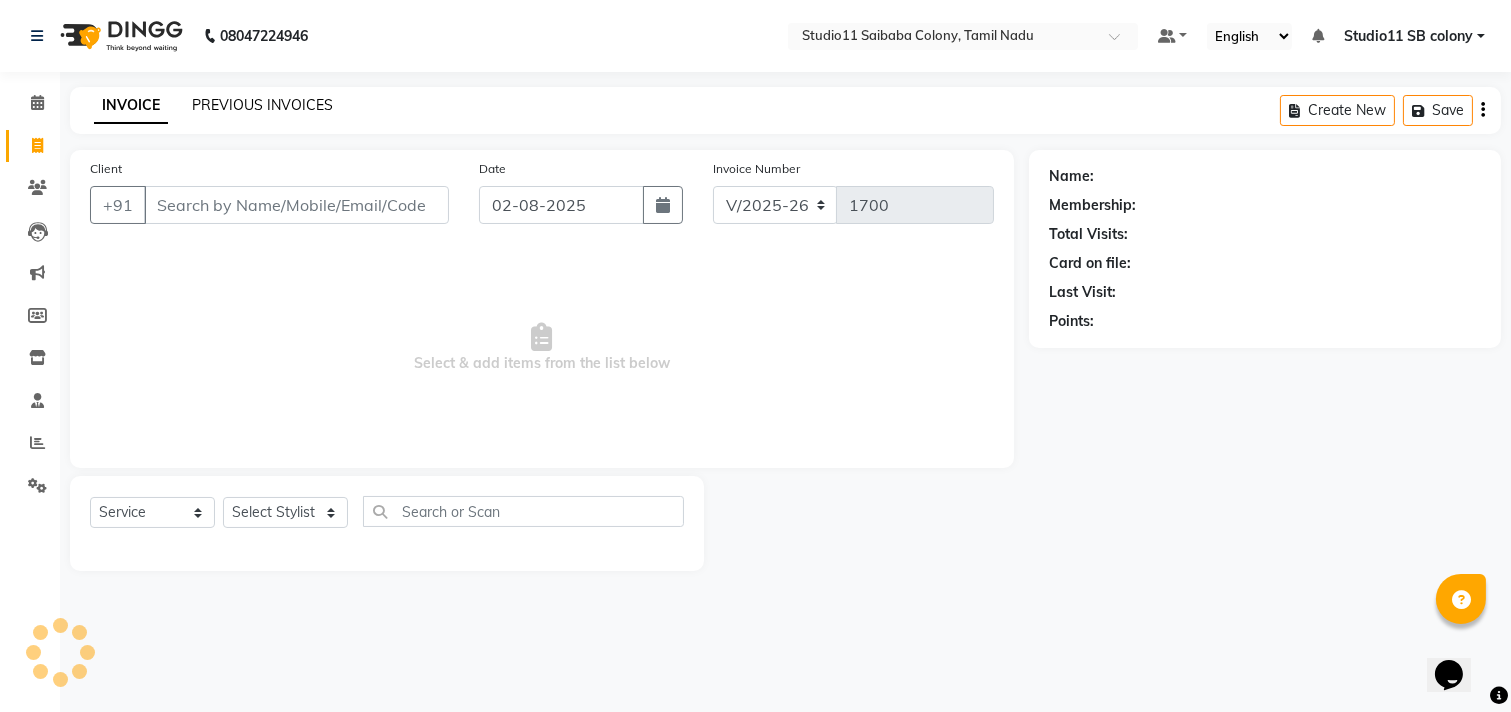 click on "PREVIOUS INVOICES" 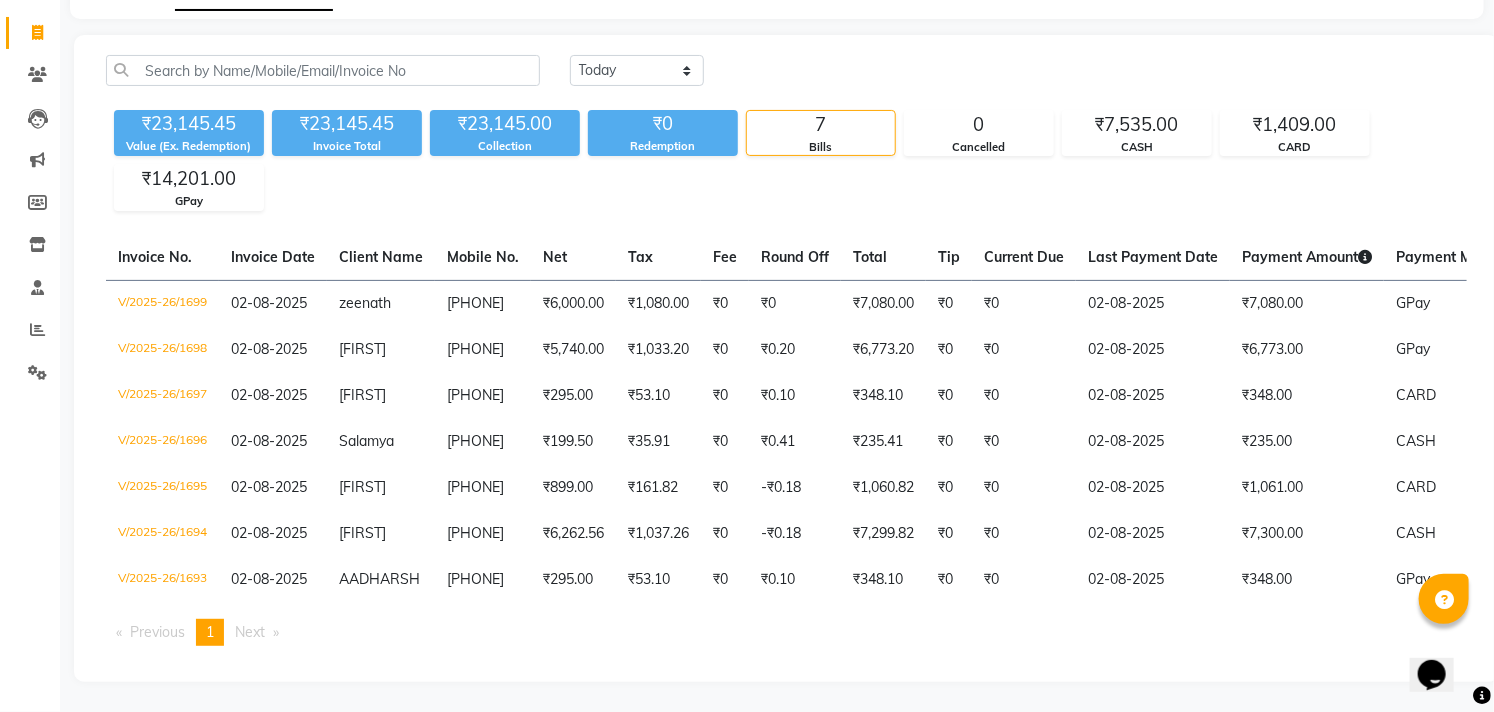 scroll, scrollTop: 126, scrollLeft: 0, axis: vertical 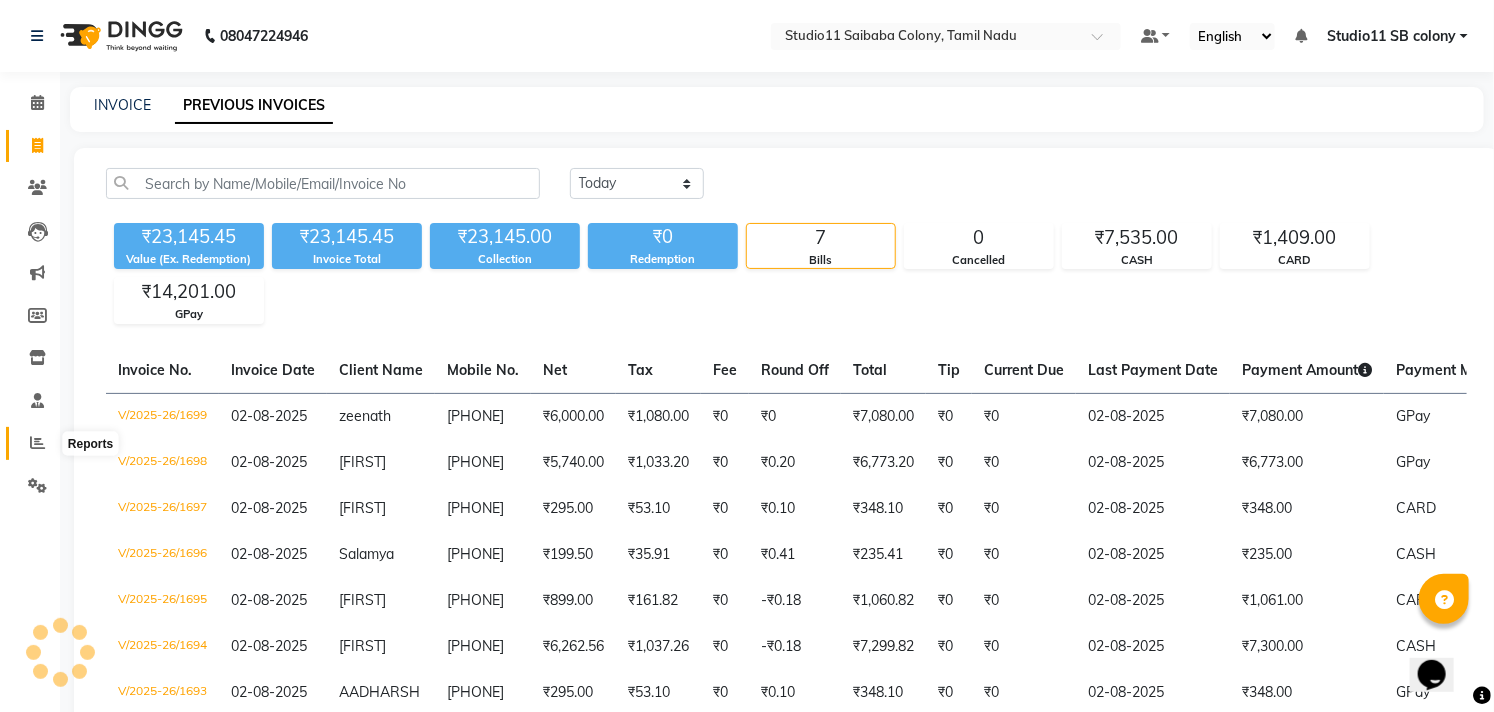 click 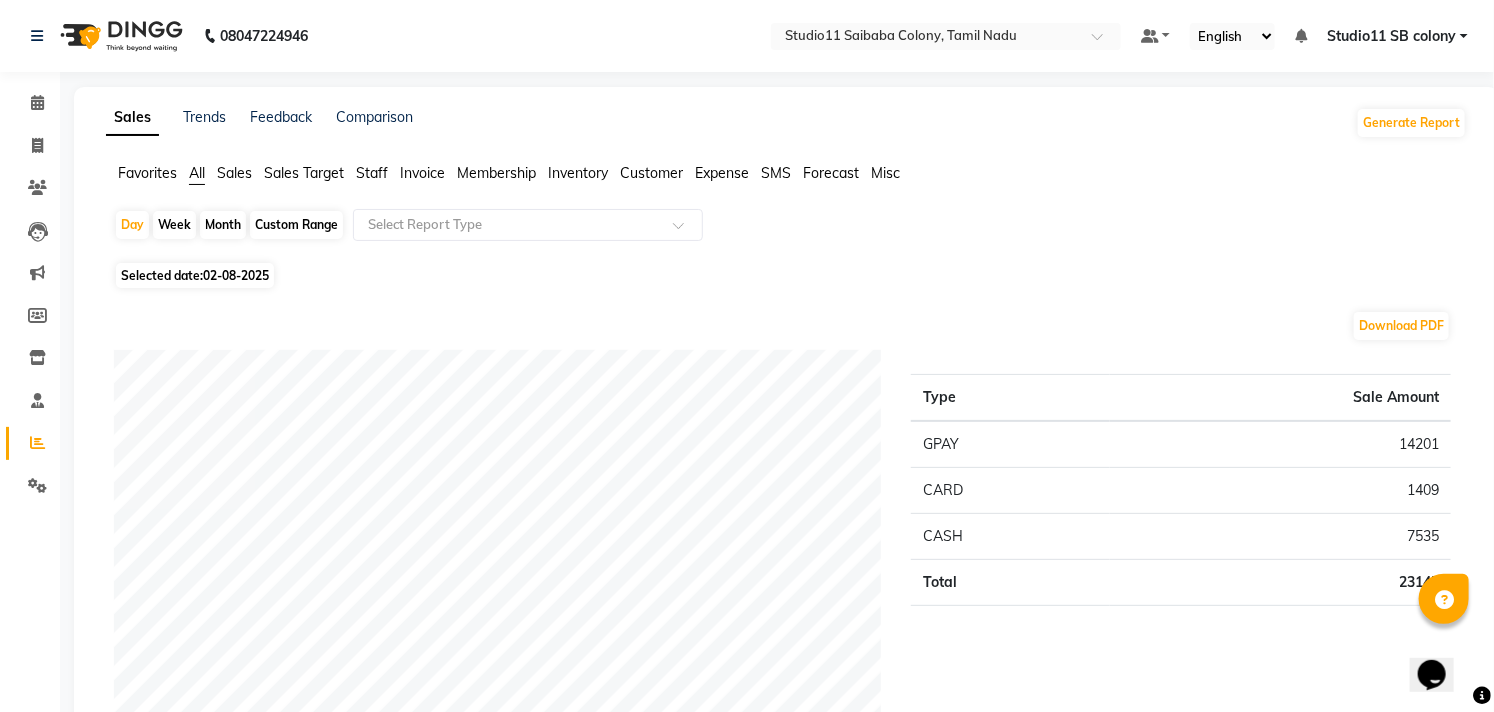 click on "Custom Range" 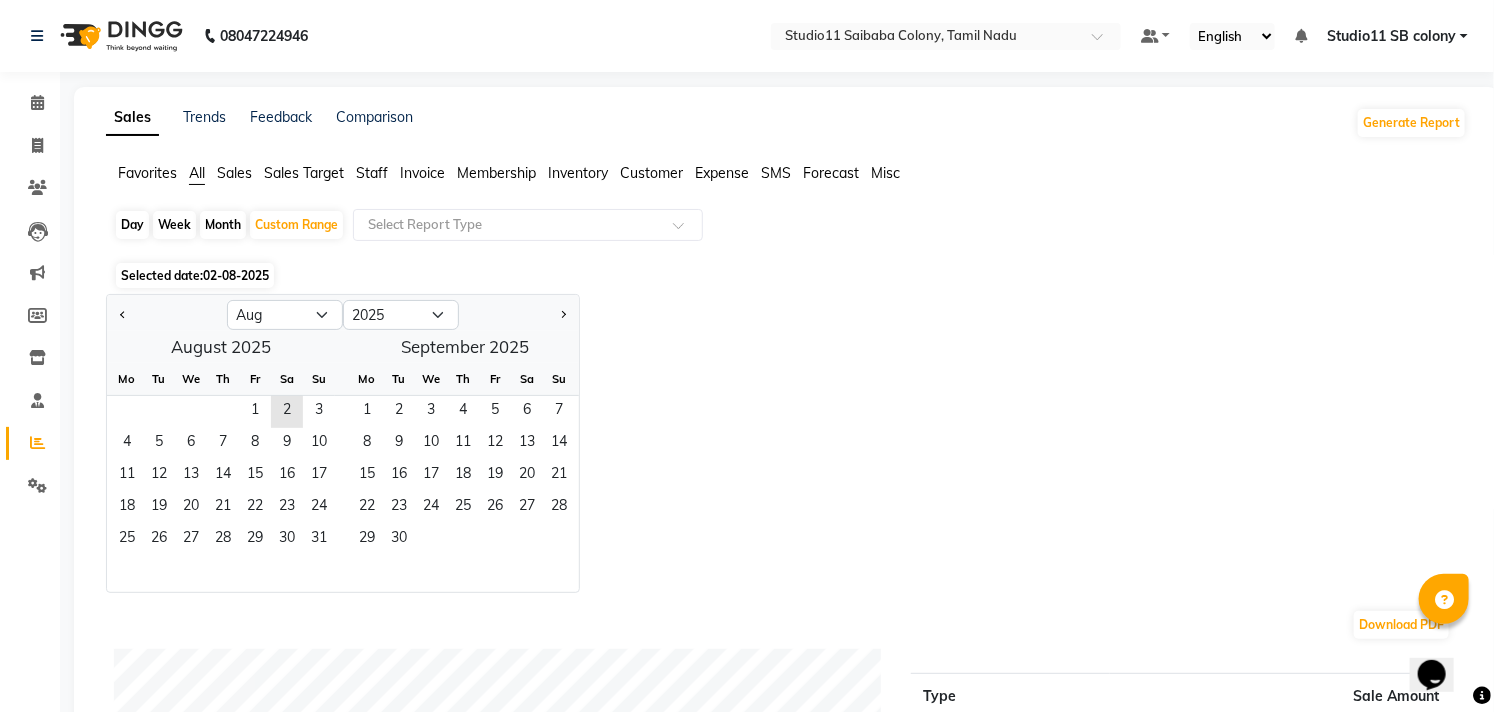 click on "Month" 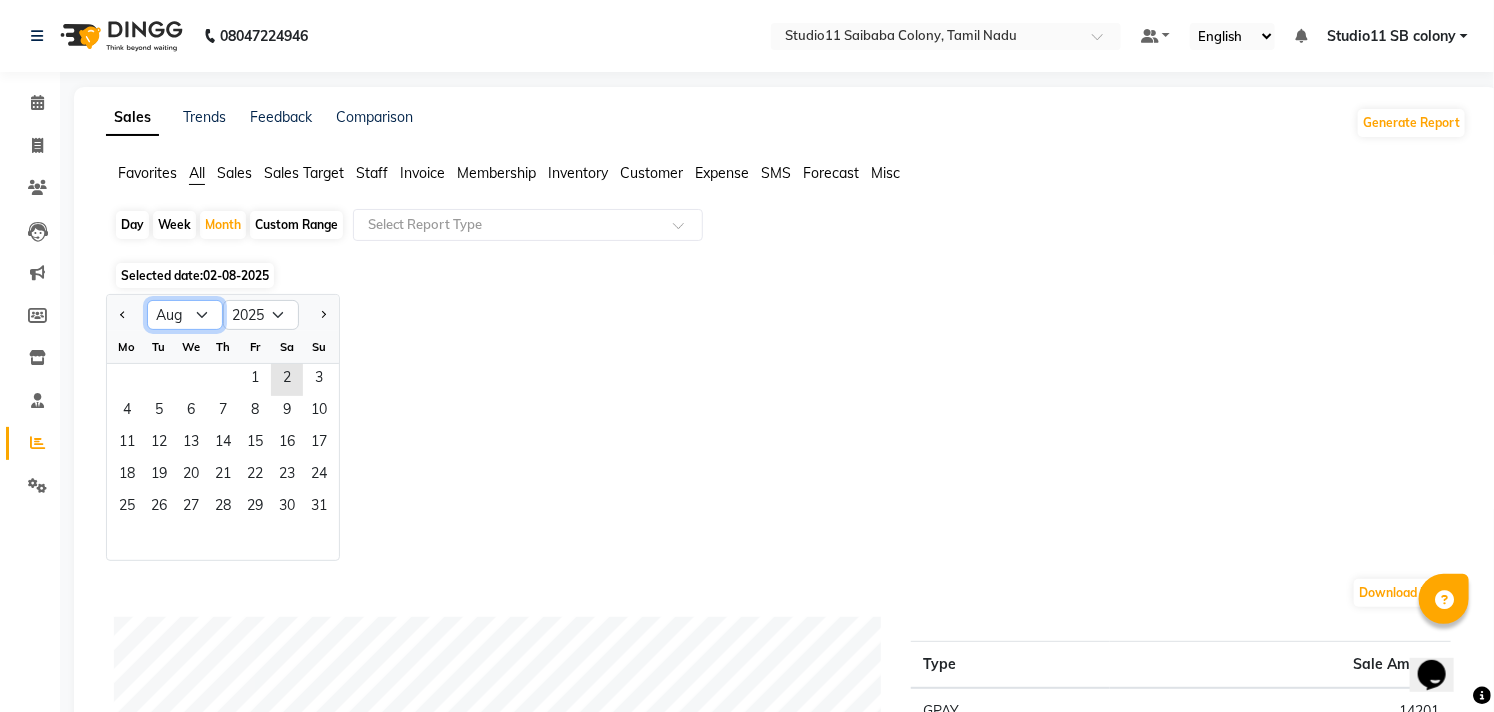 click on "Jan Feb Mar Apr May Jun Jul Aug Sep Oct Nov Dec" 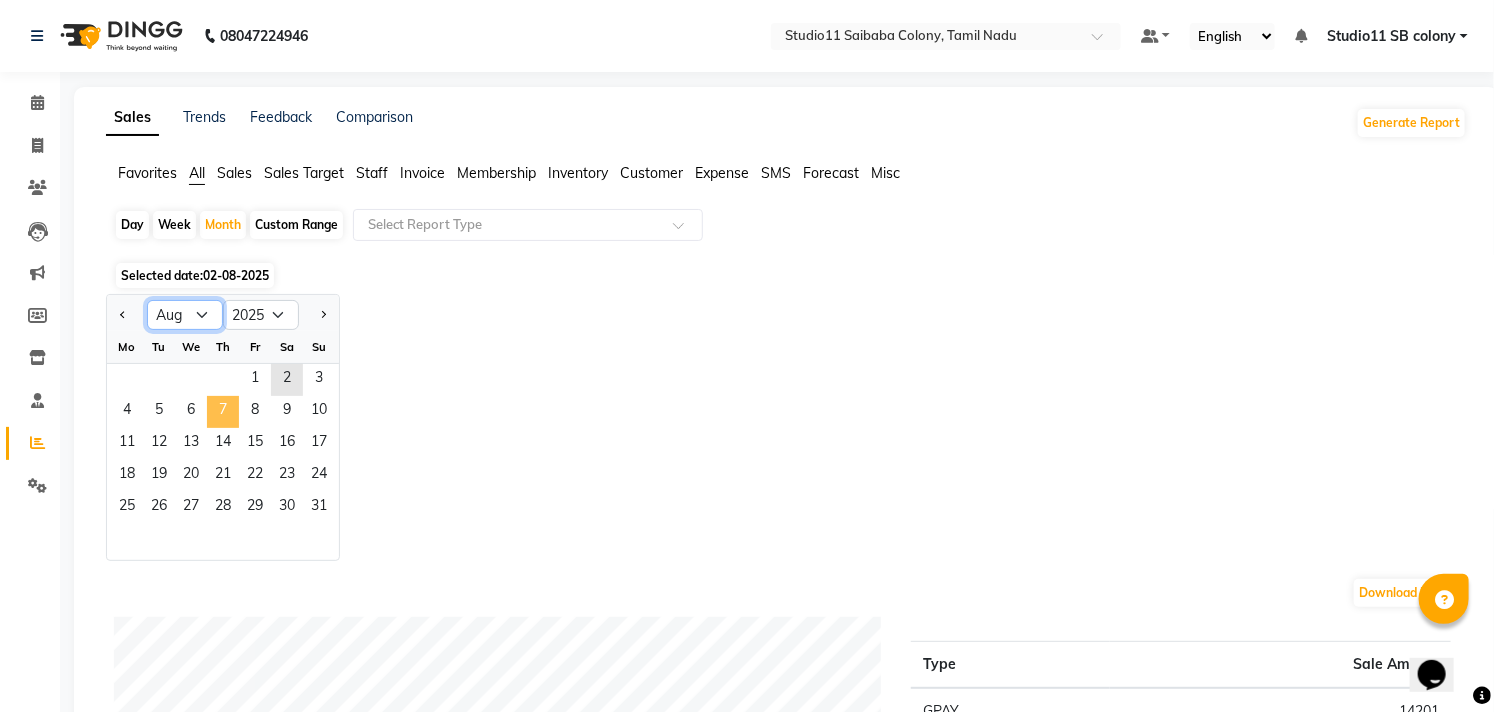 select on "7" 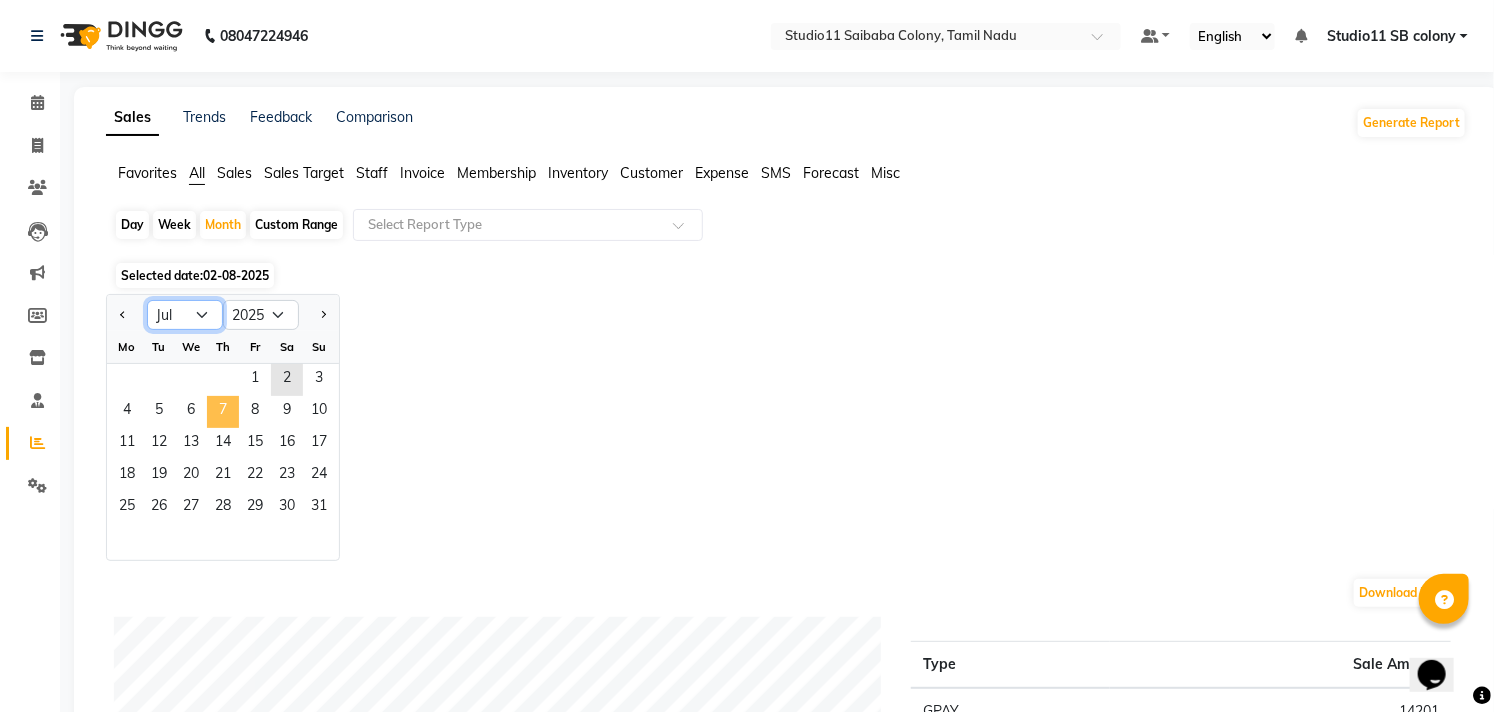 click on "Jan Feb Mar Apr May Jun Jul Aug Sep Oct Nov Dec" 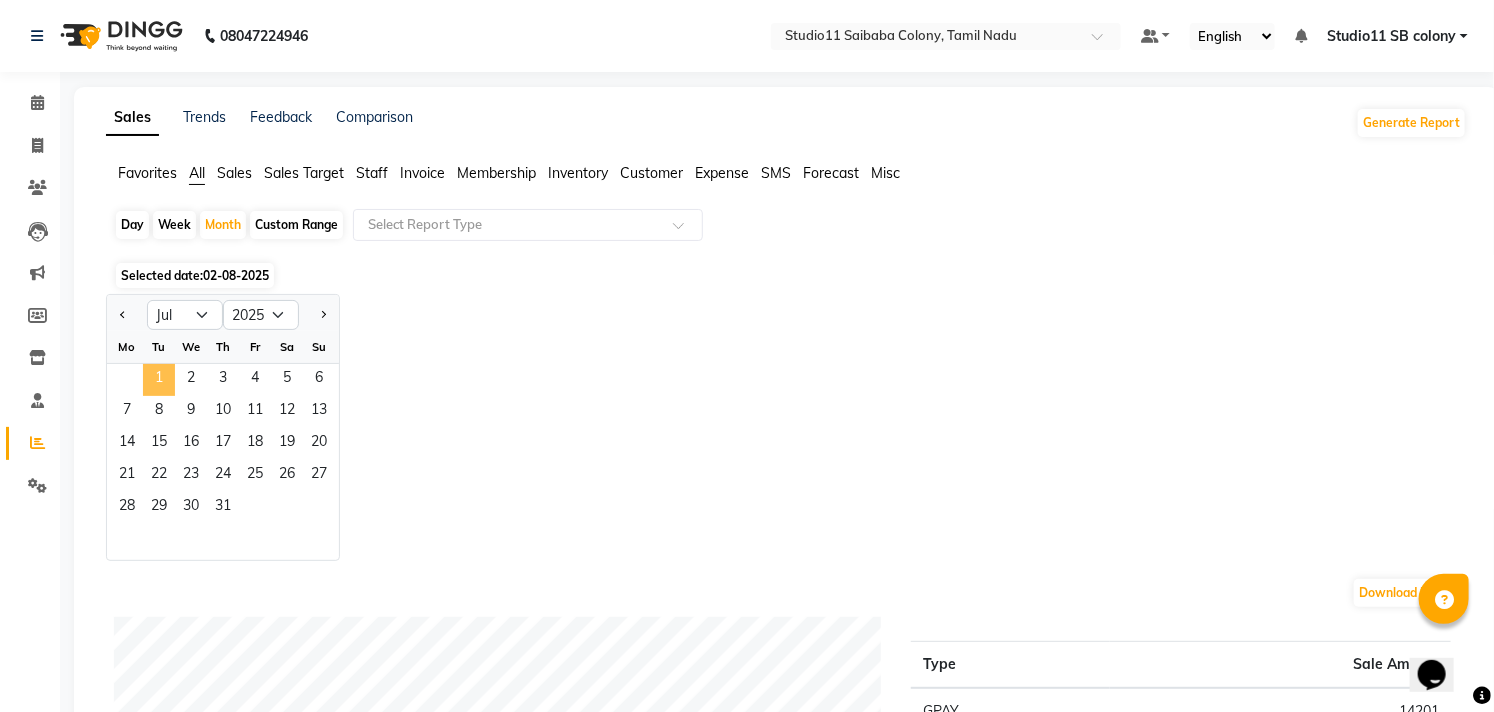click on "1" 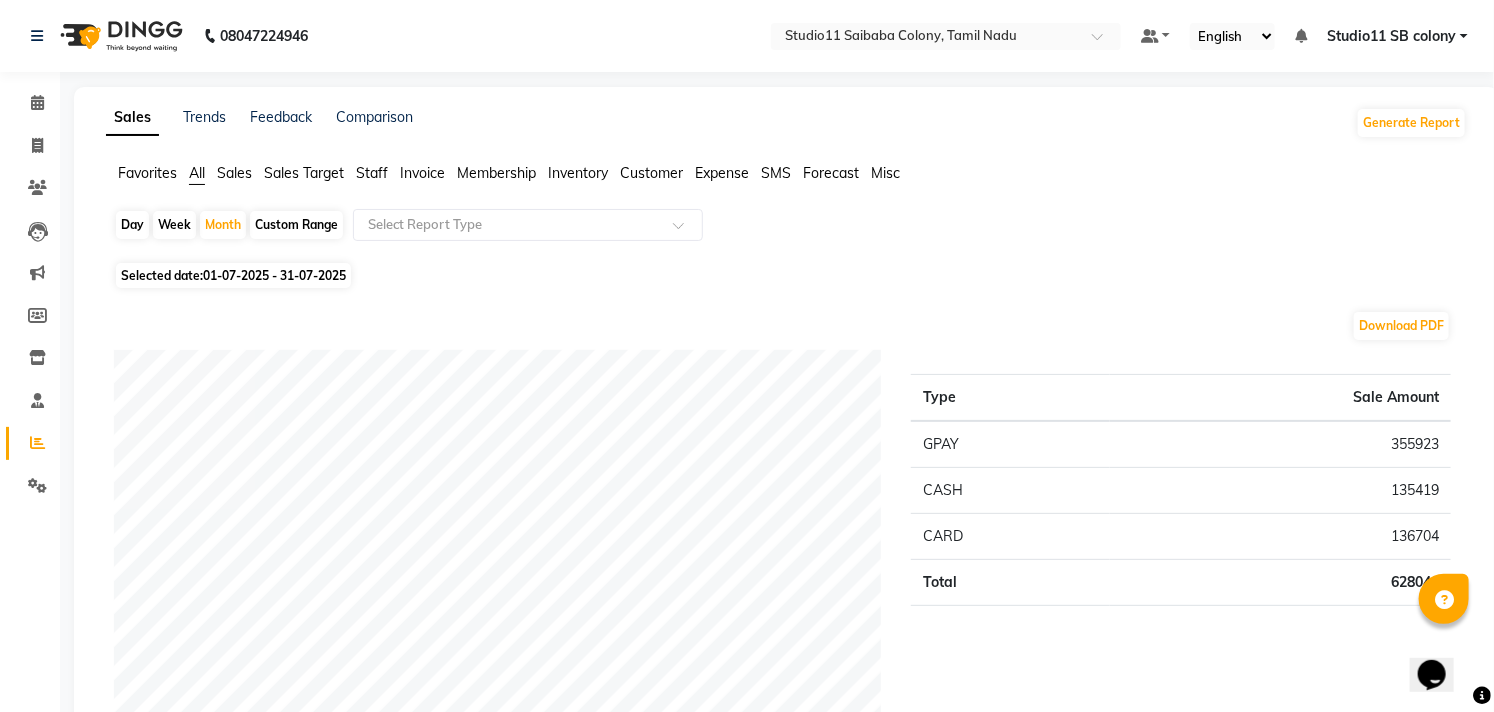 scroll, scrollTop: 622, scrollLeft: 0, axis: vertical 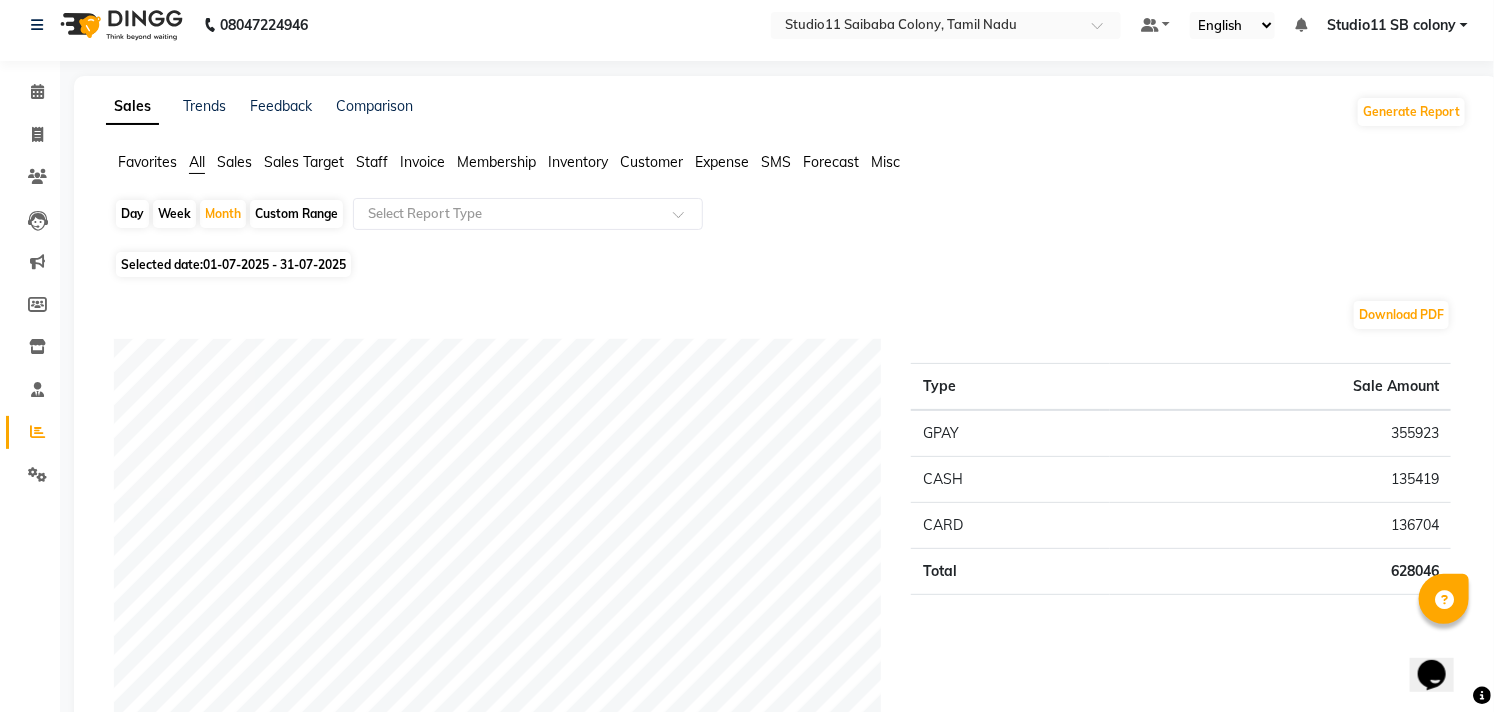click on "Sales" 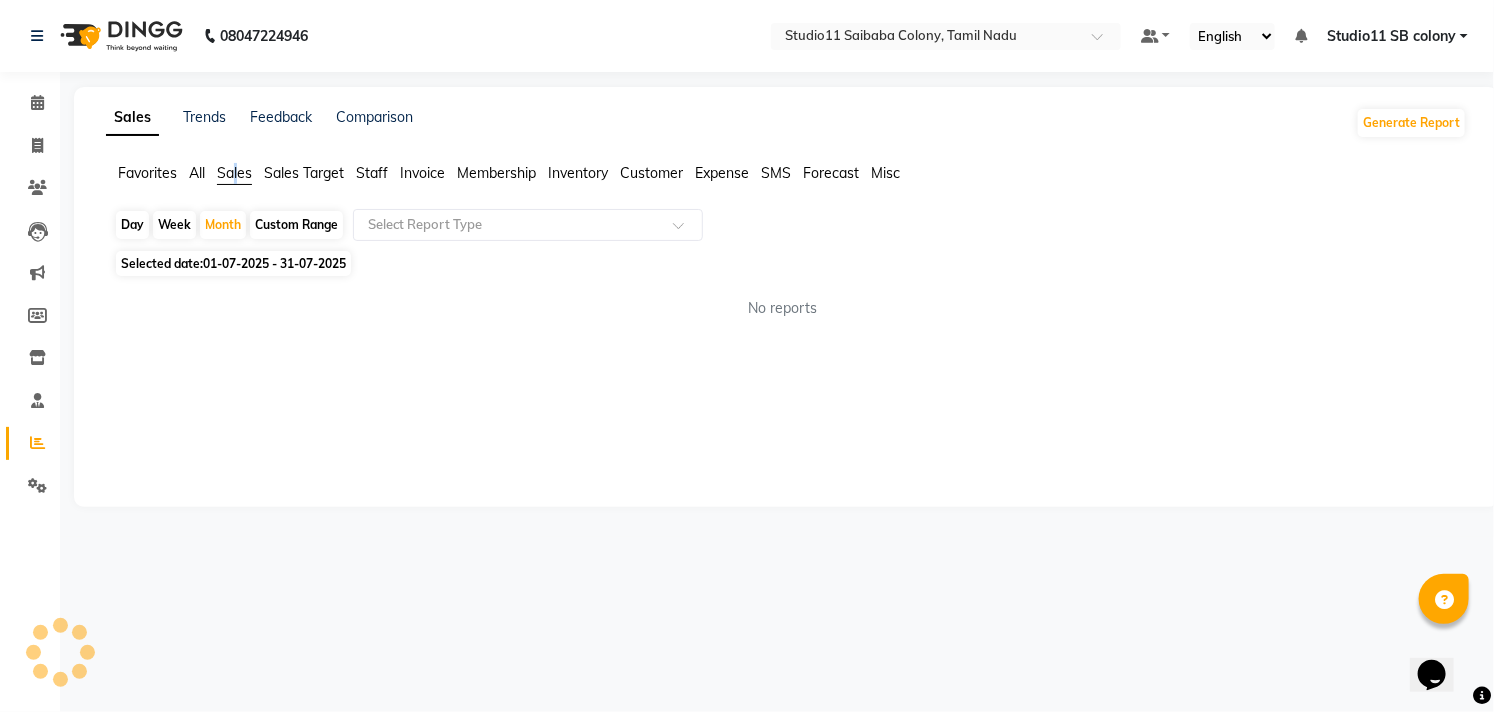 scroll, scrollTop: 0, scrollLeft: 0, axis: both 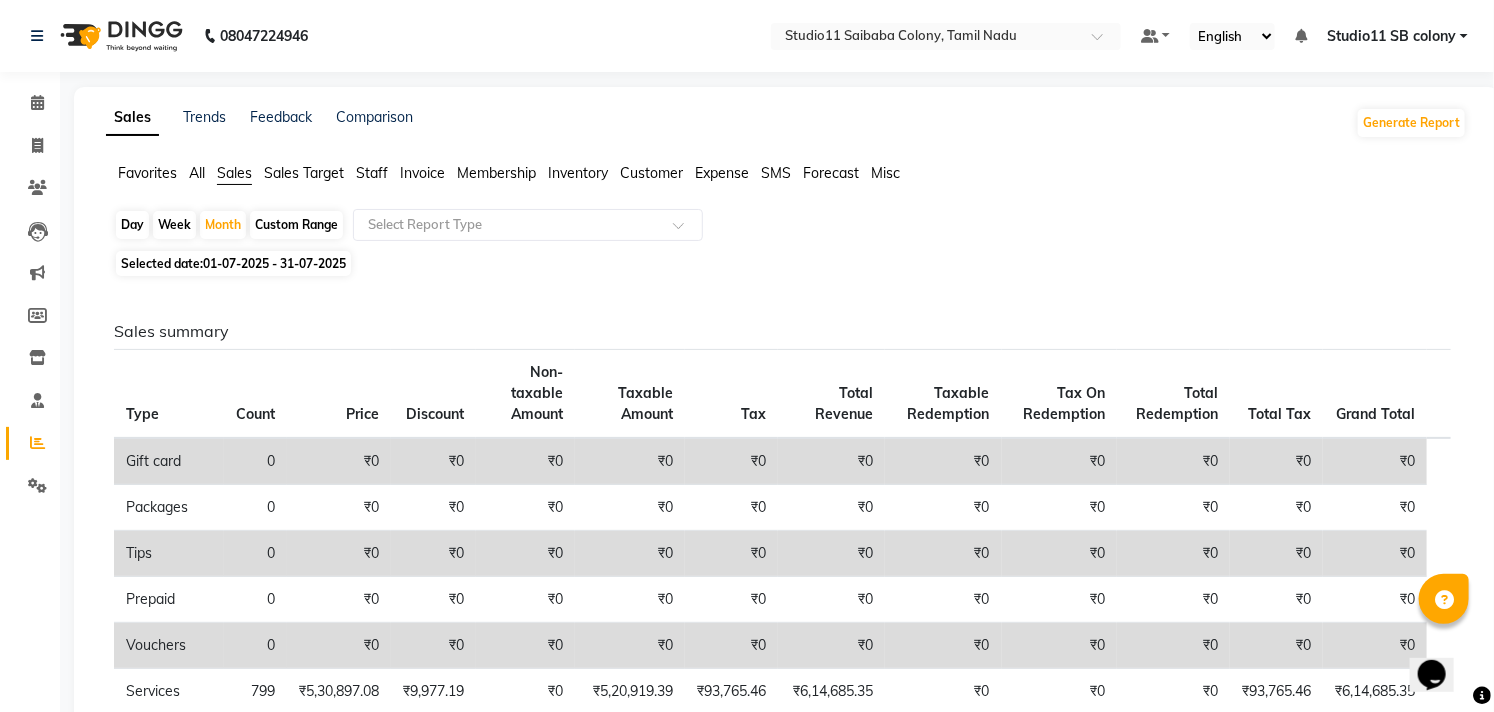 click on "Favorites All Sales Sales Target Staff Invoice Membership Inventory Customer Expense SMS Forecast Misc" 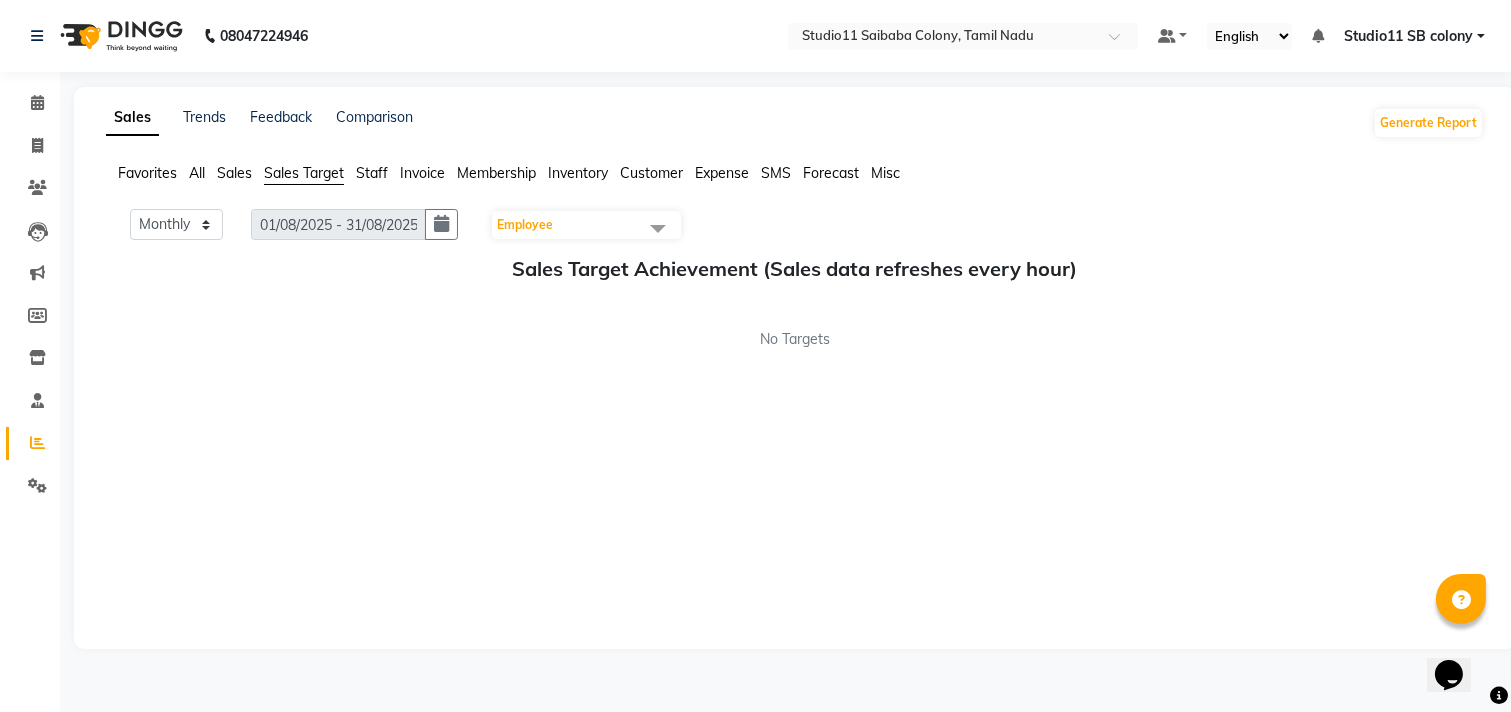 click on "Staff" 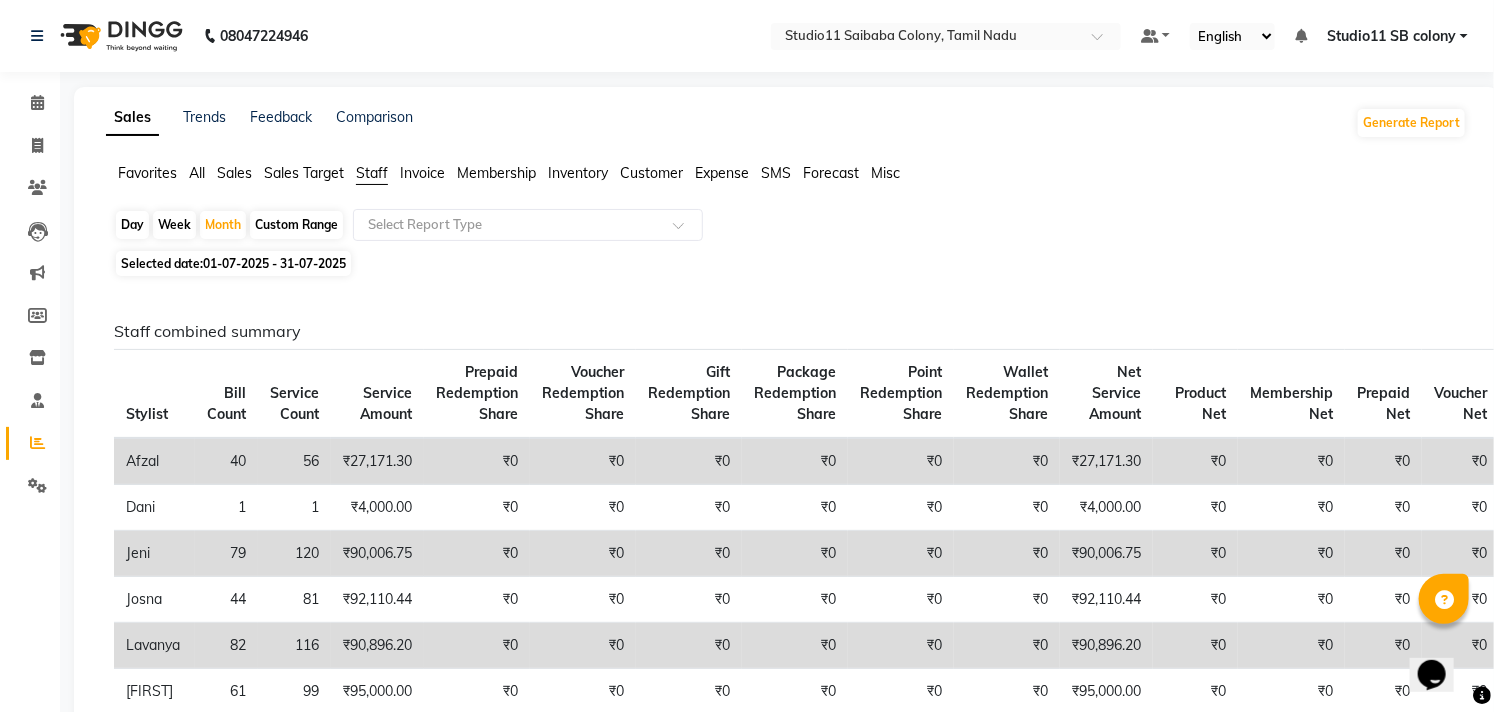 click on "Invoice" 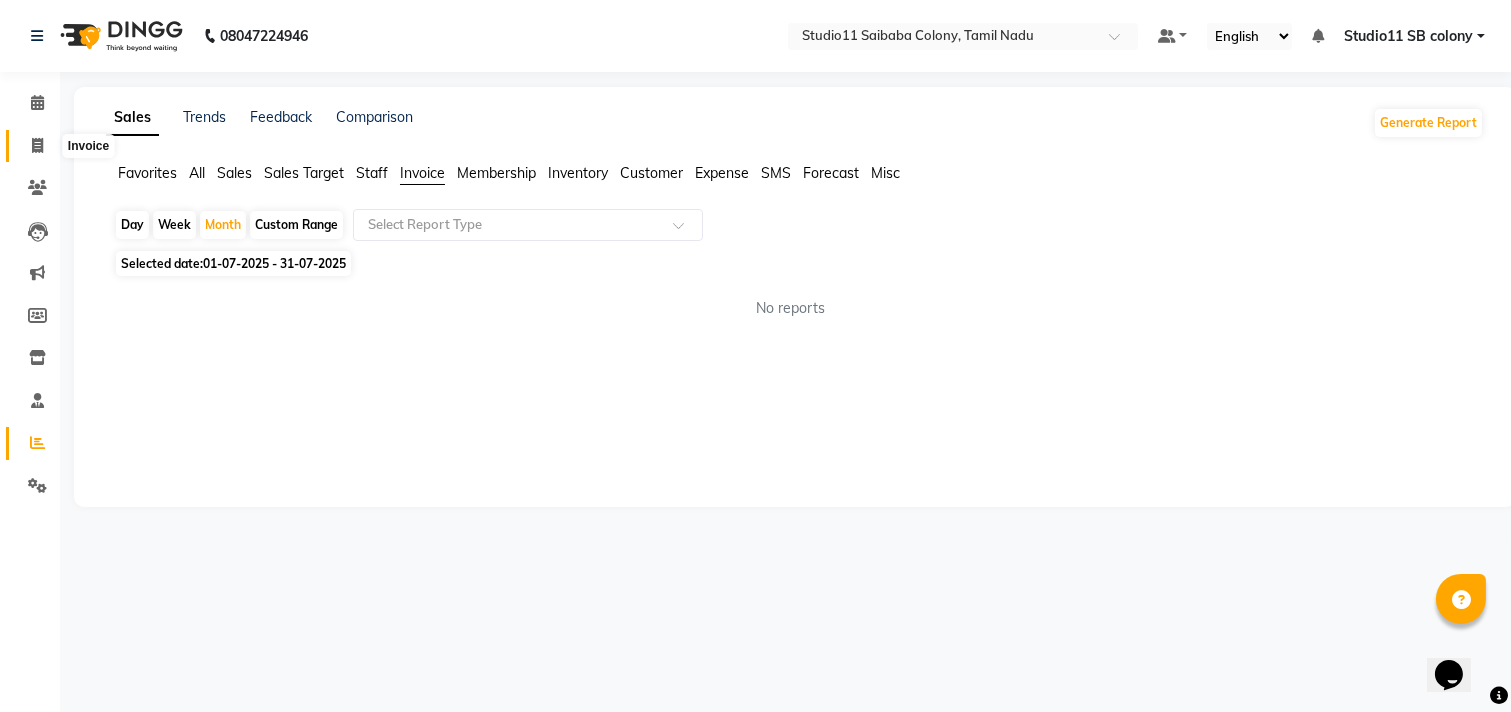 click 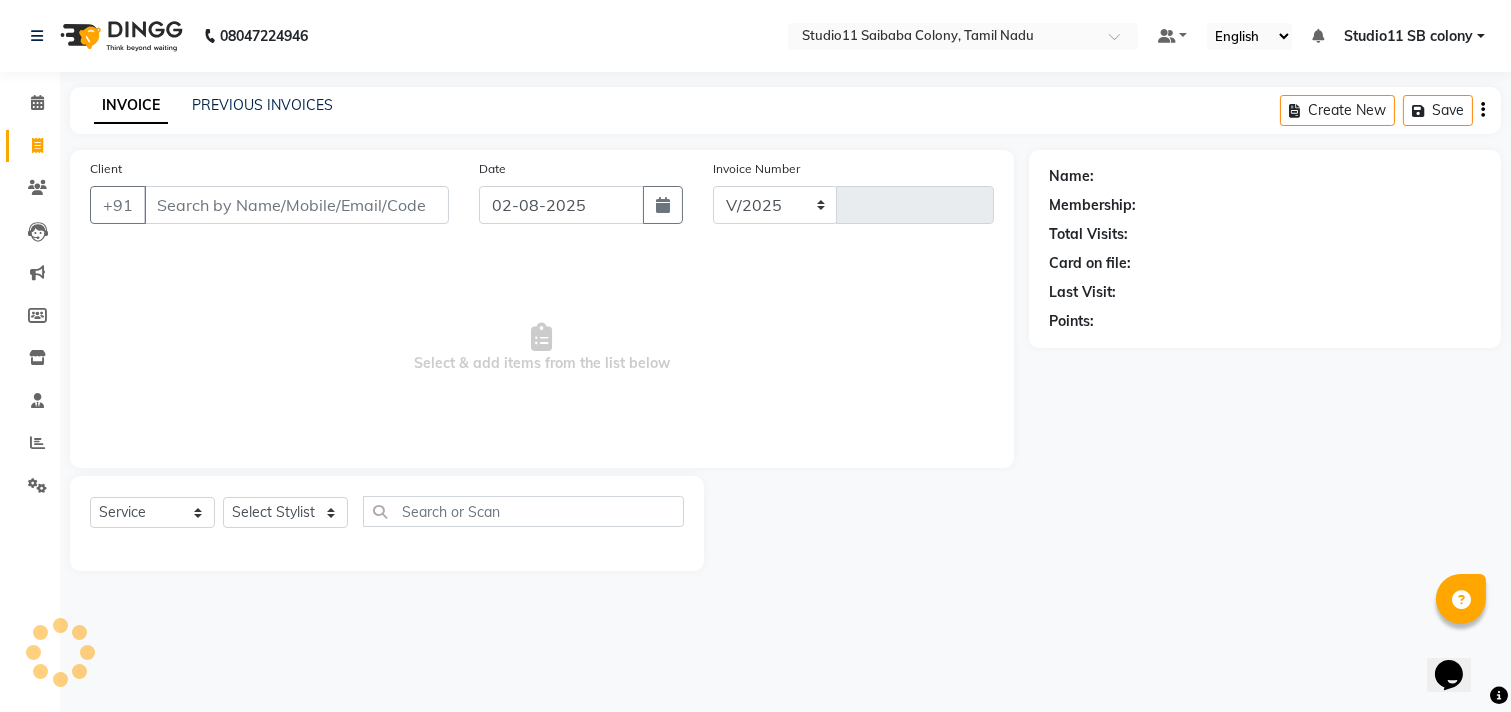 select on "7717" 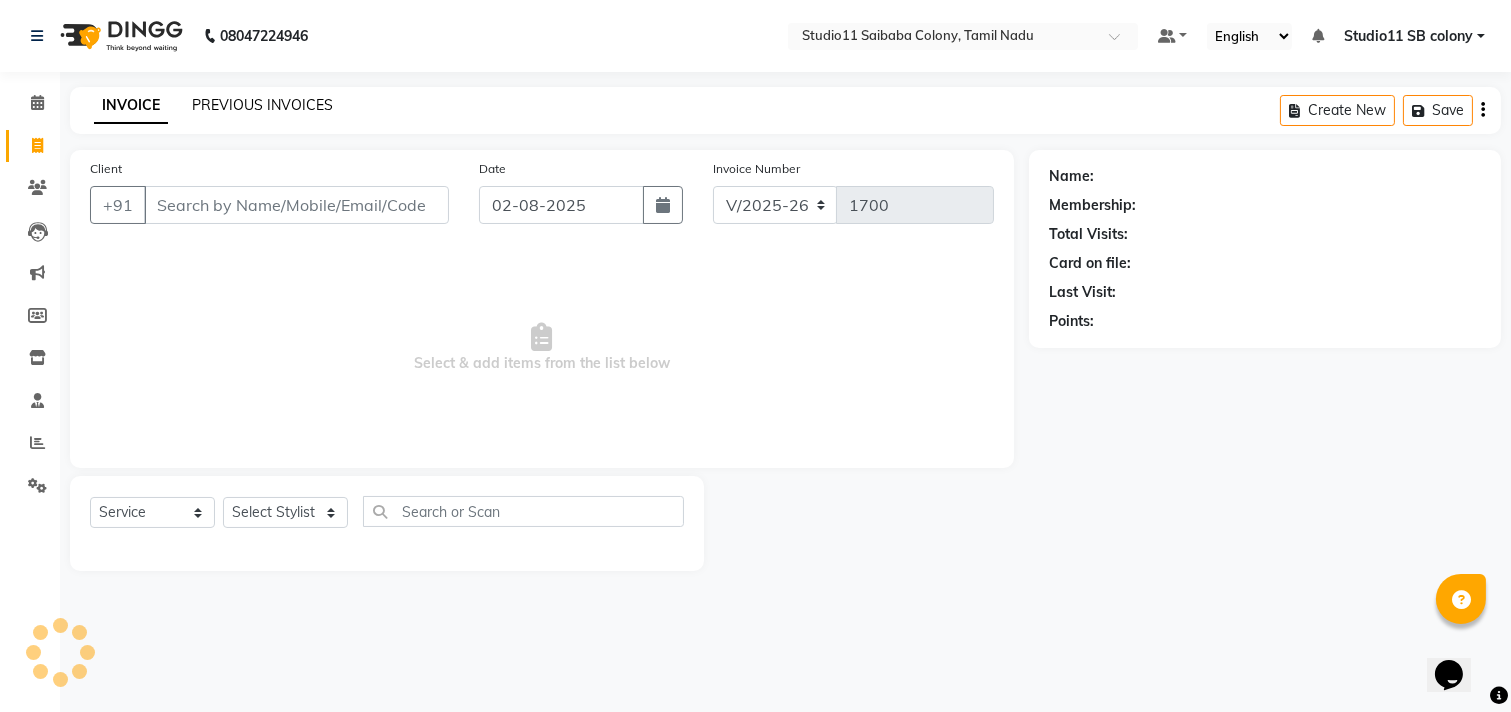 click on "PREVIOUS INVOICES" 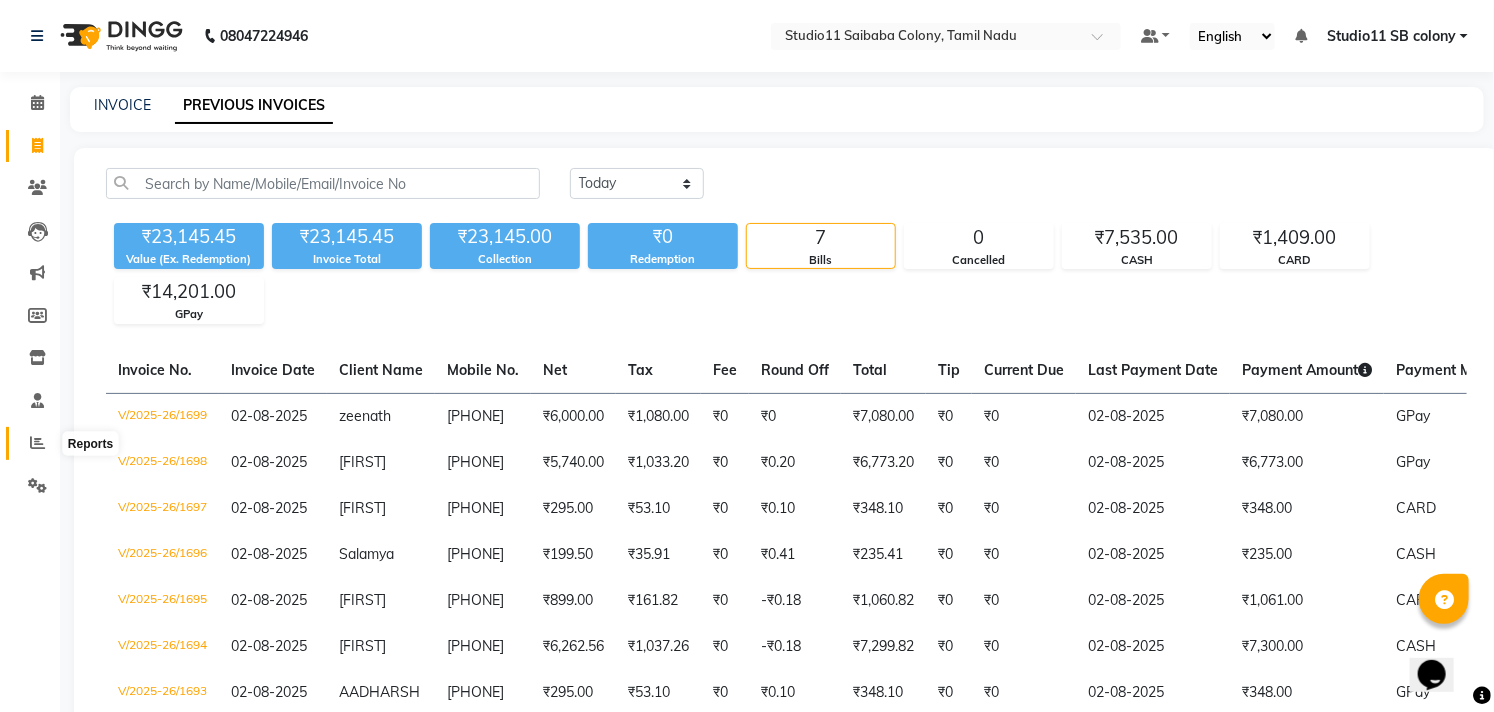 click 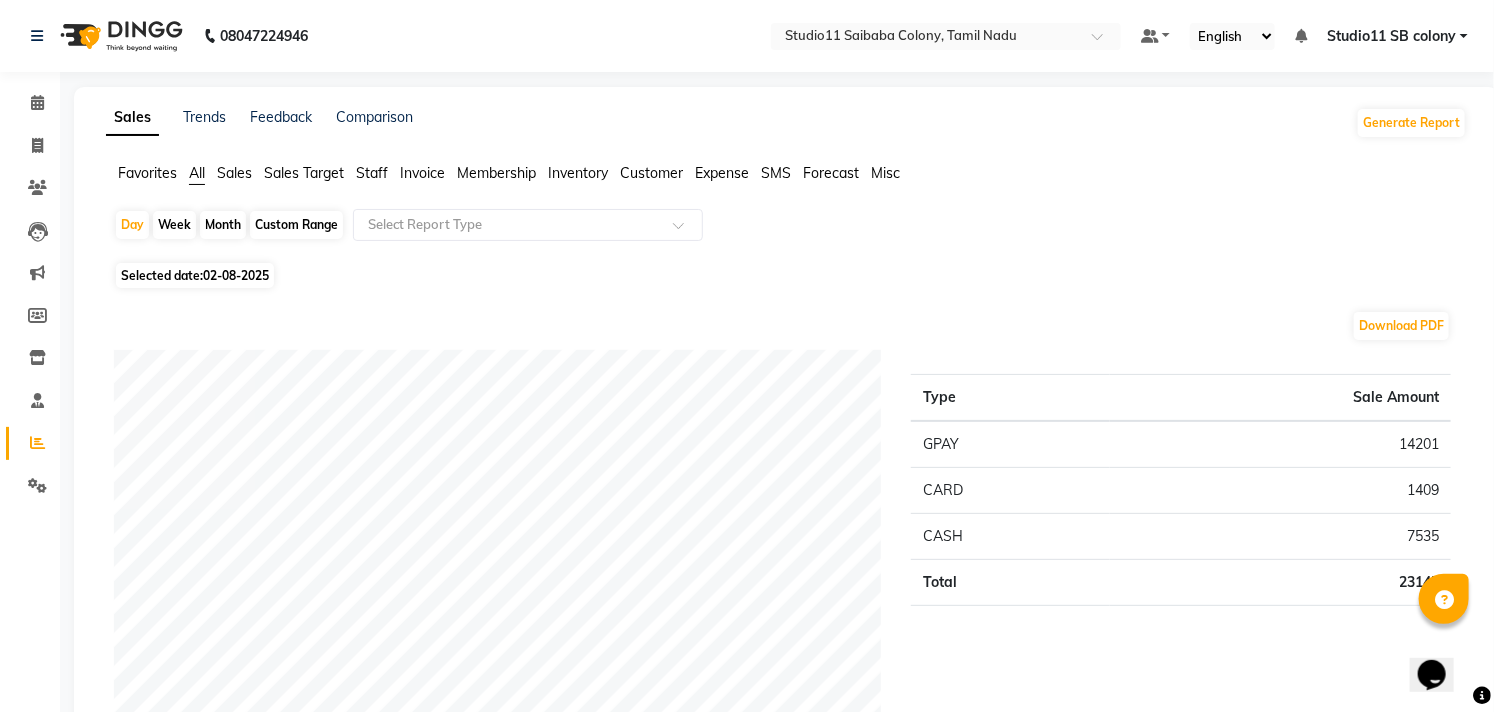 click on "Customer" 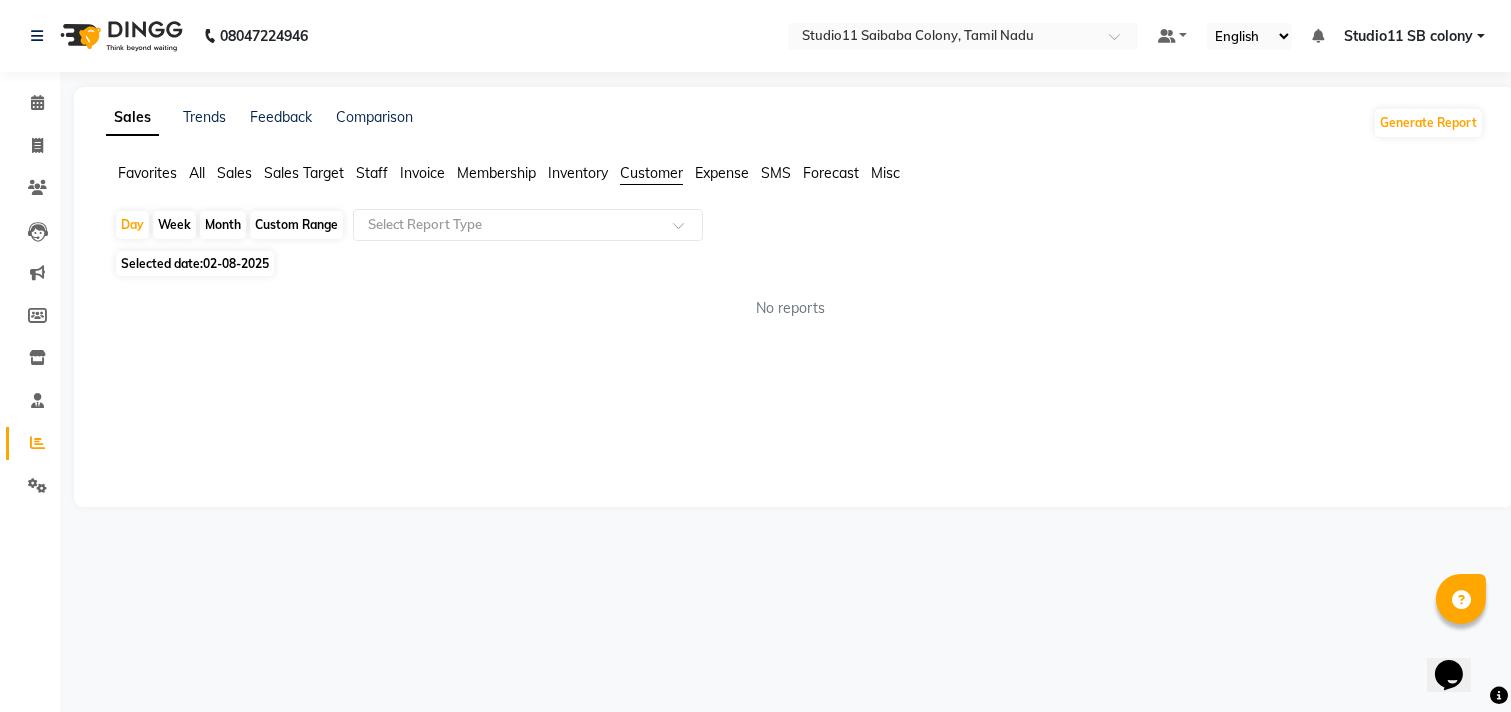 click on "Month" 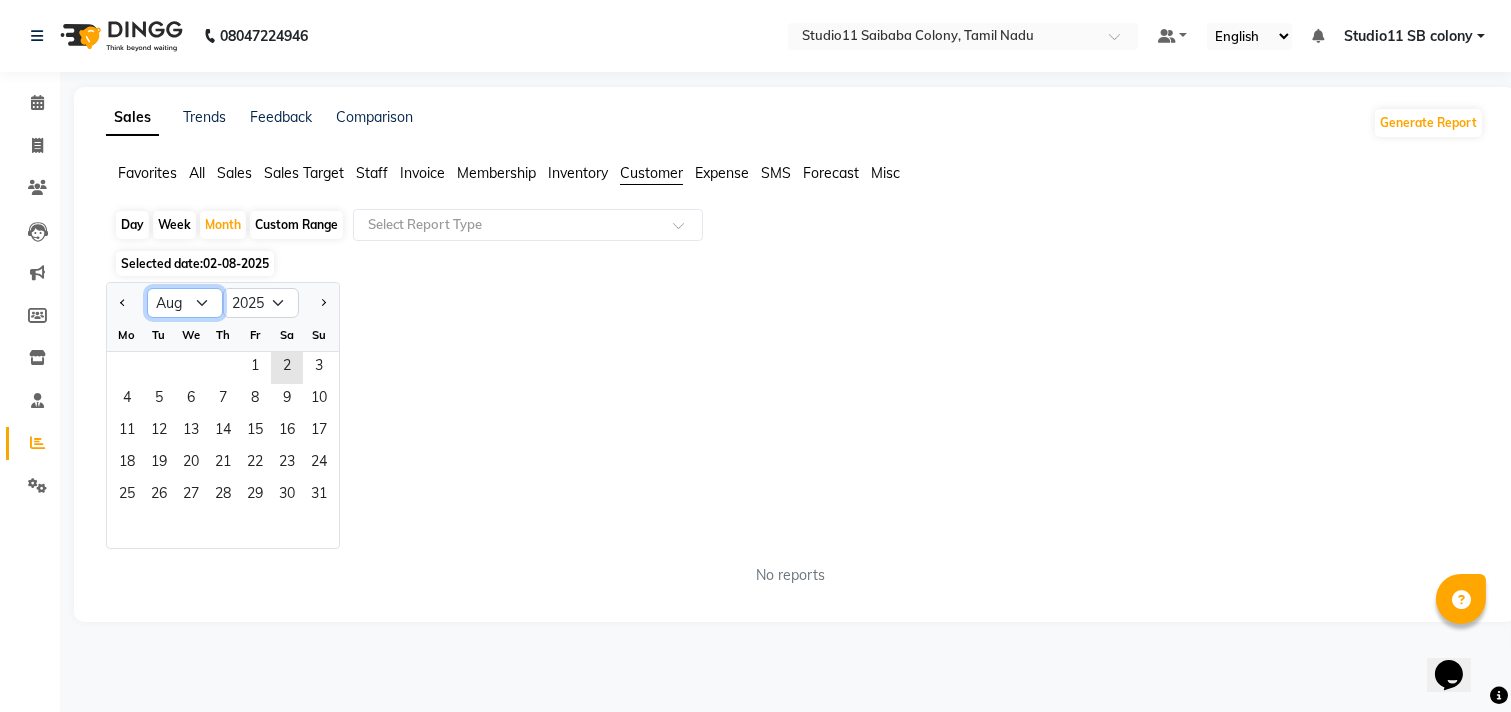 click on "Jan Feb Mar Apr May Jun Jul Aug Sep Oct Nov Dec" 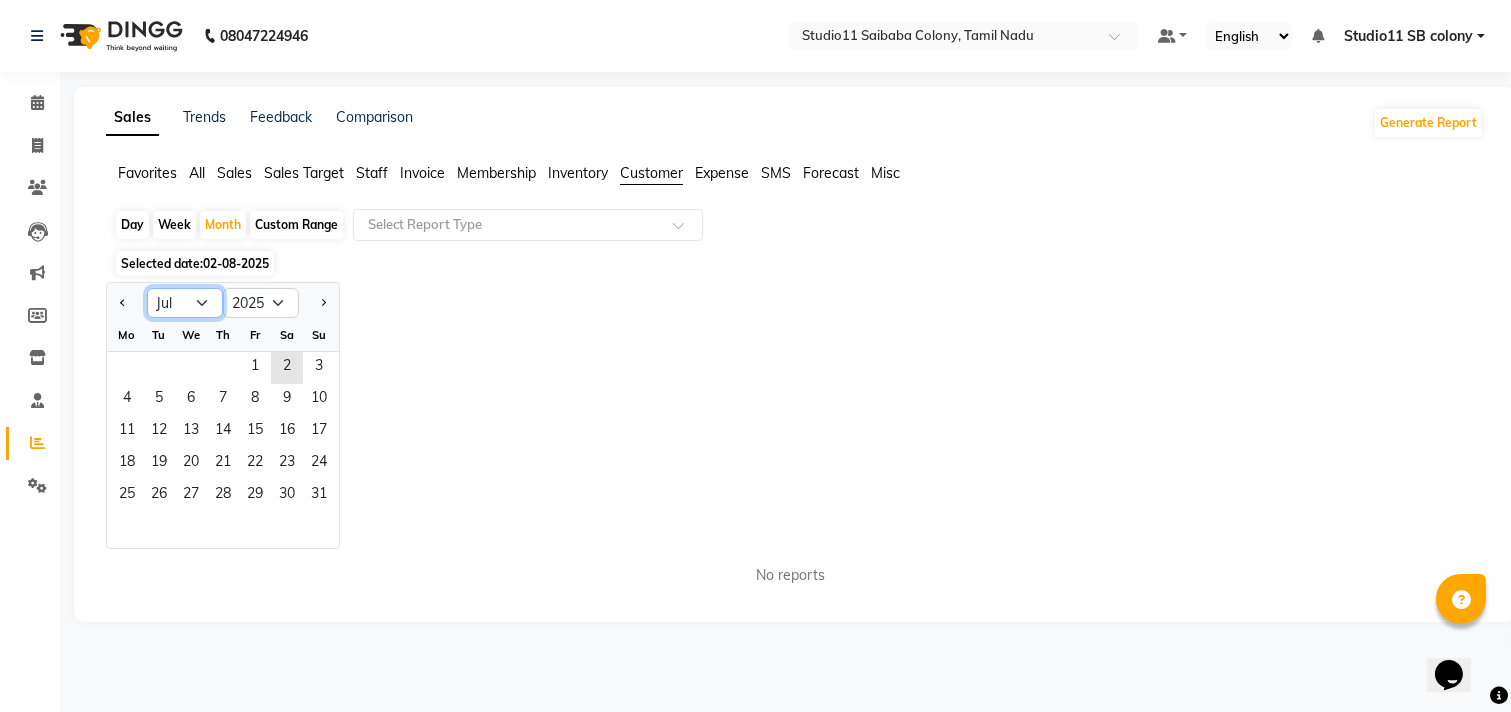 click on "Jan Feb Mar Apr May Jun Jul Aug Sep Oct Nov Dec" 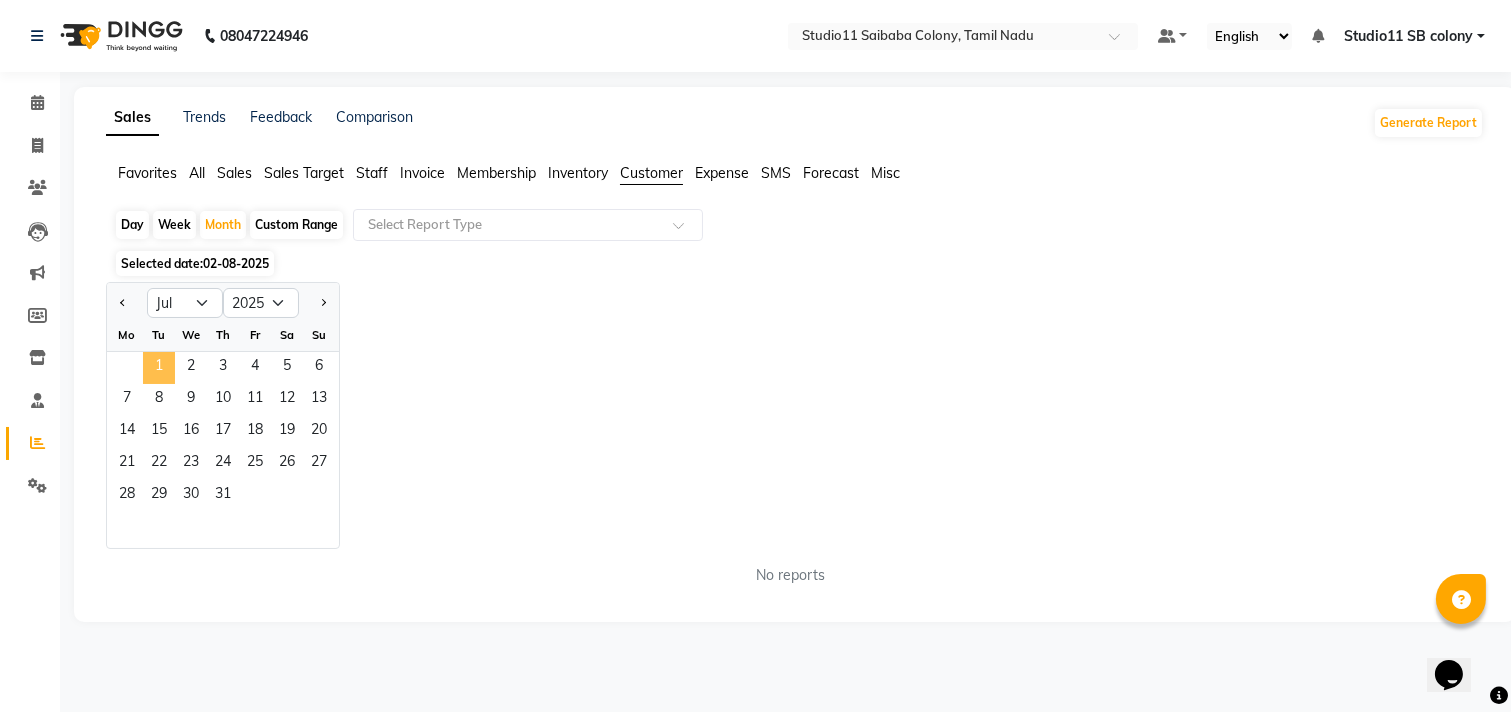 click on "1" 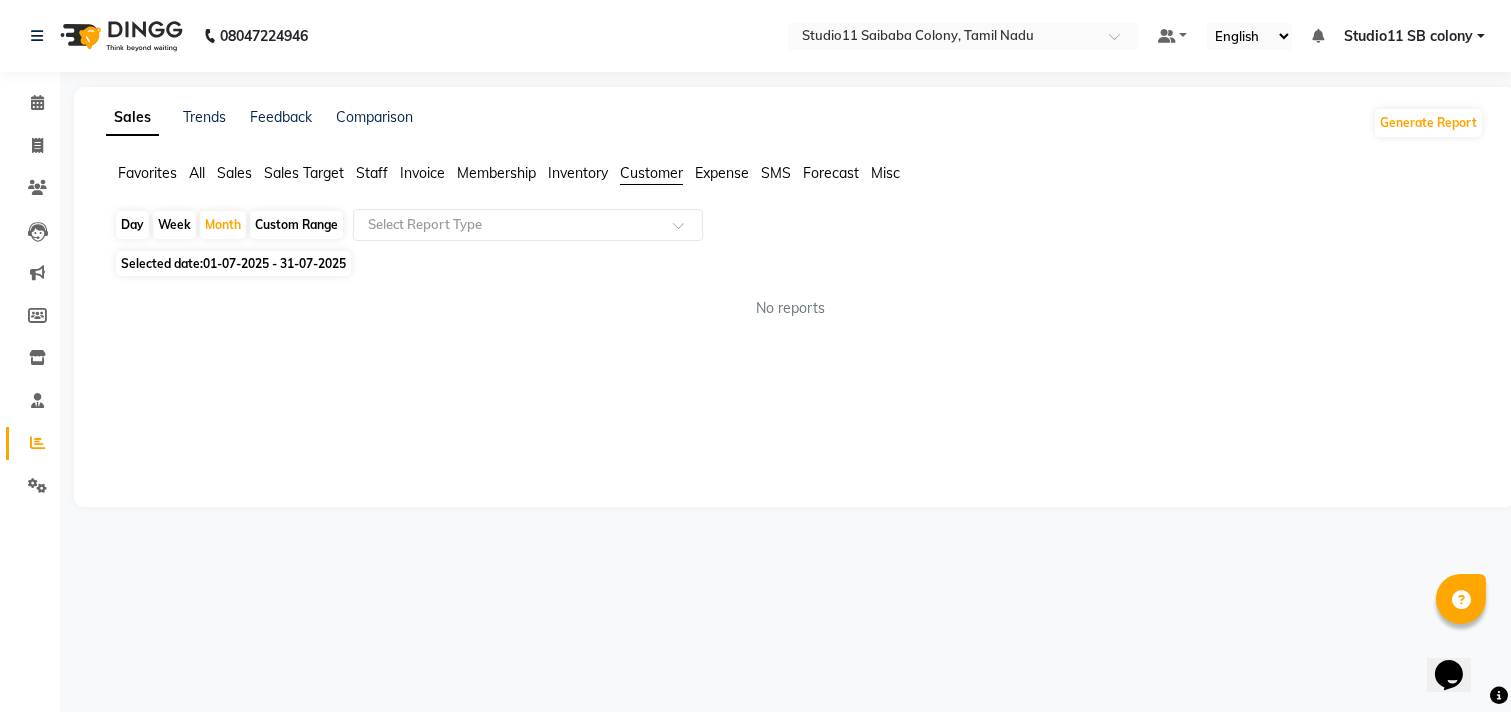 click on "Customer" 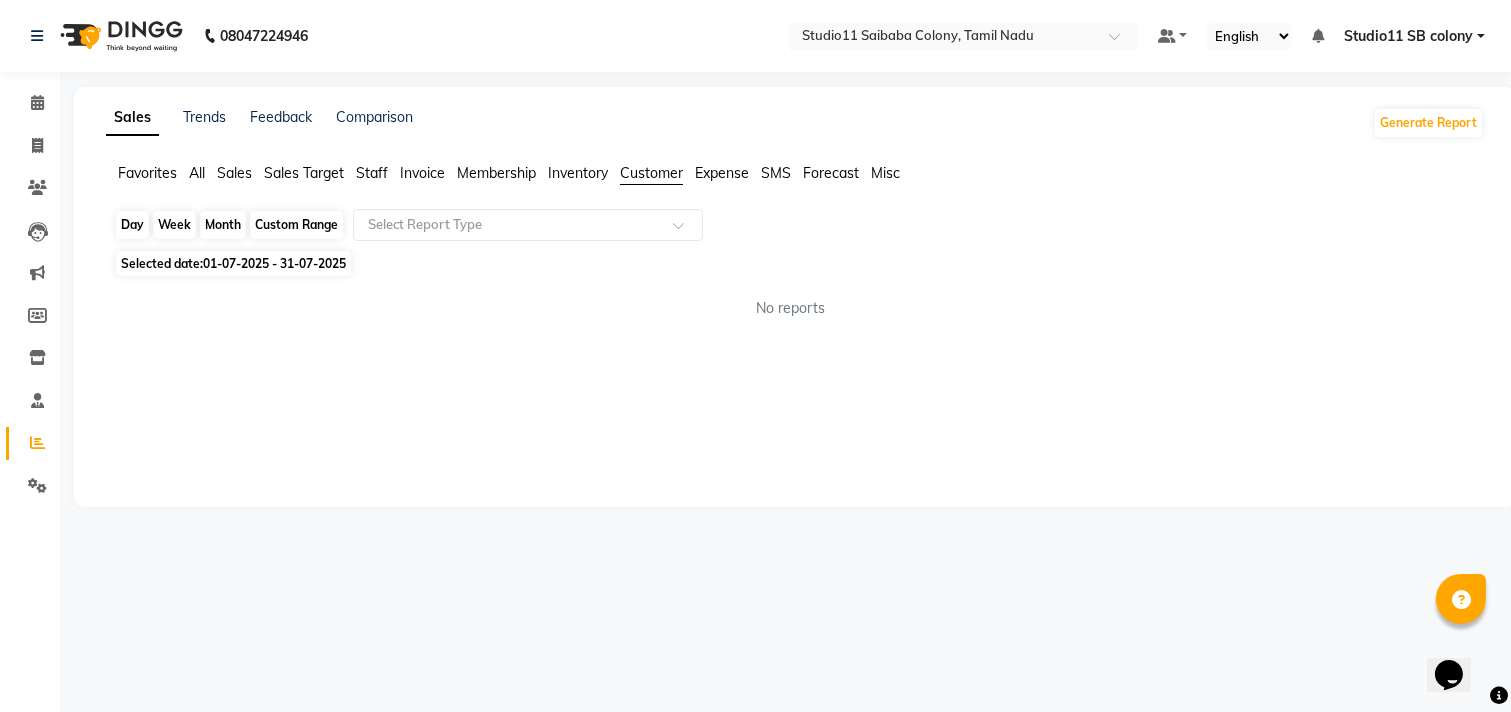 click on "Month" 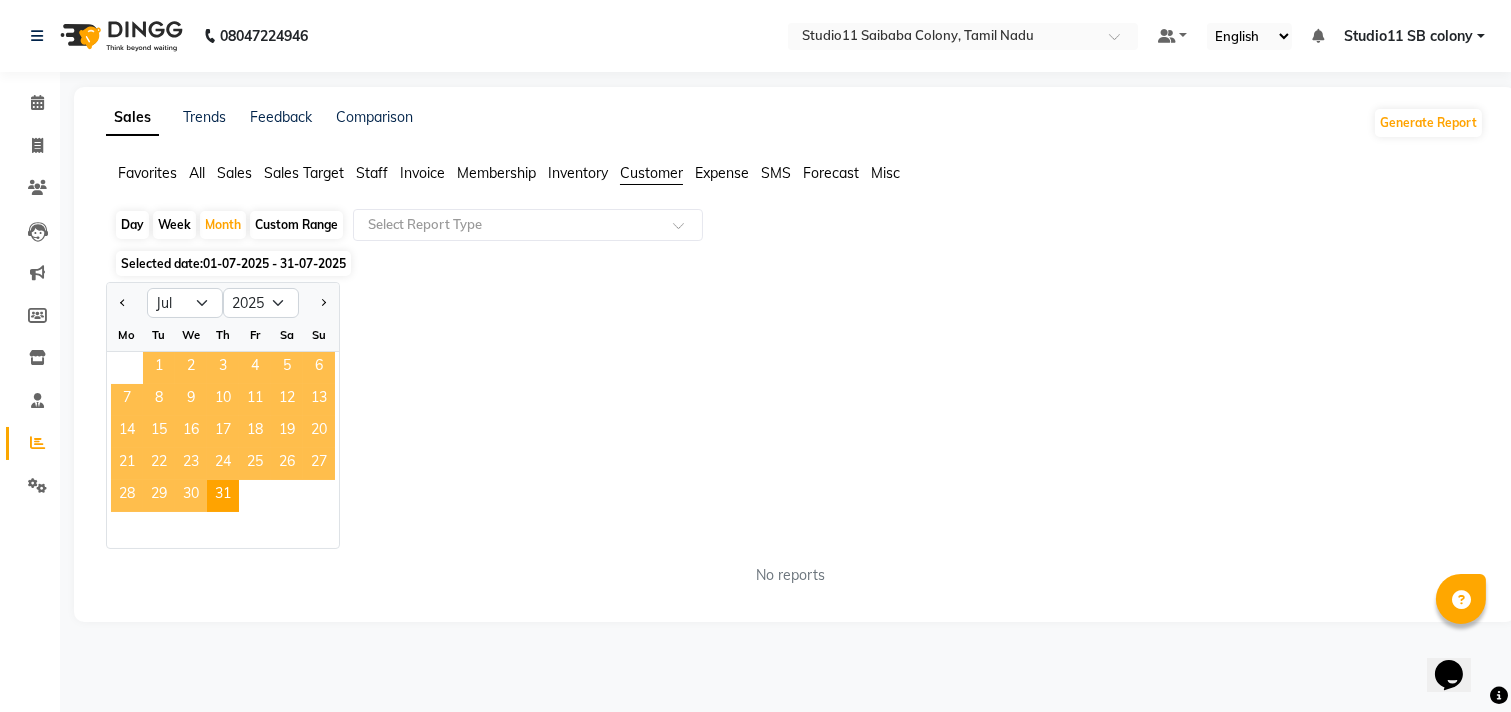 click on "1" 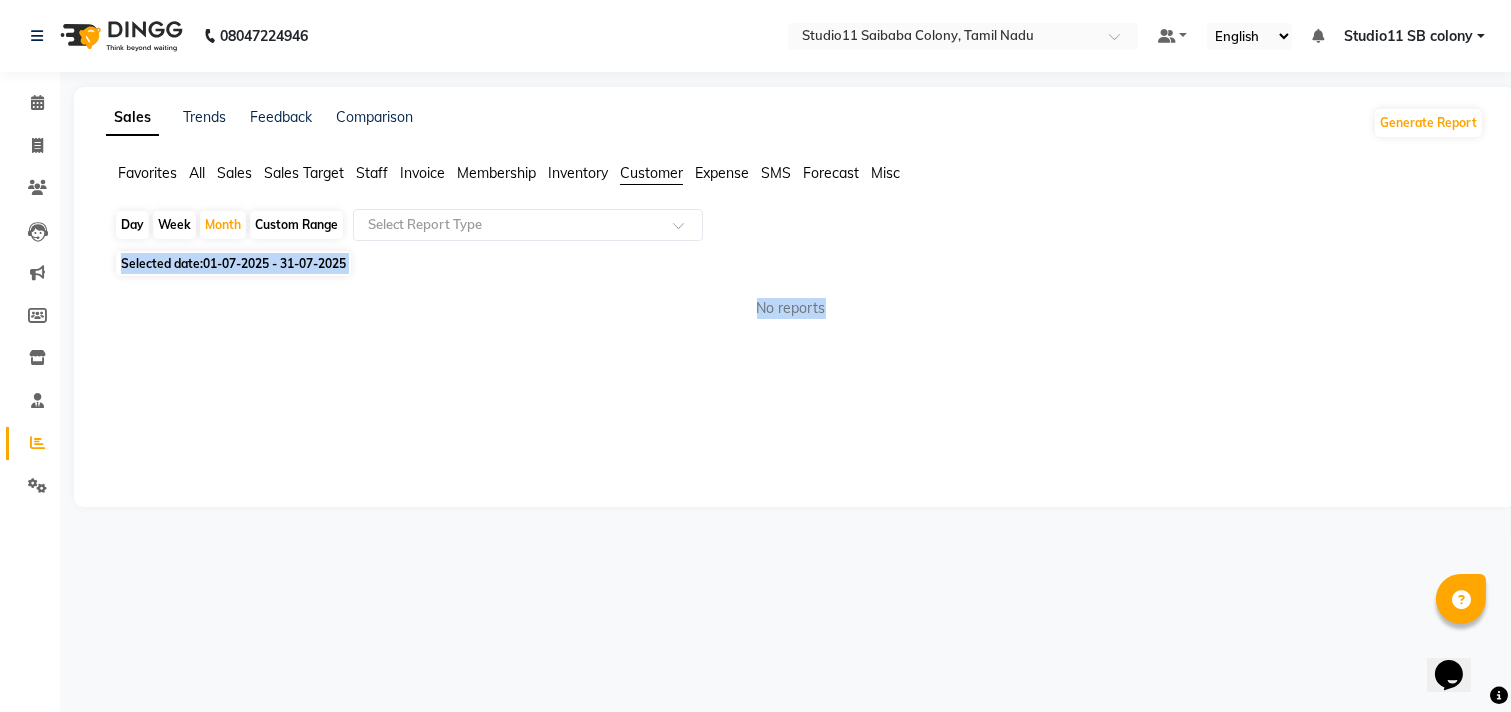 drag, startPoint x: 1510, startPoint y: 241, endPoint x: 591, endPoint y: 354, distance: 925.92114 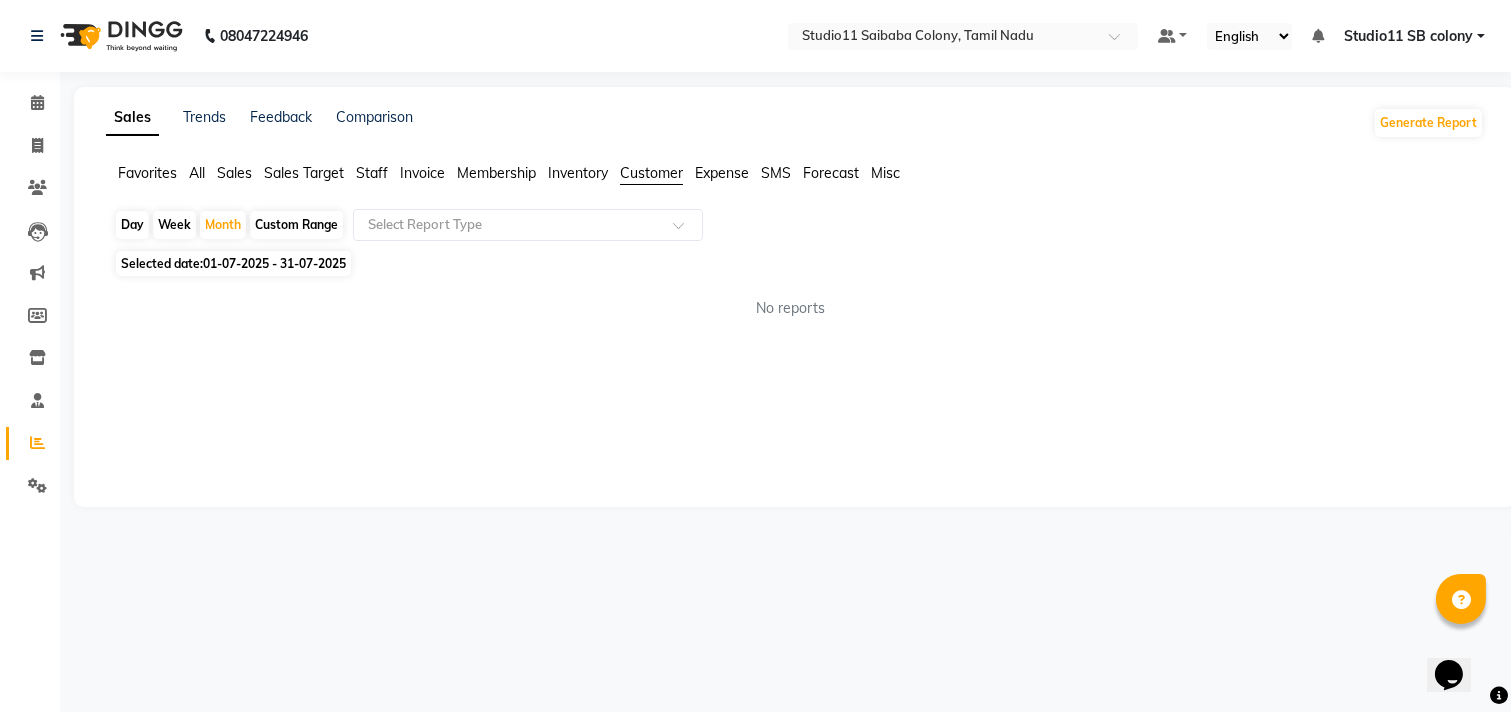 click on "Invoice" 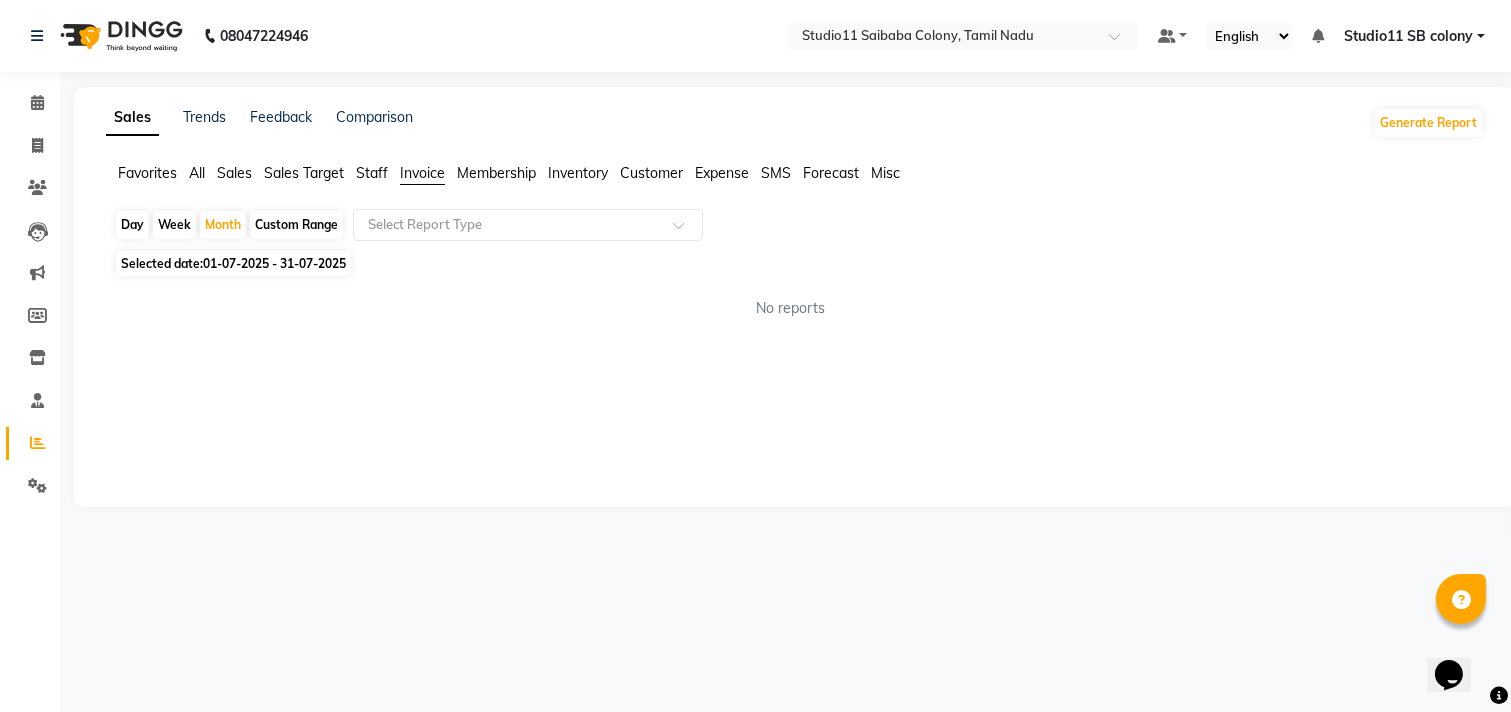 click on "Invoice" 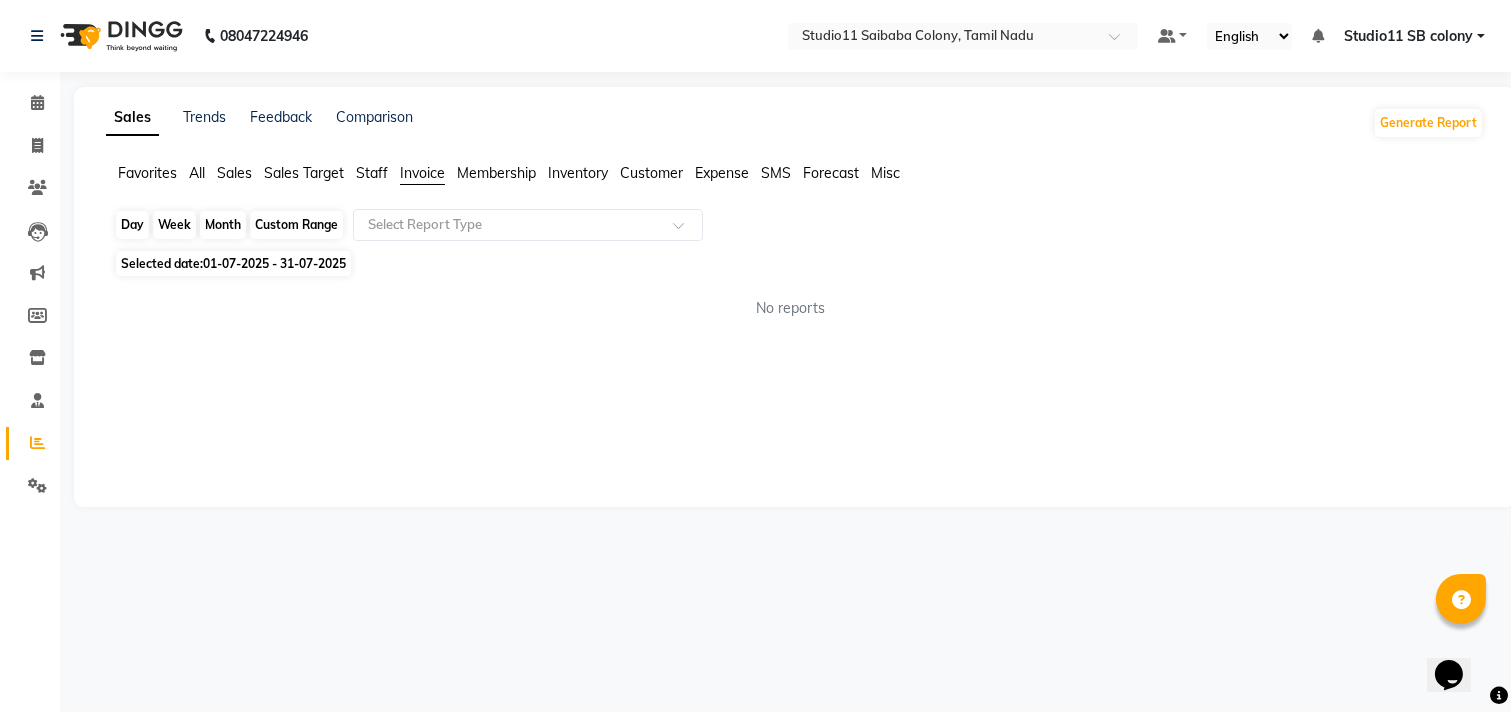 click on "Month" 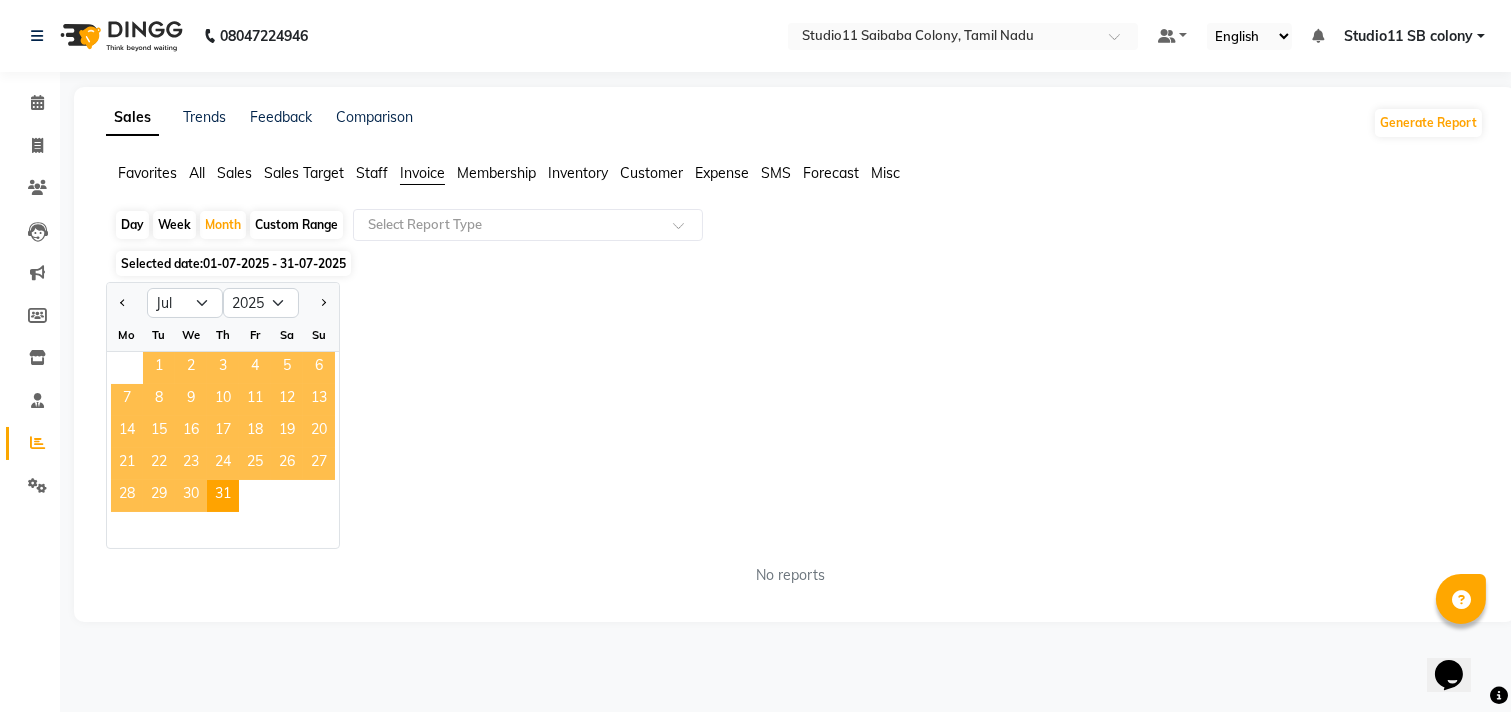 click on "1" 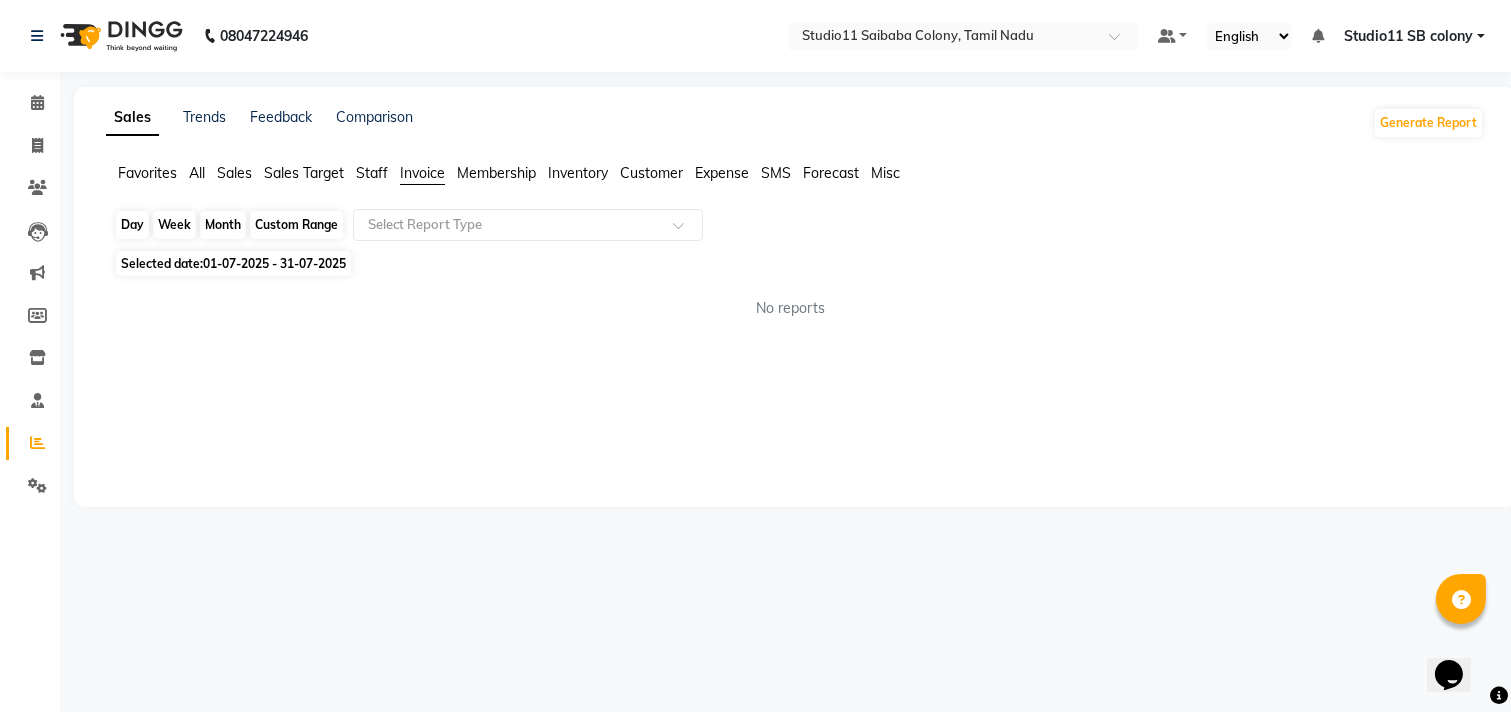 click on "Month" 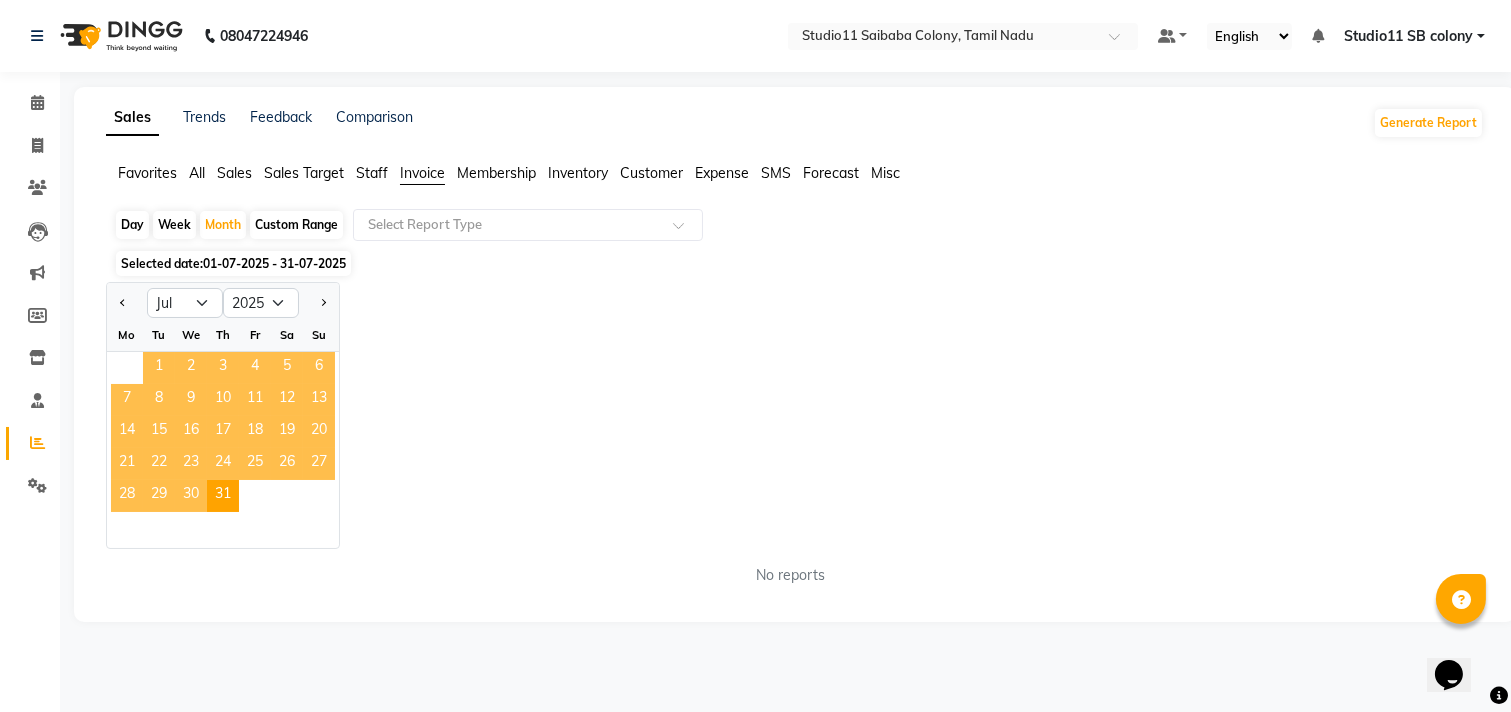 click on "1" 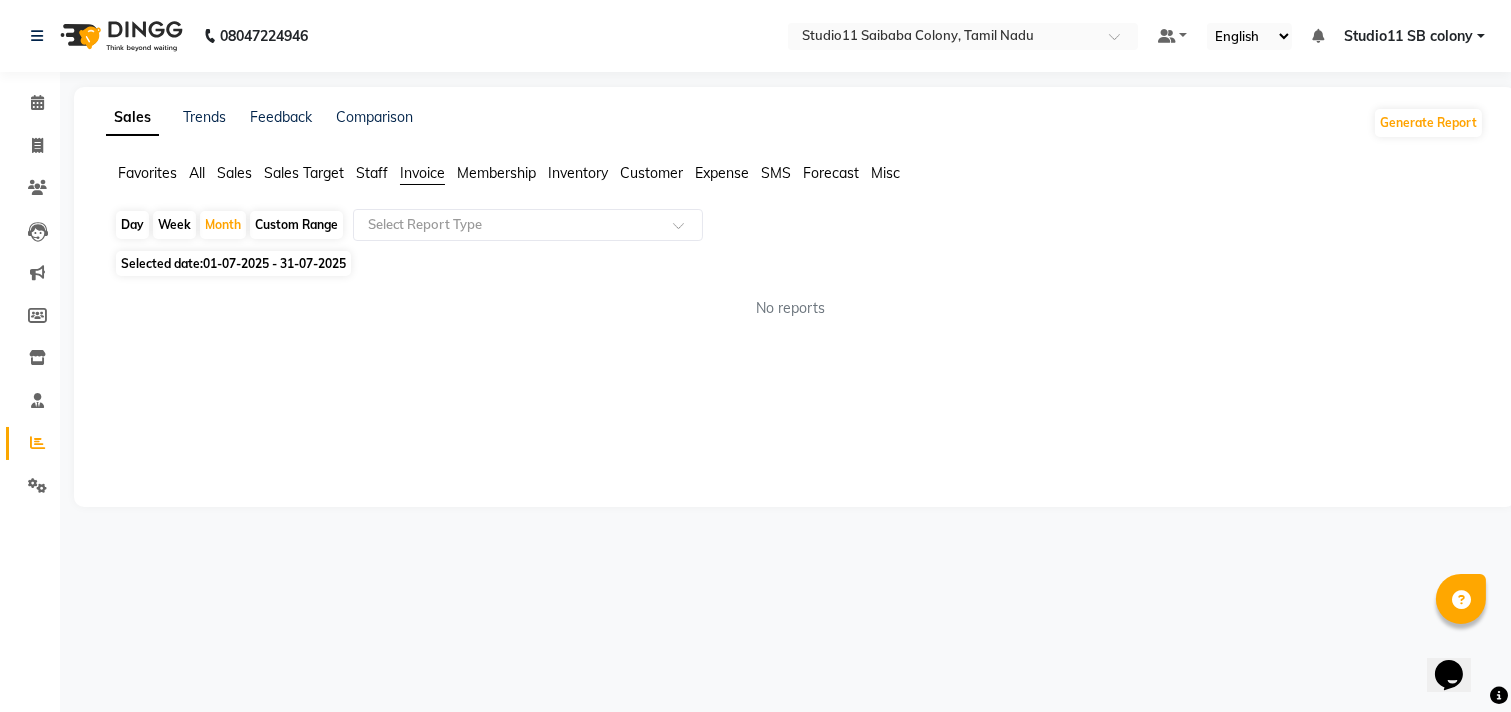 click on "Sales Target" 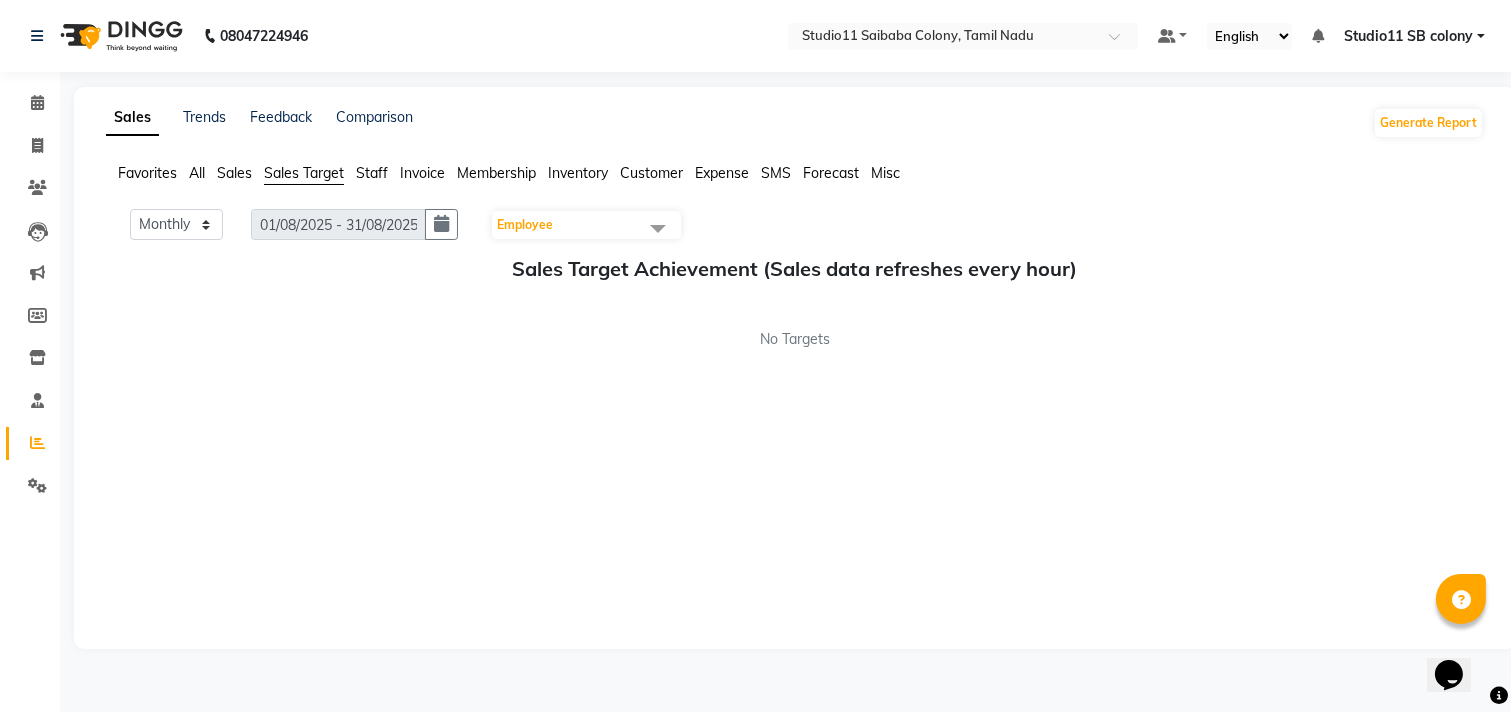 click on "Favorites" 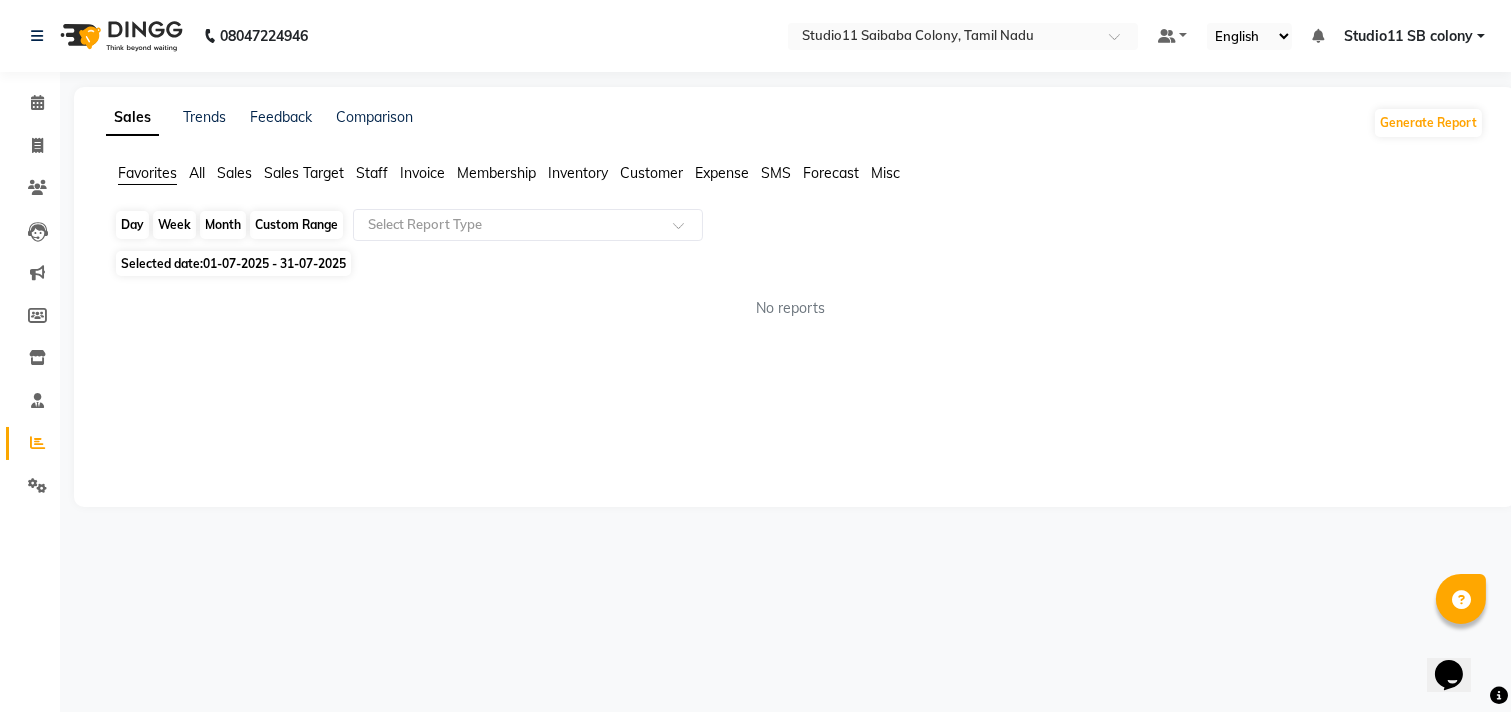 click on "Month" 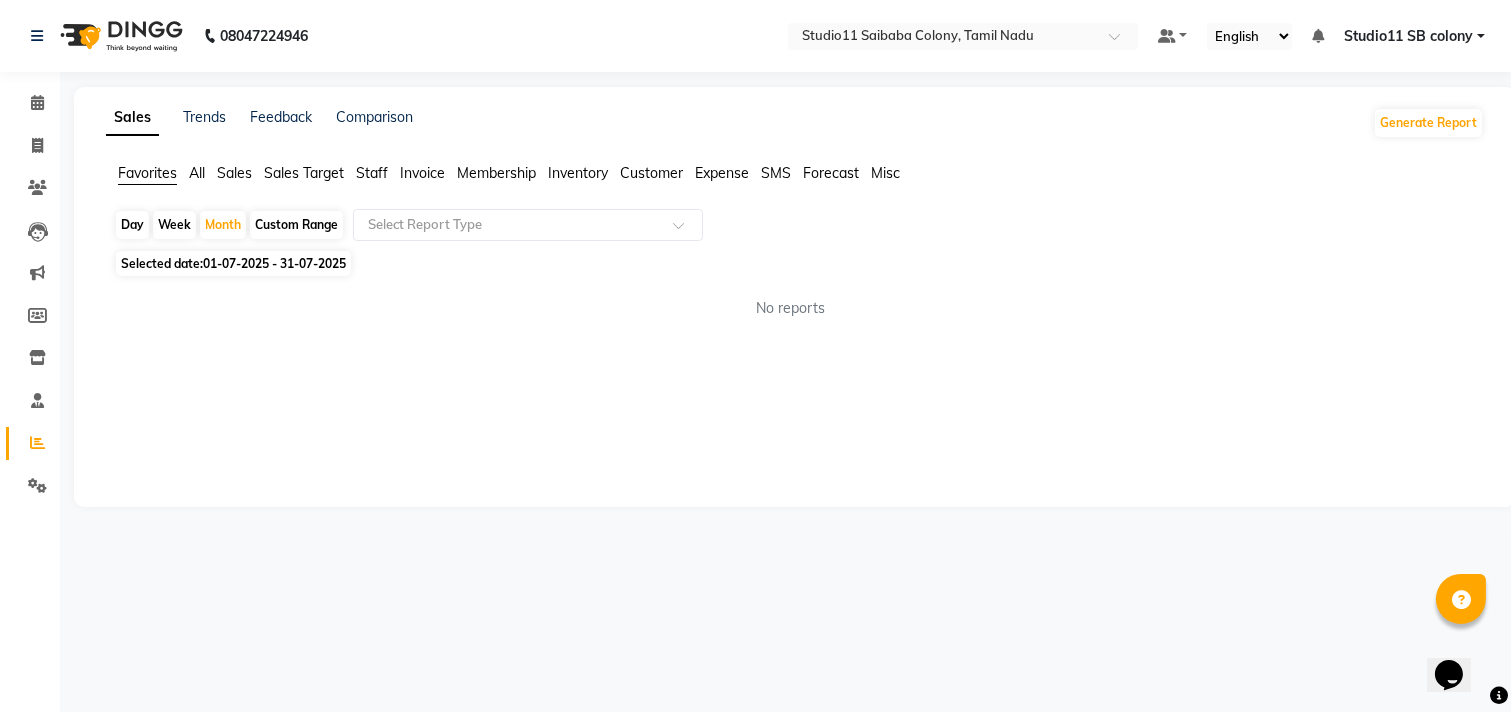 select on "7" 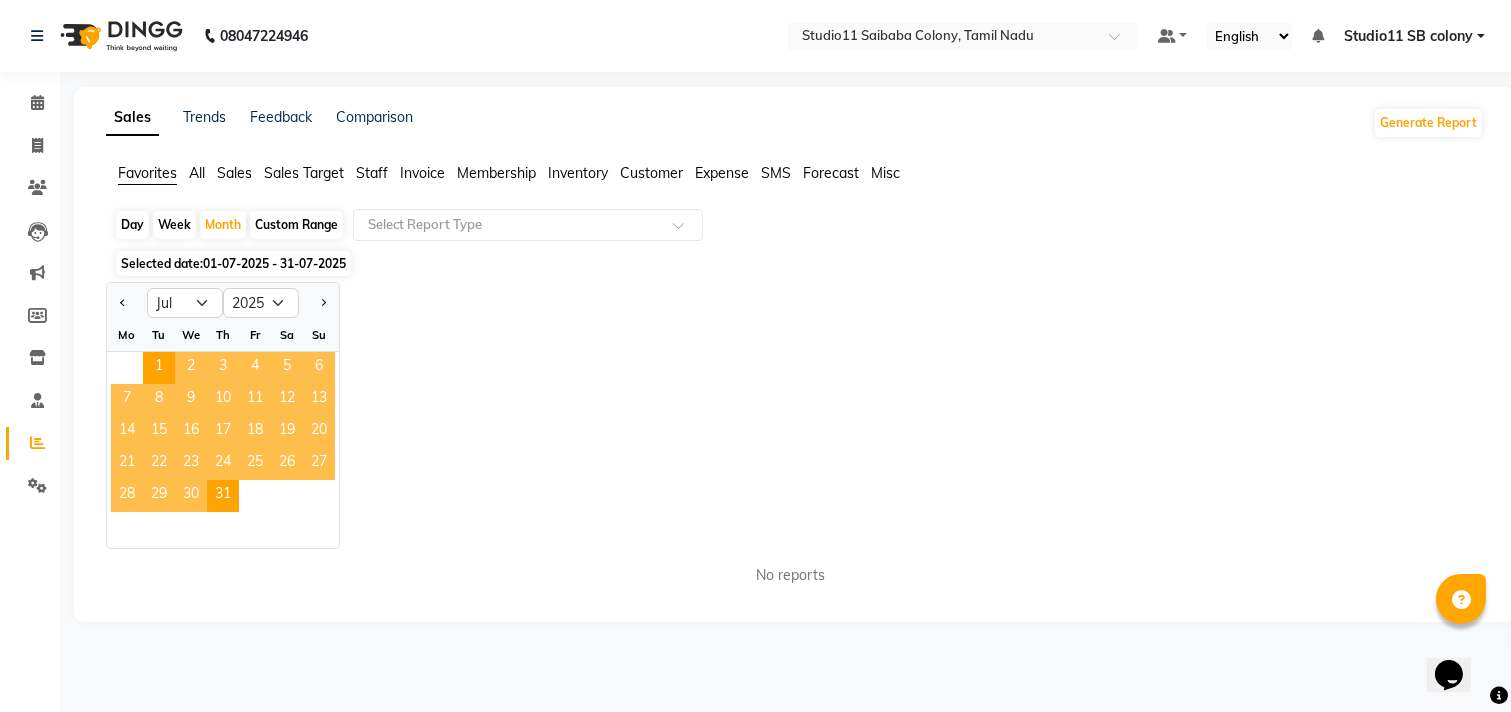 click on "Tu" 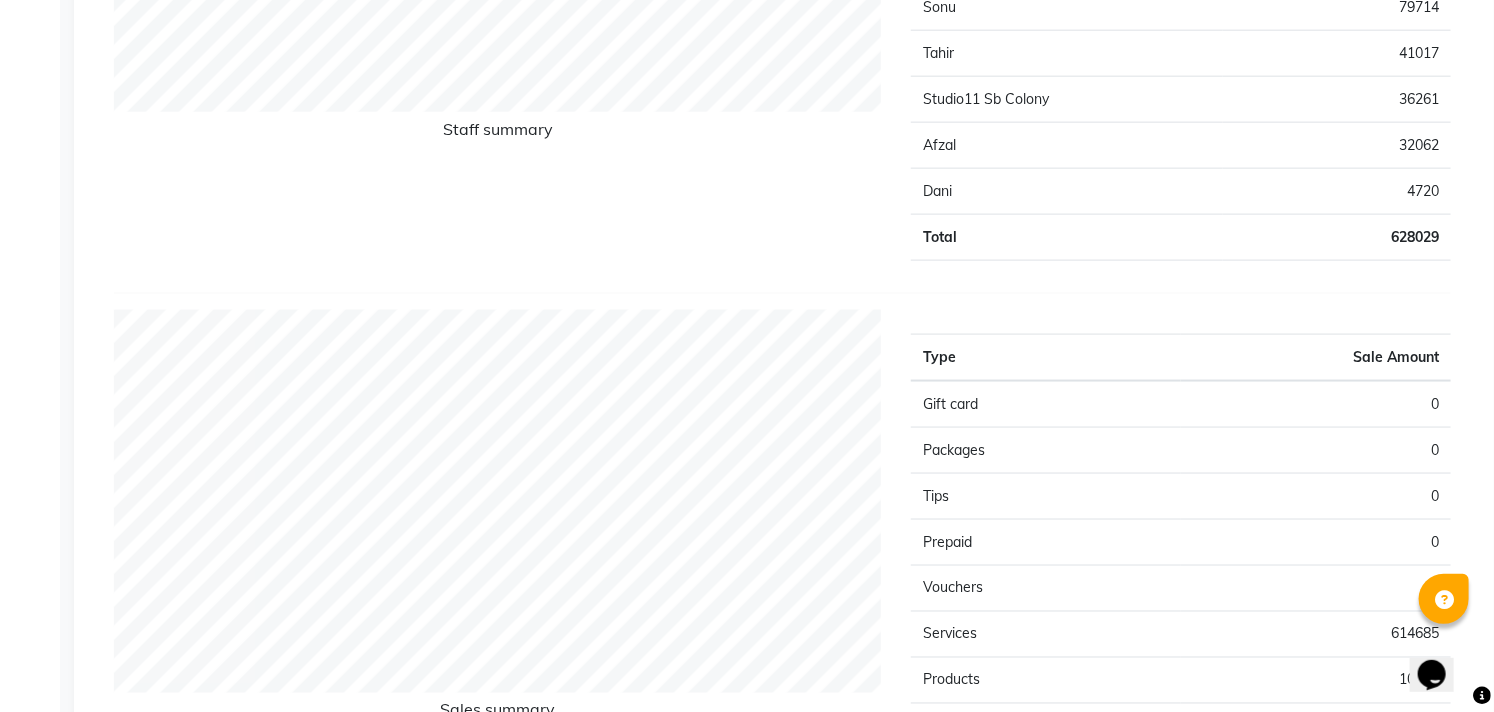 scroll, scrollTop: 0, scrollLeft: 0, axis: both 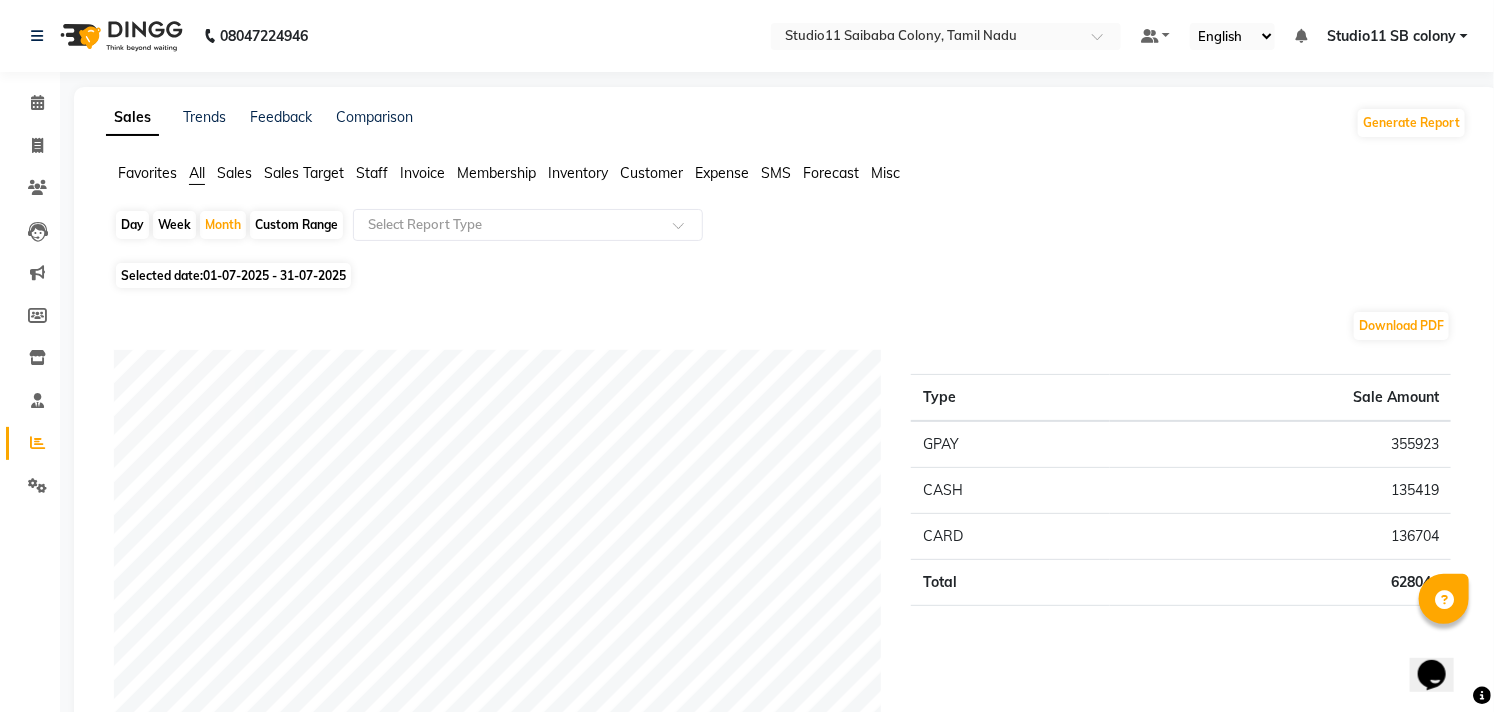 click on "Sales" 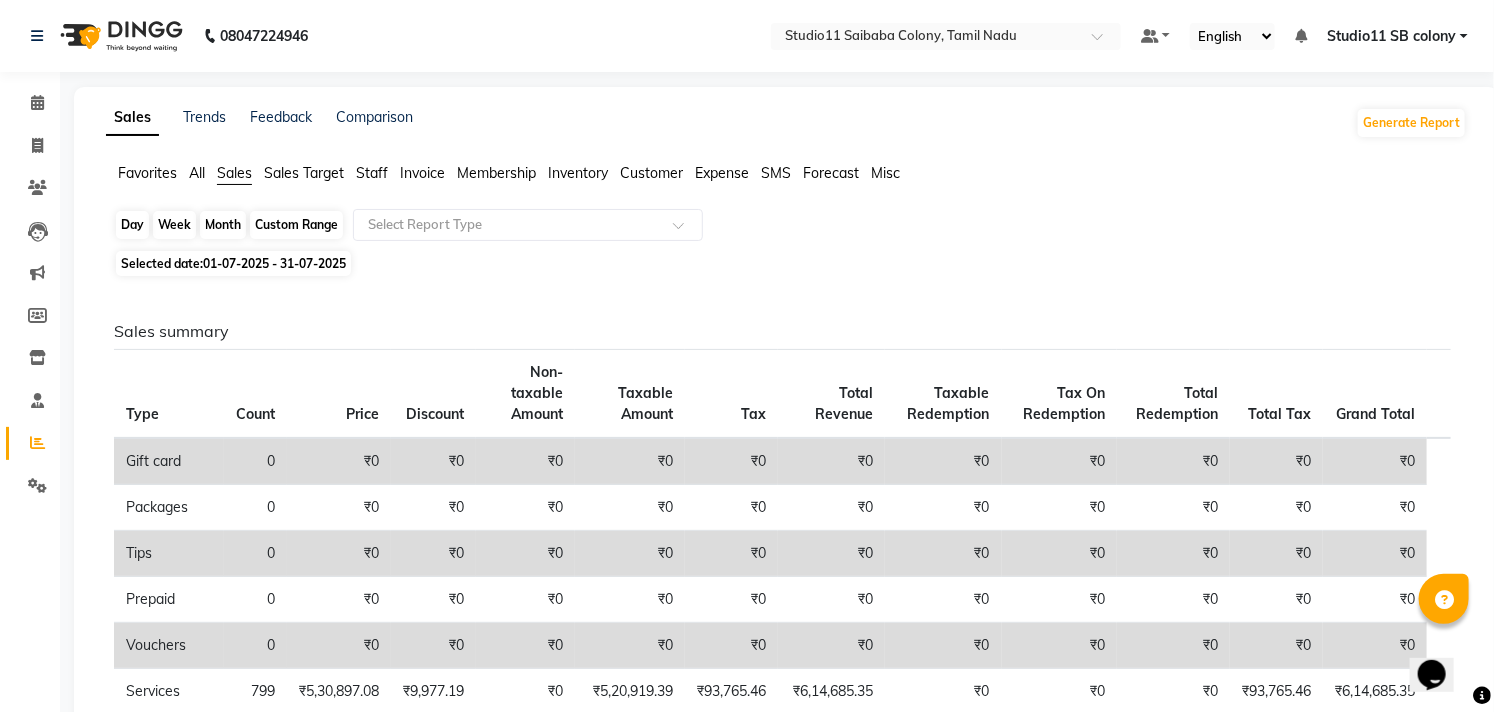click on "Month" 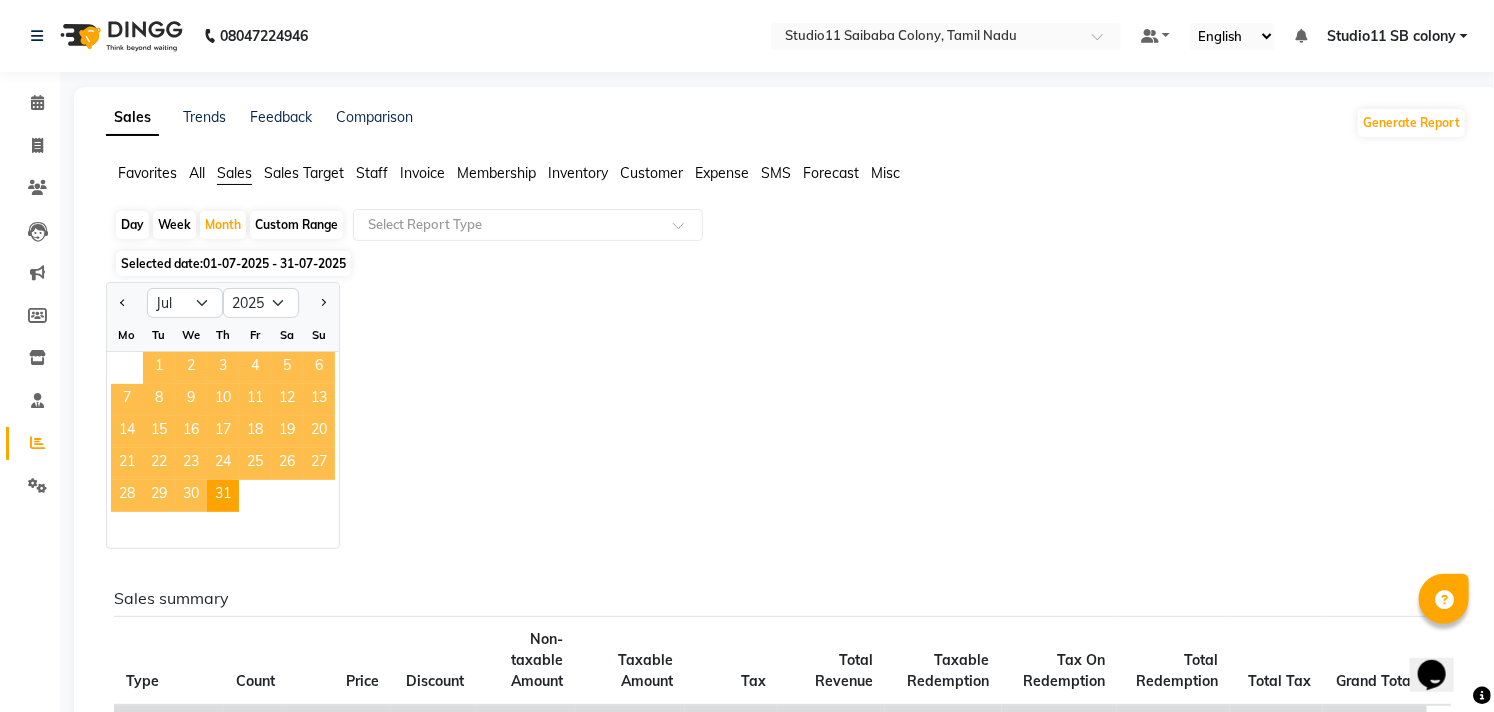 click on "1" 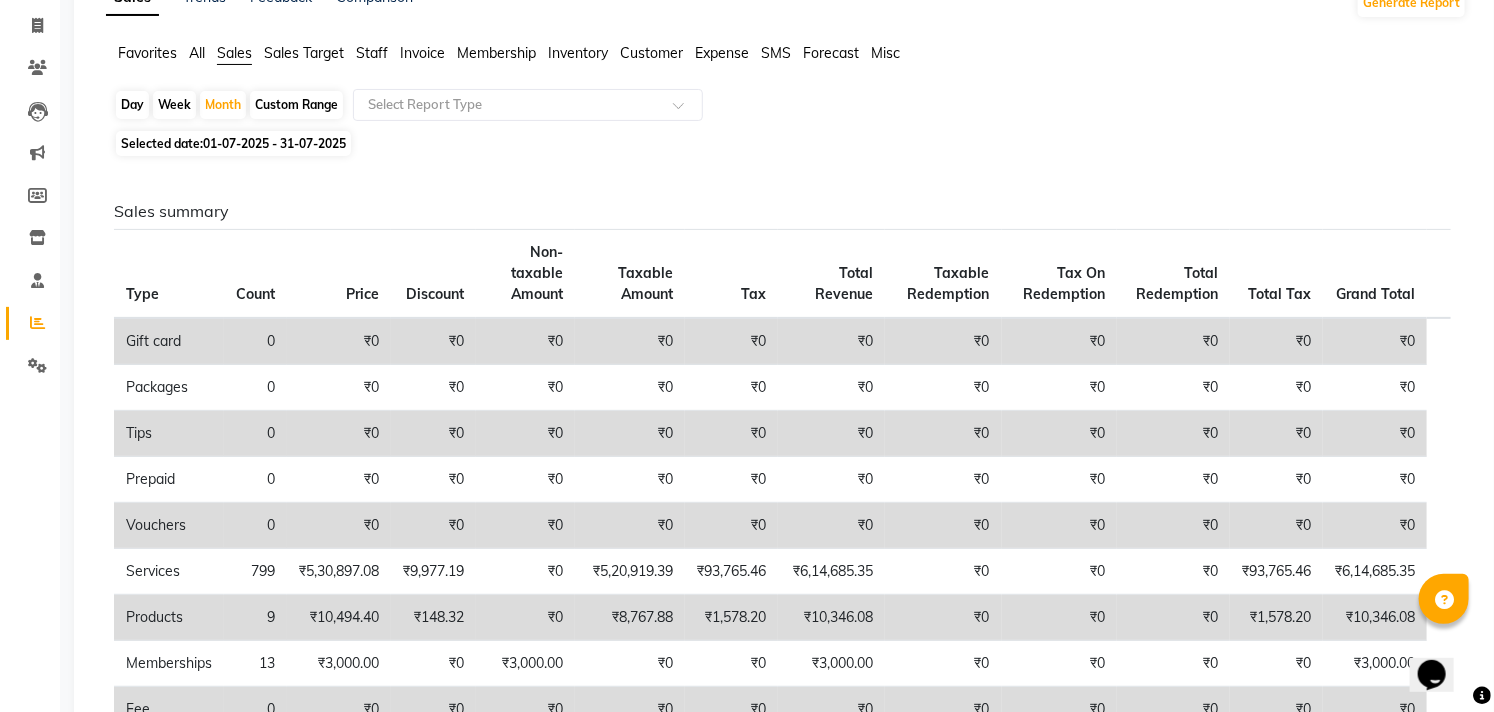 scroll, scrollTop: 0, scrollLeft: 0, axis: both 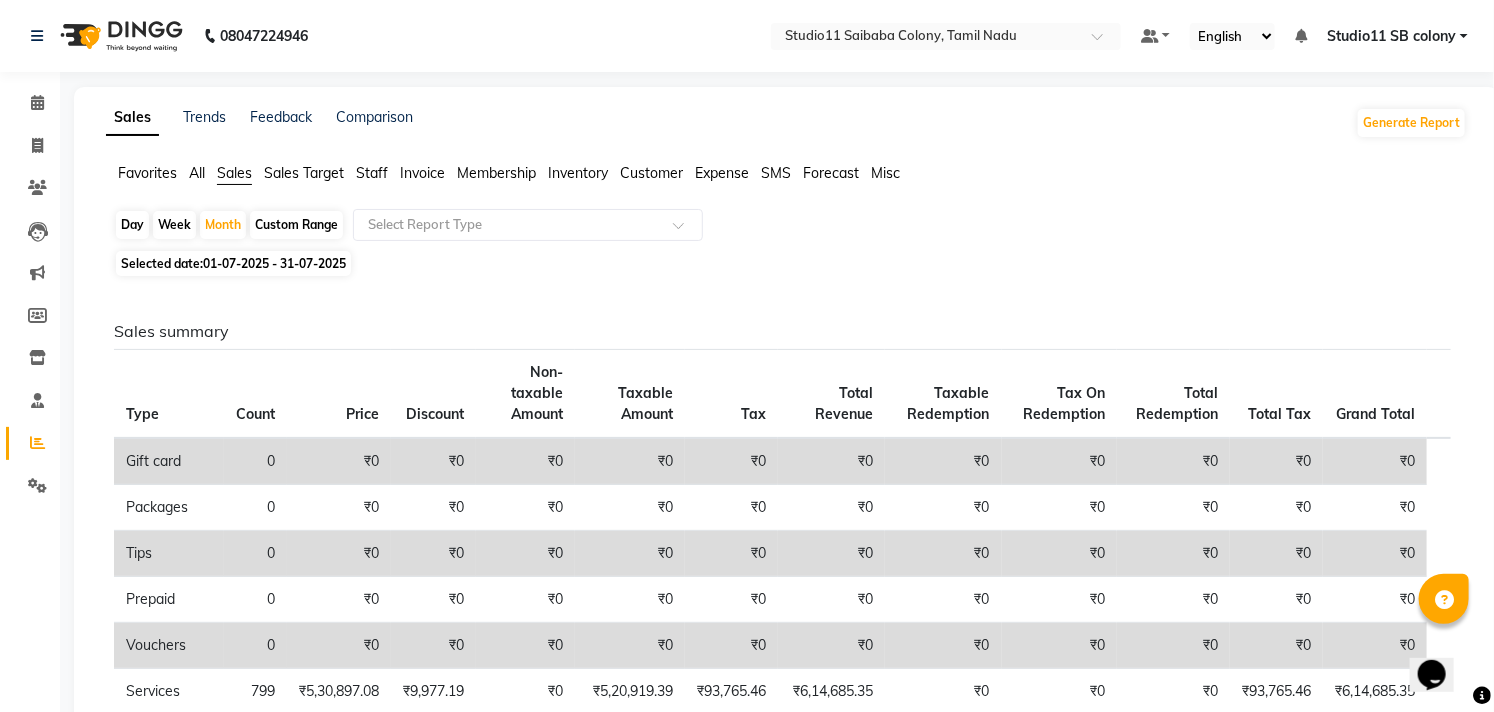 click on "Invoice" 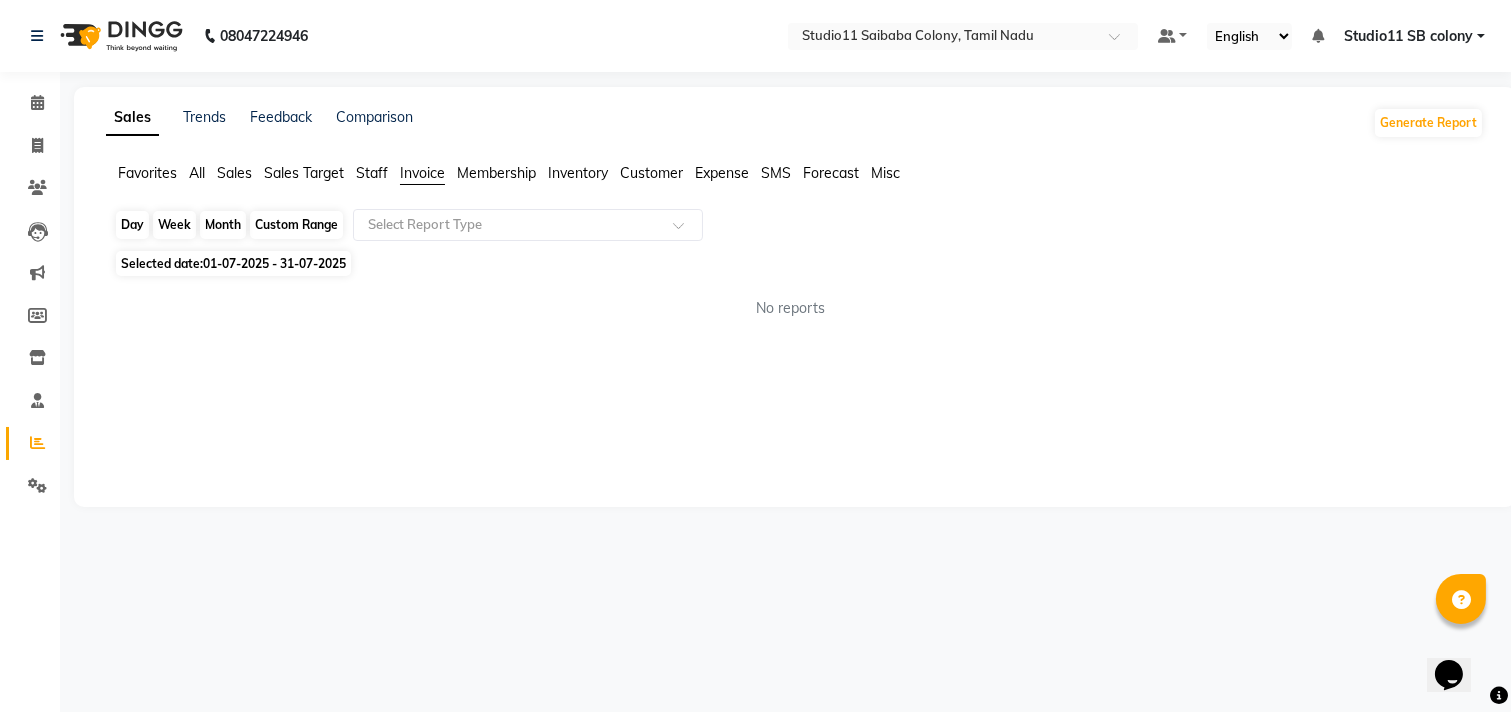 click on "Month" 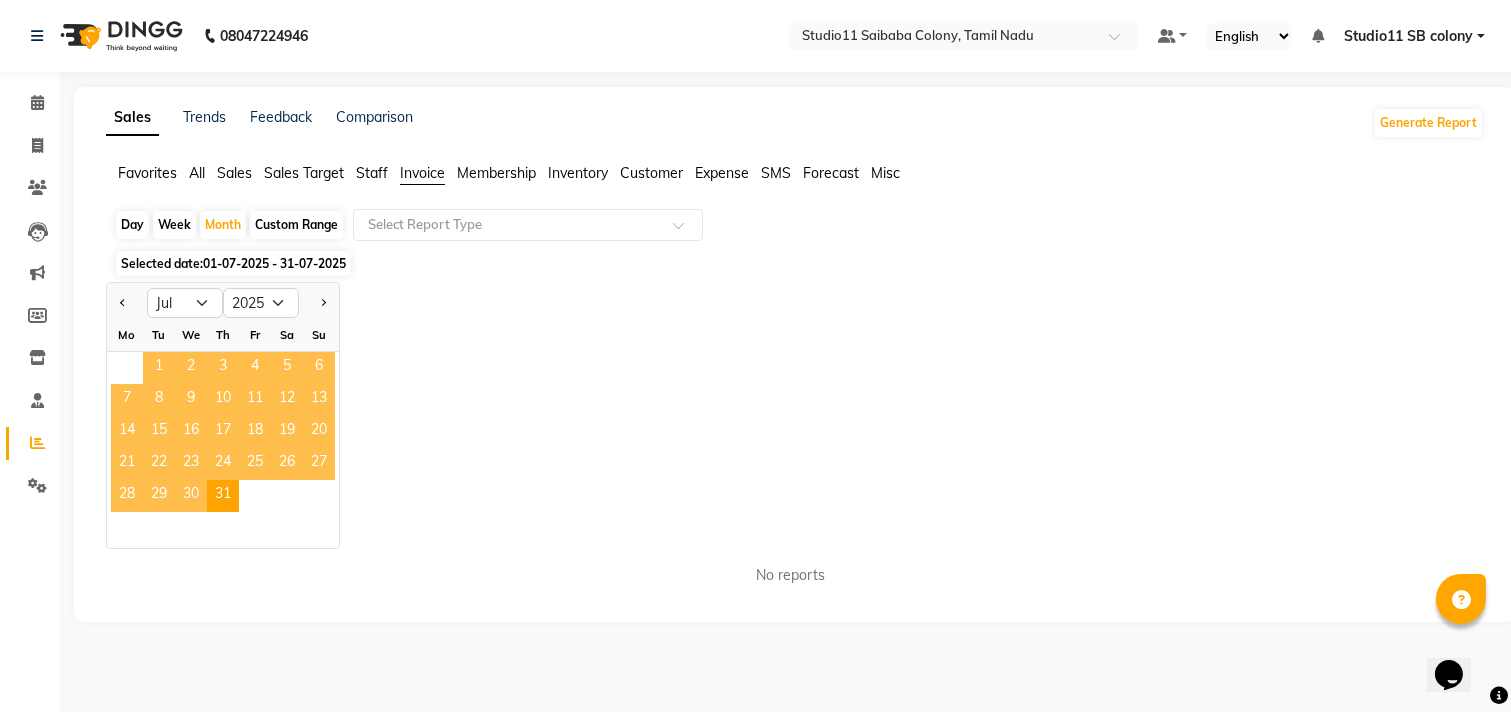 click on "1" 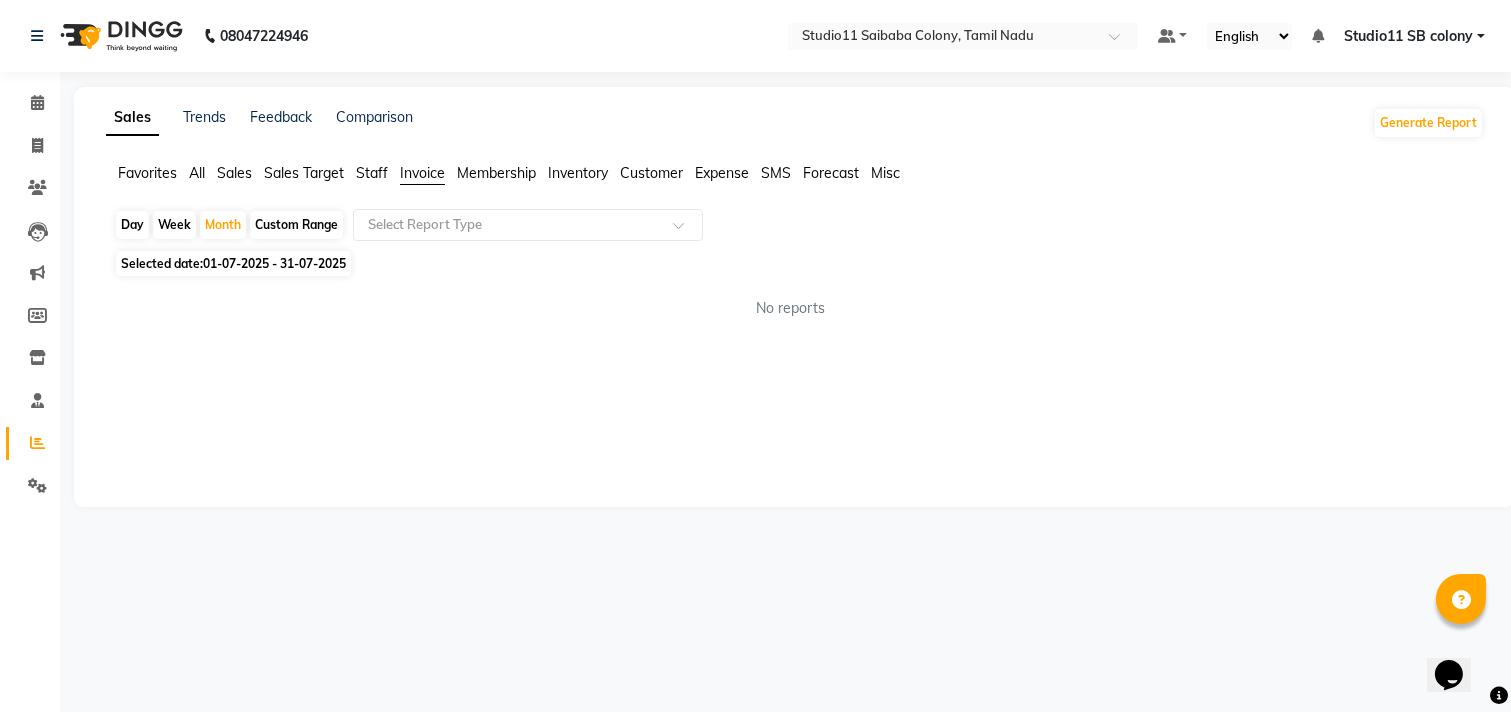 click on "Membership" 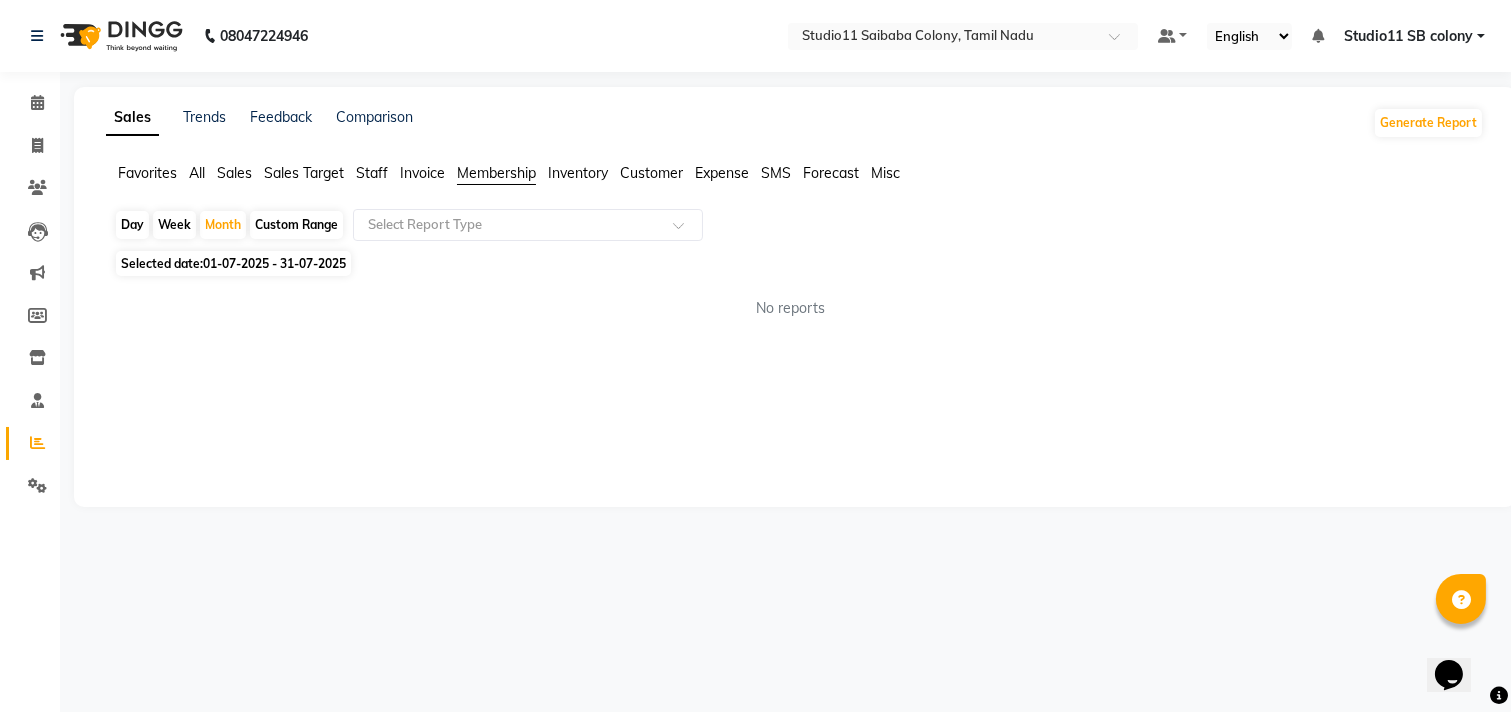 drag, startPoint x: 534, startPoint y: 182, endPoint x: 575, endPoint y: 168, distance: 43.32436 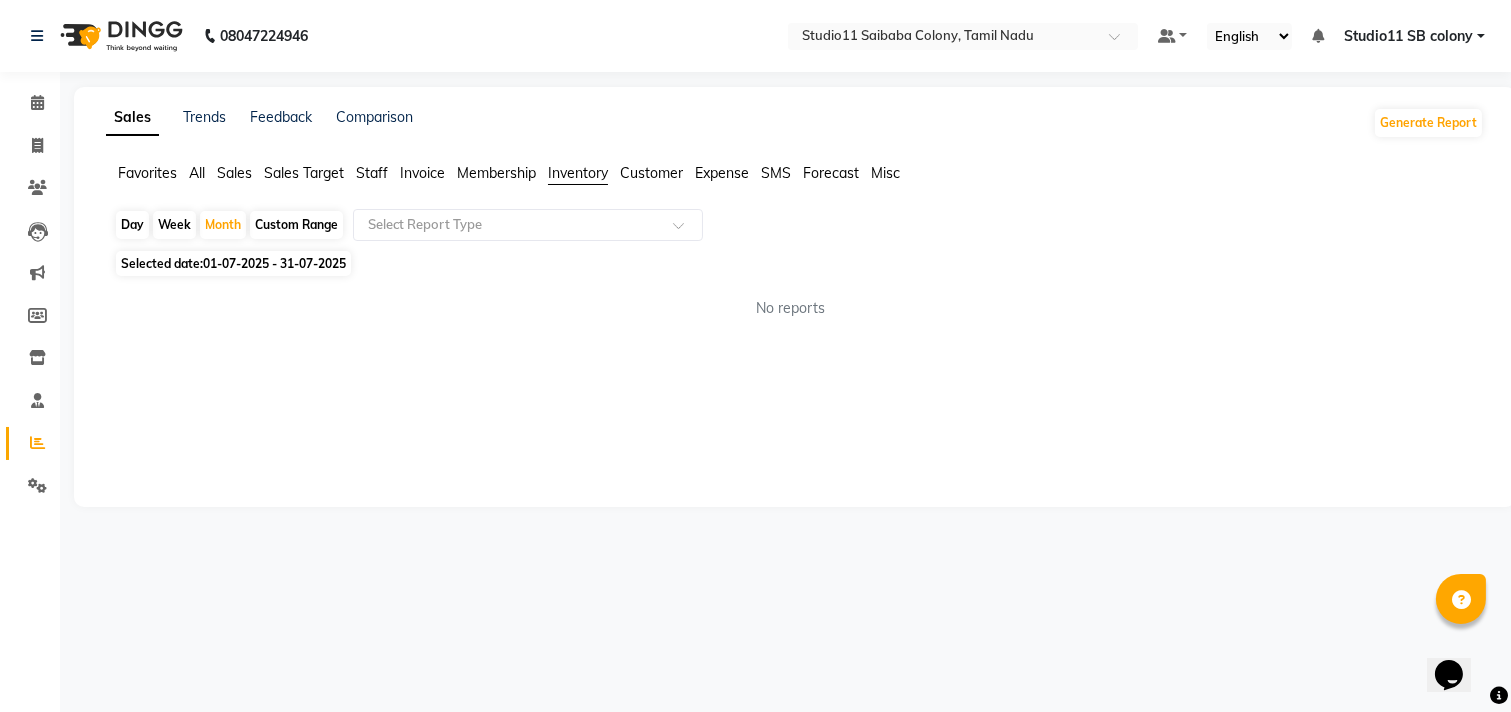 click on "Customer" 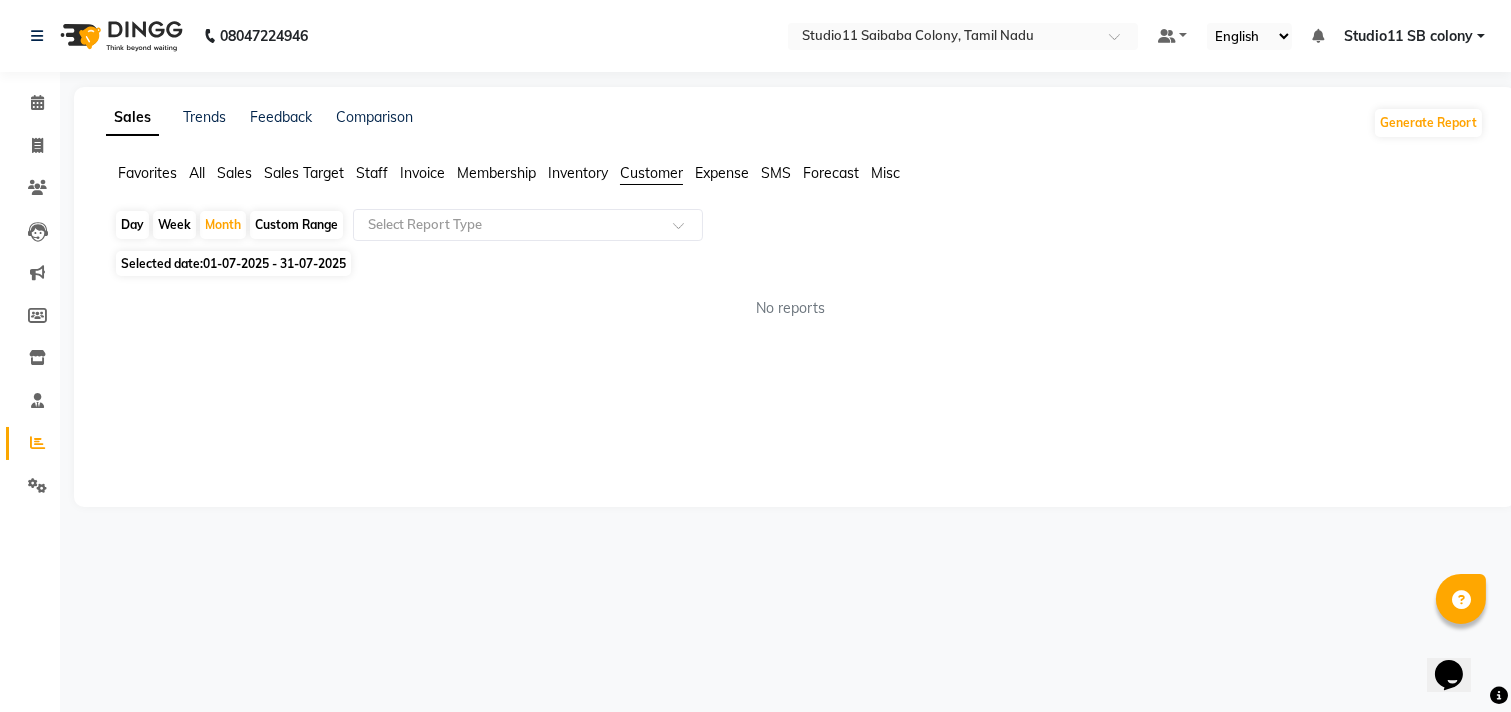 click on "Expense" 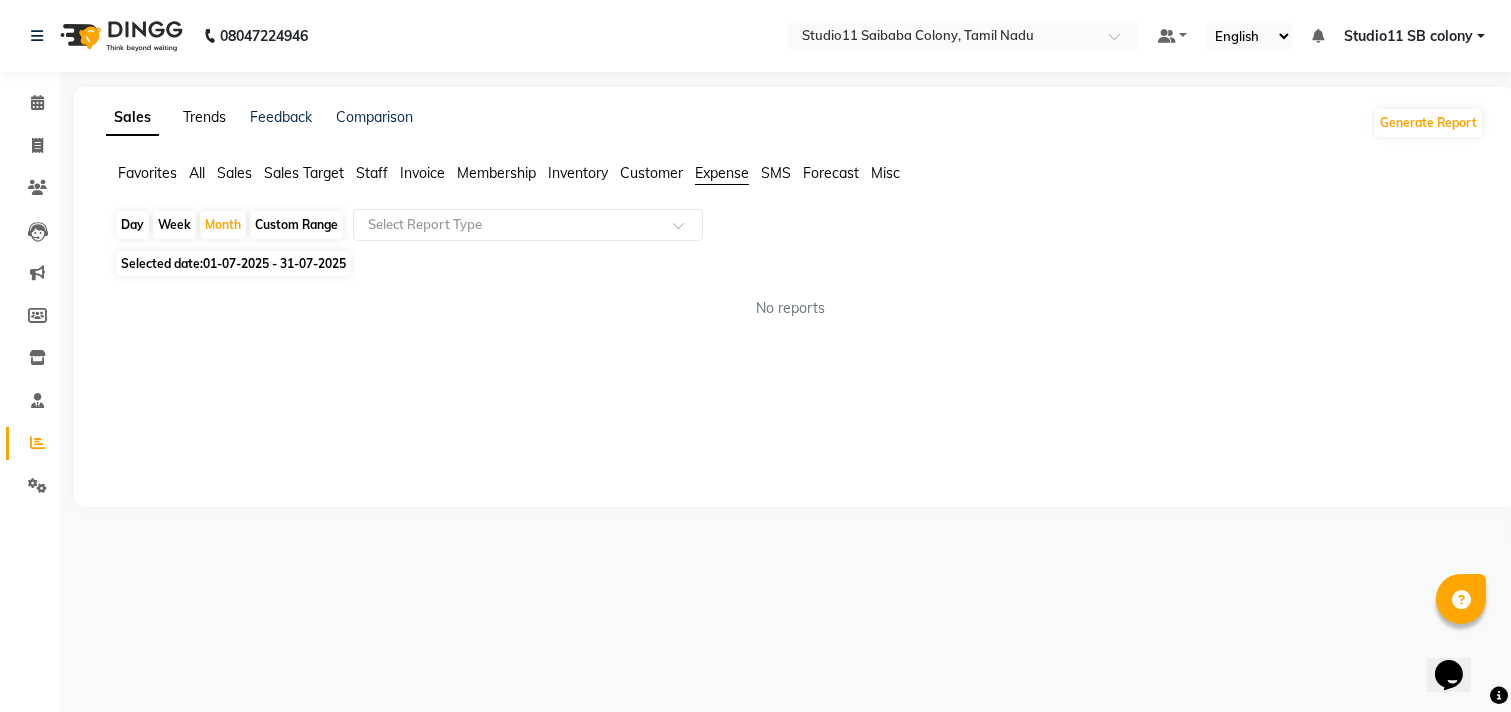click on "Trends" 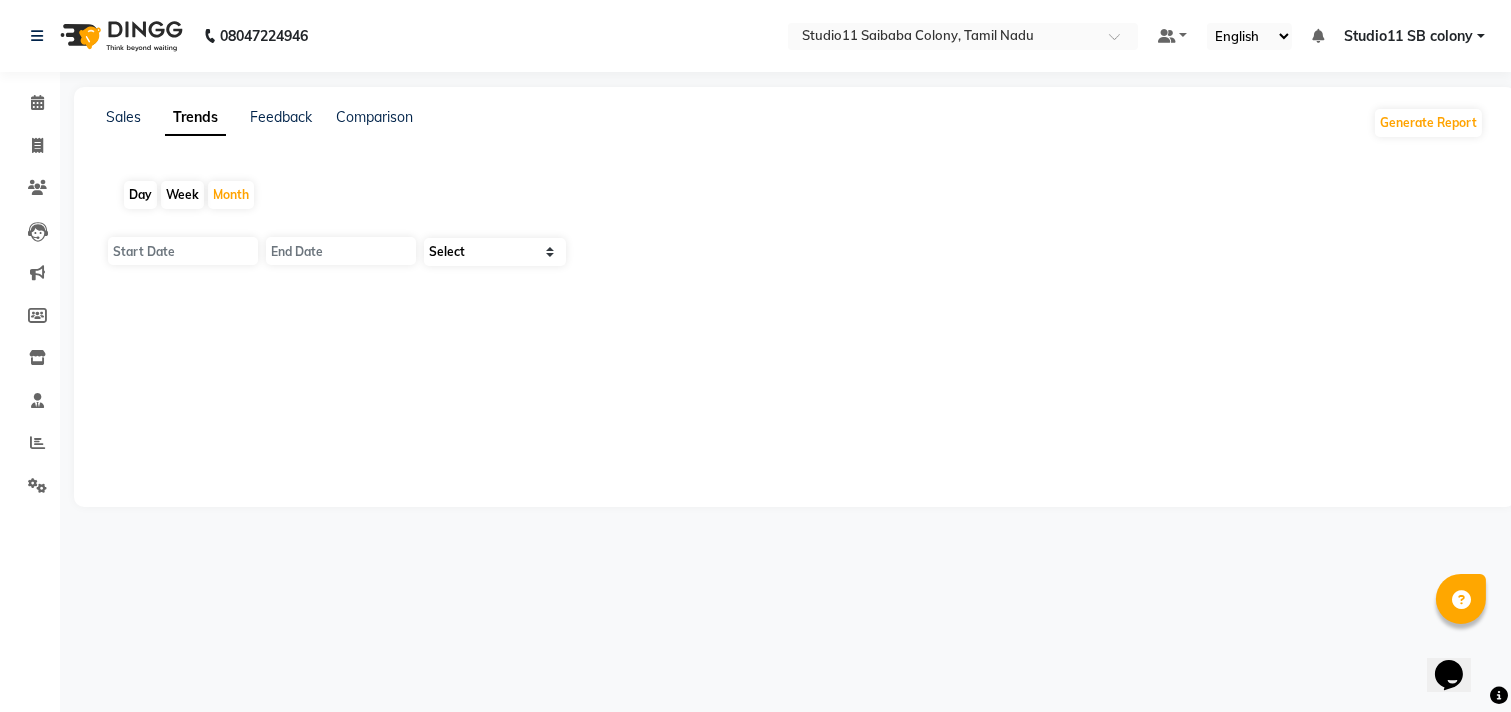 click on "Sales Trends Feedback Comparison Generate Report Day Week Month Select" 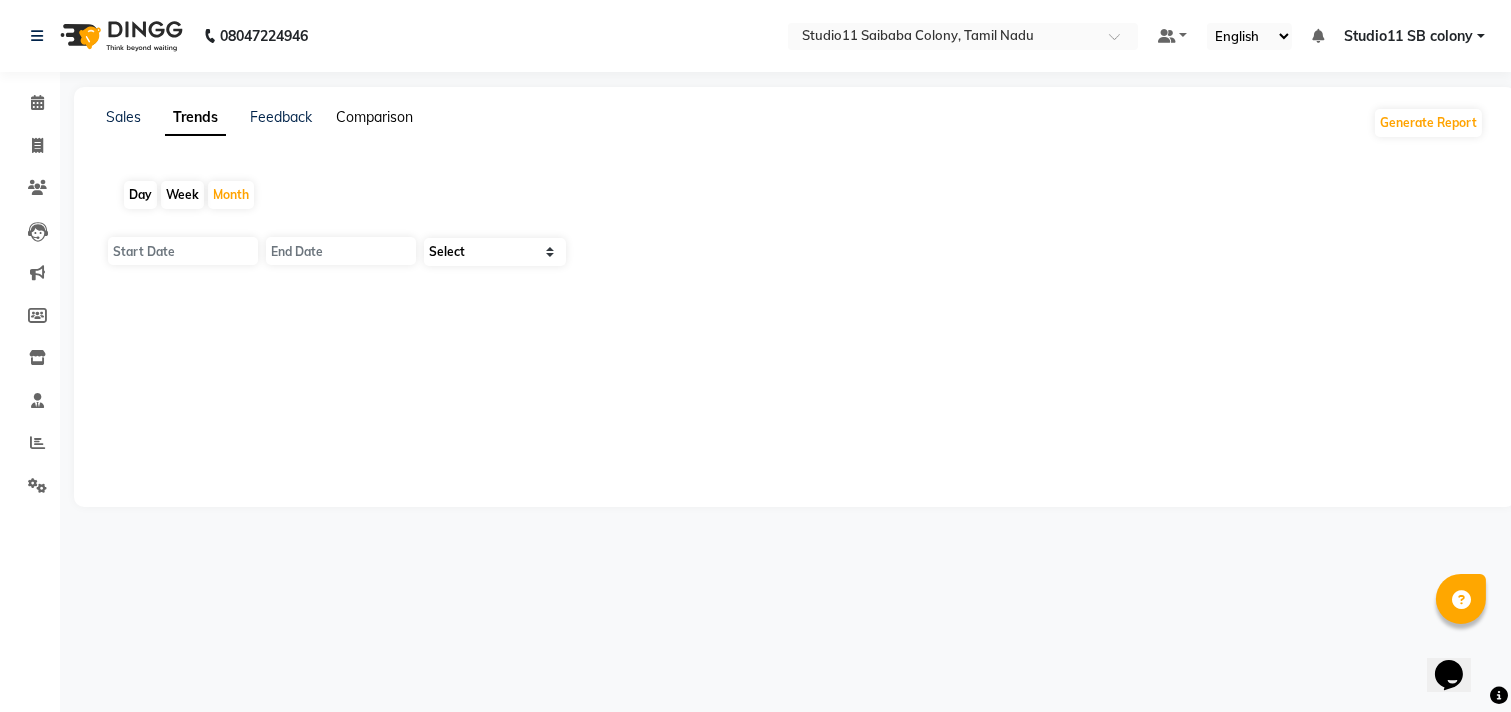 type on "01-08-2025" 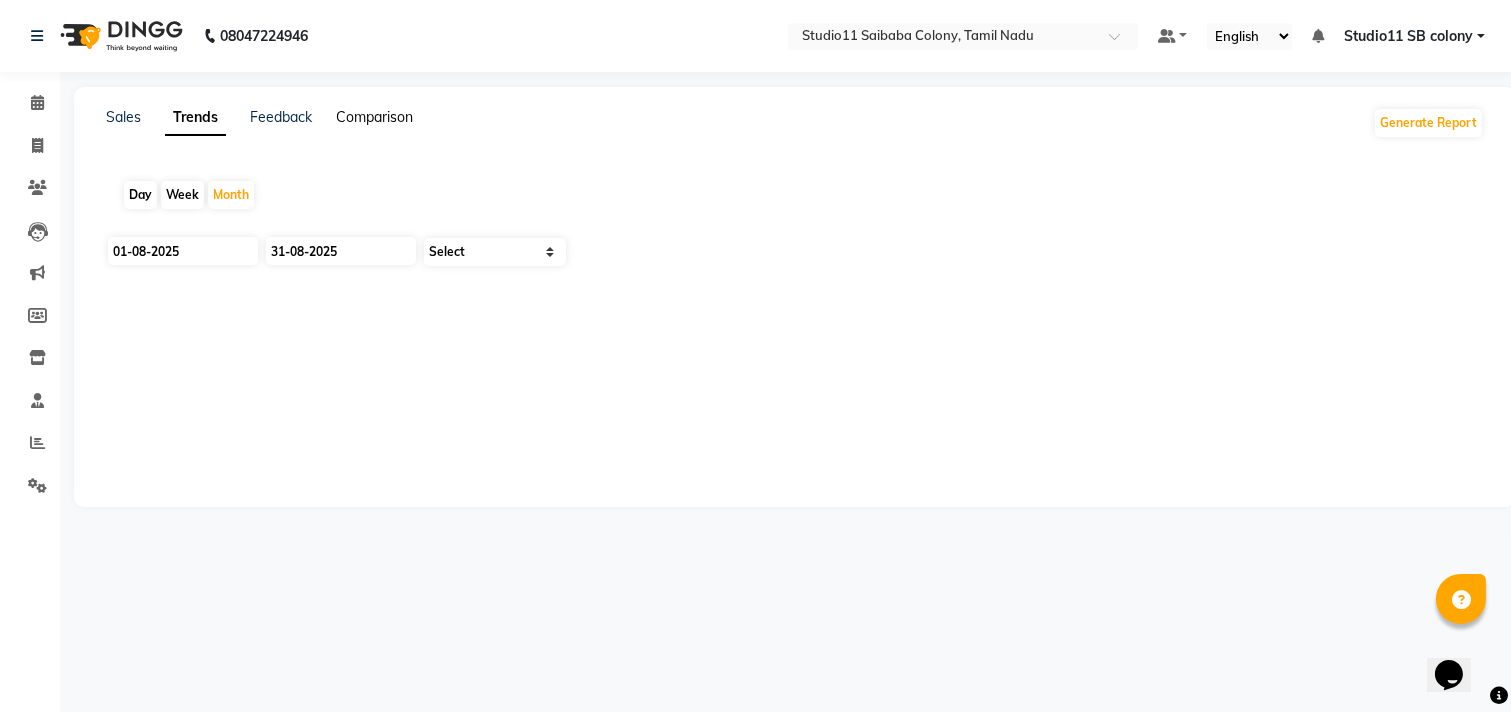 select on "by_client" 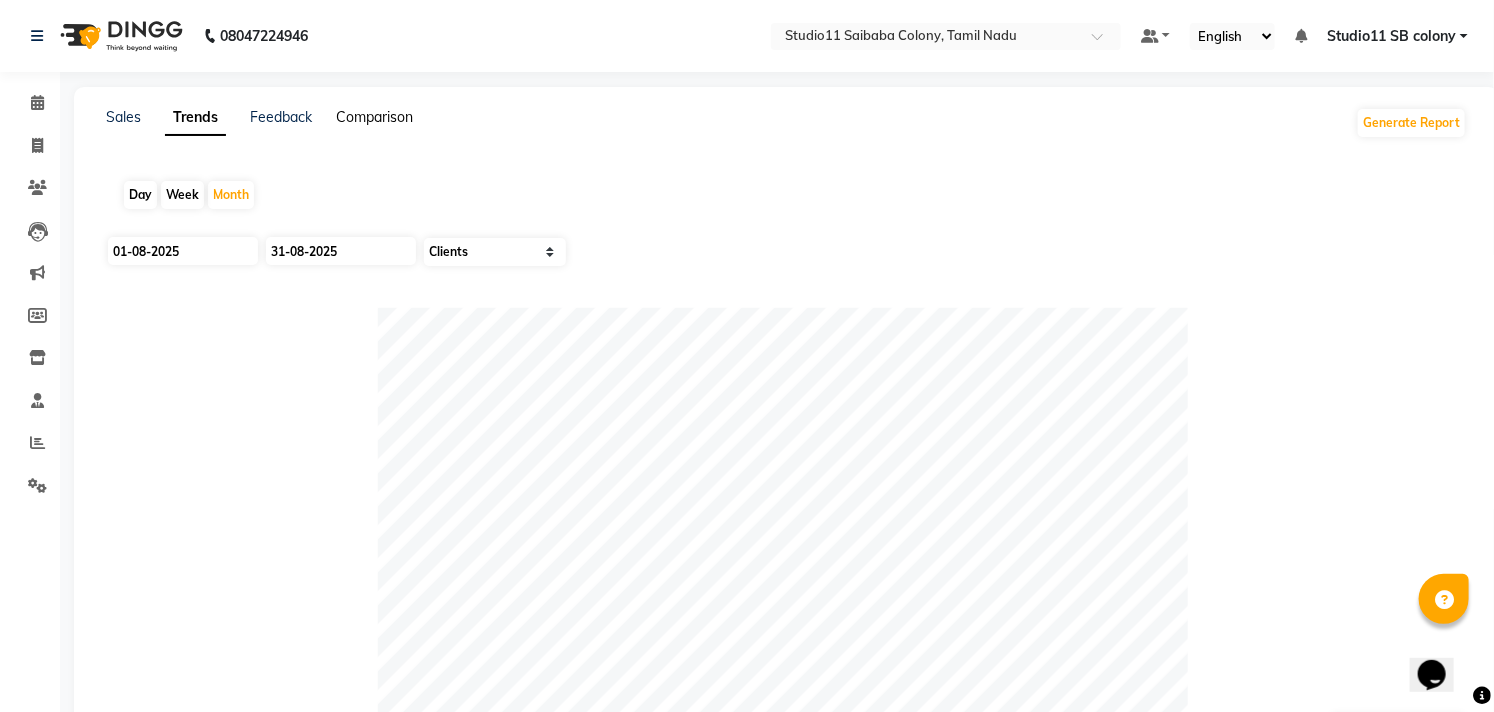 click on "Comparison" 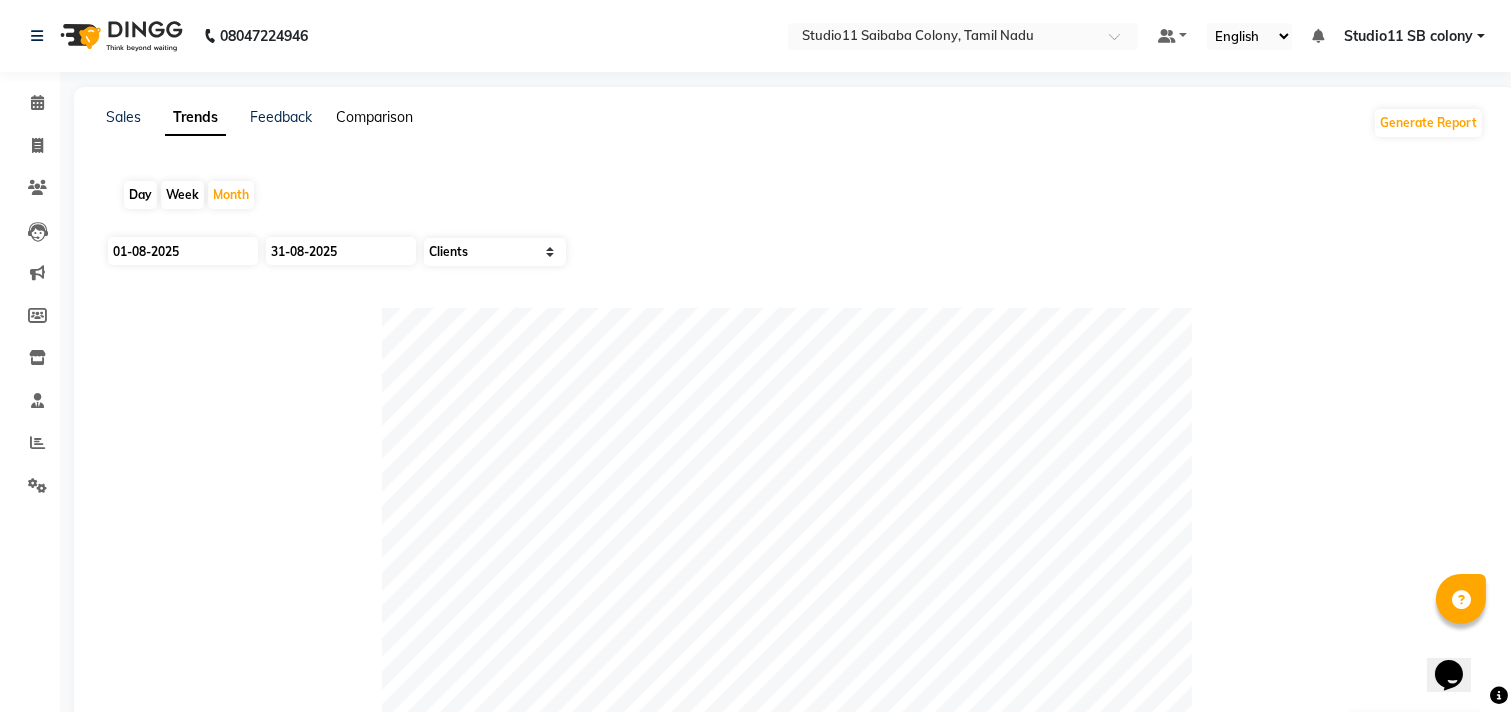 select on "single_date" 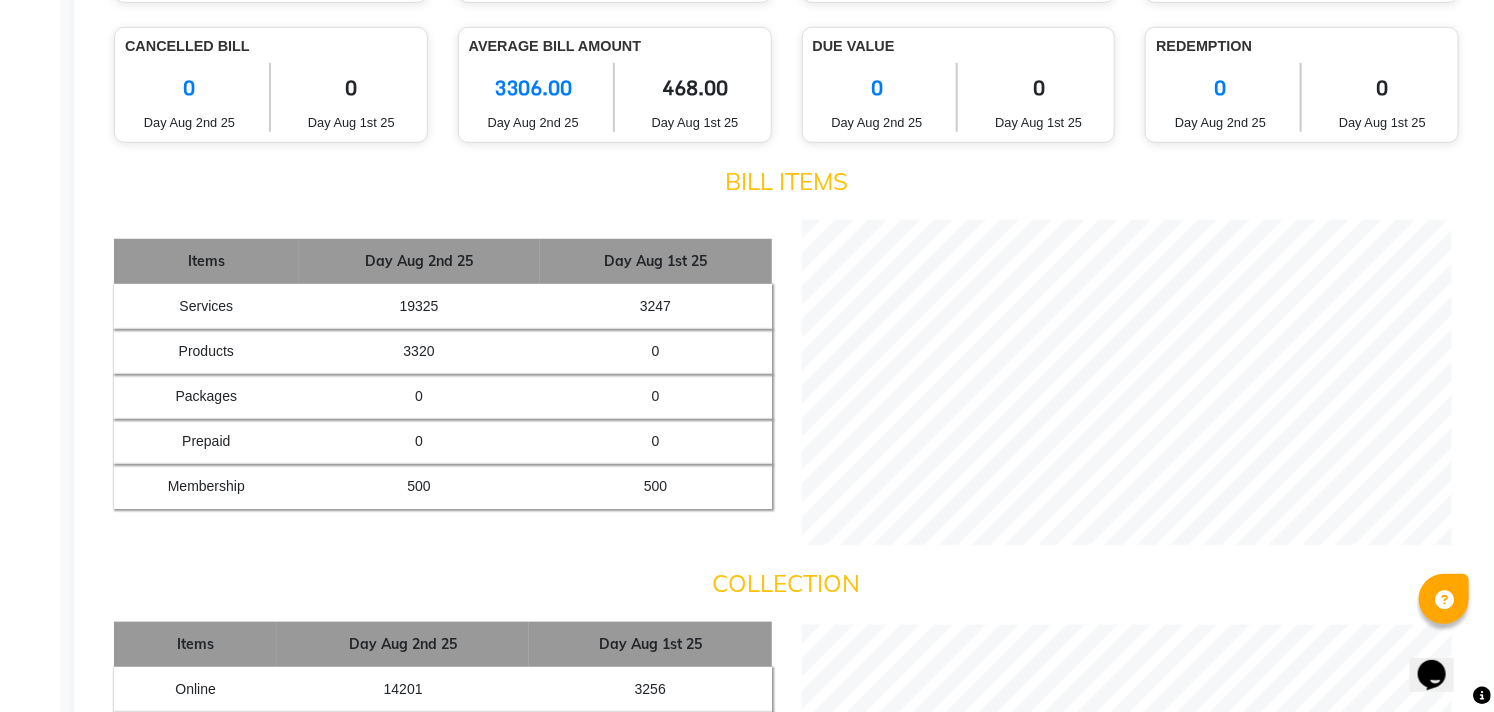 scroll, scrollTop: 0, scrollLeft: 0, axis: both 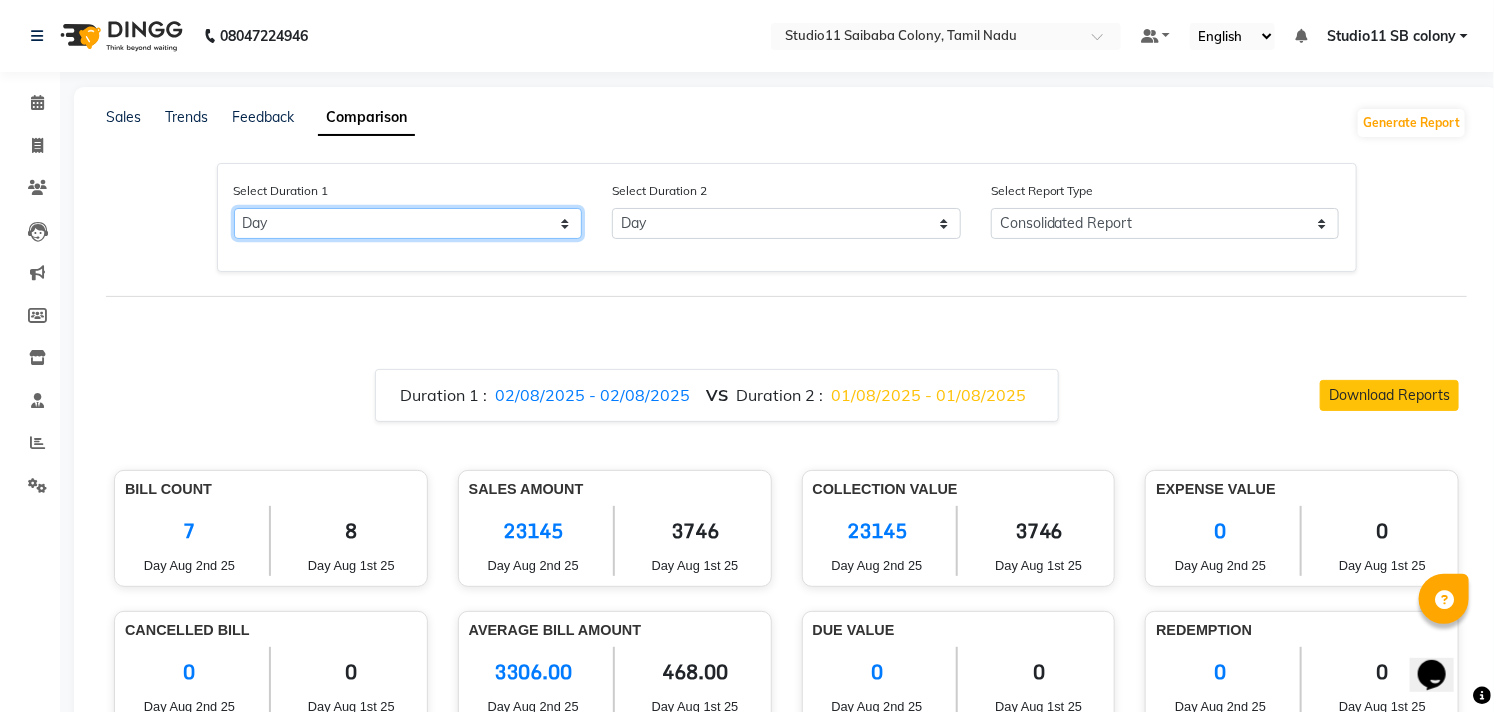 click on "Select Day Month Week Custom" 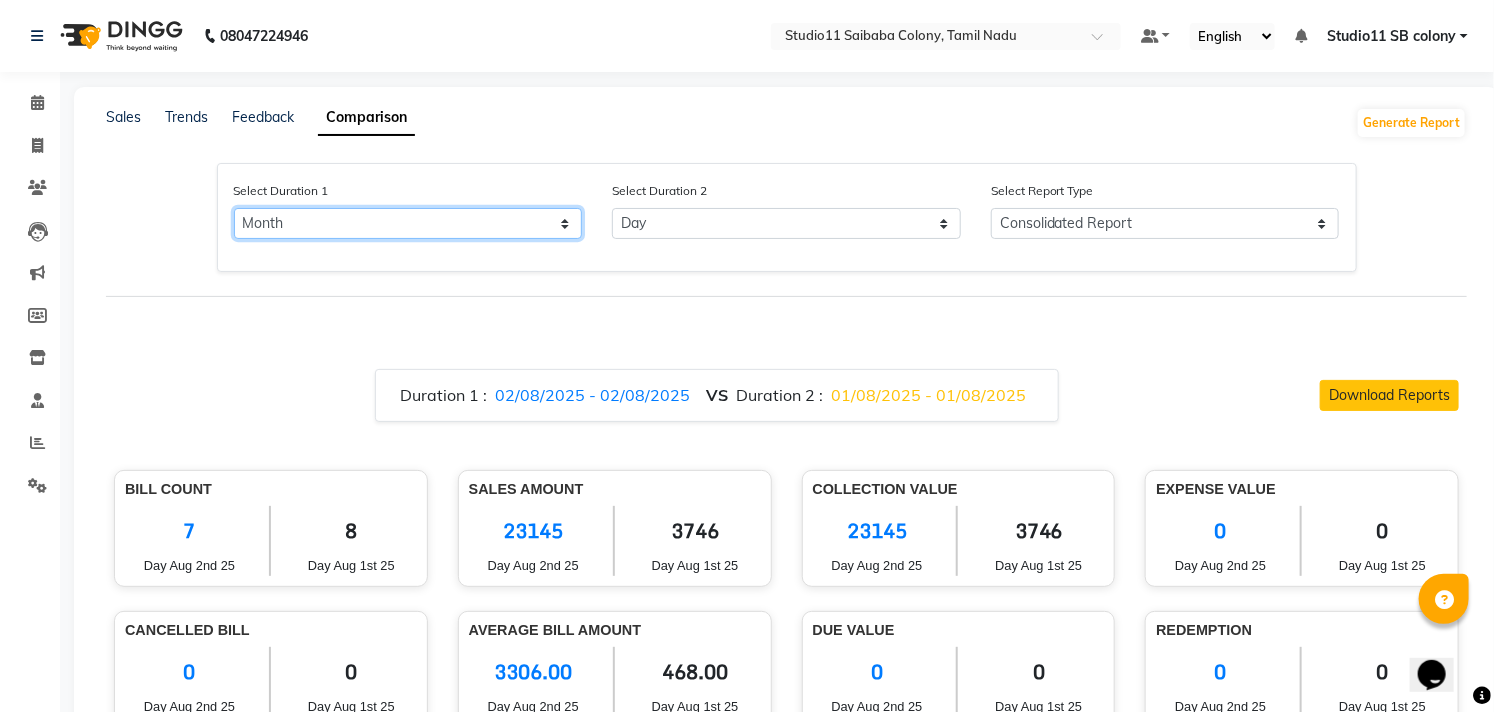 click on "Select Day Month Week Custom" 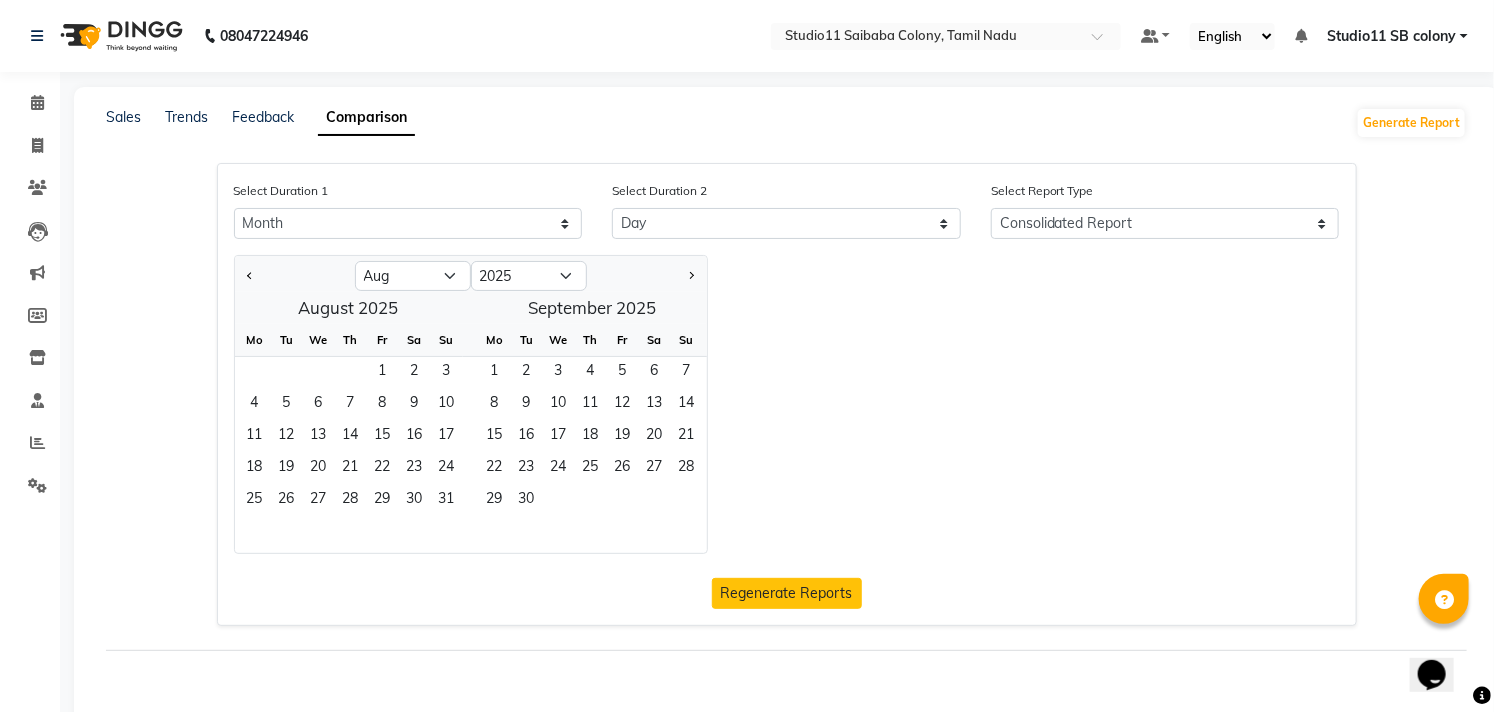 click on "August 2025" 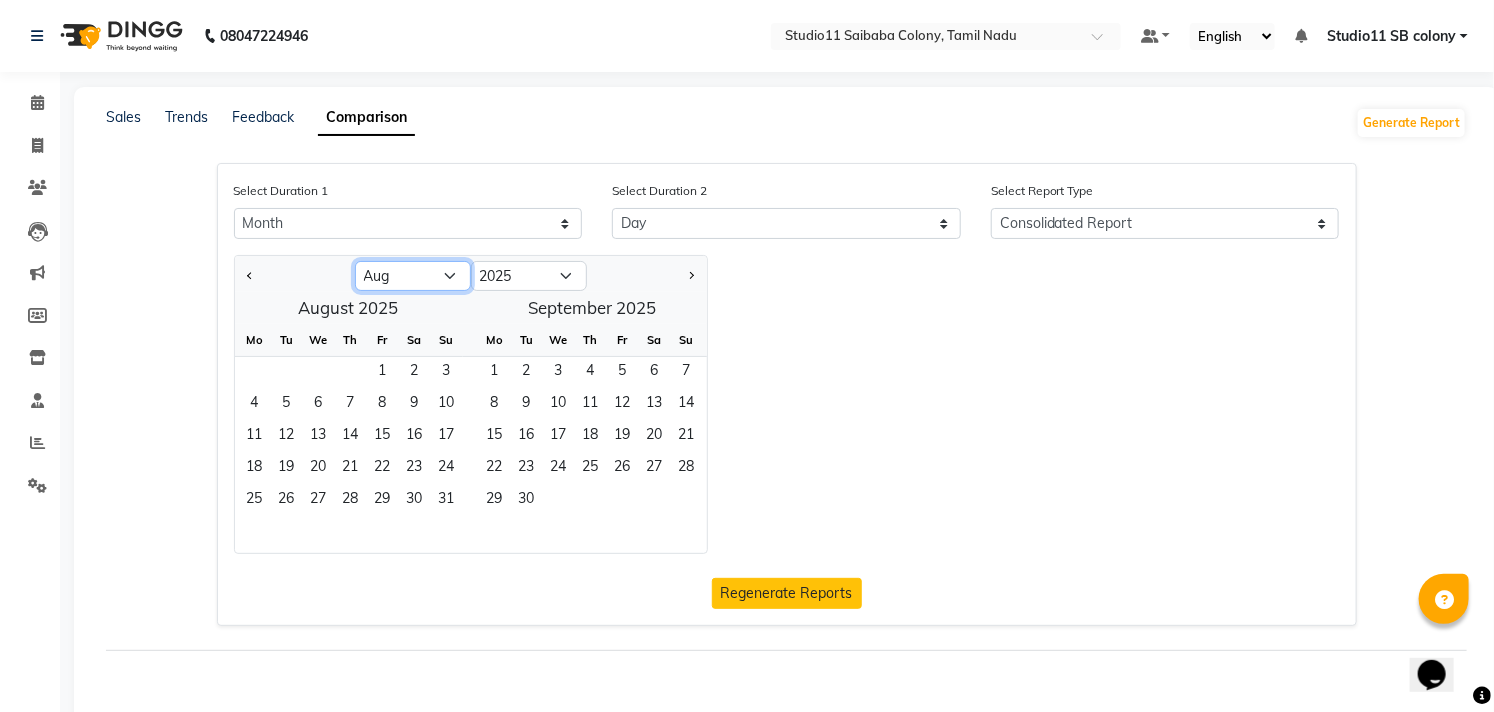click on "Jan Feb Mar Apr May Jun Jul Aug Sep Oct Nov Dec" 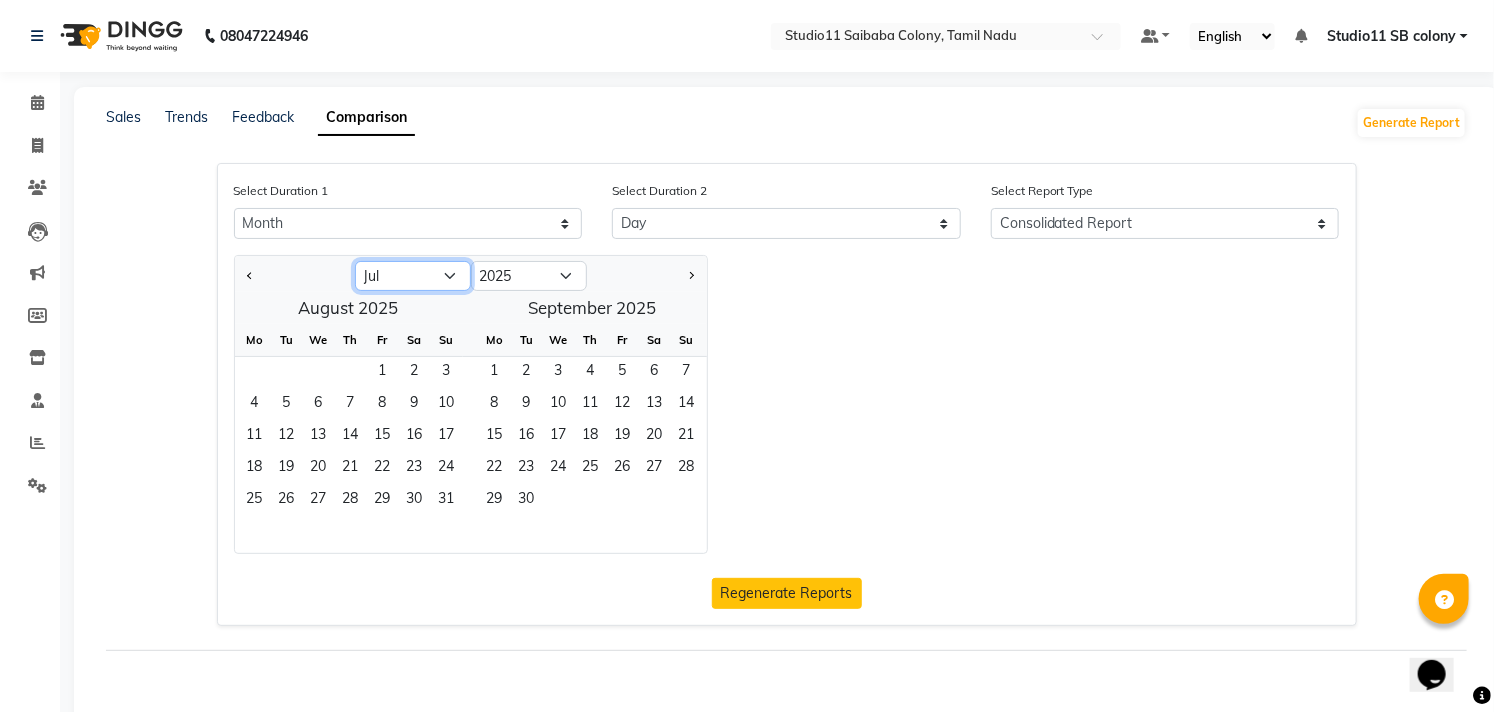 click on "Jan Feb Mar Apr May Jun Jul Aug Sep Oct Nov Dec" 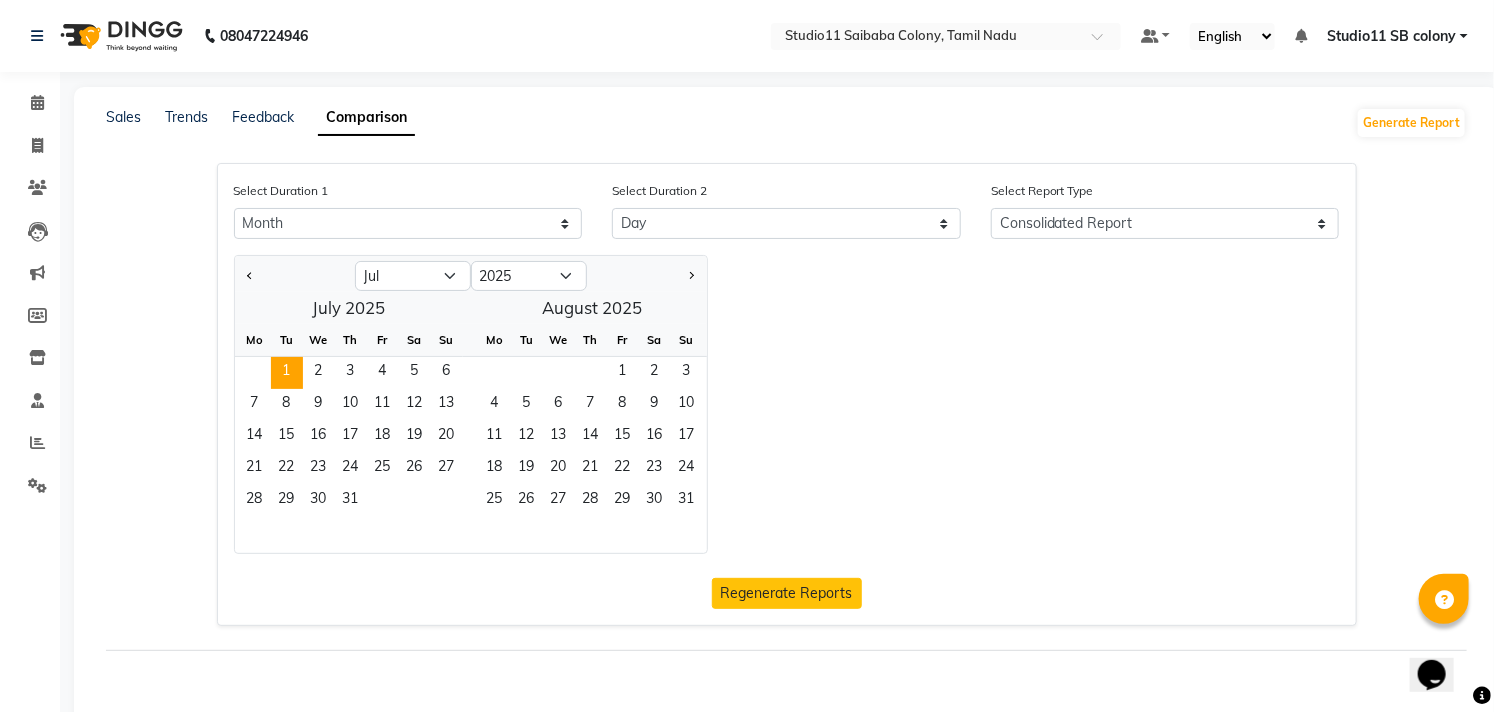 click on "1" 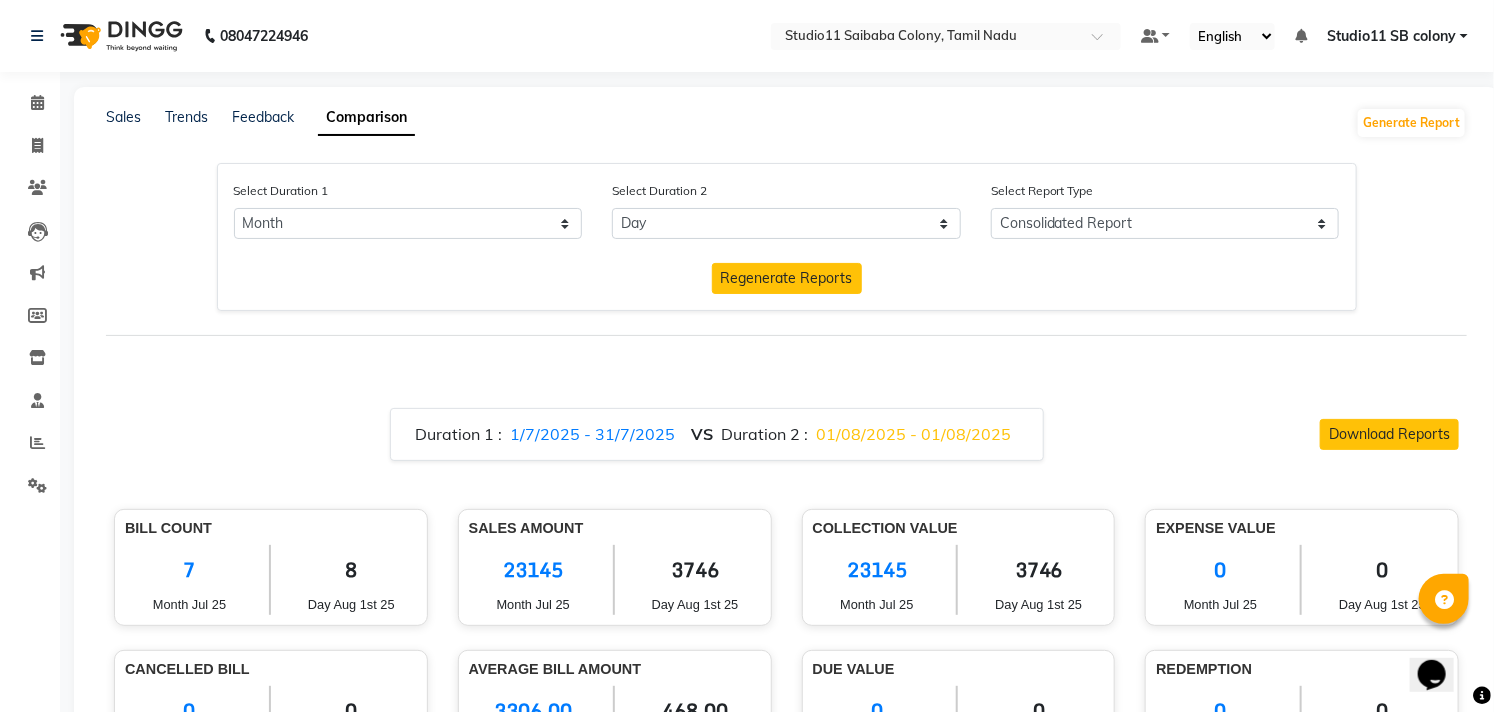 drag, startPoint x: 1486, startPoint y: 73, endPoint x: 1510, endPoint y: 61, distance: 26.832815 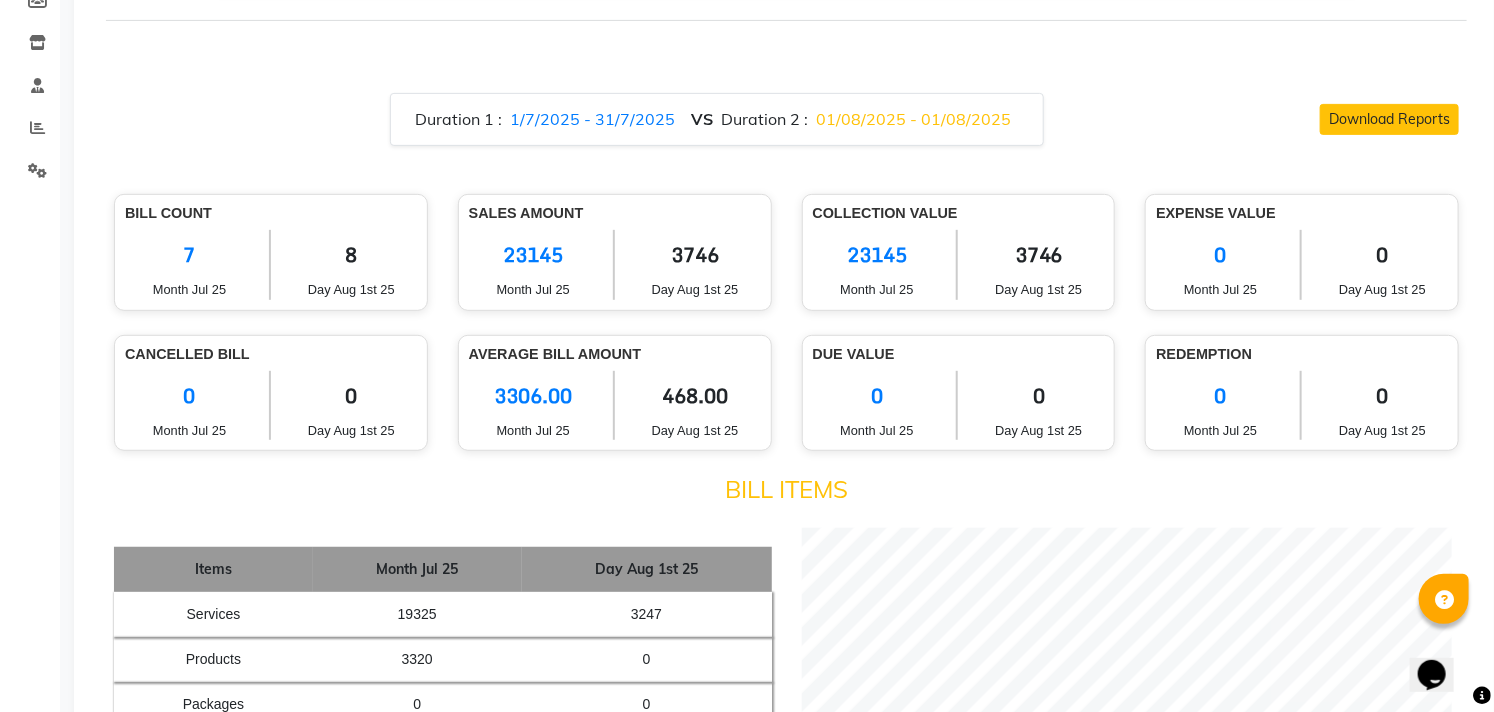scroll, scrollTop: 0, scrollLeft: 0, axis: both 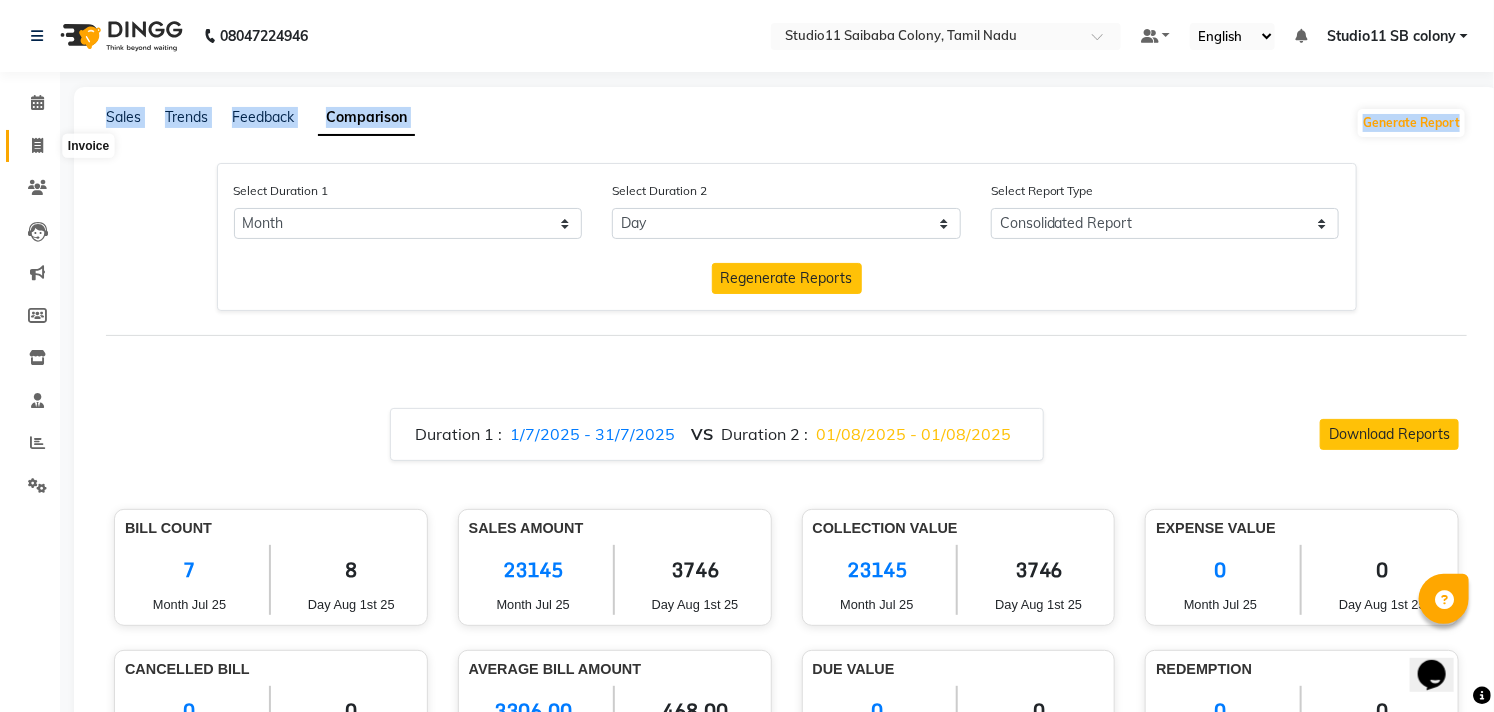 click 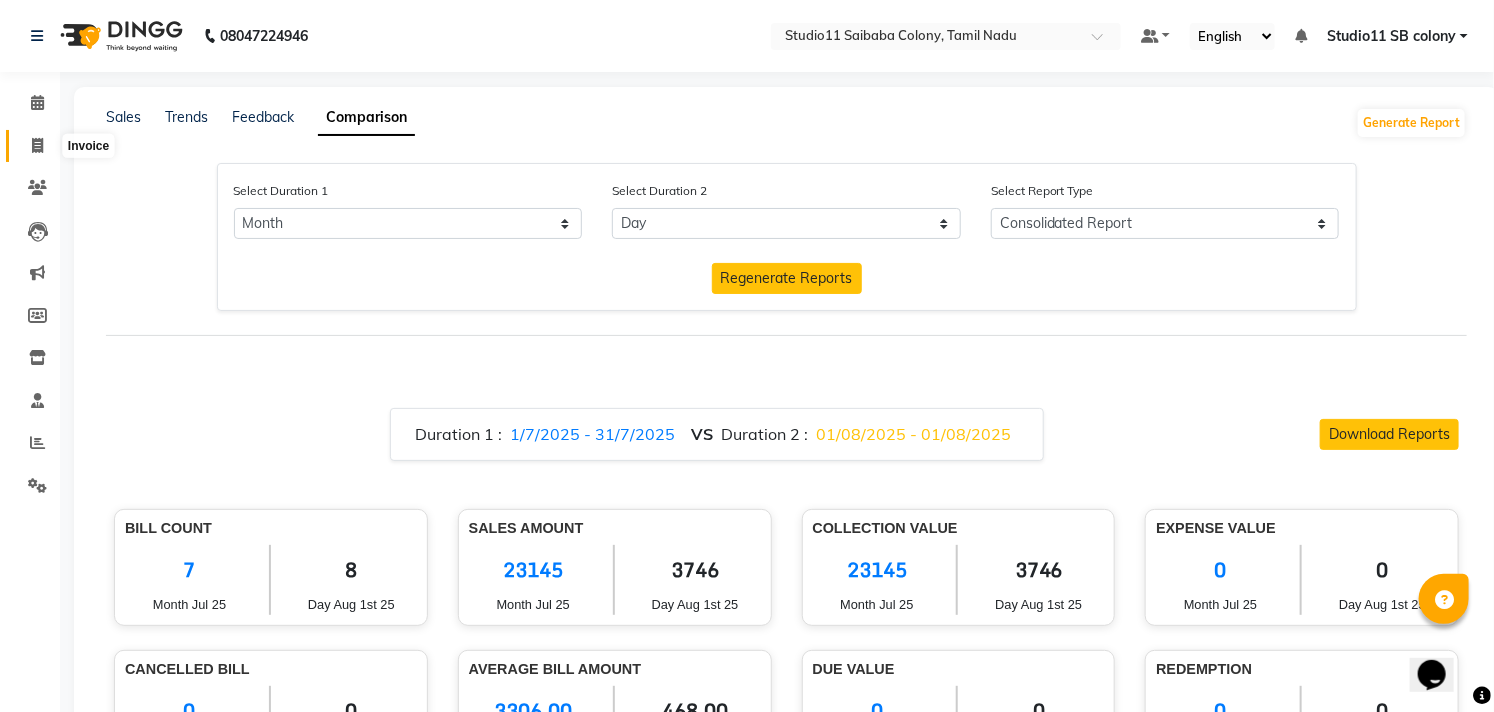 select on "service" 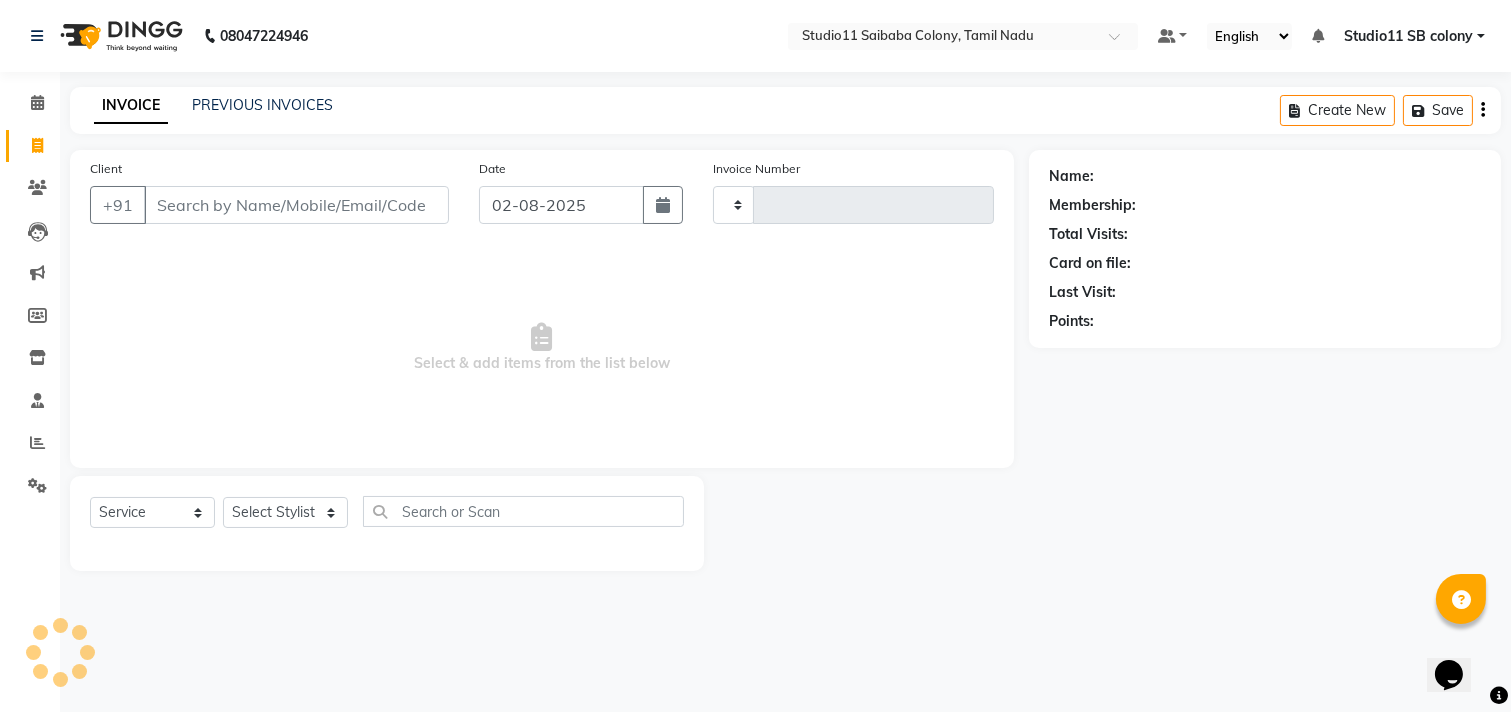 type on "1700" 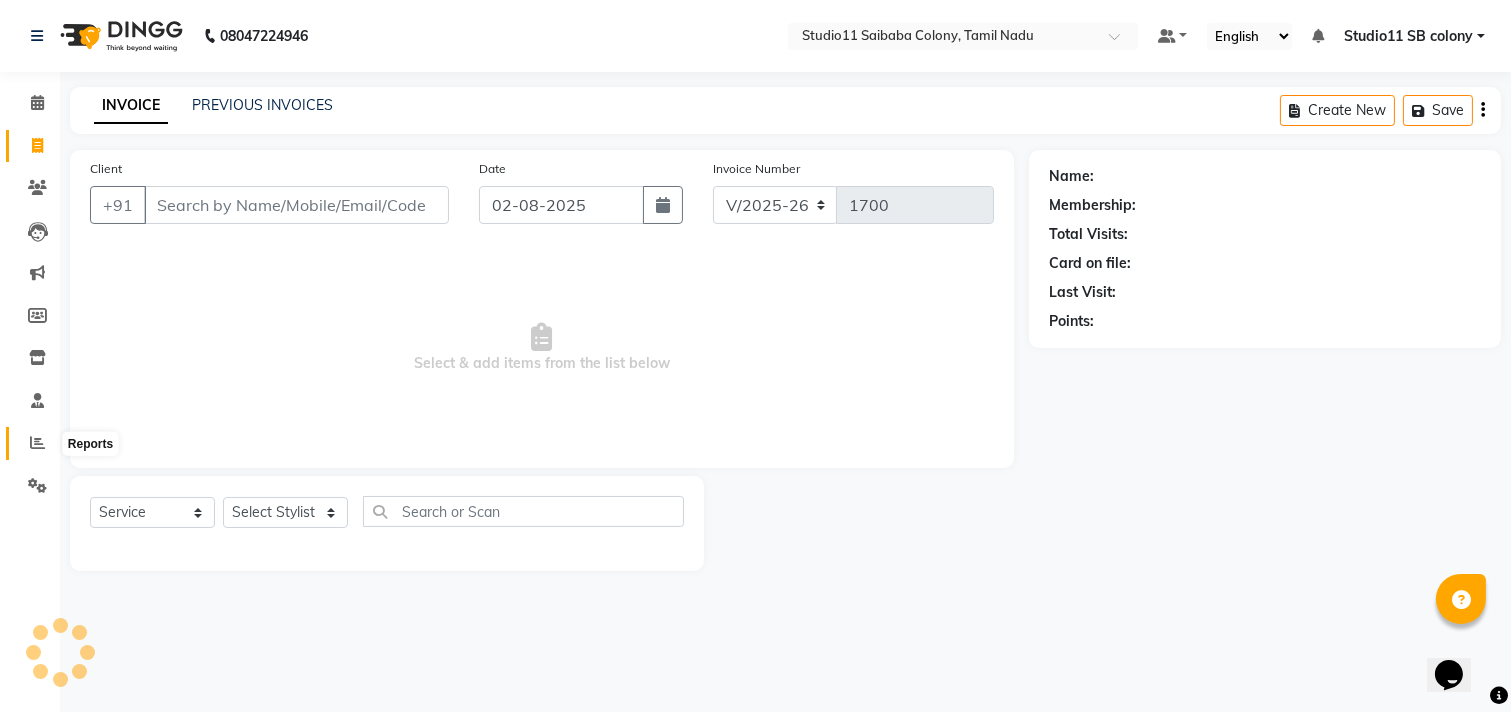 click 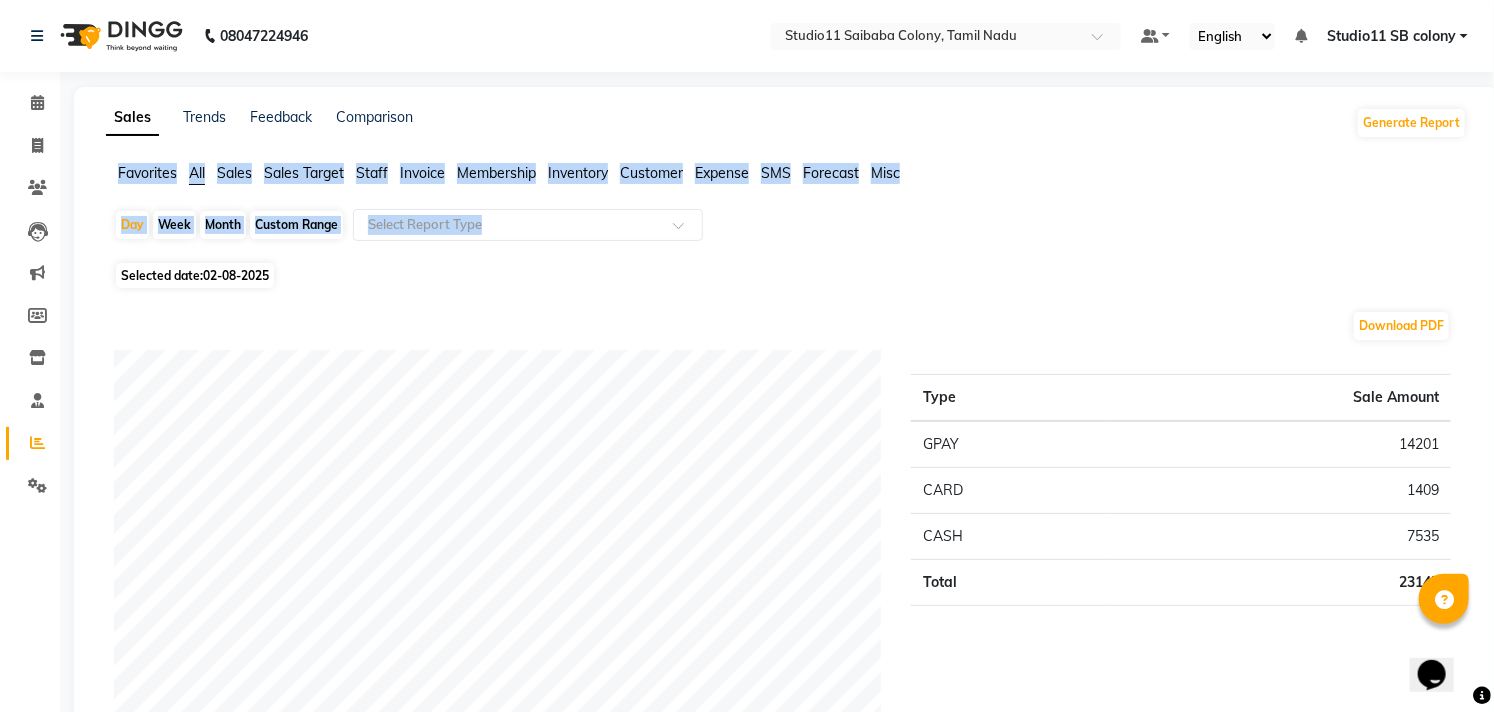 drag, startPoint x: 1486, startPoint y: 97, endPoint x: 1510, endPoint y: 234, distance: 139.0863 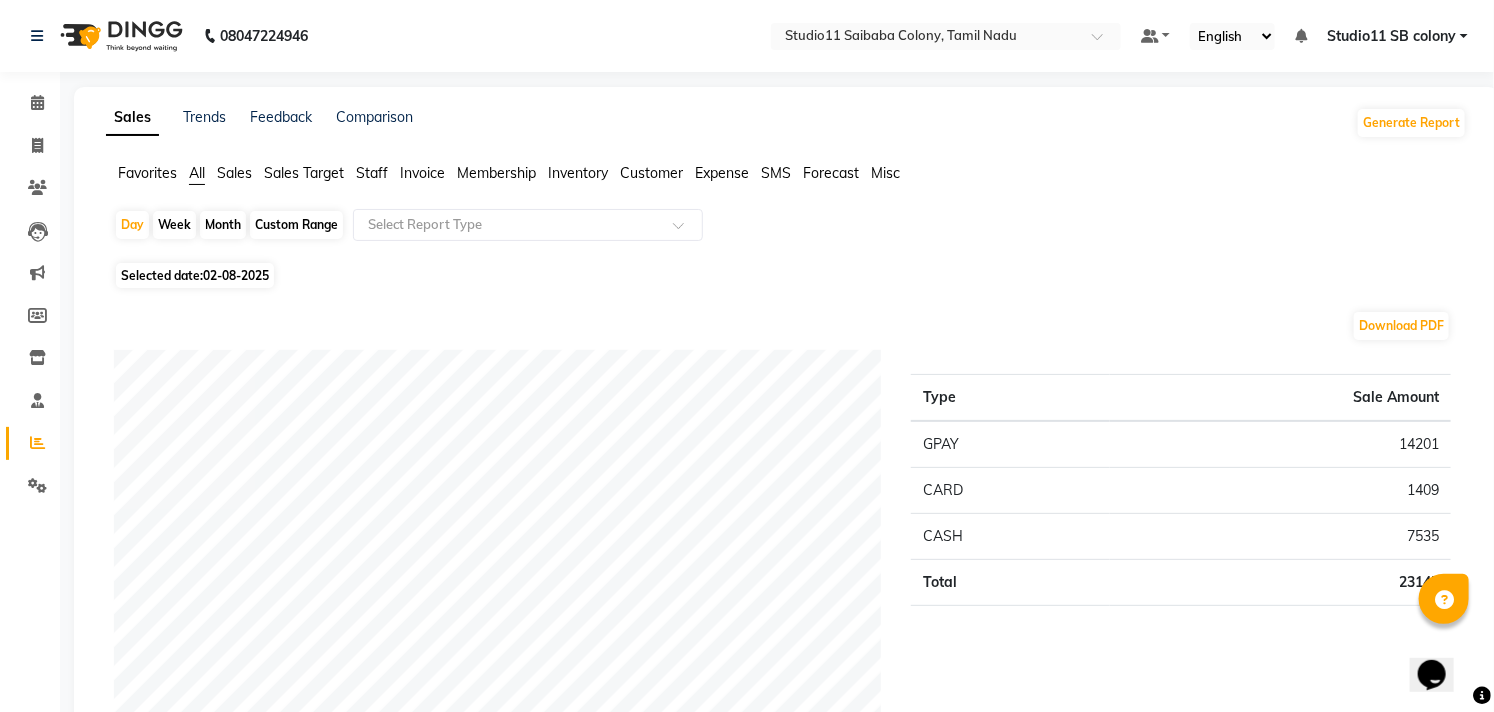 drag, startPoint x: 1145, startPoint y: 260, endPoint x: 1510, endPoint y: 141, distance: 383.90884 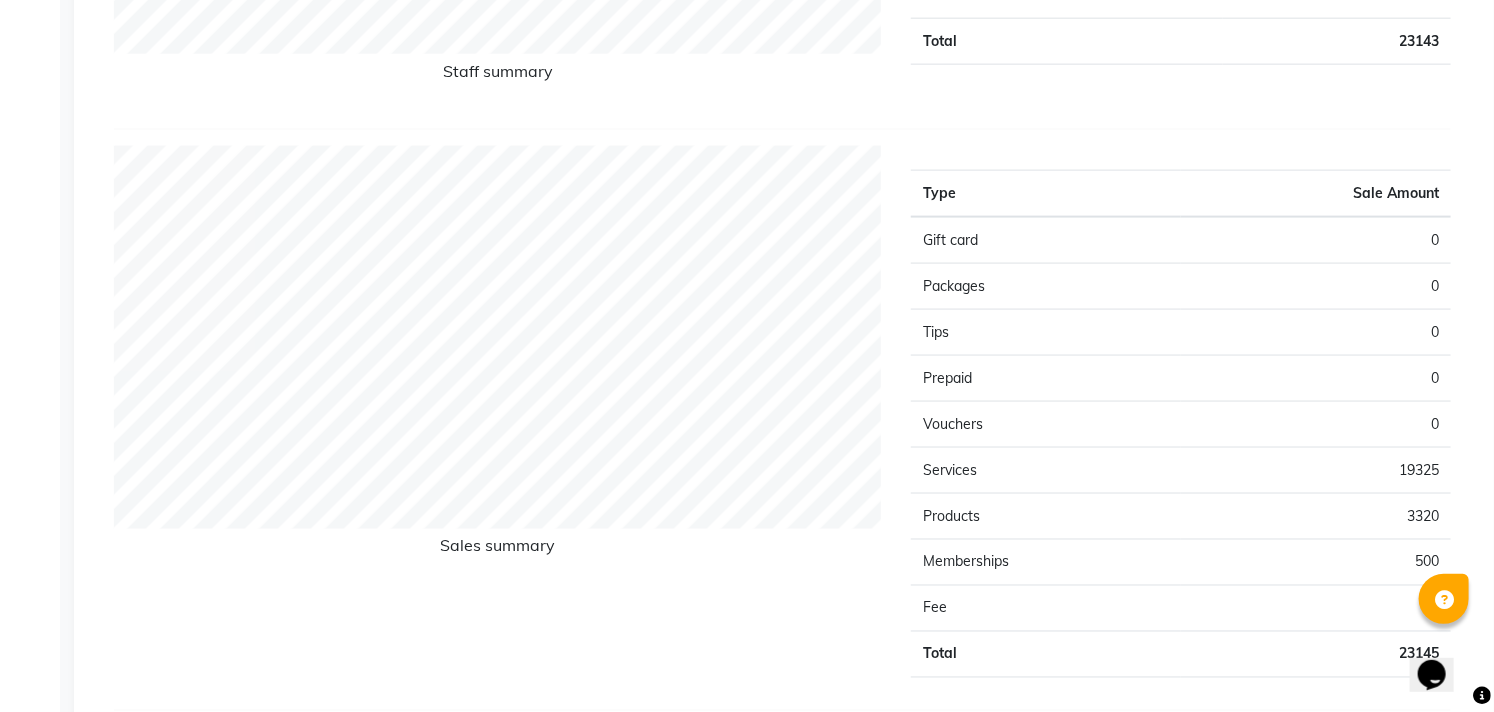 scroll, scrollTop: 0, scrollLeft: 0, axis: both 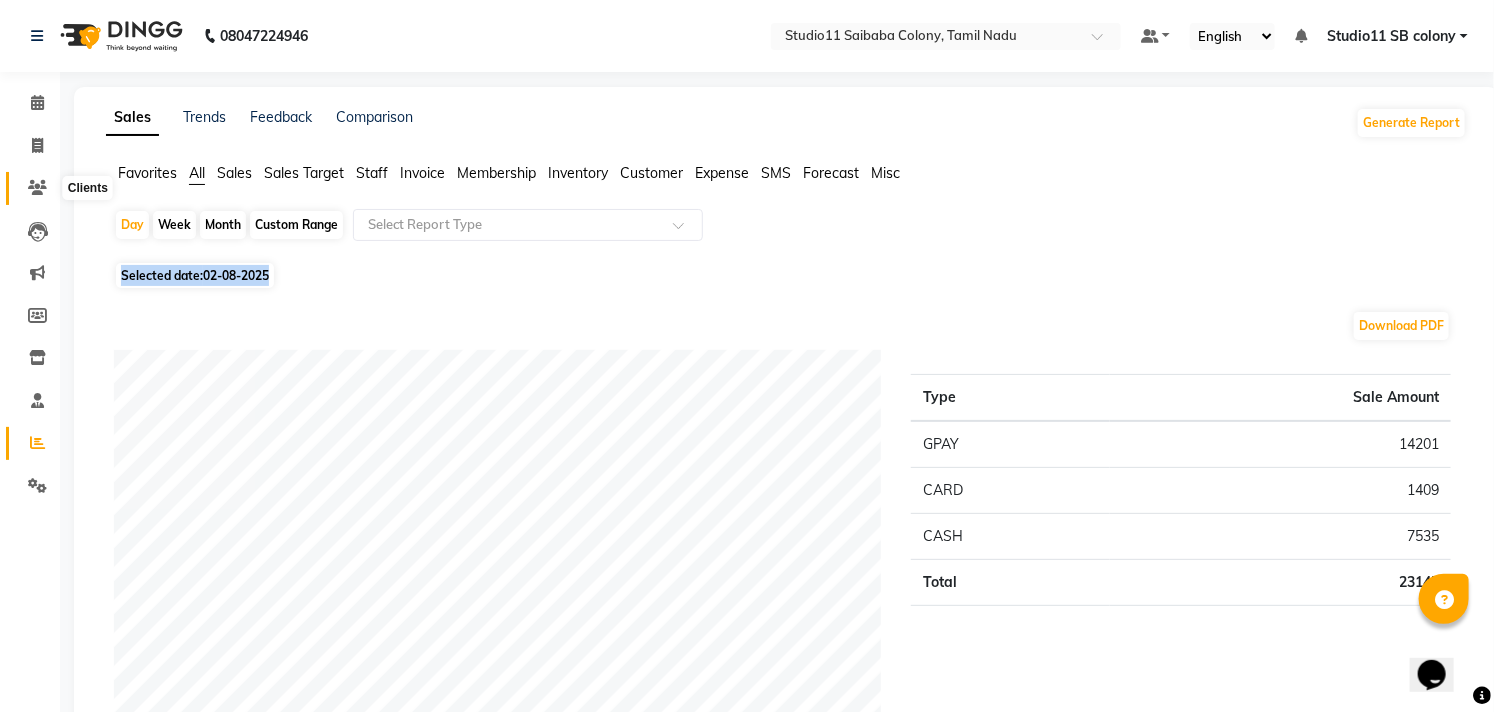 click 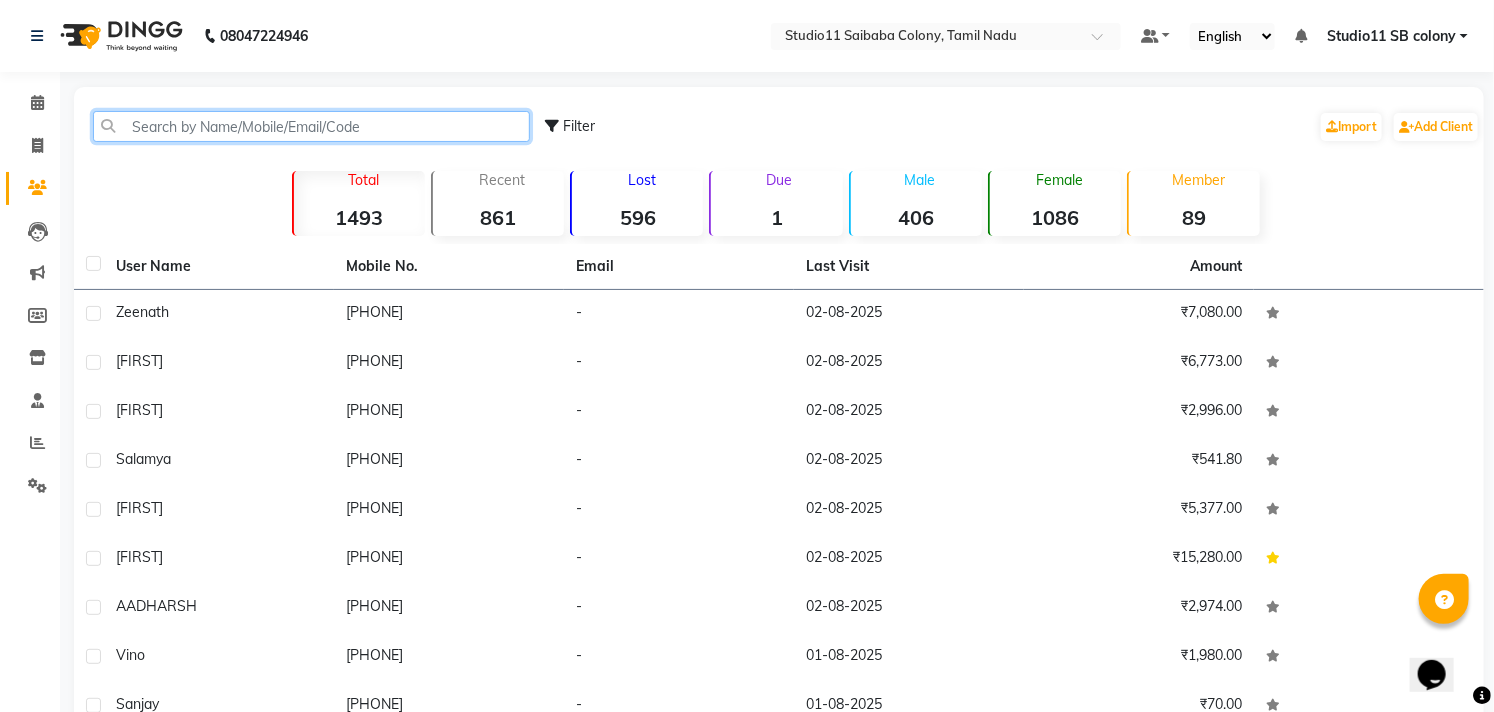 click 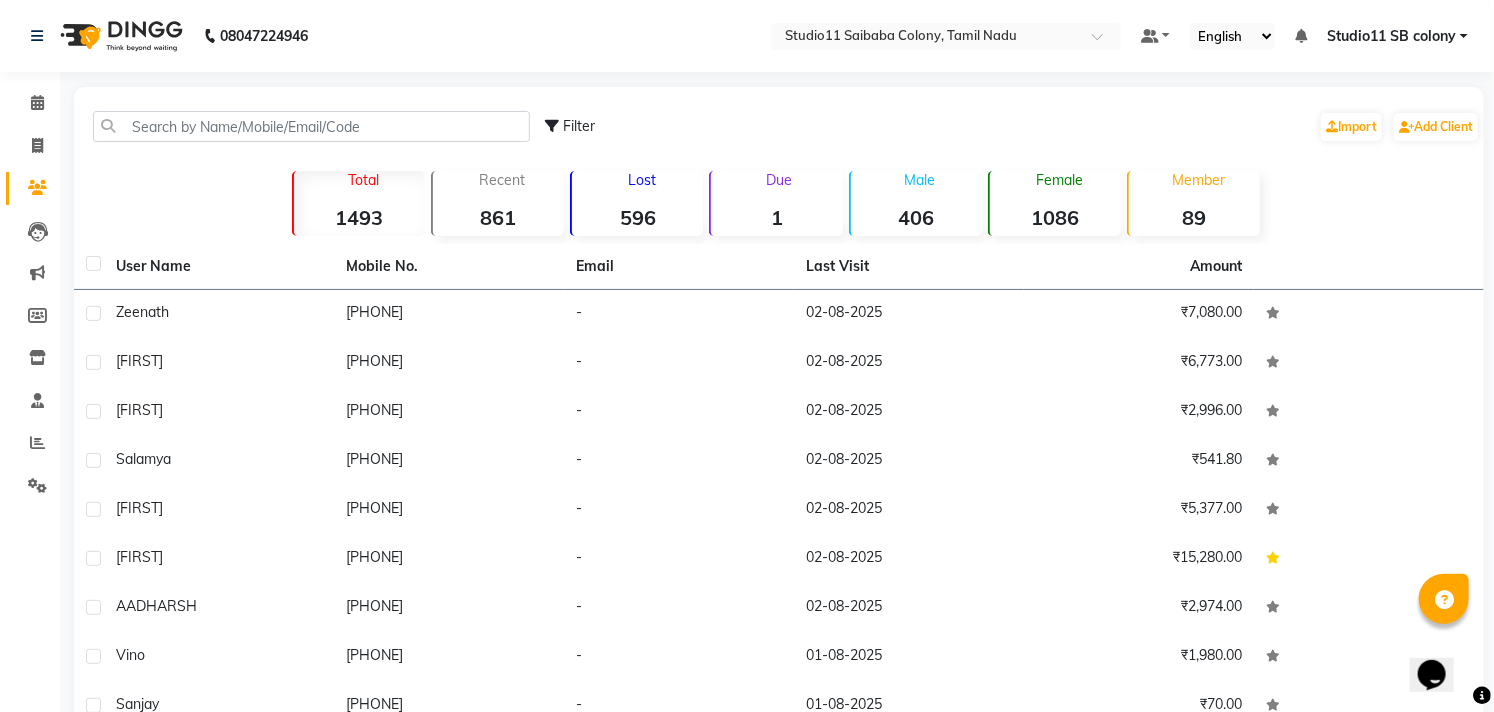 click 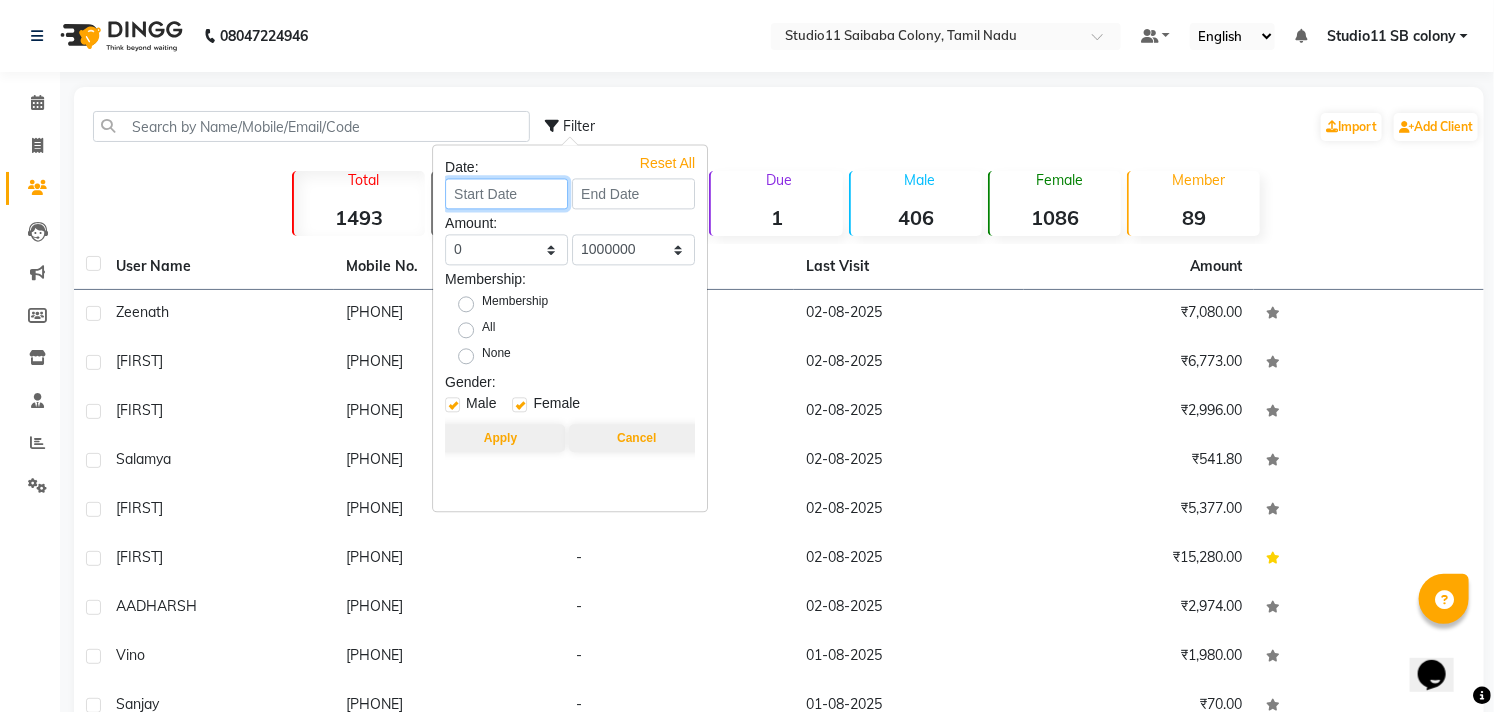 click at bounding box center (506, 193) 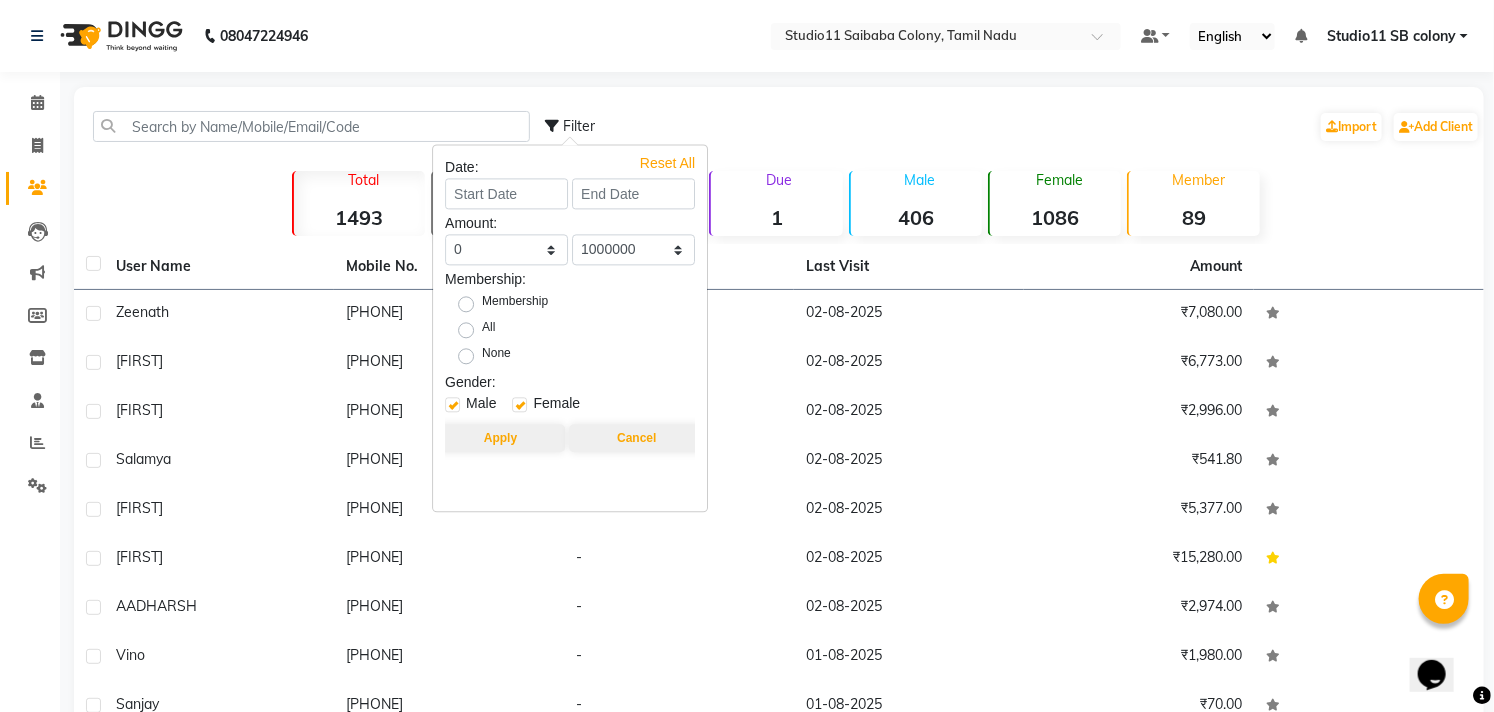 select on "8" 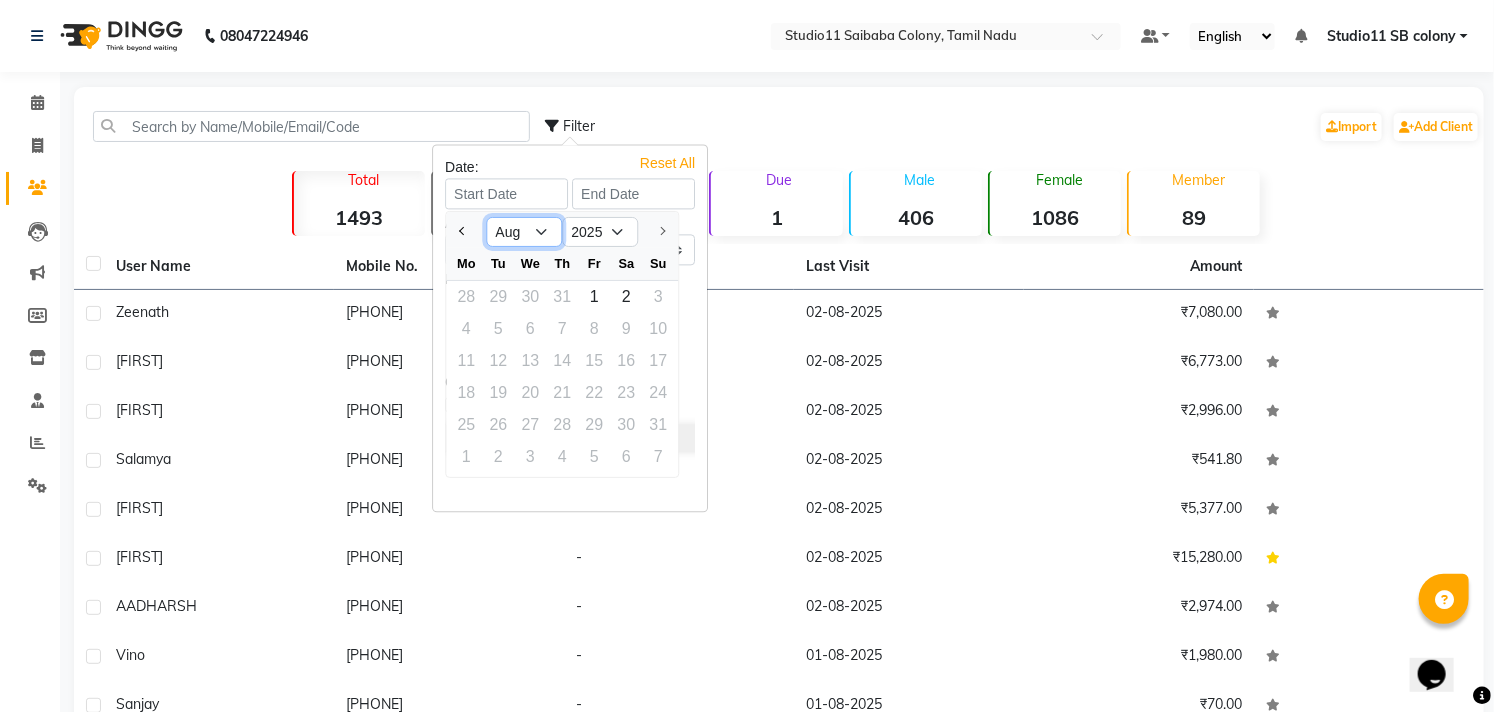 click on "Jan Feb Mar Apr May Jun Jul Aug" at bounding box center (524, 232) 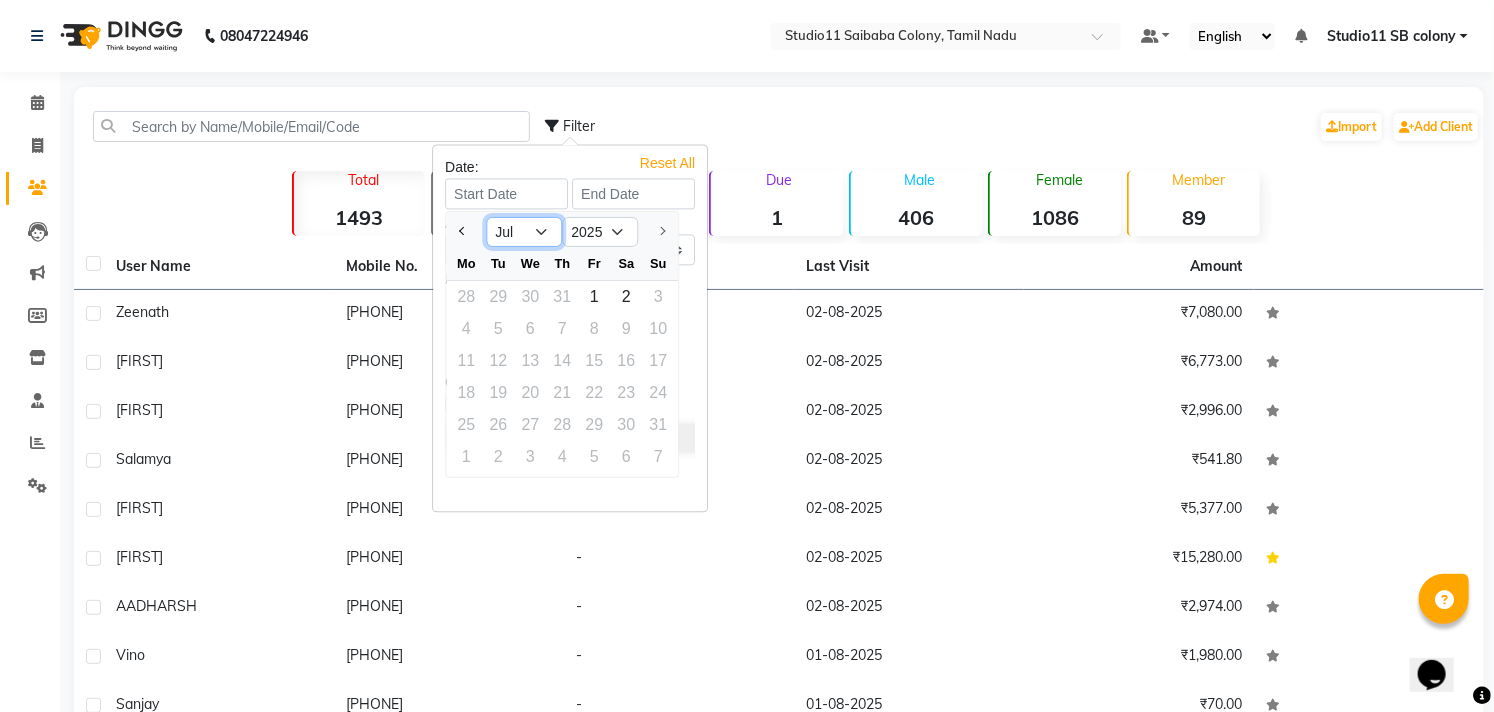 click on "Jan Feb Mar Apr May Jun Jul Aug" at bounding box center [524, 232] 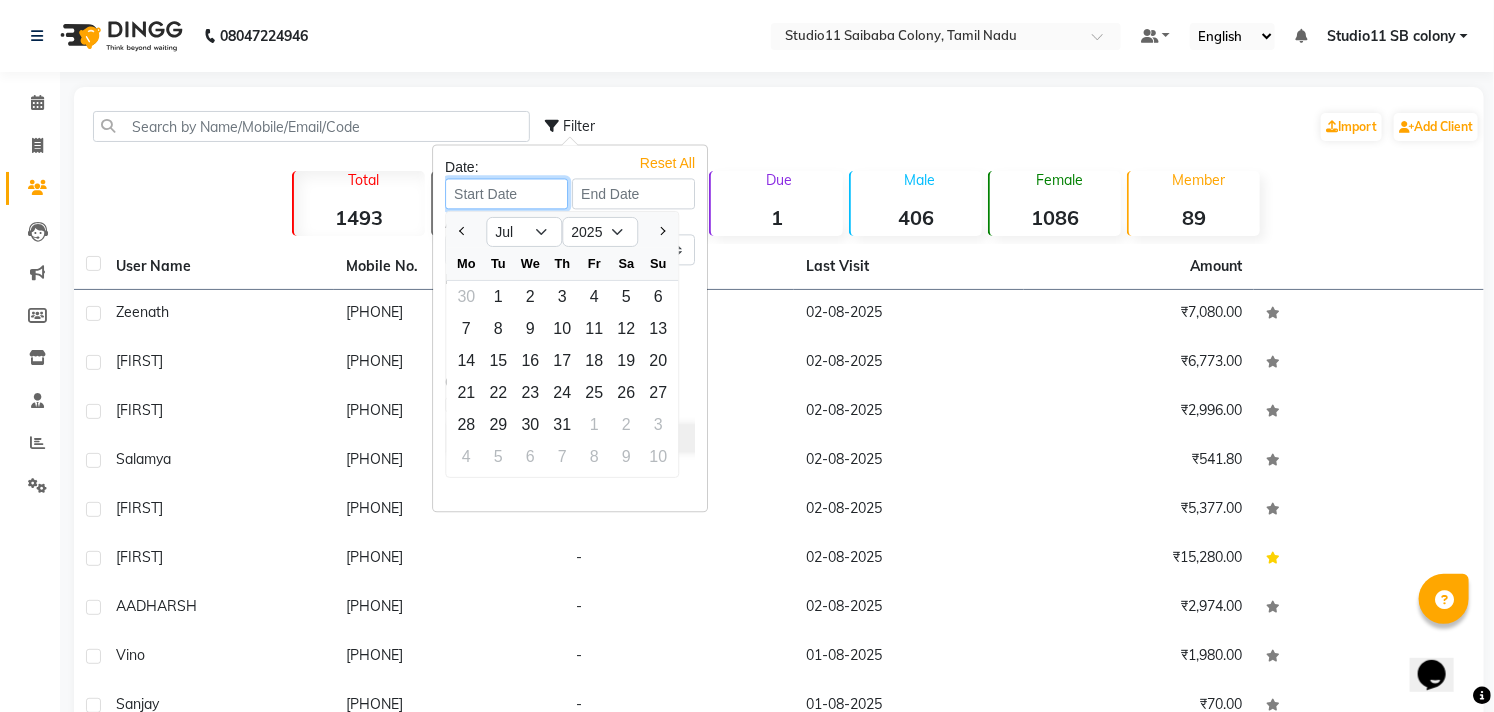 click at bounding box center (506, 193) 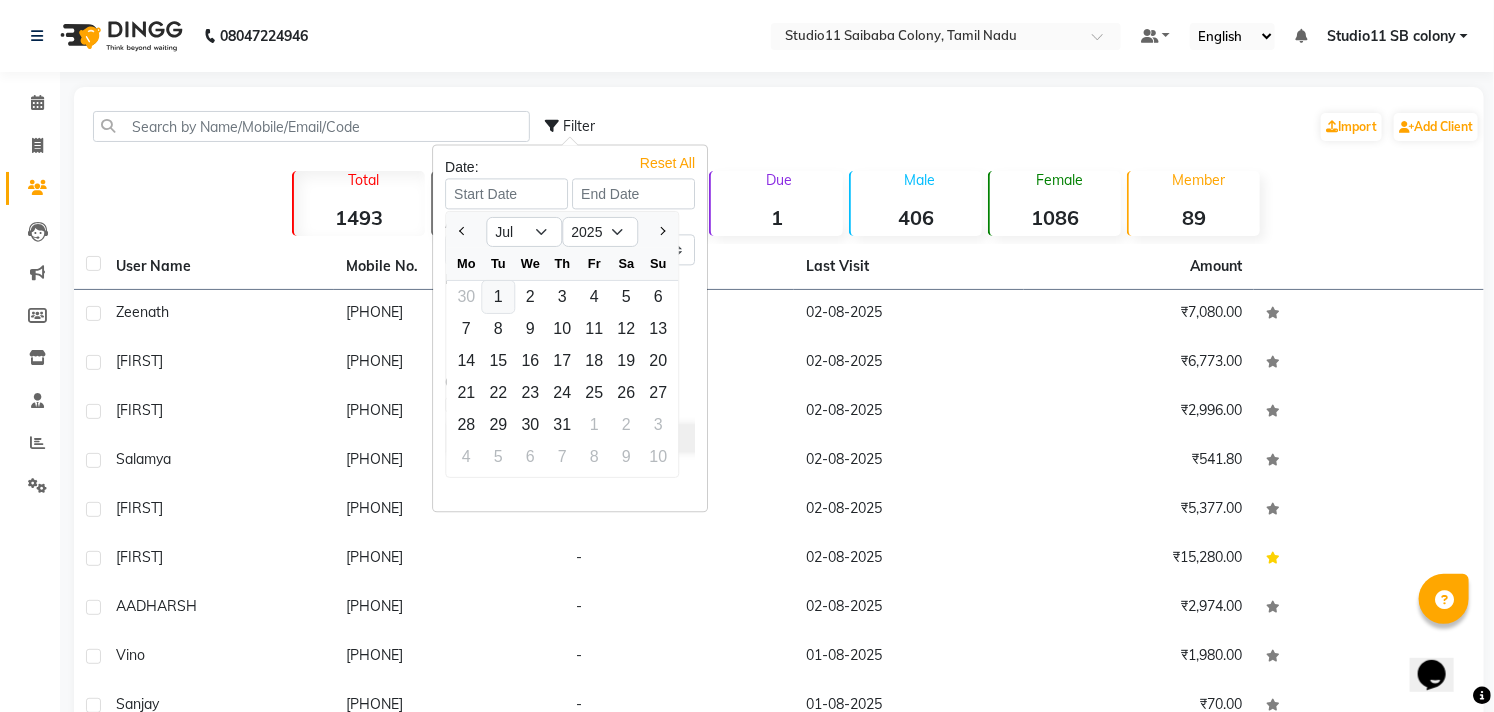 click on "1" at bounding box center [498, 297] 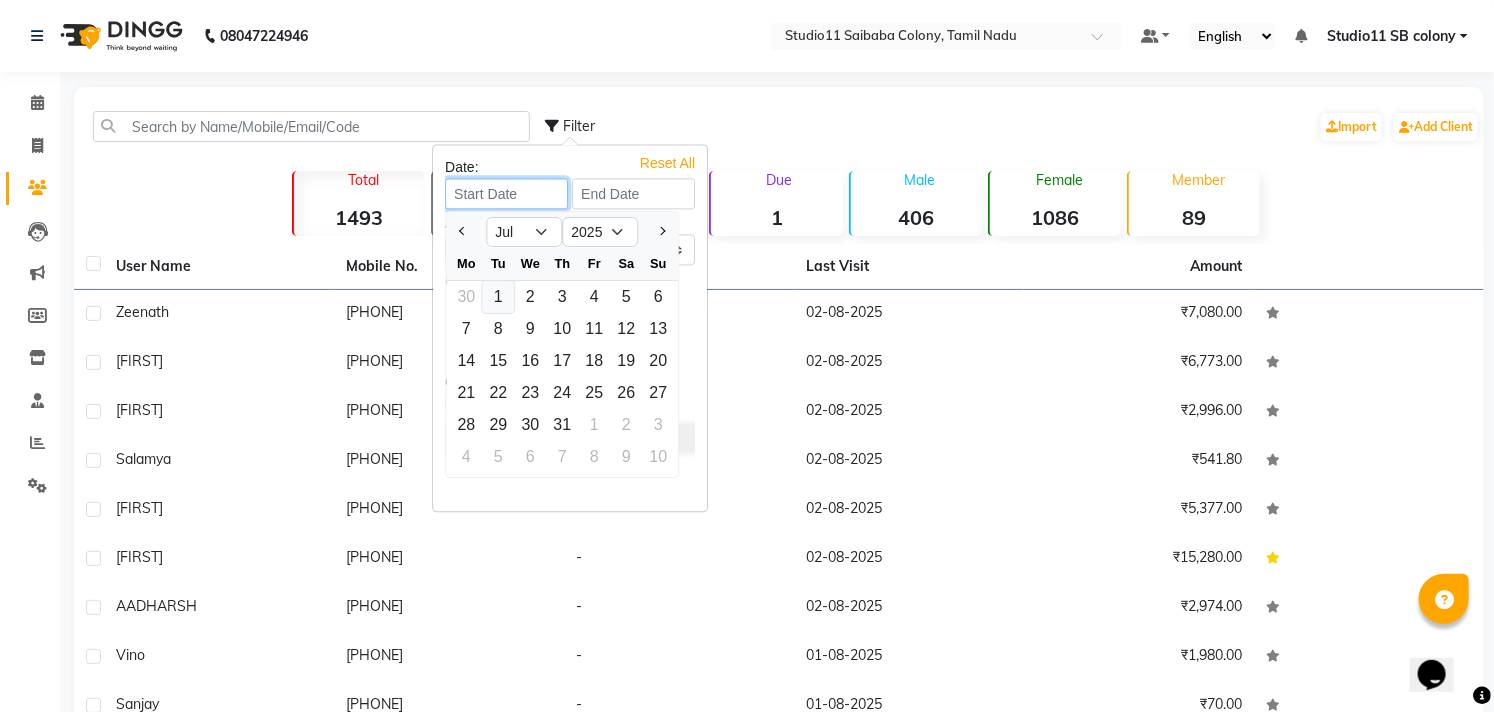 type on "01-07-2025" 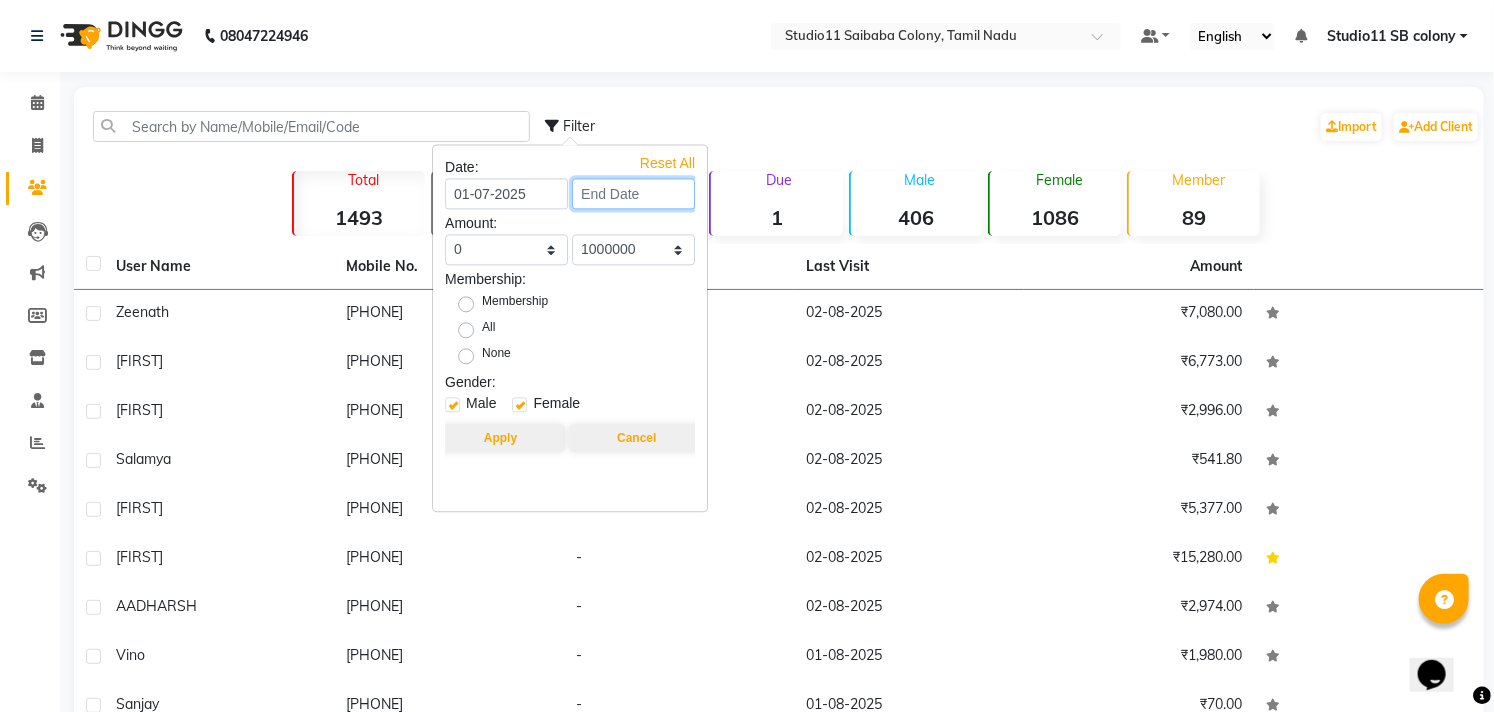click at bounding box center [633, 193] 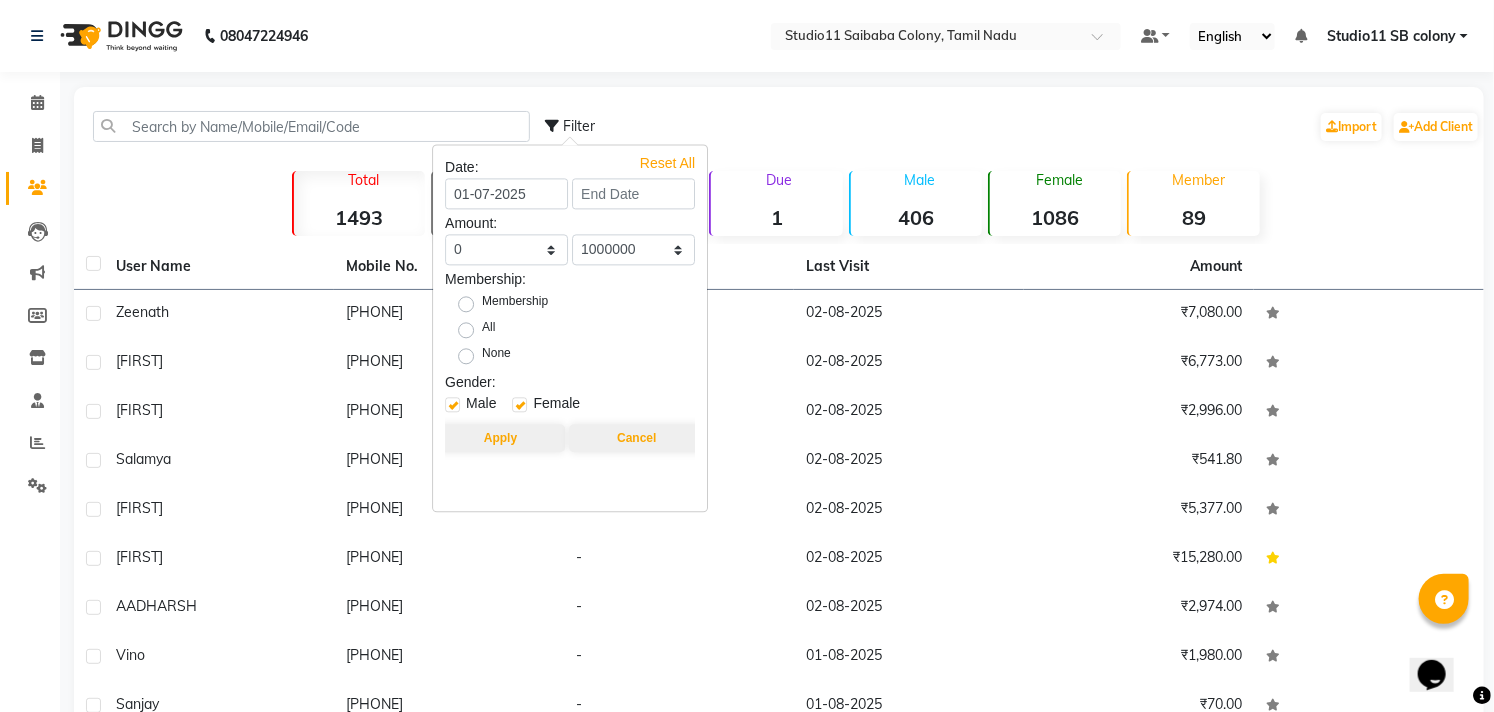 select on "7" 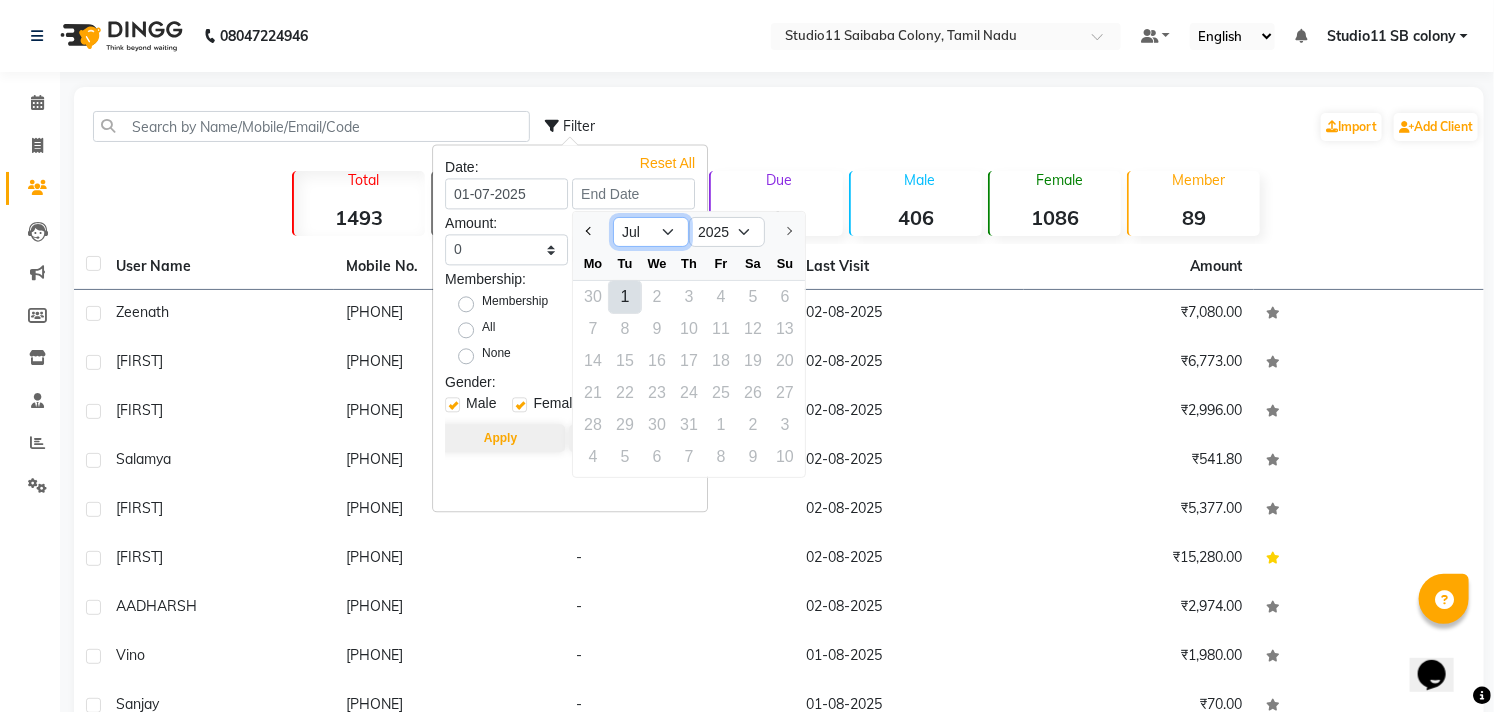 drag, startPoint x: 643, startPoint y: 227, endPoint x: 643, endPoint y: 238, distance: 11 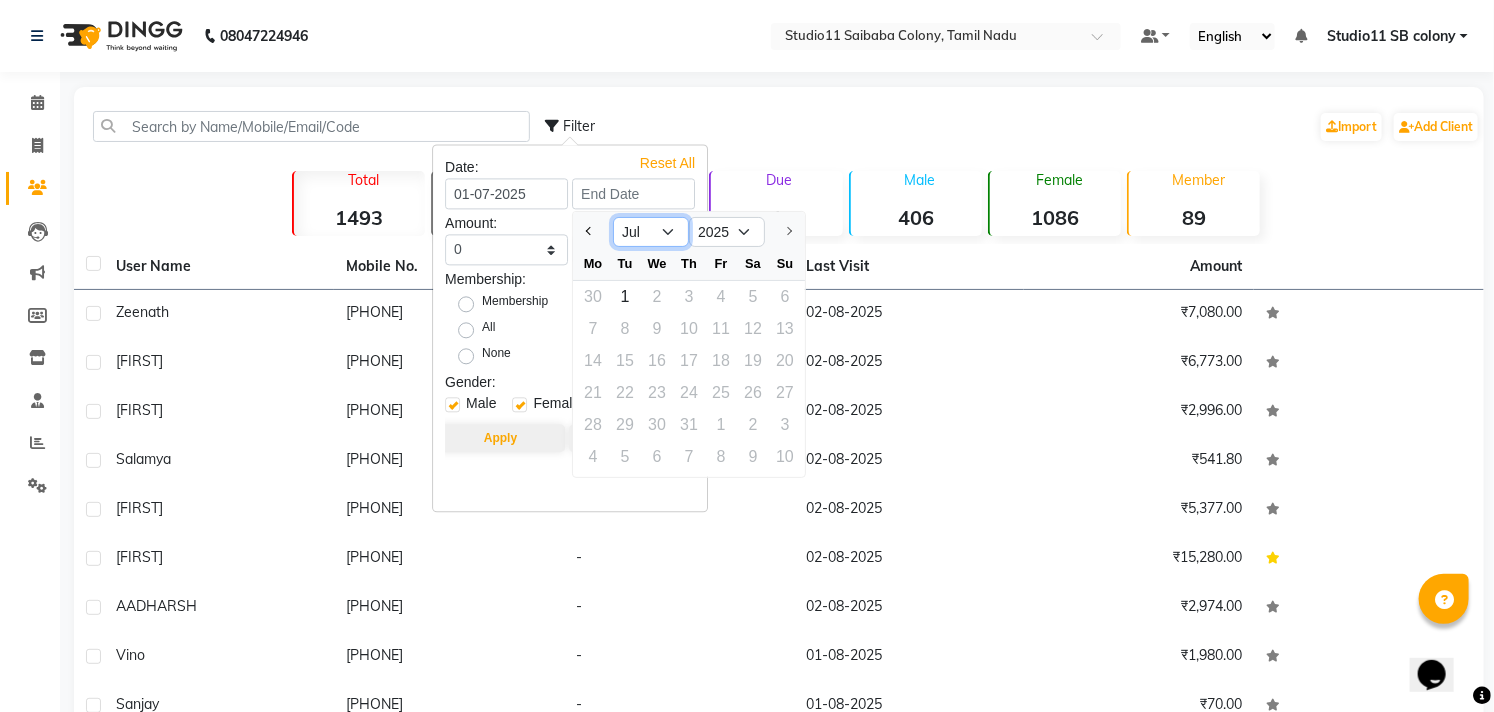 click on "Jun Jul" at bounding box center (651, 232) 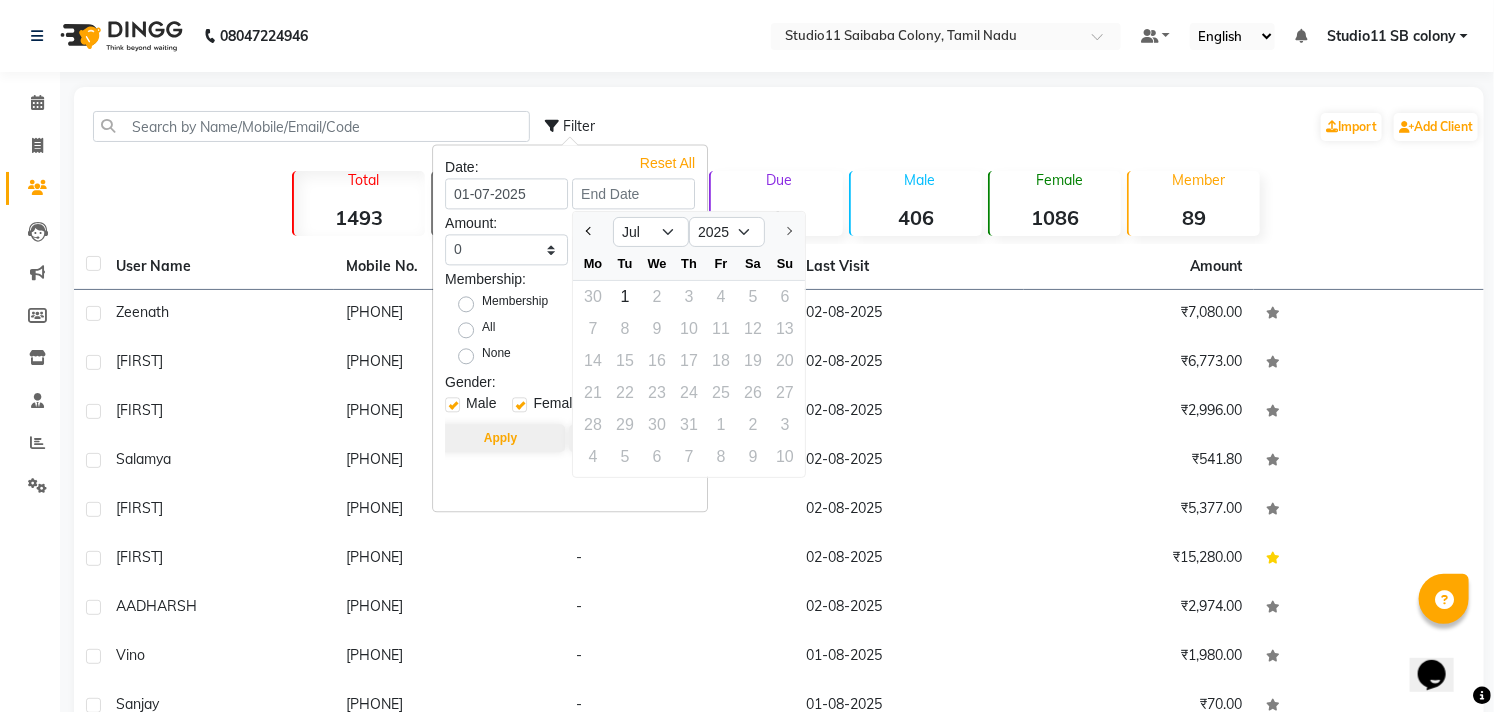 drag, startPoint x: 795, startPoint y: 461, endPoint x: 762, endPoint y: 444, distance: 37.12142 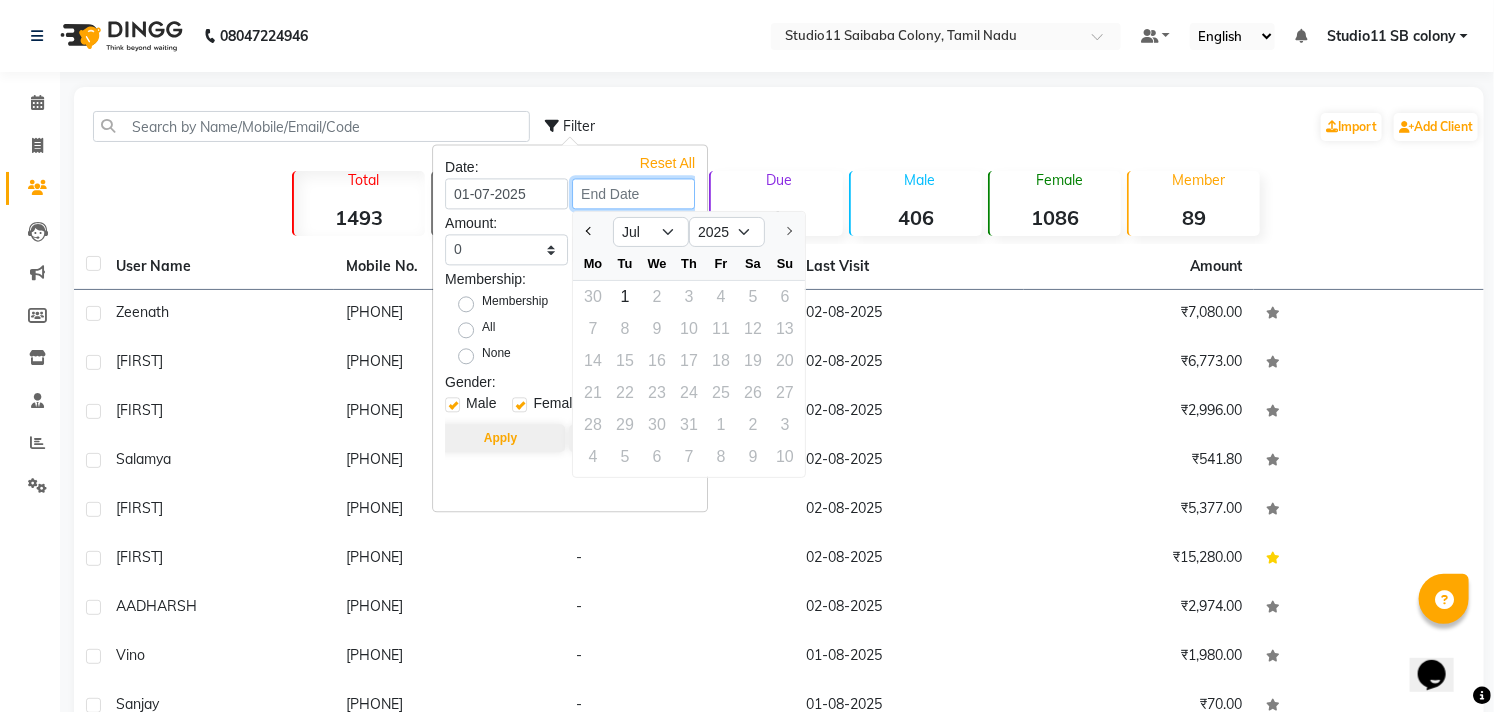 click at bounding box center [633, 193] 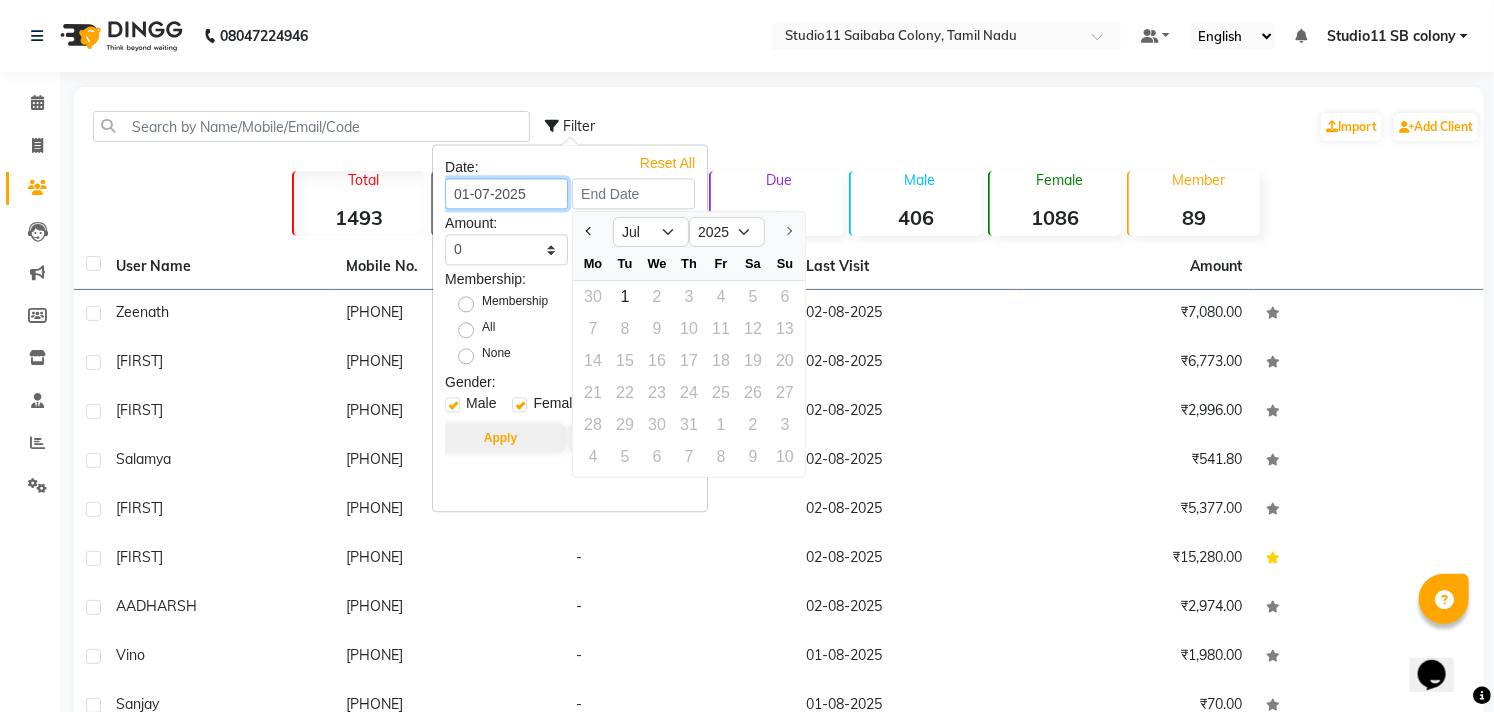 click on "01-07-2025" at bounding box center [506, 193] 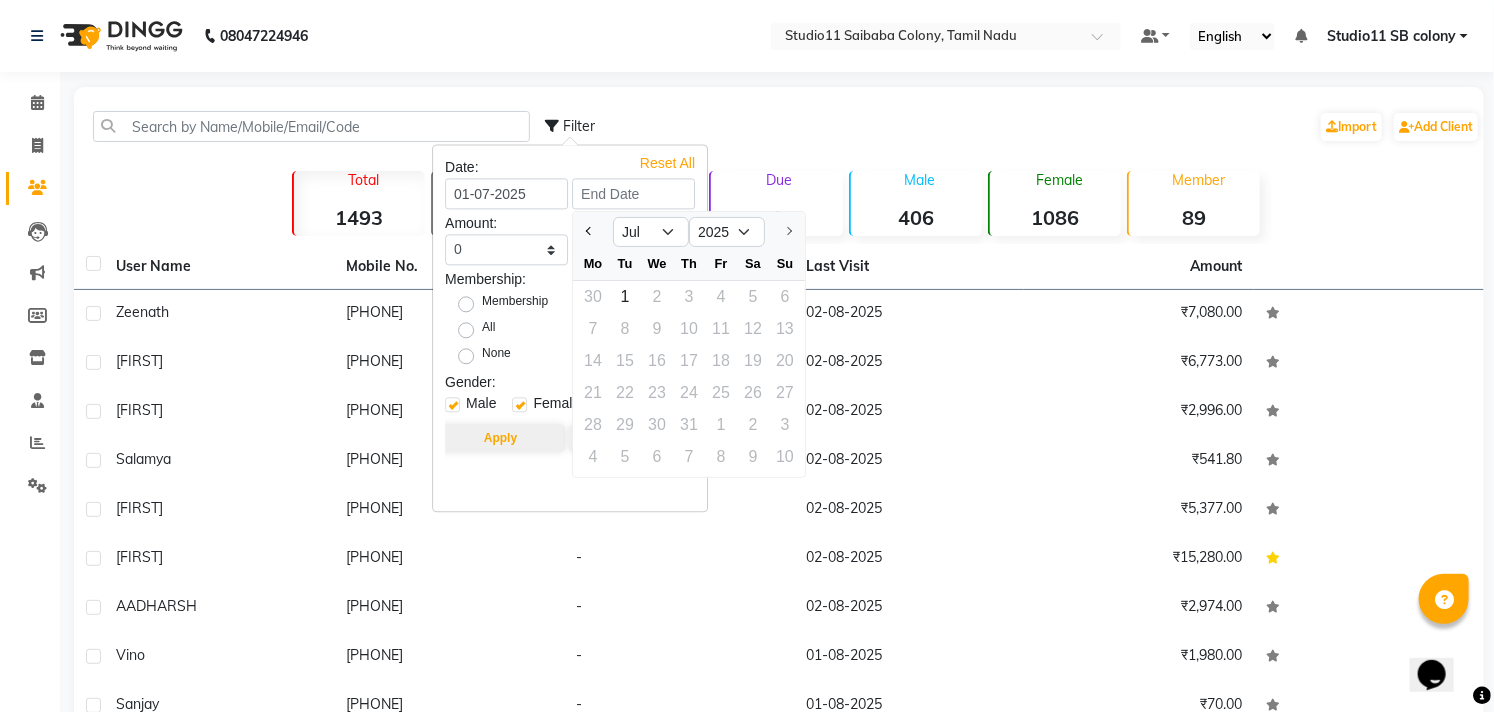 select on "7" 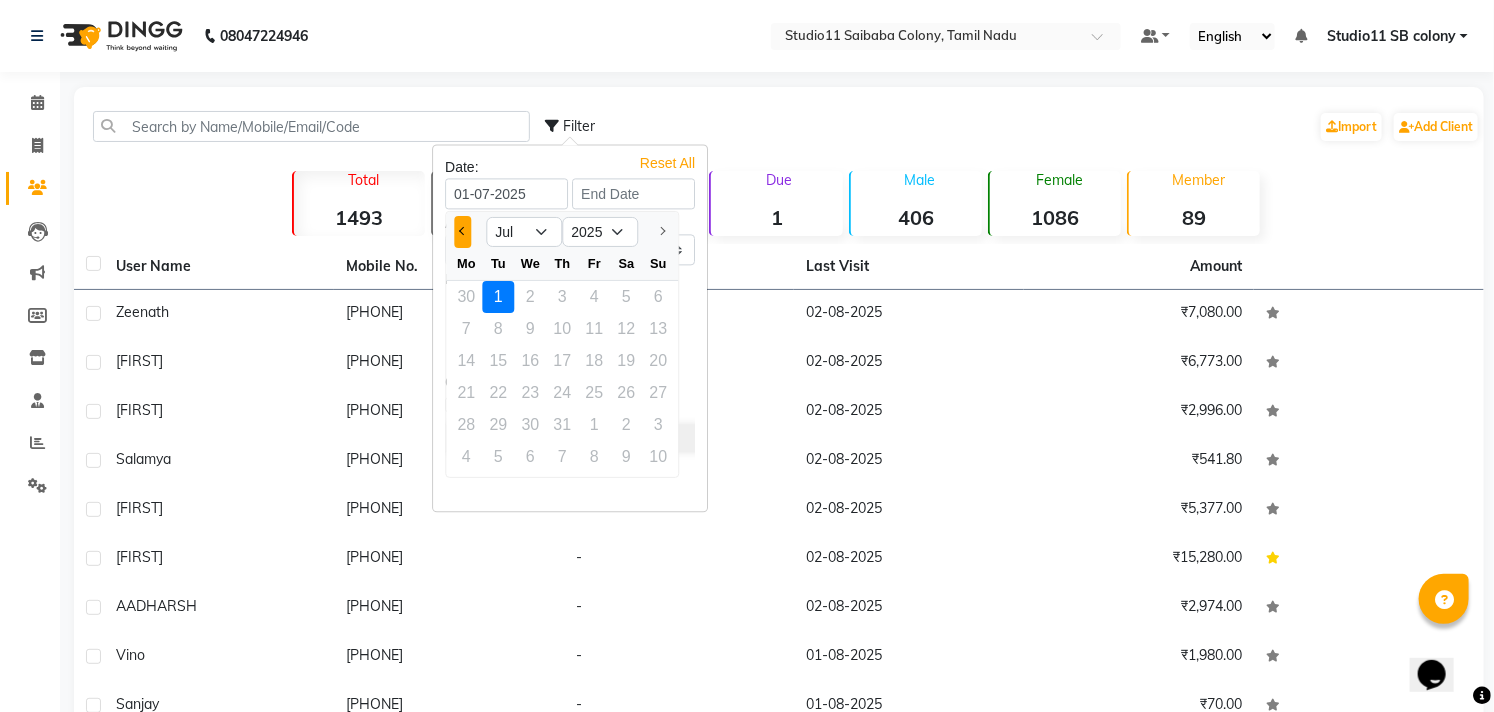 click at bounding box center [463, 231] 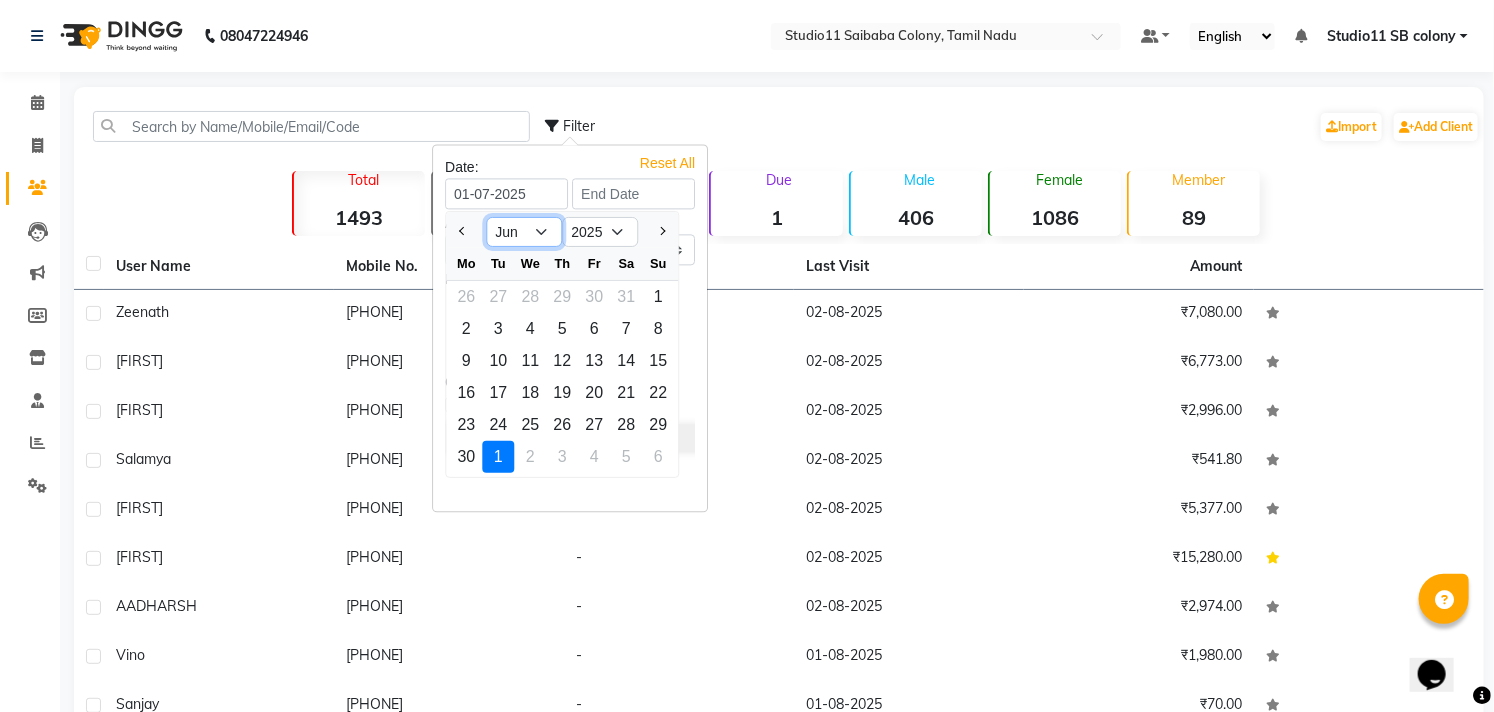 click on "Jan Feb Mar Apr May Jun Jul" at bounding box center [524, 232] 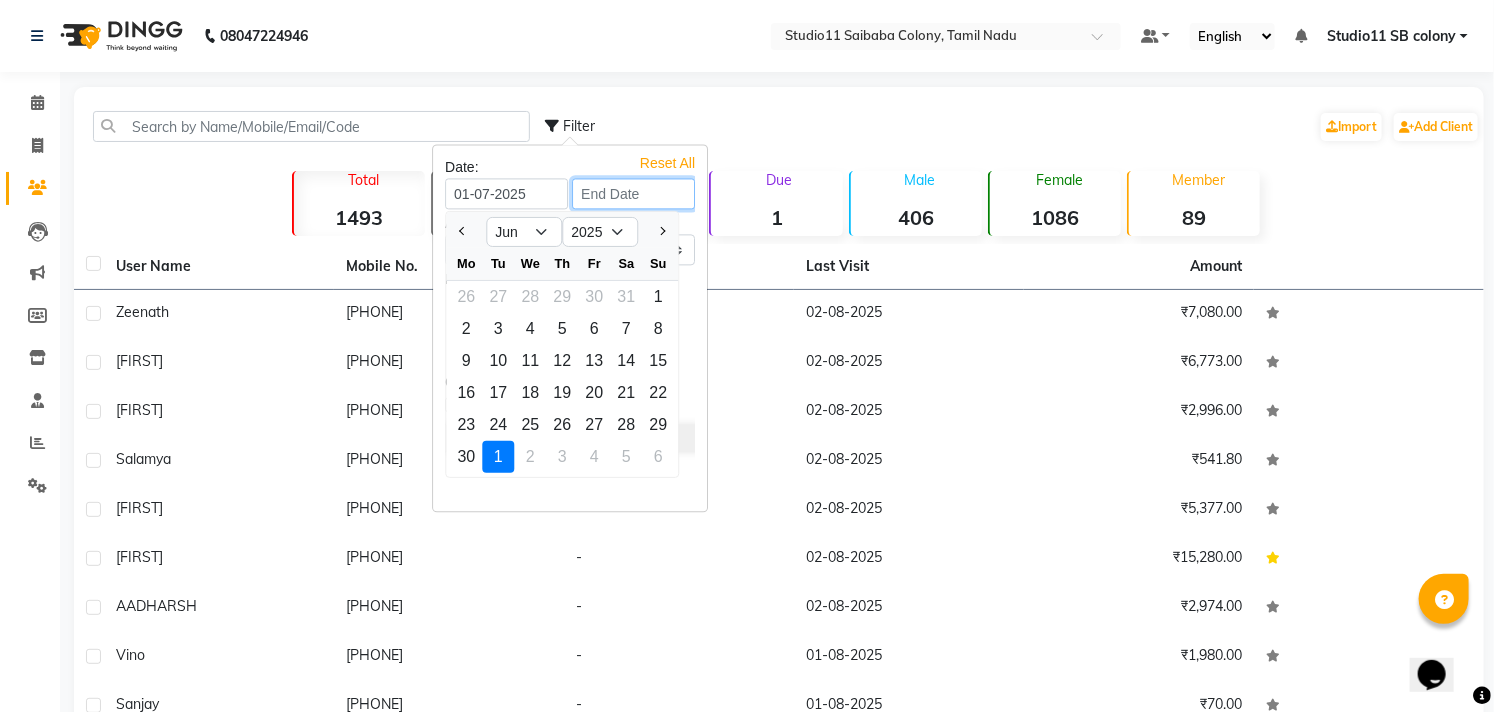 click at bounding box center [633, 193] 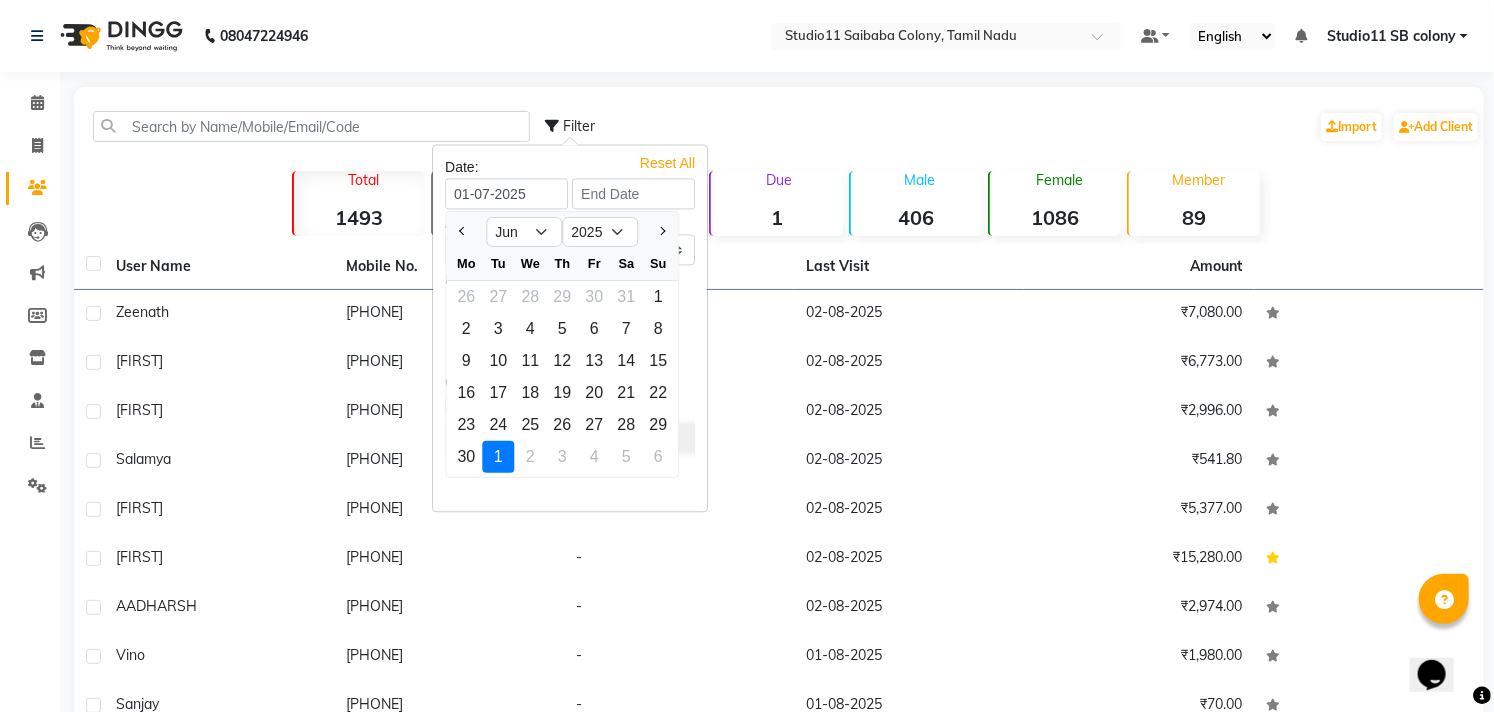select on "7" 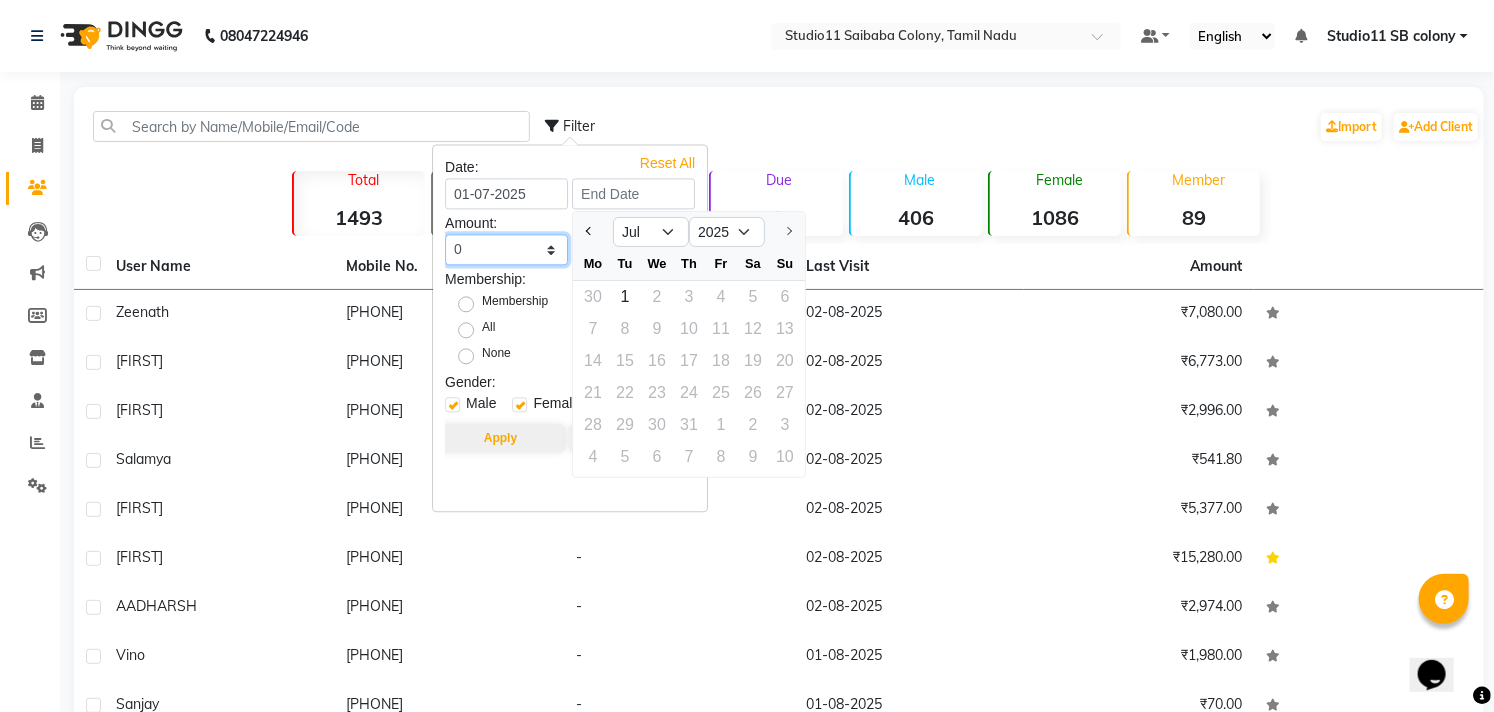 click on "0   500   1000   1500   2000   3000   4000   5000   10000   100000   1000000" at bounding box center (506, 249) 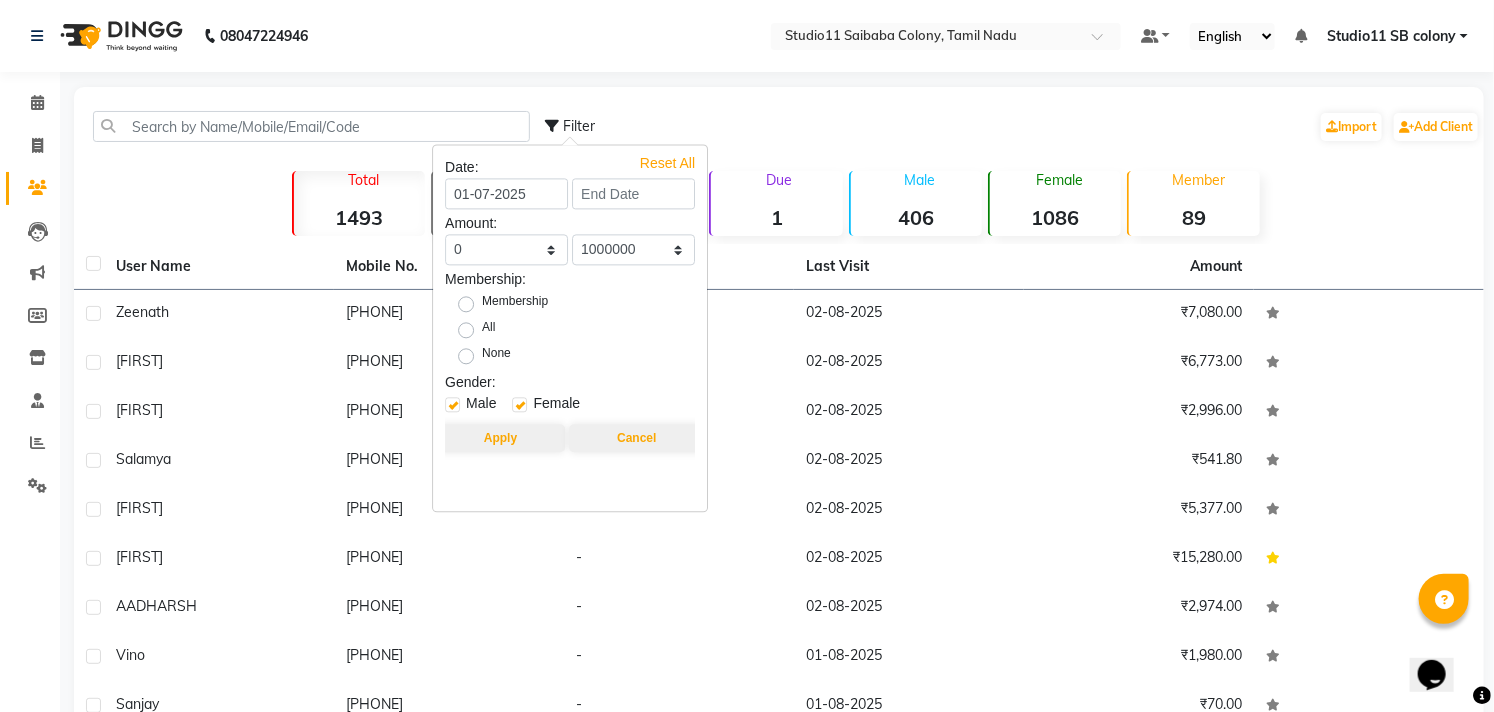 click on "All" at bounding box center (488, 330) 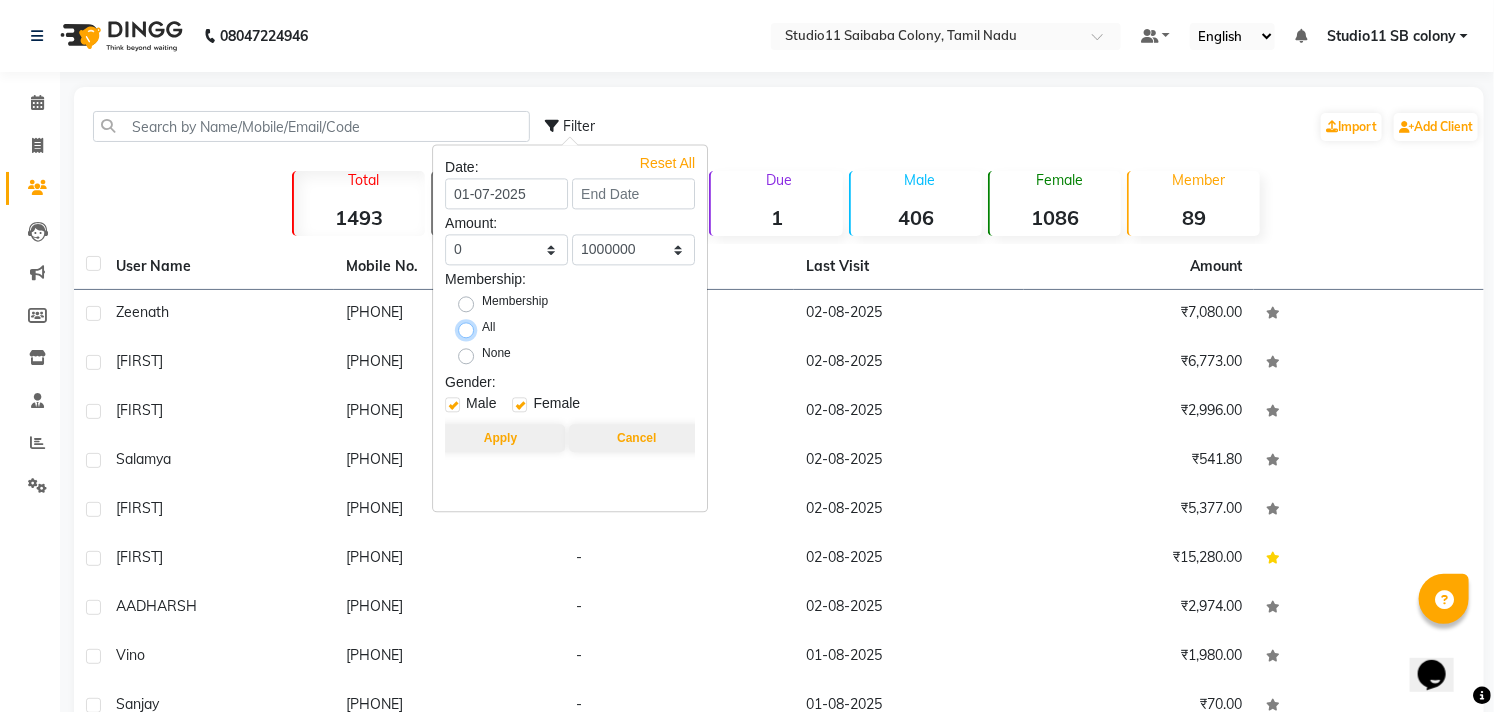 click on "All" at bounding box center (472, 328) 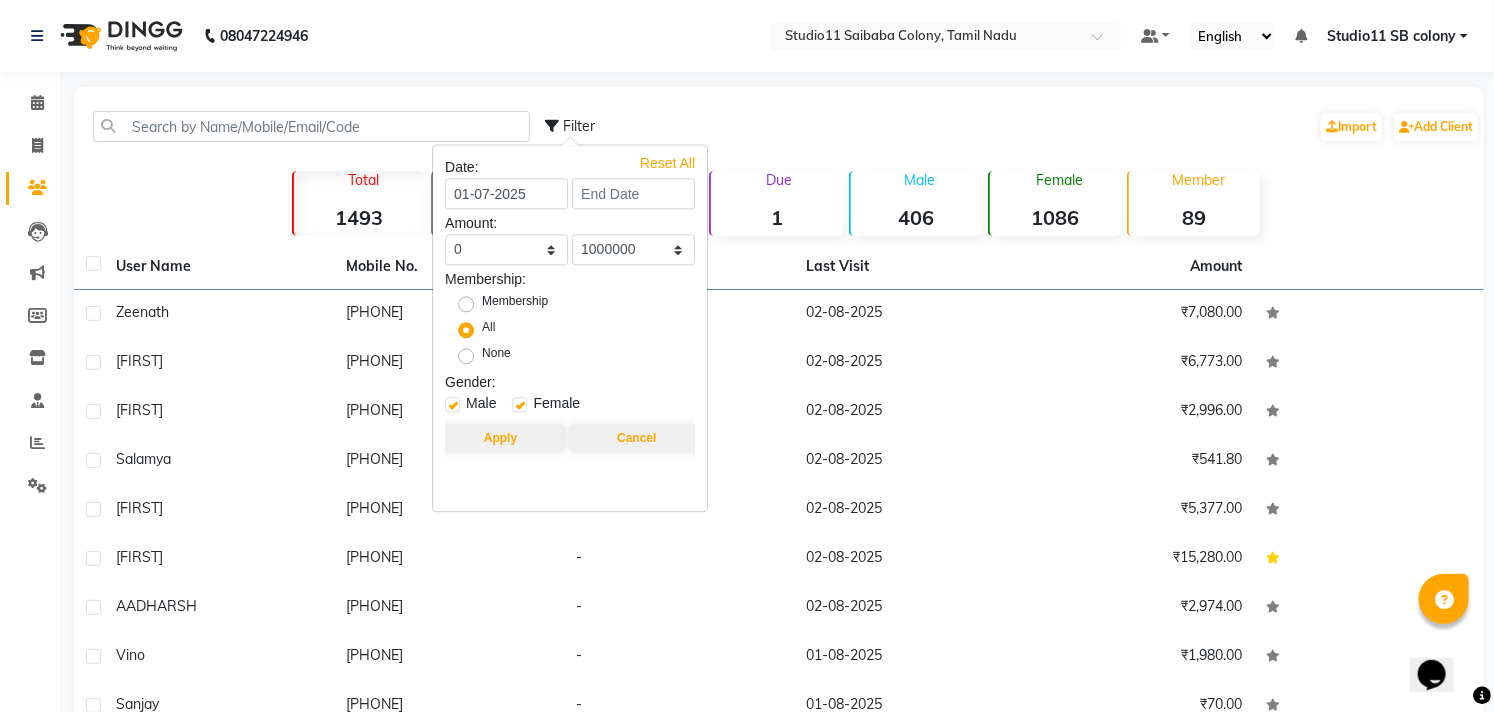 click on "All" at bounding box center (488, 330) 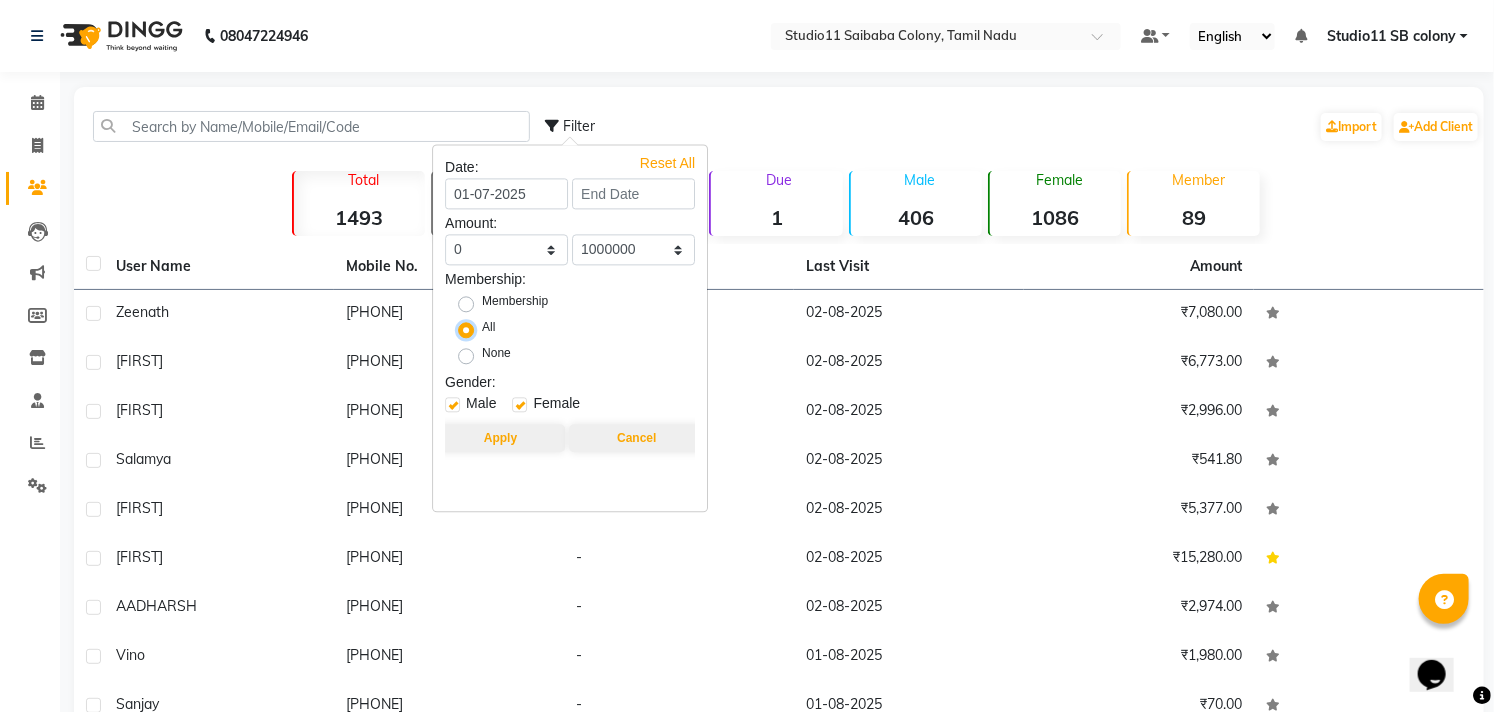 click on "All" at bounding box center [472, 328] 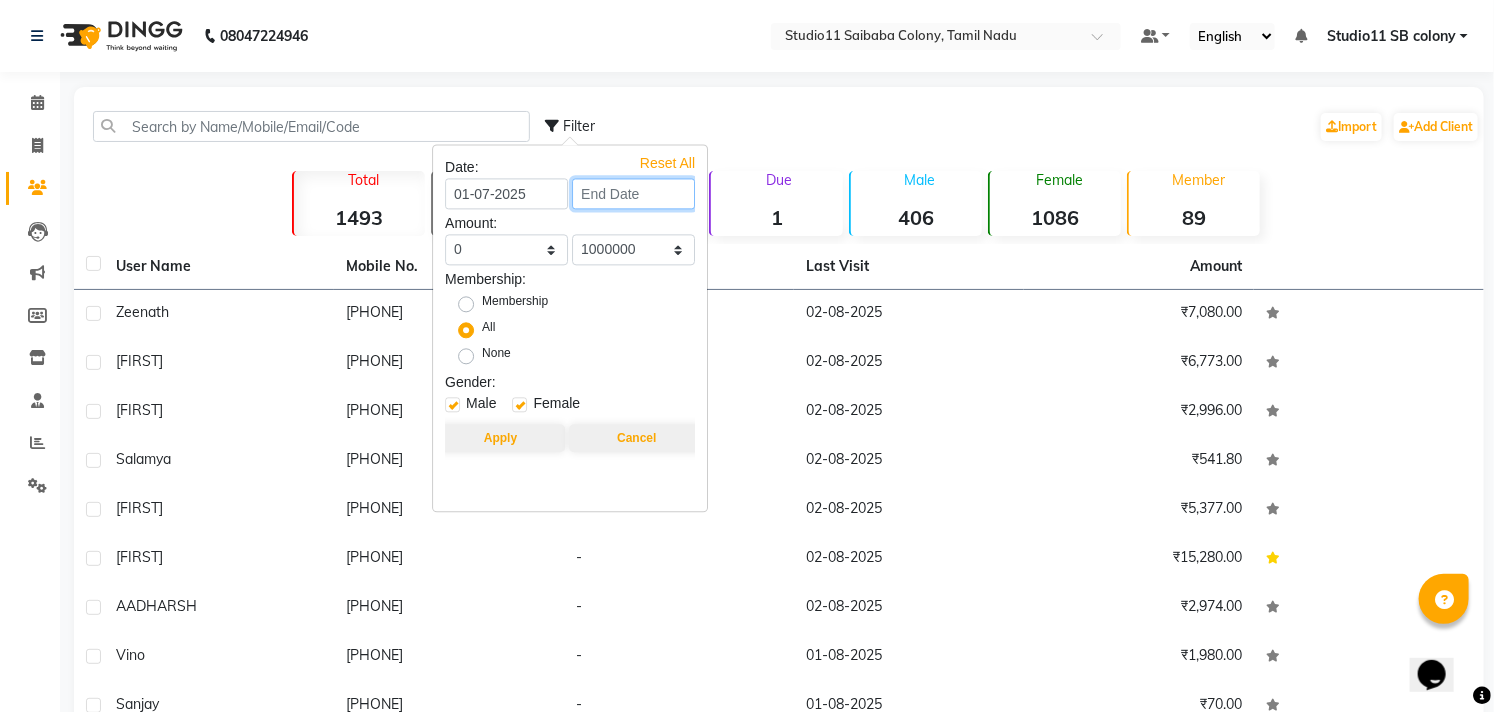 click at bounding box center (633, 193) 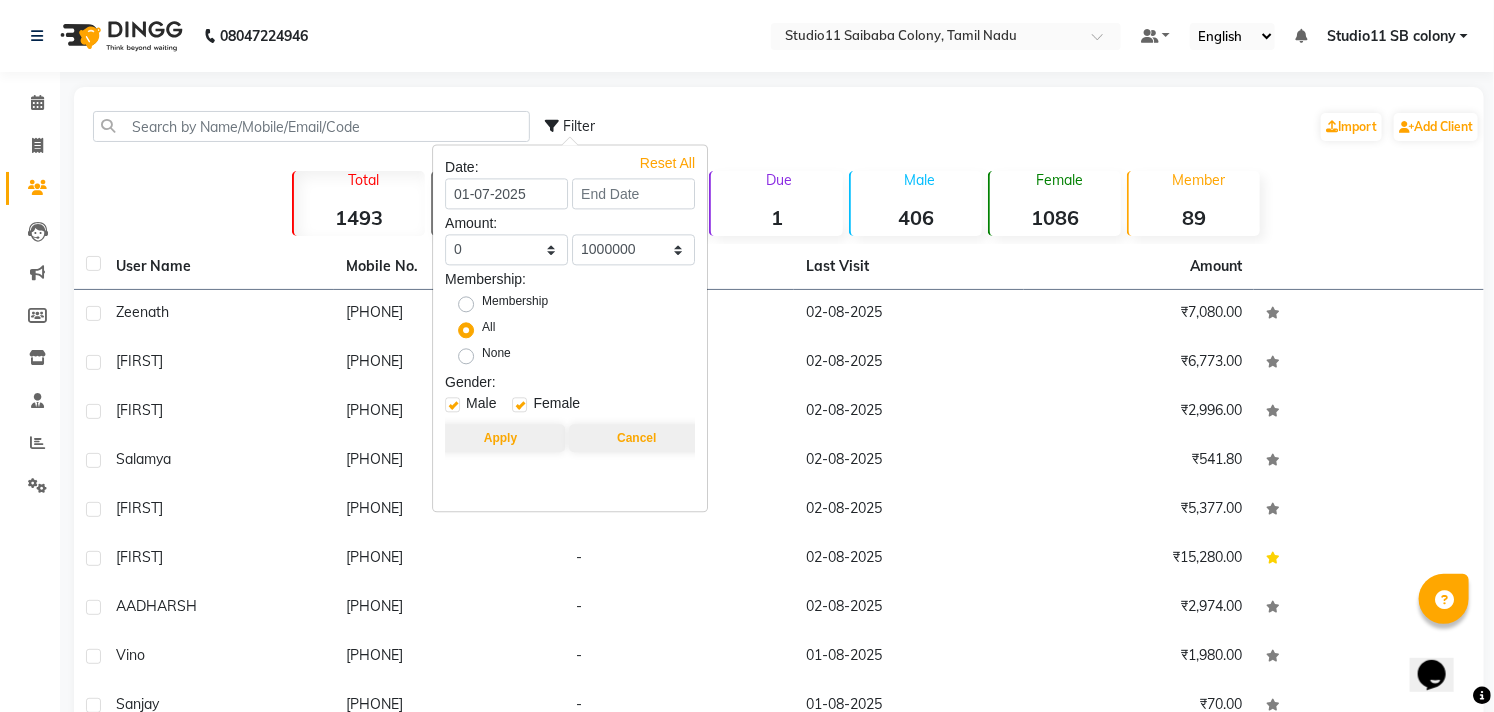 select on "7" 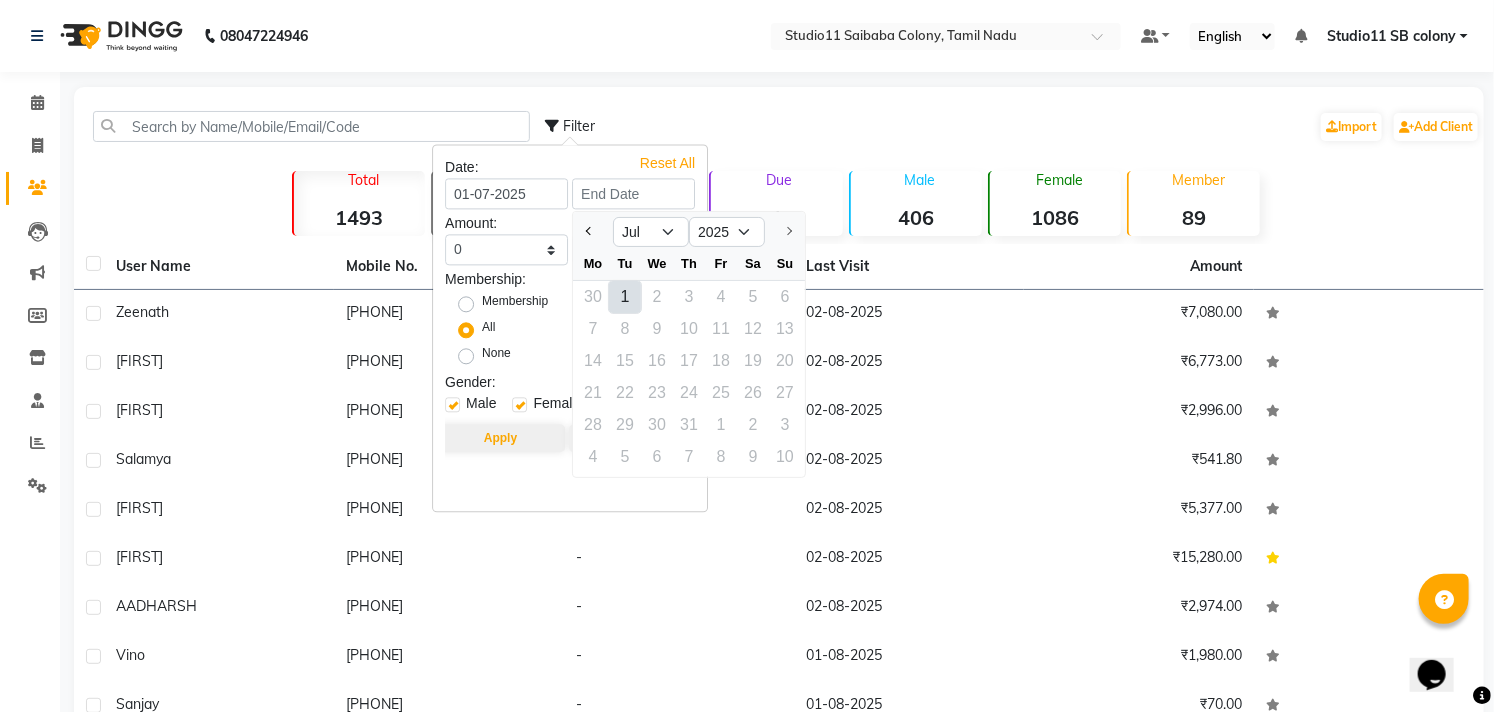 click on "28 29 30 31 1 2 3" at bounding box center (689, 425) 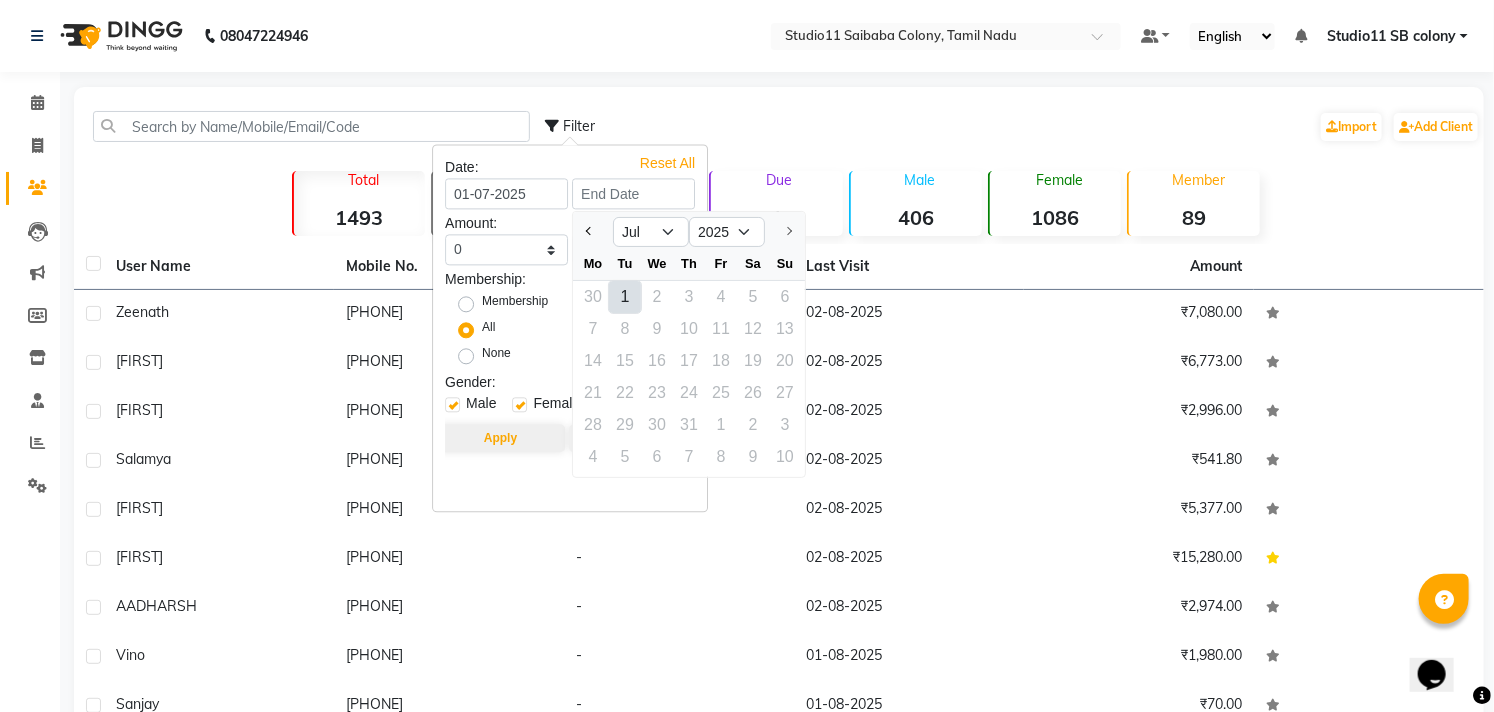 drag, startPoint x: 872, startPoint y: 140, endPoint x: 796, endPoint y: 160, distance: 78.58753 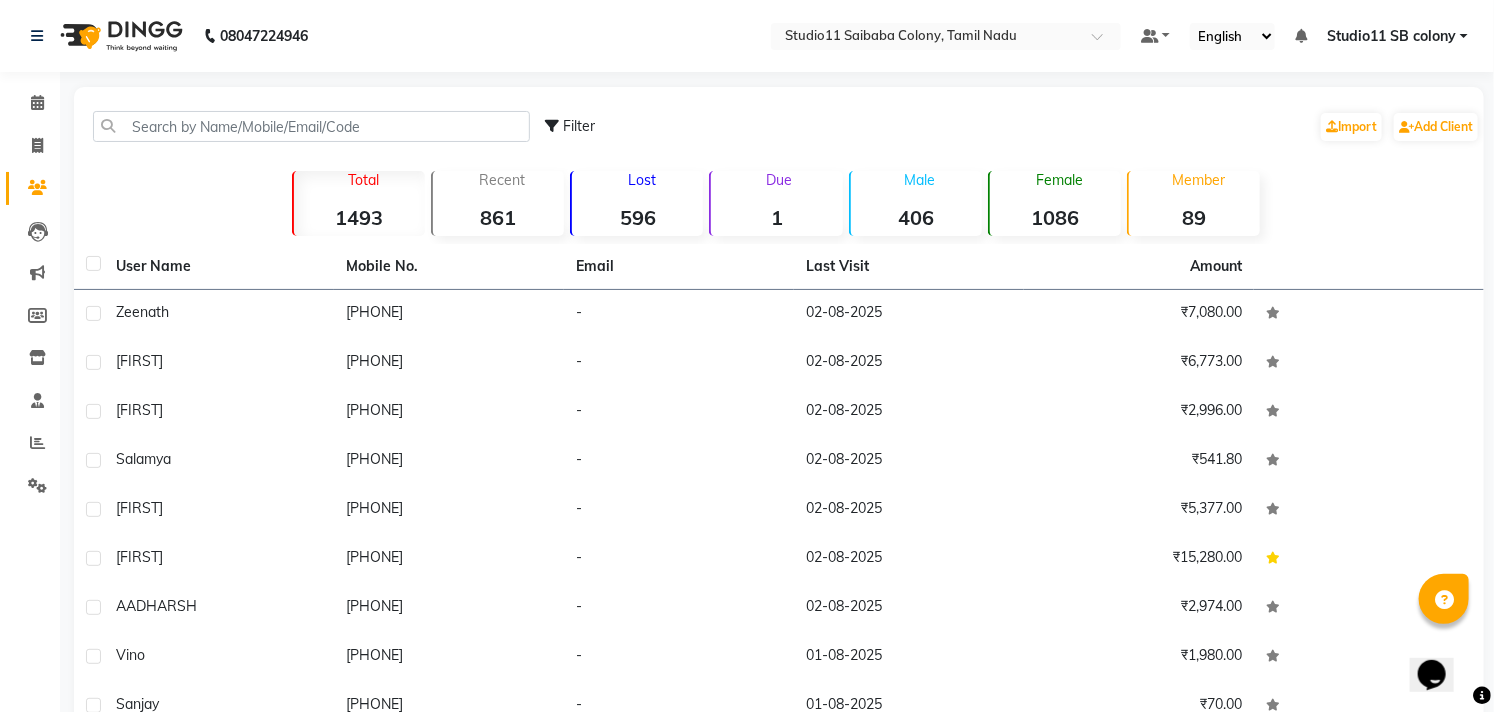 click on "Filter Import Add Client Total [NUMBER] Recent [NUMBER] Lost [NUMBER] Due [NUMBER] Male [NUMBER] Female [NUMBER] Member [NUMBER] User Name Mobile No. Email Last Visit Amount [FIRST] [PHONE] - [DATE] [CURRENCY][NUMBER] [FIRST] [PHONE] - [DATE] [CURRENCY][NUMBER] [FIRST] [PHONE] - [DATE] [CURRENCY][NUMBER] [FIRST] [PHONE] - [DATE] [CURRENCY][NUMBER] [FIRST] [PHONE] - [DATE] [CURRENCY][NUMBER] [FIRST] [PHONE] - [DATE] [CURRENCY][NUMBER] [LAST] [PHONE] - [DATE] [CURRENCY][NUMBER] [FIRST] [PHONE] - [DATE] [CURRENCY][NUMBER] [FIRST] [PHONE] - [DATE] [CURRENCY][NUMBER] [FIRST] [PHONE] - [DATE] [CURRENCY][NUMBER] Previous Next 10 50 100" 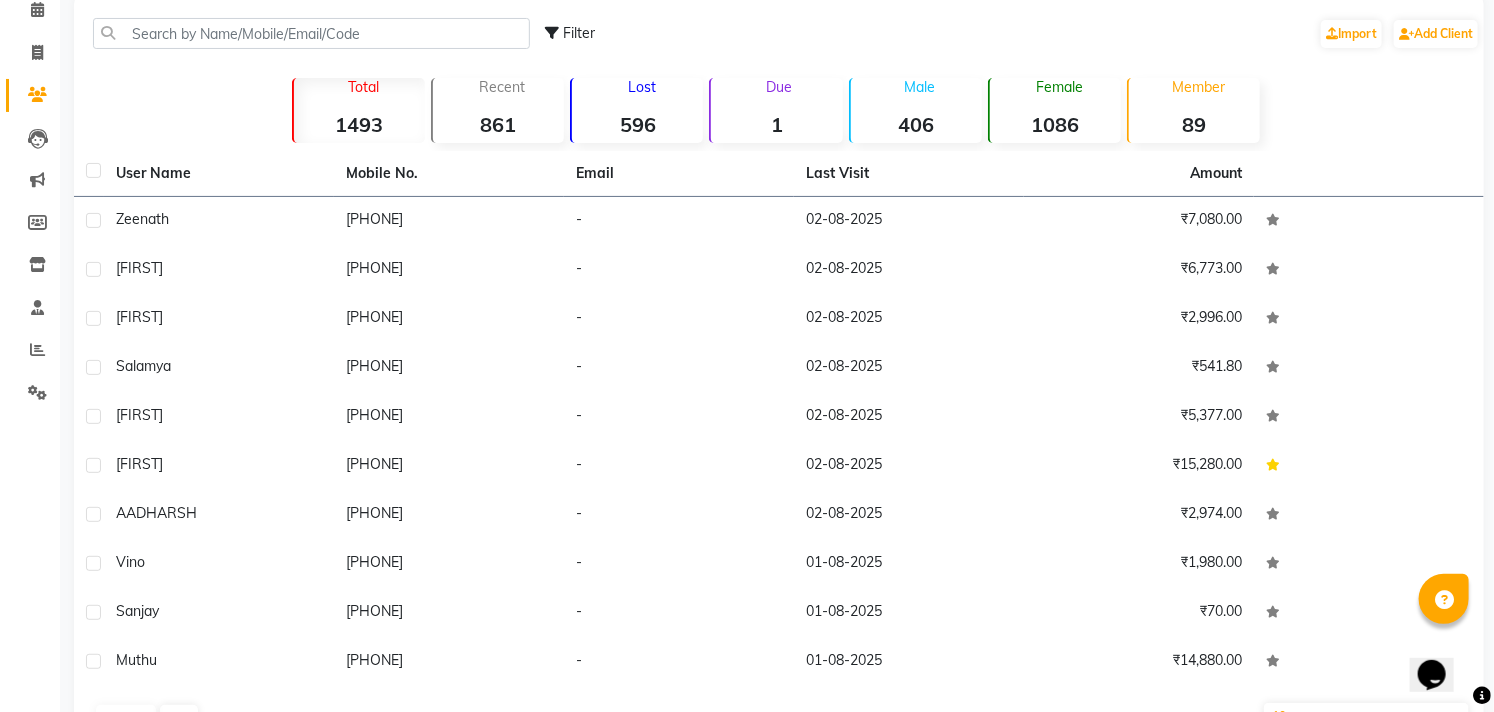 scroll, scrollTop: 0, scrollLeft: 0, axis: both 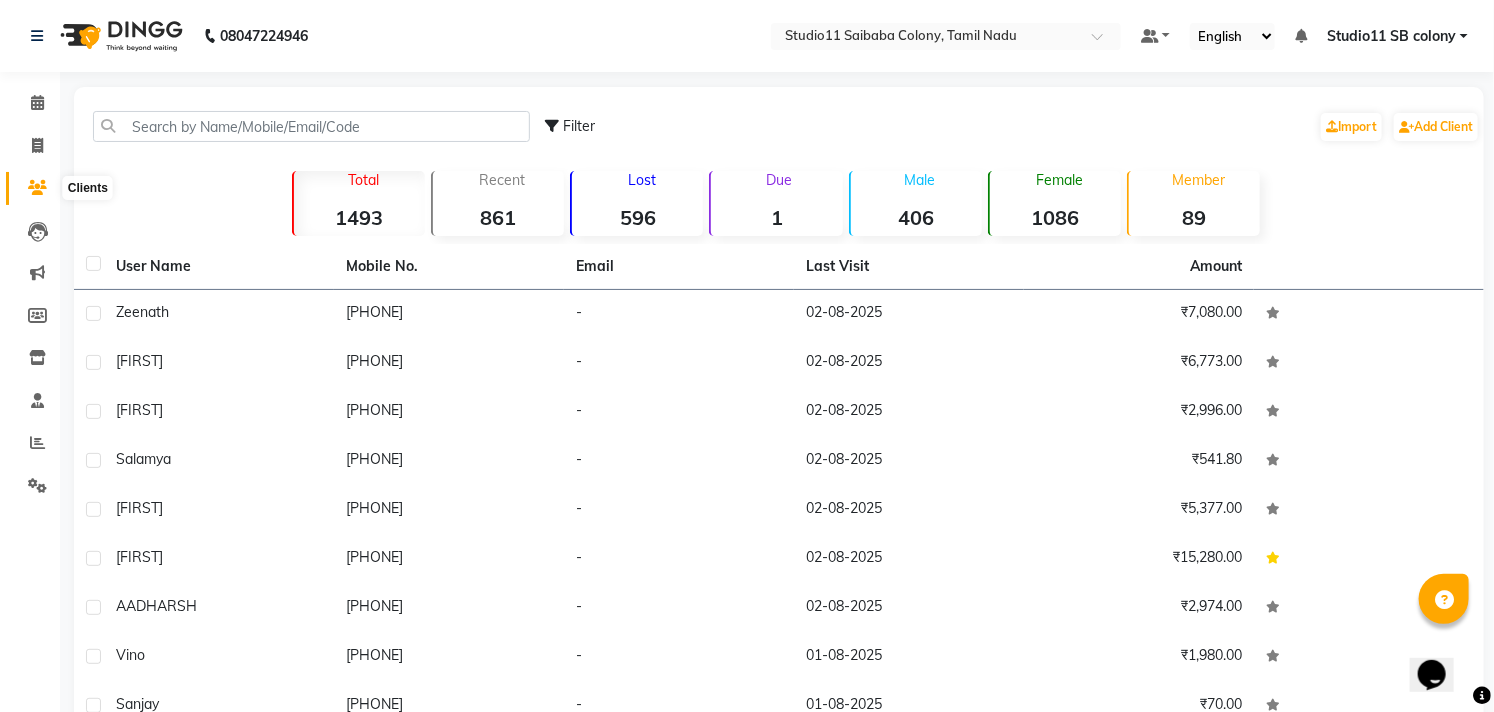 click 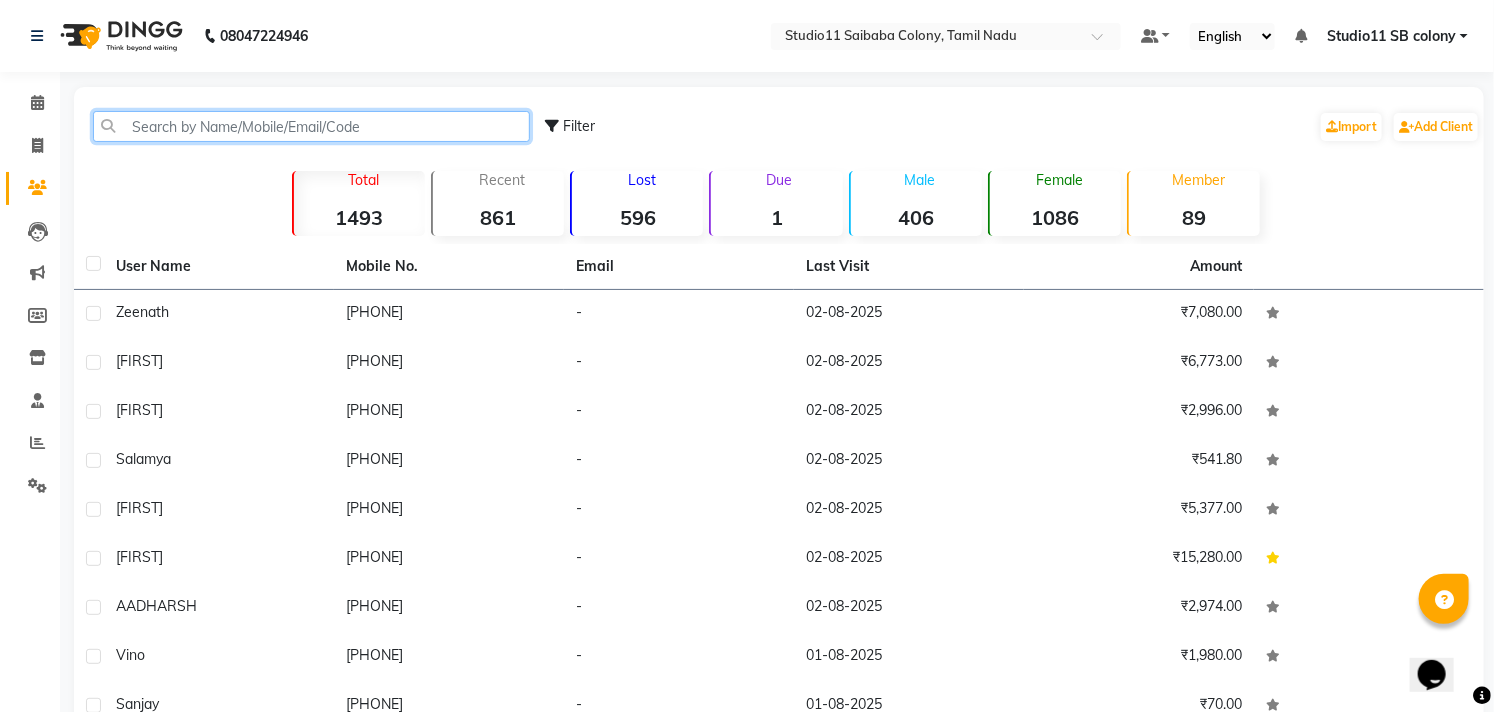 click 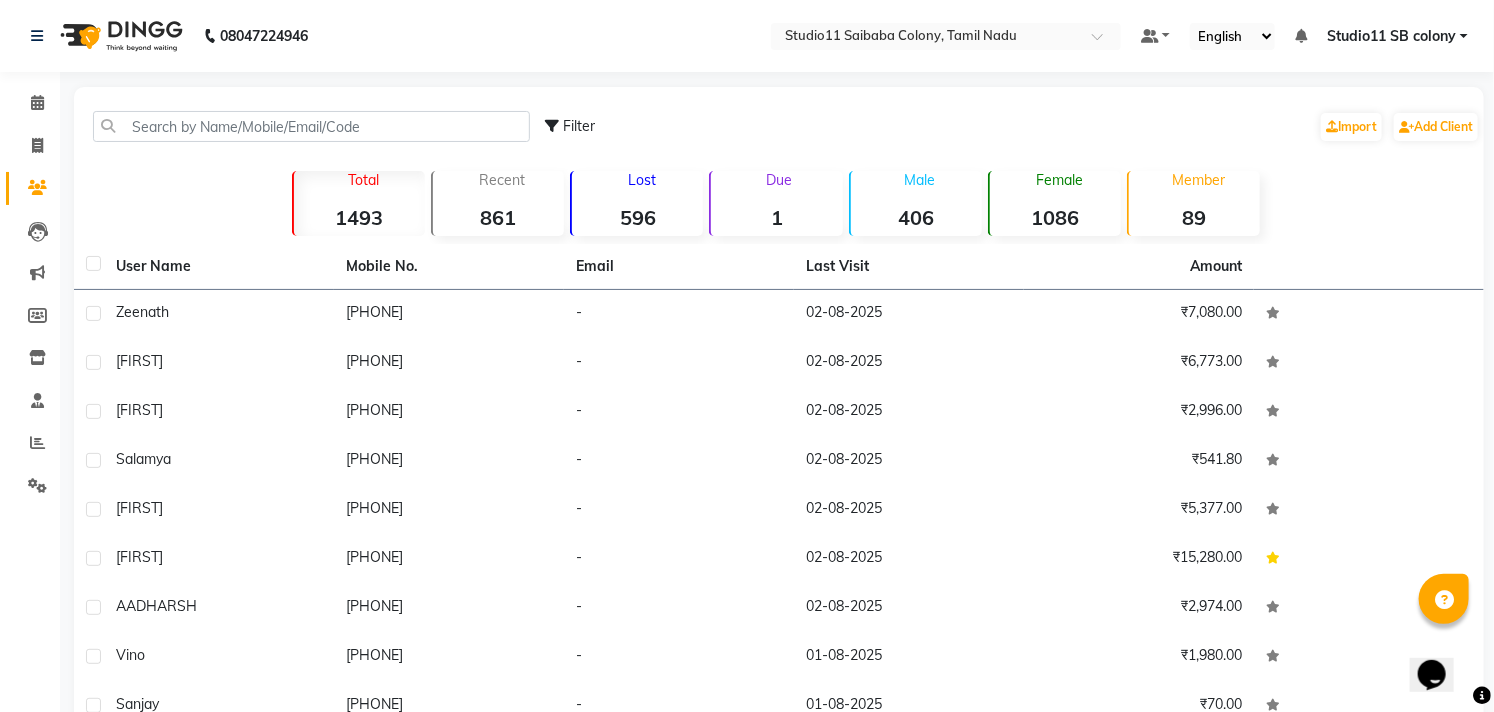 click 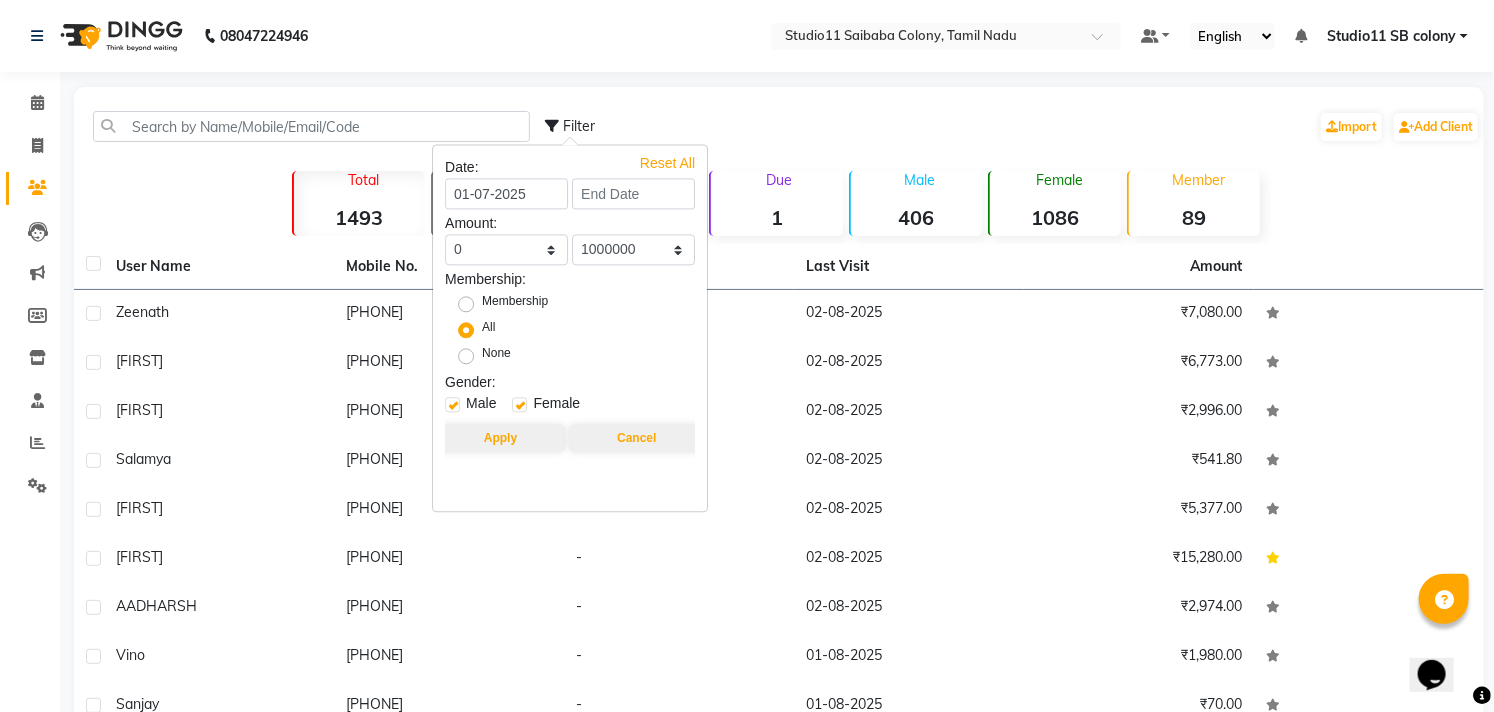 click on "Reset All" at bounding box center (667, 158) 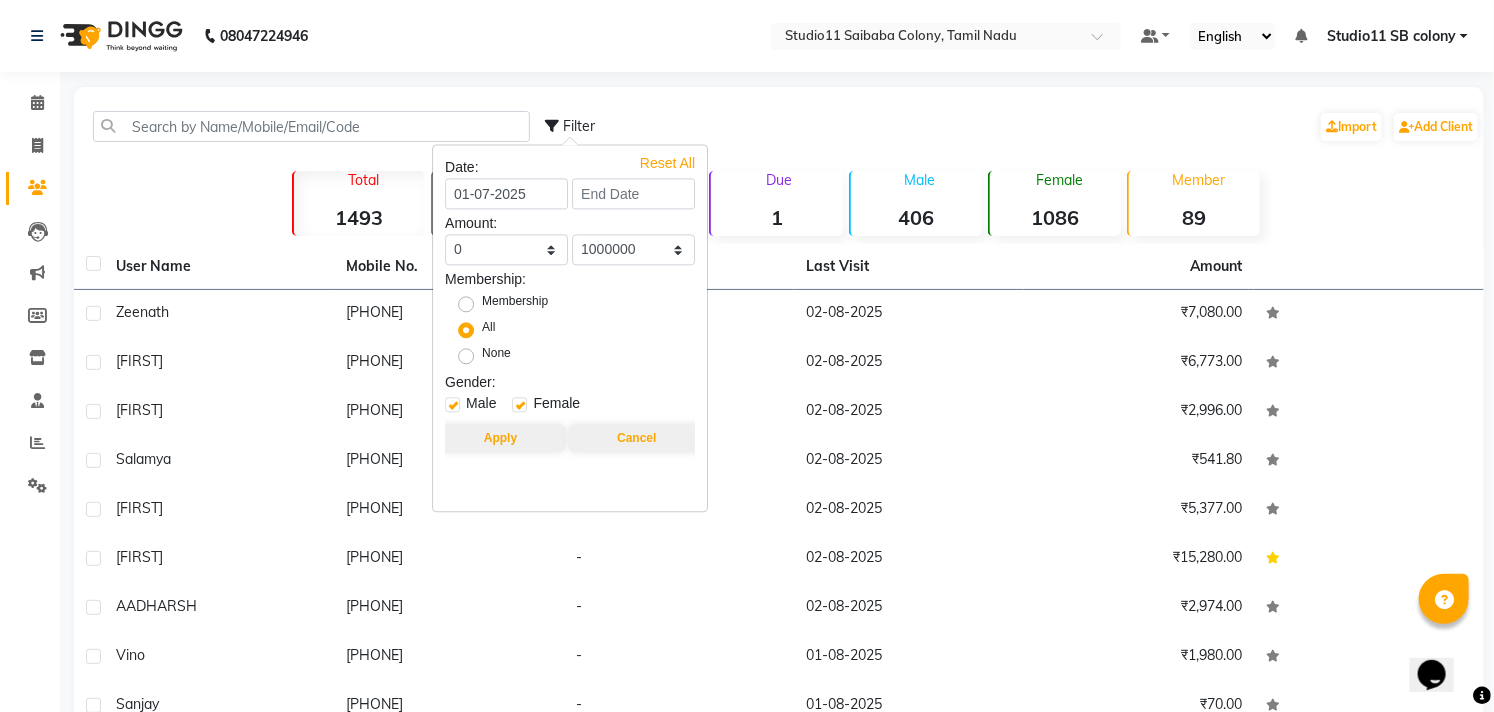 type 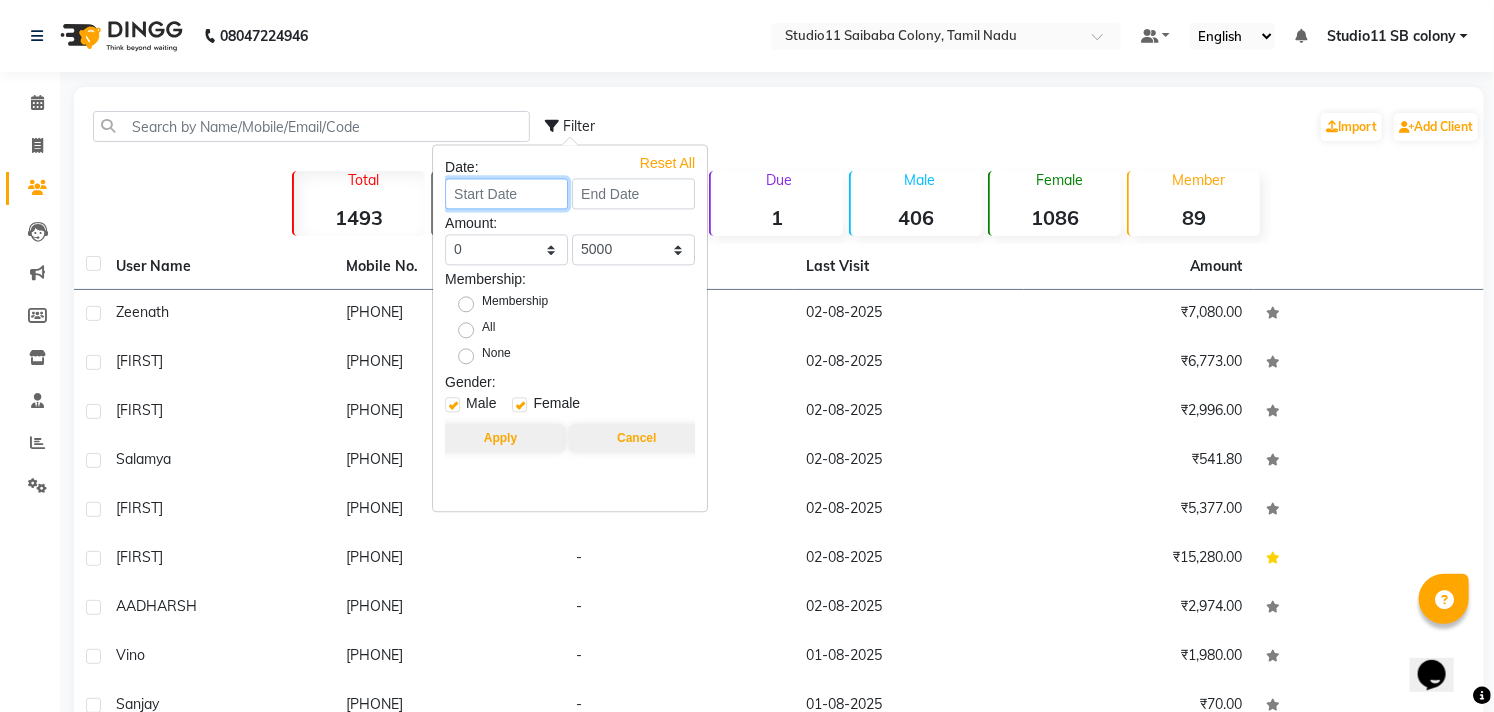 click at bounding box center (506, 193) 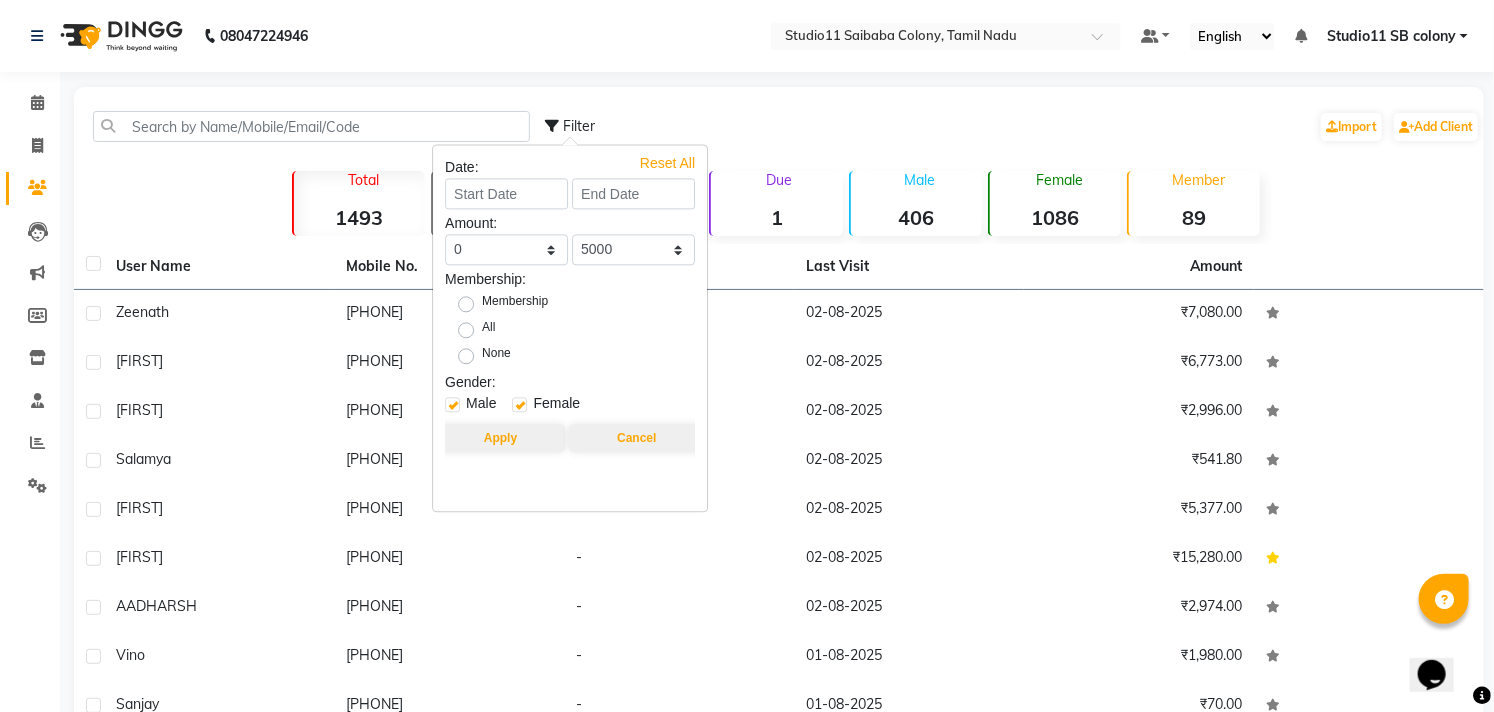 select on "8" 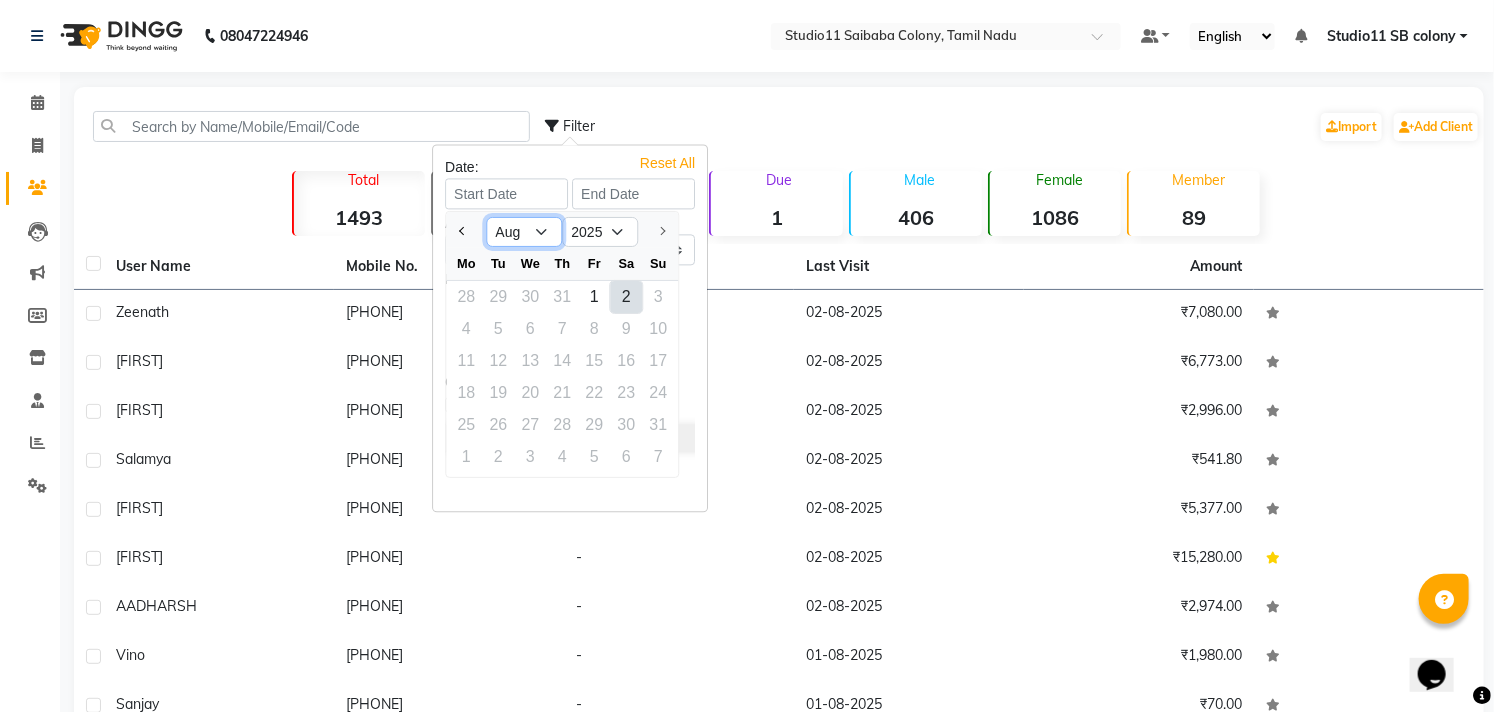 click on "Jan Feb Mar Apr May Jun Jul Aug" at bounding box center (524, 232) 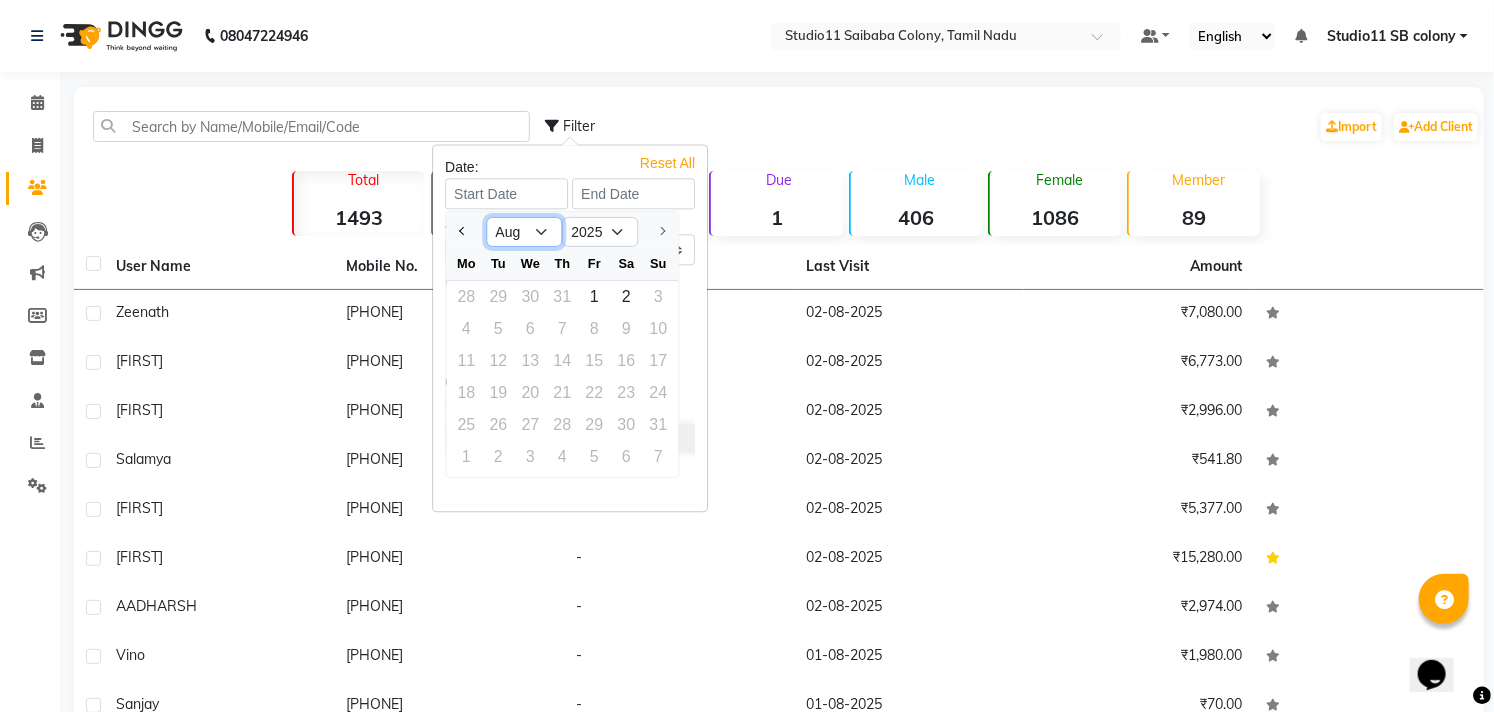 select on "7" 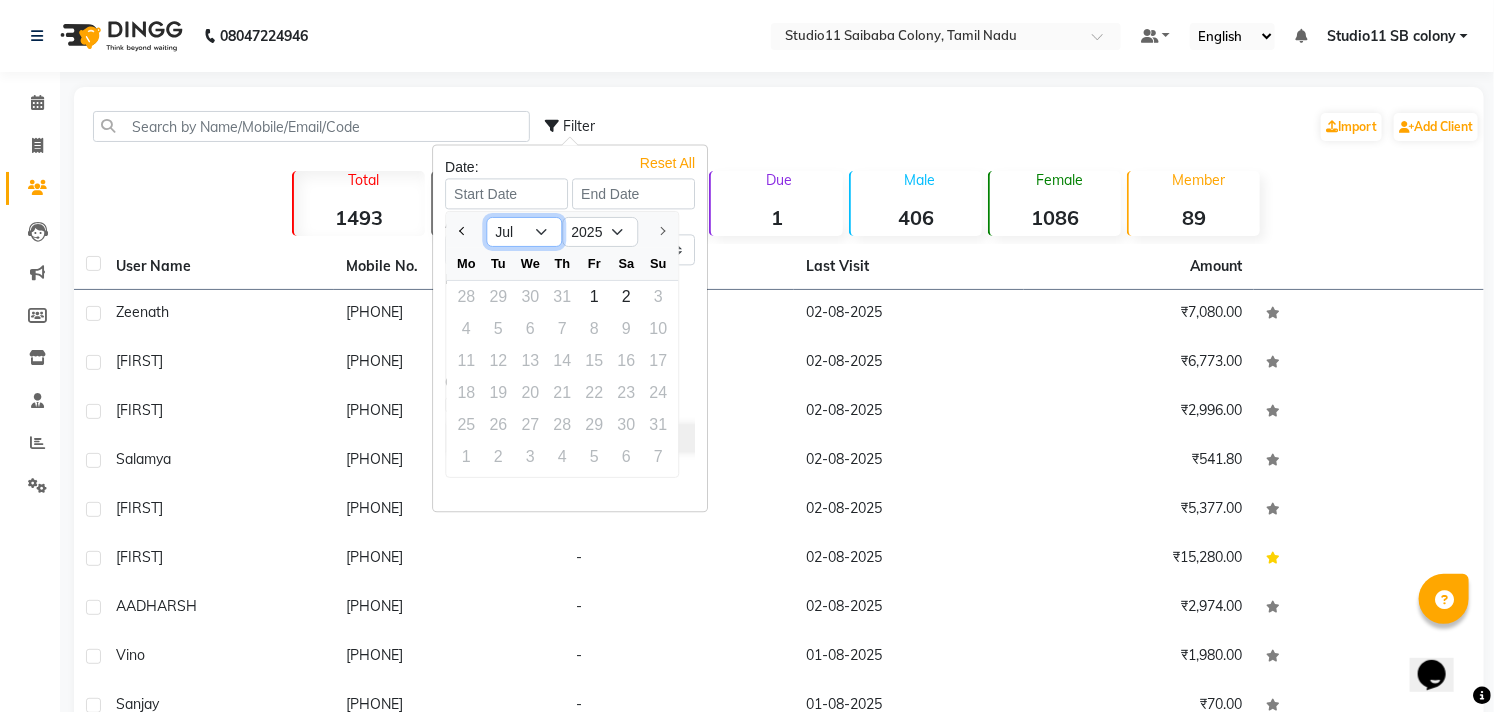 click on "Jan Feb Mar Apr May Jun Jul Aug" at bounding box center [524, 232] 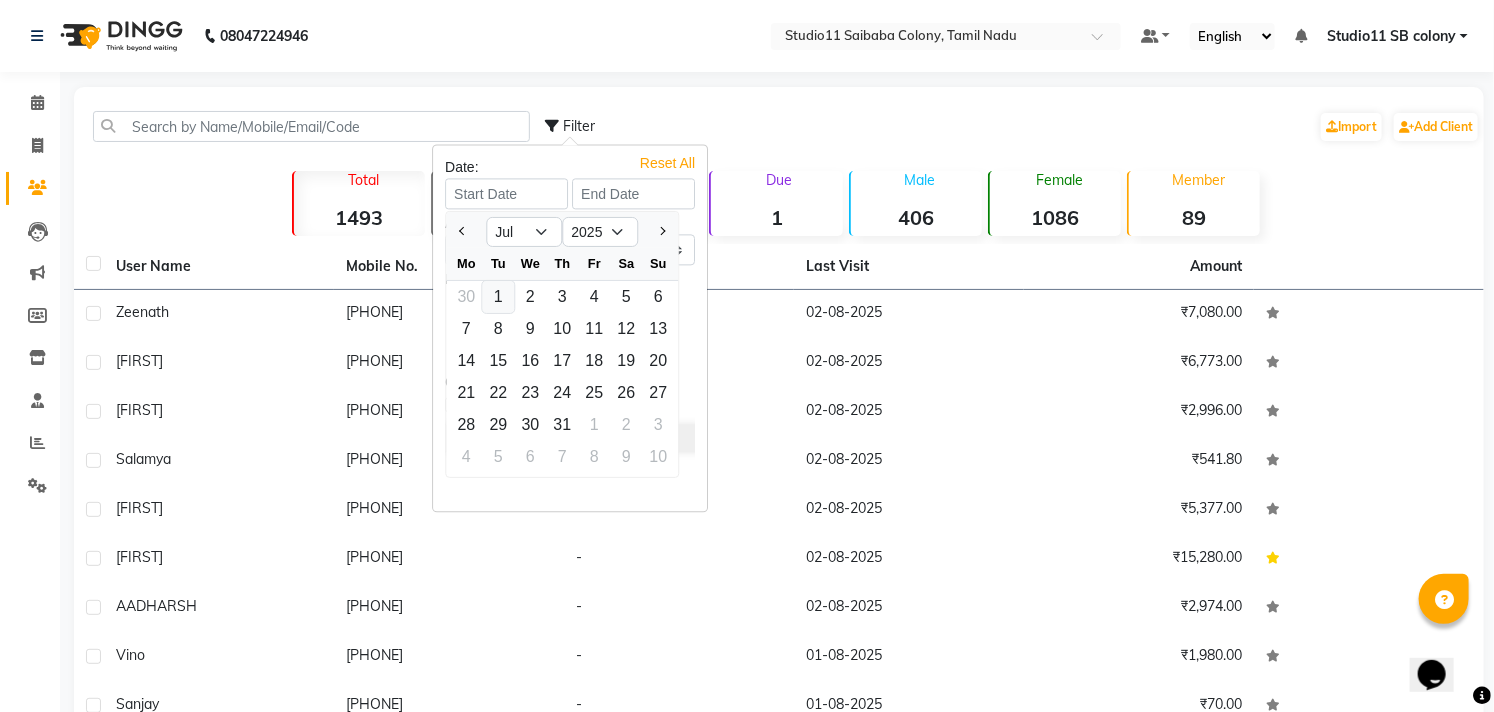 click on "1" at bounding box center (498, 297) 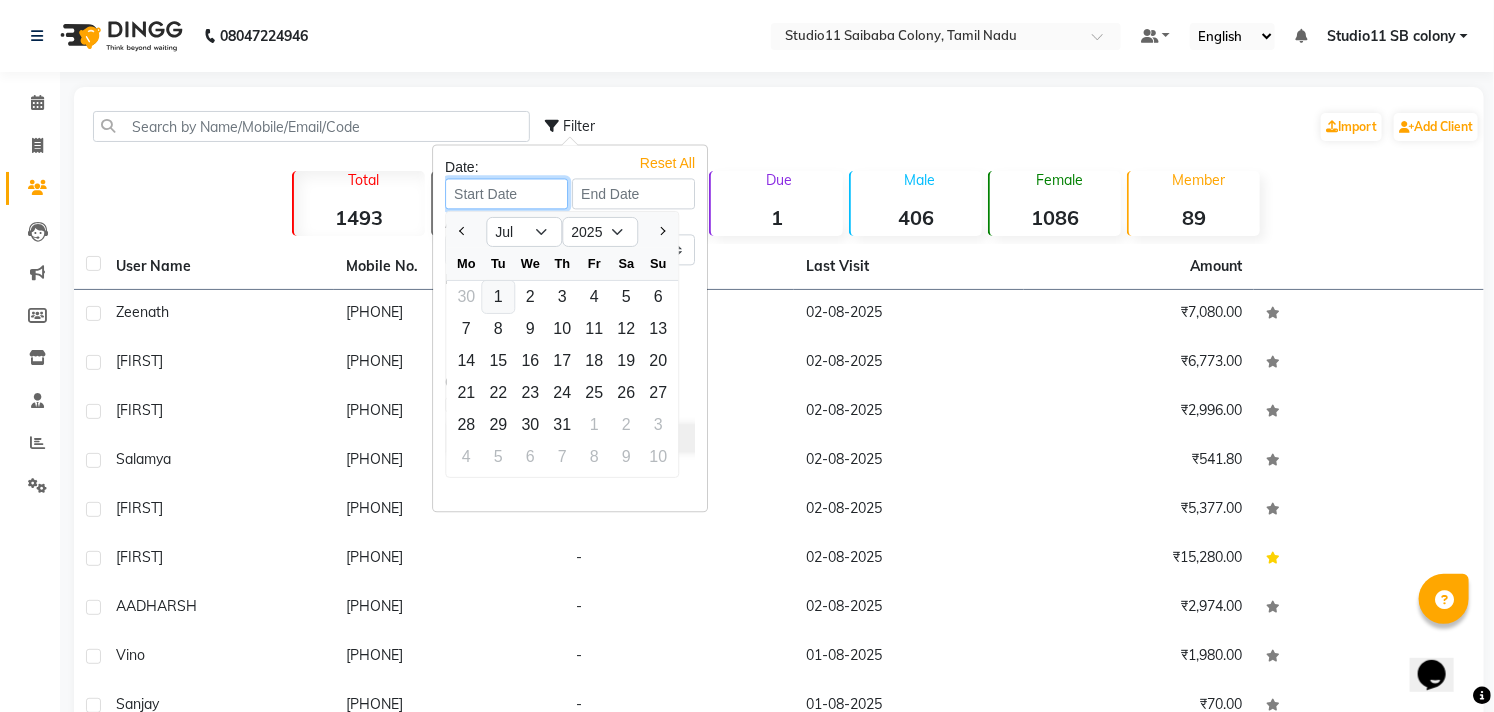 type on "01-07-2025" 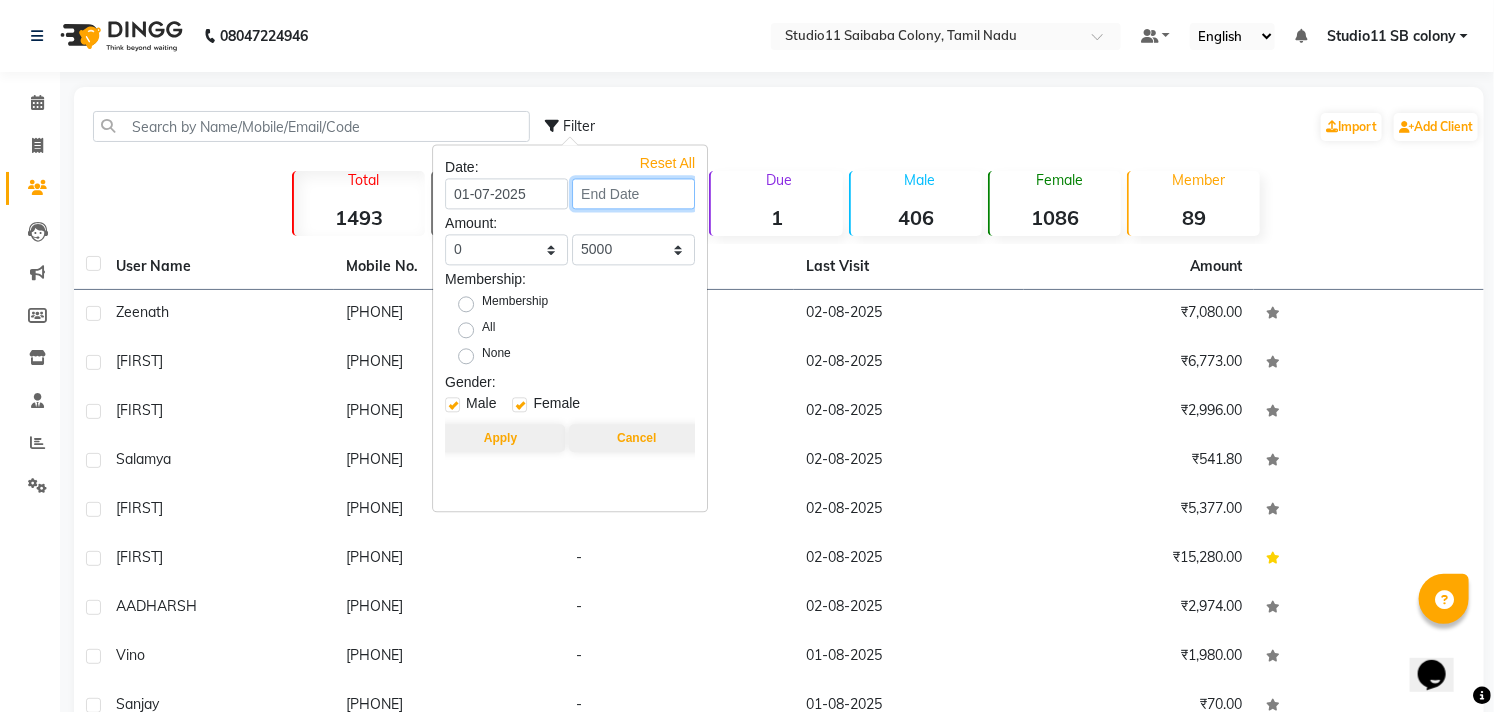 click at bounding box center [633, 193] 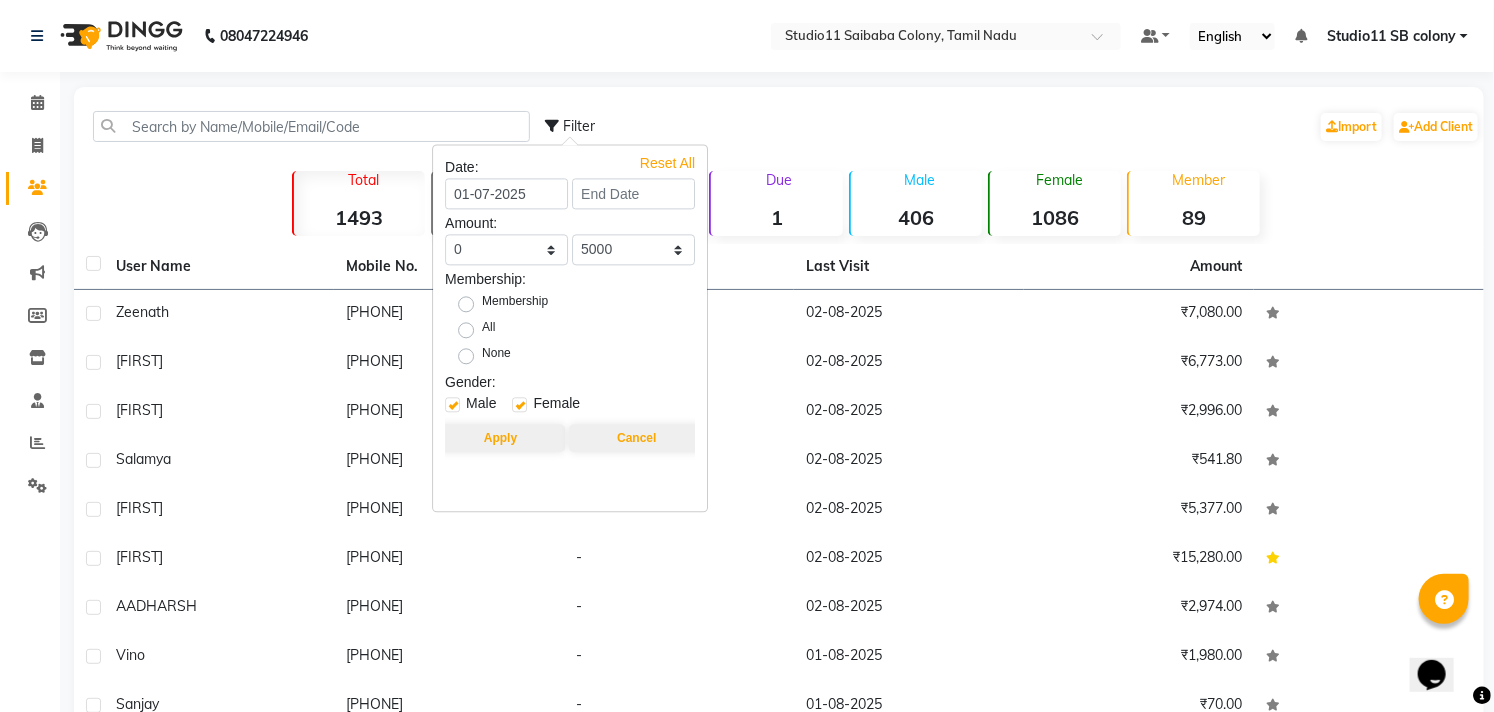 select on "7" 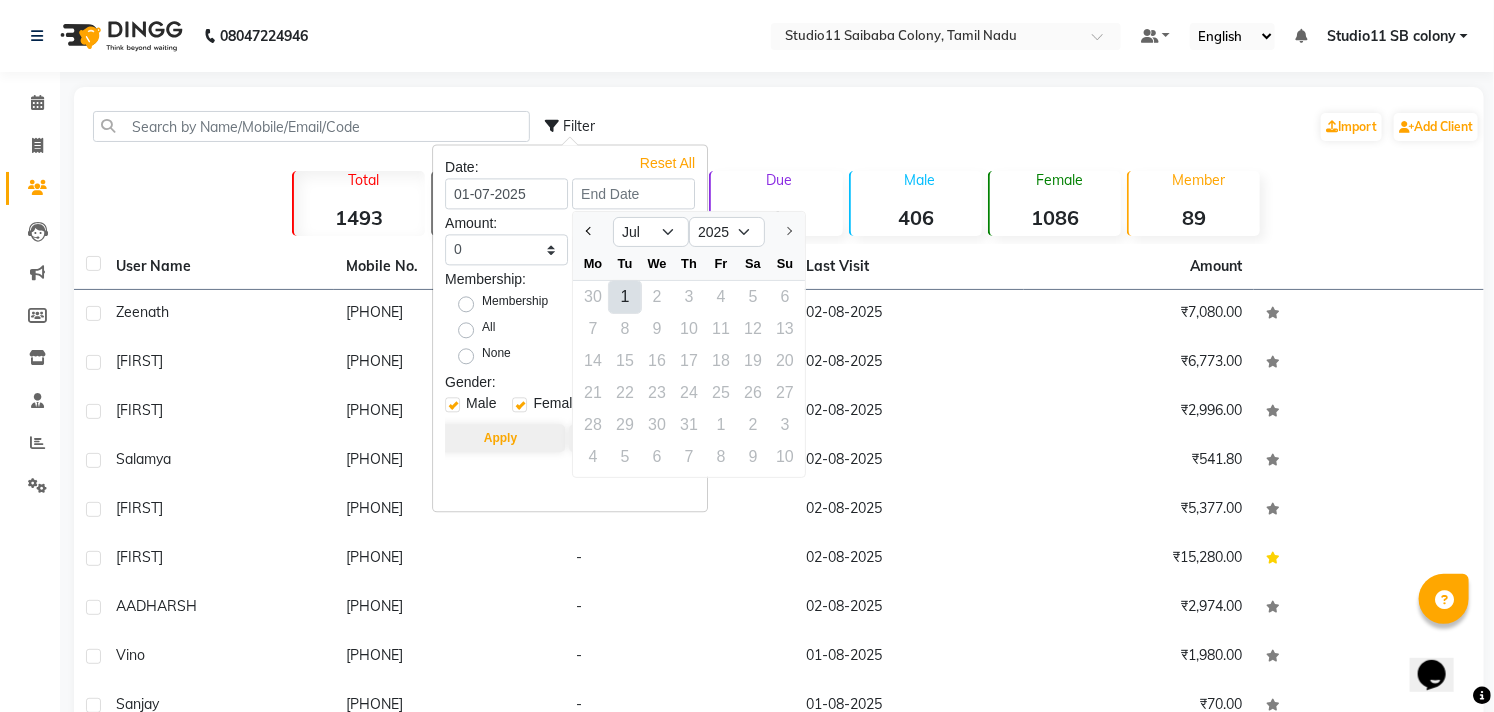 click on "1" at bounding box center [625, 297] 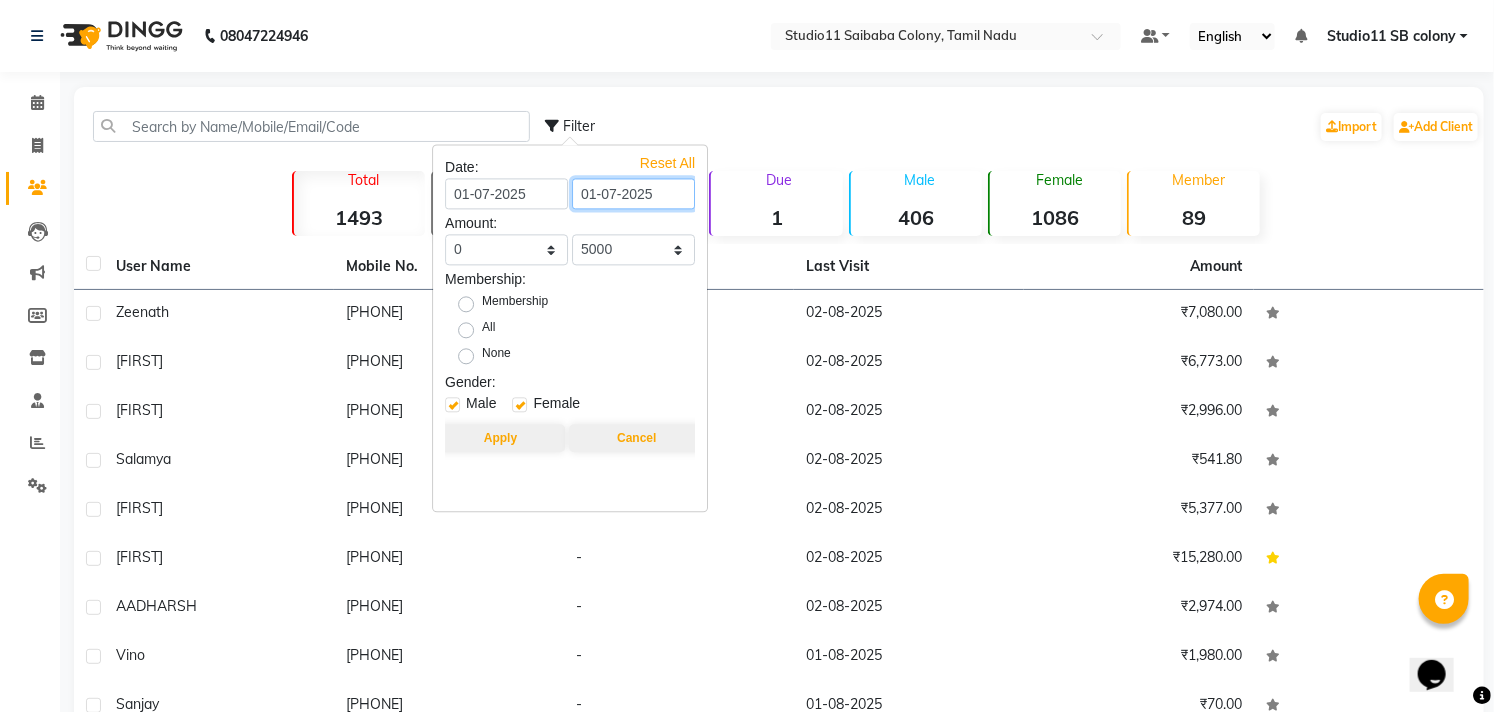 click on "01-07-2025" at bounding box center (633, 193) 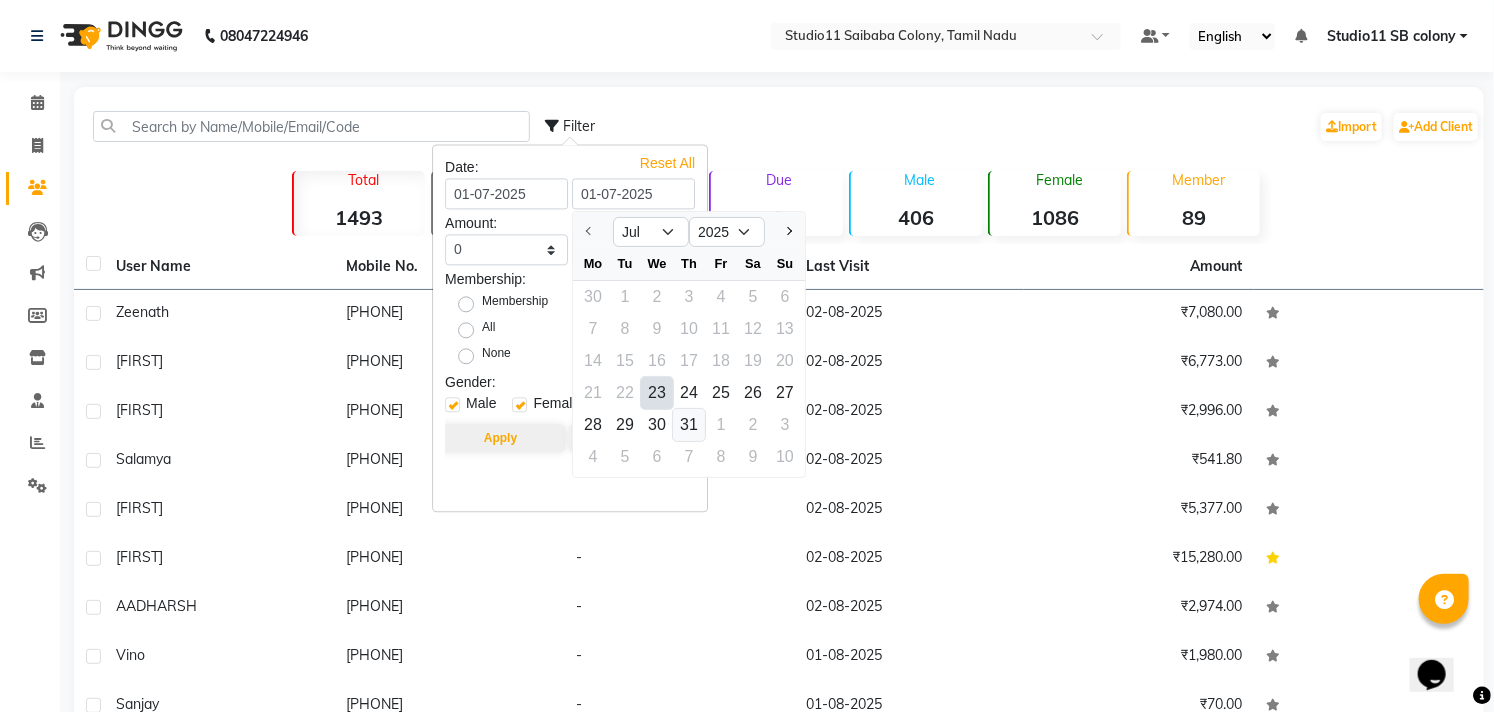 click on "31" at bounding box center [689, 425] 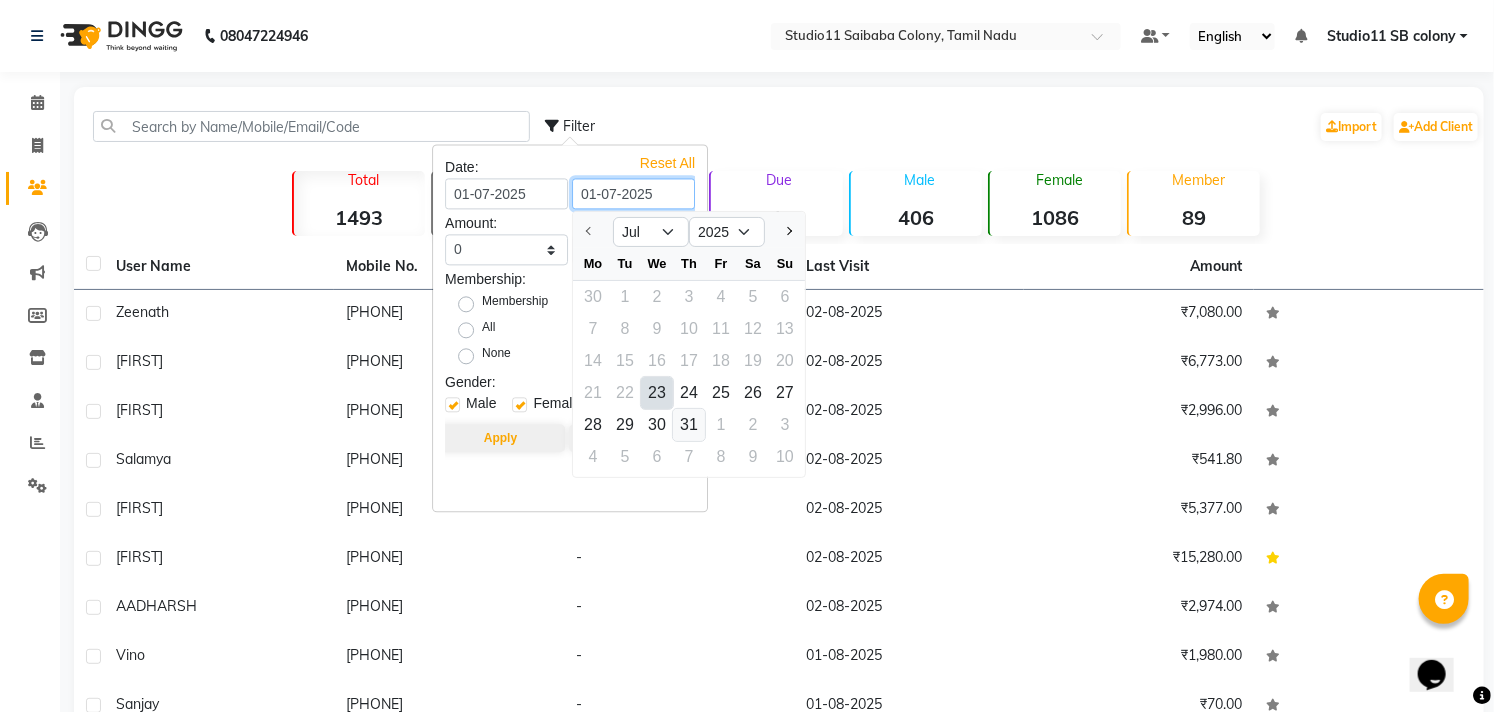 type on "31-07-2025" 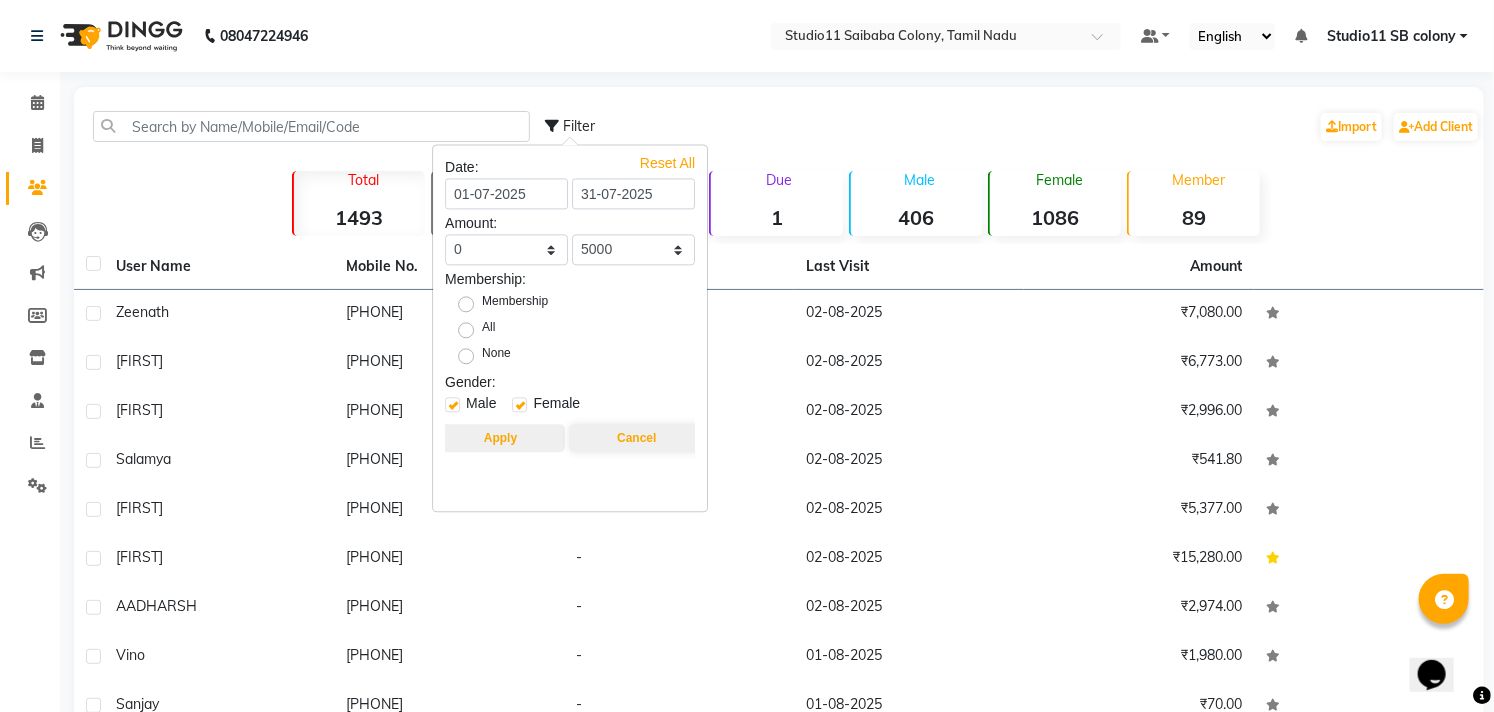 click on "Apply" at bounding box center (500, 438) 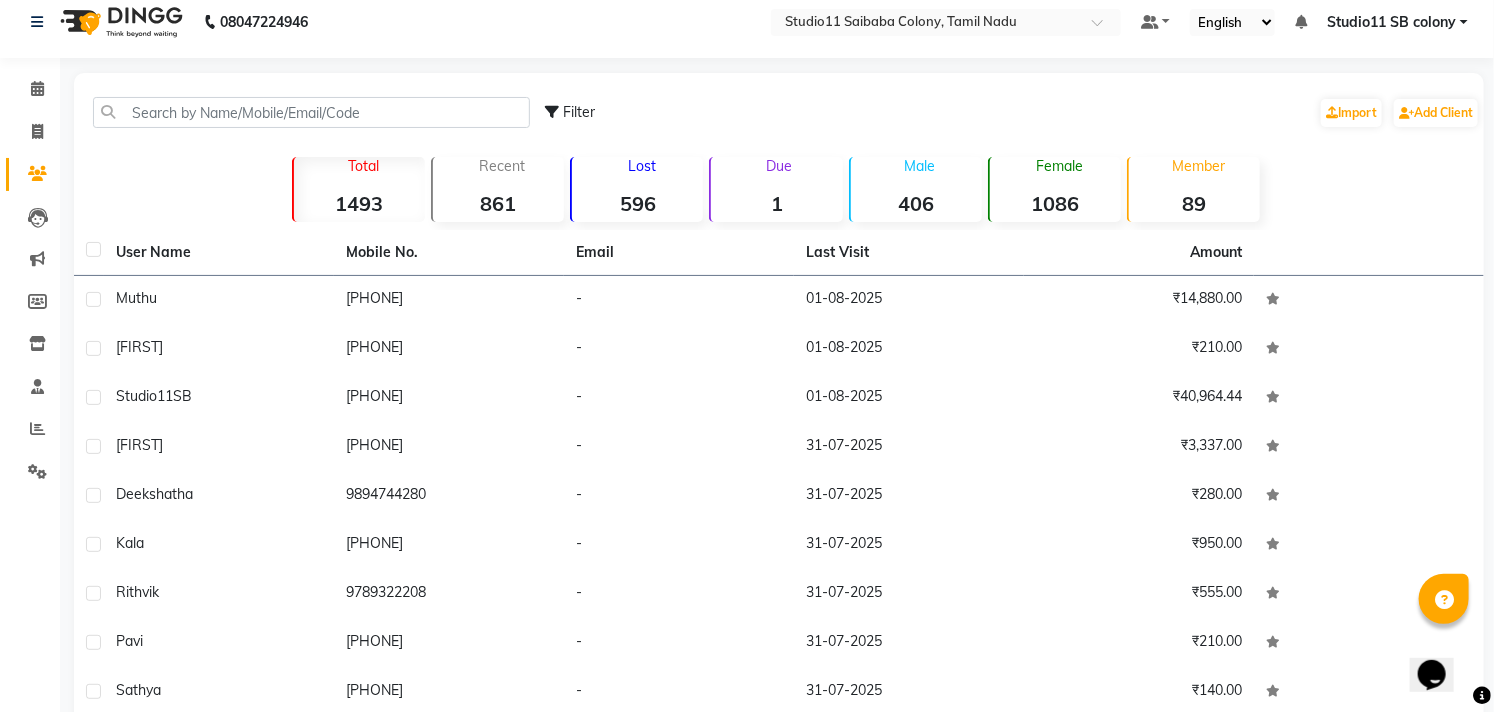 scroll, scrollTop: 0, scrollLeft: 0, axis: both 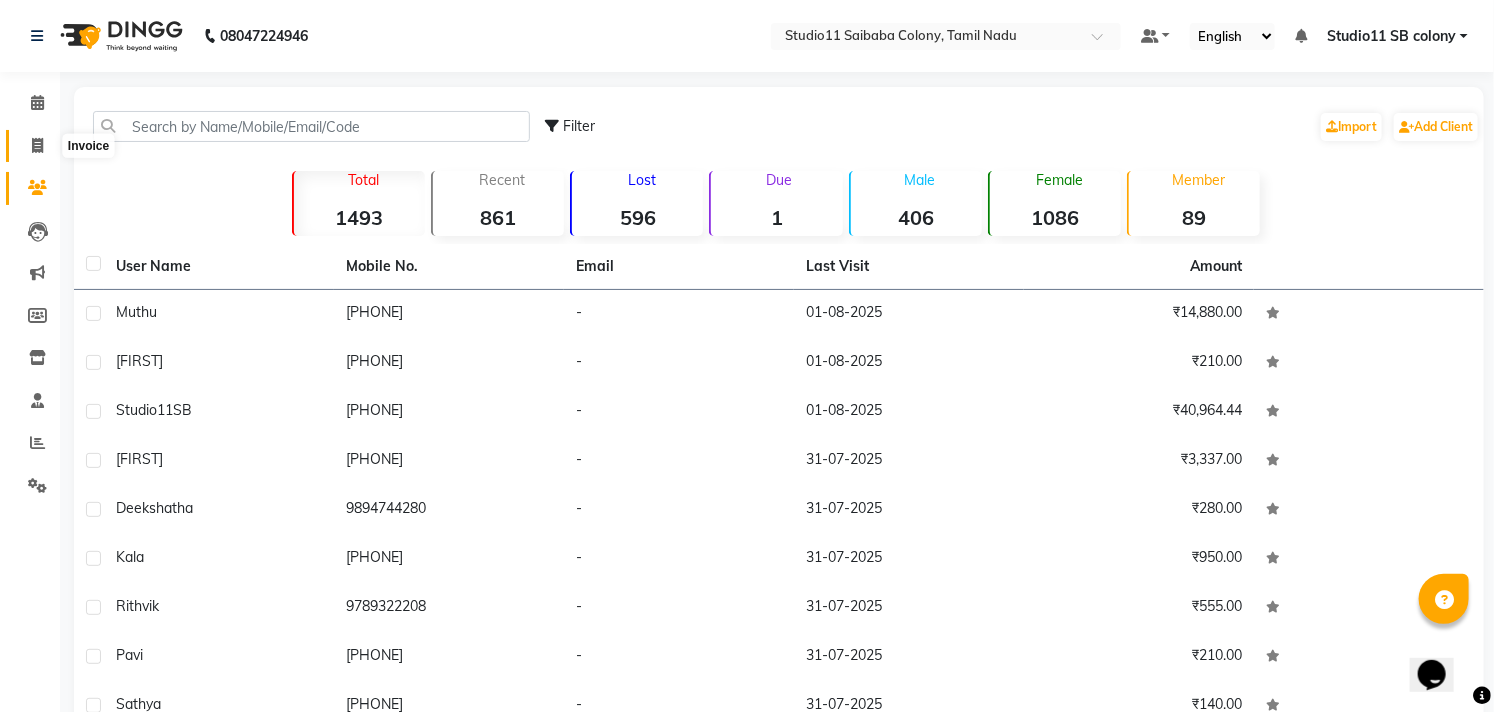 click 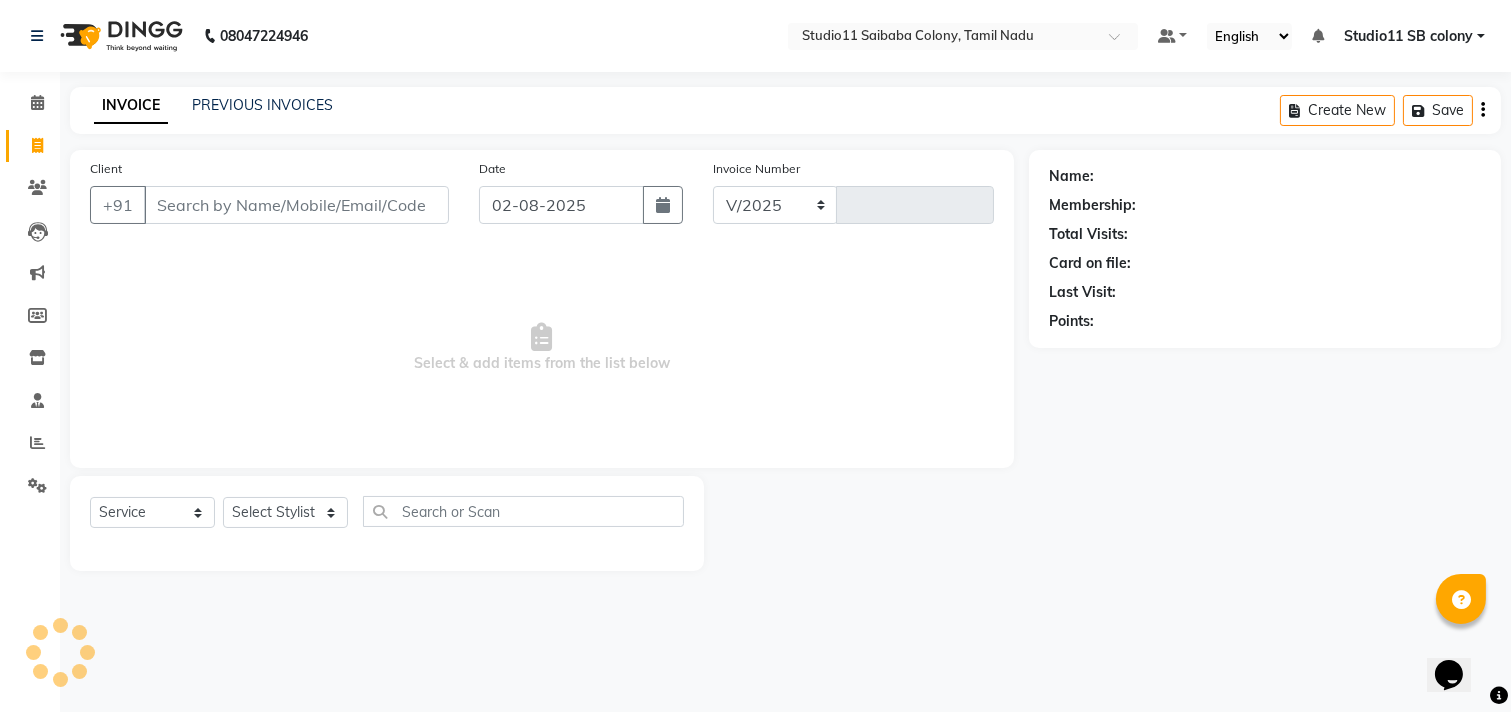 select on "7717" 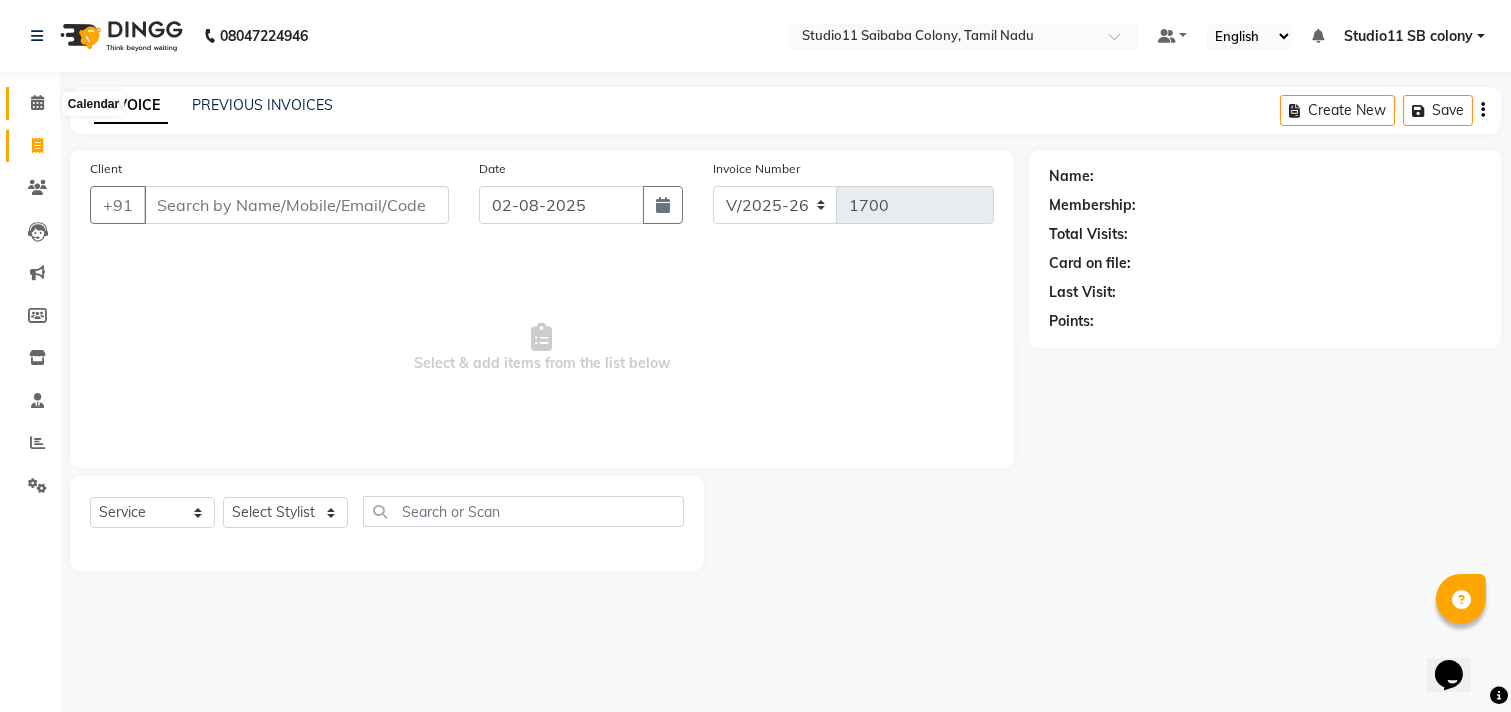 click 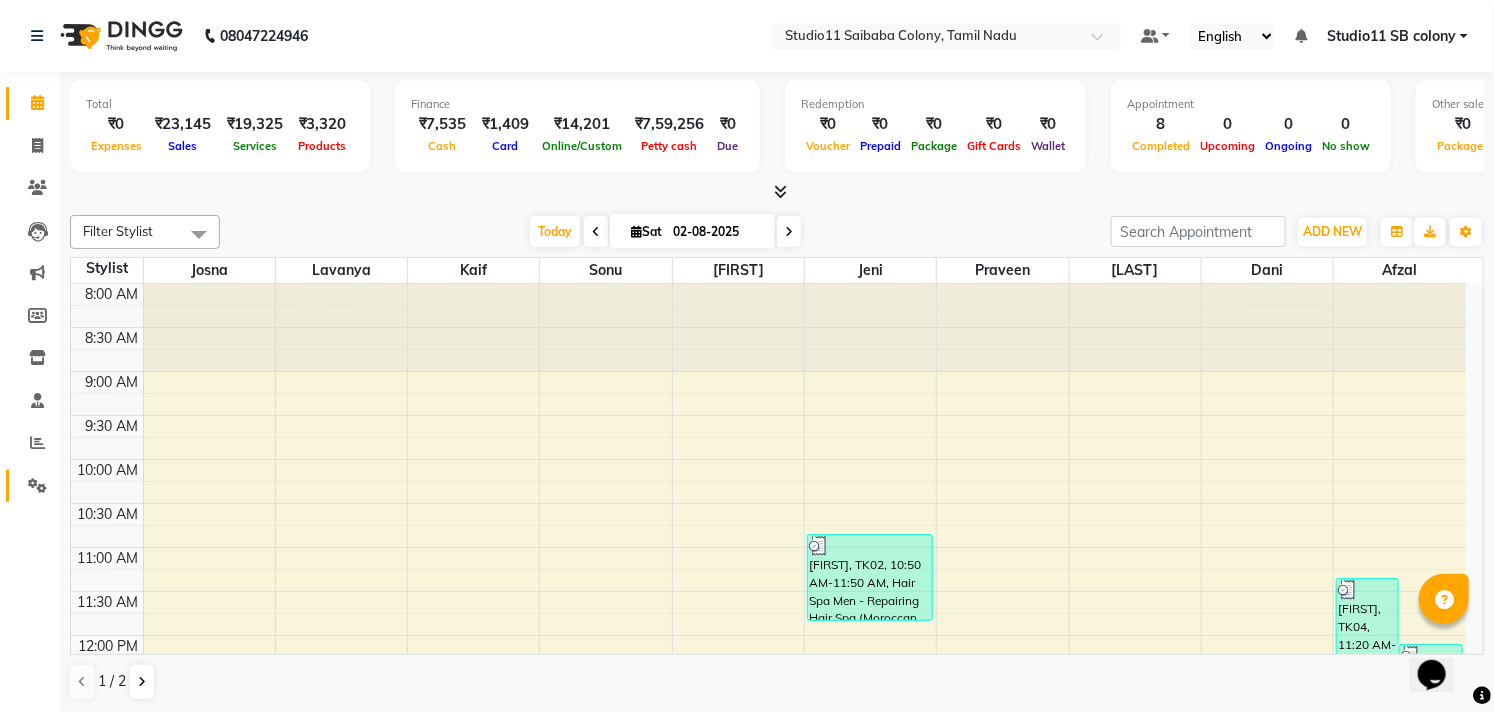 click on "Settings" 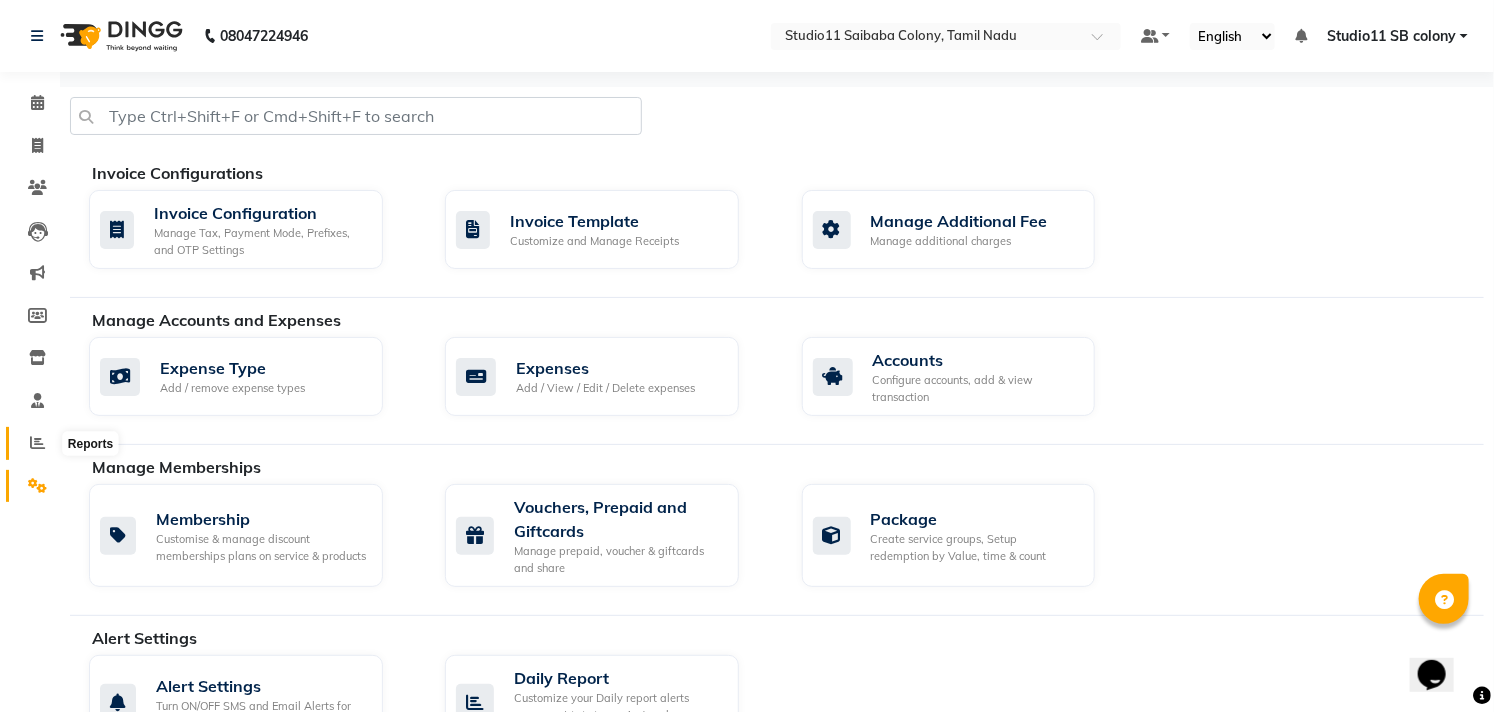 click 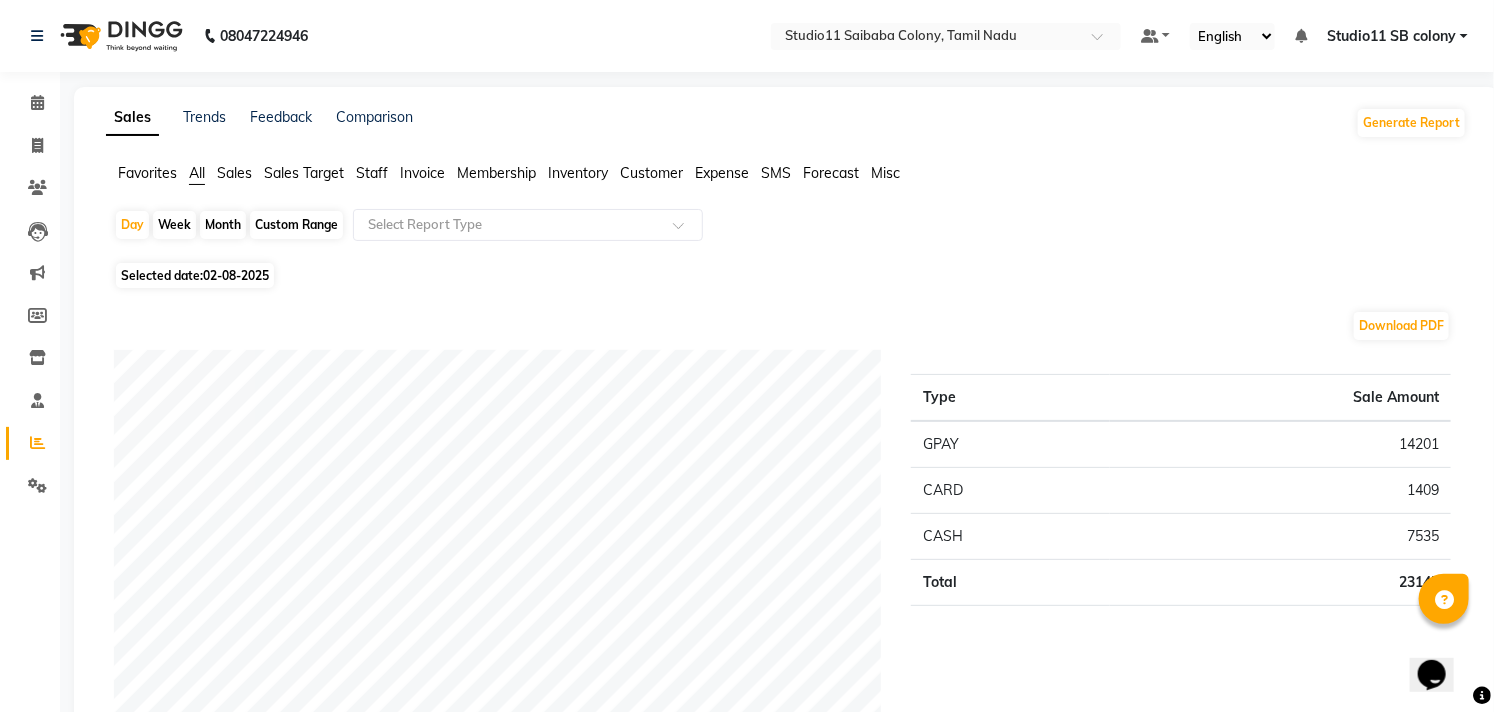 click on "Customer" 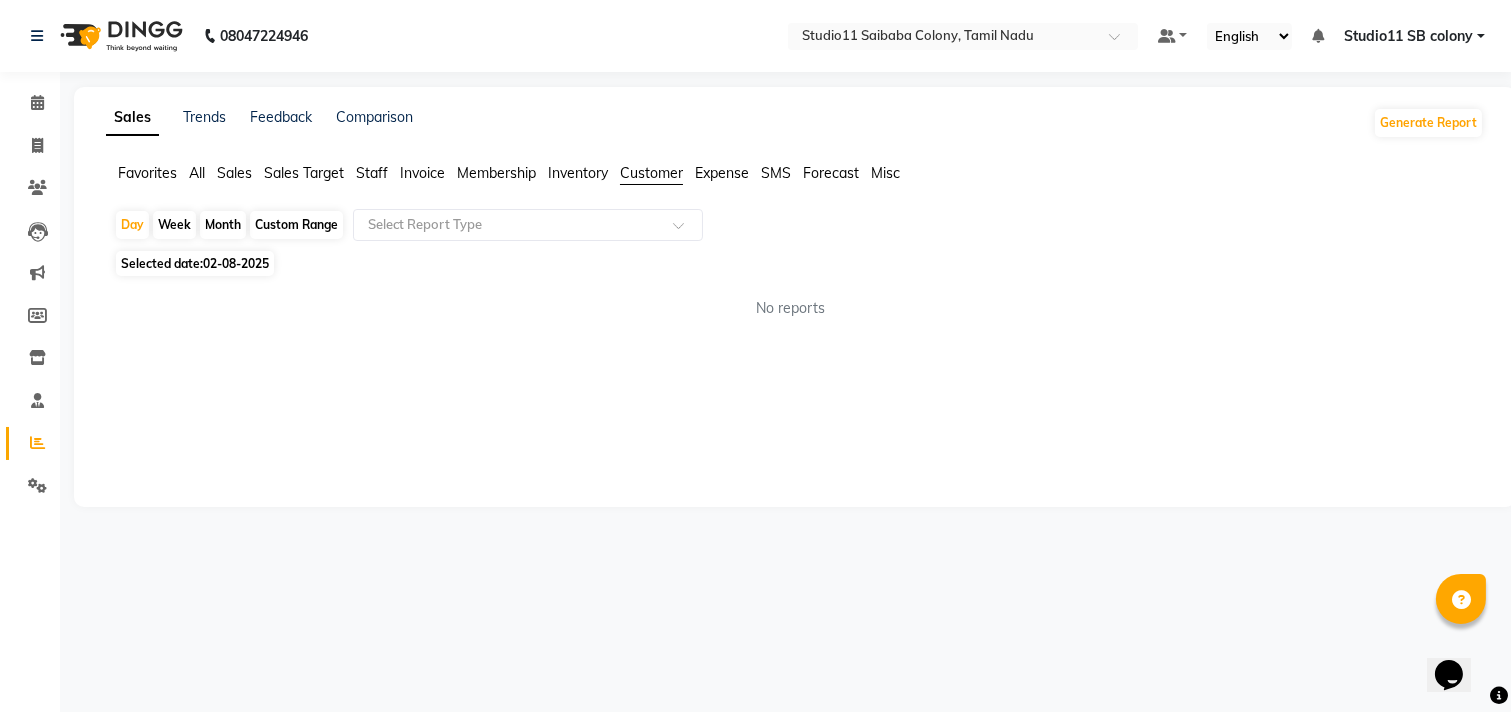 click on "Month" 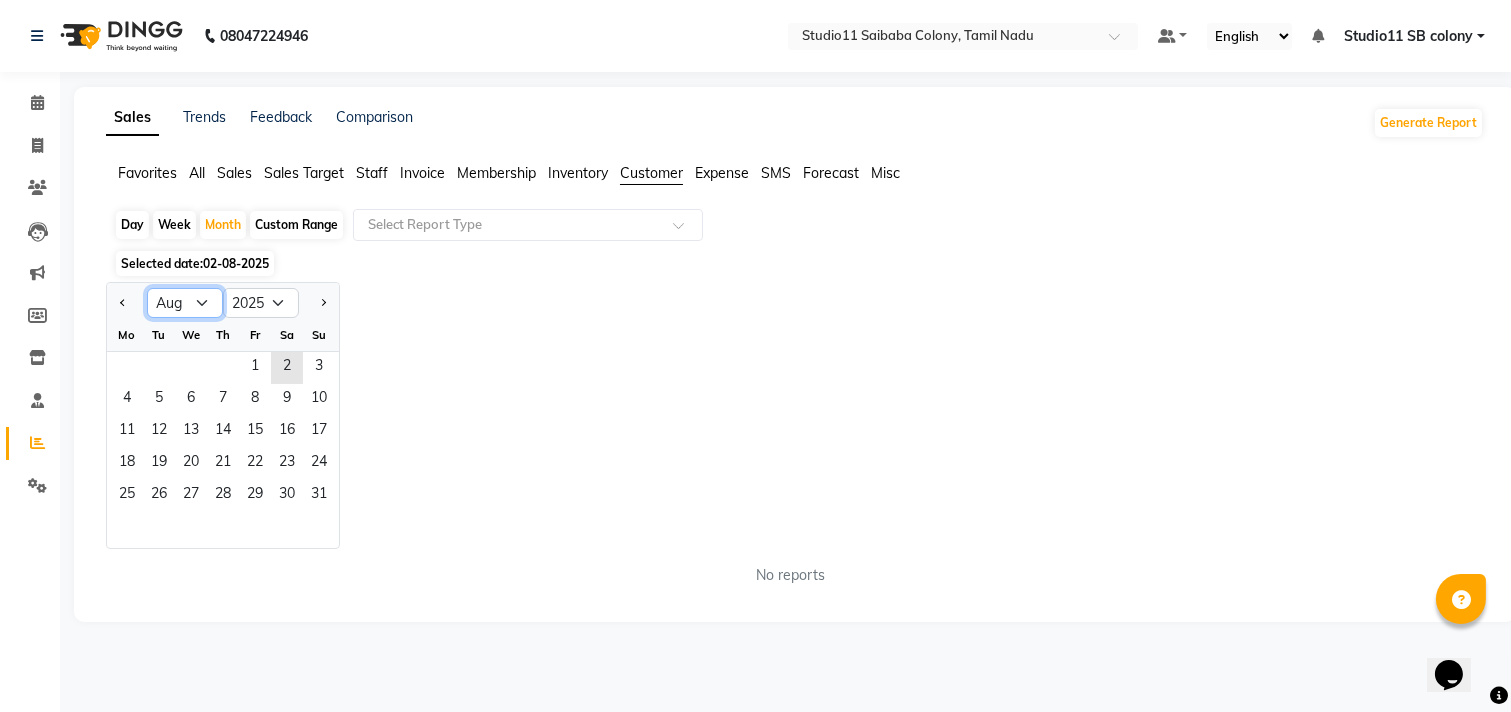 click on "Jan Feb Mar Apr May Jun Jul Aug Sep Oct Nov Dec" 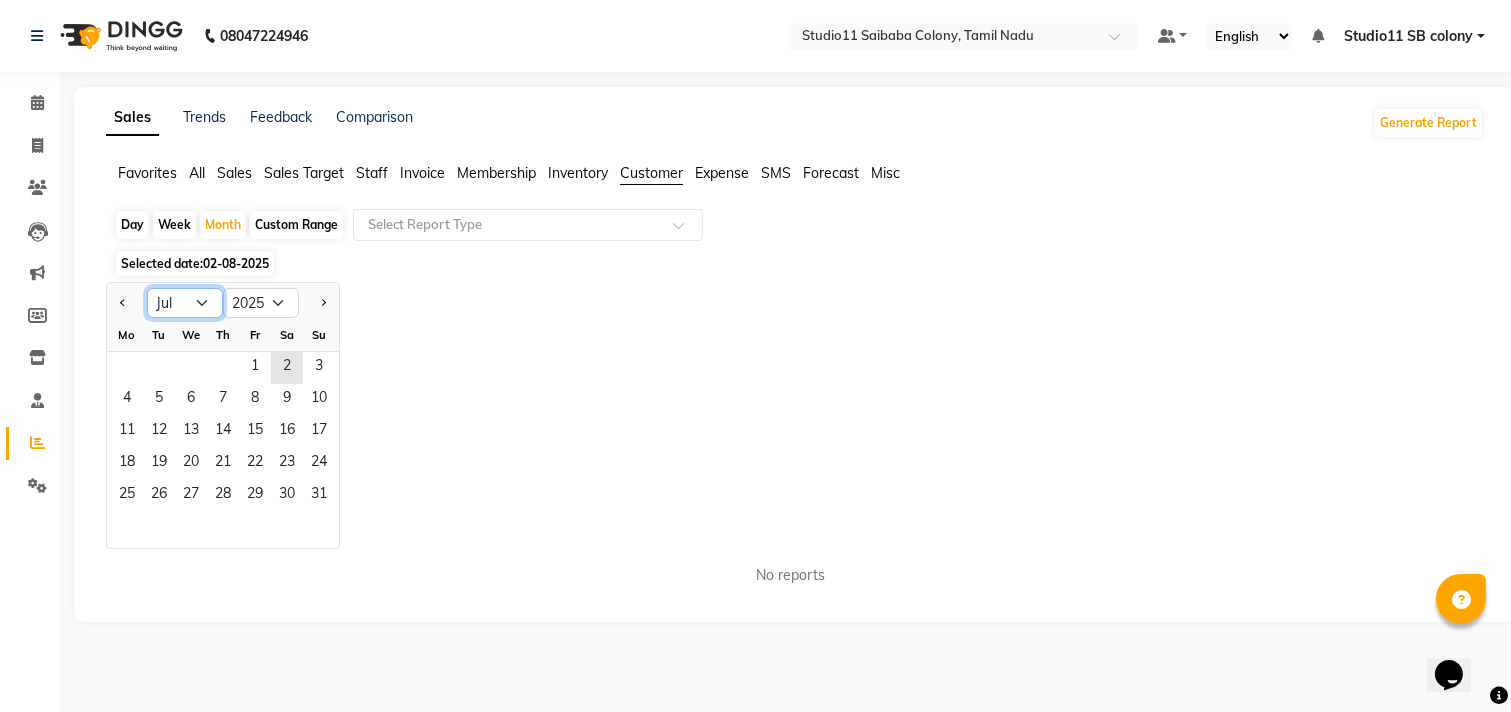 click on "Jan Feb Mar Apr May Jun Jul Aug Sep Oct Nov Dec" 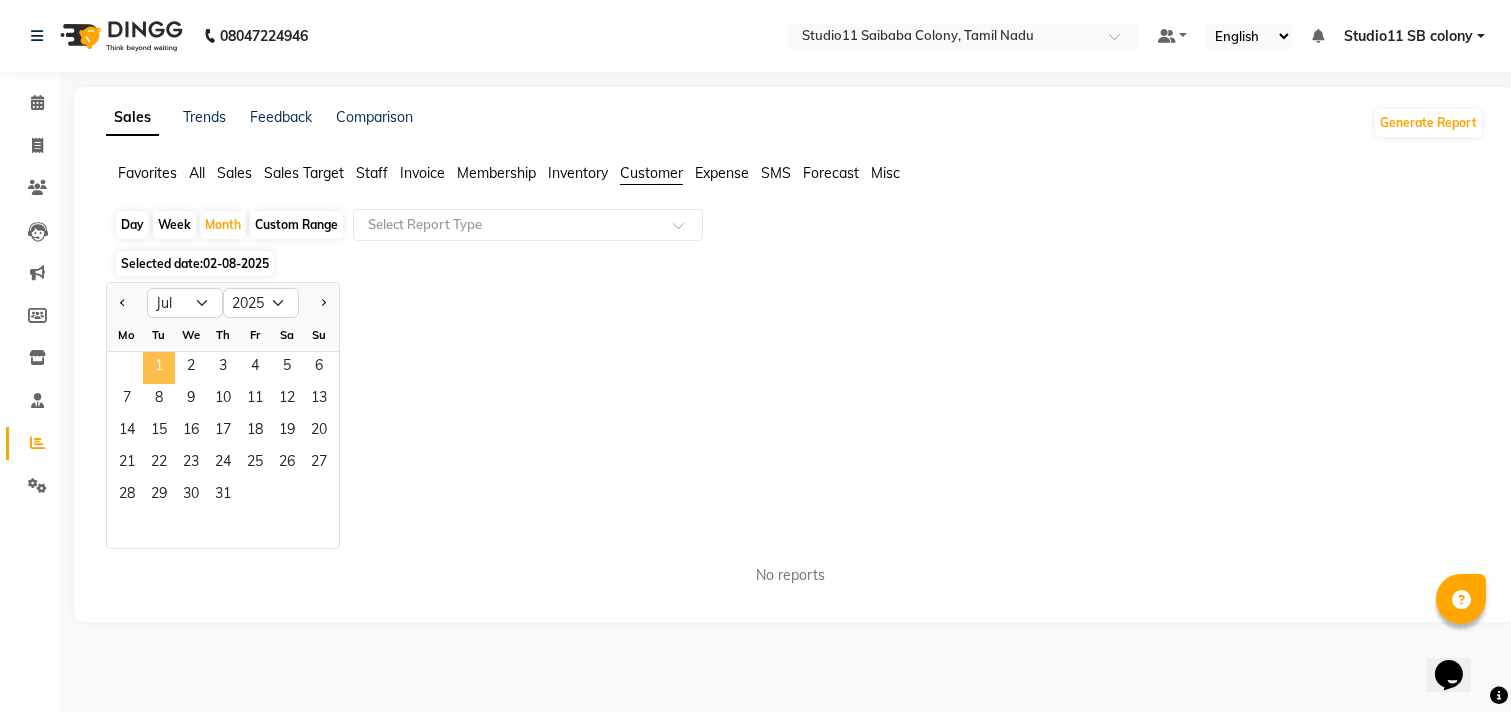click on "1" 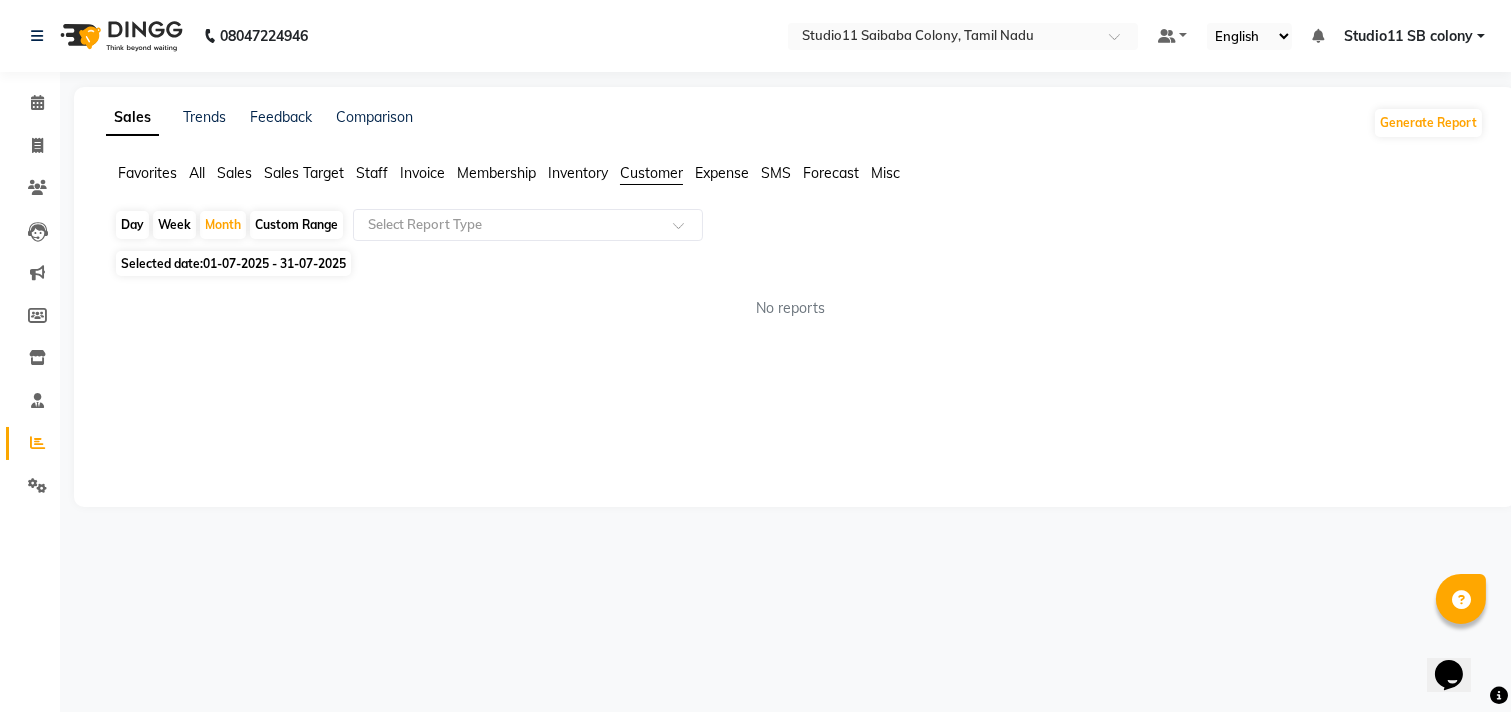 click on "No reports" 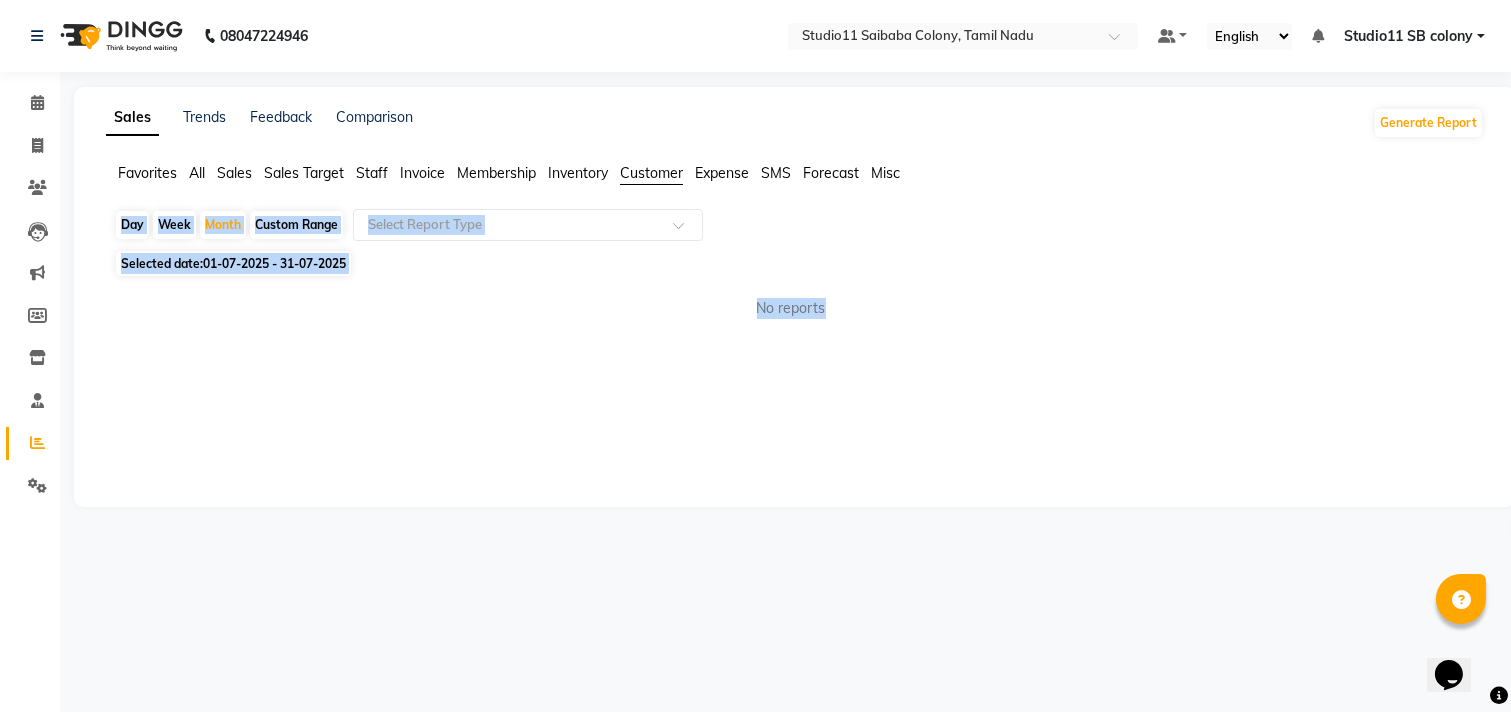 drag, startPoint x: 1510, startPoint y: 183, endPoint x: 1368, endPoint y: 274, distance: 168.65645 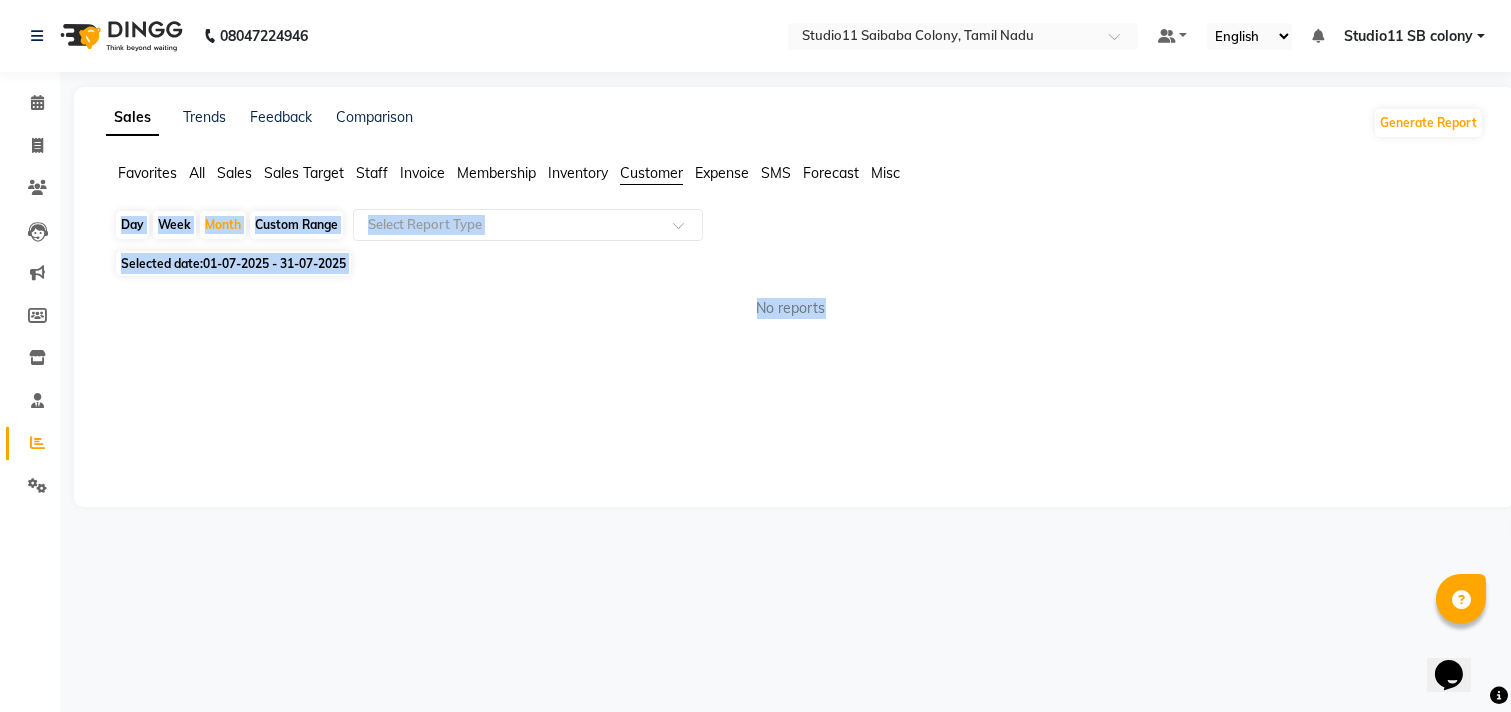 click on "No reports" 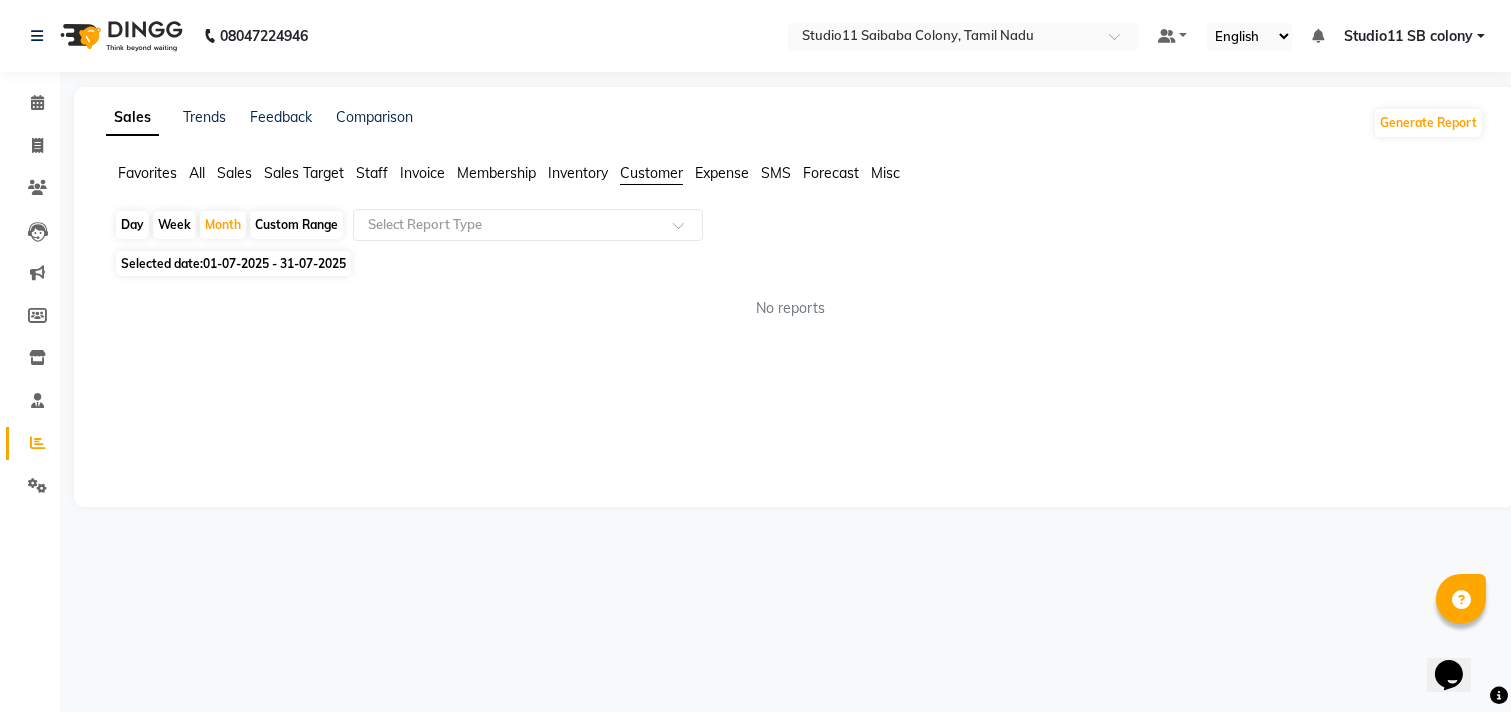 click on "Custom Range" 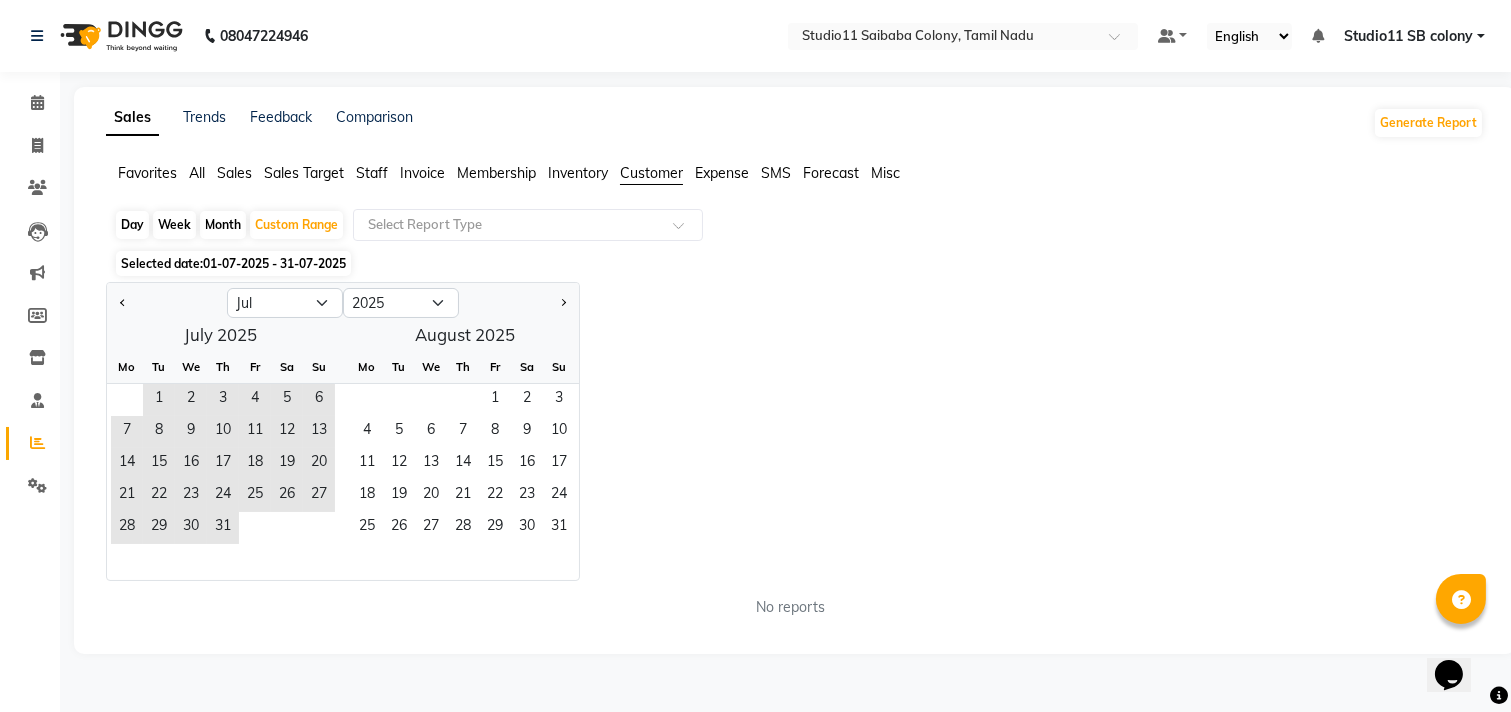 click on "1   2   3   4   5   6" 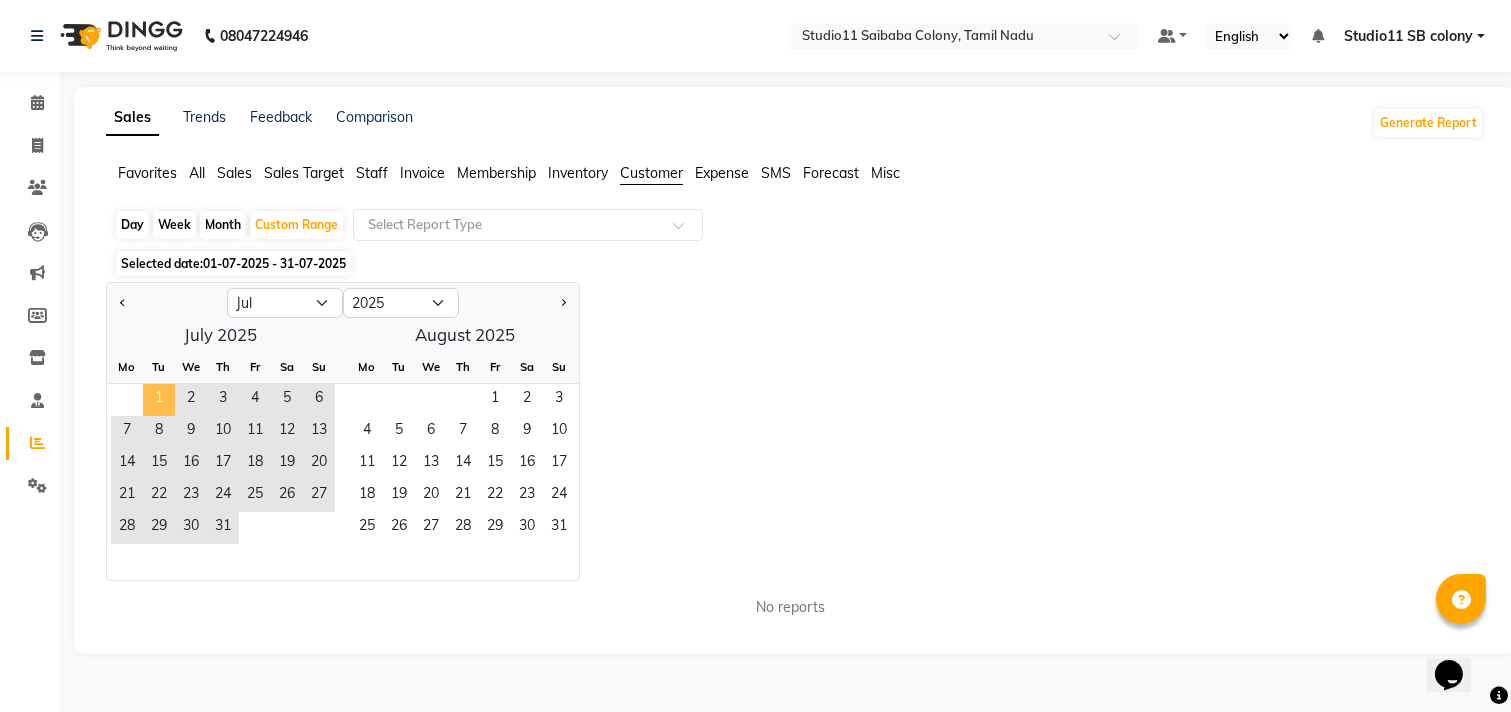click on "1" 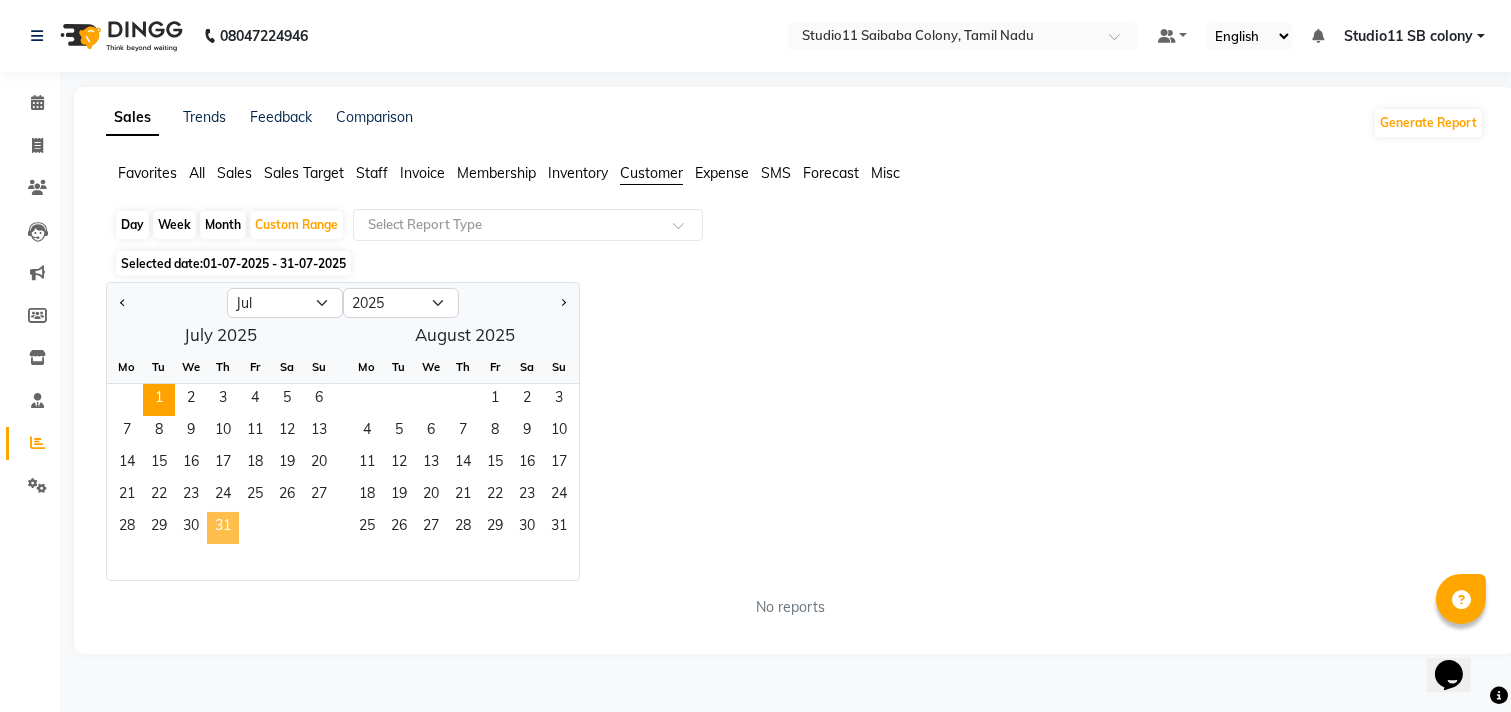 click on "31" 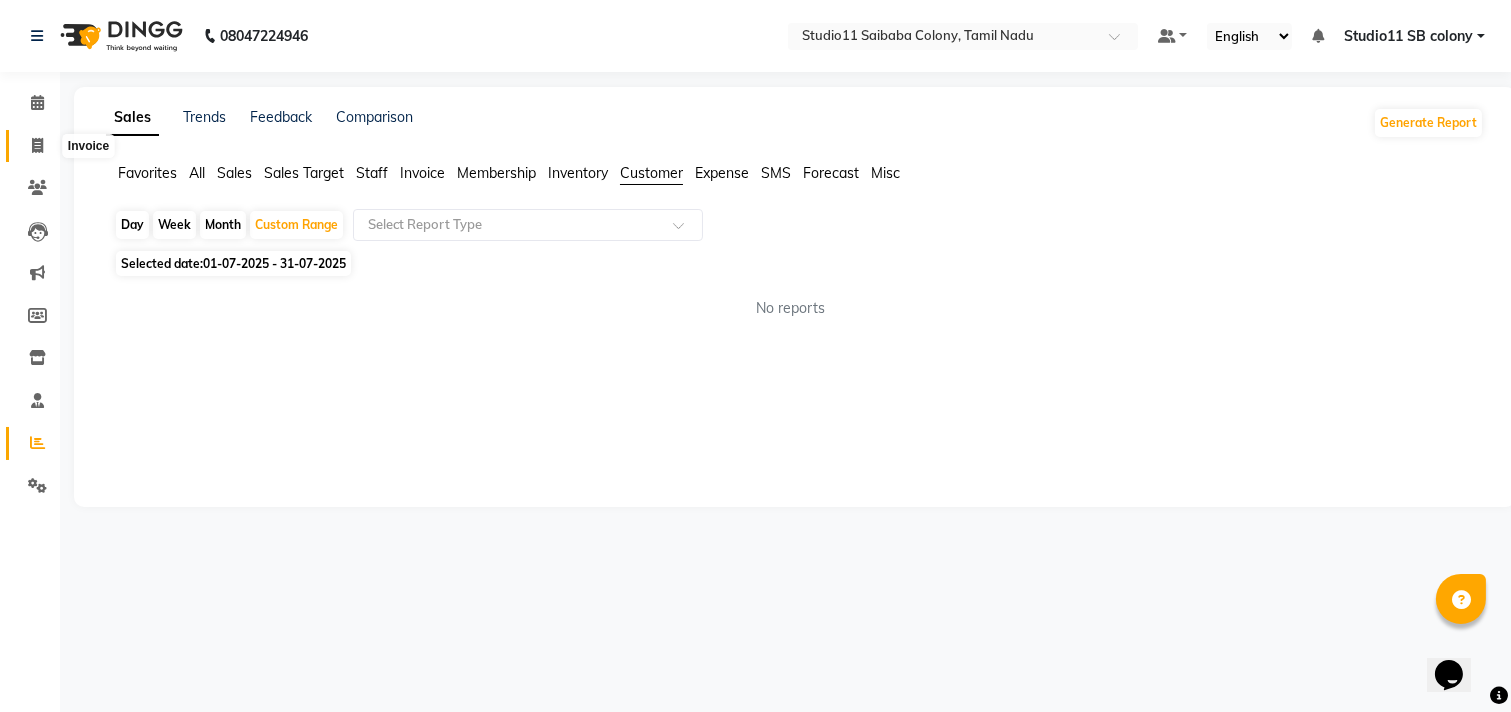click 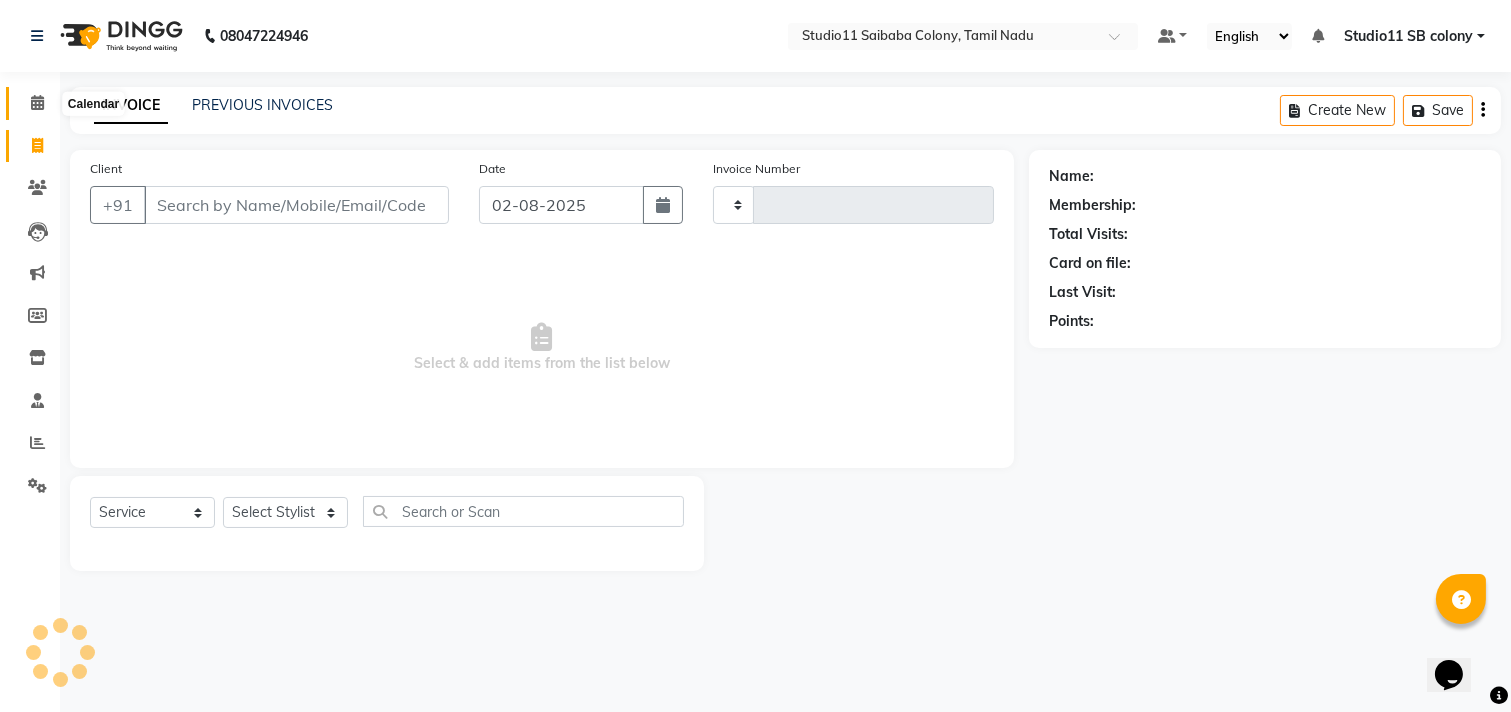 click 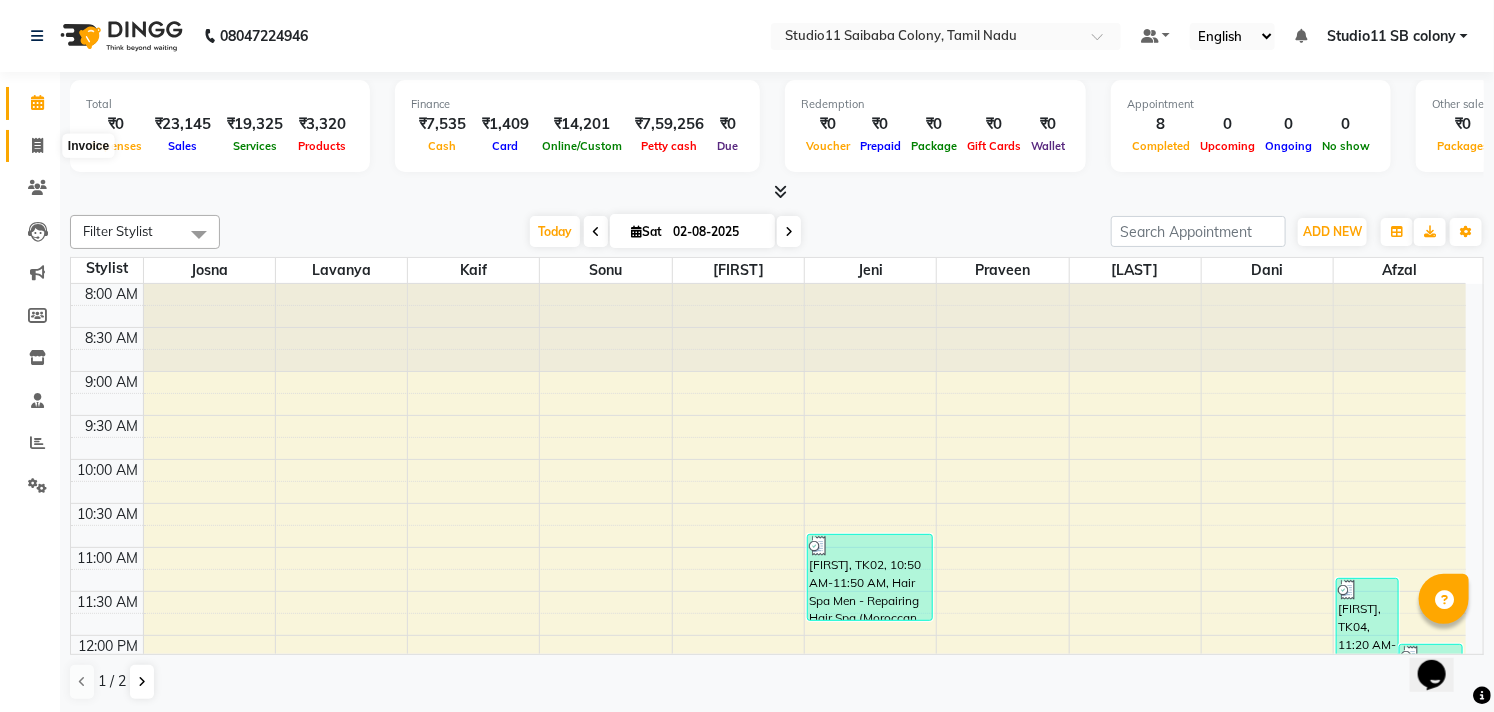 click 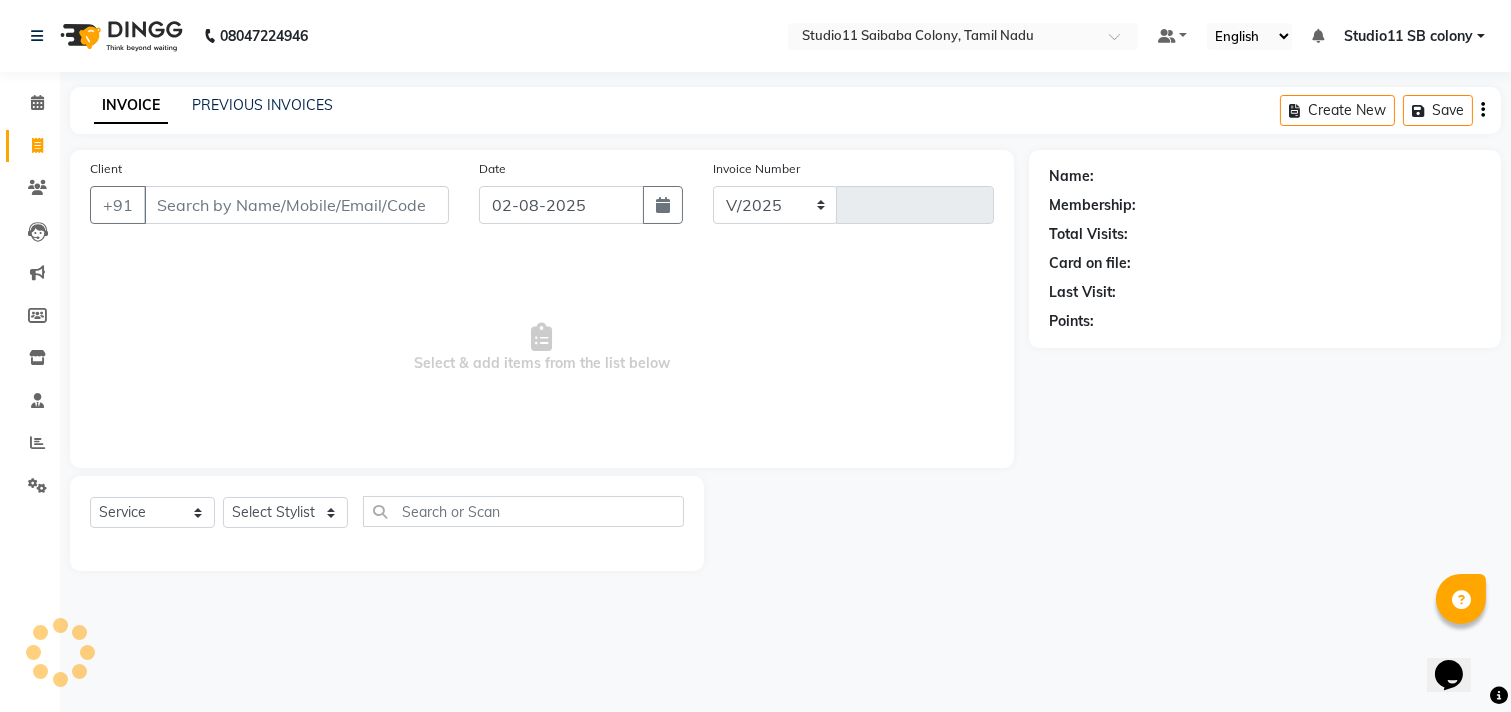 select on "7717" 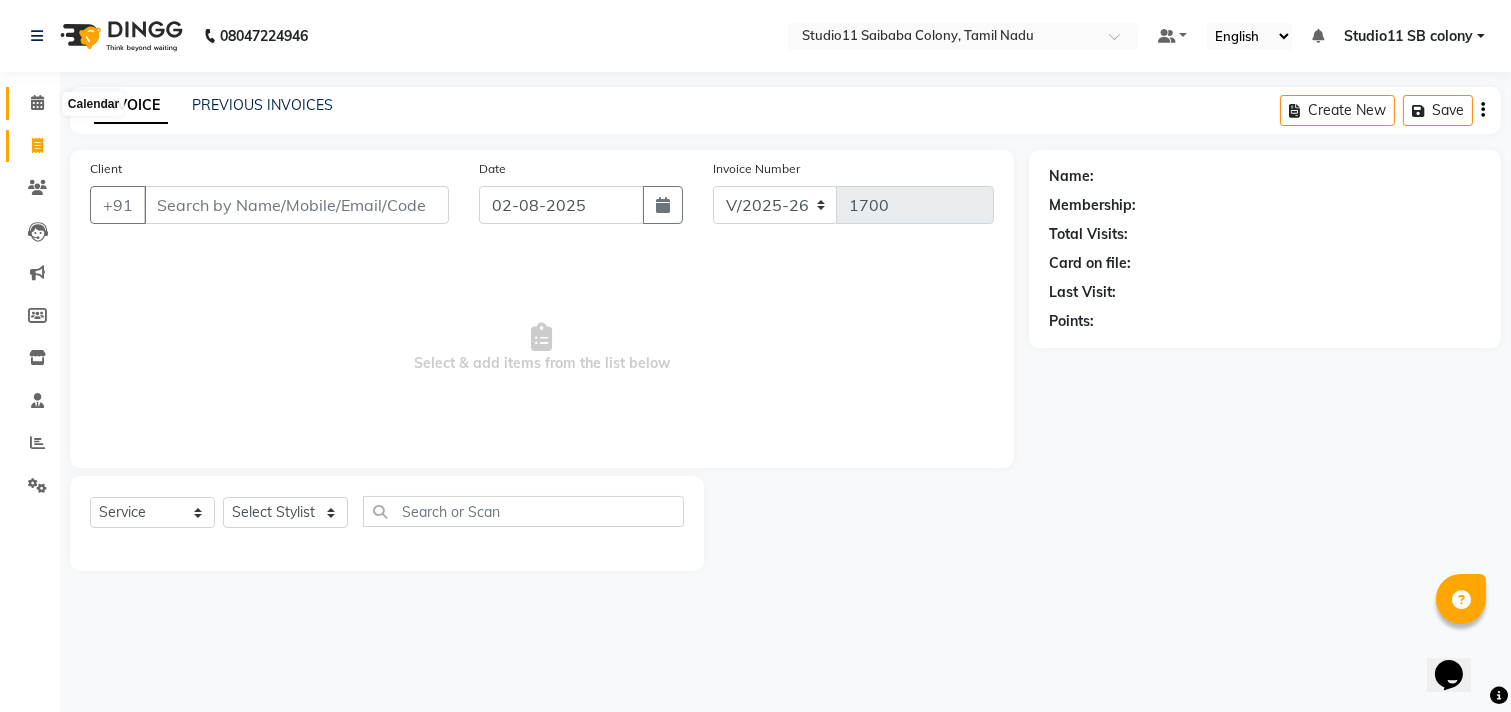 click 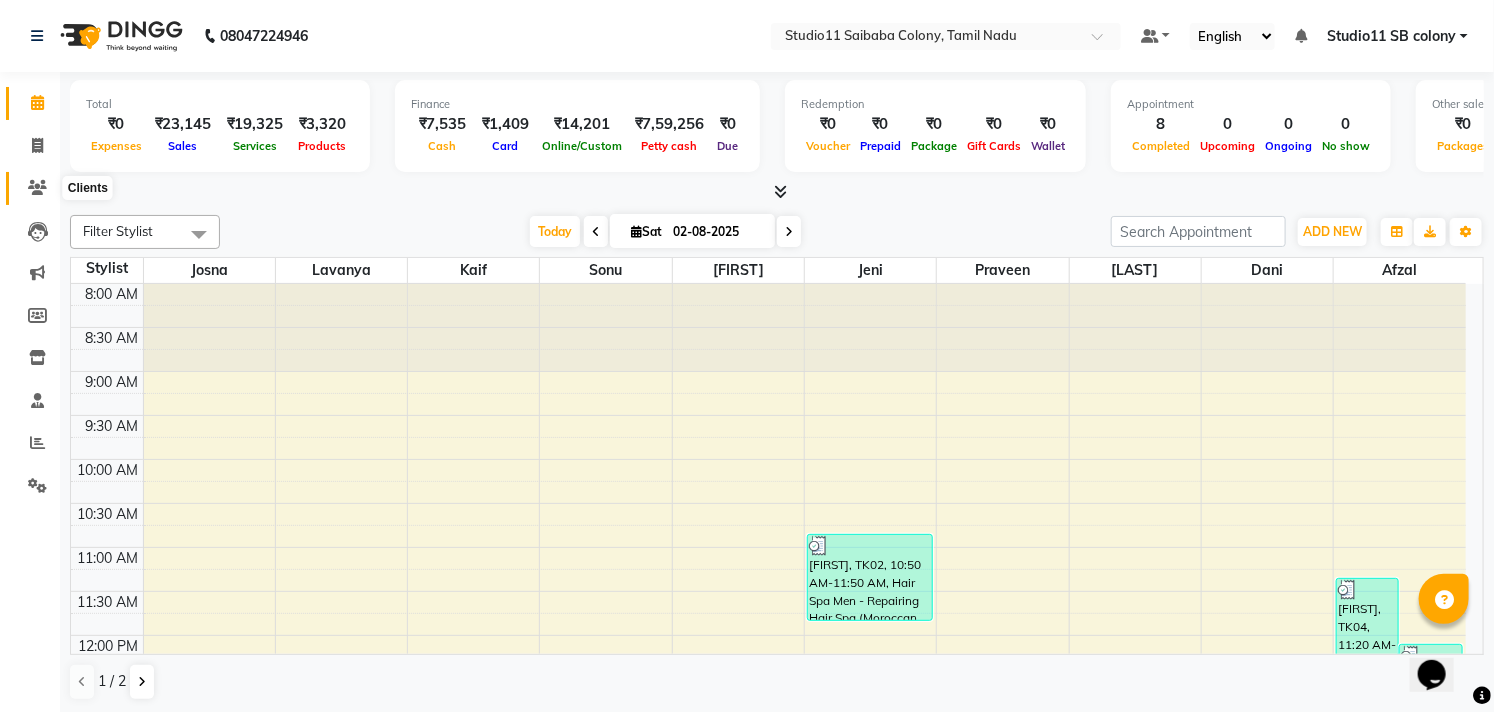 click 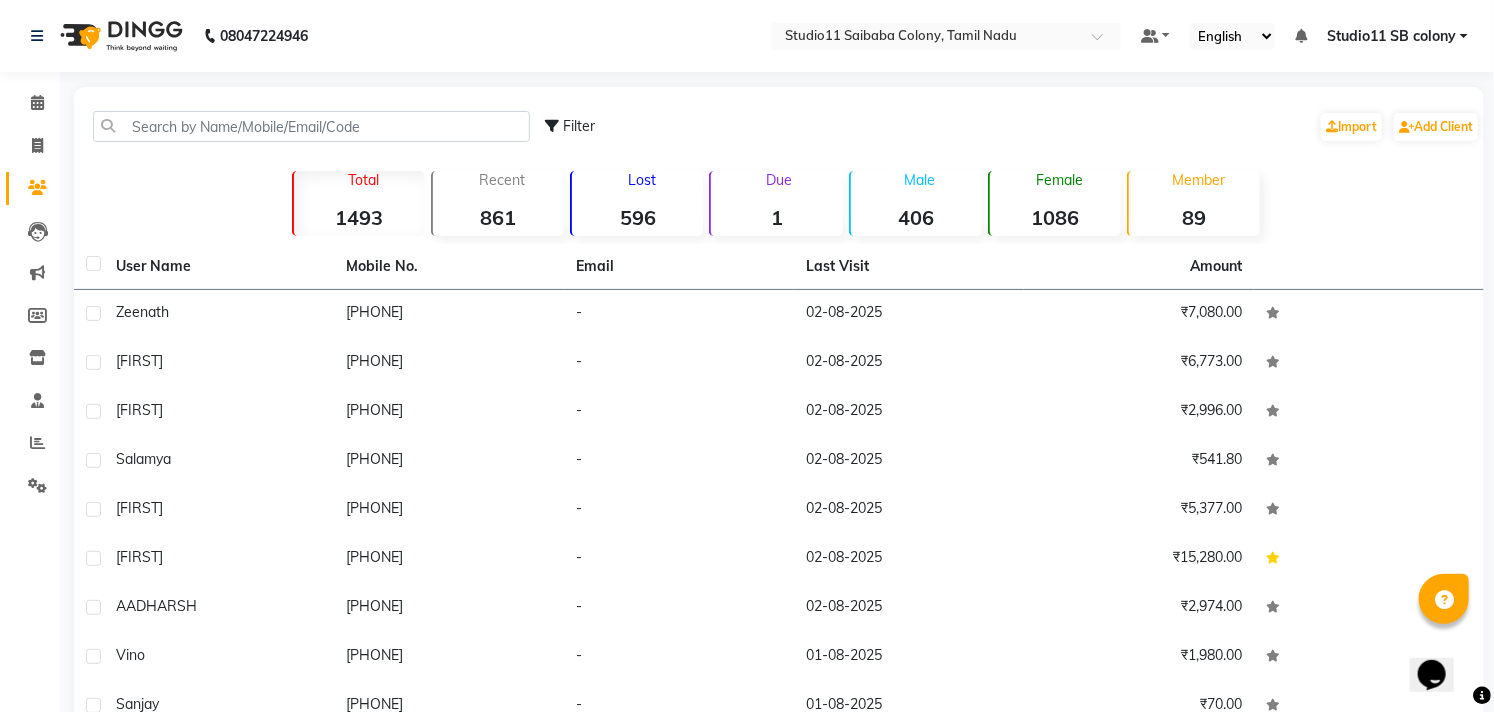 click 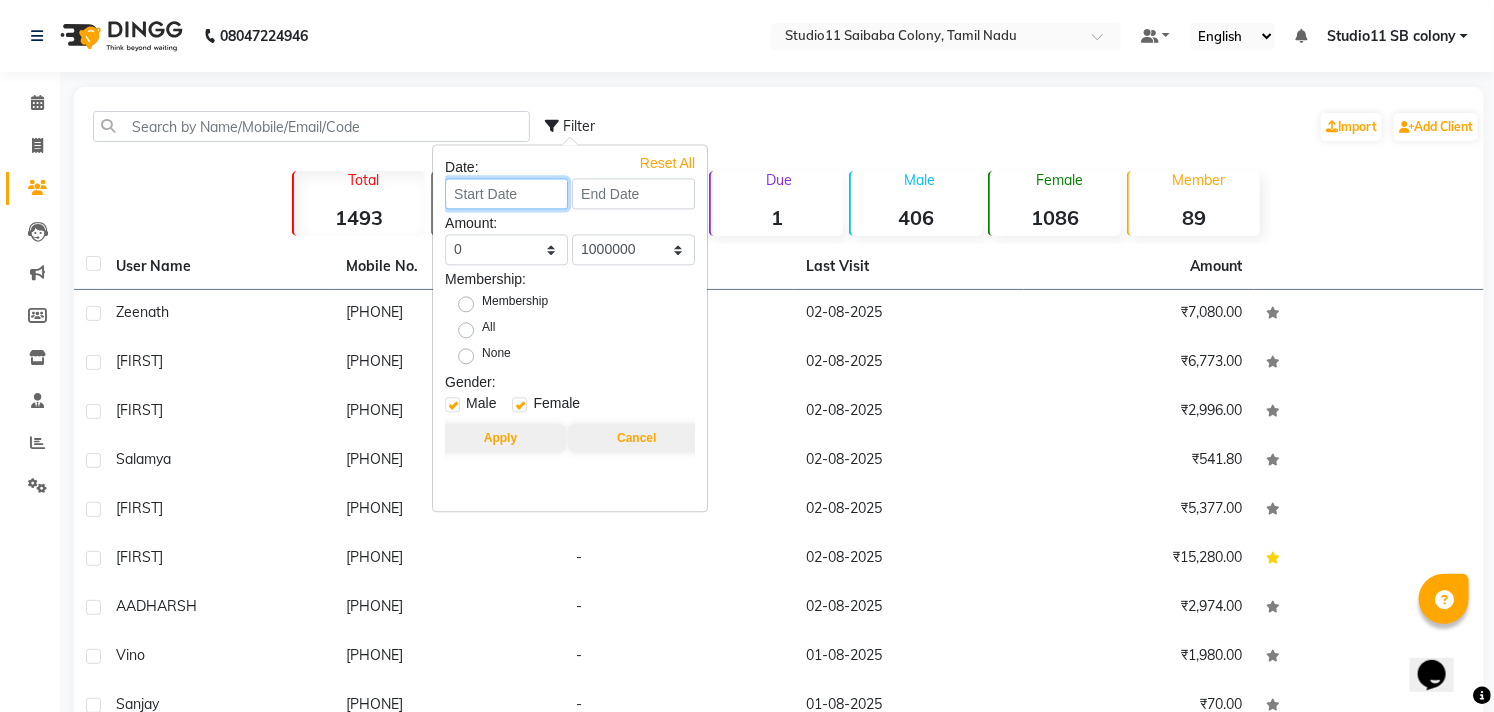 click at bounding box center (506, 193) 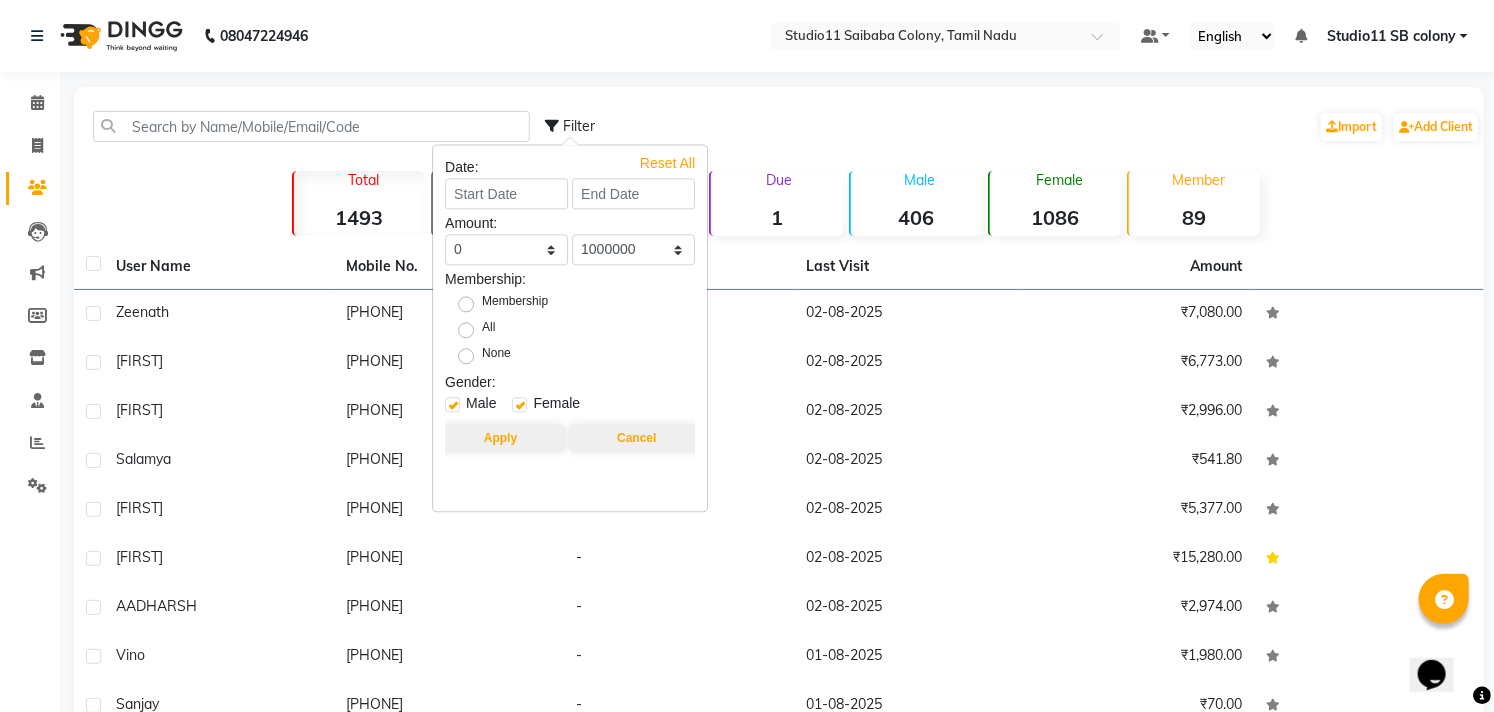select on "8" 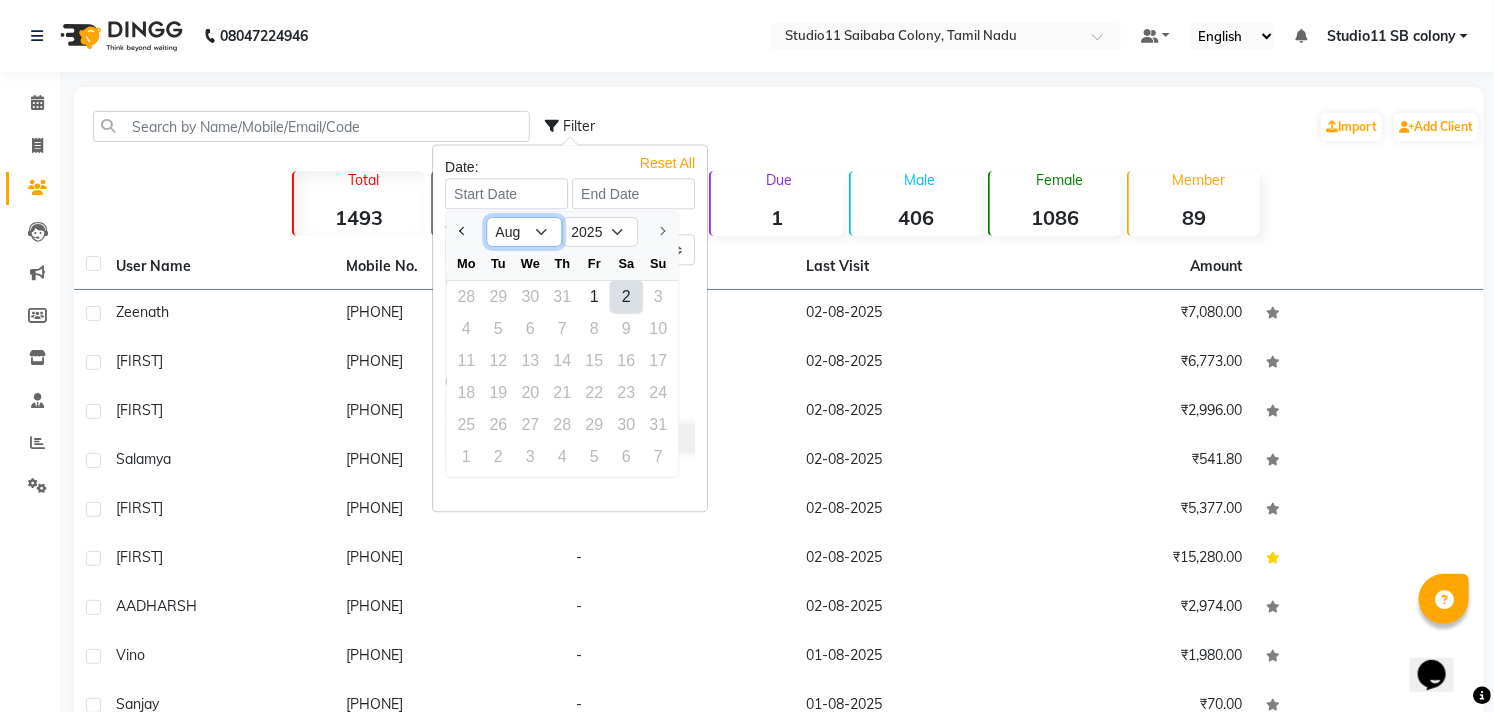 click on "Jan Feb Mar Apr May Jun Jul Aug" at bounding box center [524, 232] 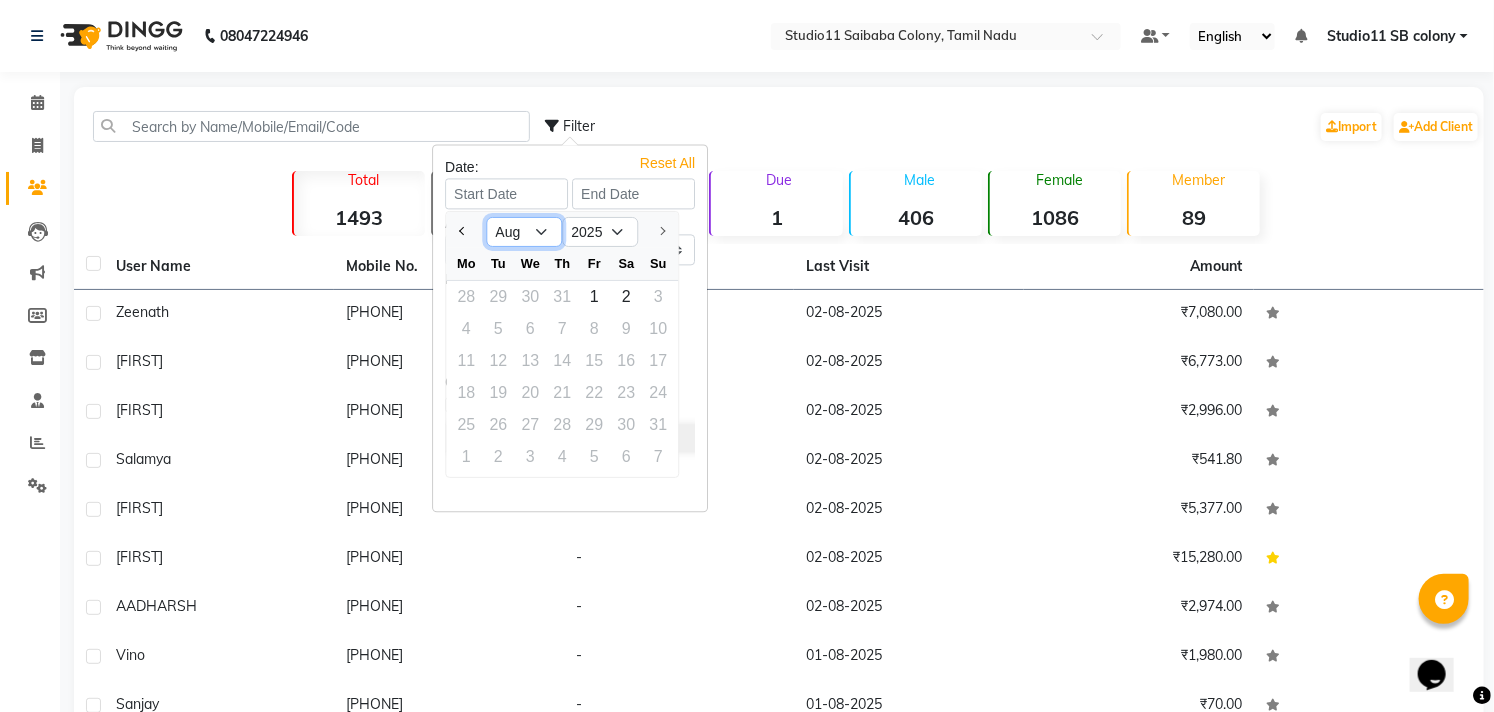select on "7" 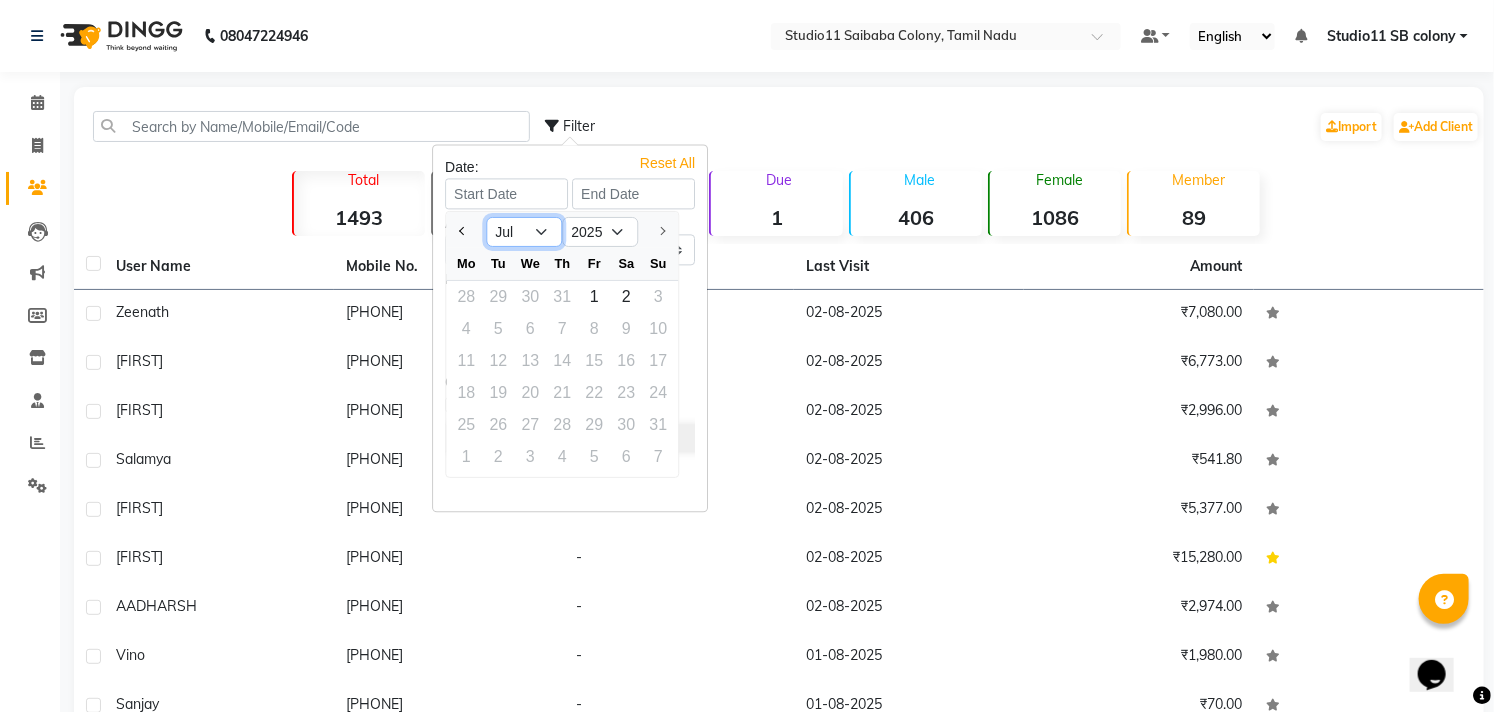 click on "Jan Feb Mar Apr May Jun Jul Aug" at bounding box center [524, 232] 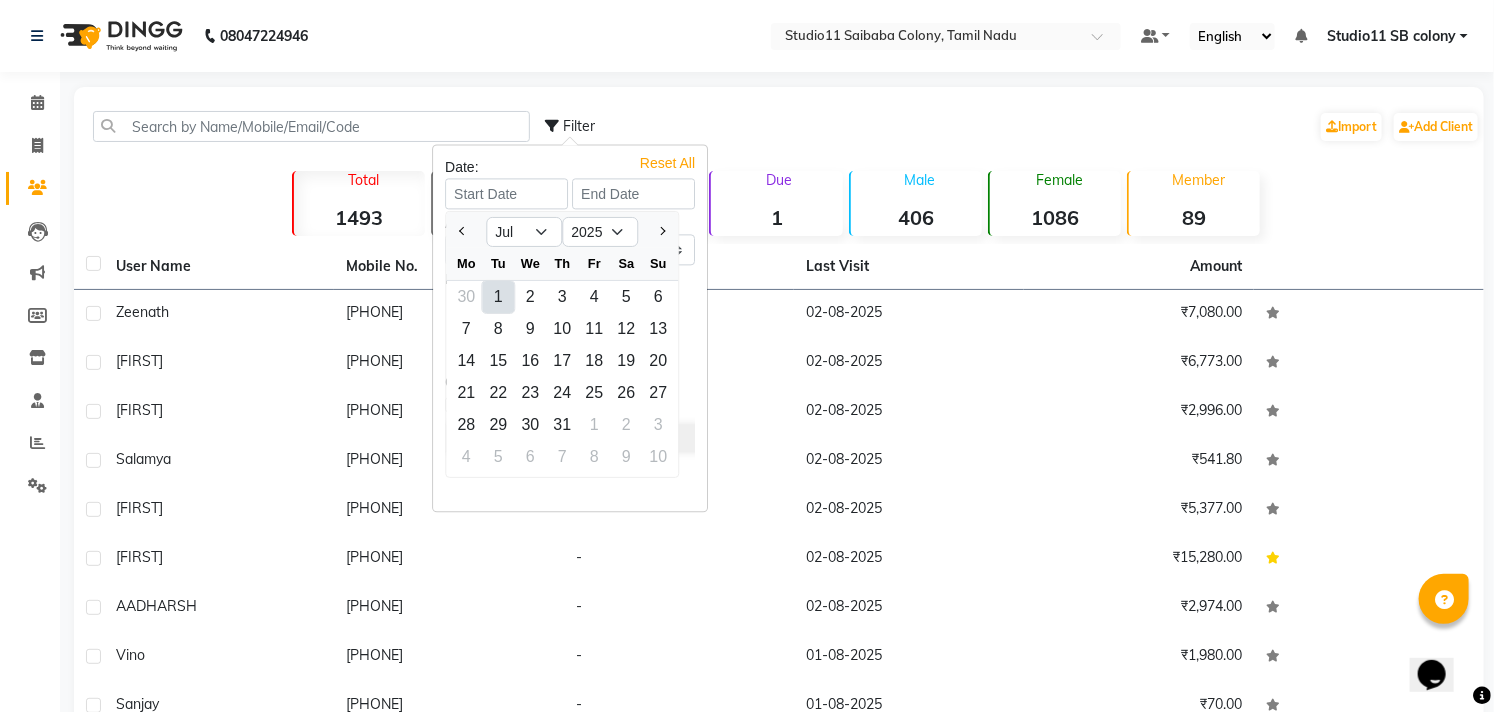 click on "1" at bounding box center (498, 297) 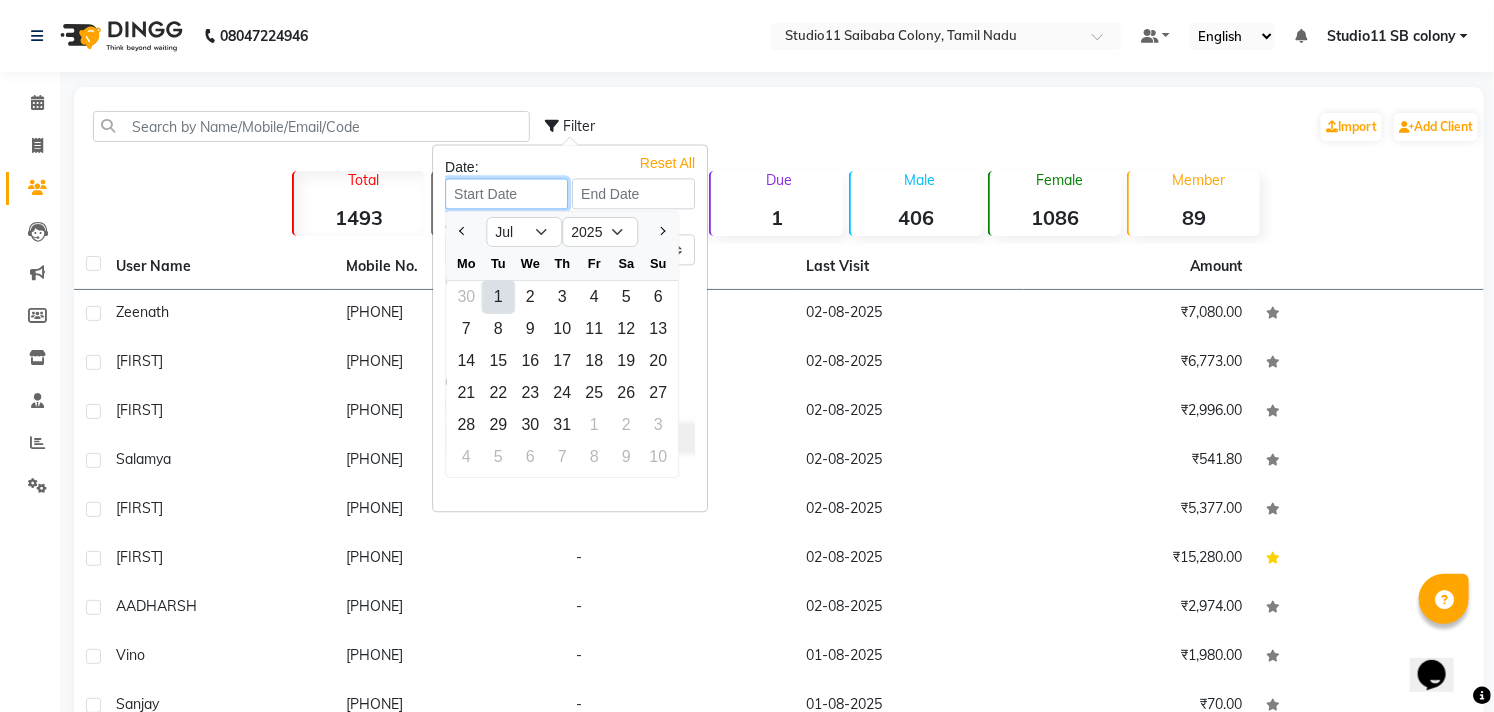 type on "01-07-2025" 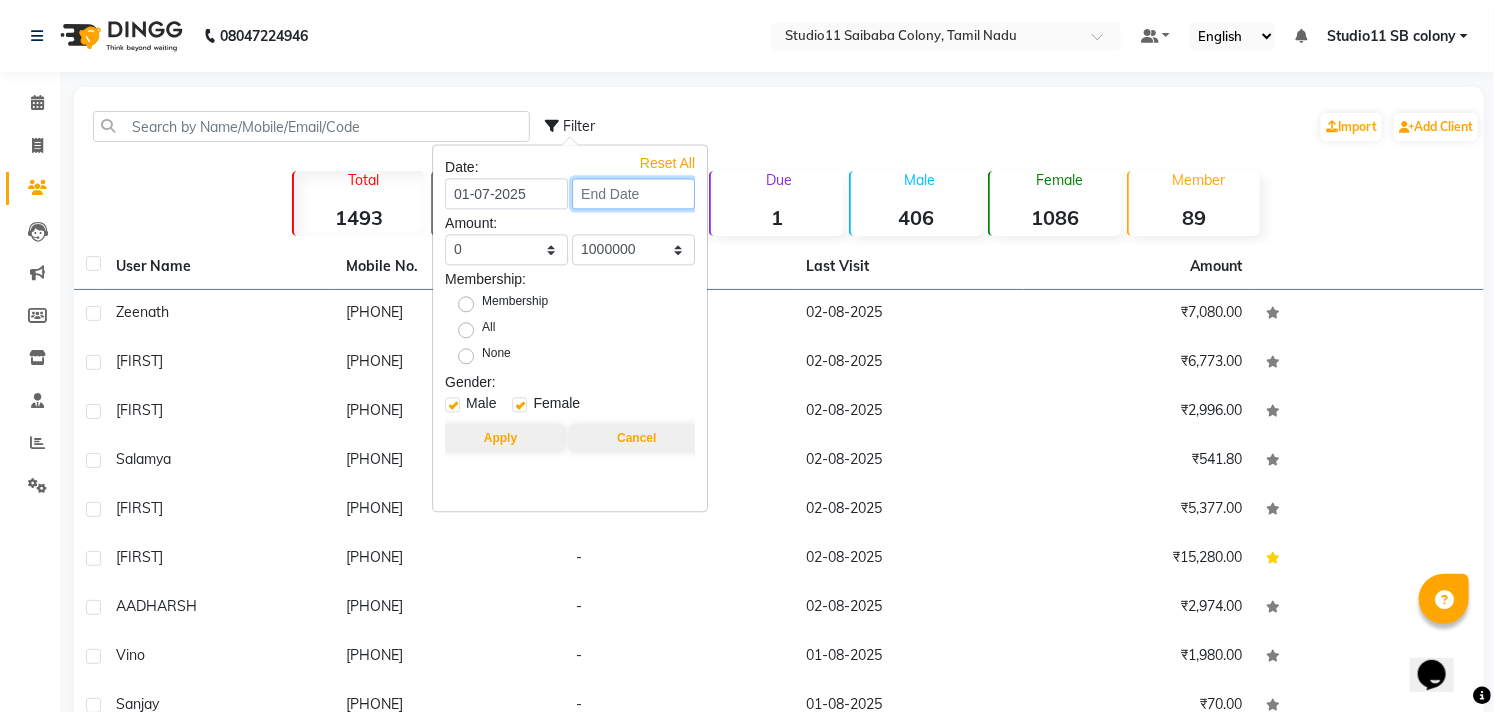 click at bounding box center [633, 193] 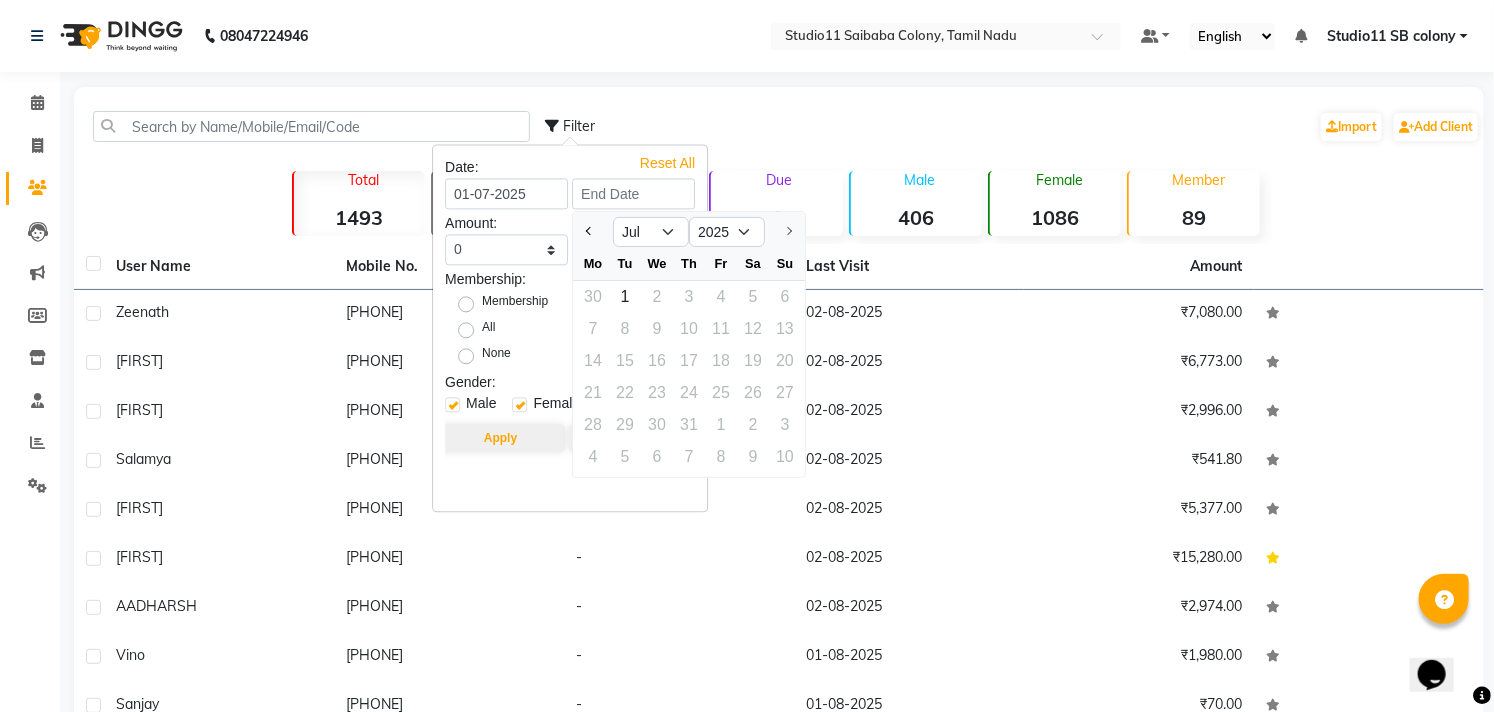 click on "21 22 23 24 25 26 27" at bounding box center [689, 393] 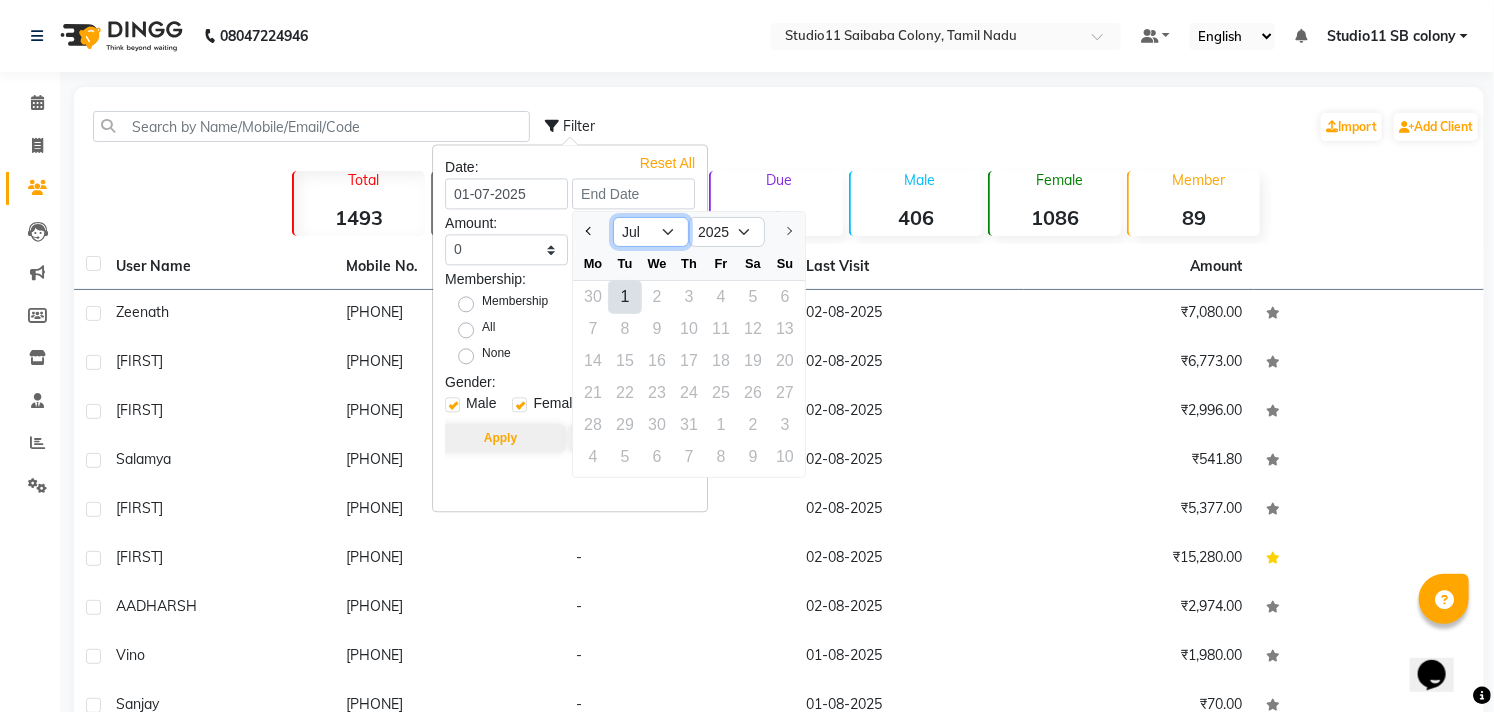 click on "Jun Jul" at bounding box center (651, 232) 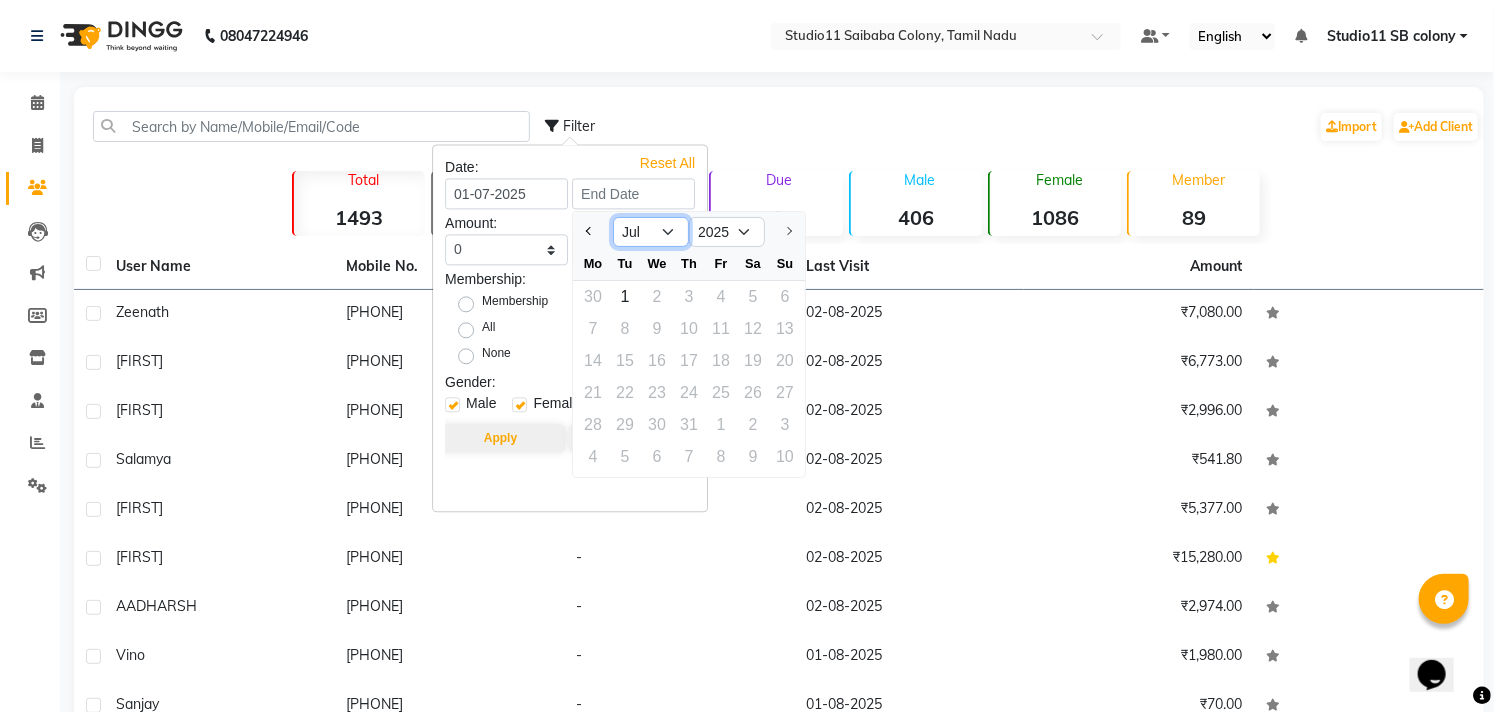 click on "Jun Jul" at bounding box center [651, 232] 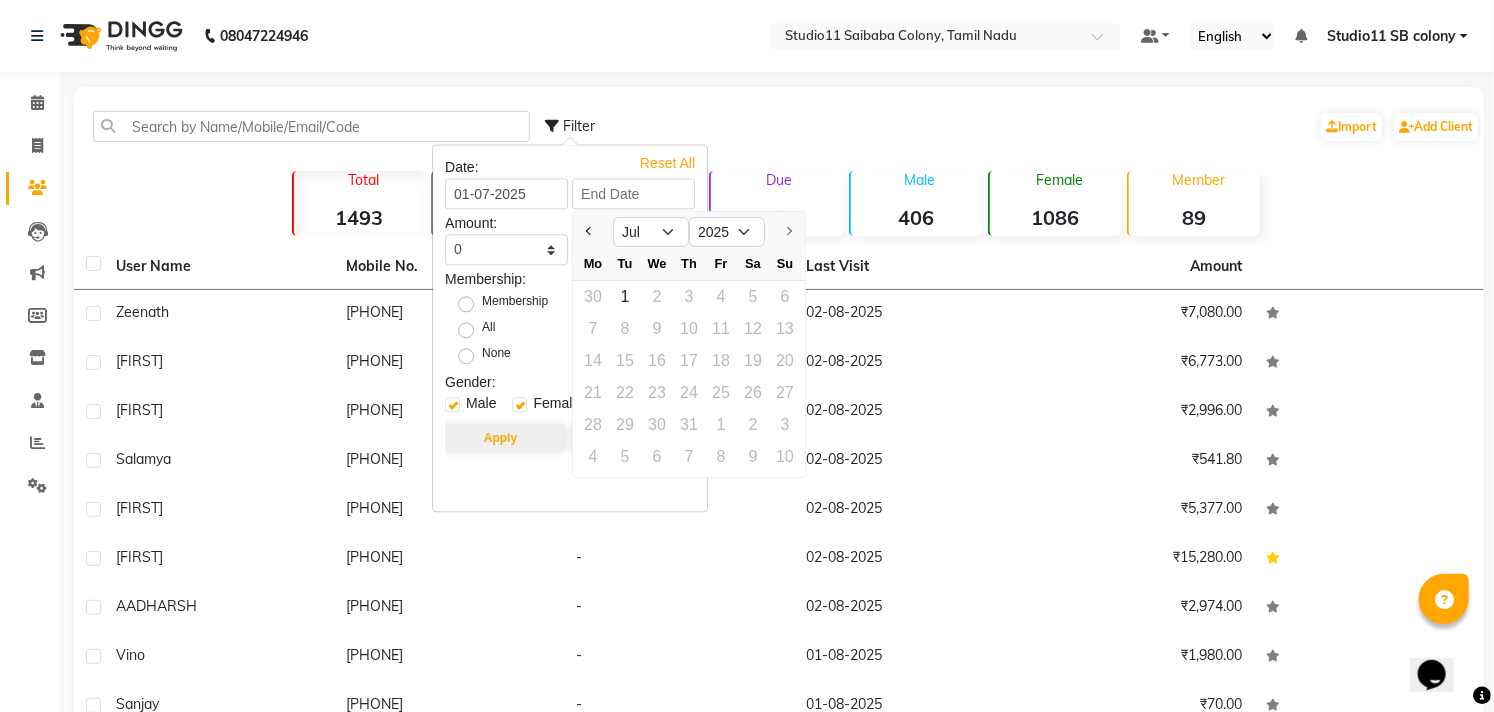 click on "21 22 23 24 25 26 27" at bounding box center (689, 393) 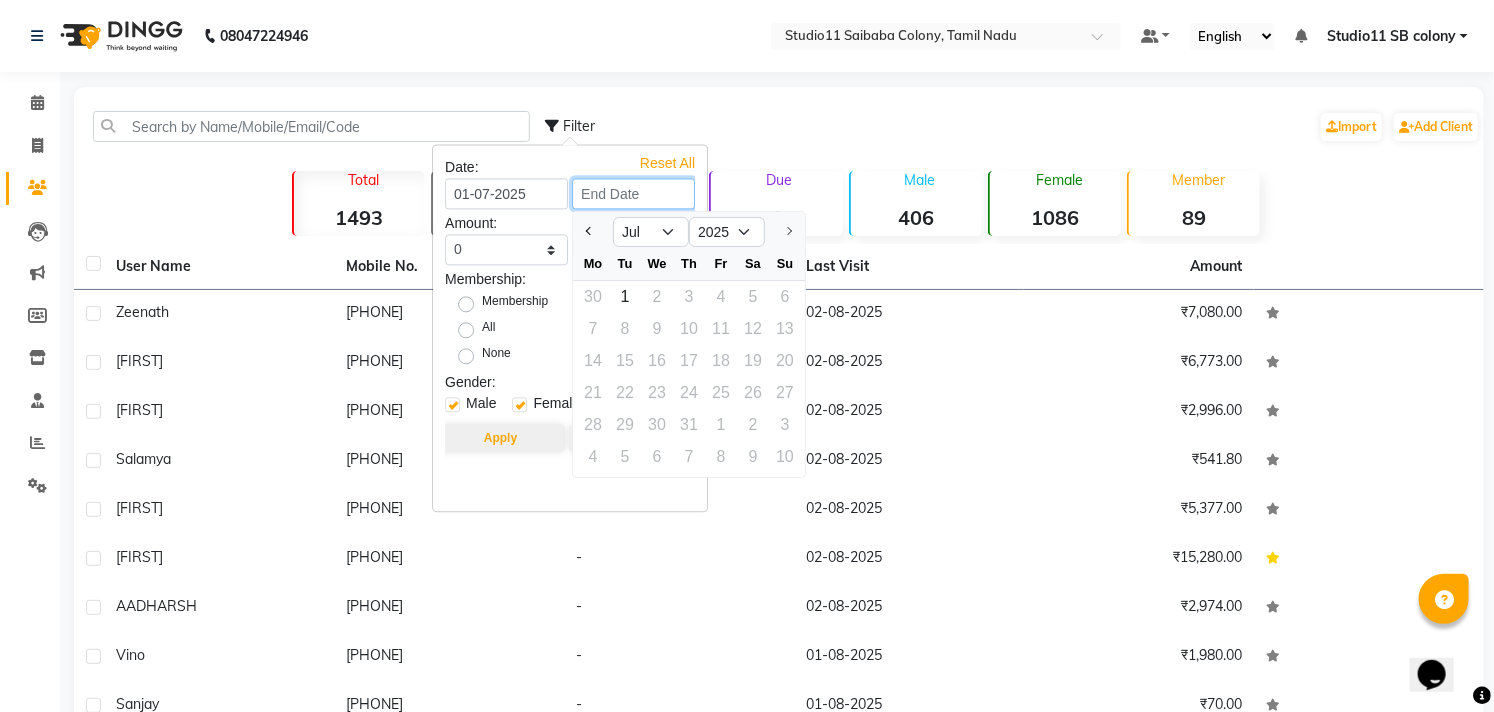 click at bounding box center (633, 193) 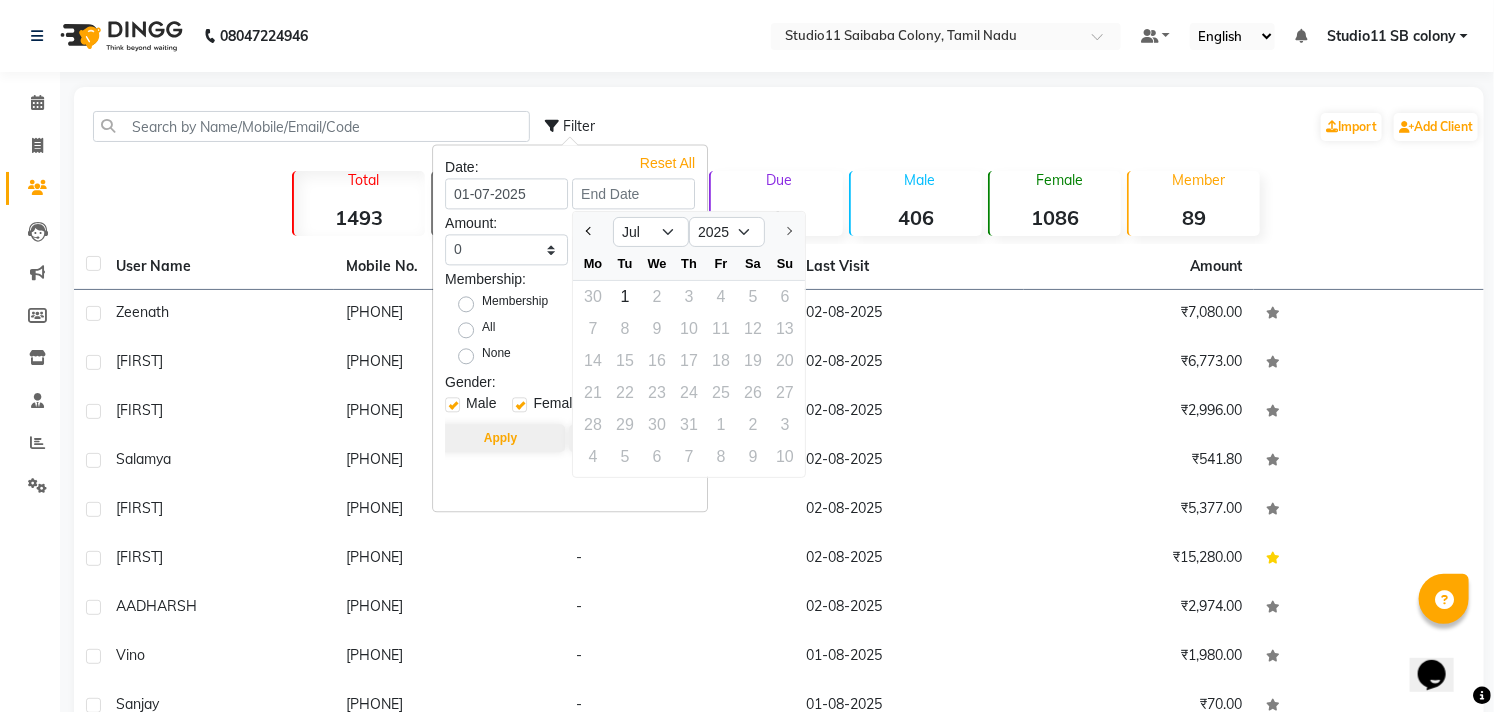 click on "14 15 16 17 18 19 20" at bounding box center [689, 361] 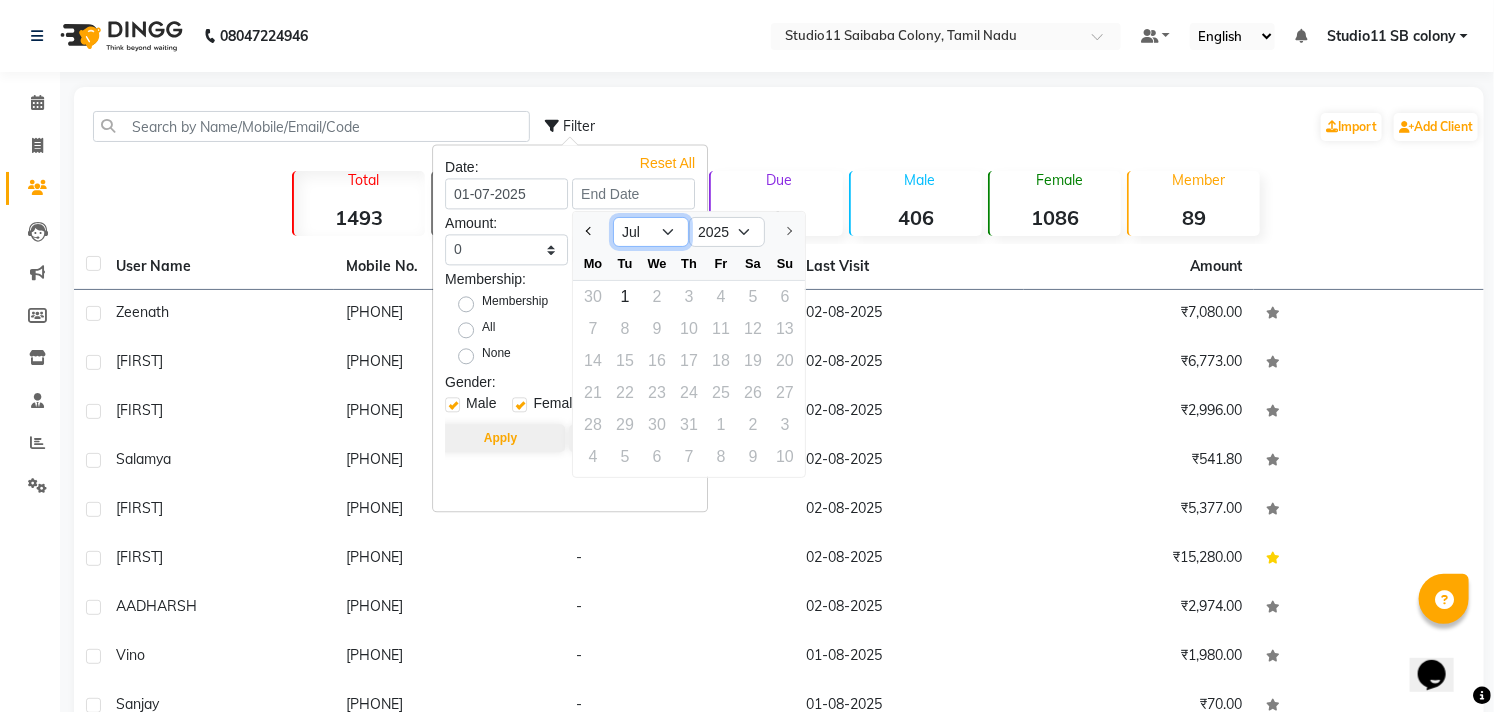 click on "Jun Jul" at bounding box center (651, 232) 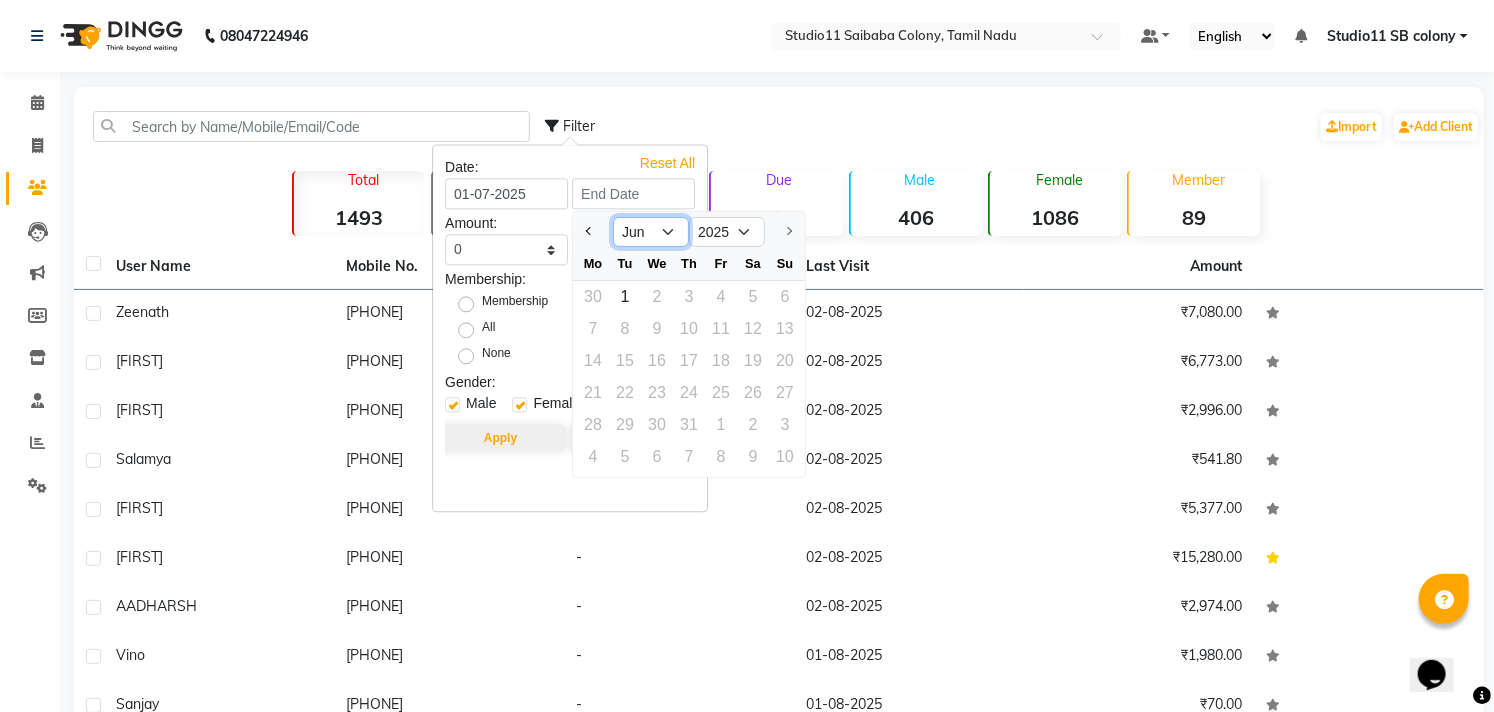 click on "Jun Jul" at bounding box center [651, 232] 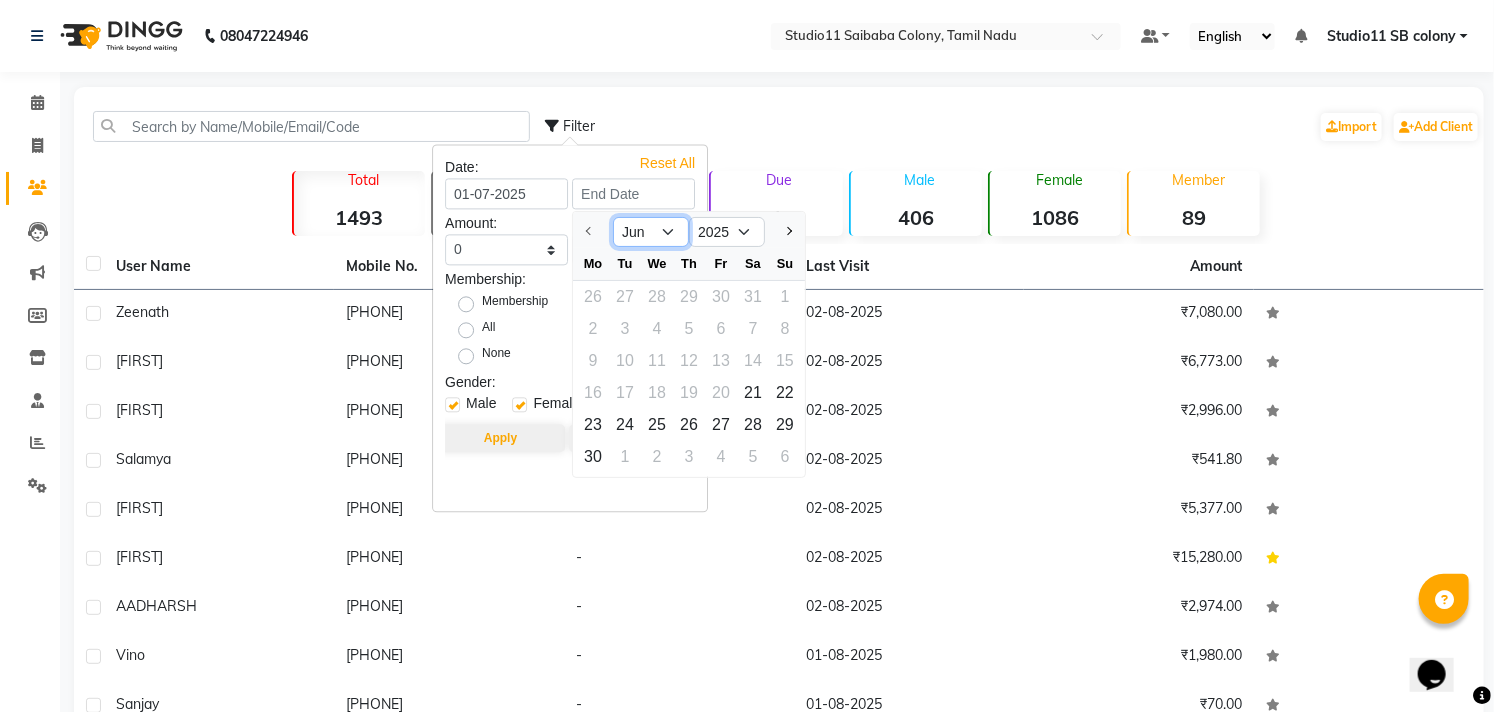 click on "Jun Jul" at bounding box center [651, 232] 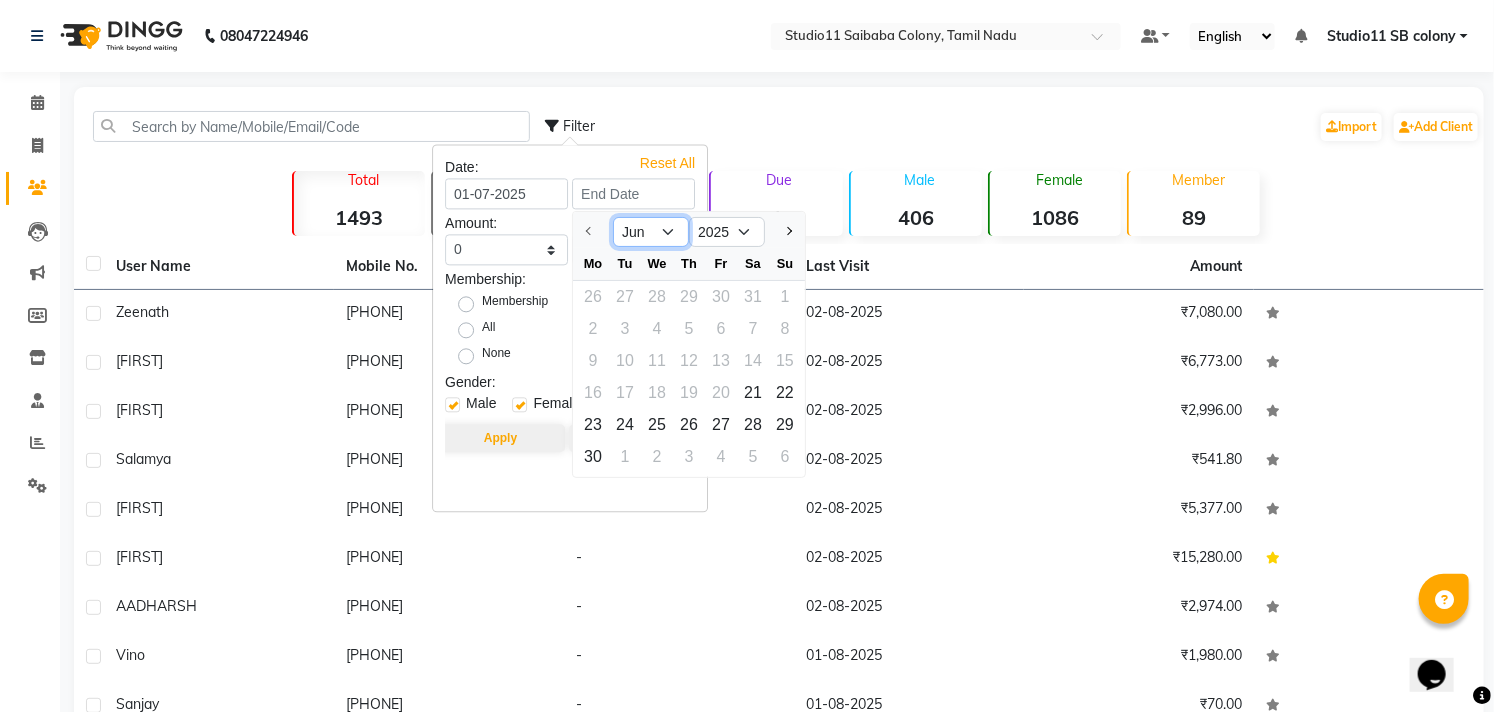 select on "7" 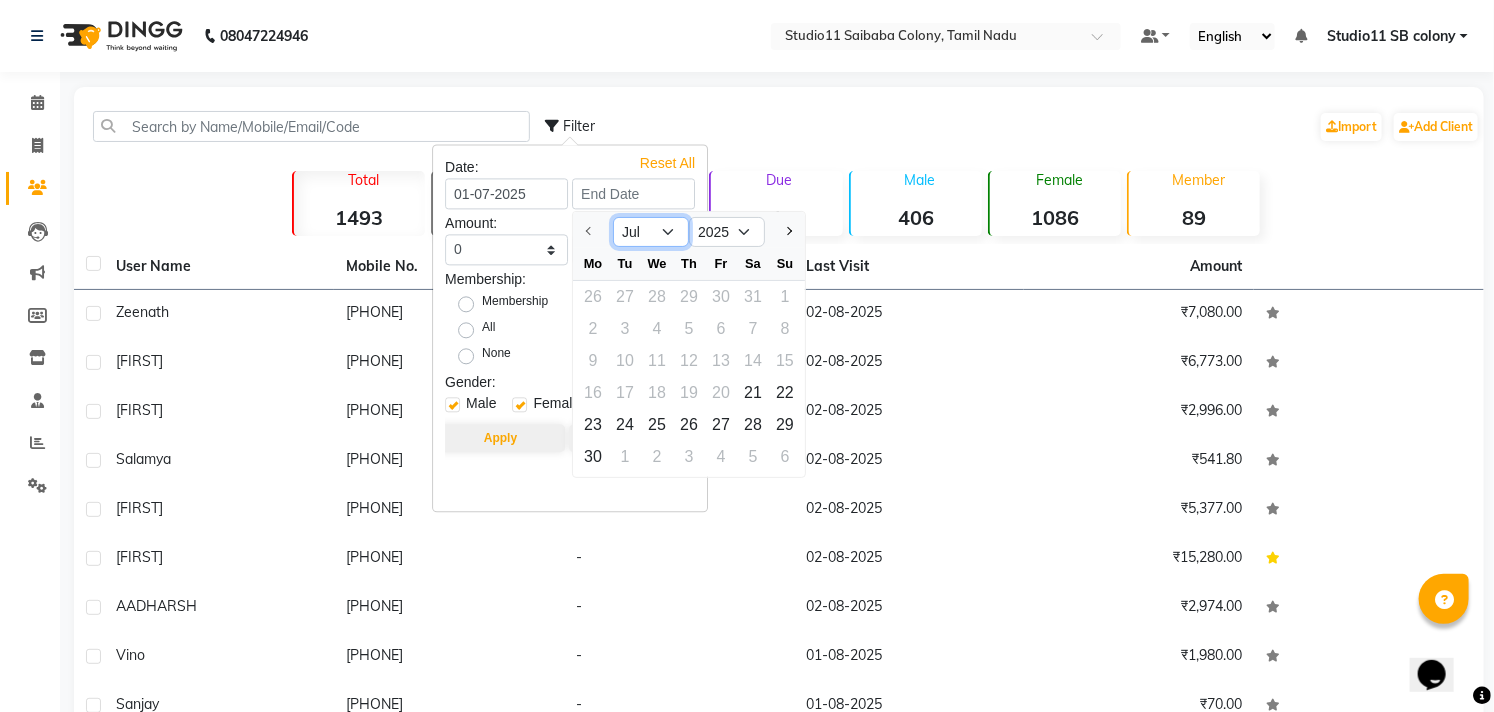click on "Jun Jul" at bounding box center [651, 232] 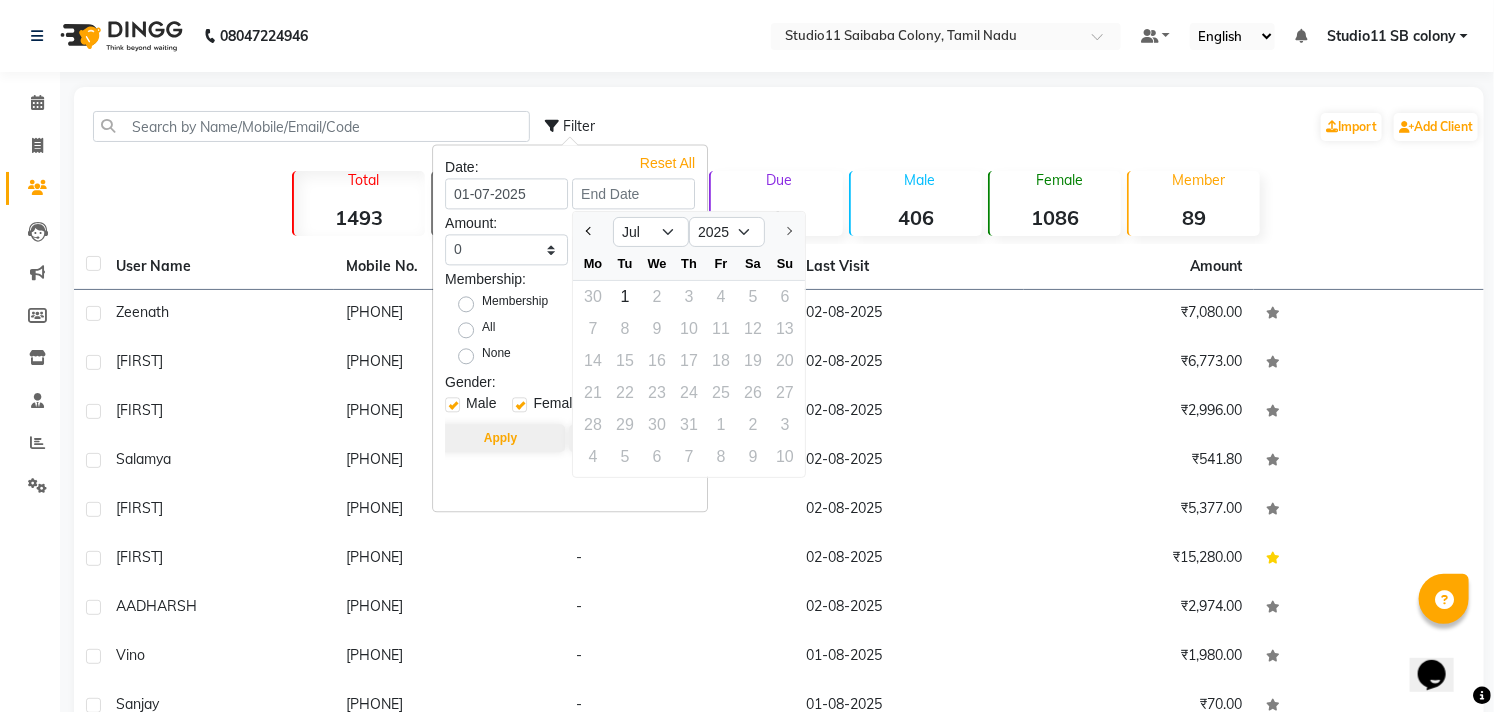 click on "28 29 30 31 1 2 3" at bounding box center (689, 425) 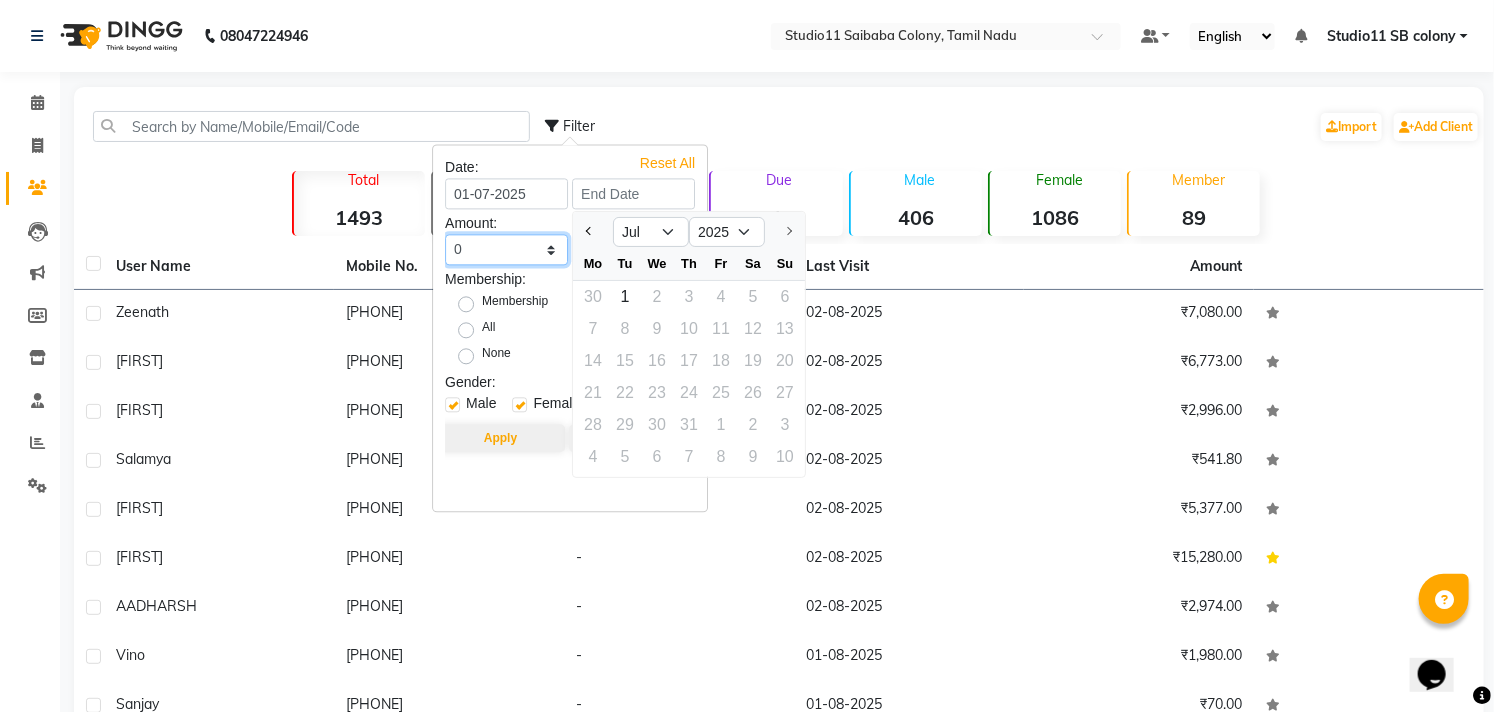 click on "0   500   1000   1500   2000   3000   4000   5000   10000   100000   1000000" at bounding box center [506, 249] 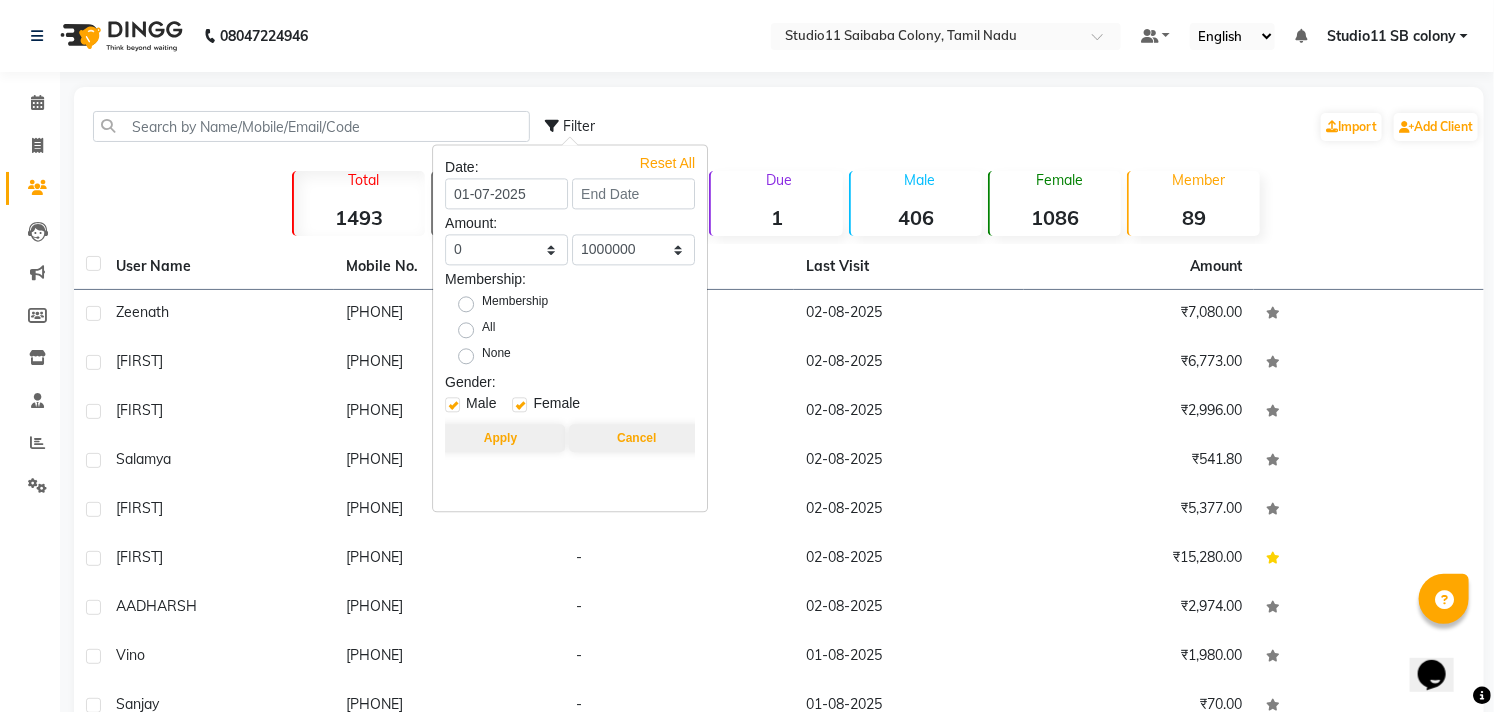click on "Filter  Import   Add Client" 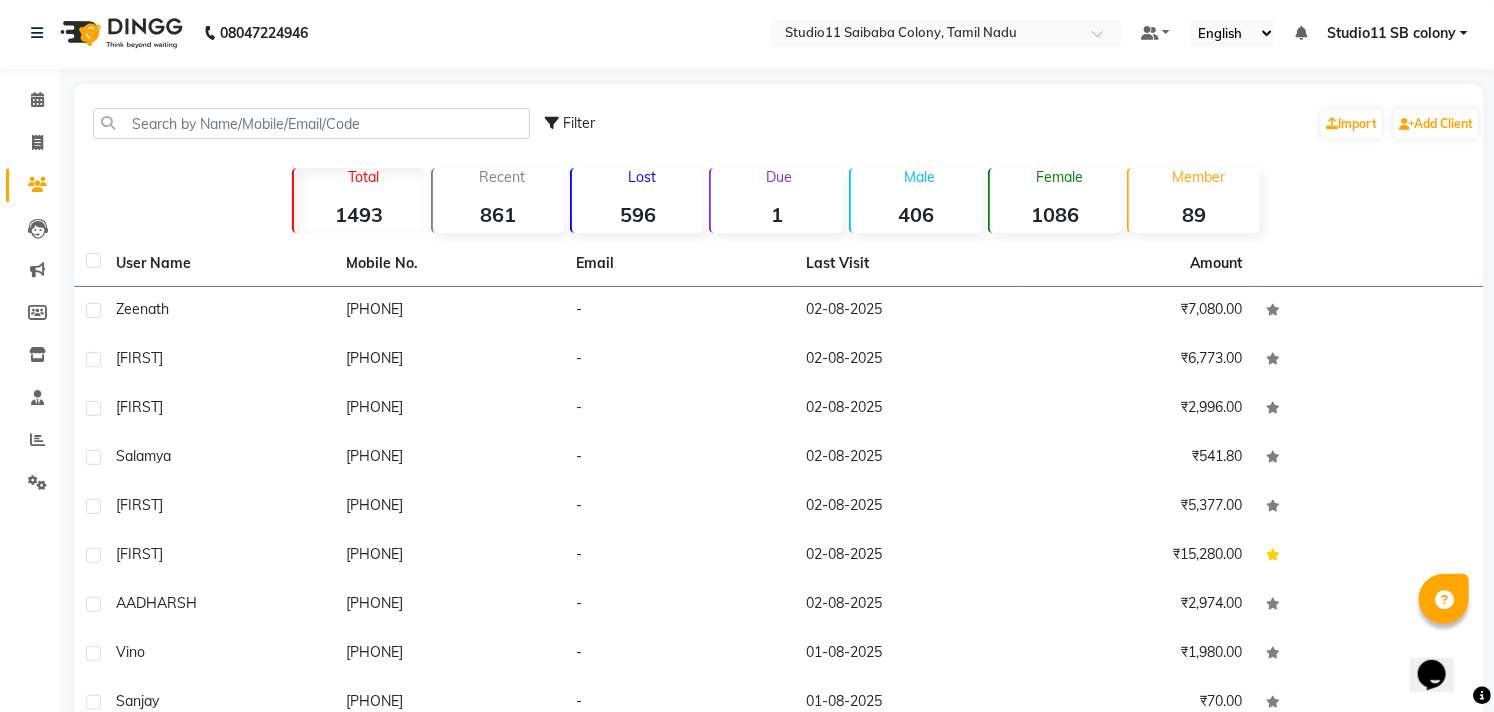 scroll, scrollTop: 0, scrollLeft: 0, axis: both 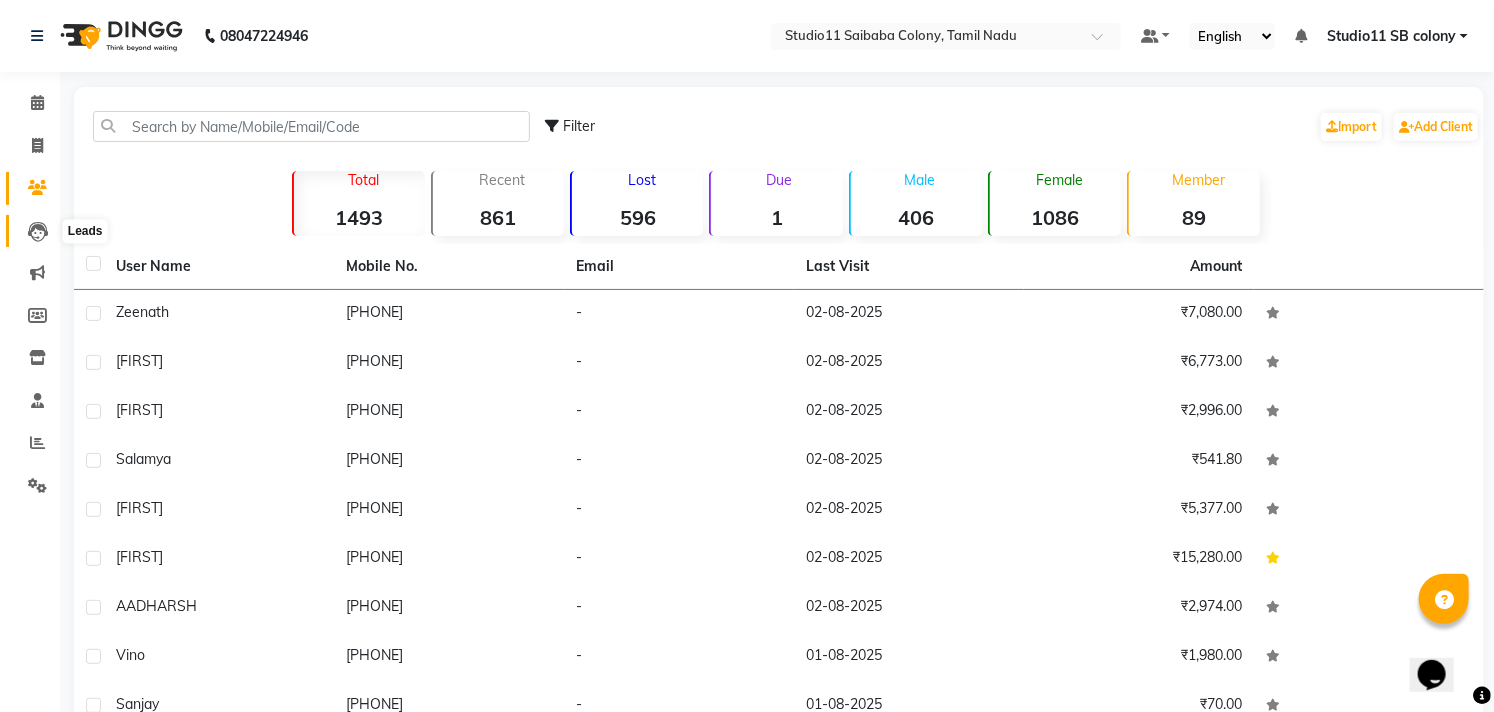 click 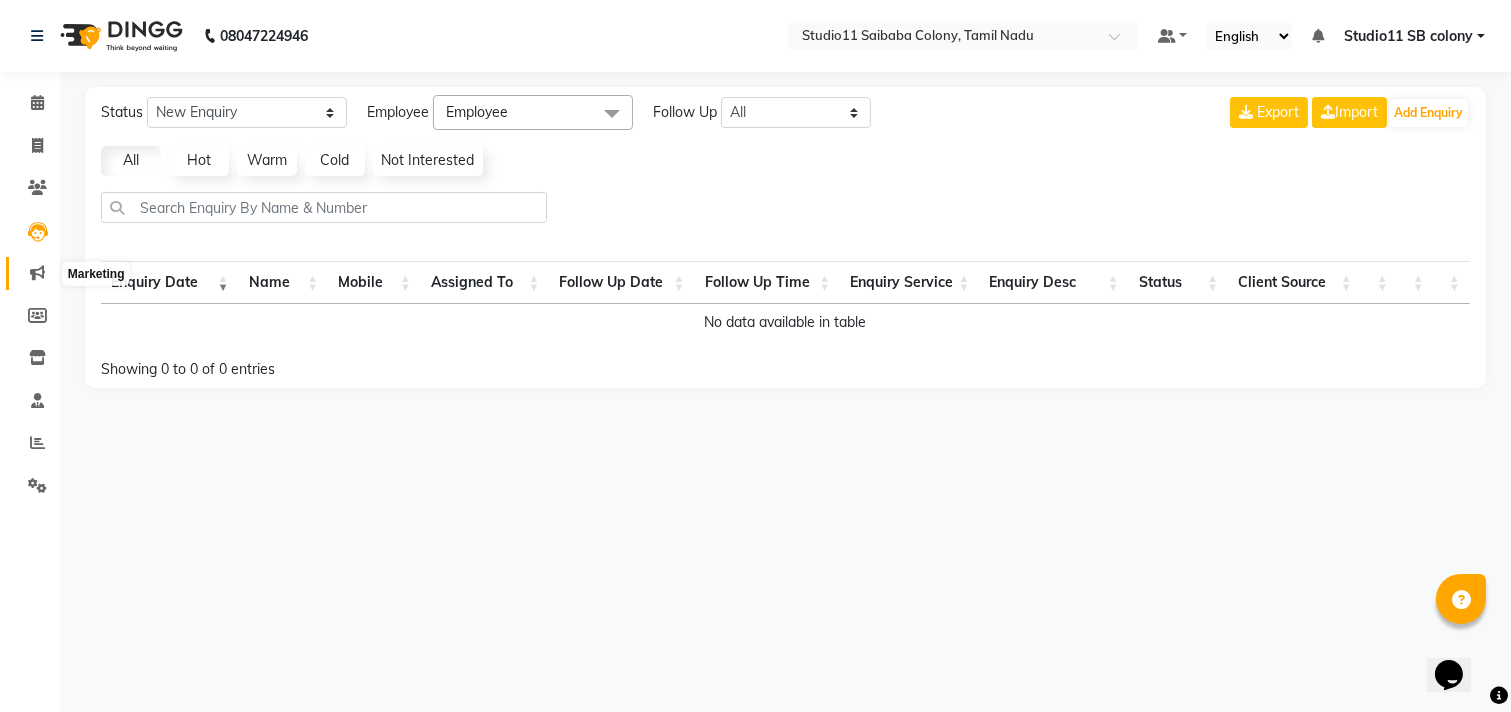 click 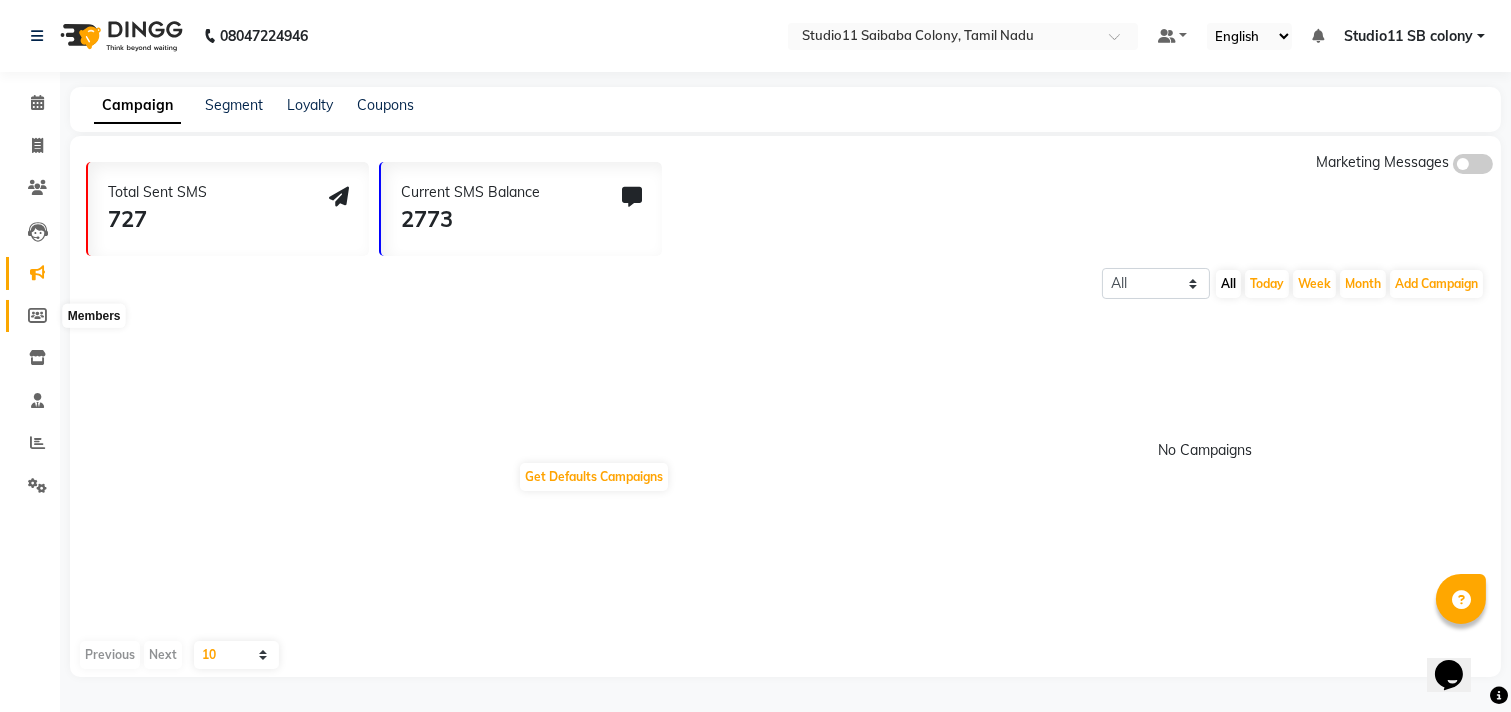 click 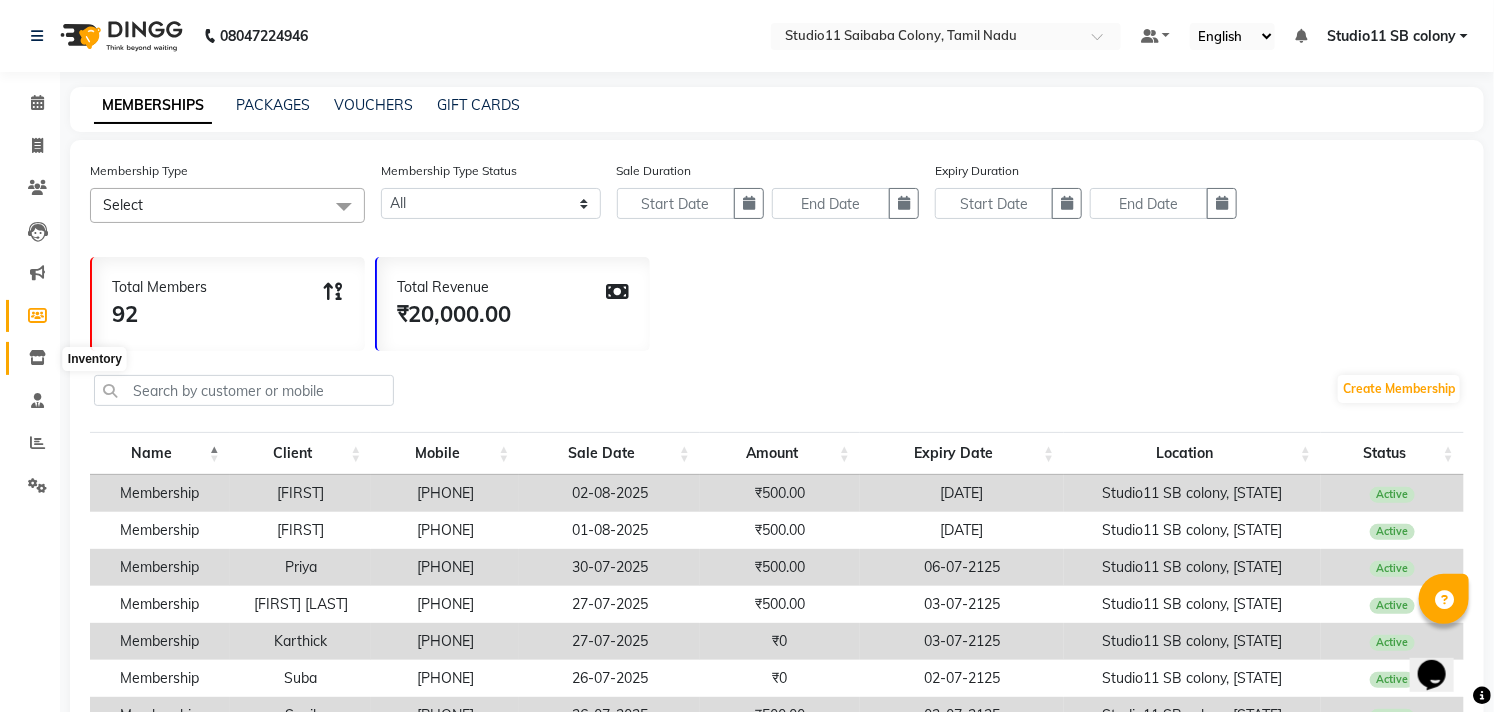 click 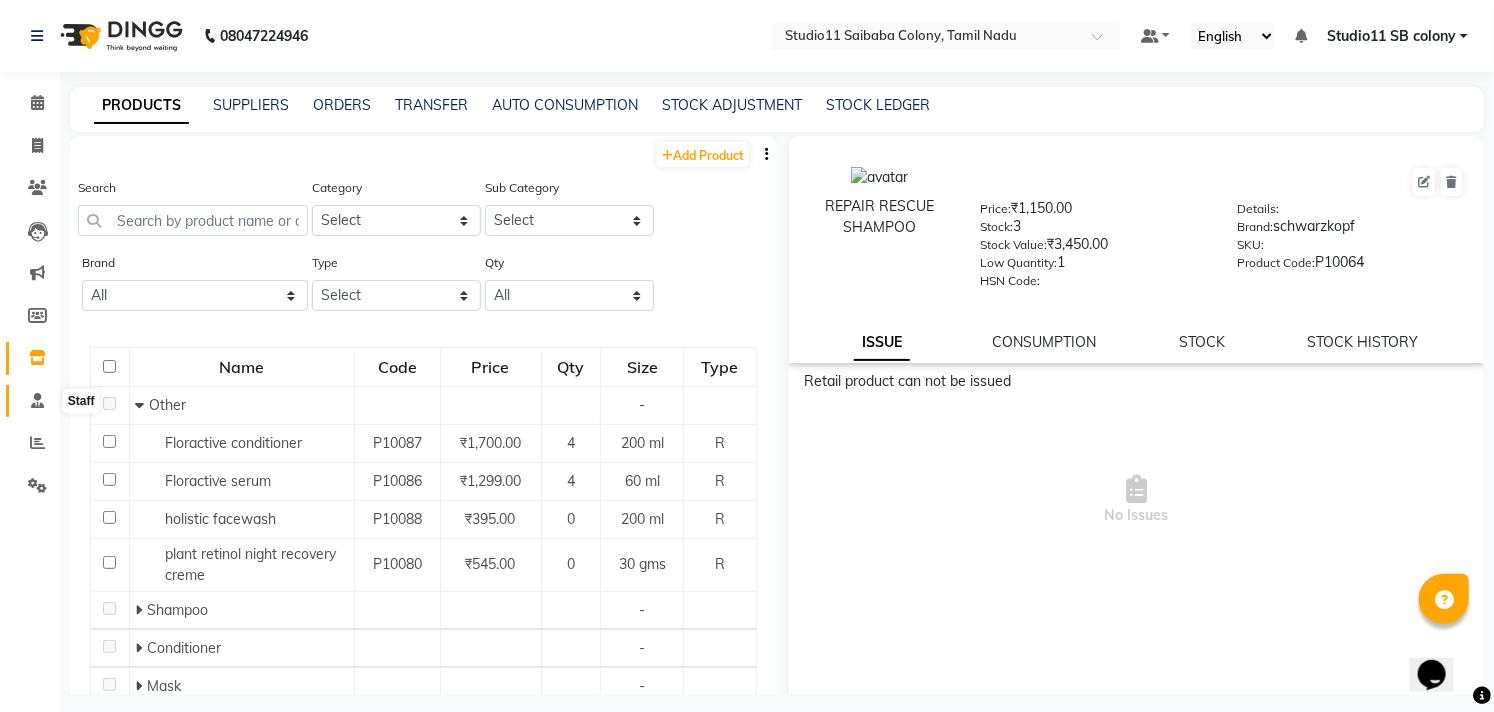 click 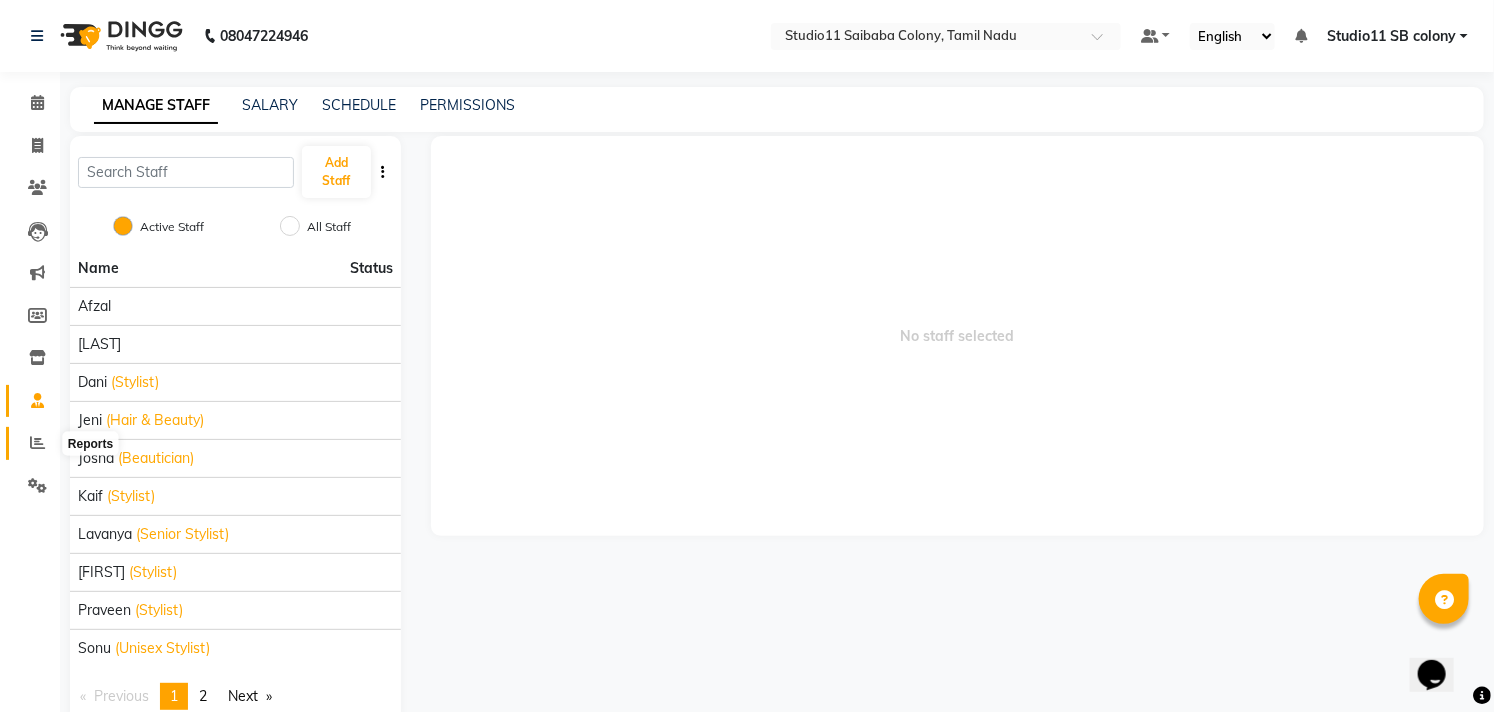 click 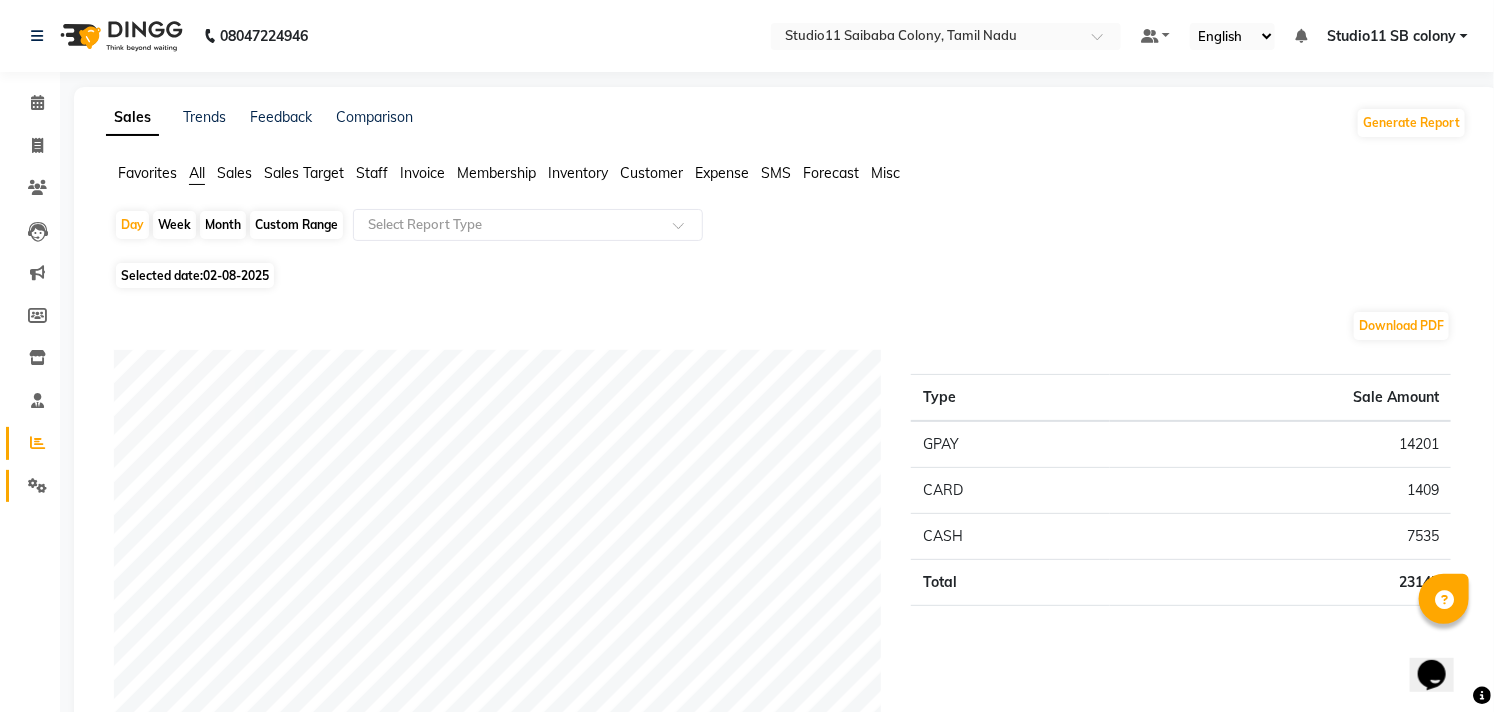 click on "Settings" 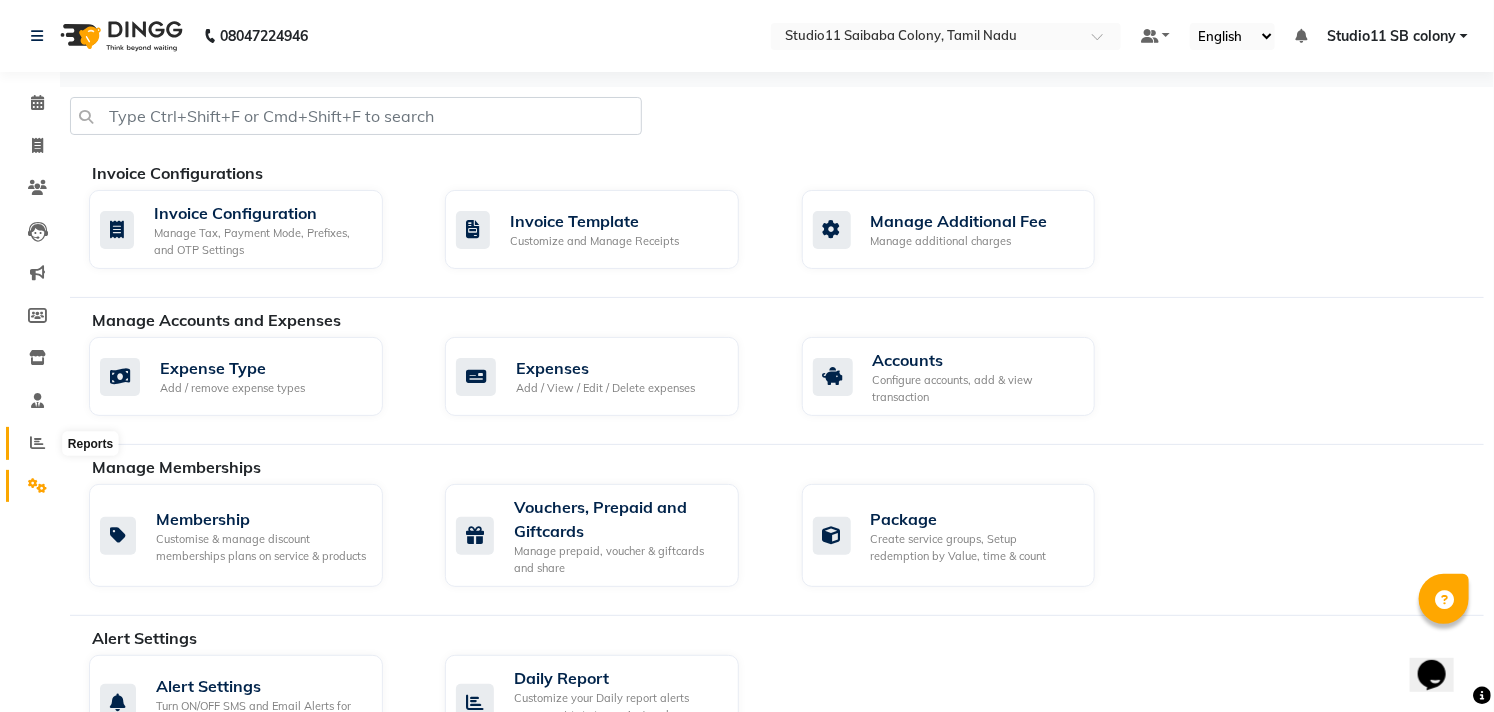 click 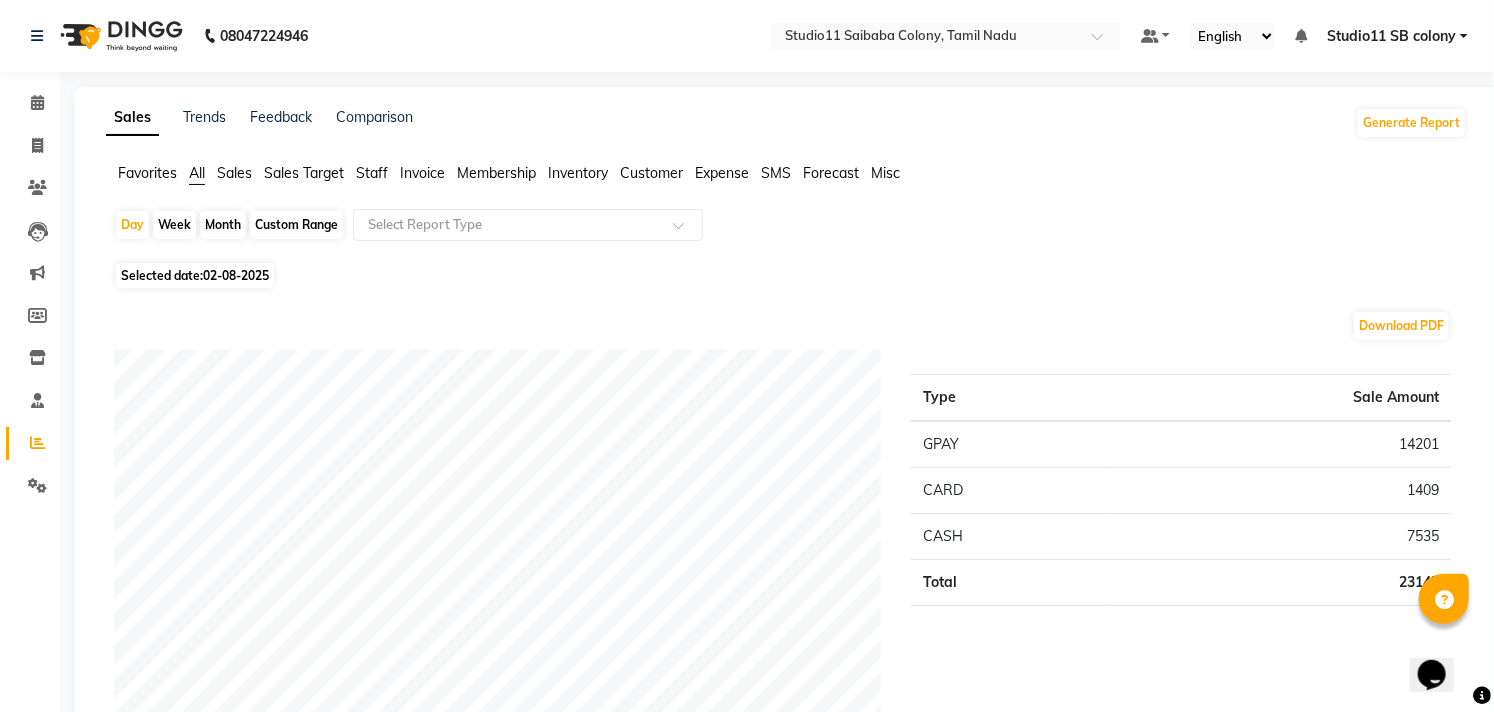 click on "Sales" 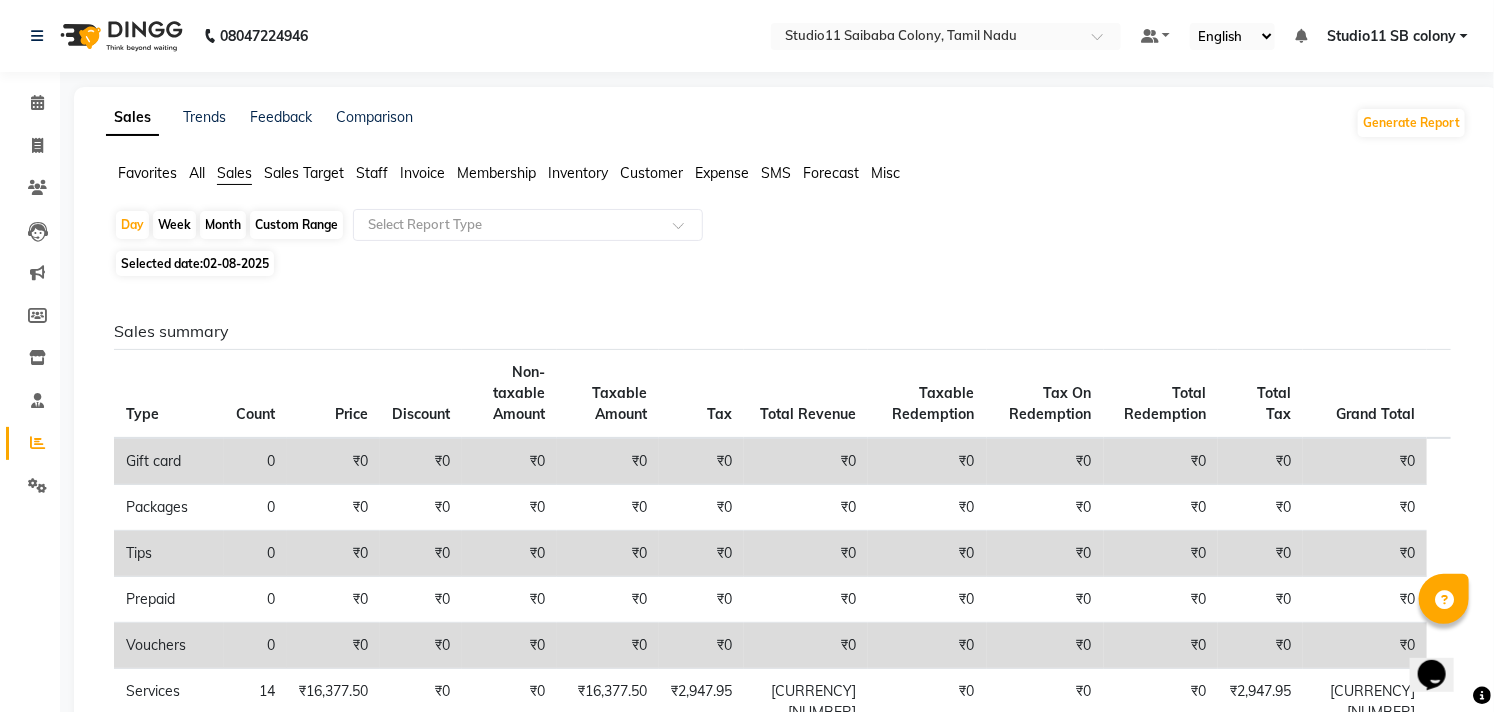 click on "Invoice" 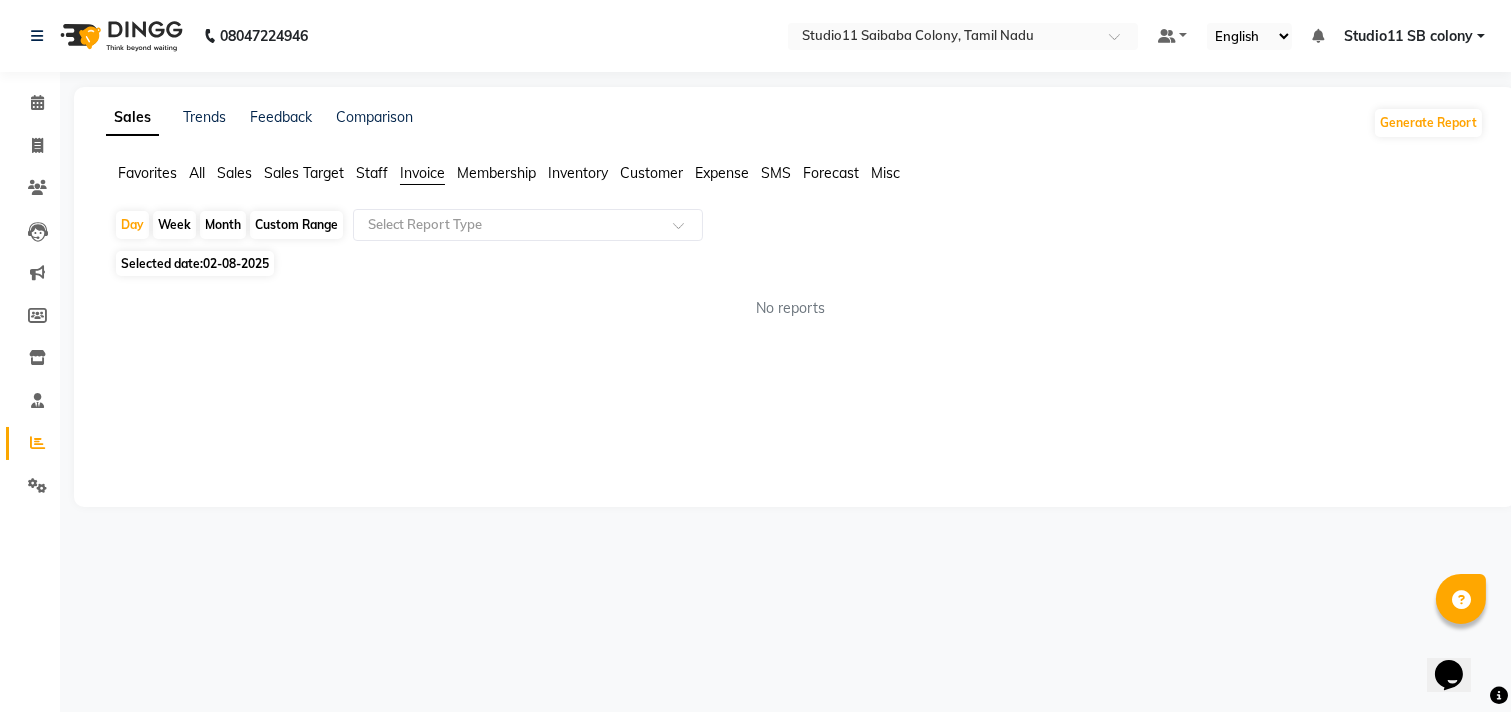 click on "Invoice" 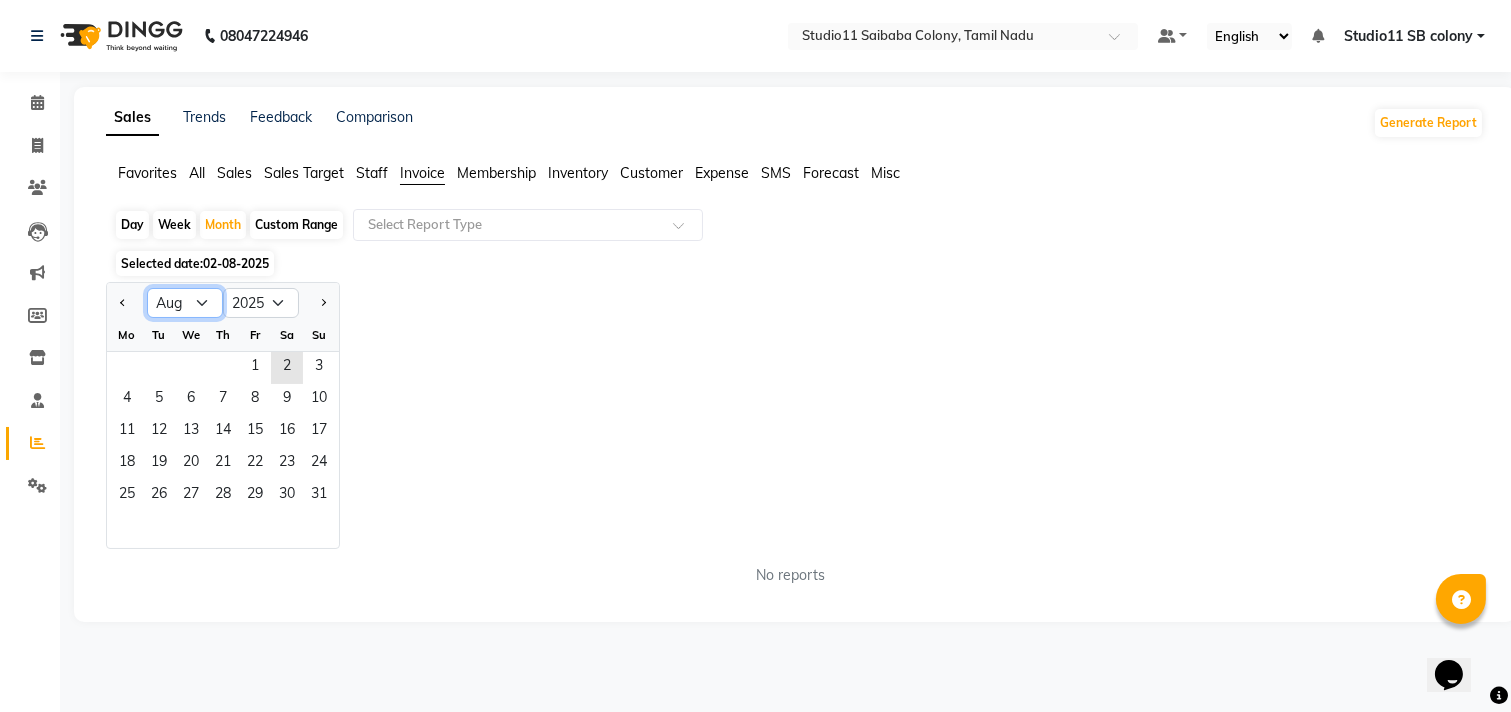 click on "Jan Feb Mar Apr May Jun Jul Aug Sep Oct Nov Dec" 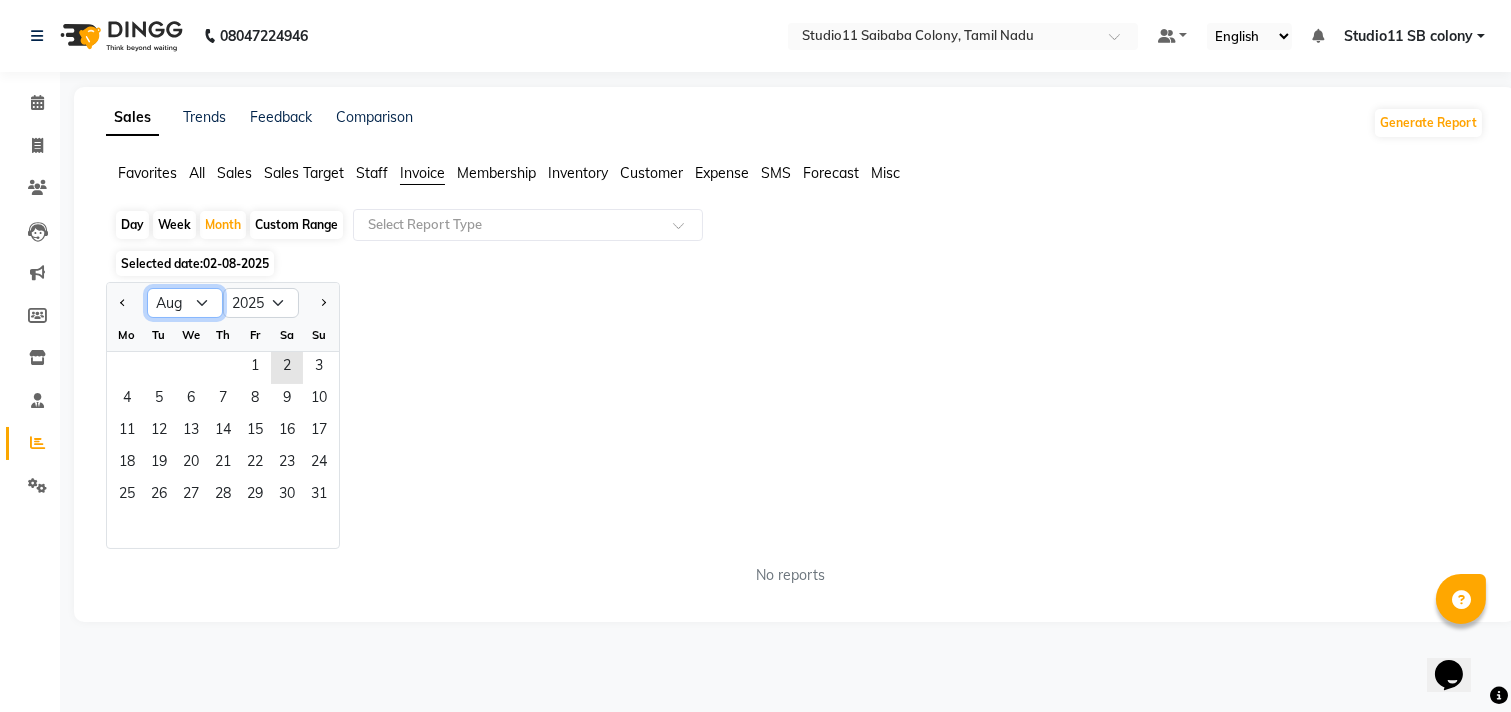 select on "7" 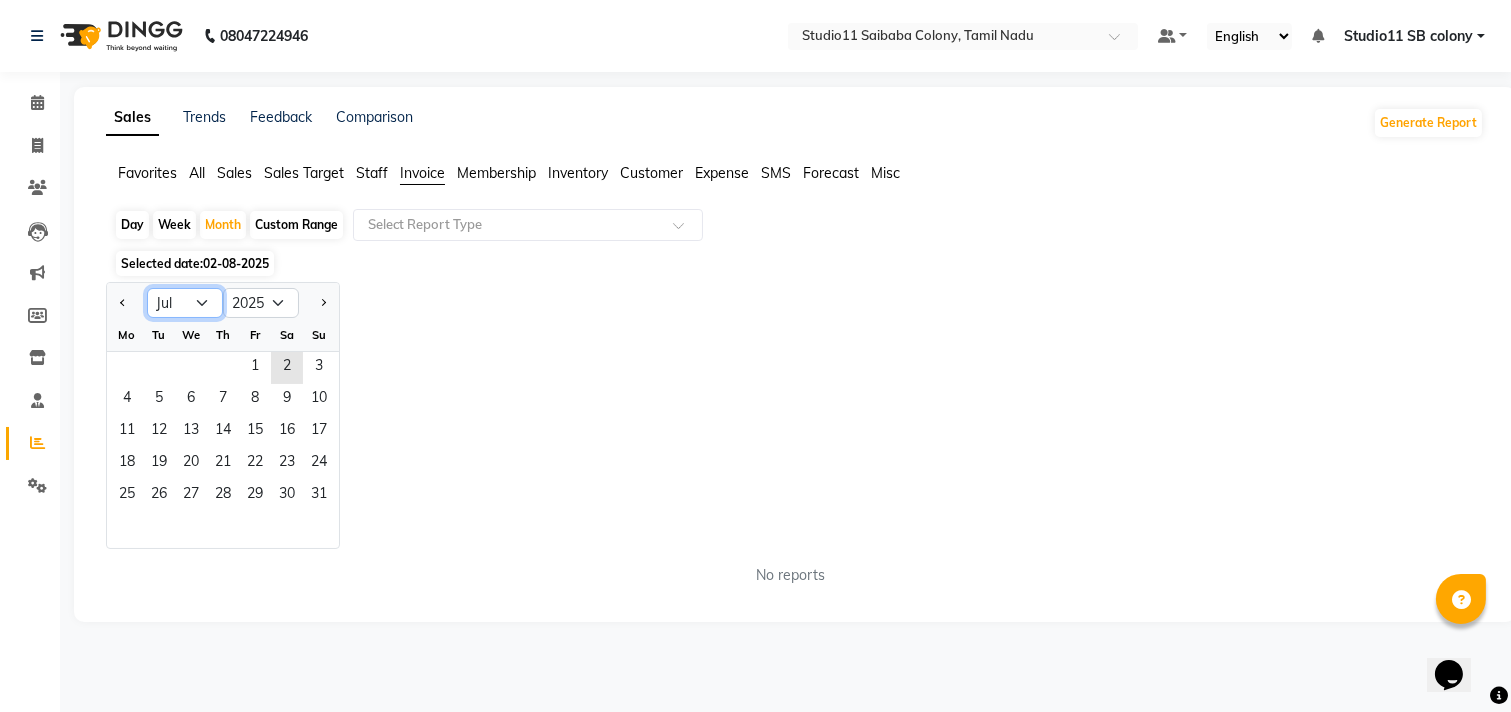 click on "Jan Feb Mar Apr May Jun Jul Aug Sep Oct Nov Dec" 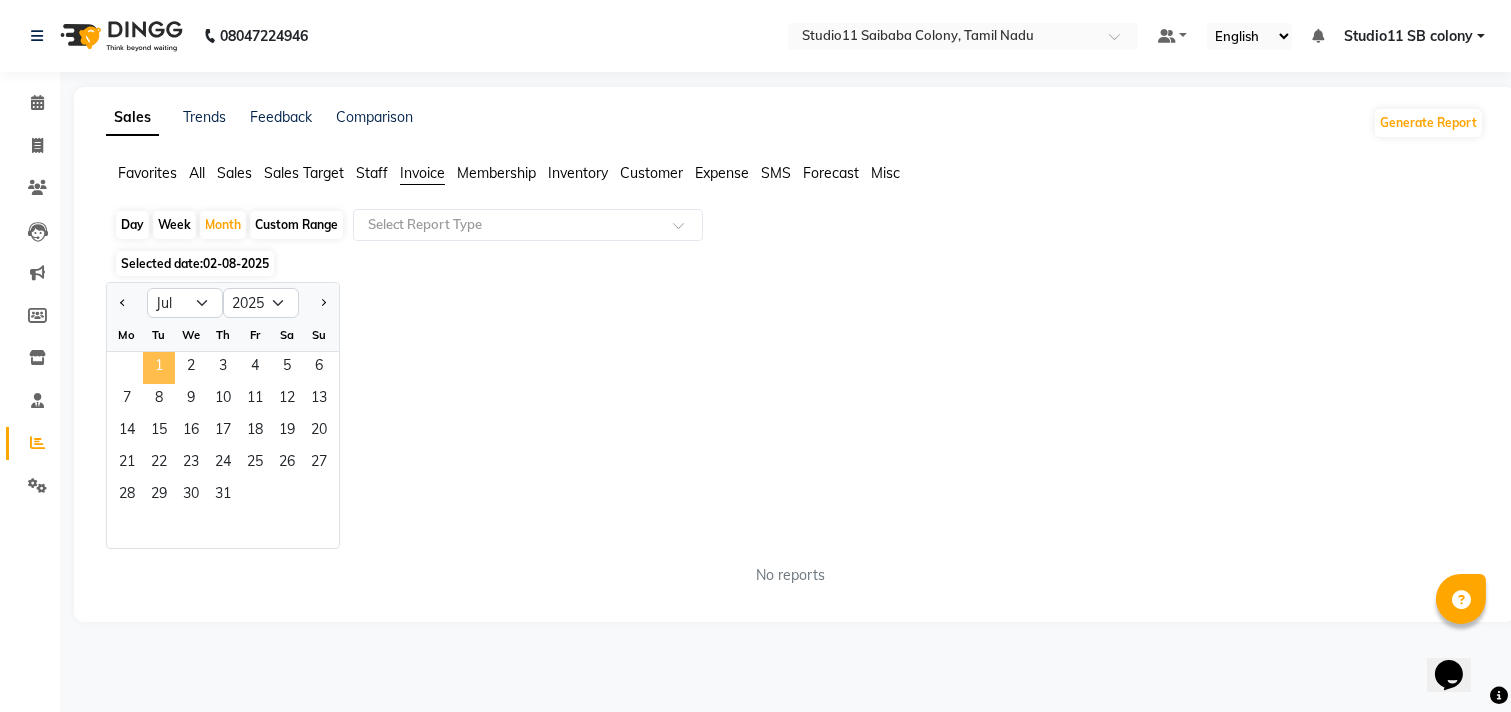 click on "1" 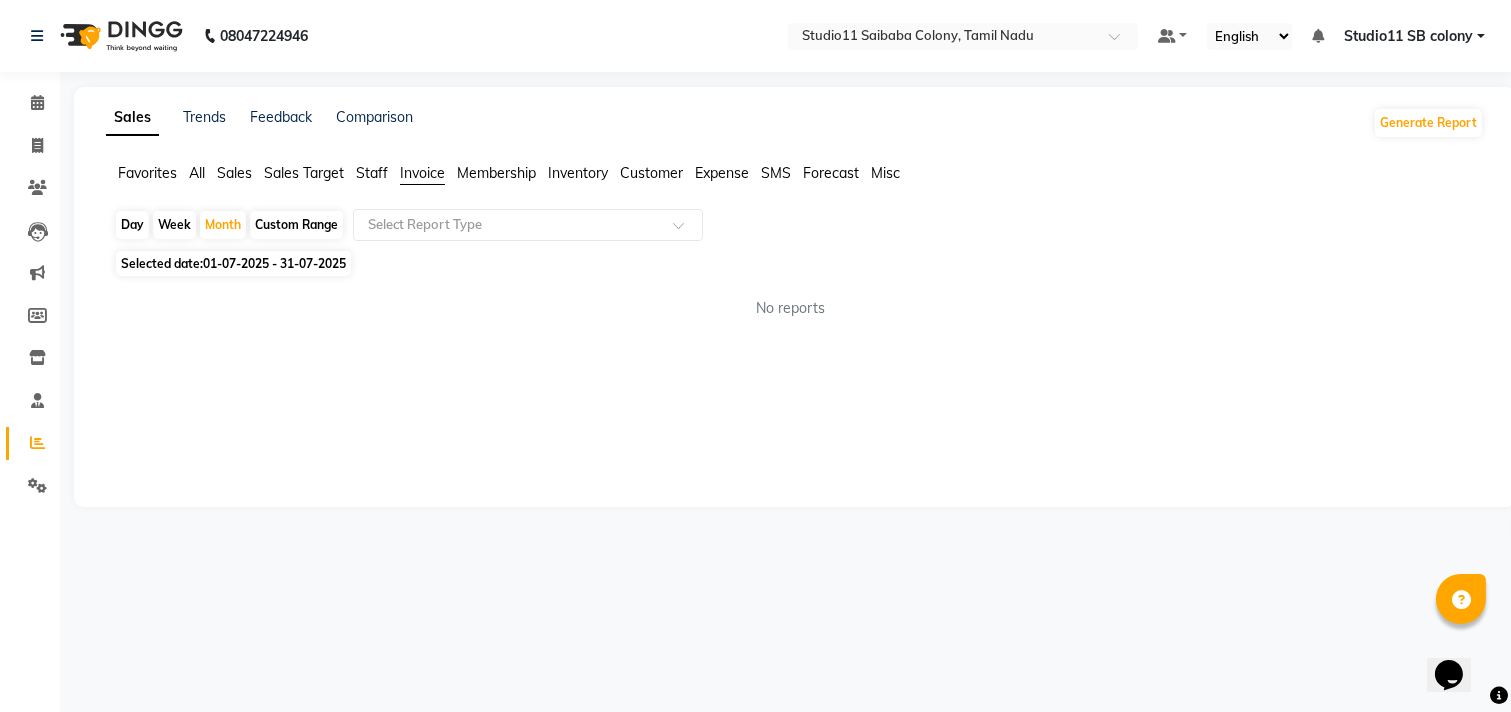 click on "Selected date:  01-07-2025 - 31-07-2025" 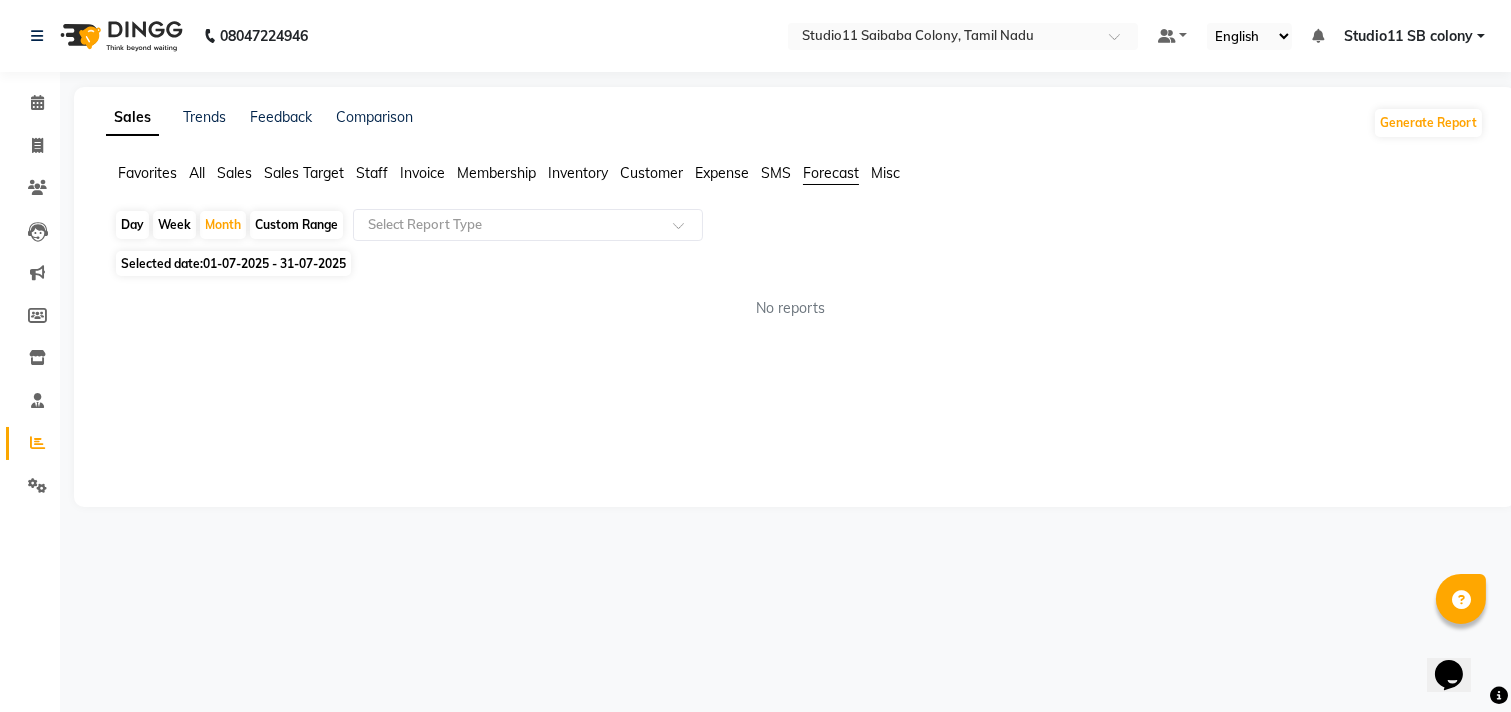 click on "Misc" 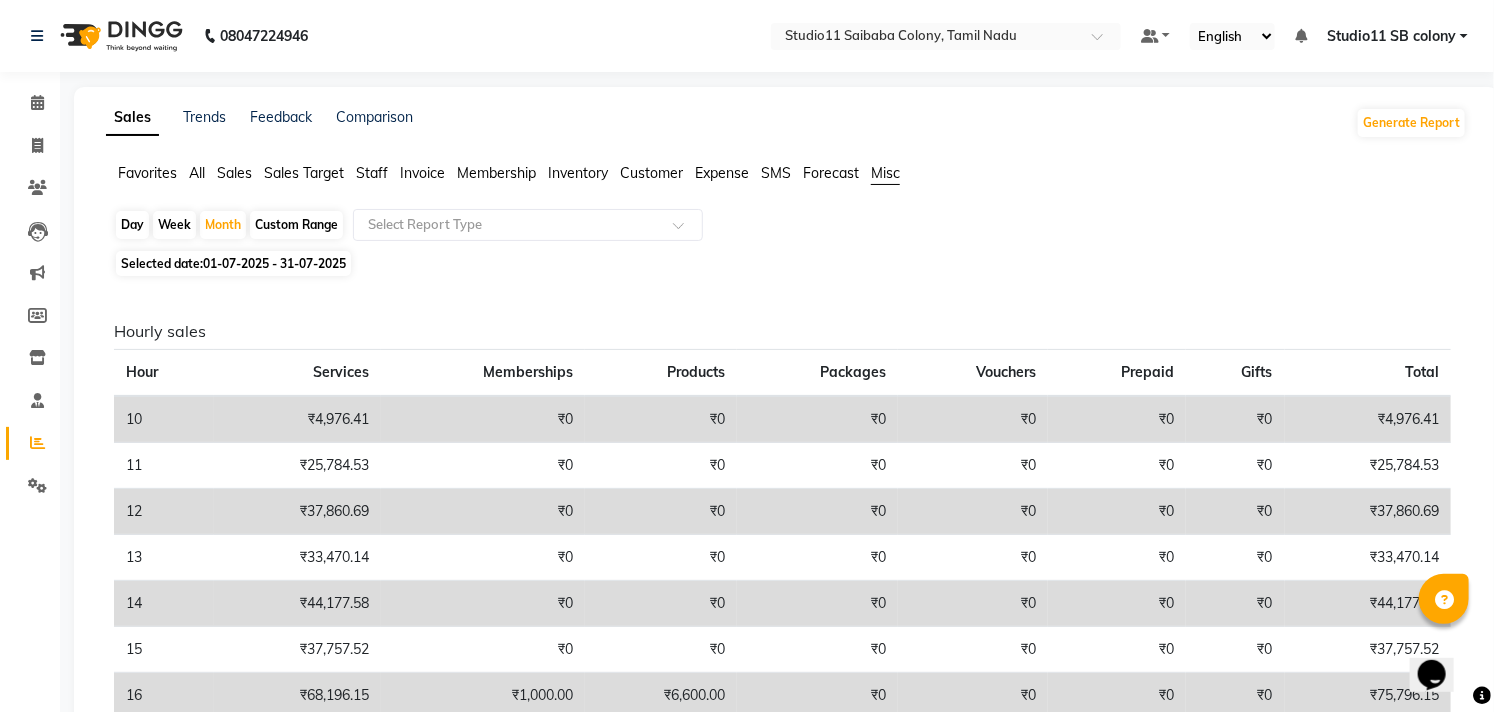 click on "Expense" 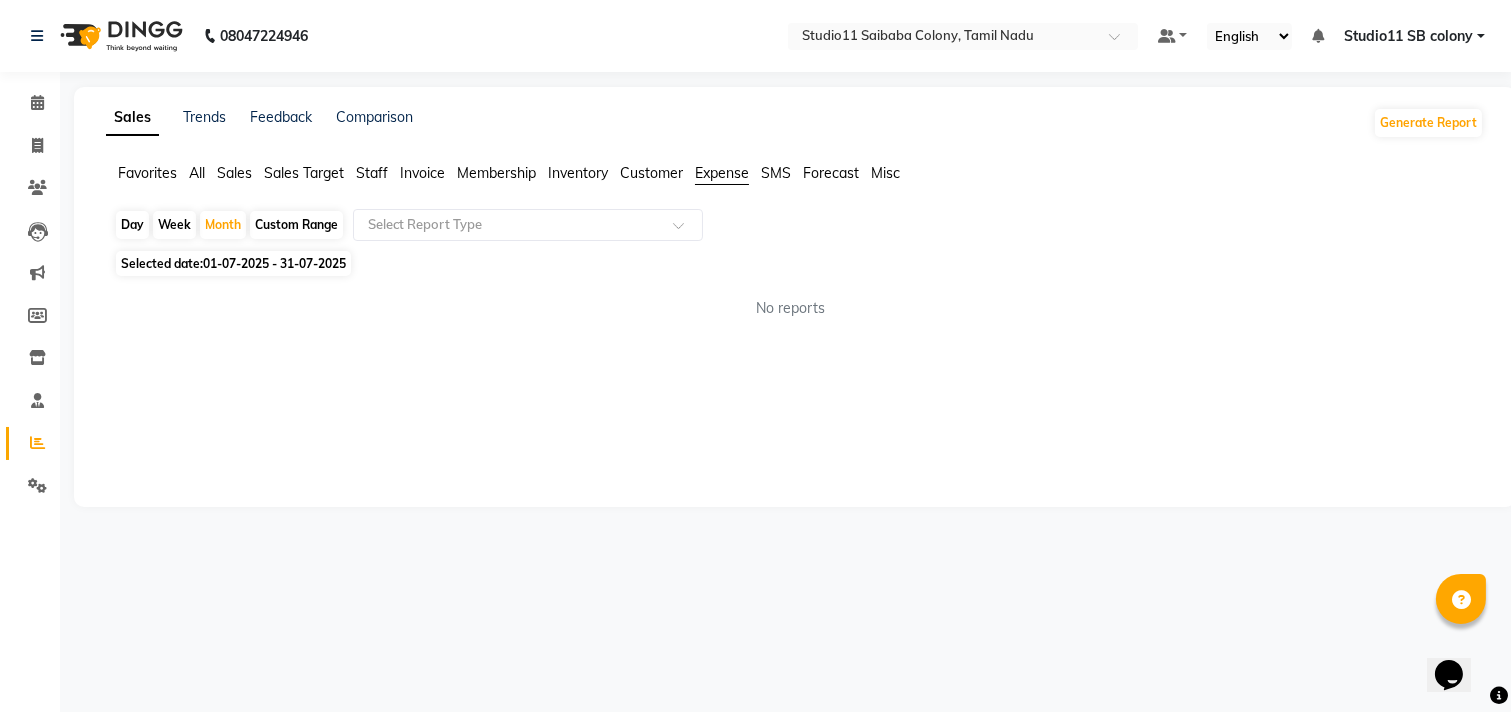 click on "SMS" 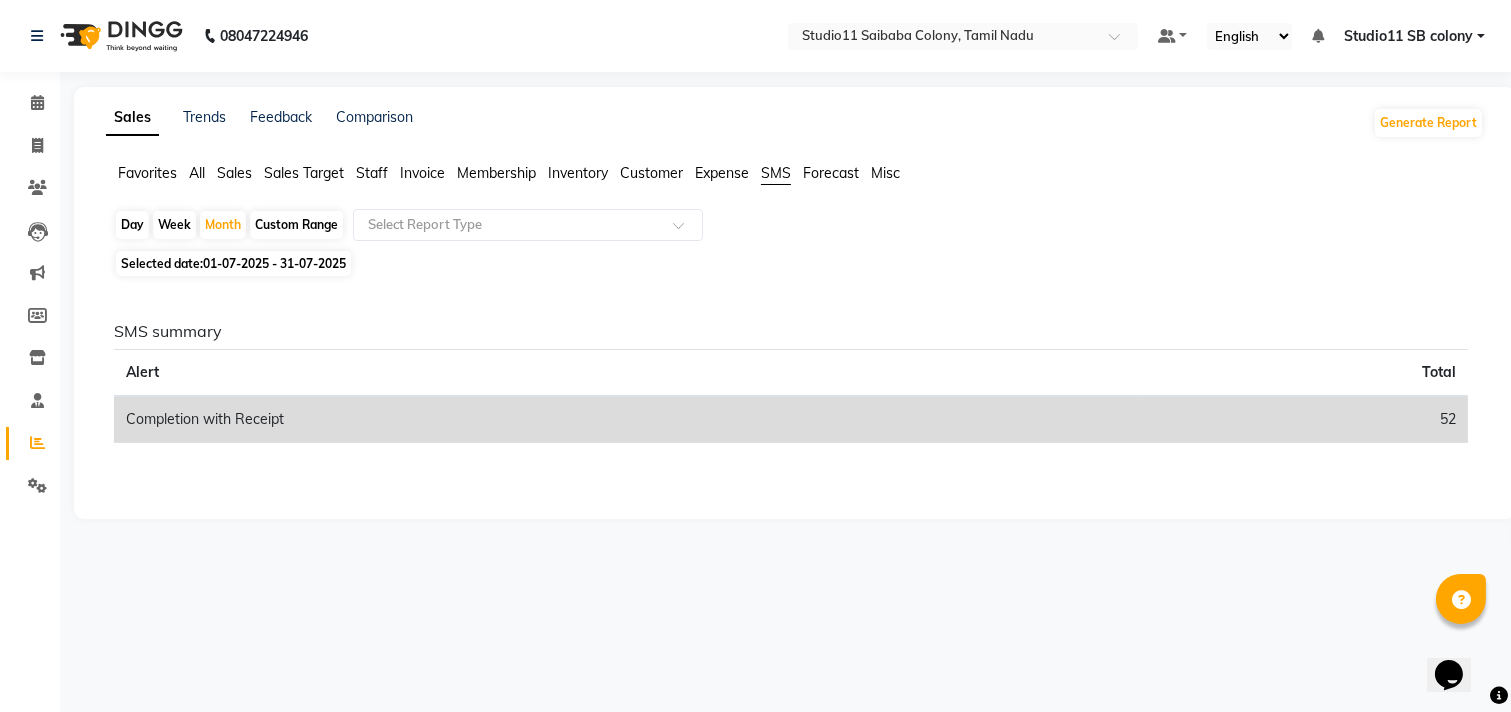 click on "Customer" 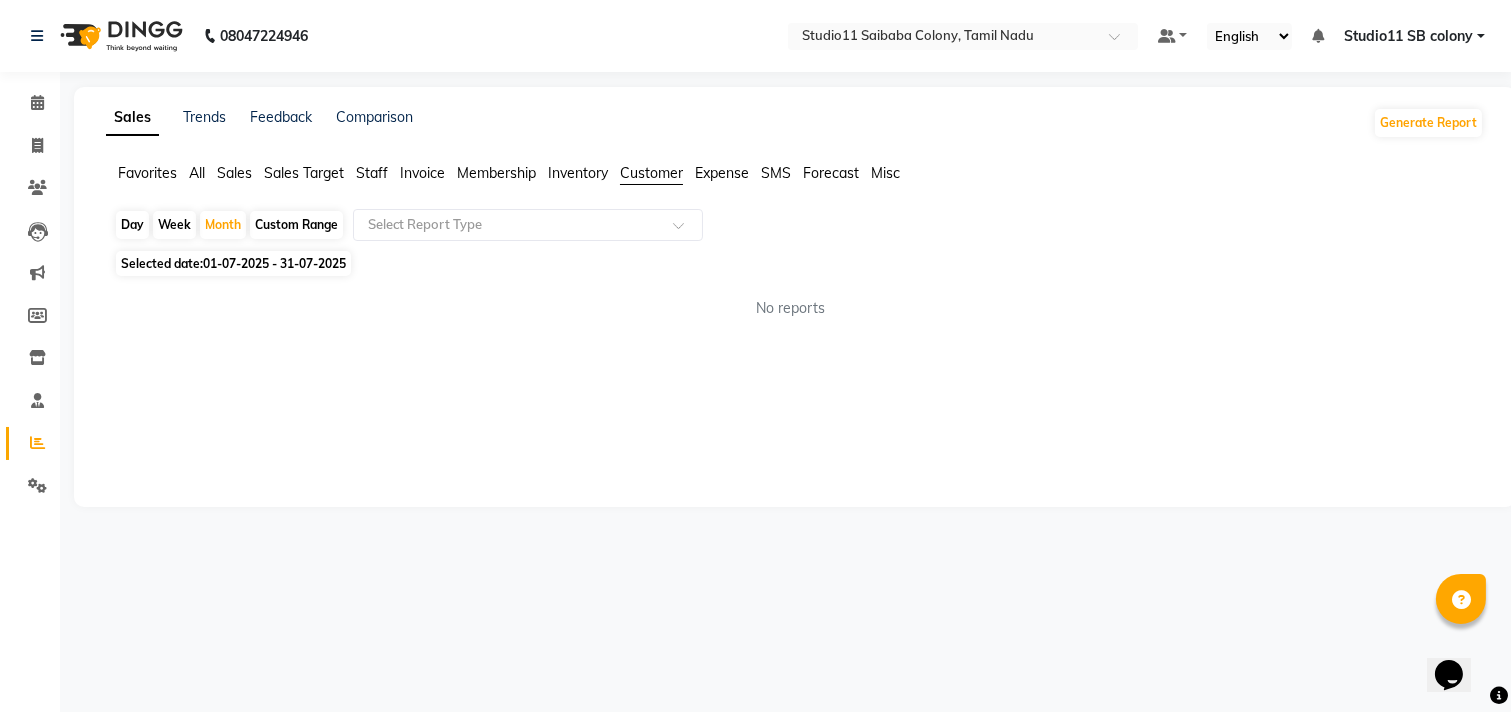 click on "Inventory" 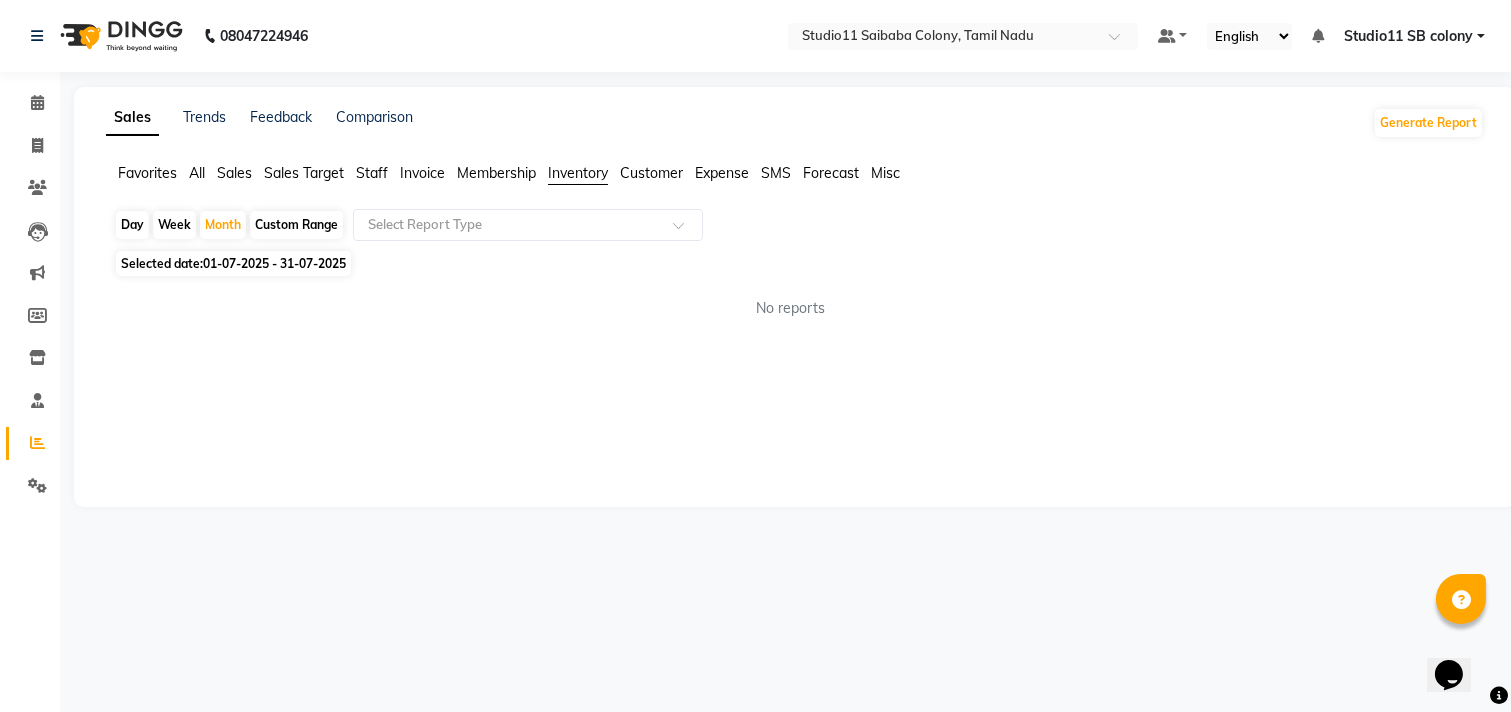 click on "Inventory" 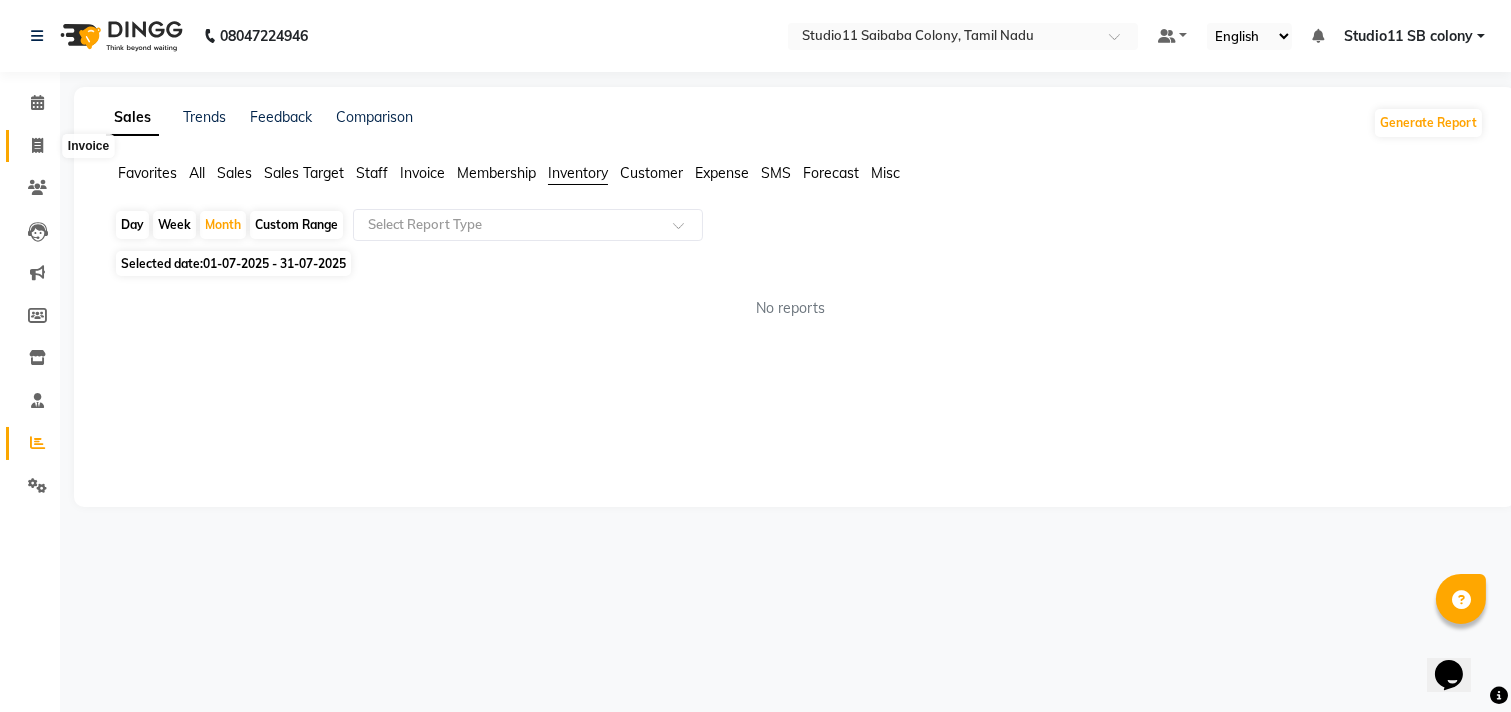 click 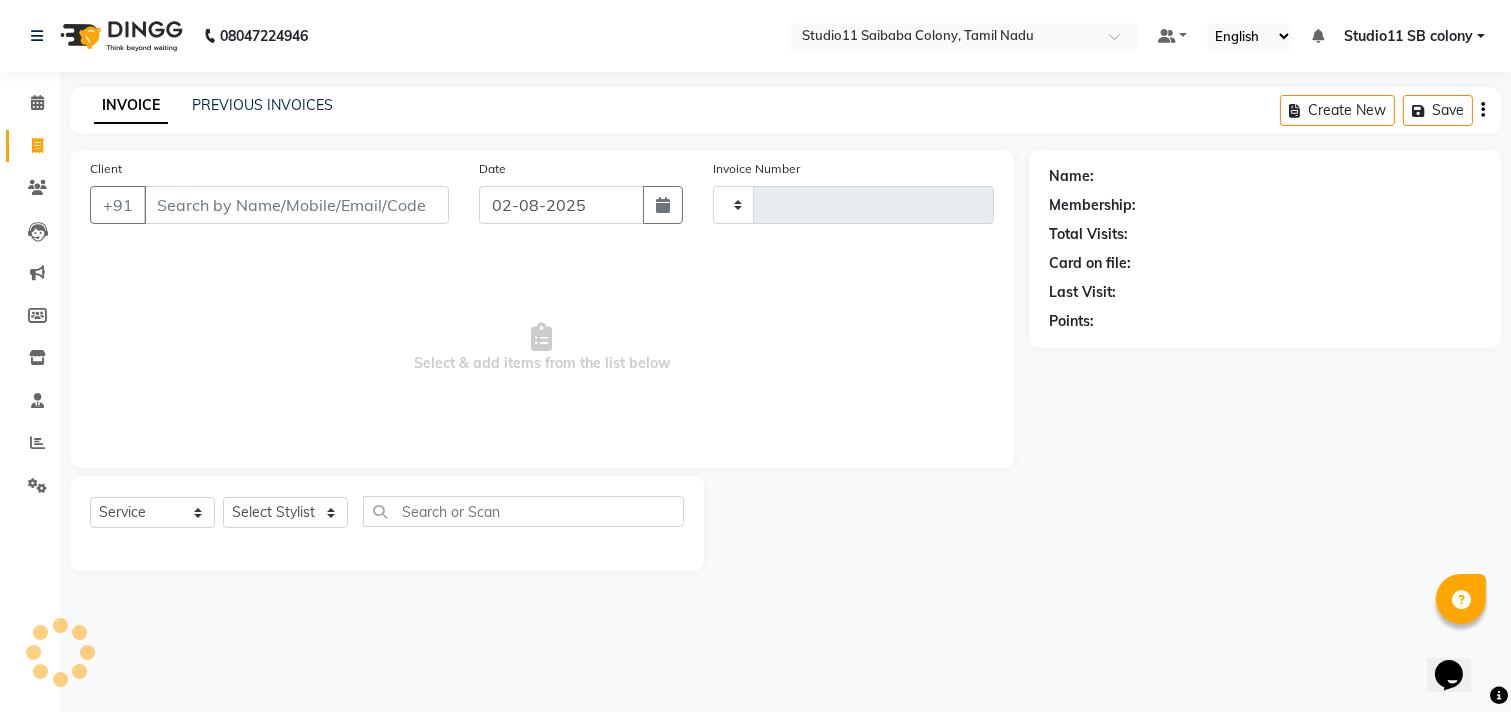 type on "1700" 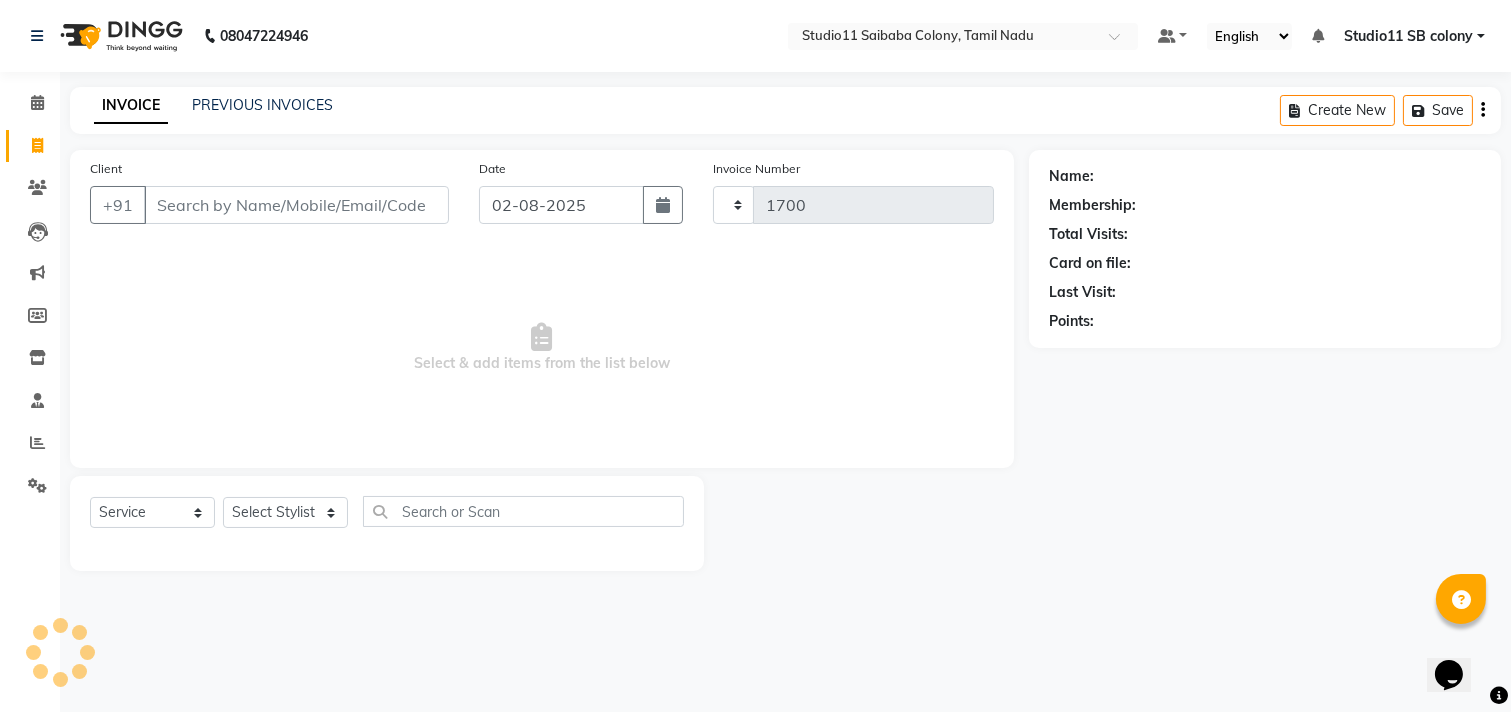 select on "7717" 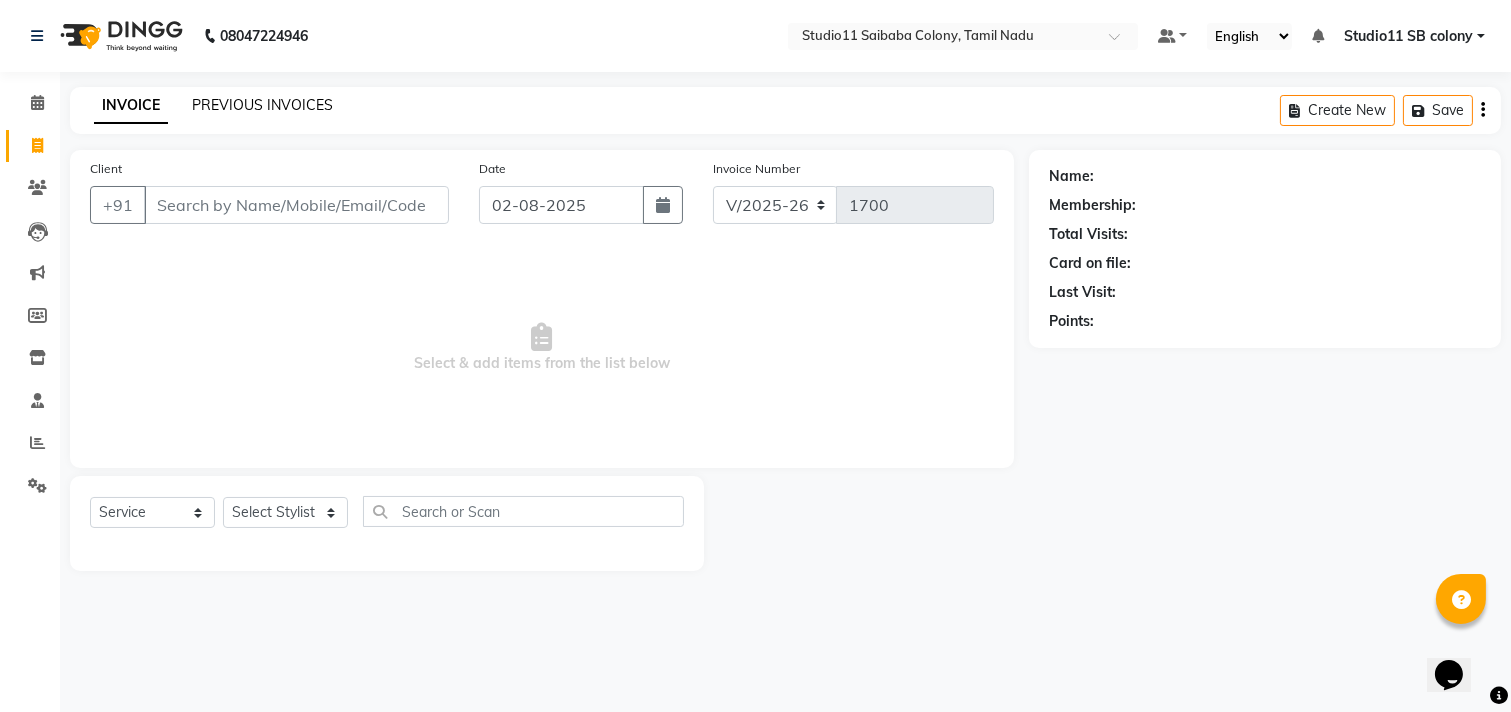 click on "PREVIOUS INVOICES" 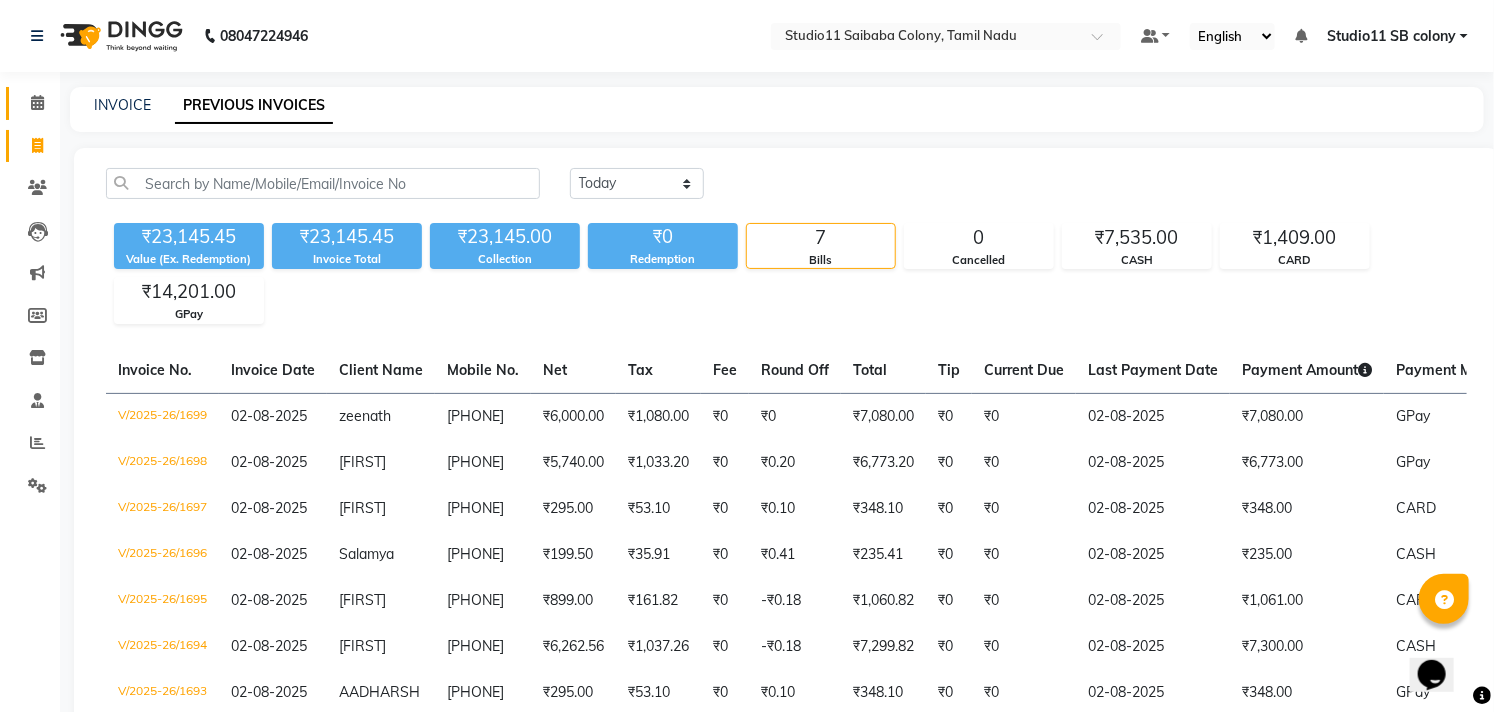 click on "Calendar" 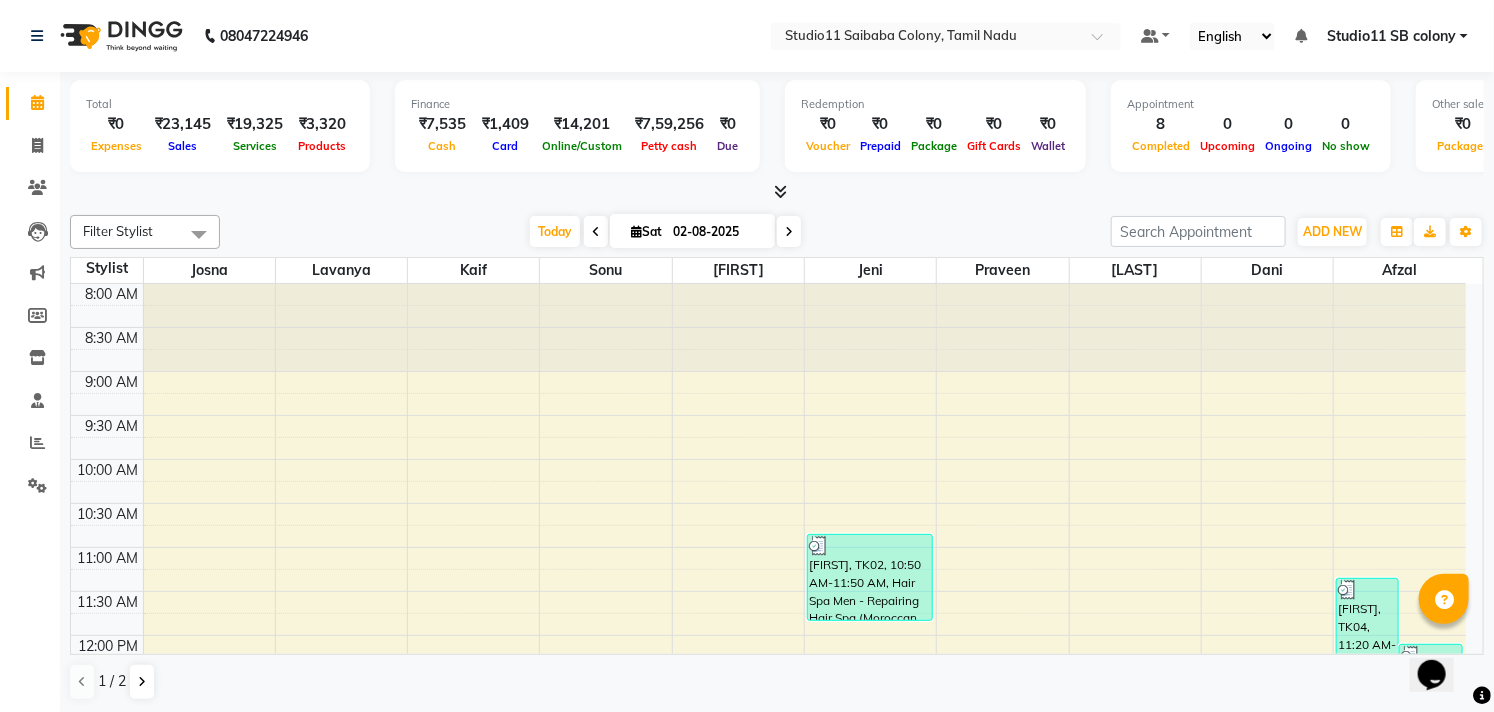 scroll, scrollTop: 1, scrollLeft: 0, axis: vertical 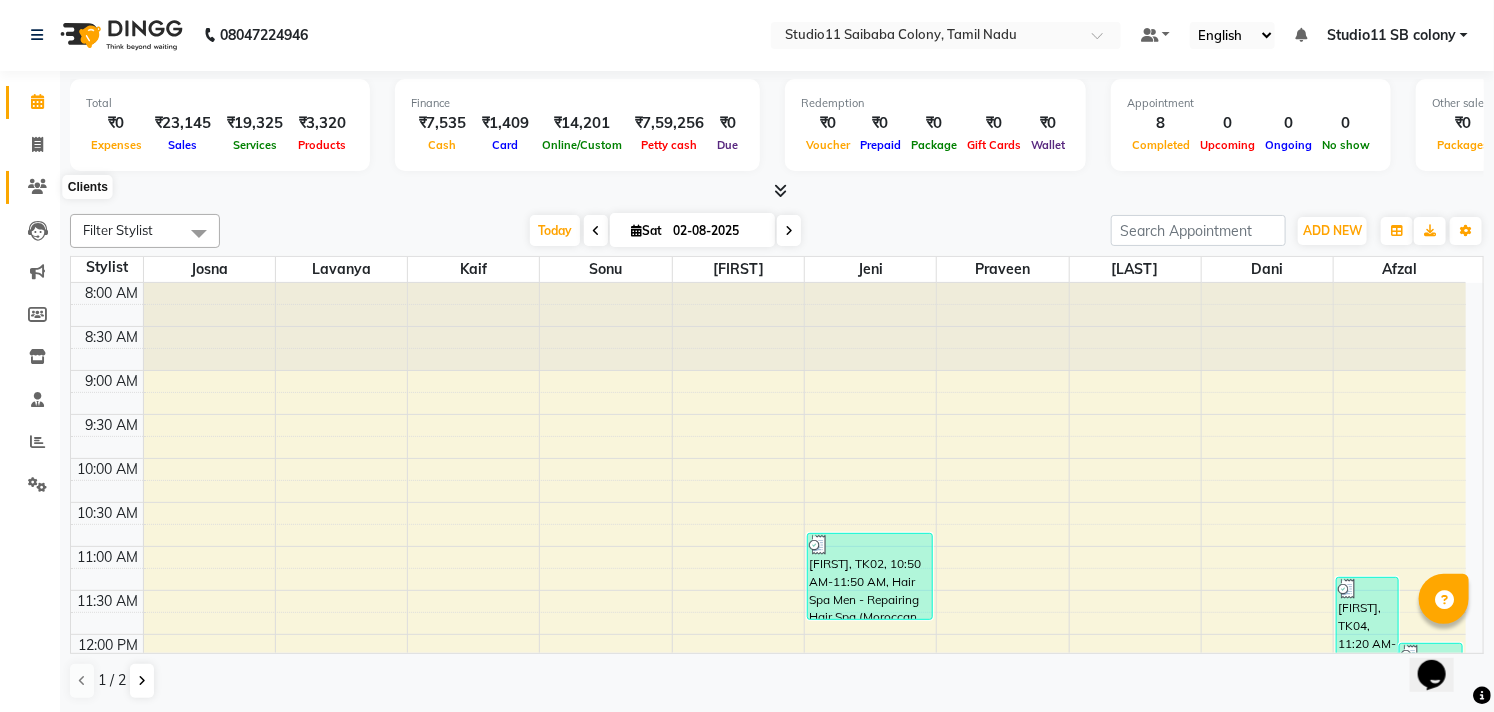 click 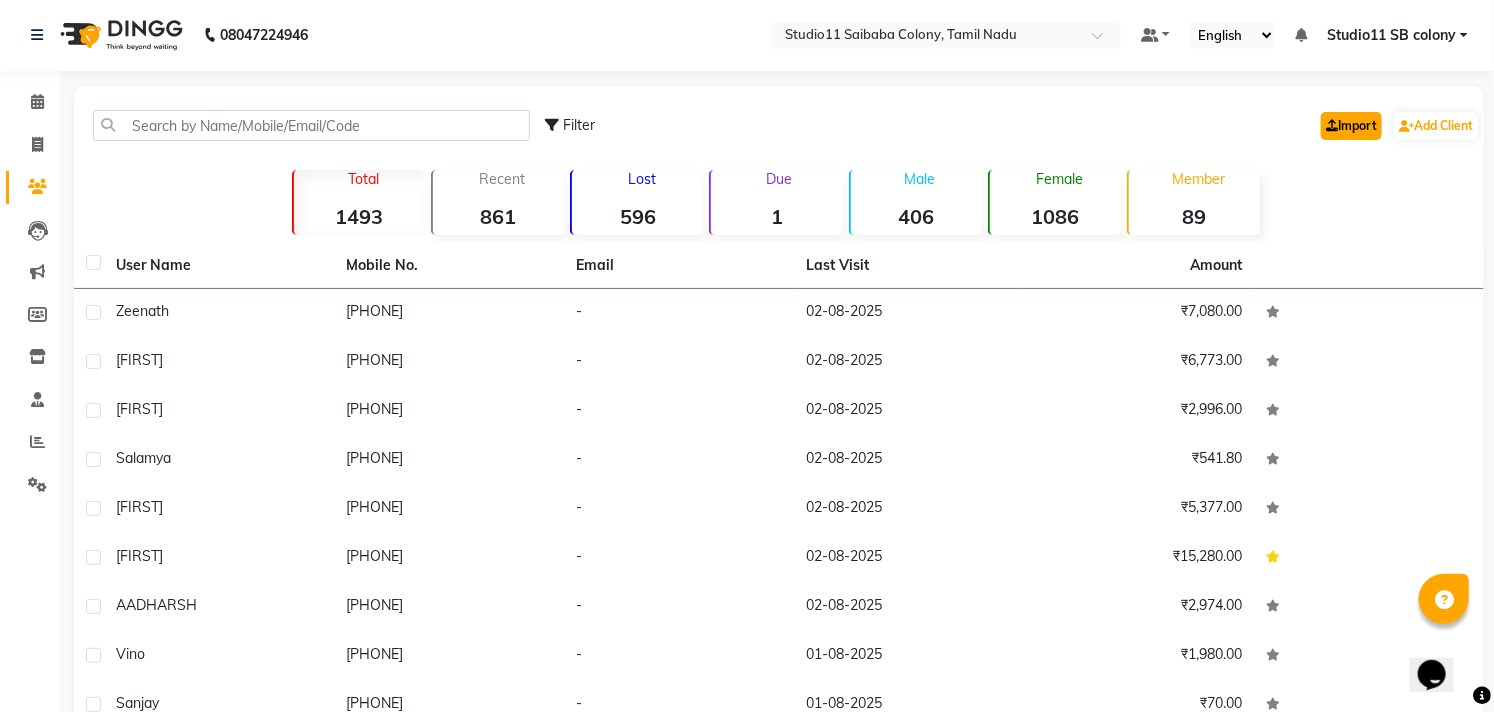 click on "Import" 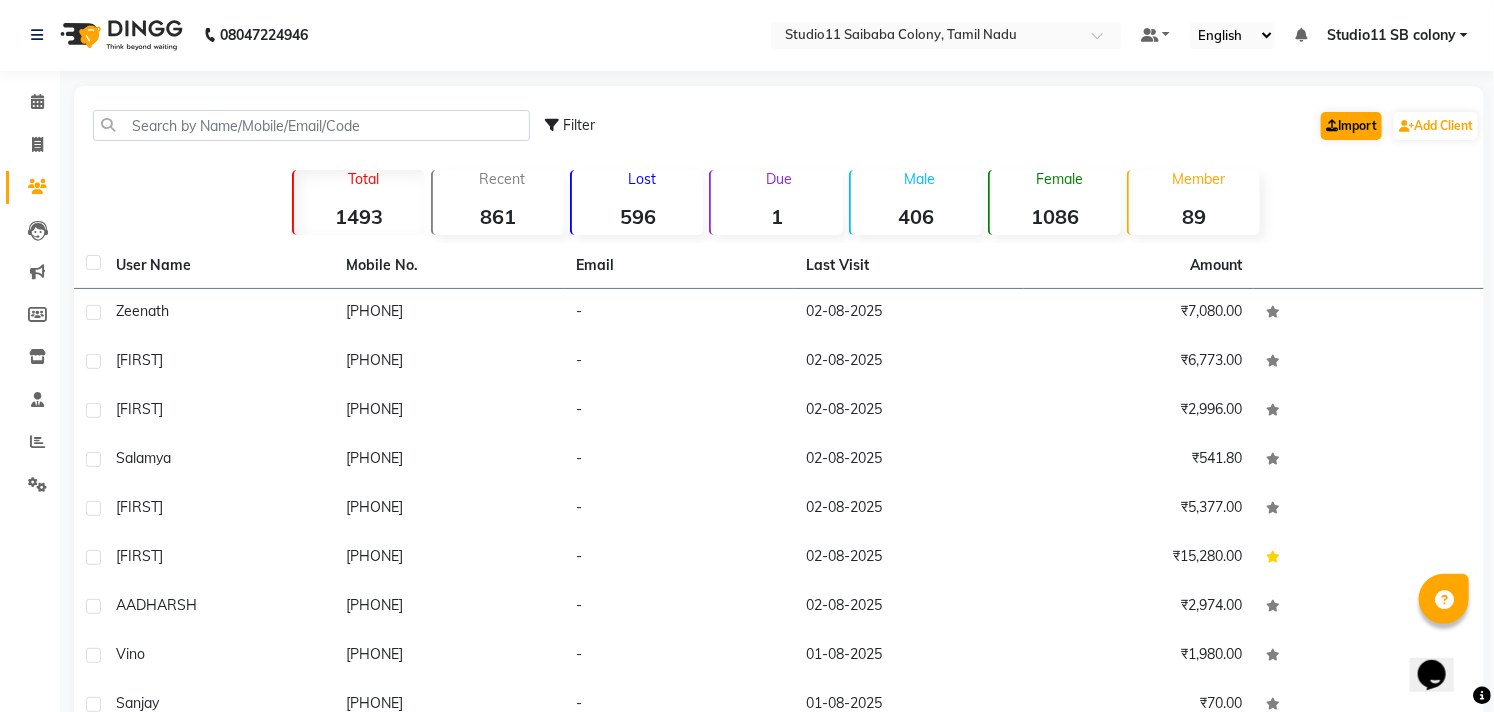scroll, scrollTop: 0, scrollLeft: 0, axis: both 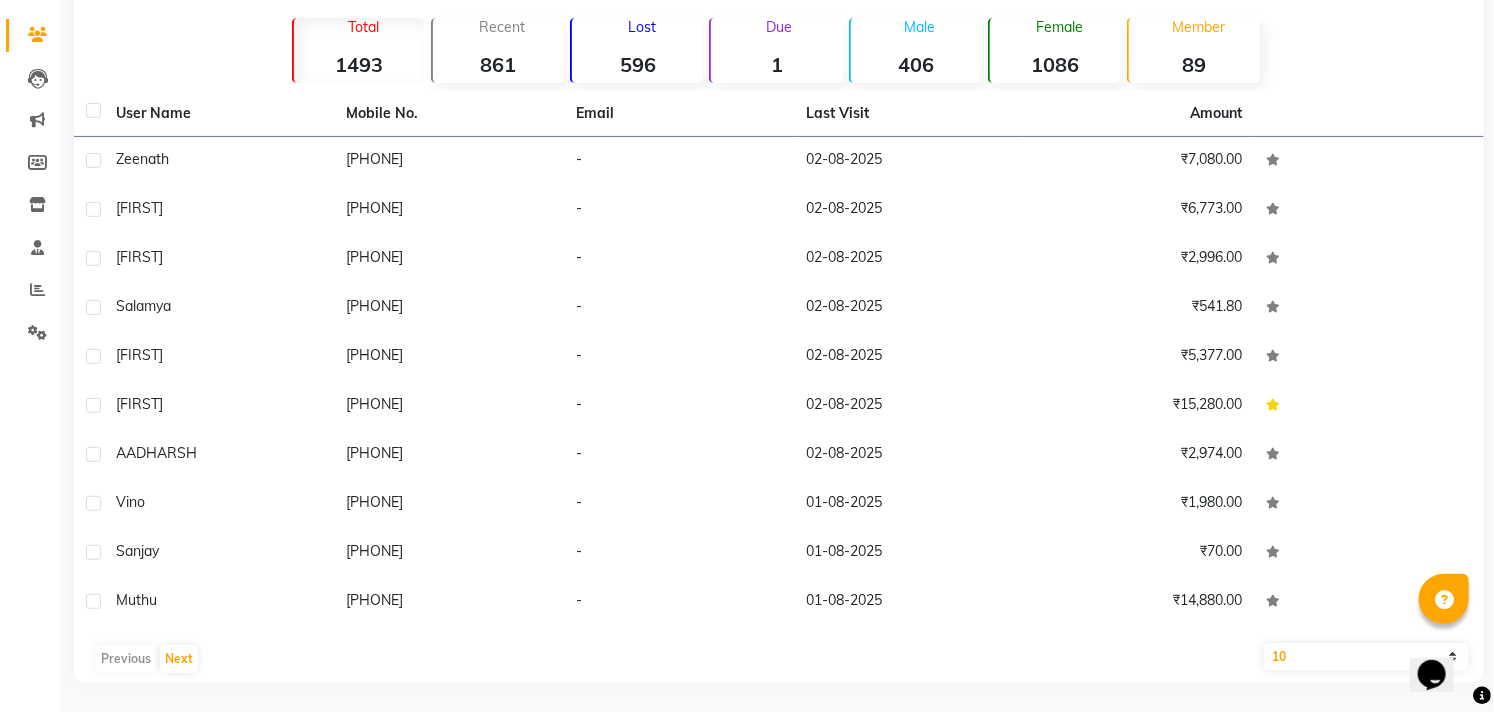 click on "Previous   Next" 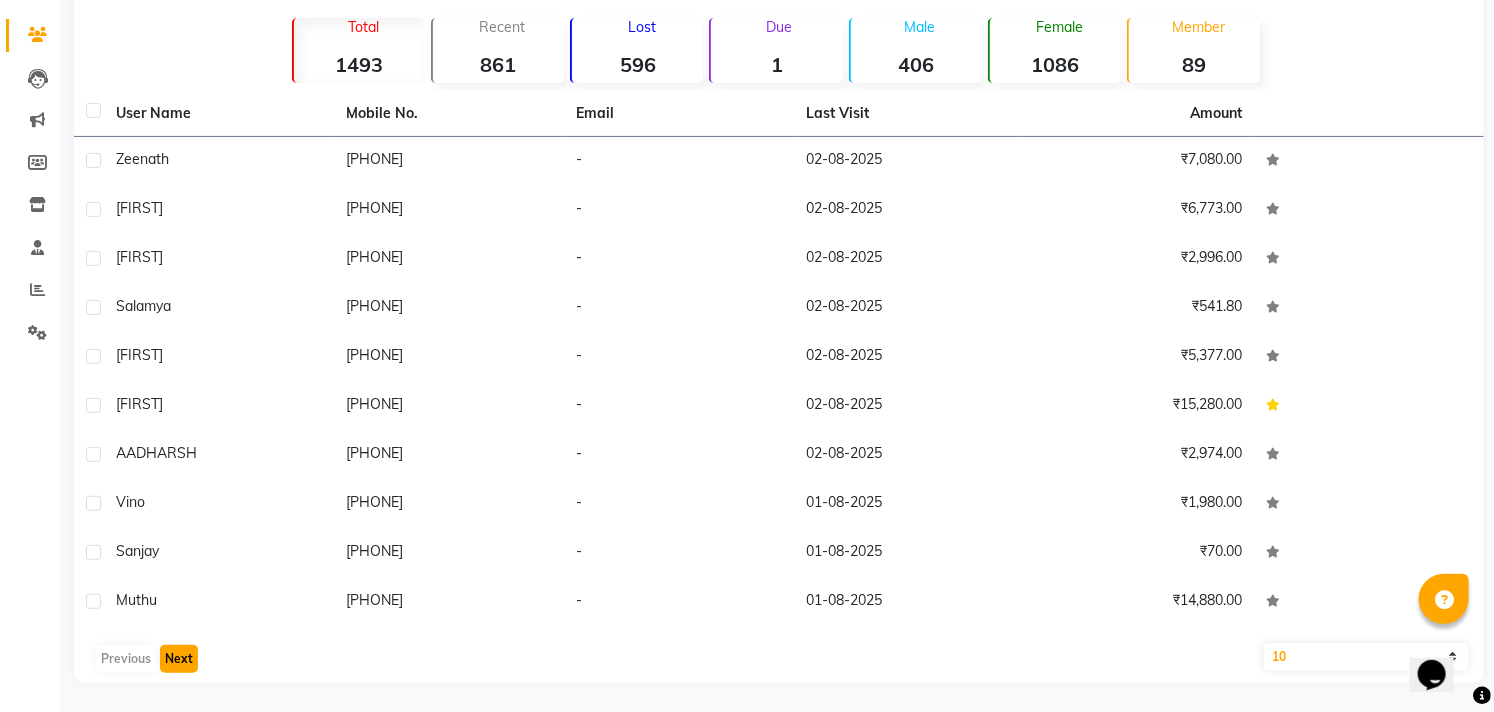 click on "Next" 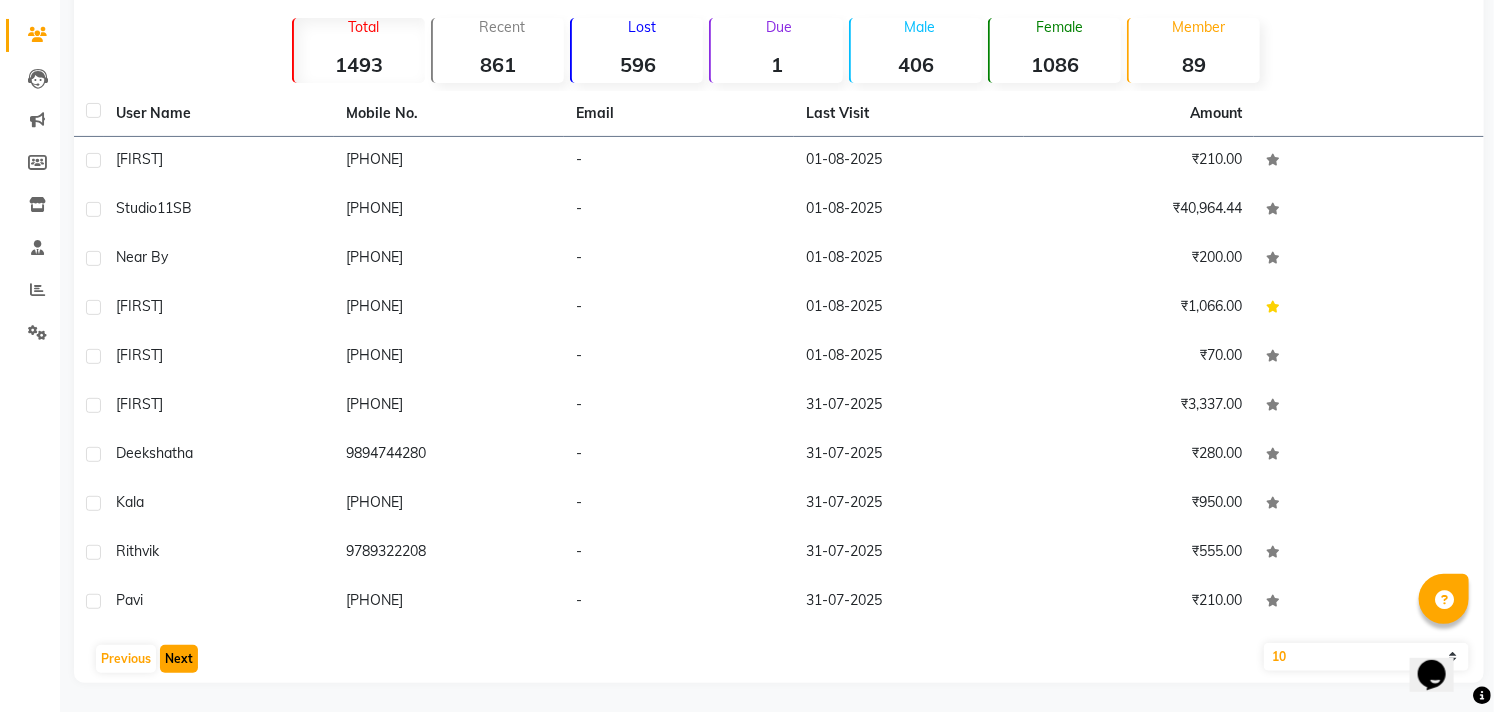 click on "Next" 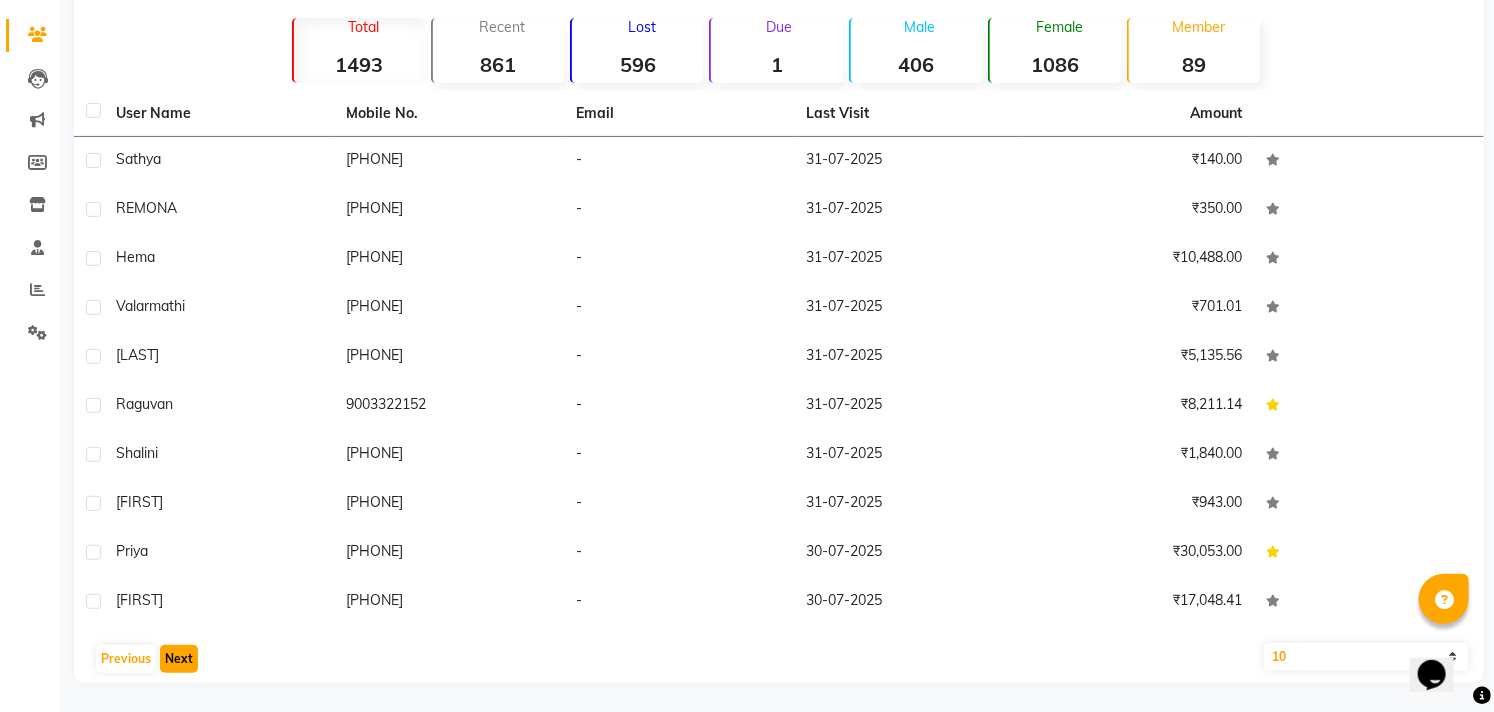 click on "Next" 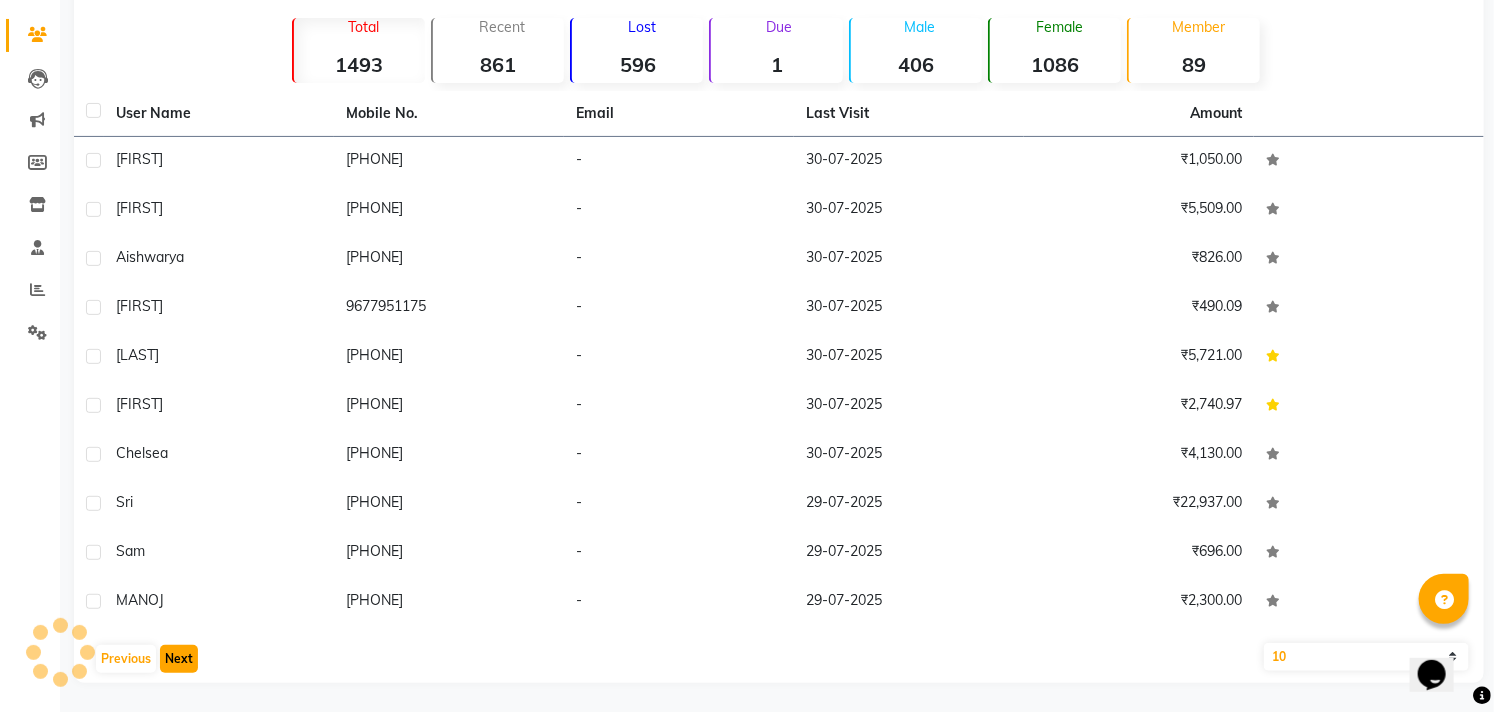 click on "Next" 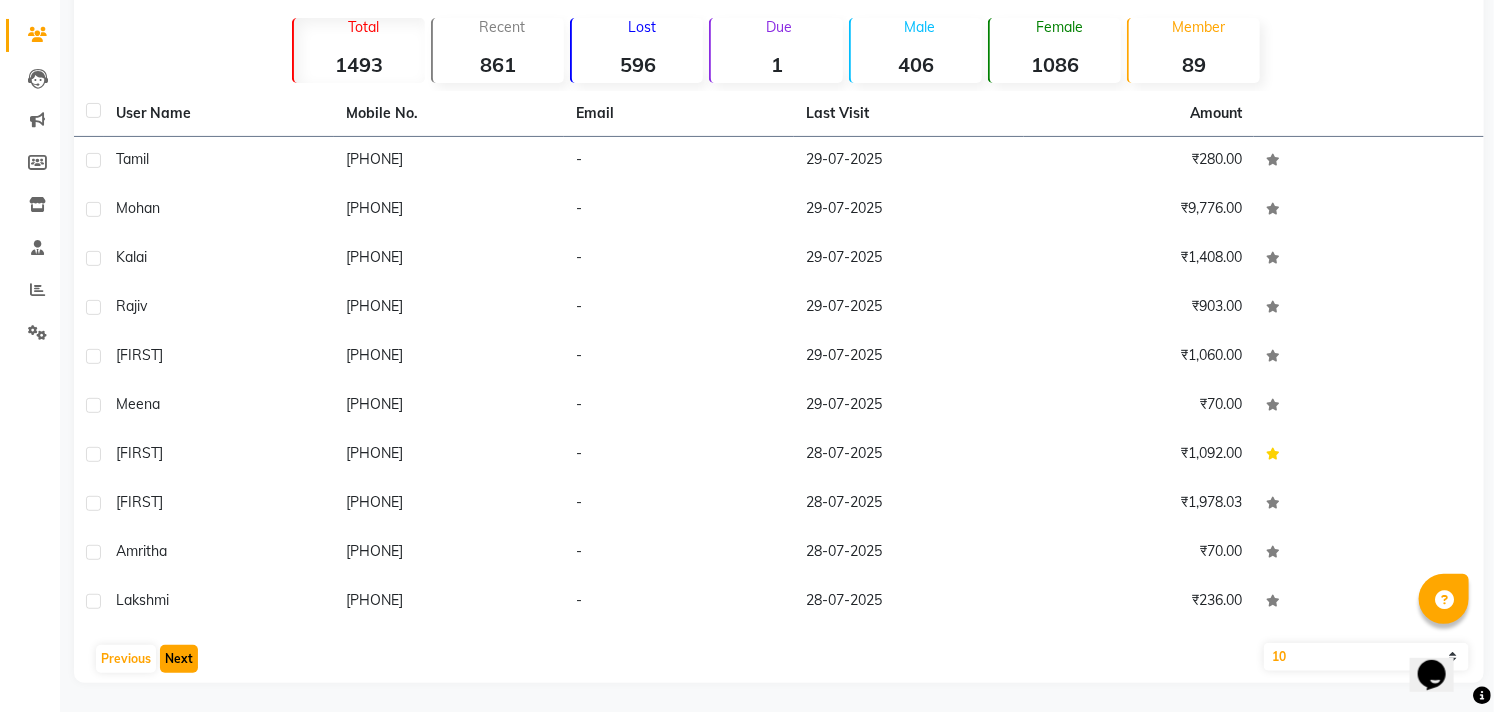click on "Next" 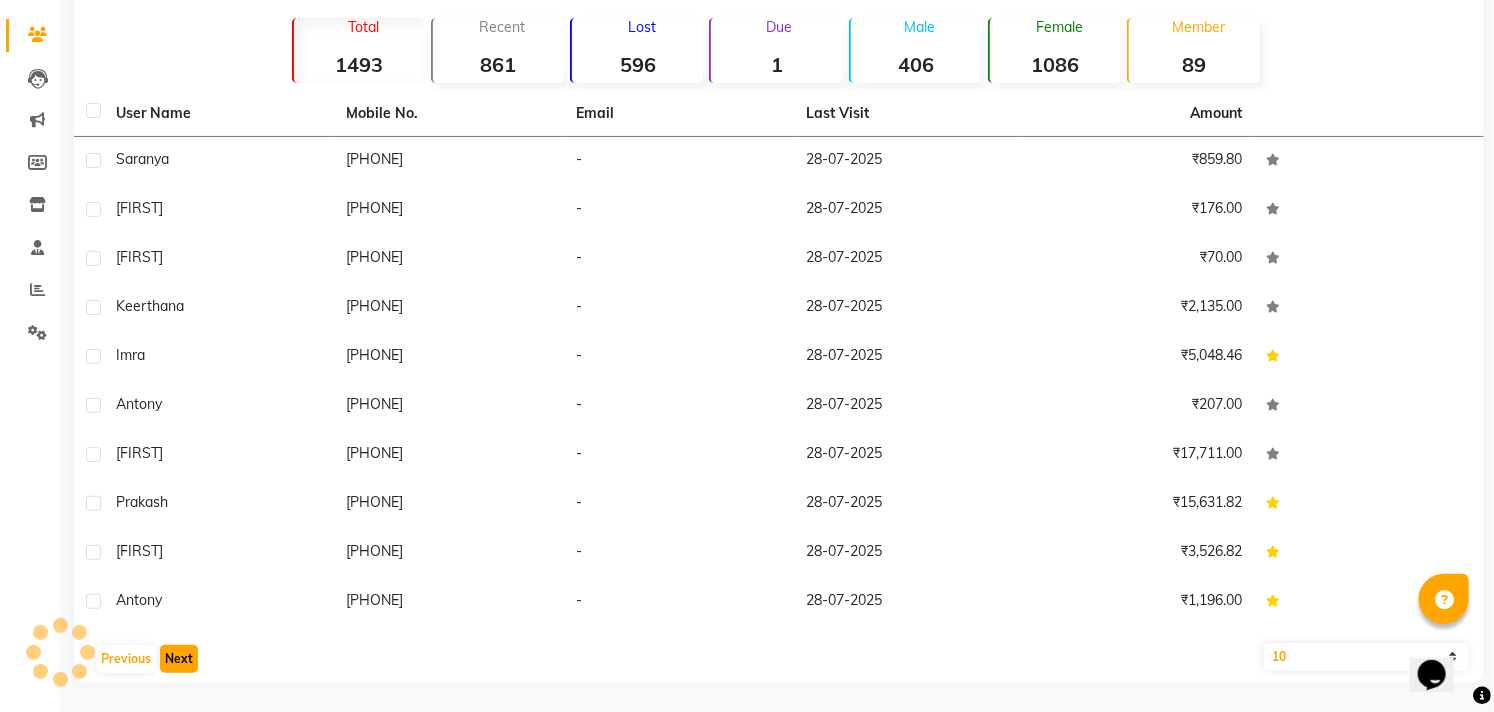 click on "Next" 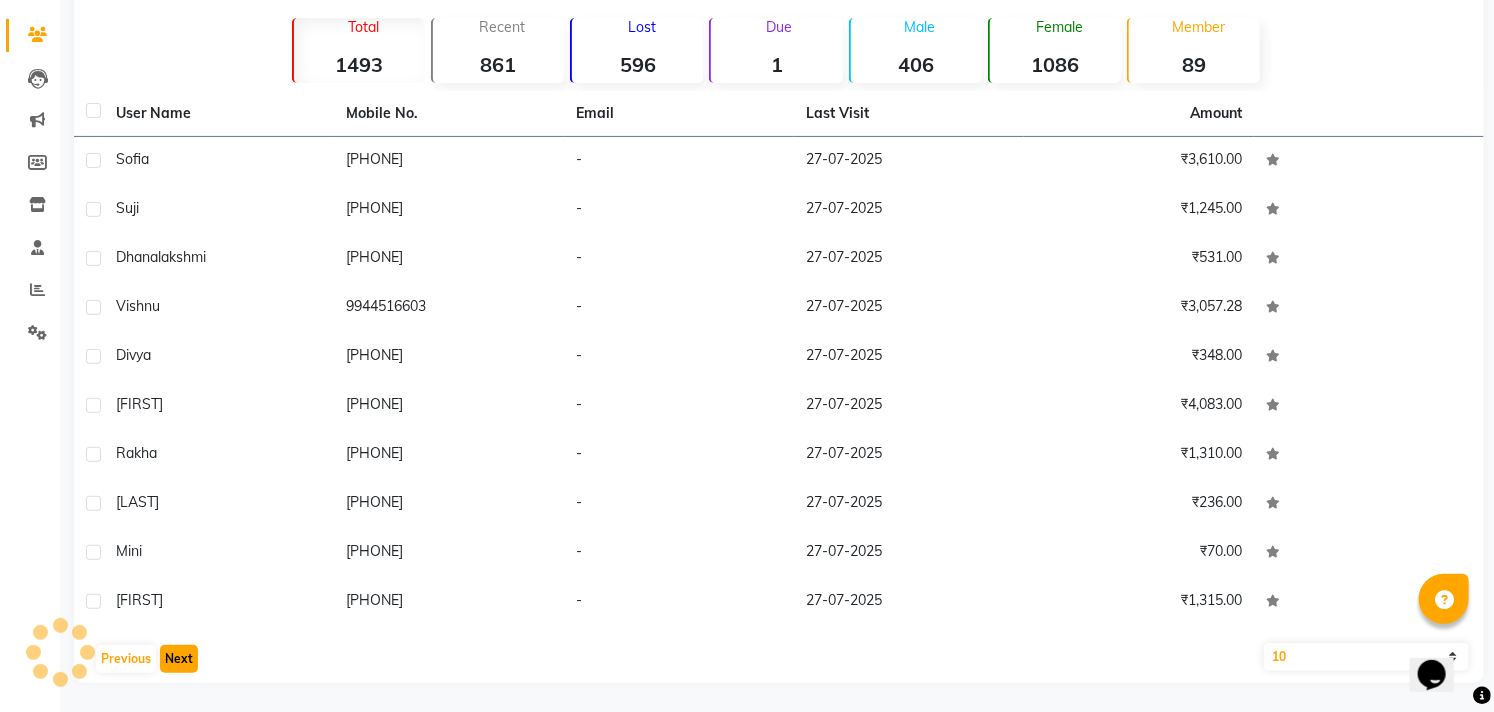 click on "Next" 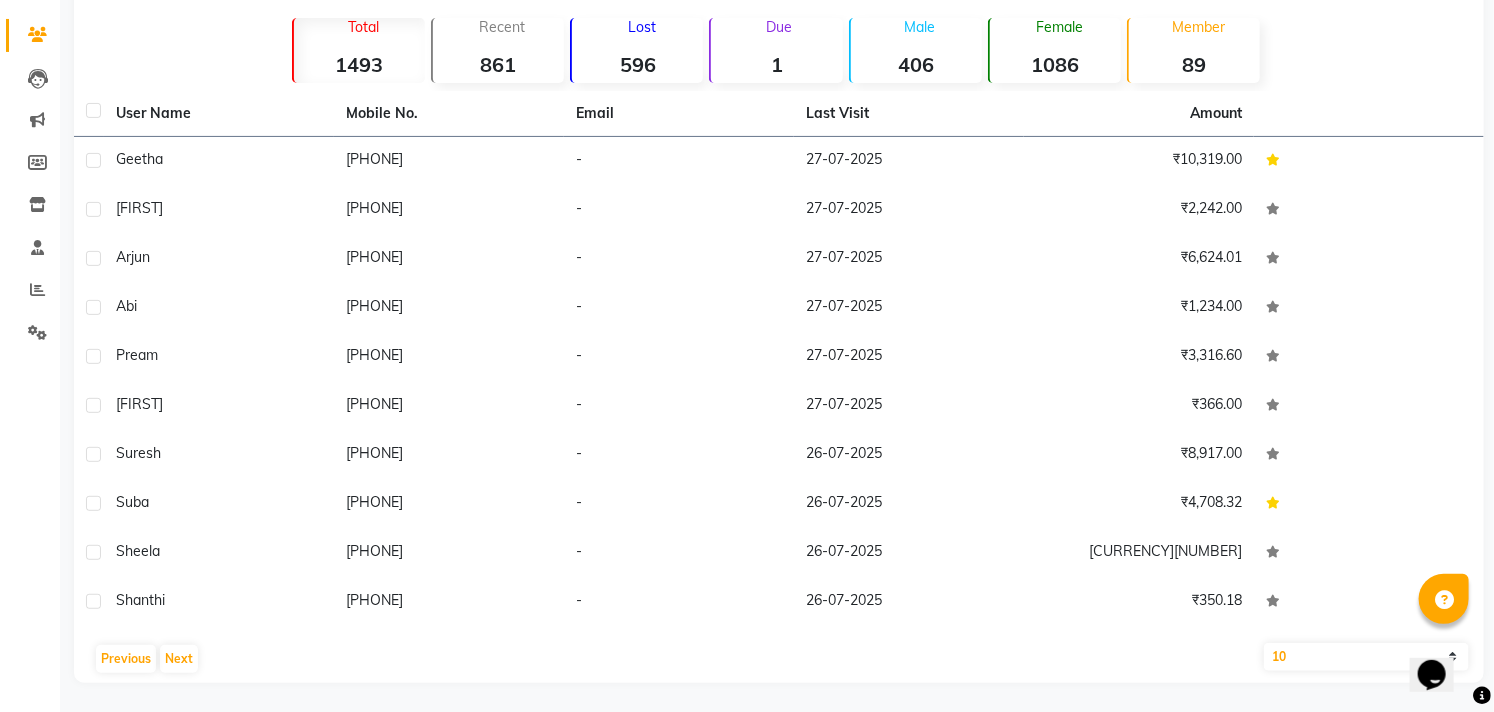 click on "10   50   100" 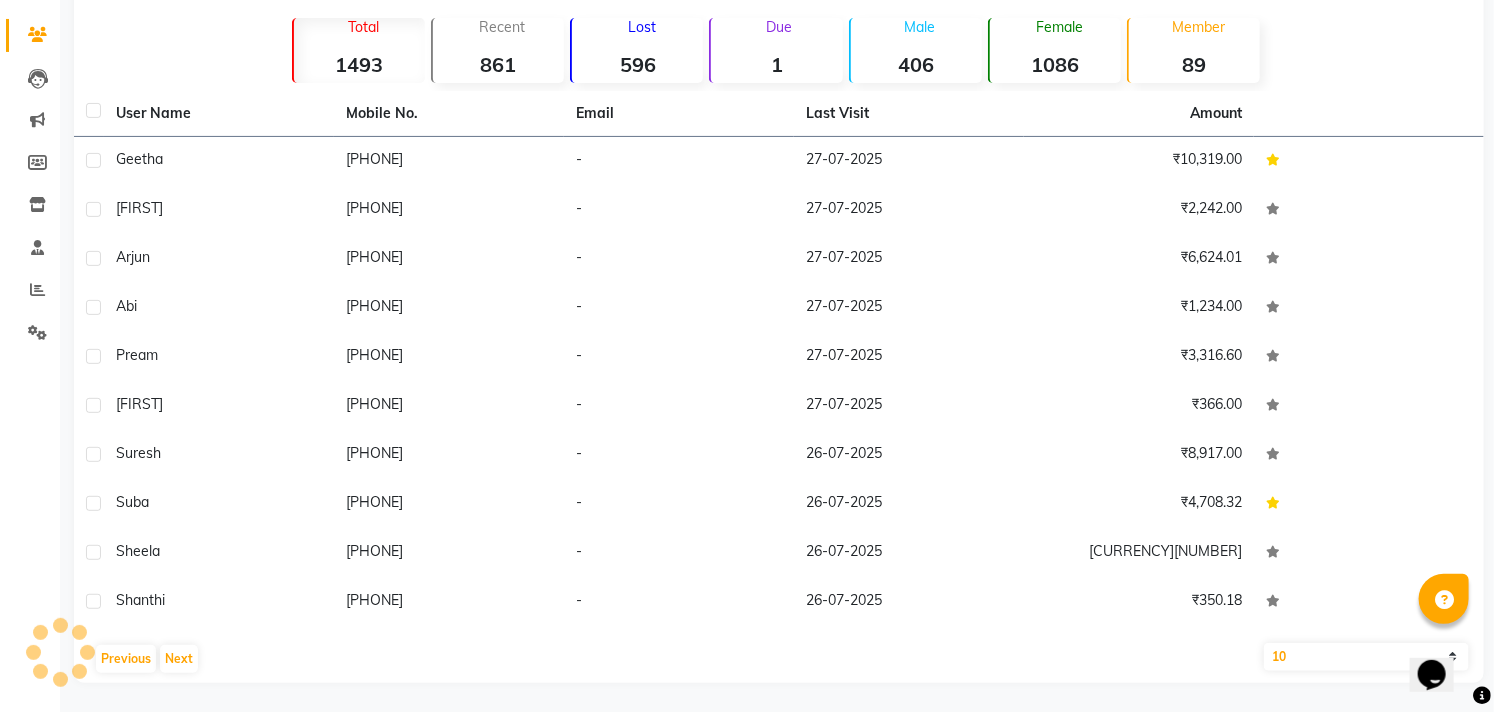 select on "50" 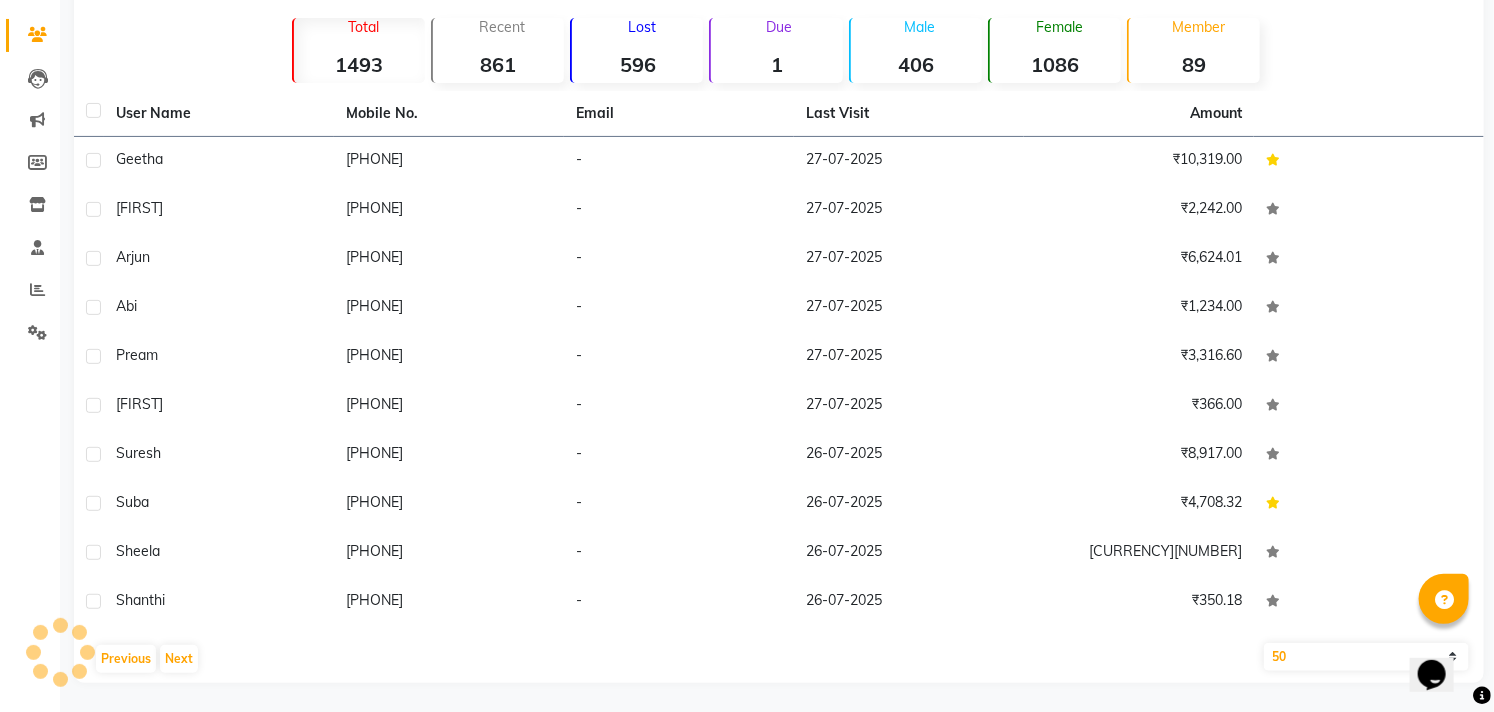 click on "10   50   100" 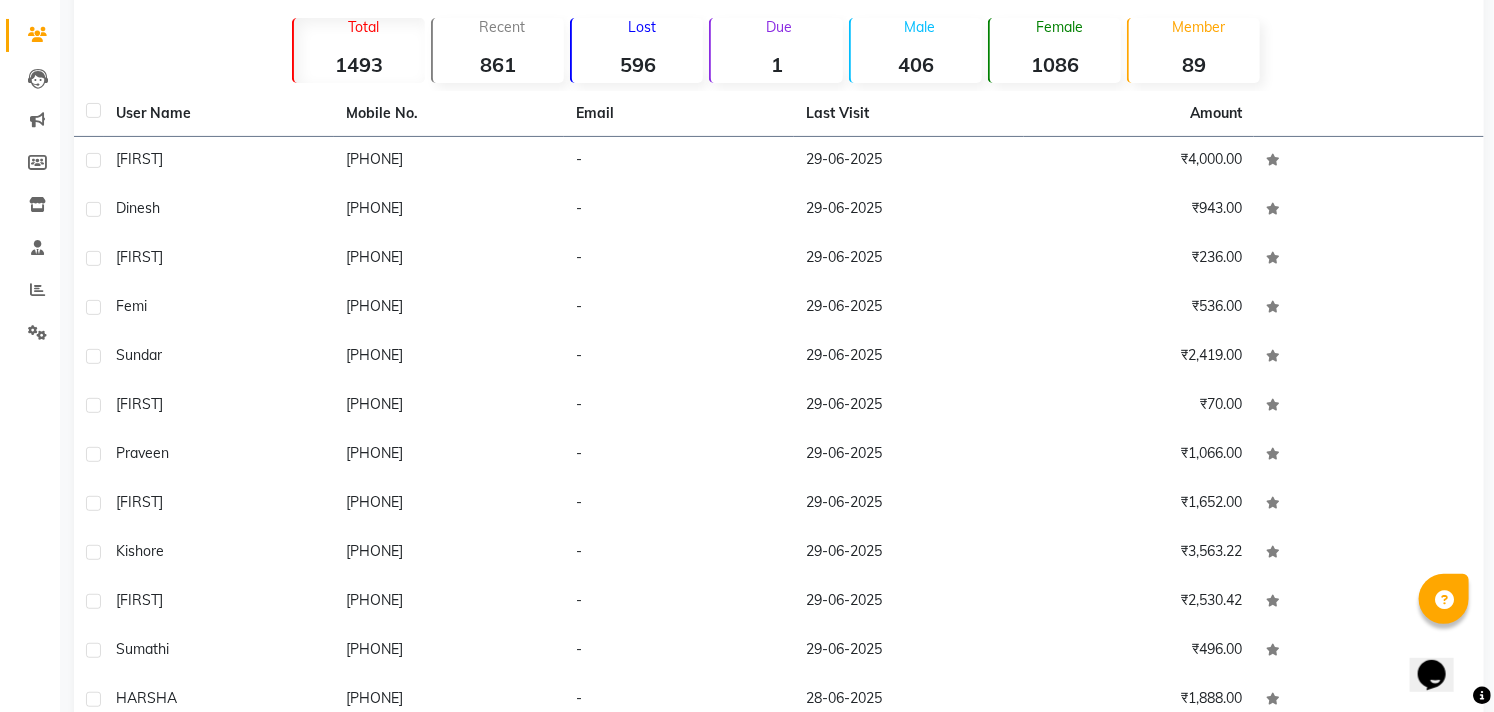 scroll, scrollTop: 194, scrollLeft: 0, axis: vertical 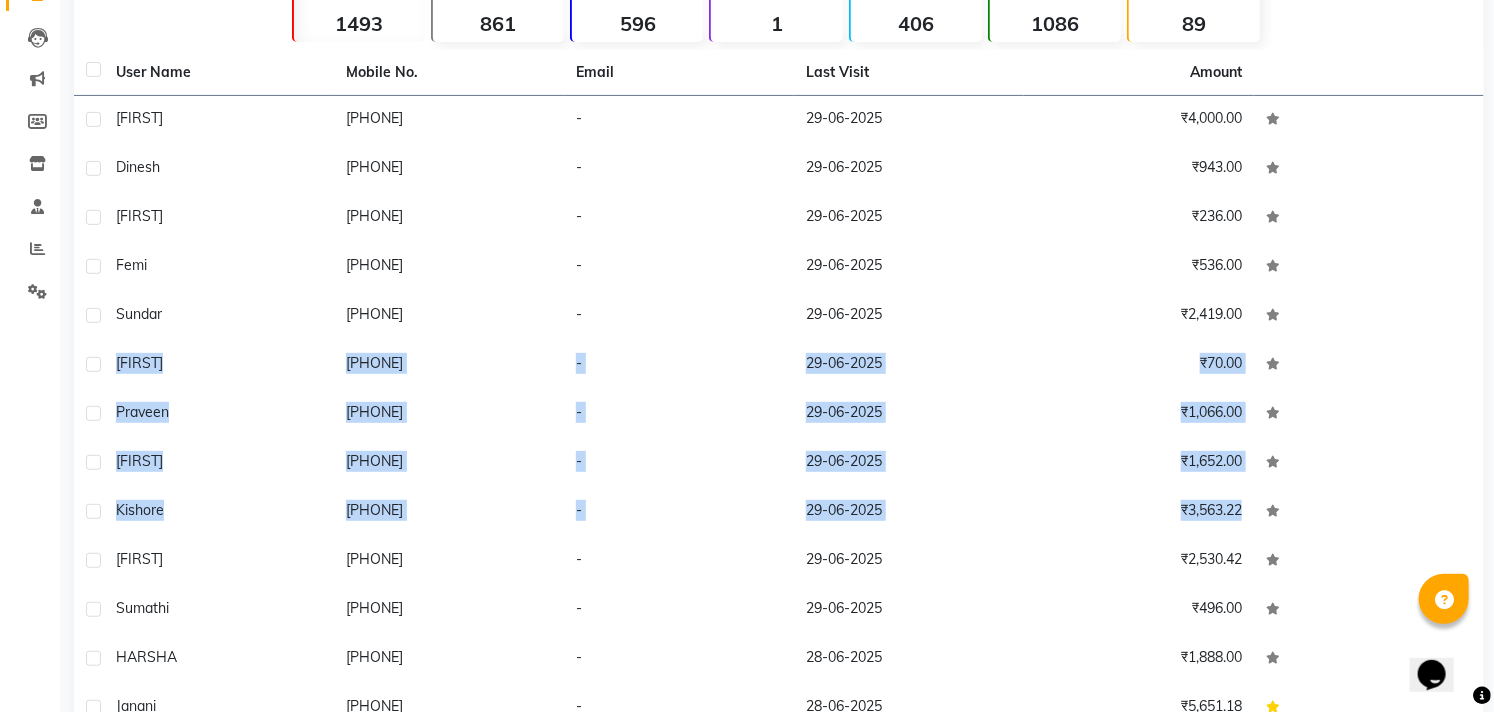 drag, startPoint x: 1453, startPoint y: 347, endPoint x: 1470, endPoint y: 485, distance: 139.04315 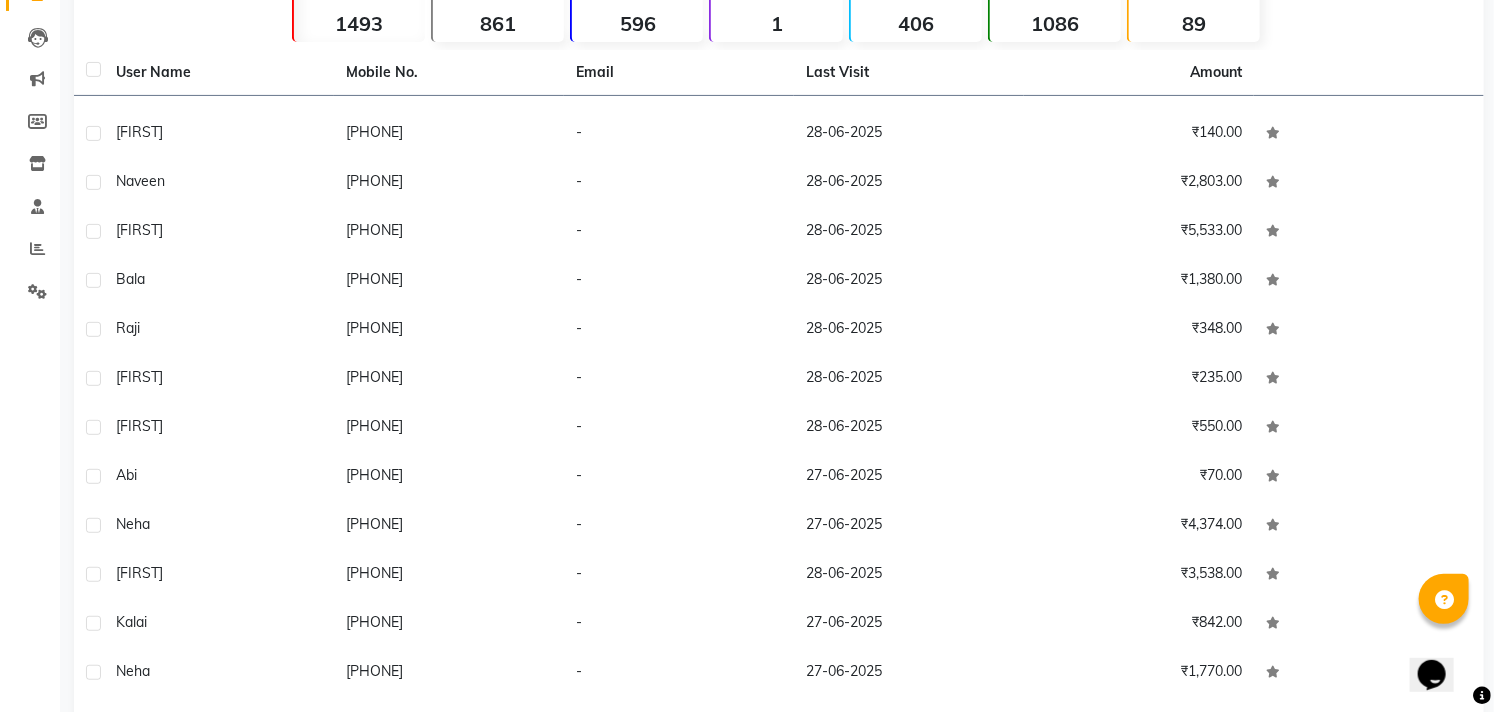 scroll, scrollTop: 0, scrollLeft: 0, axis: both 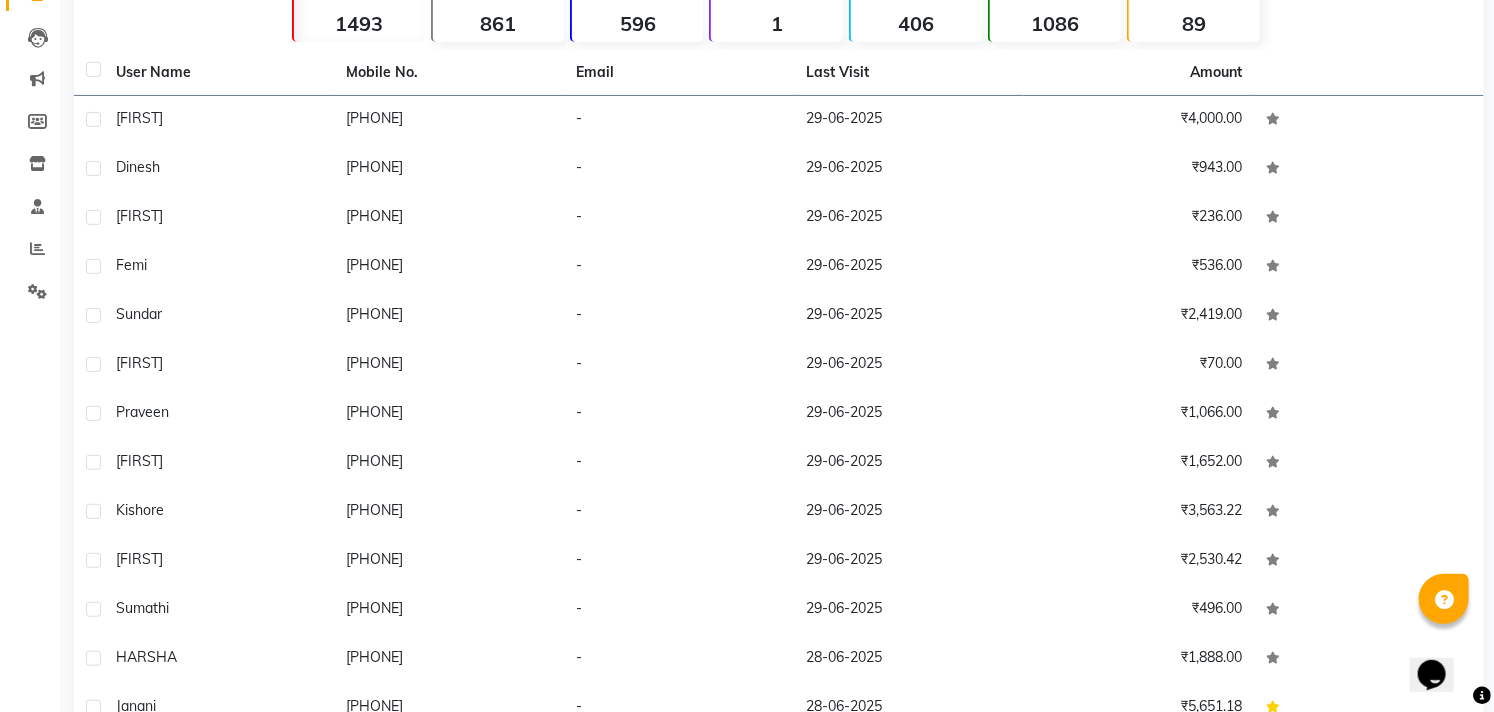 click 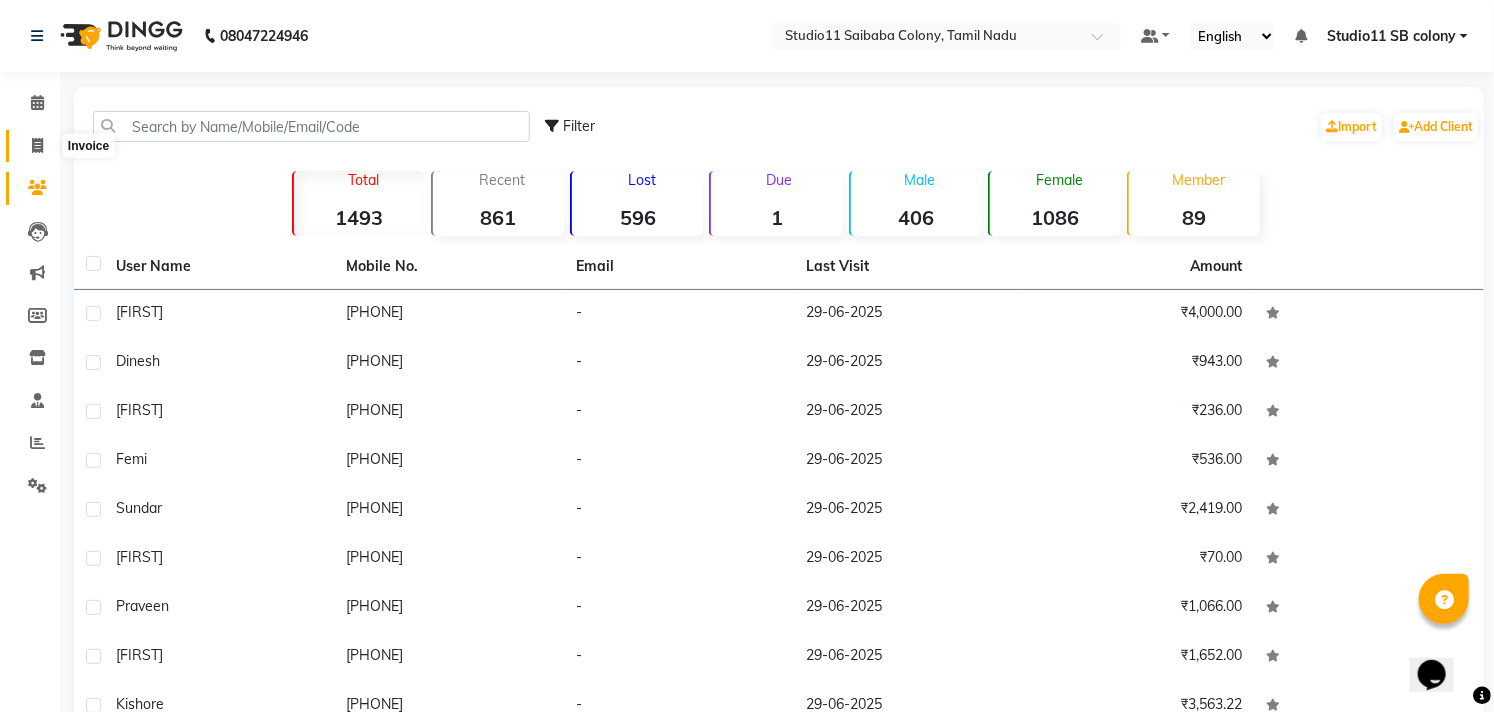 click 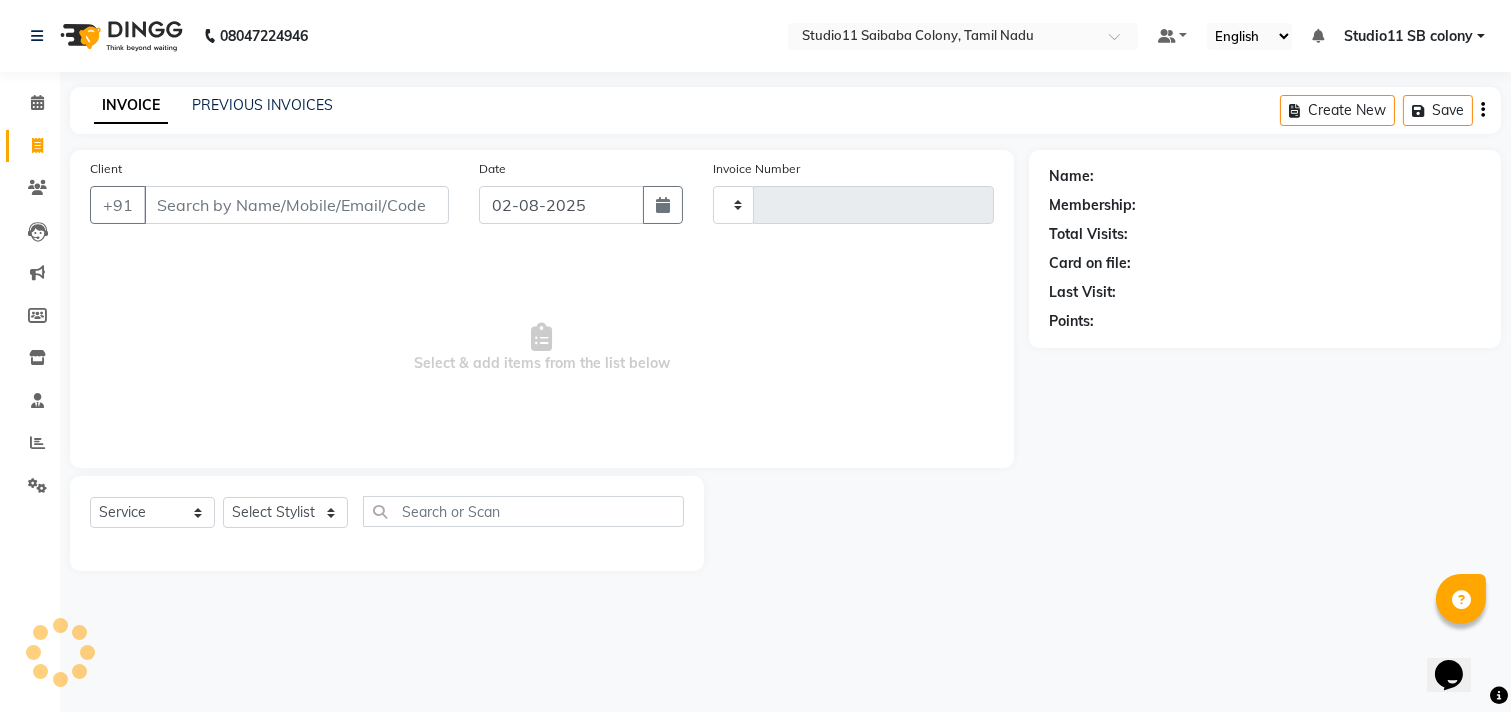 type on "1700" 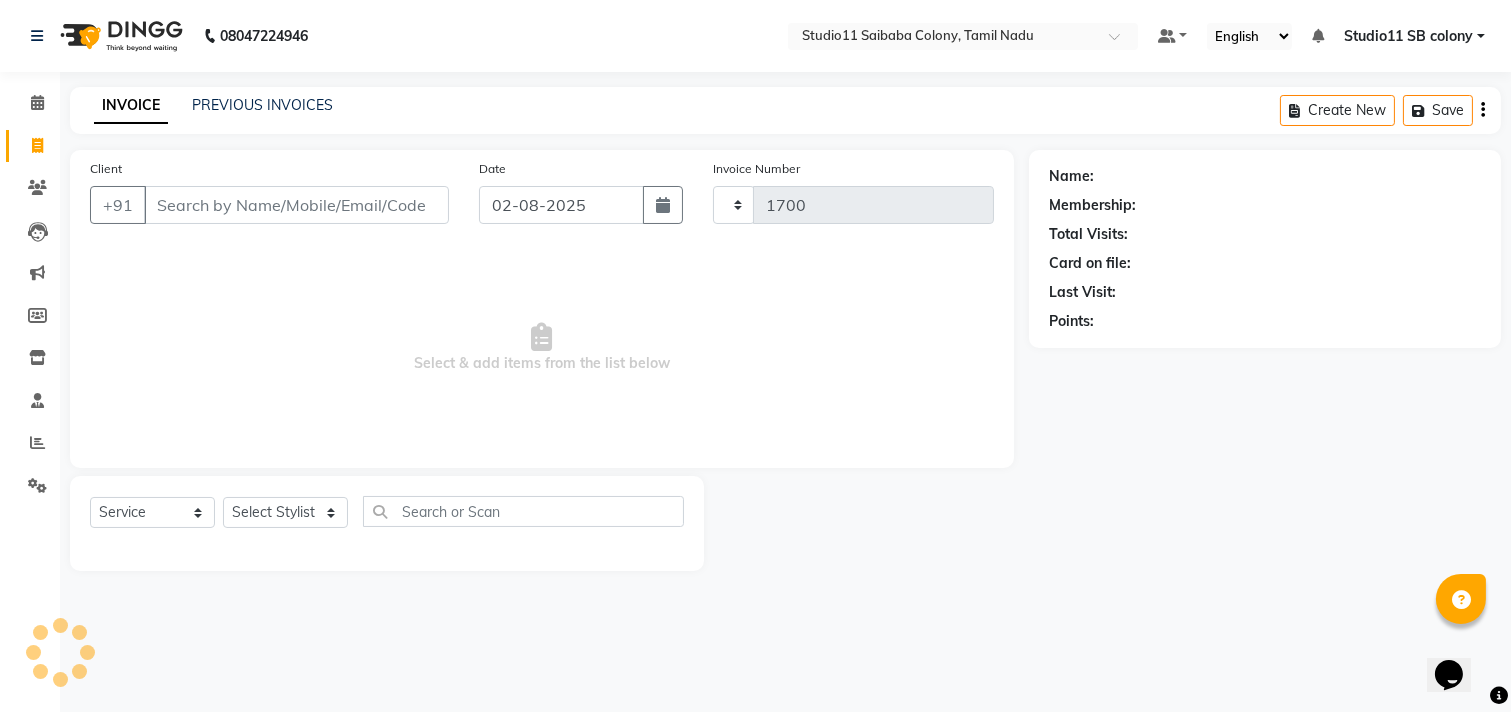 select on "7717" 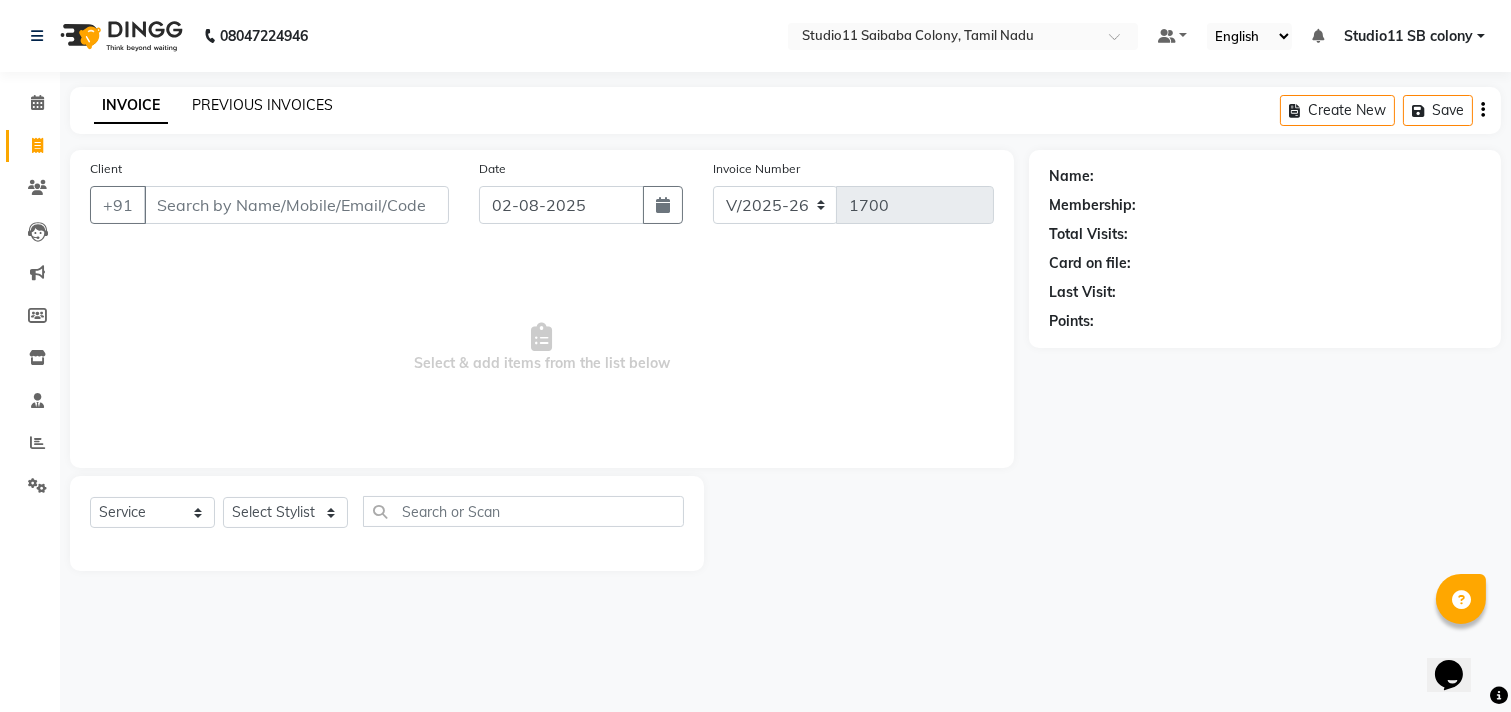 click on "PREVIOUS INVOICES" 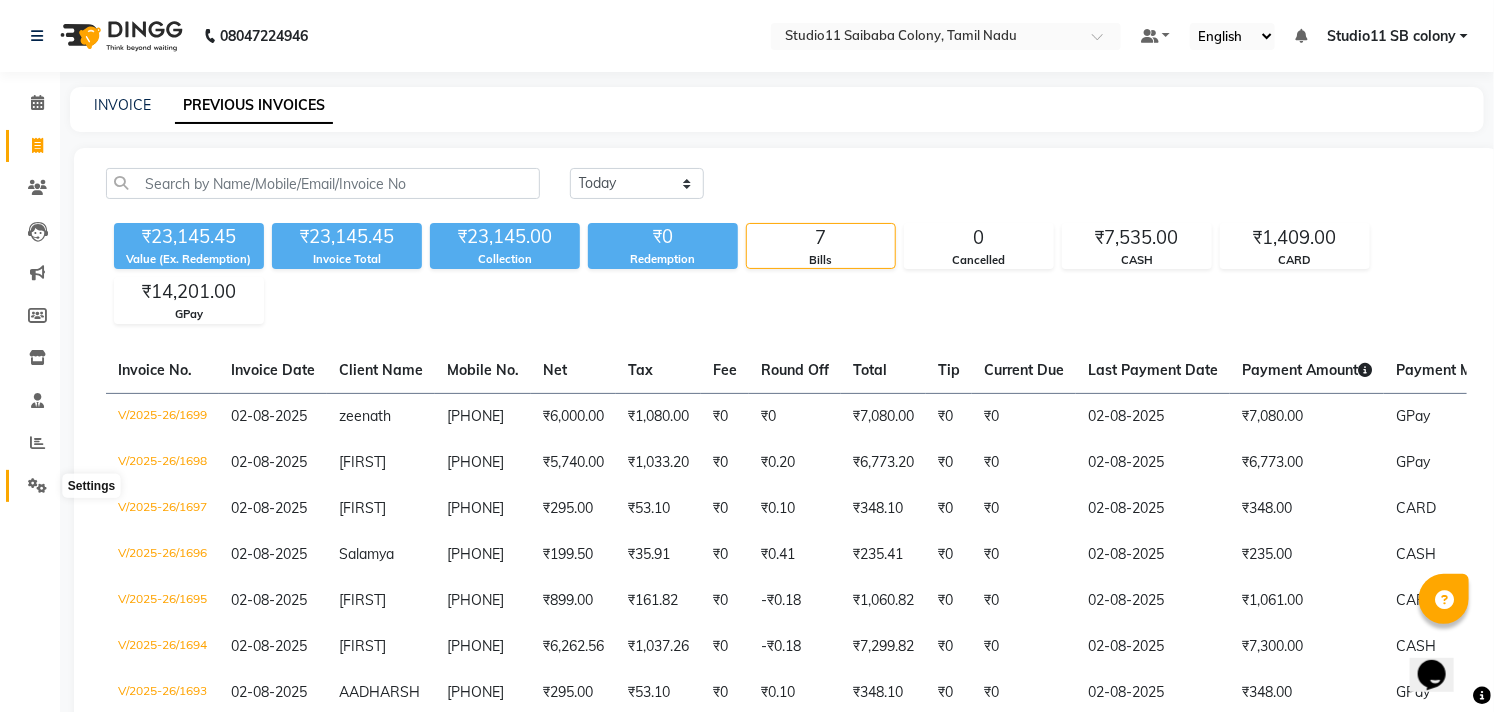 click 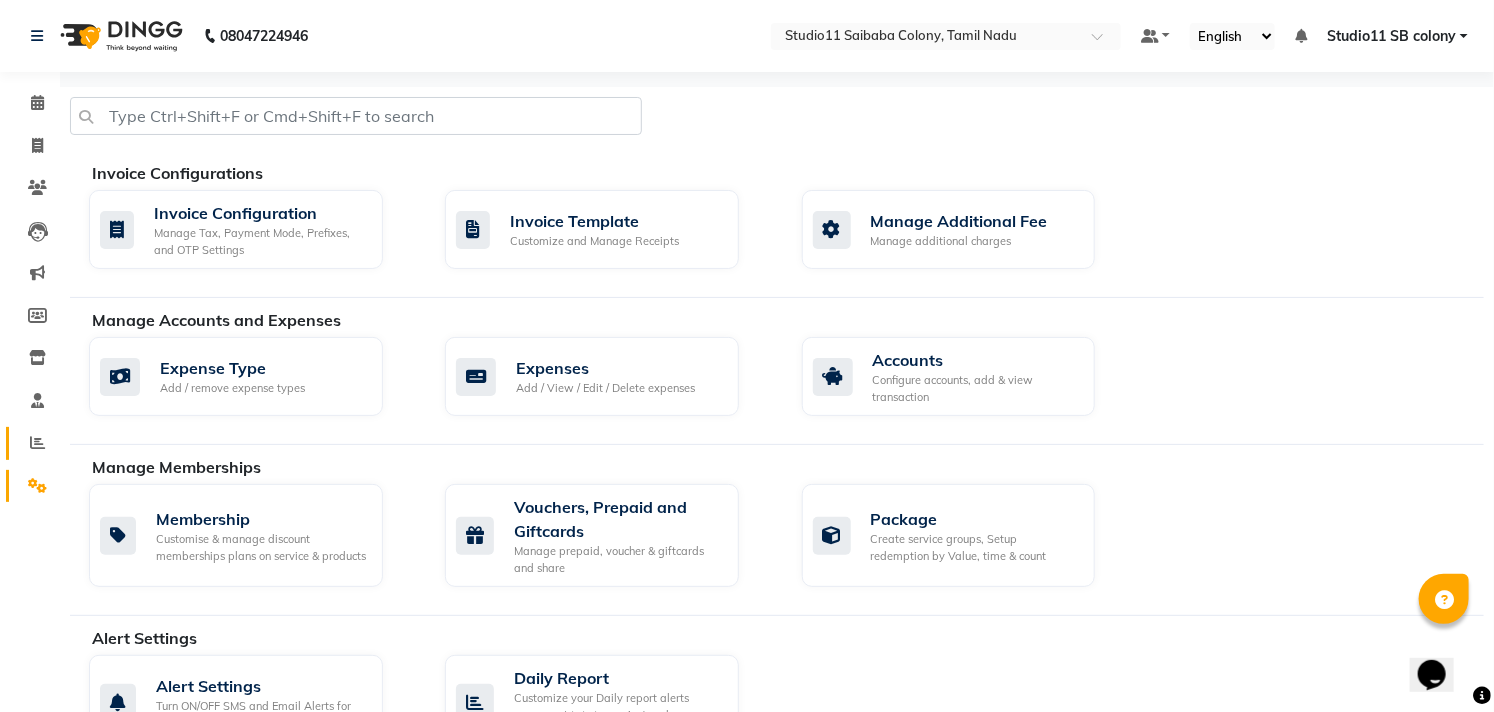 click on "Reports" 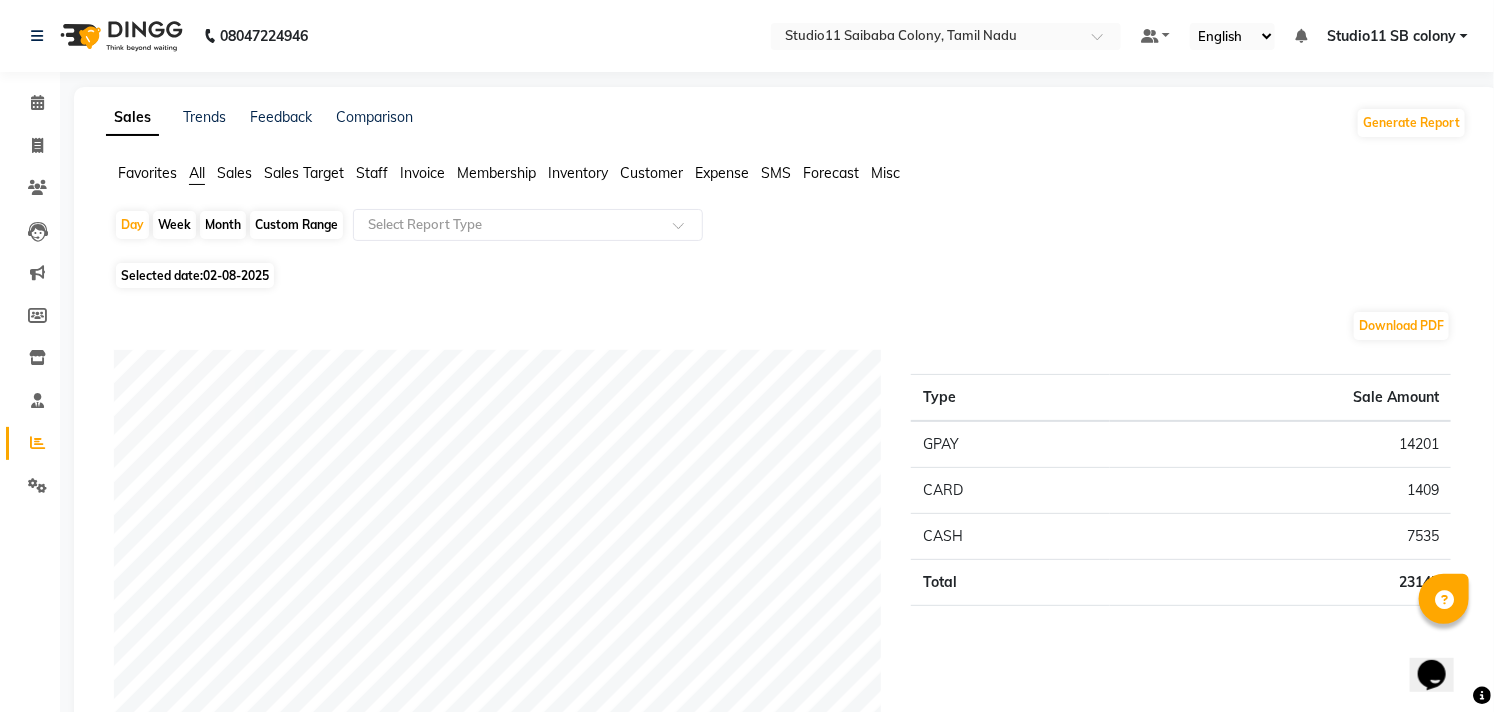 click on "Favorites" 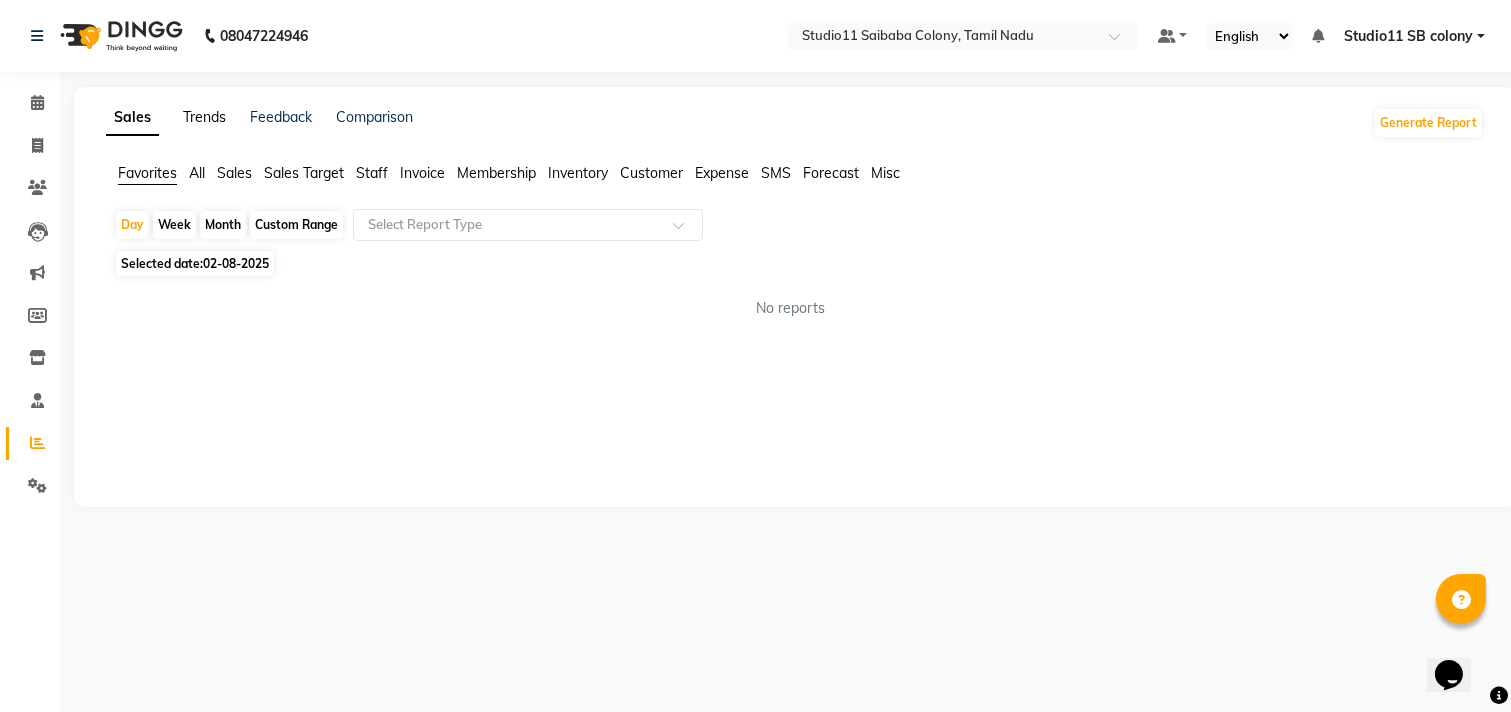 click on "Trends" 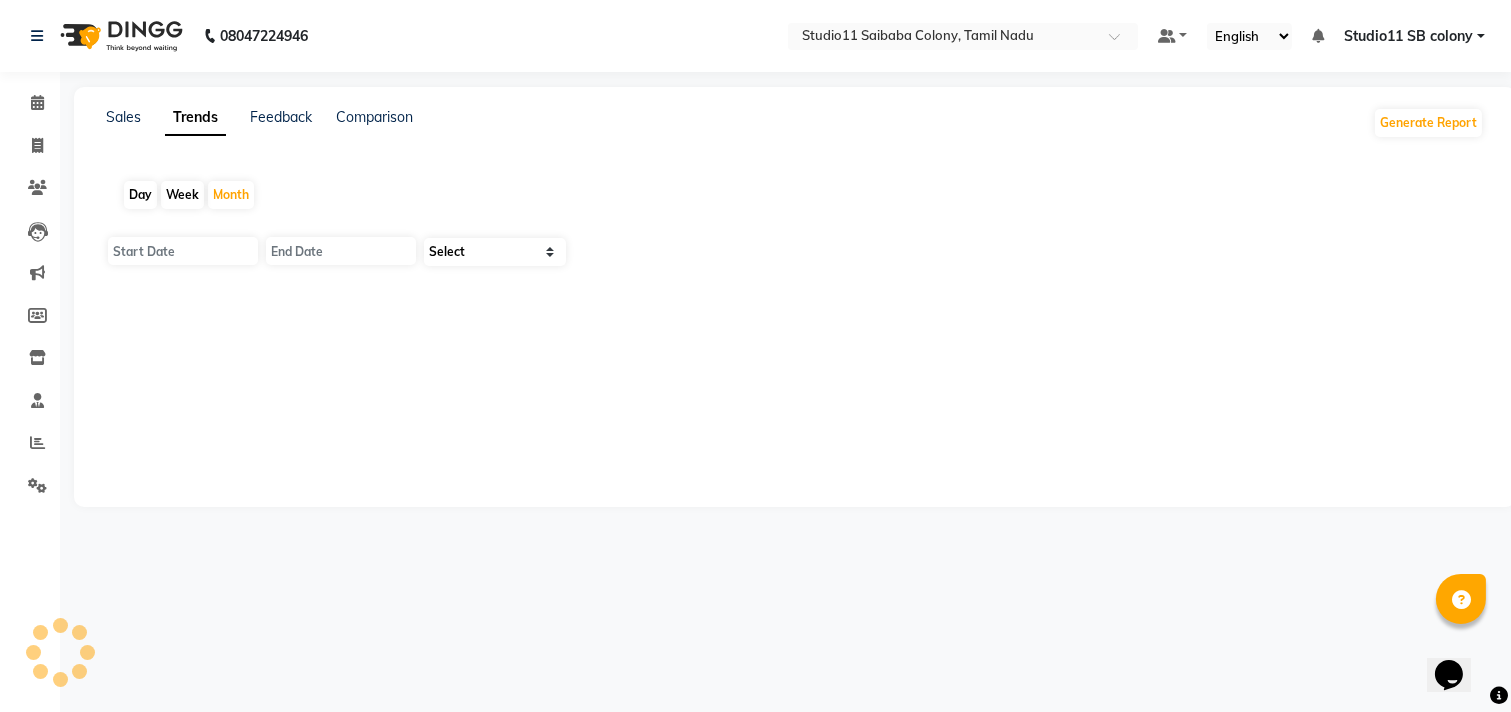 type on "01-08-2025" 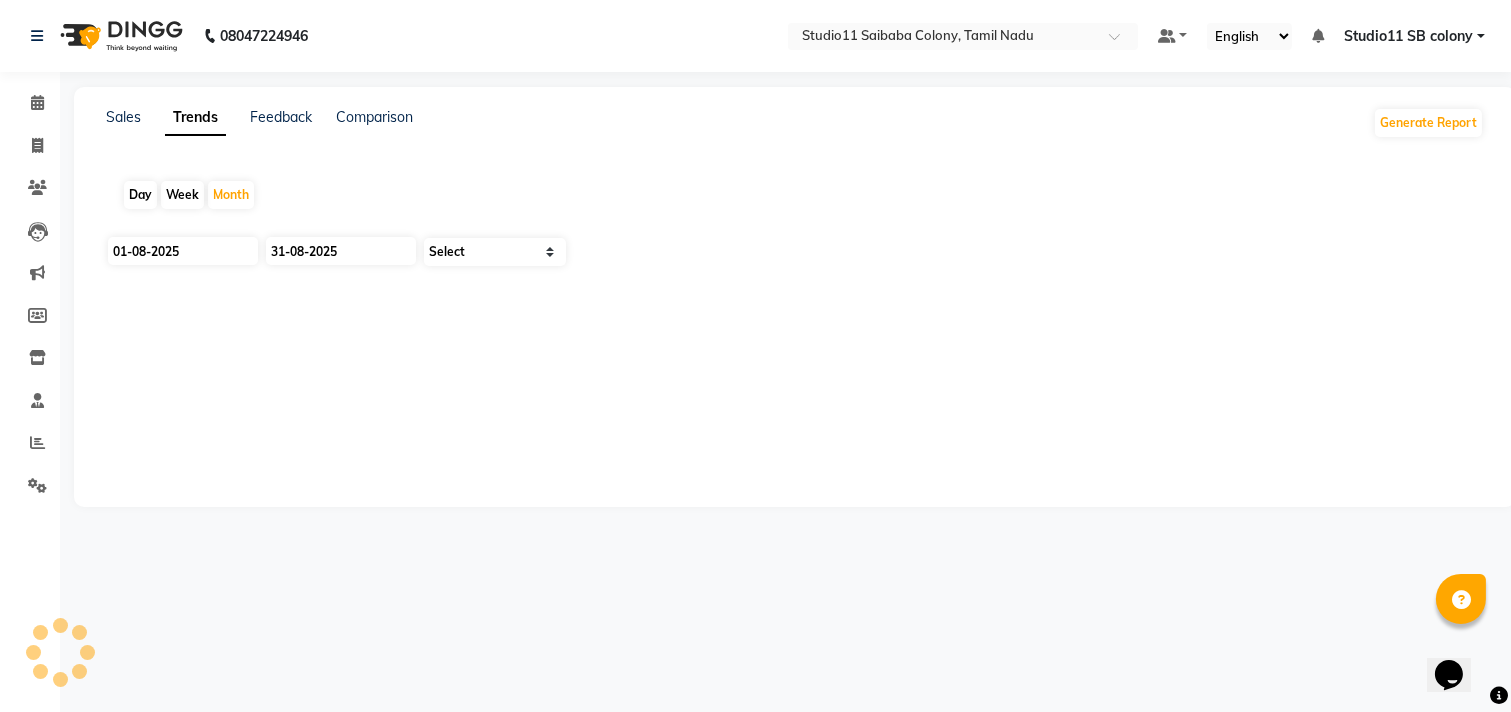 select on "by_client" 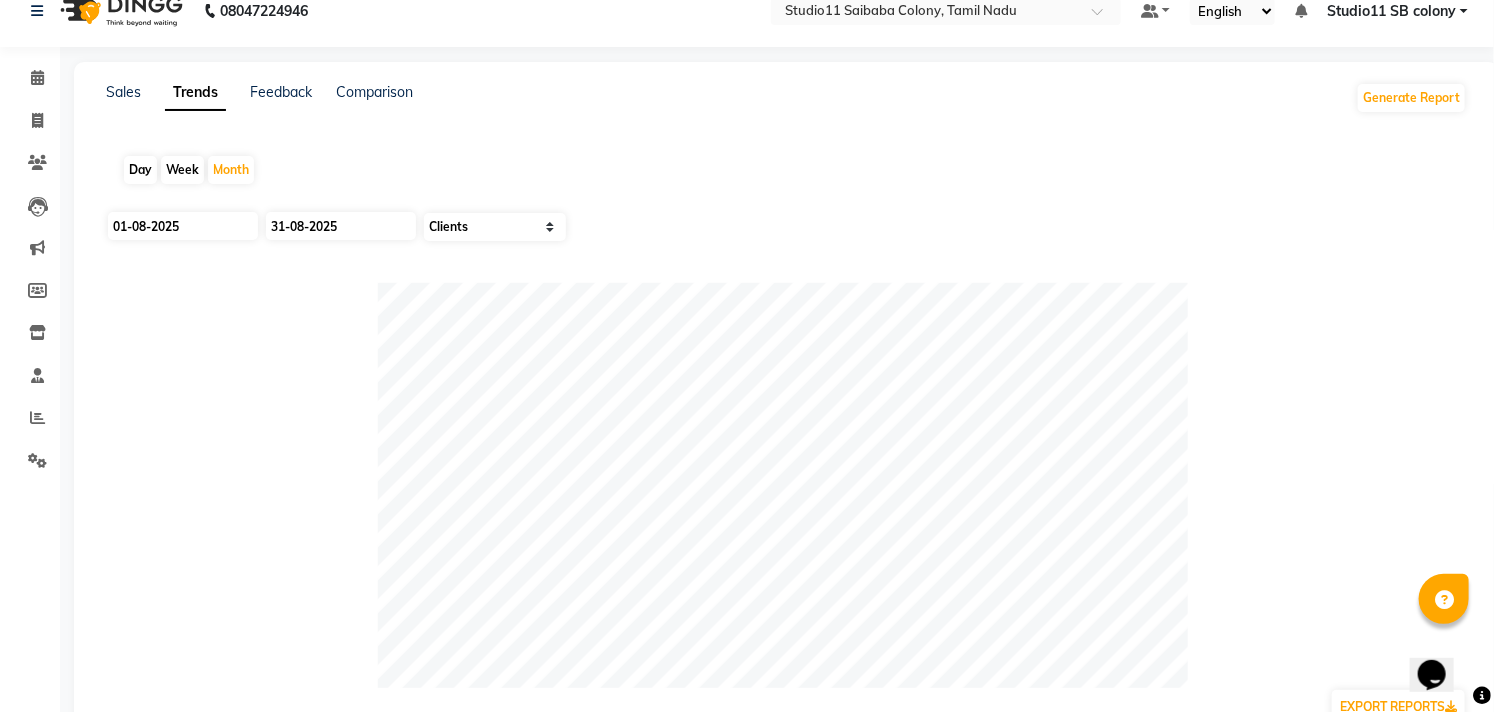 scroll, scrollTop: 12, scrollLeft: 0, axis: vertical 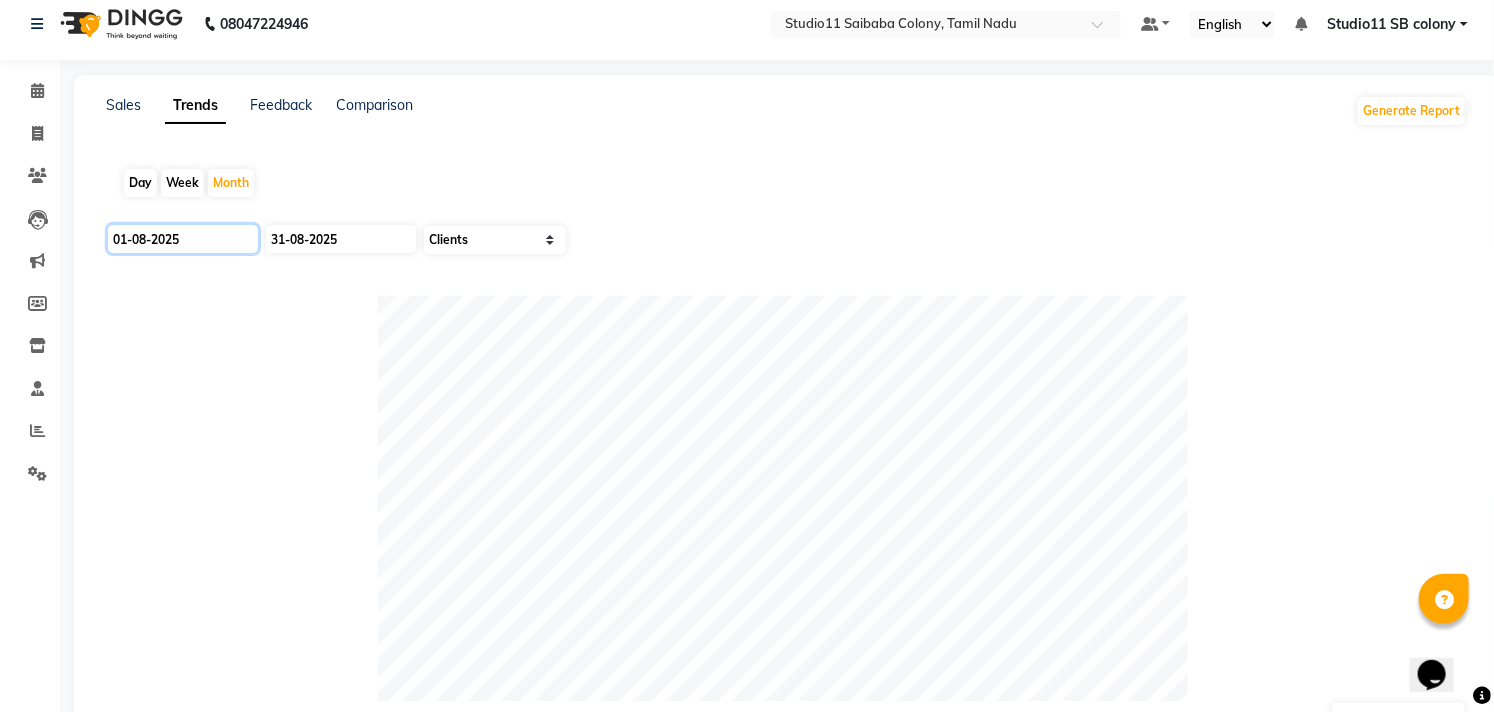 click on "01-08-2025" 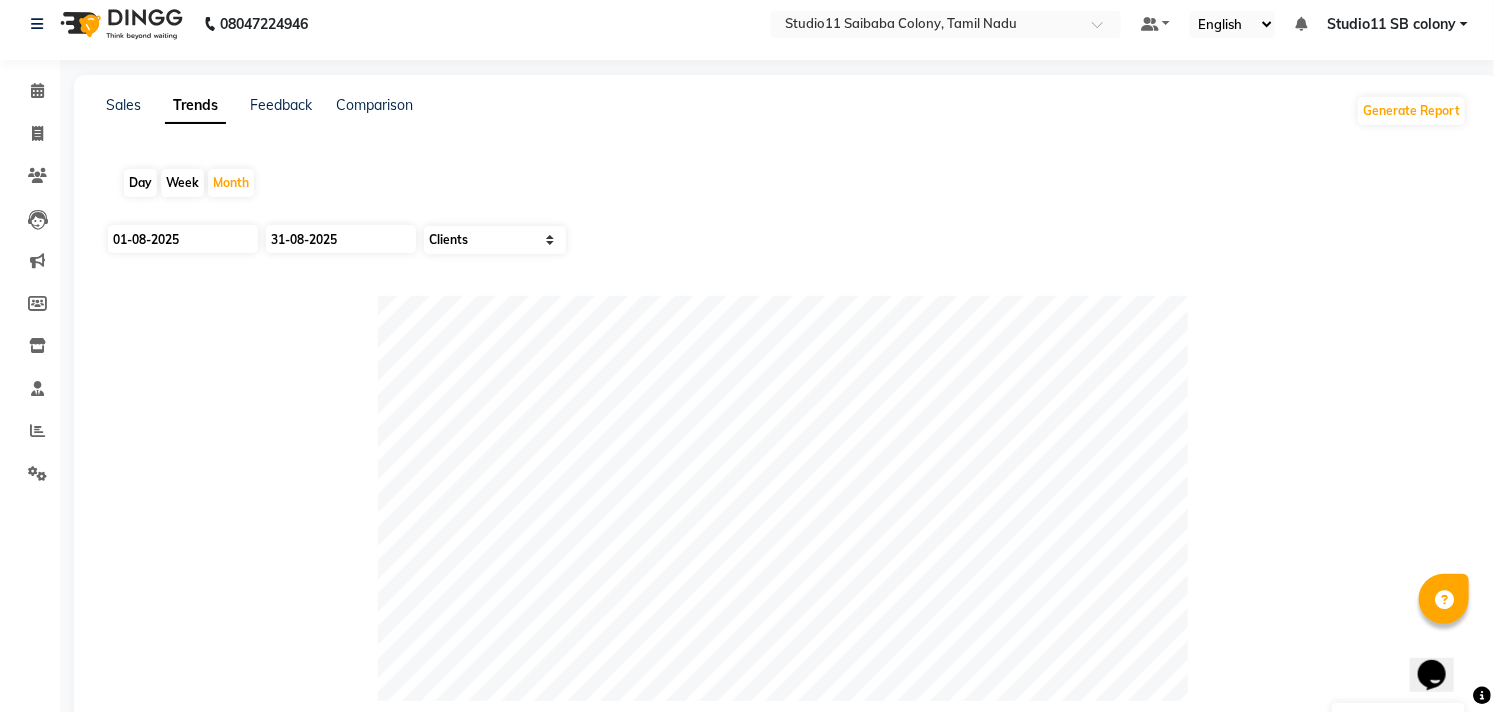 select on "8" 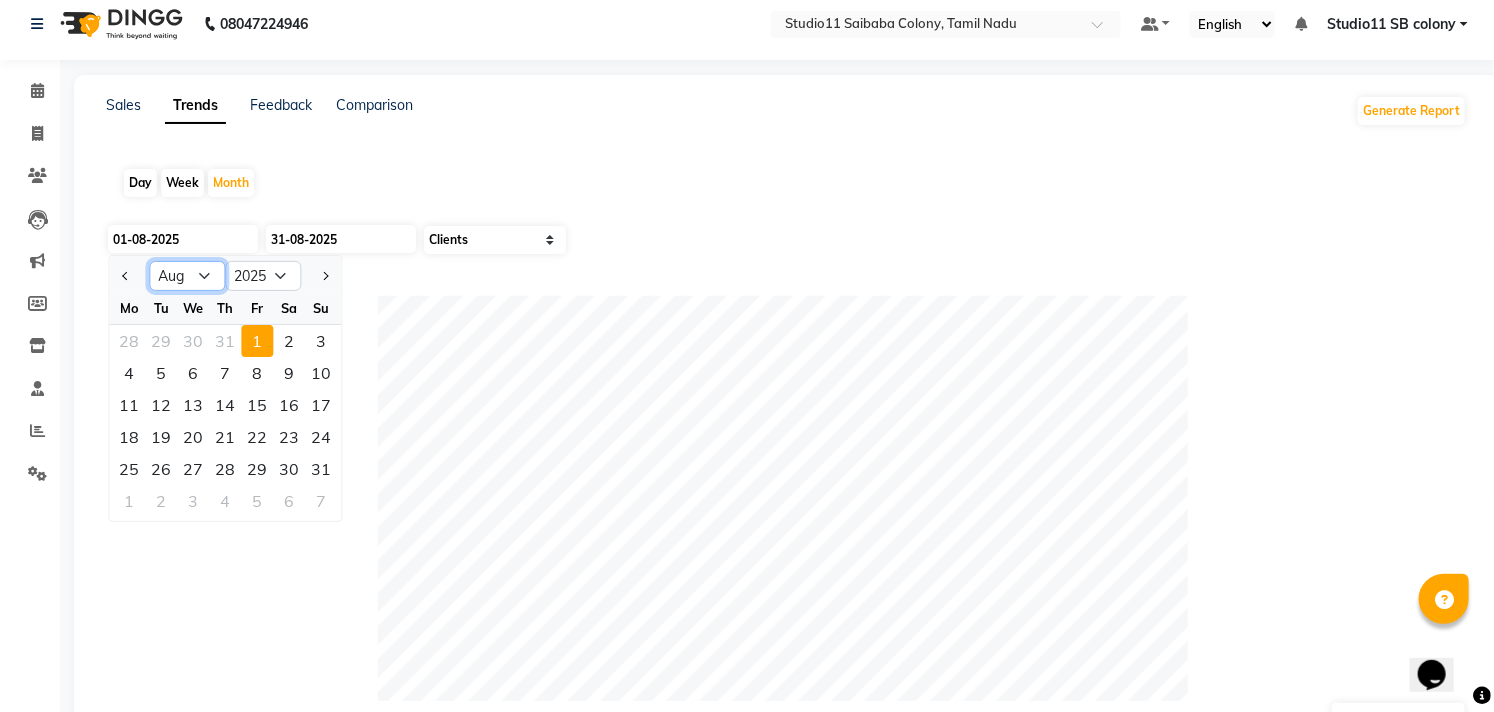click on "Jan Feb Mar Apr May Jun Jul Aug Sep Oct Nov Dec" 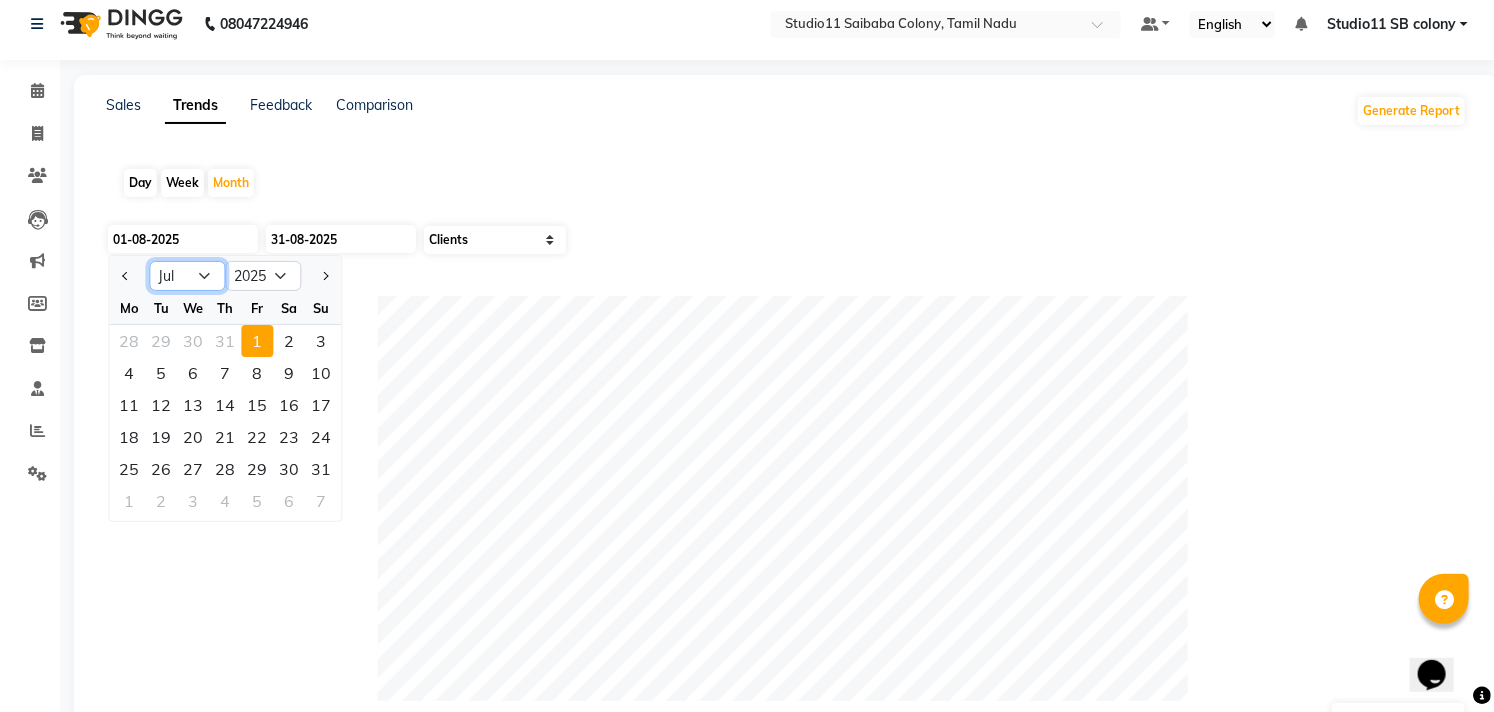 click on "Jan Feb Mar Apr May Jun Jul Aug Sep Oct Nov Dec" 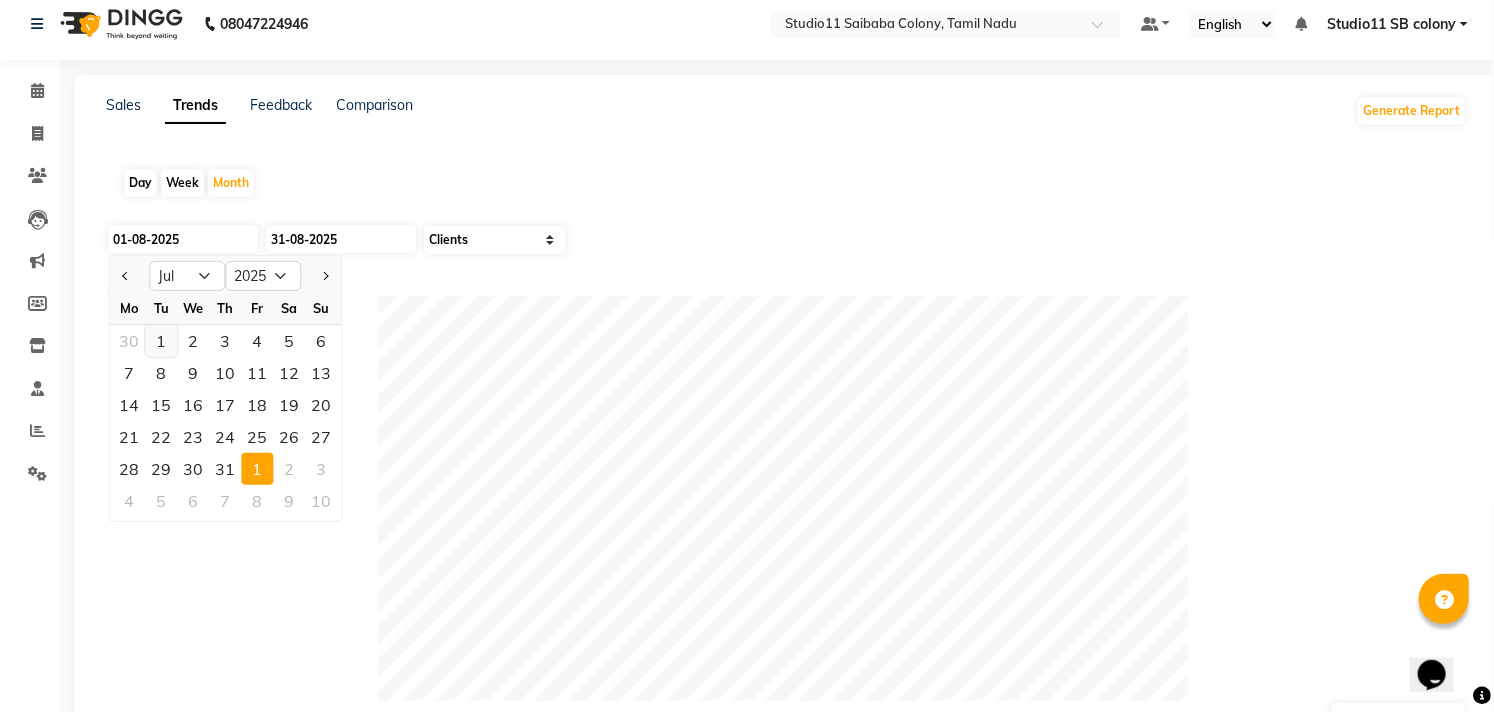 click on "1" 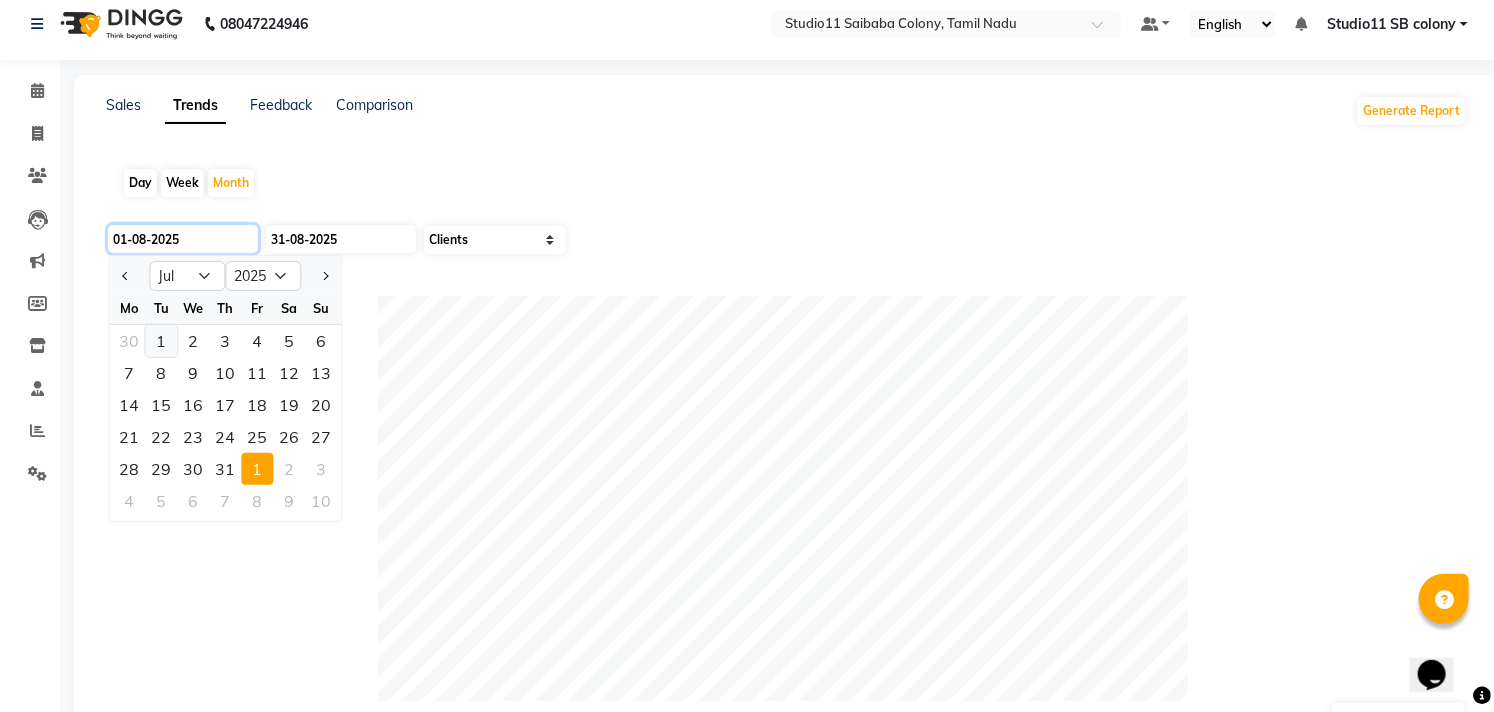 type on "01-07-2025" 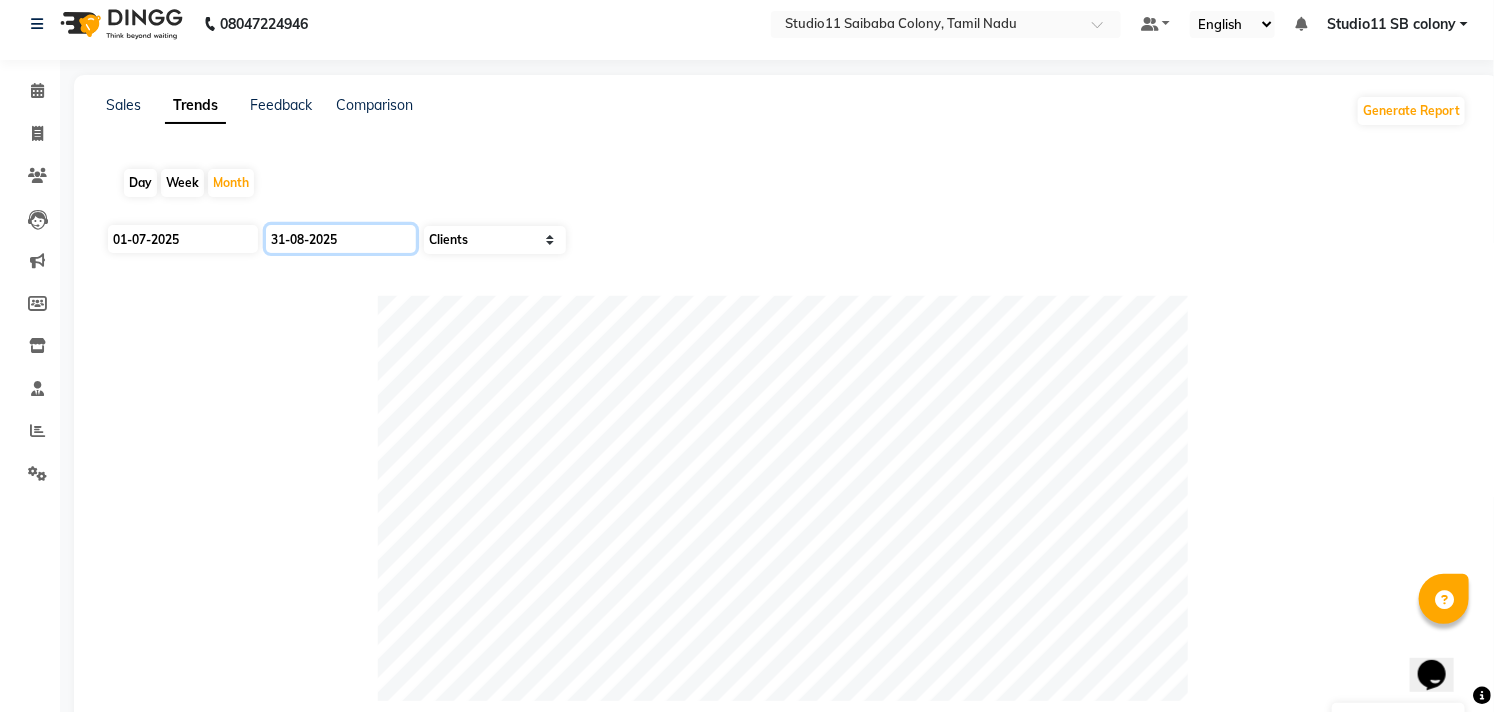 click on "31-08-2025" 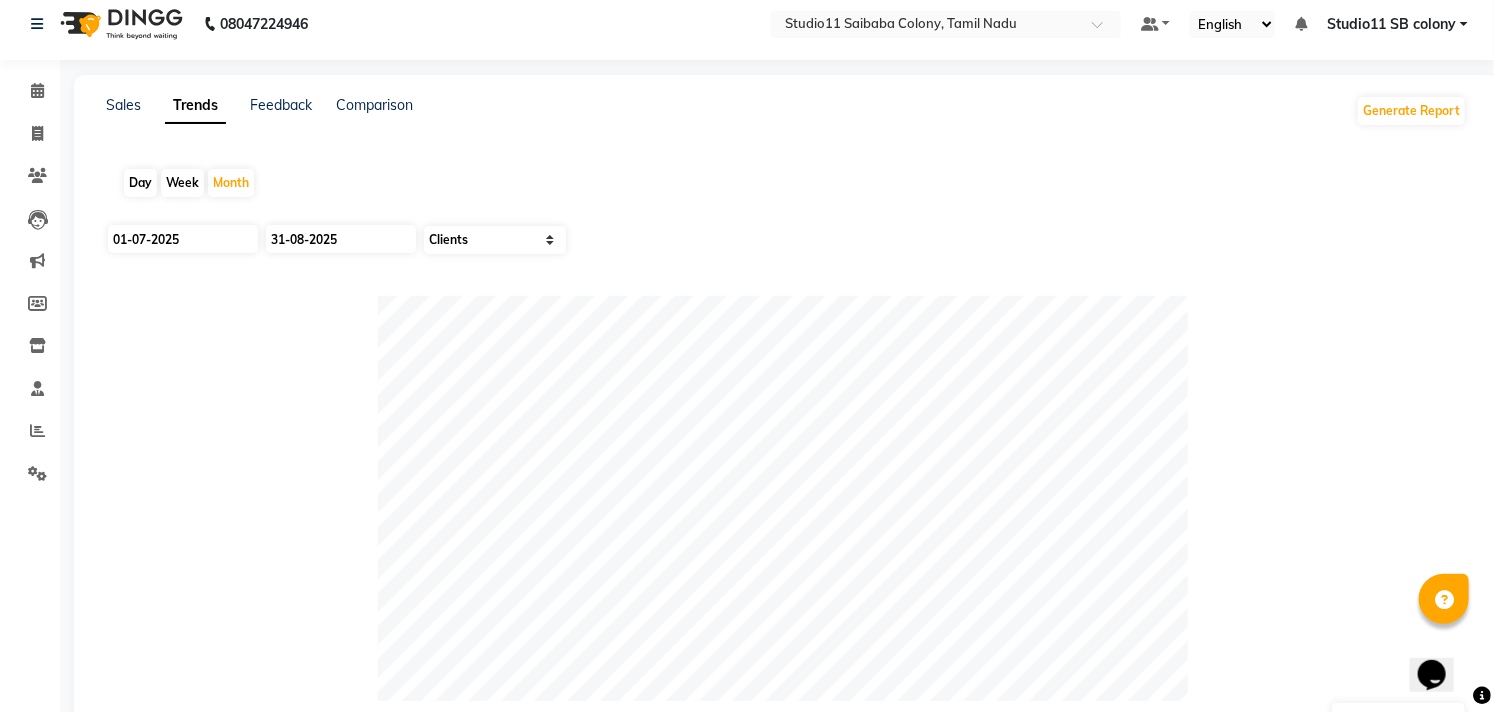 select on "8" 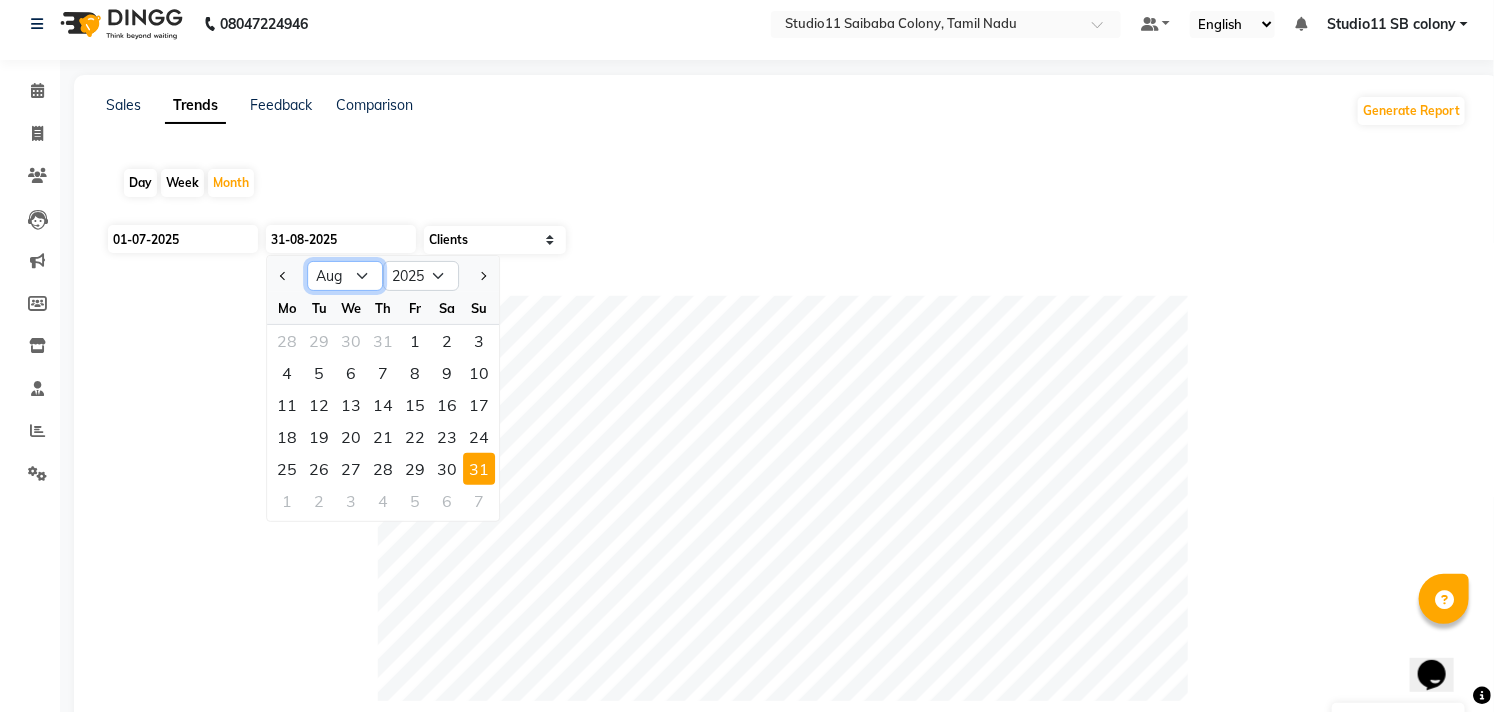 click on "Jan Feb Mar Apr May Jun Jul Aug Sep Oct Nov Dec" 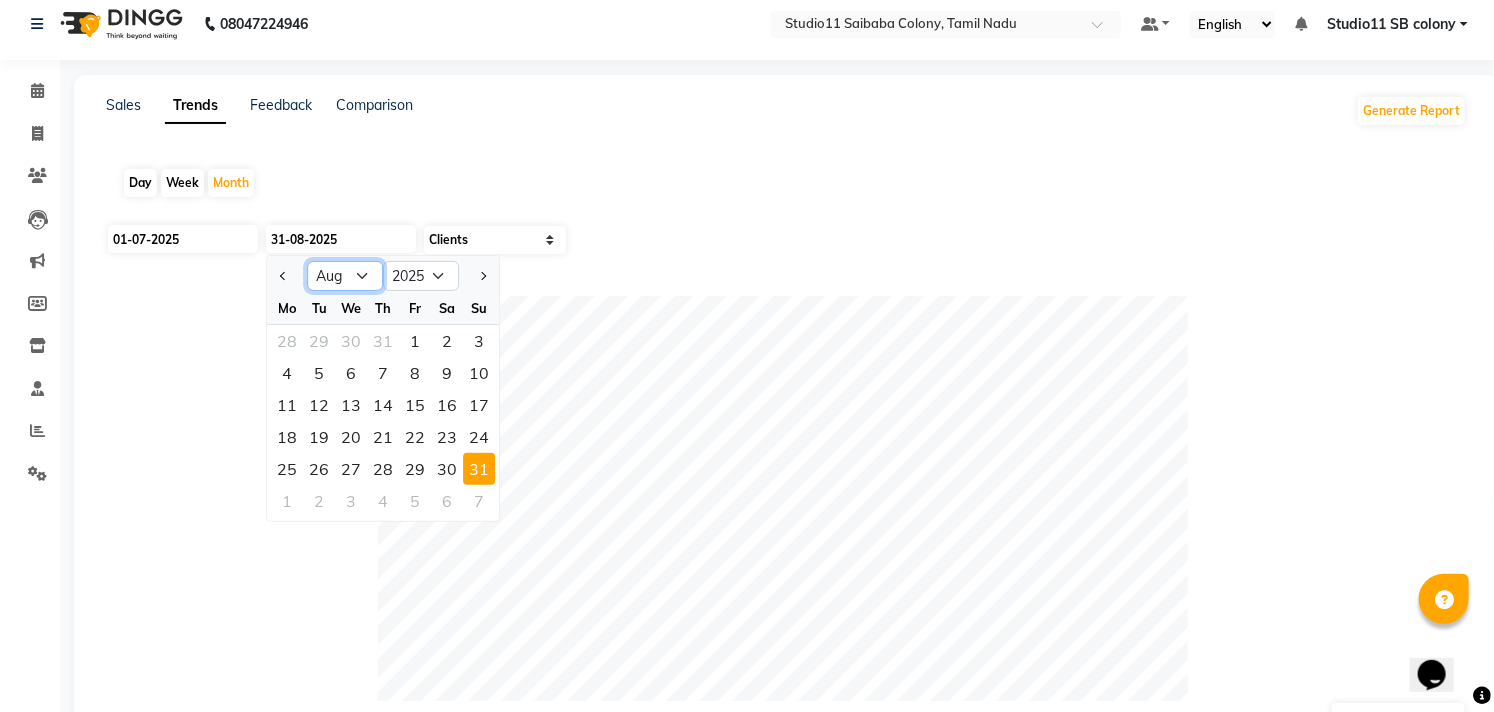 select on "7" 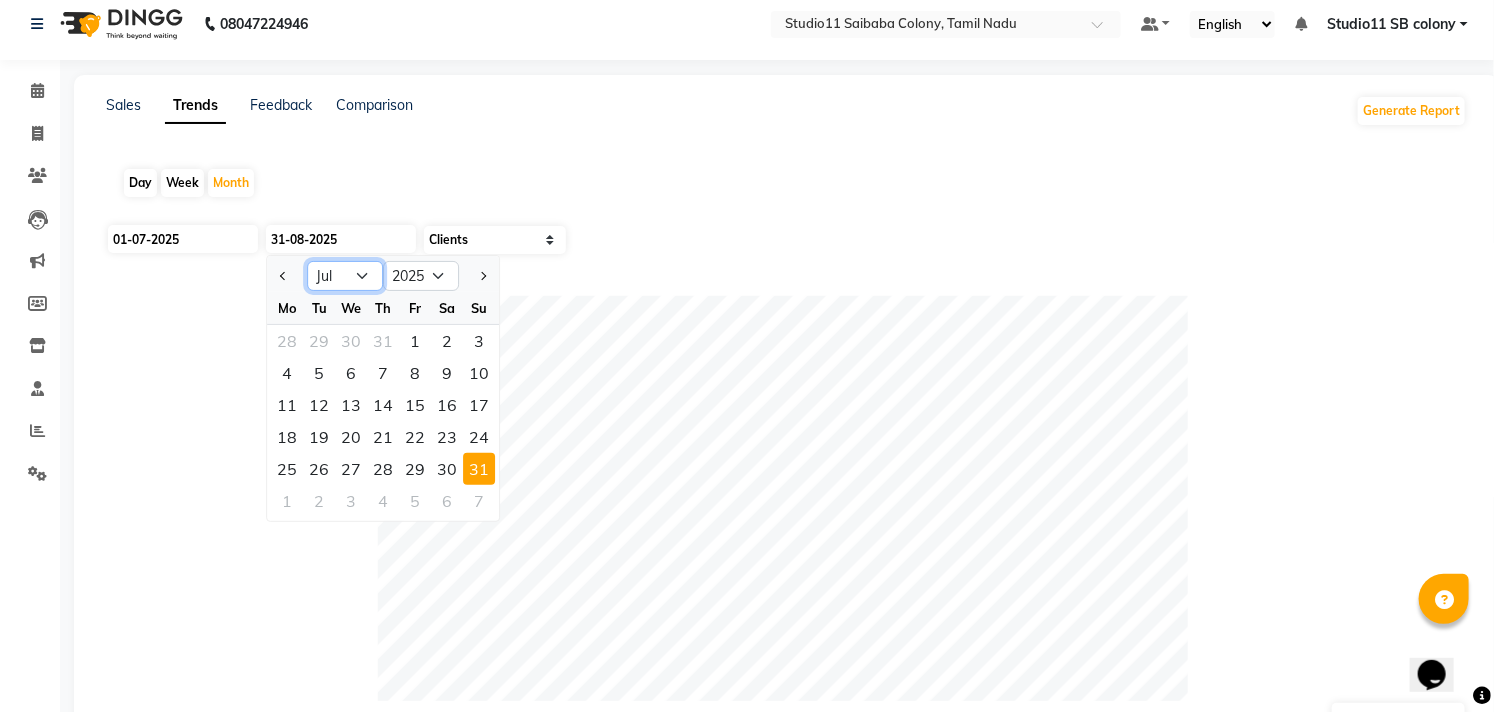 click on "Jan Feb Mar Apr May Jun Jul Aug Sep Oct Nov Dec" 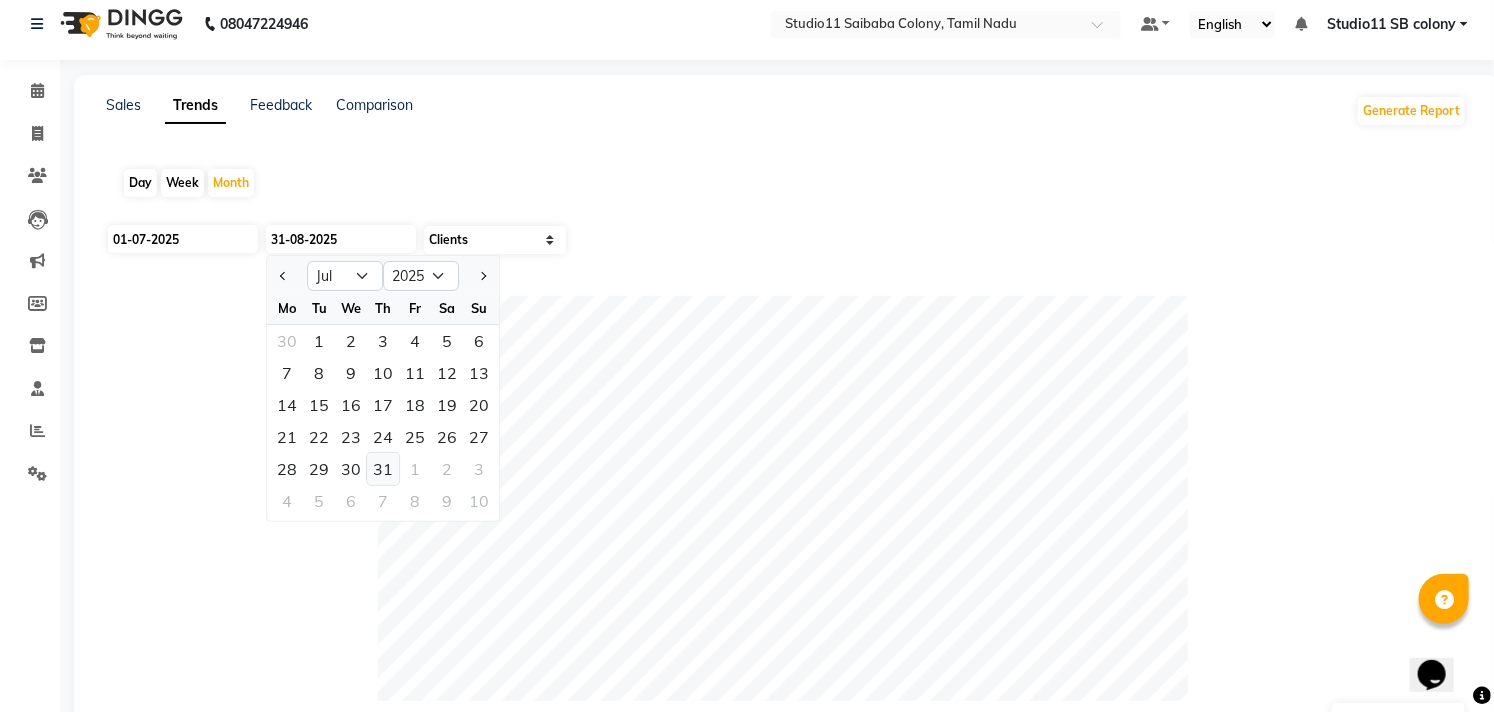 click on "31" 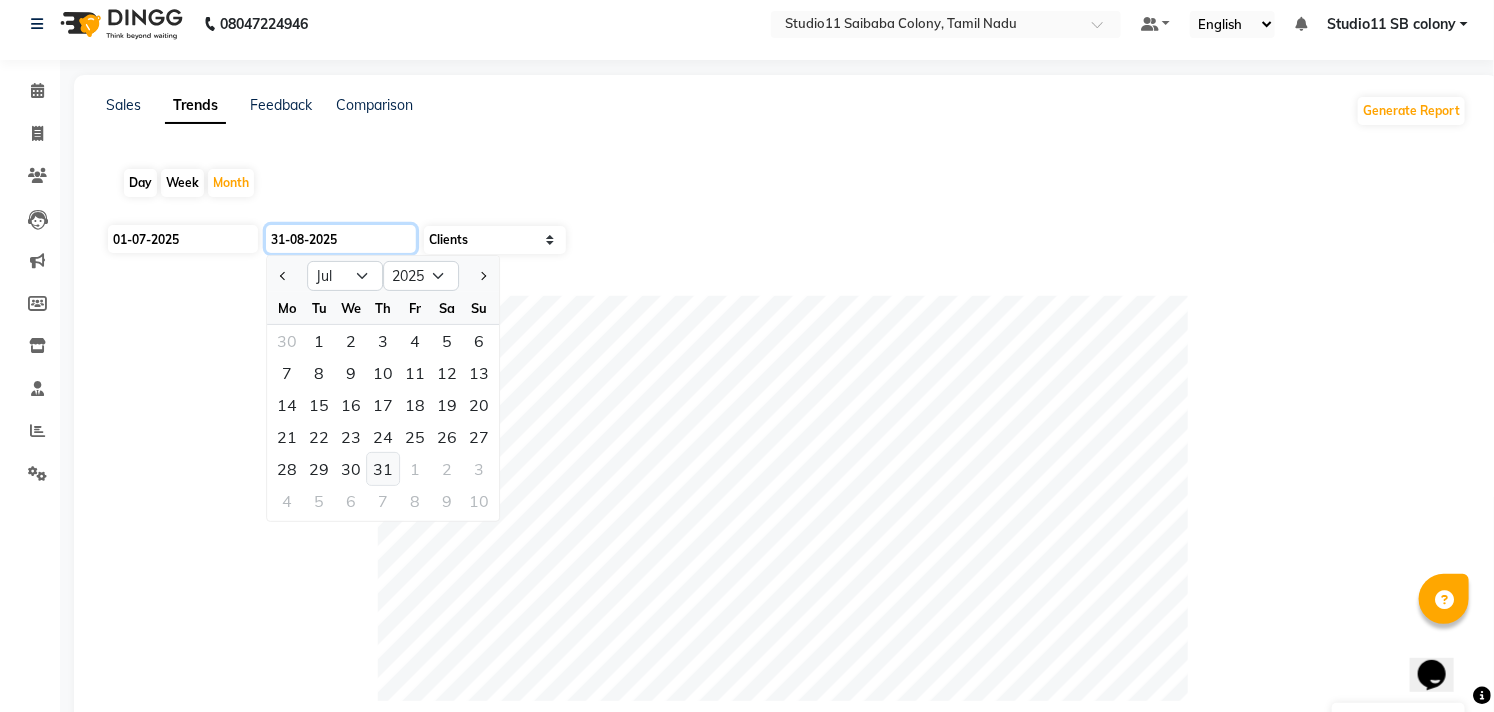type on "31-07-2025" 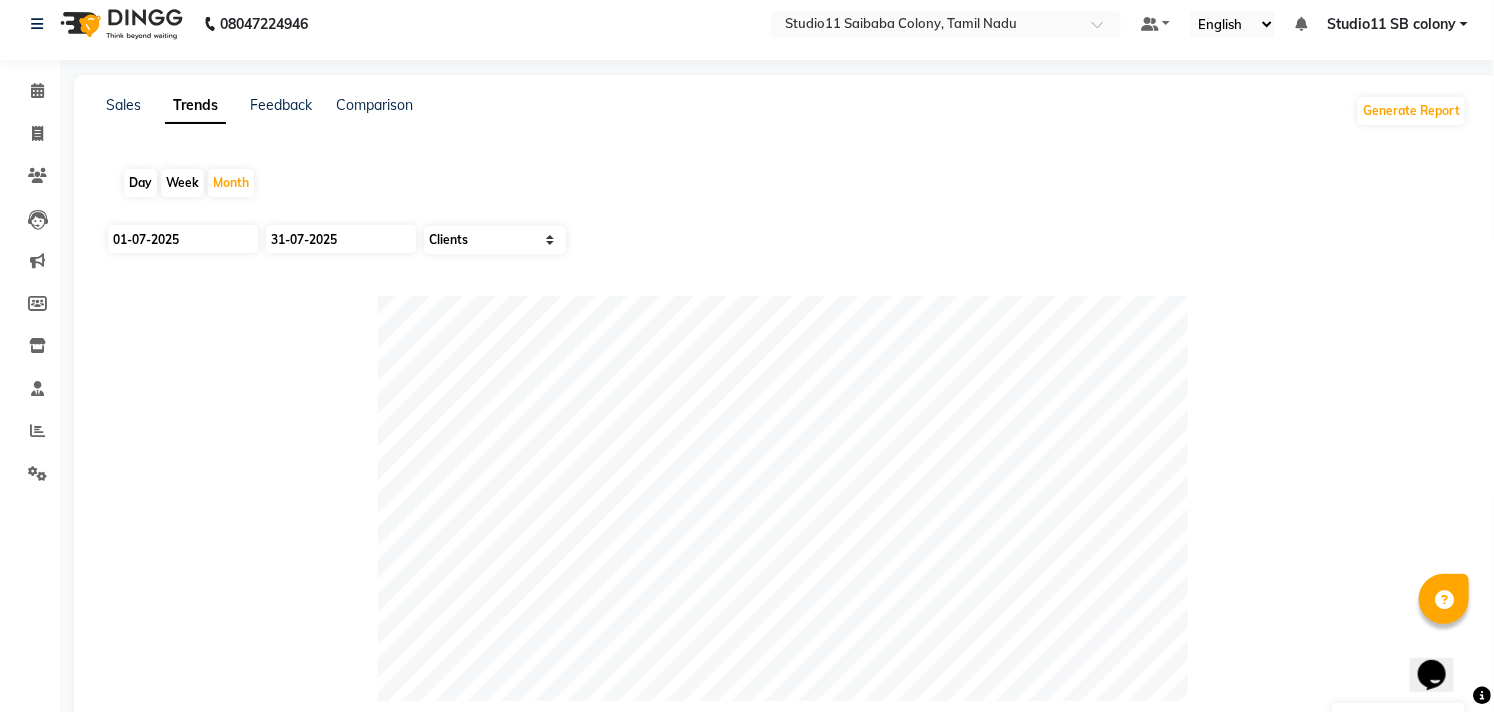 click on "Day Week Month [DATE] [DATE] Select Sales Clients EXPORT REPORTS Show 10 25 50 100 entries Search: Range Male Female Prefer Not To Say Other Not Mentioned Total Range Male Female Prefer Not To Say Other Not Mentioned Total [YEAR]-[MONTH] [NUMBER] [NUMBER] 0 [NUMBER] 0 [NUMBER] Showing 1 to 1 of 1 entries Previous 1 Next" 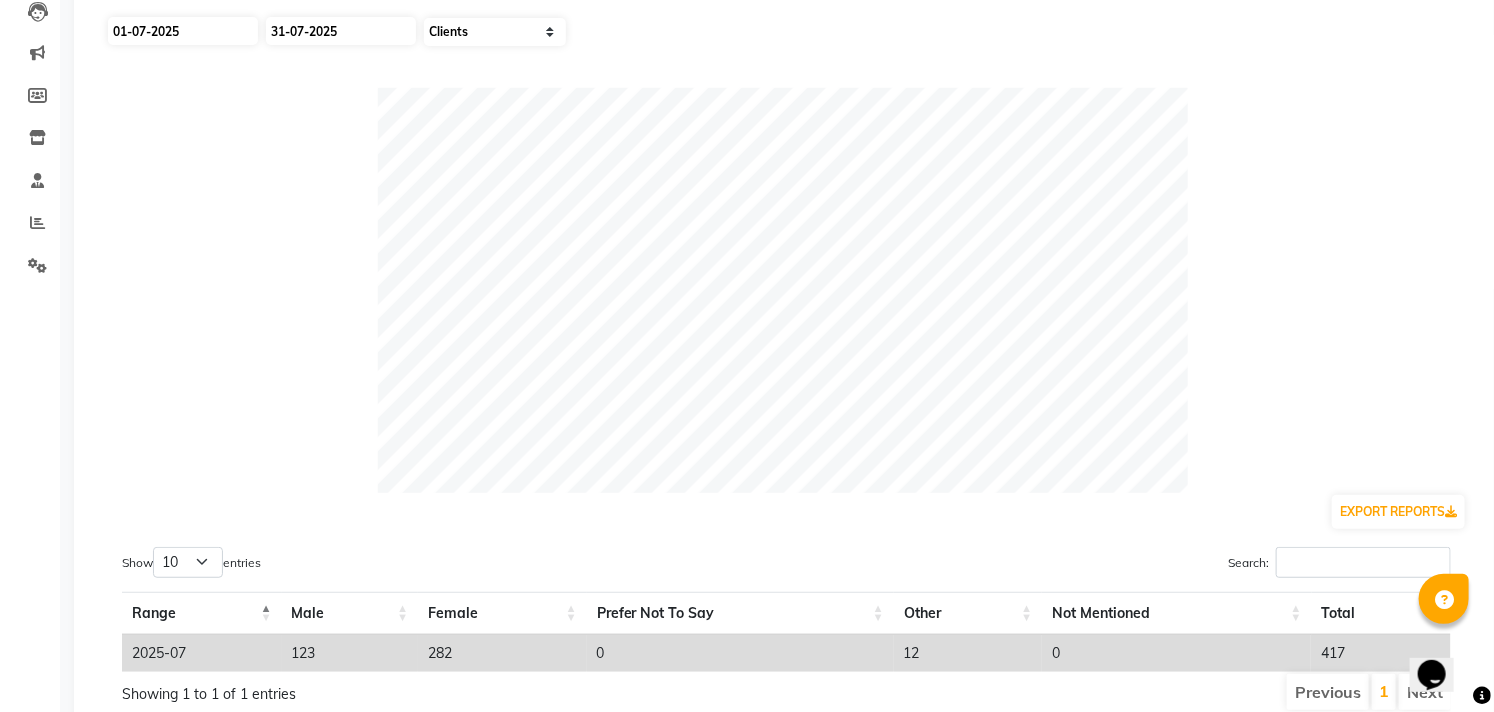 scroll, scrollTop: 303, scrollLeft: 0, axis: vertical 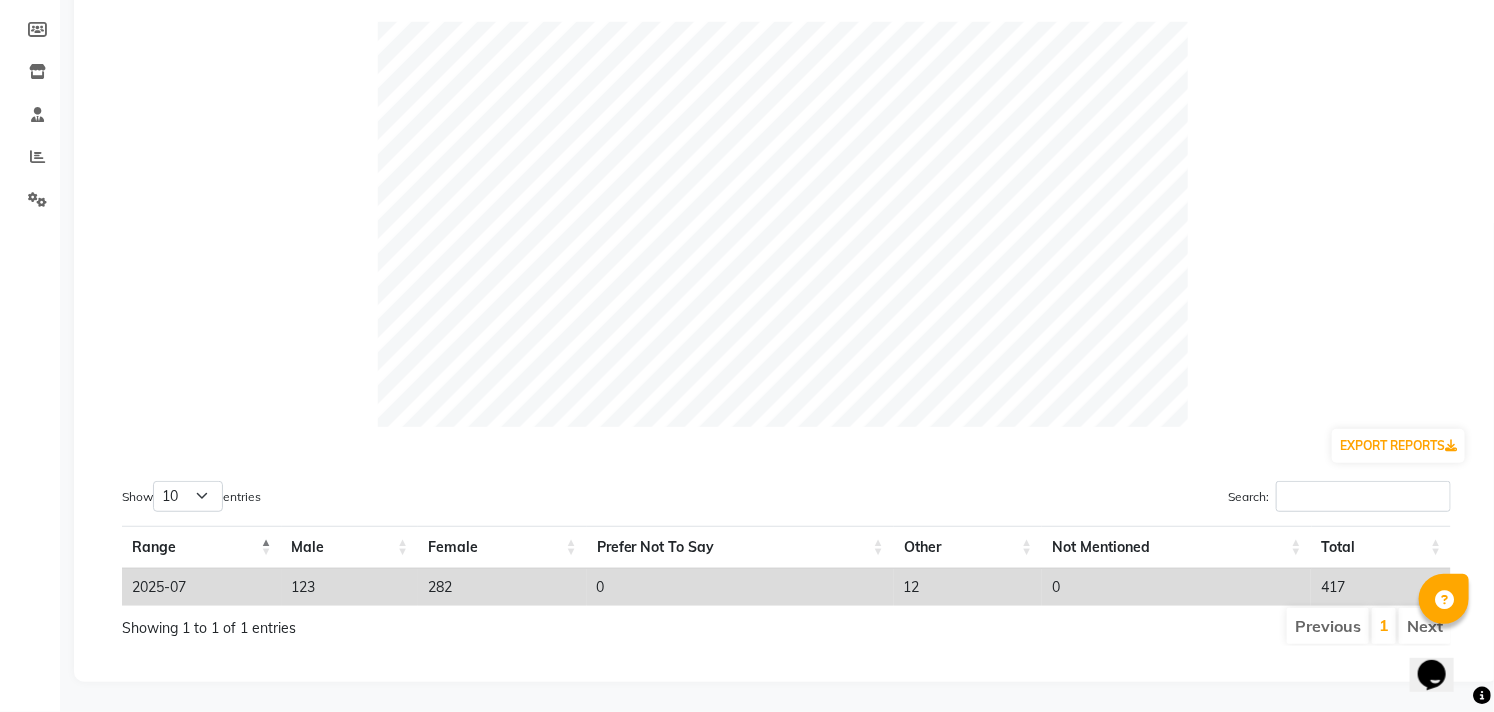 click on "Next" at bounding box center [1425, 626] 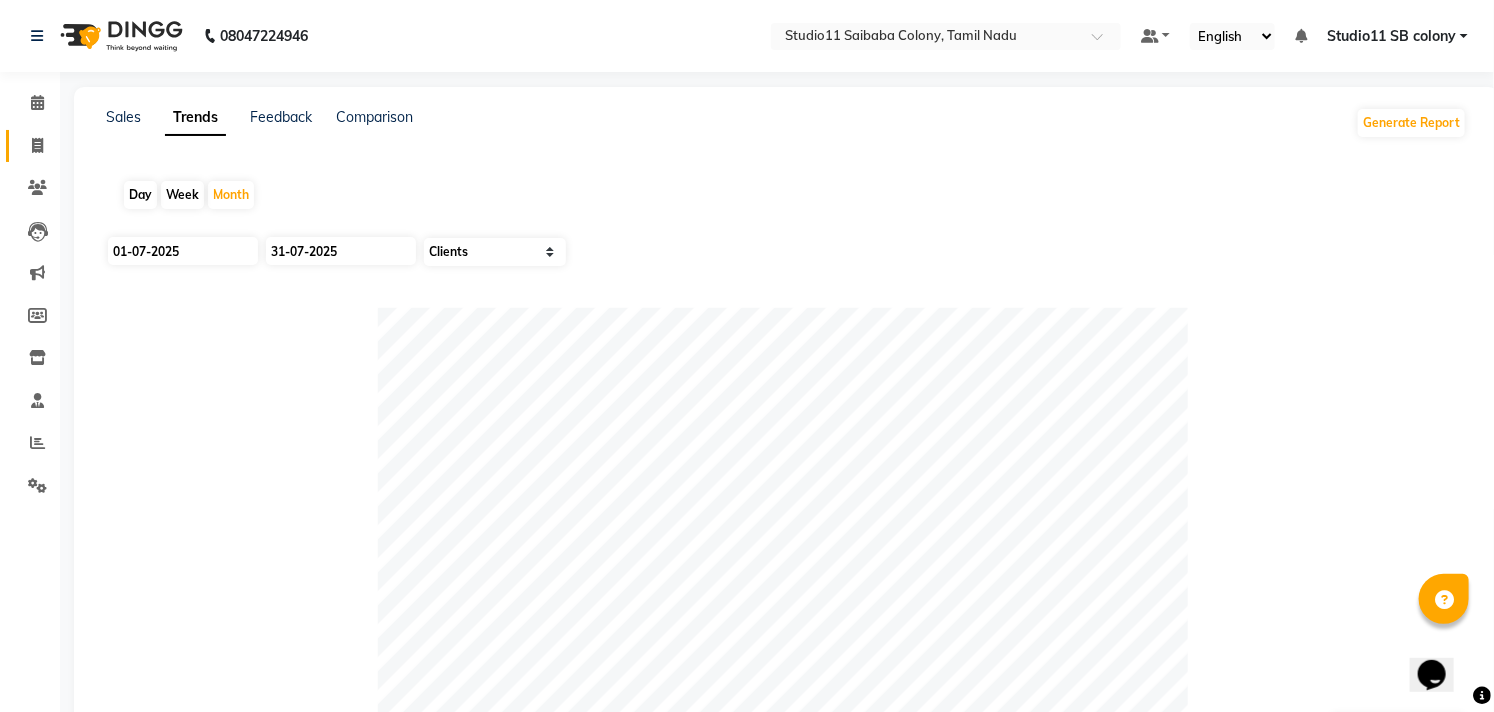 click on "Invoice" 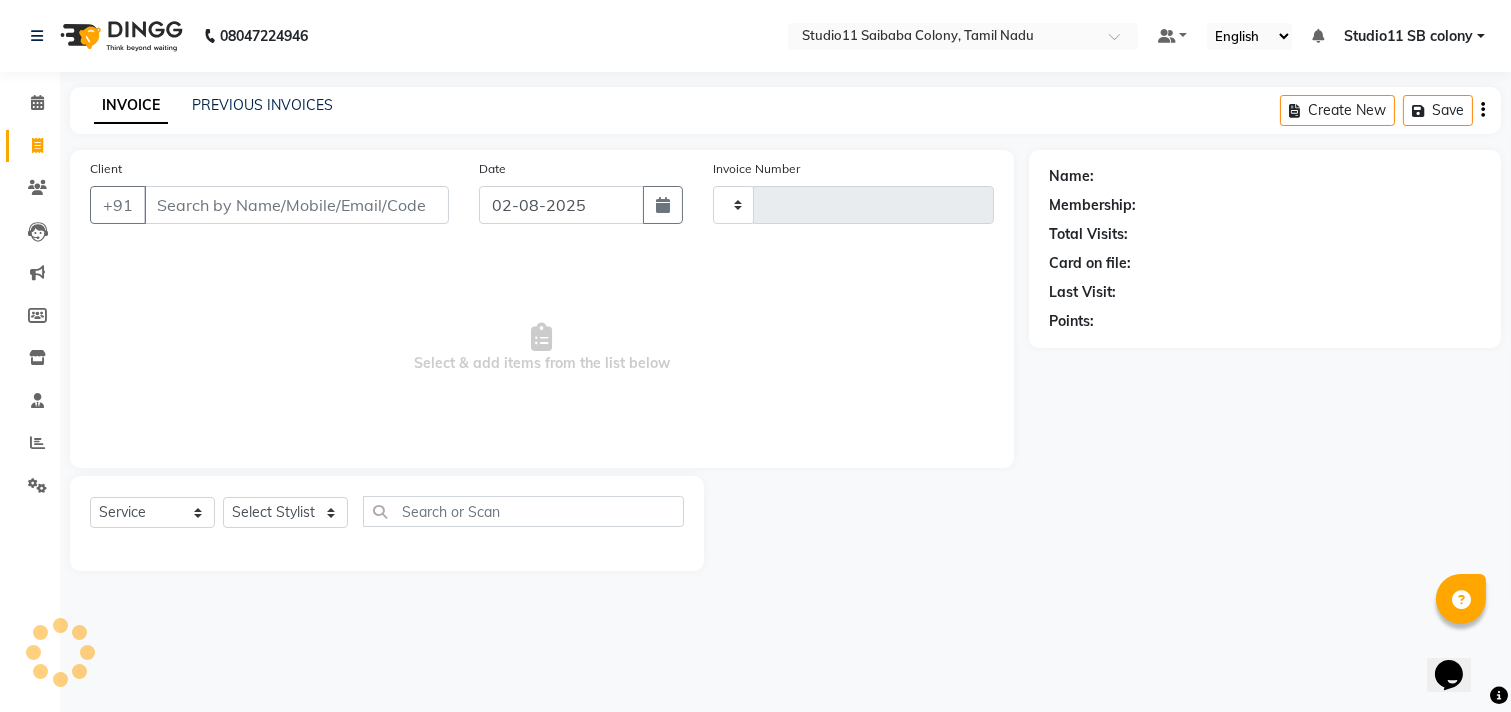 type on "1700" 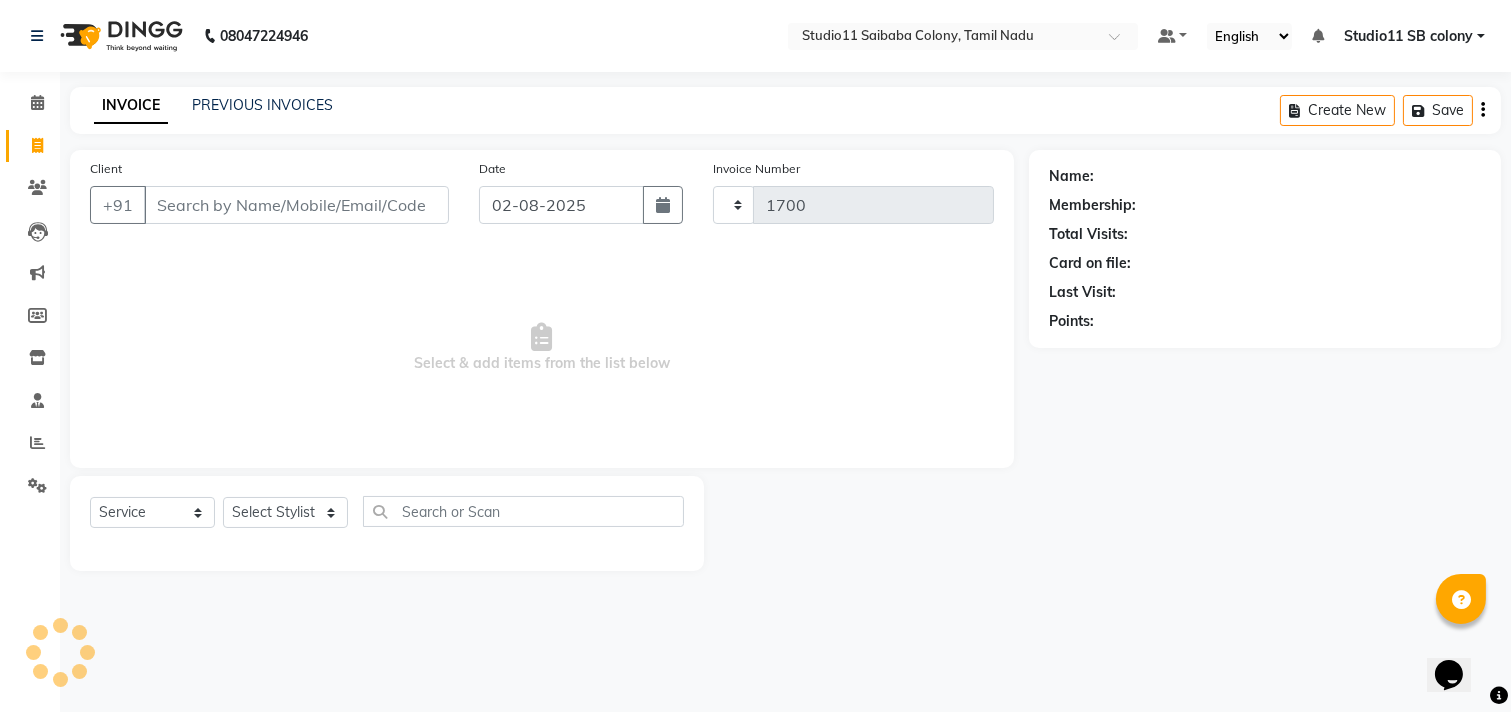 select on "7717" 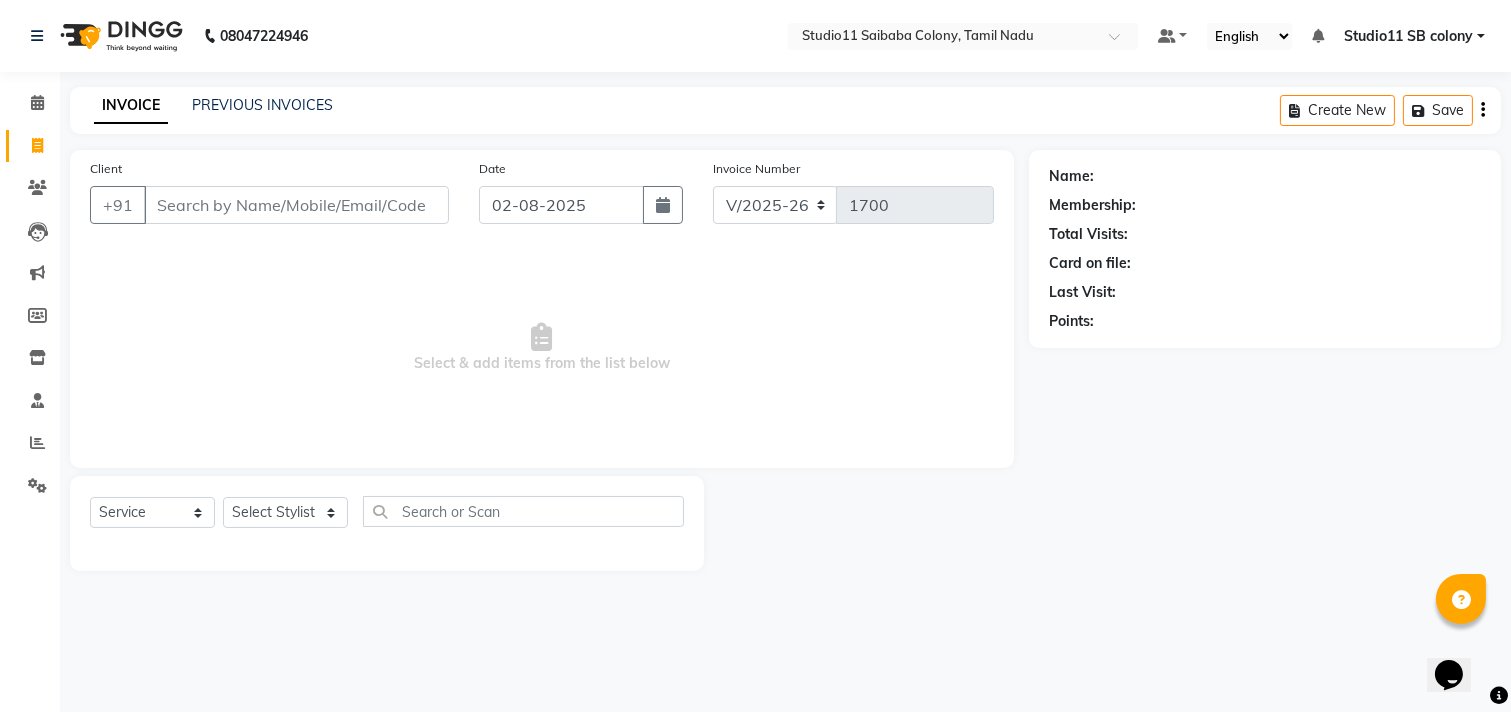 click on "Client" at bounding box center [296, 205] 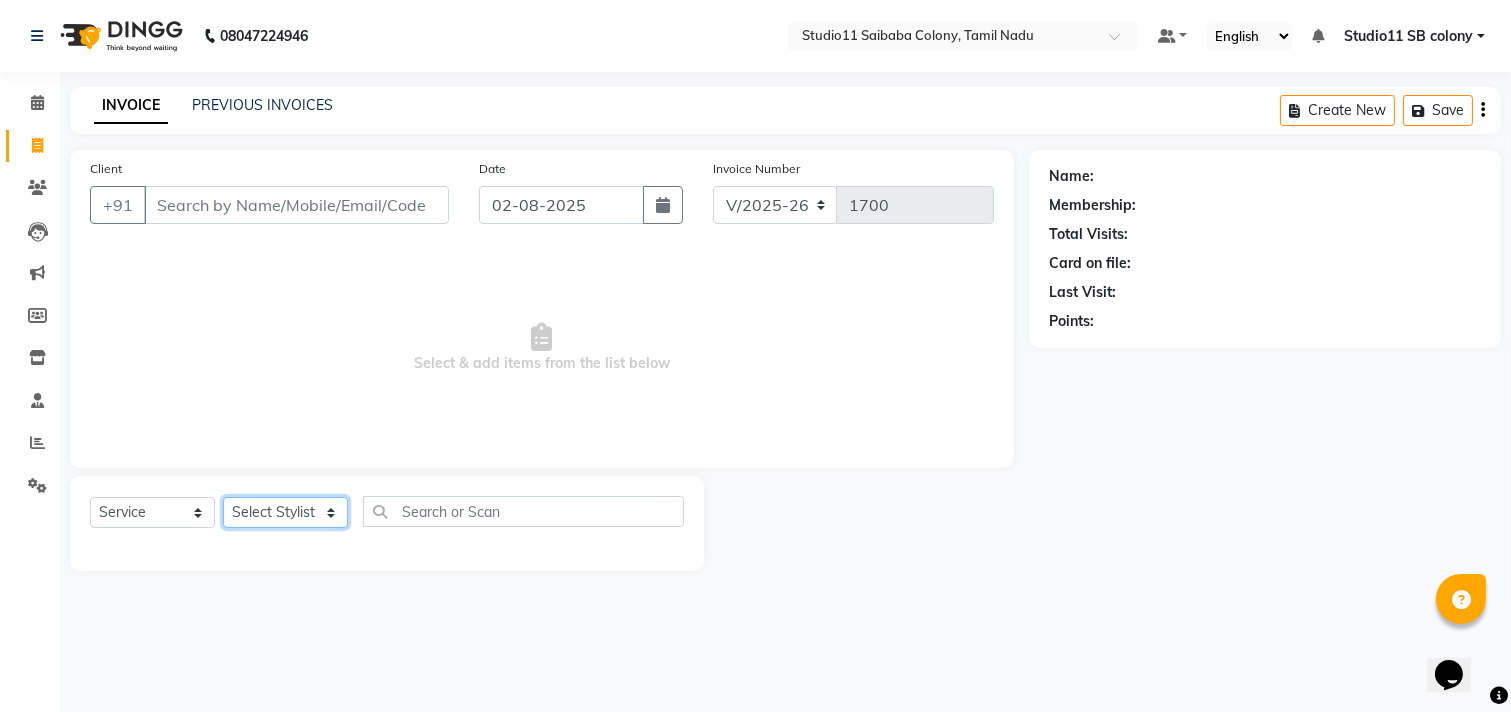 click on "Select Stylist Afzal Akbar Dani Jeni Josna kaif lavanya manimekalai Praveen Sonu Studio11 SB colony Tahir tamil" 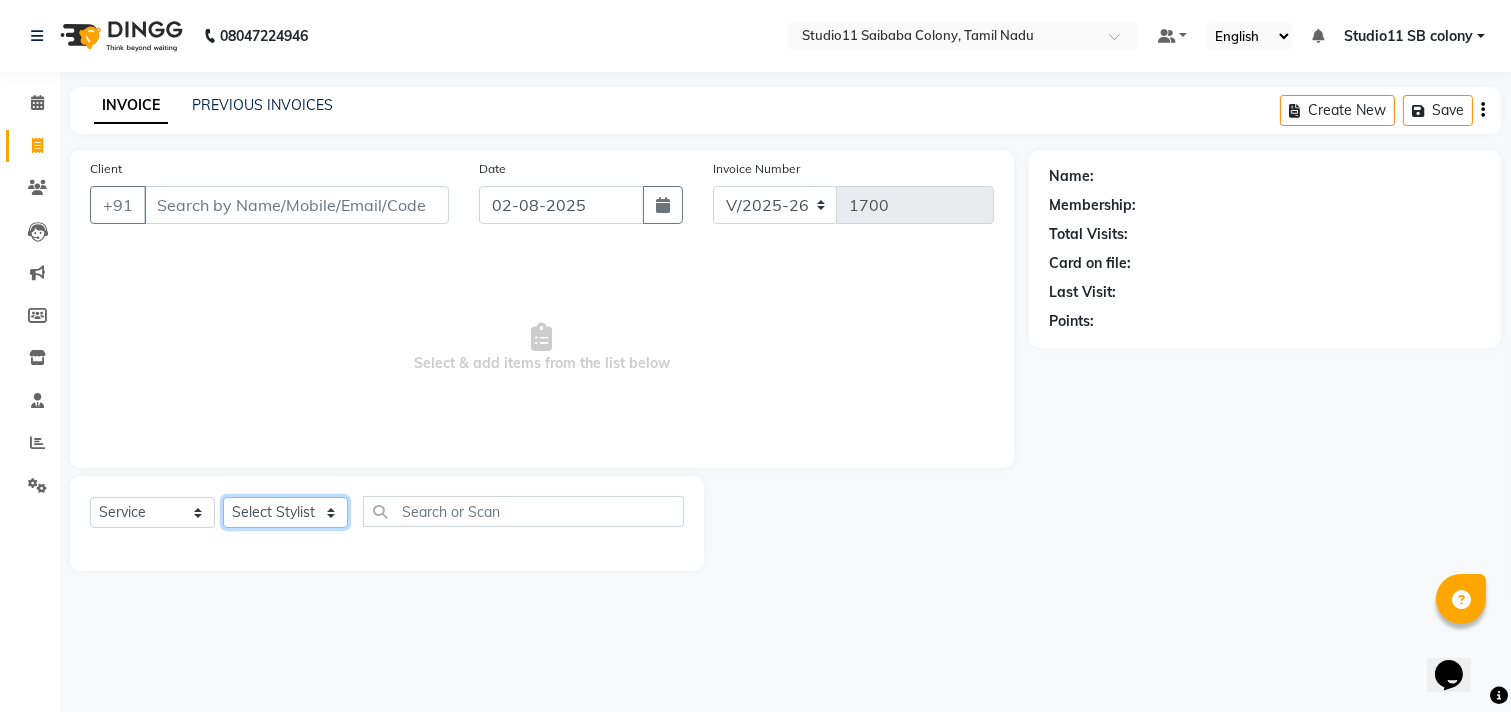 select on "69390" 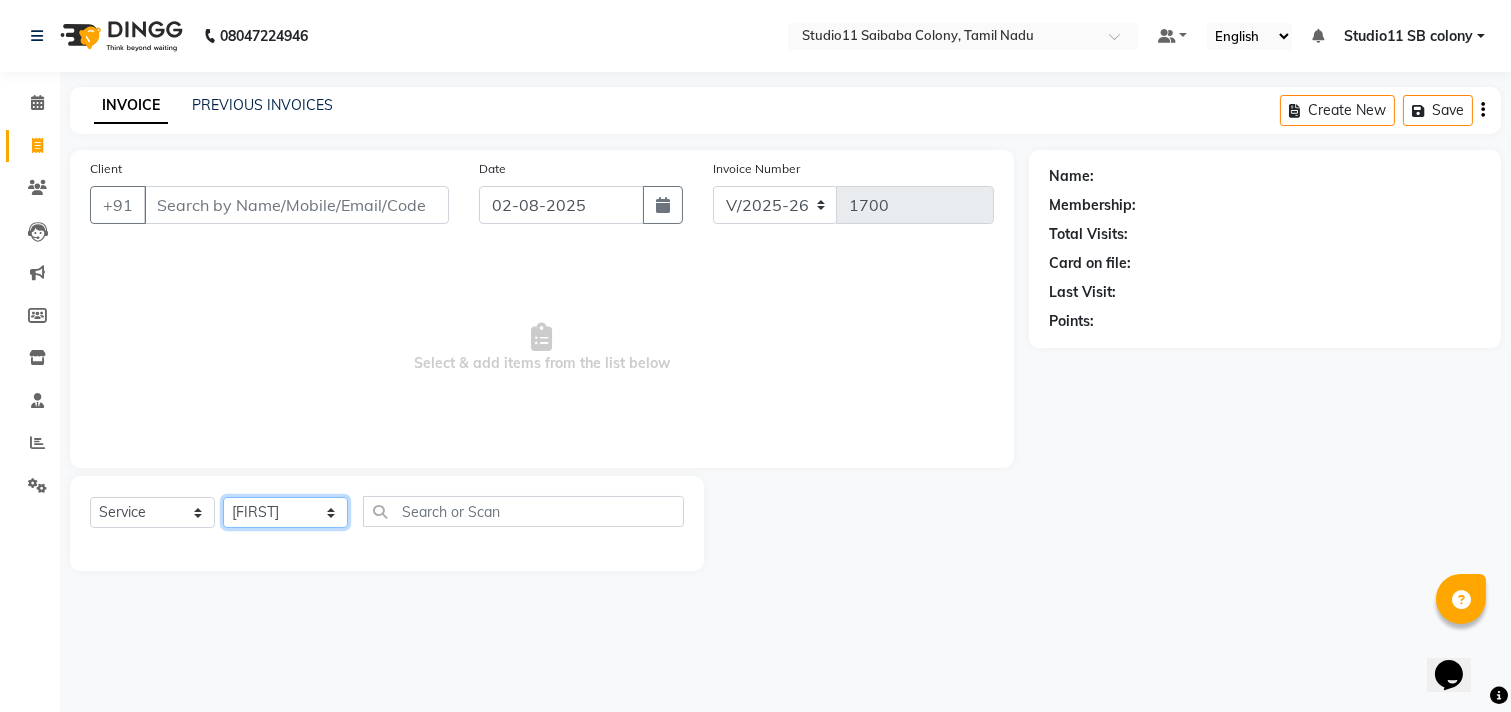 click on "Select Stylist Afzal Akbar Dani Jeni Josna kaif lavanya manimekalai Praveen Sonu Studio11 SB colony Tahir tamil" 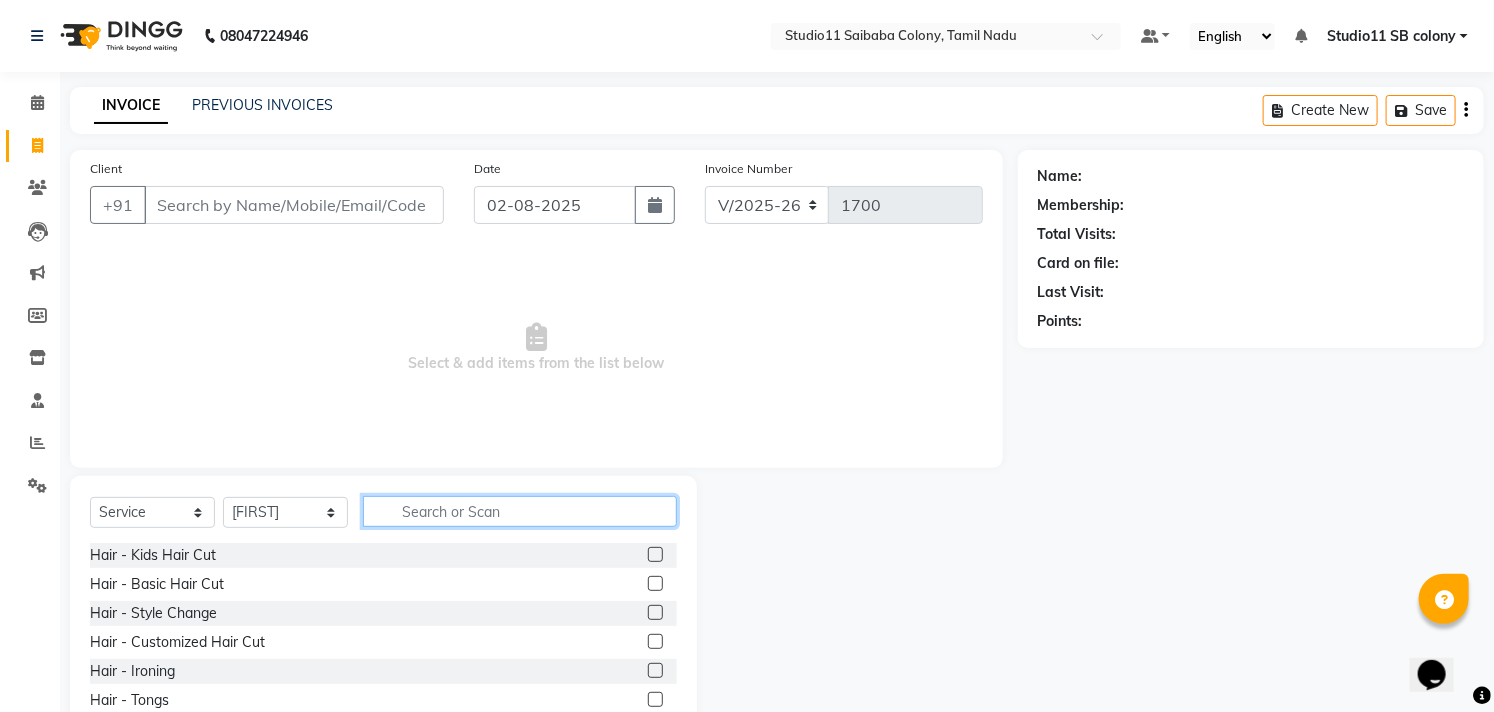 click 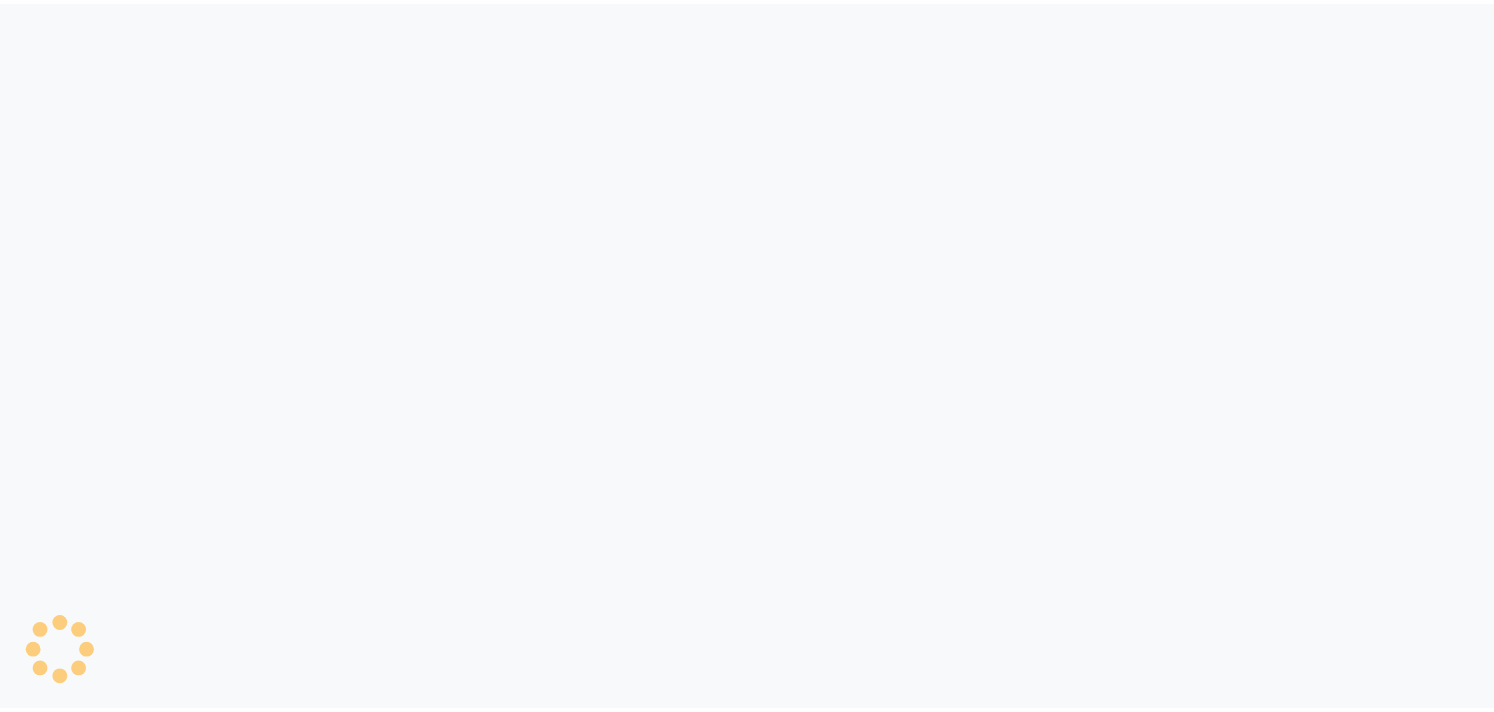 scroll, scrollTop: 0, scrollLeft: 0, axis: both 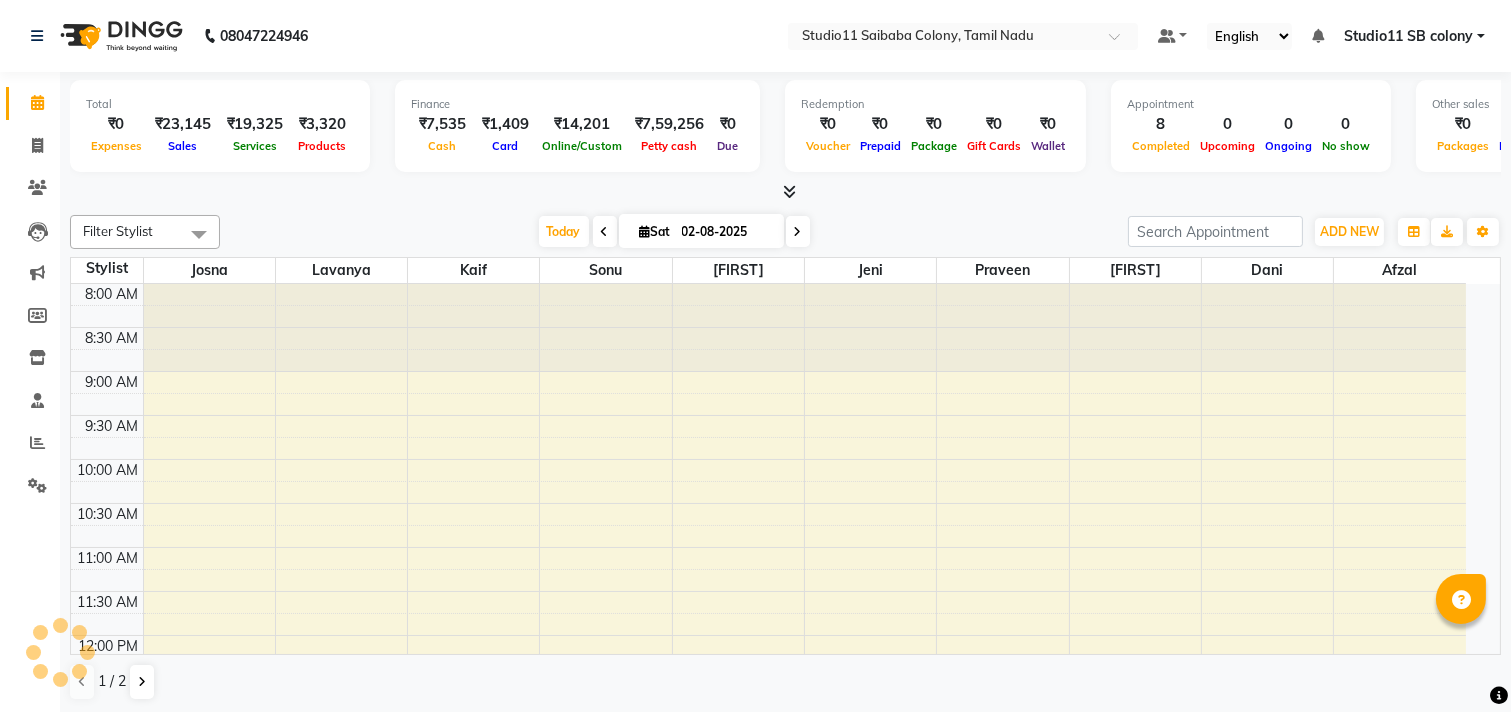 select on "en" 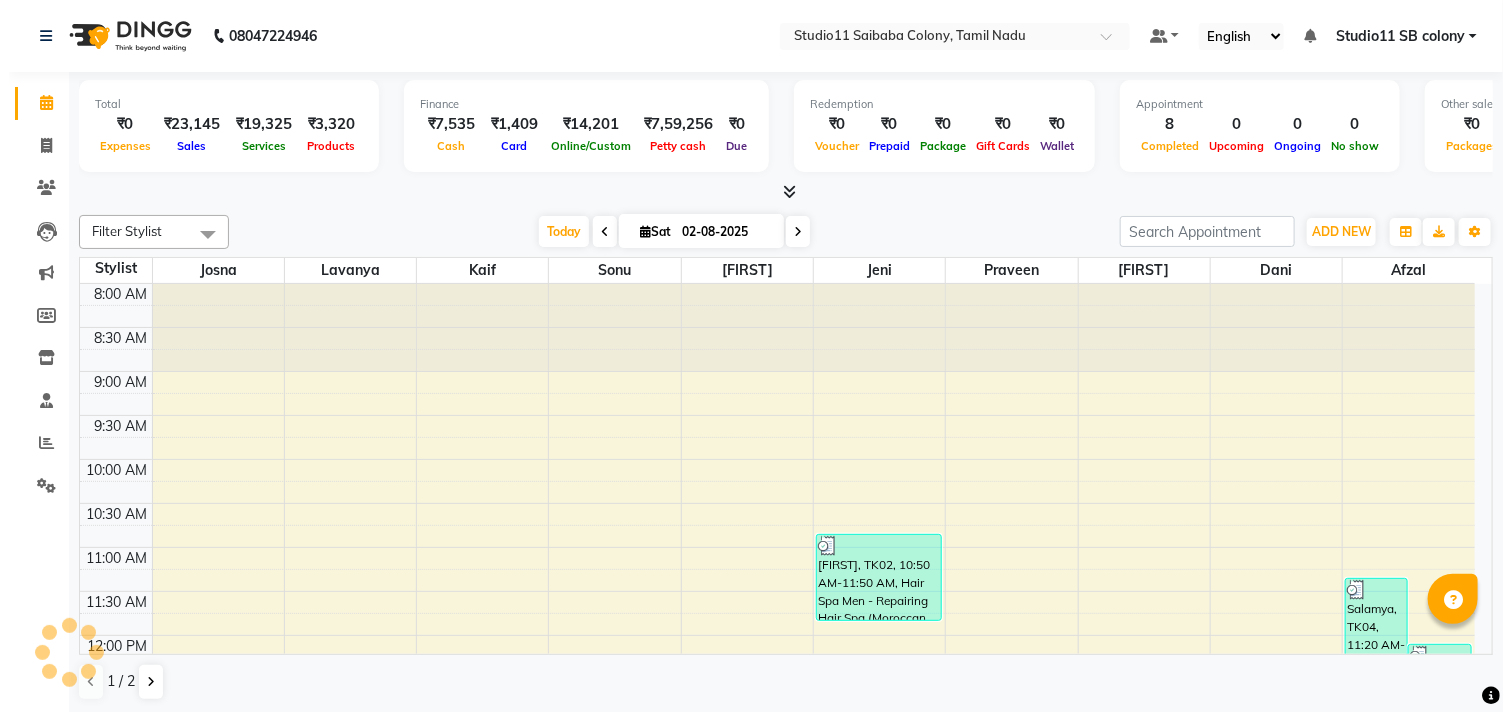 scroll, scrollTop: 0, scrollLeft: 0, axis: both 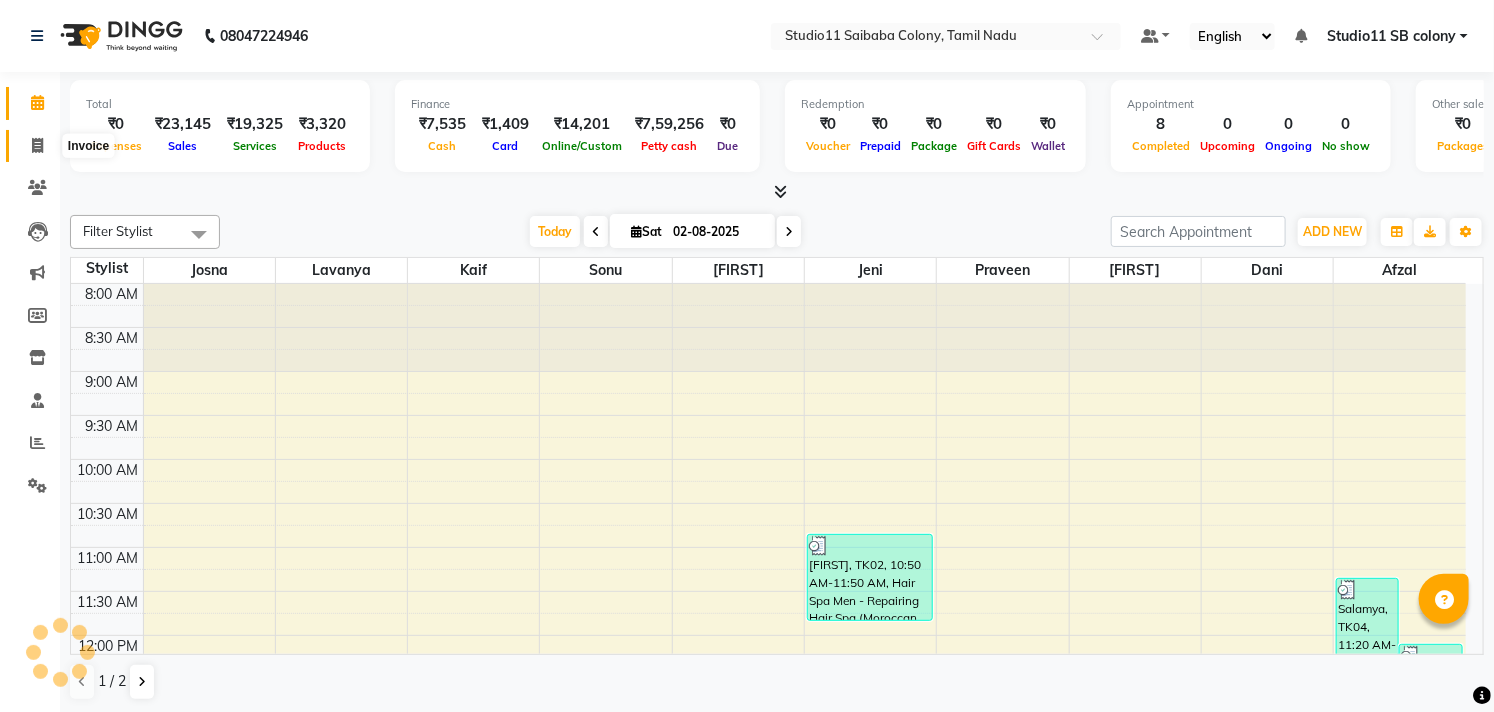 click 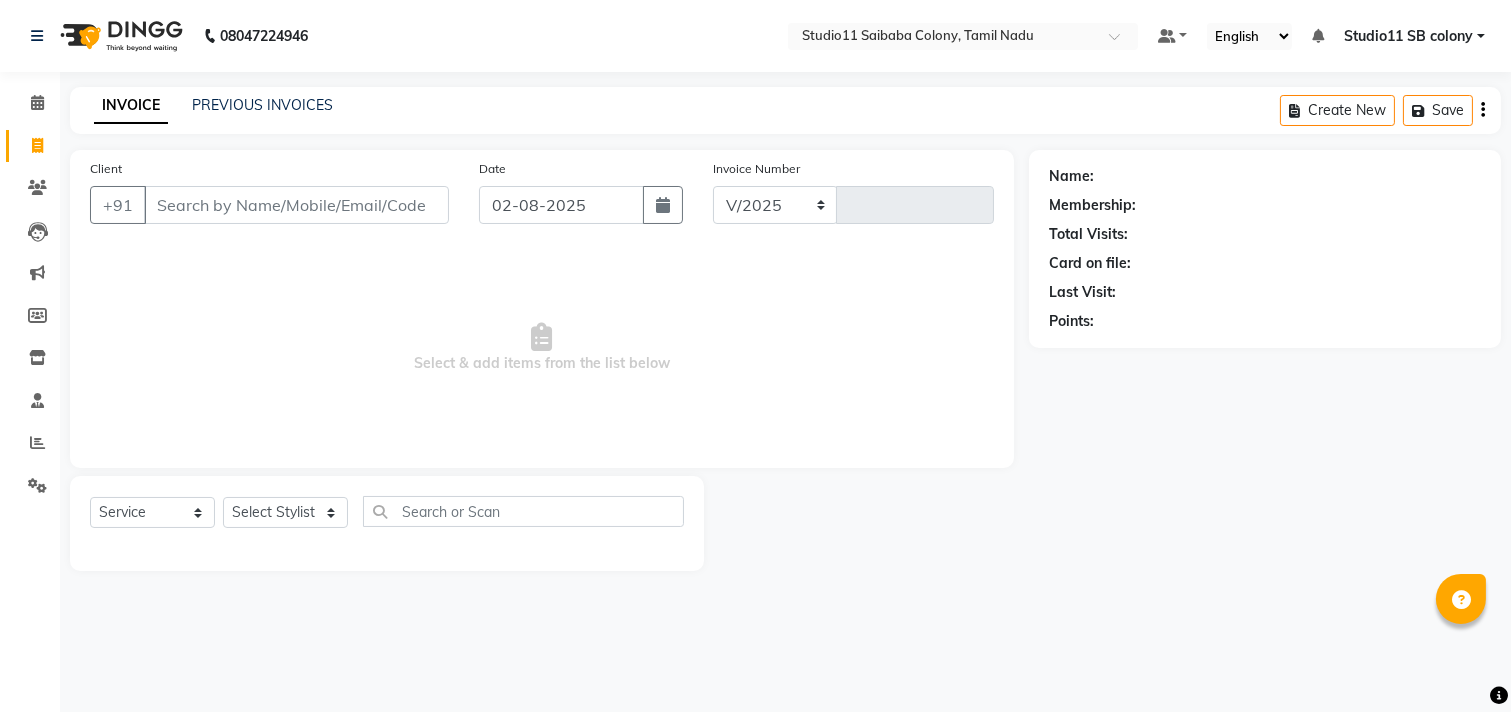 select on "7717" 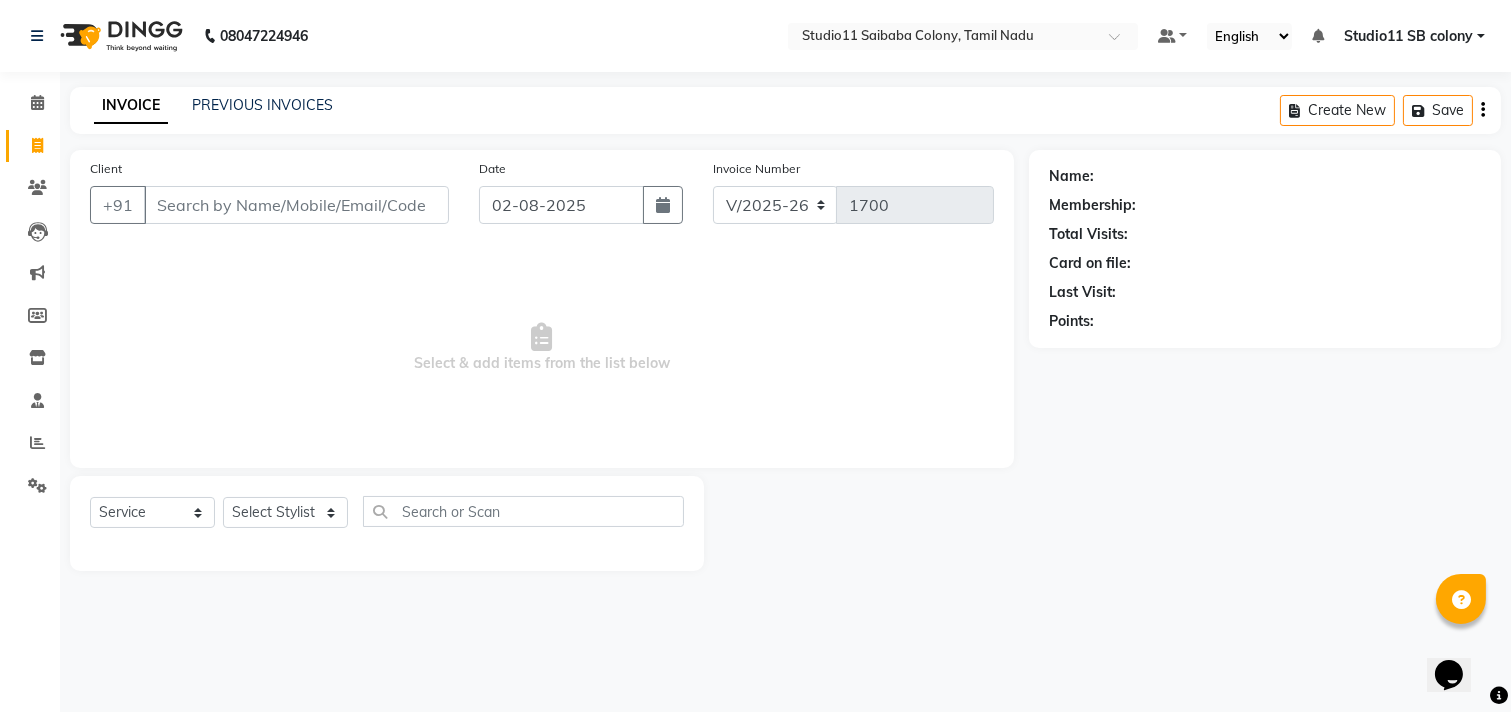 scroll, scrollTop: 0, scrollLeft: 0, axis: both 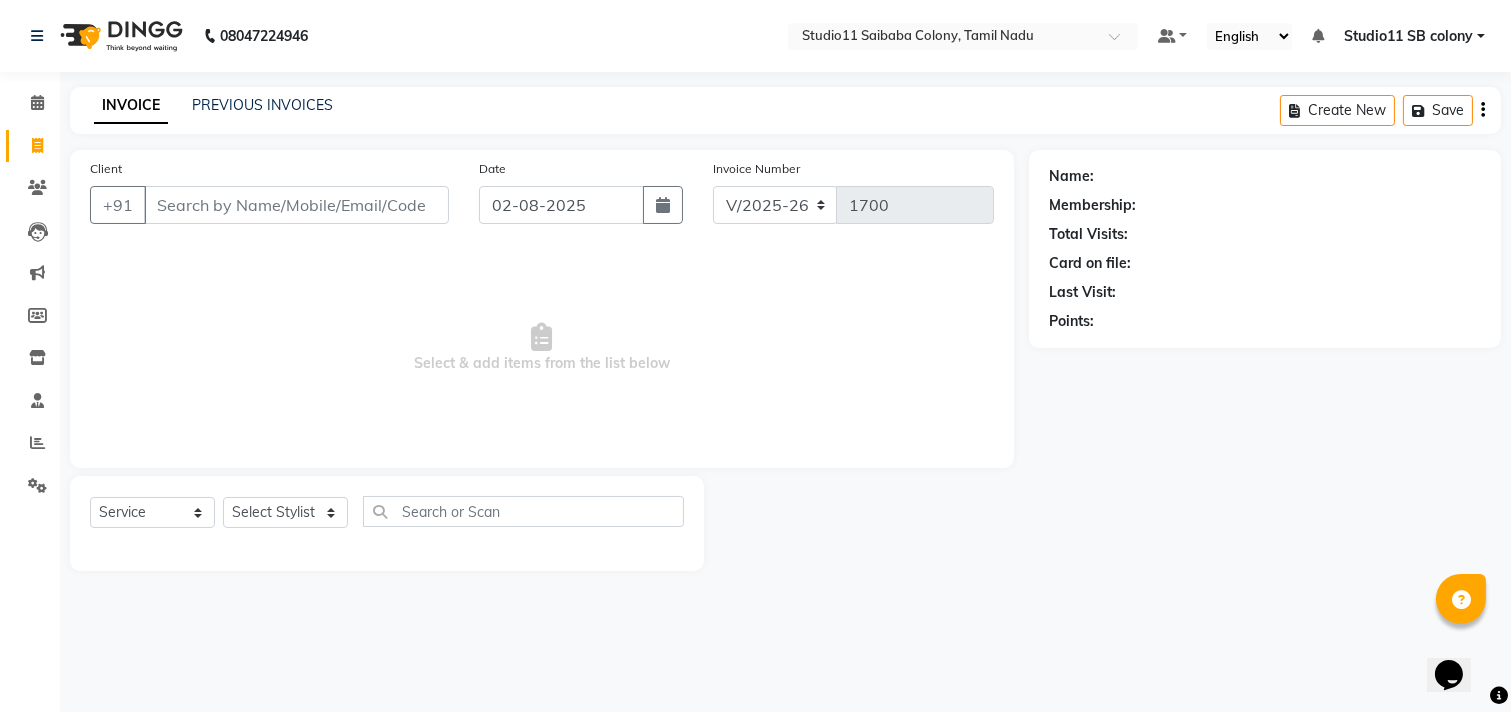 click on "Client" at bounding box center [296, 205] 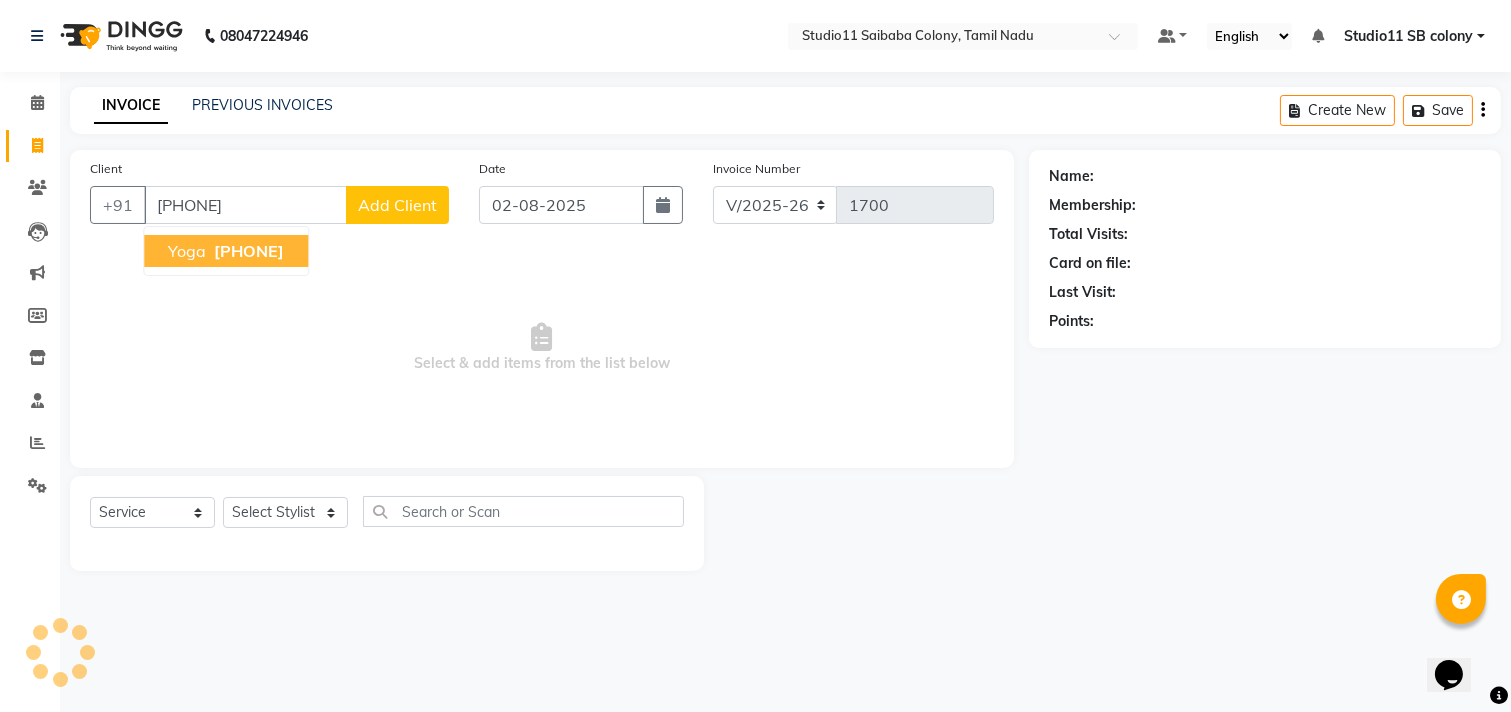 type on "[PHONE]" 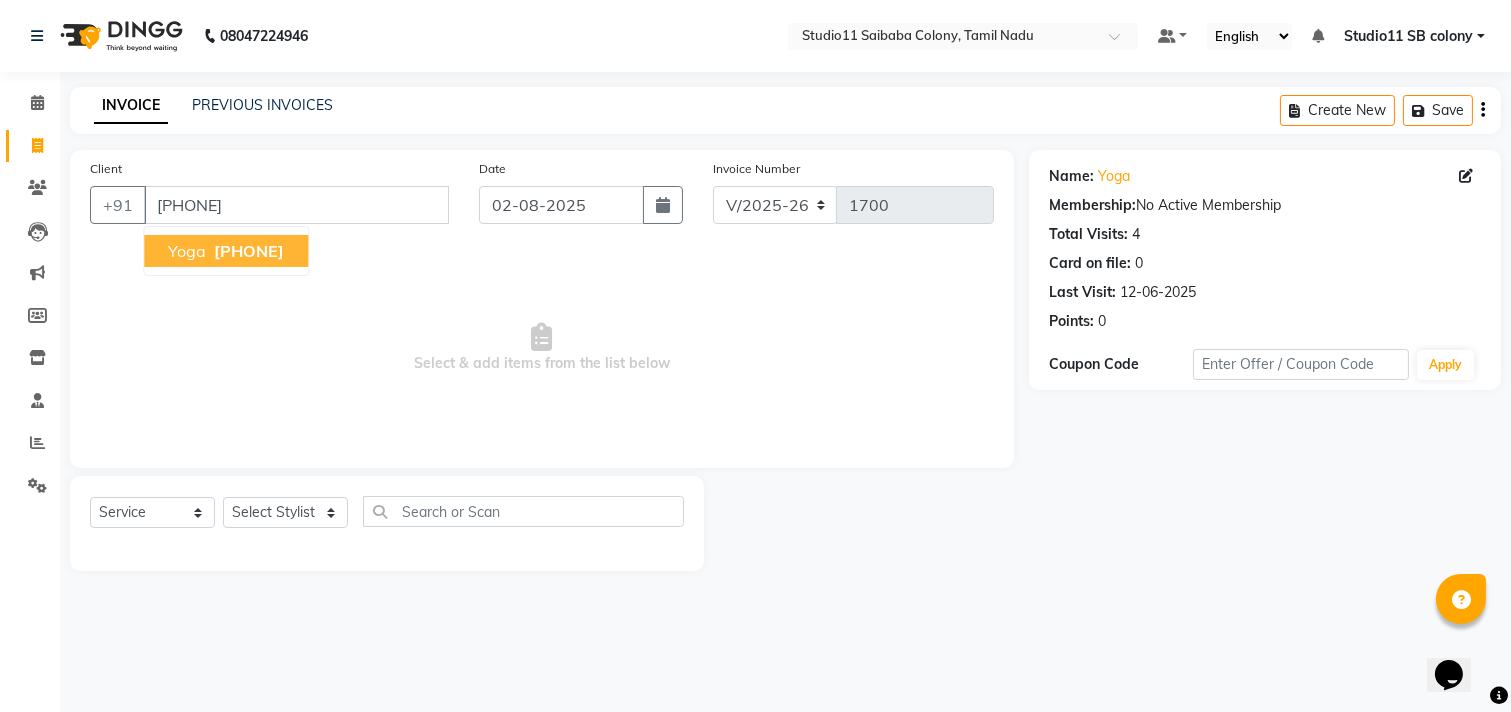 click on "Yoga   9952209013" at bounding box center (226, 251) 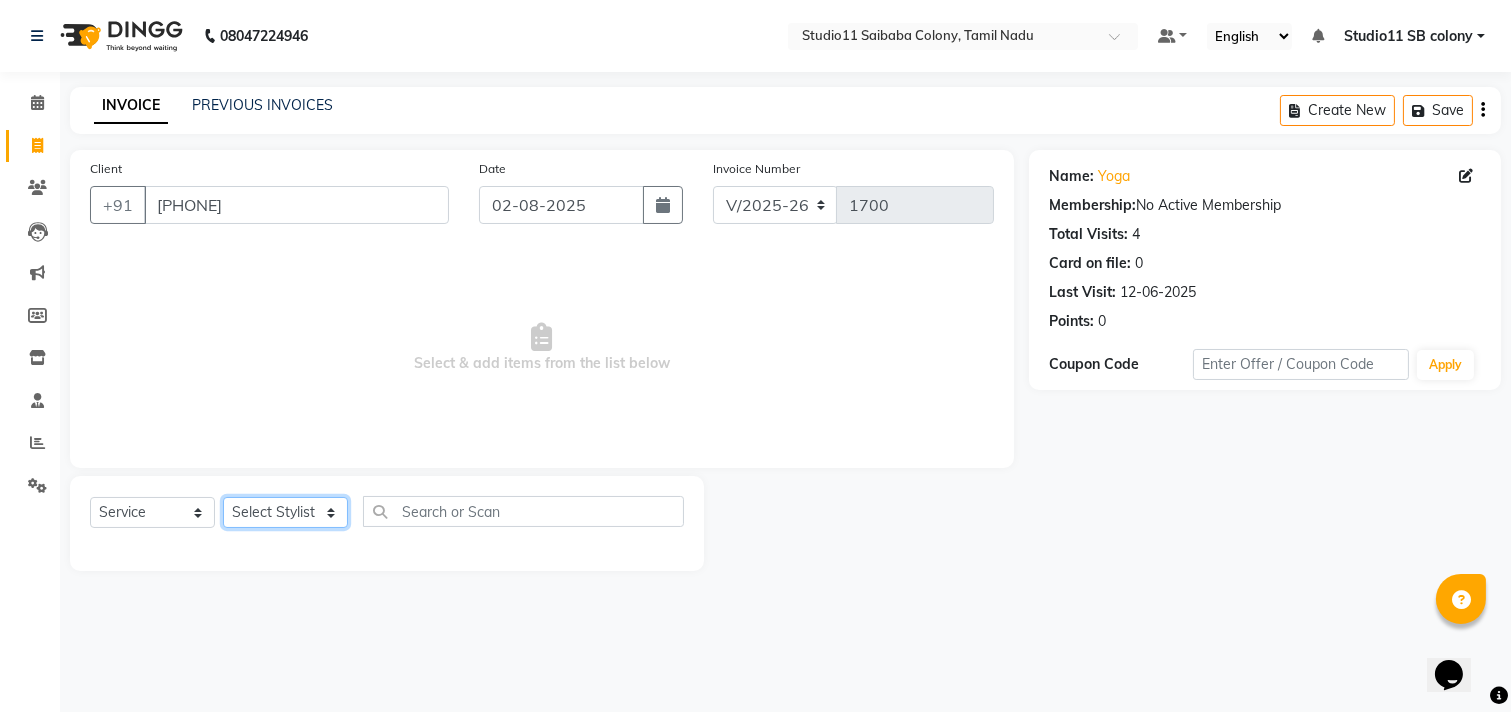 click on "Select Stylist Afzal Akbar Dani Jeni Josna kaif lavanya manimekalai Praveen Sonu Studio11 SB colony Tahir tamil" 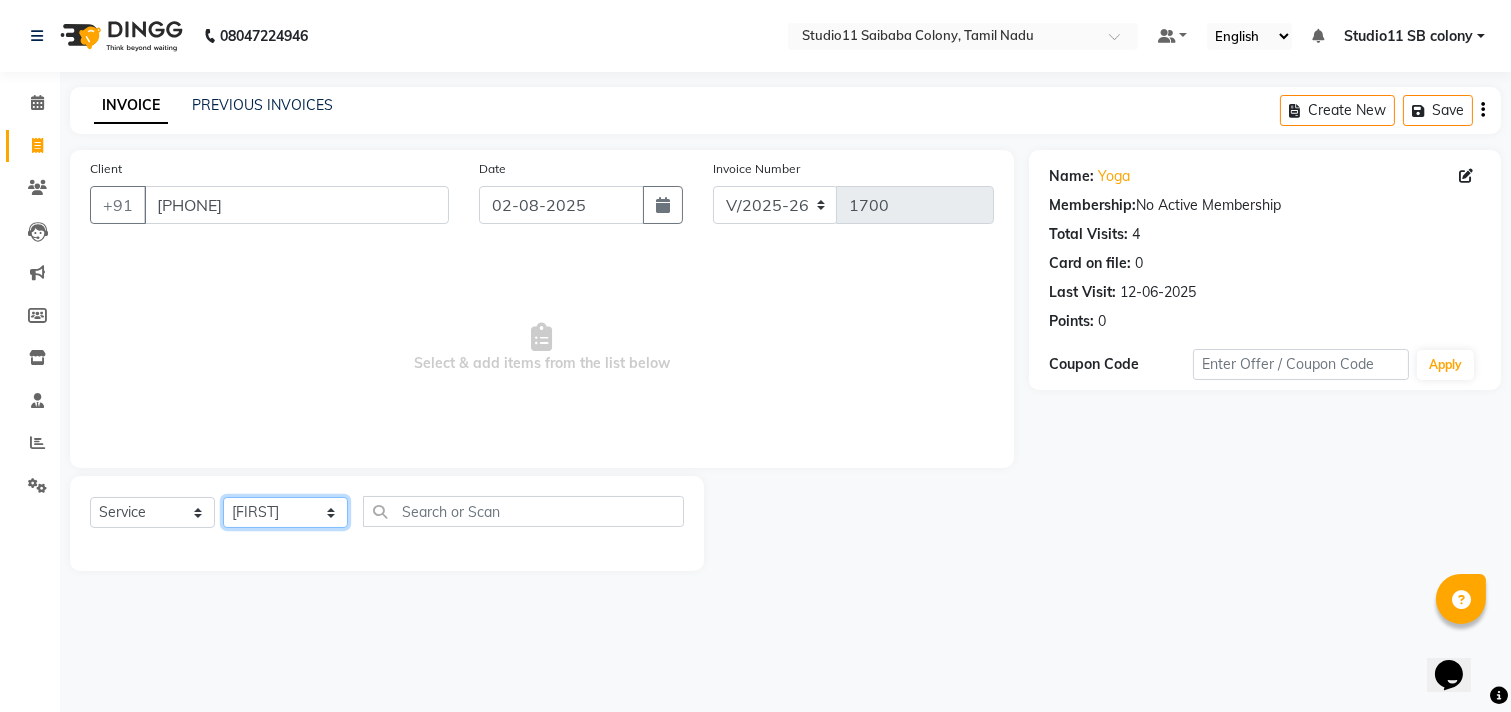 click on "Select Stylist Afzal Akbar Dani Jeni Josna kaif lavanya manimekalai Praveen Sonu Studio11 SB colony Tahir tamil" 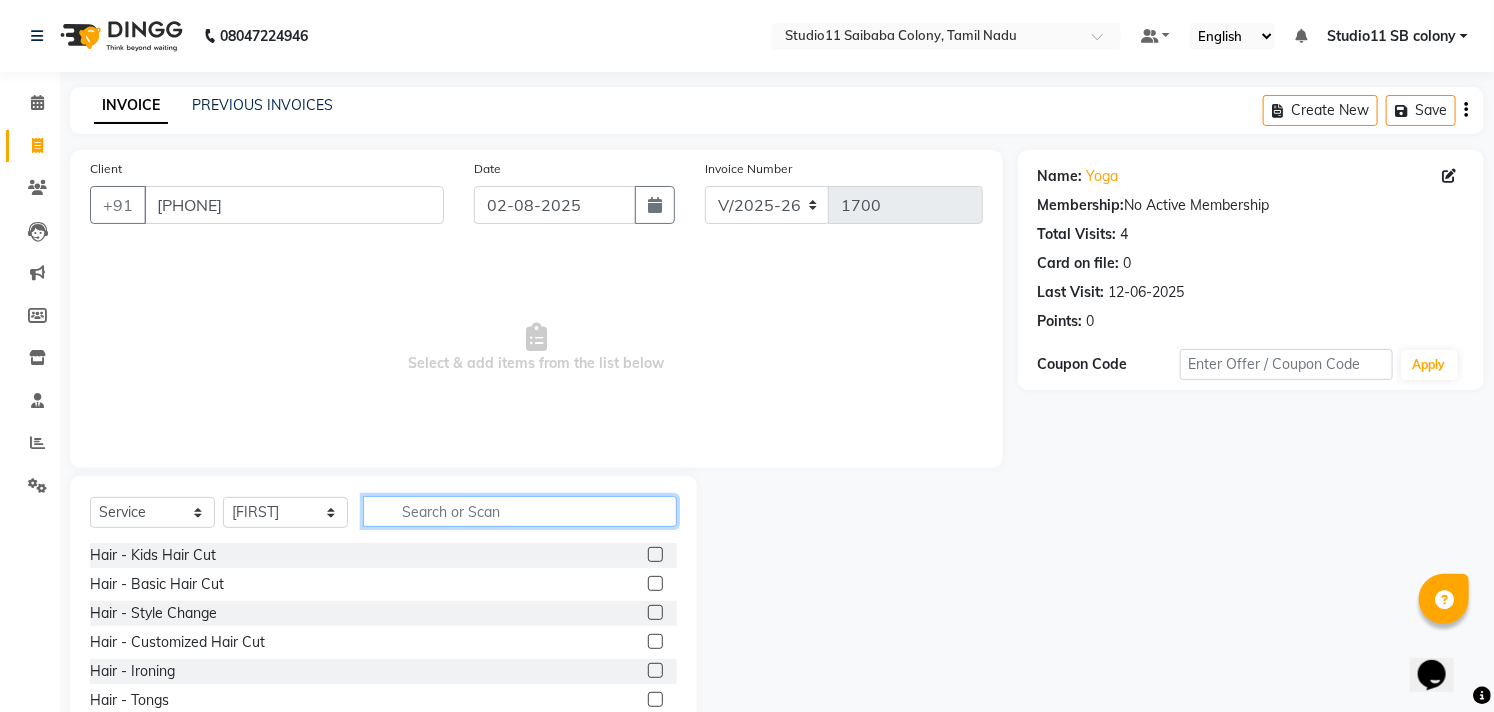 click 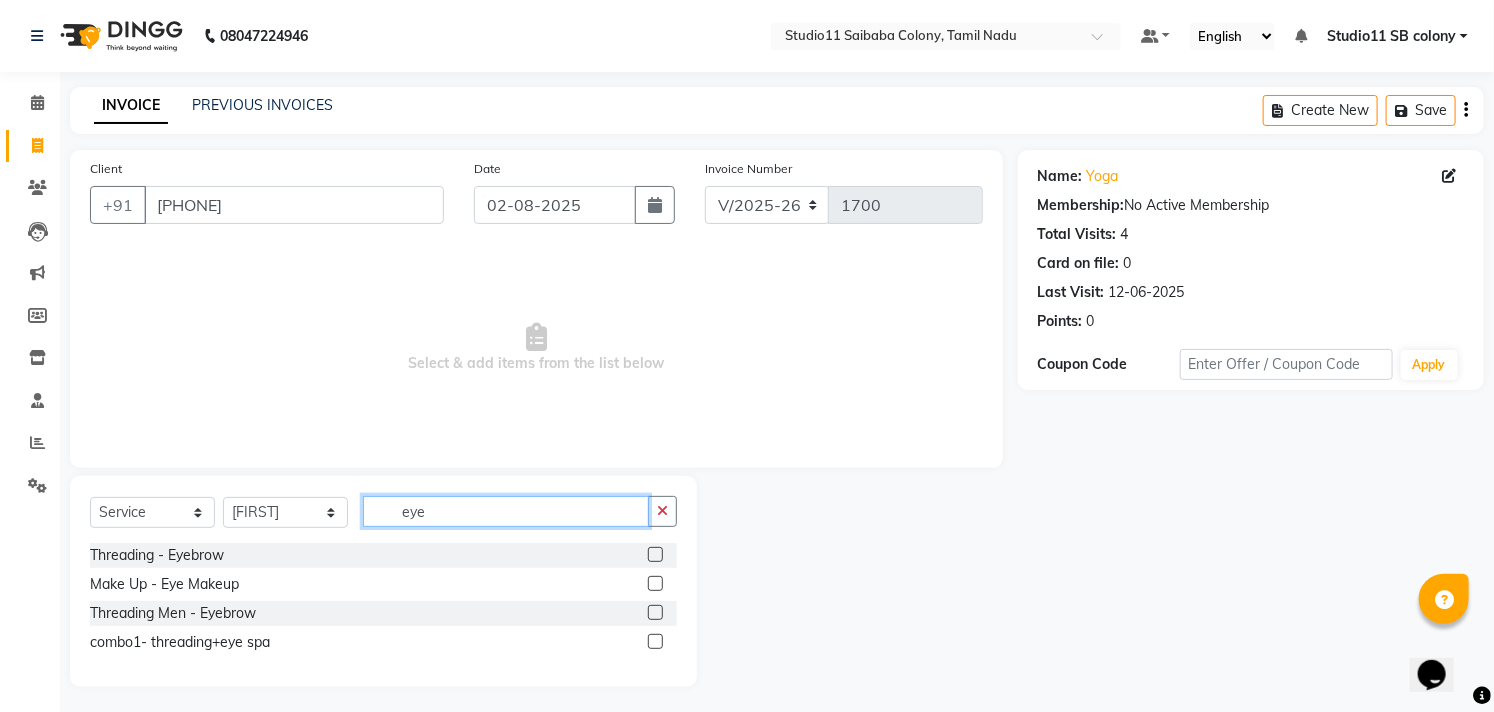 type on "eye" 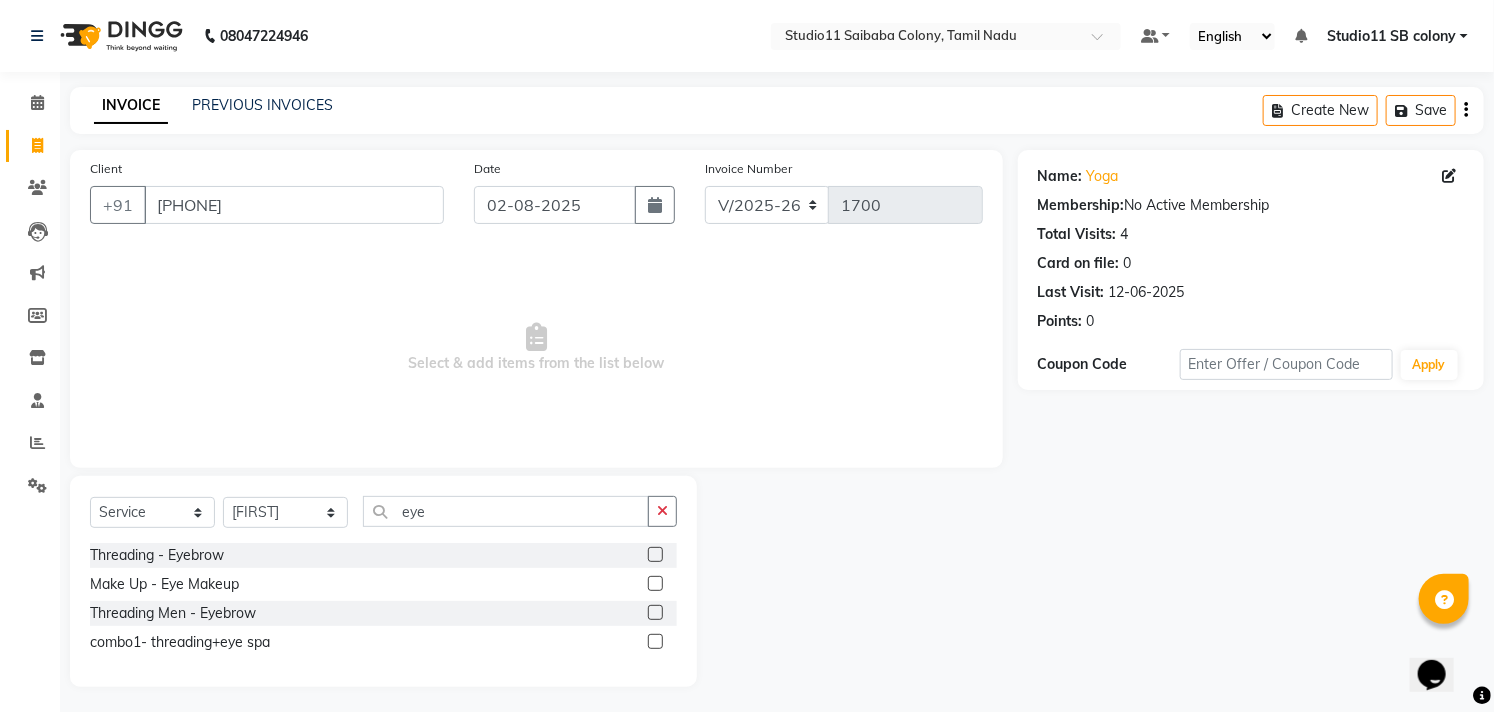 click 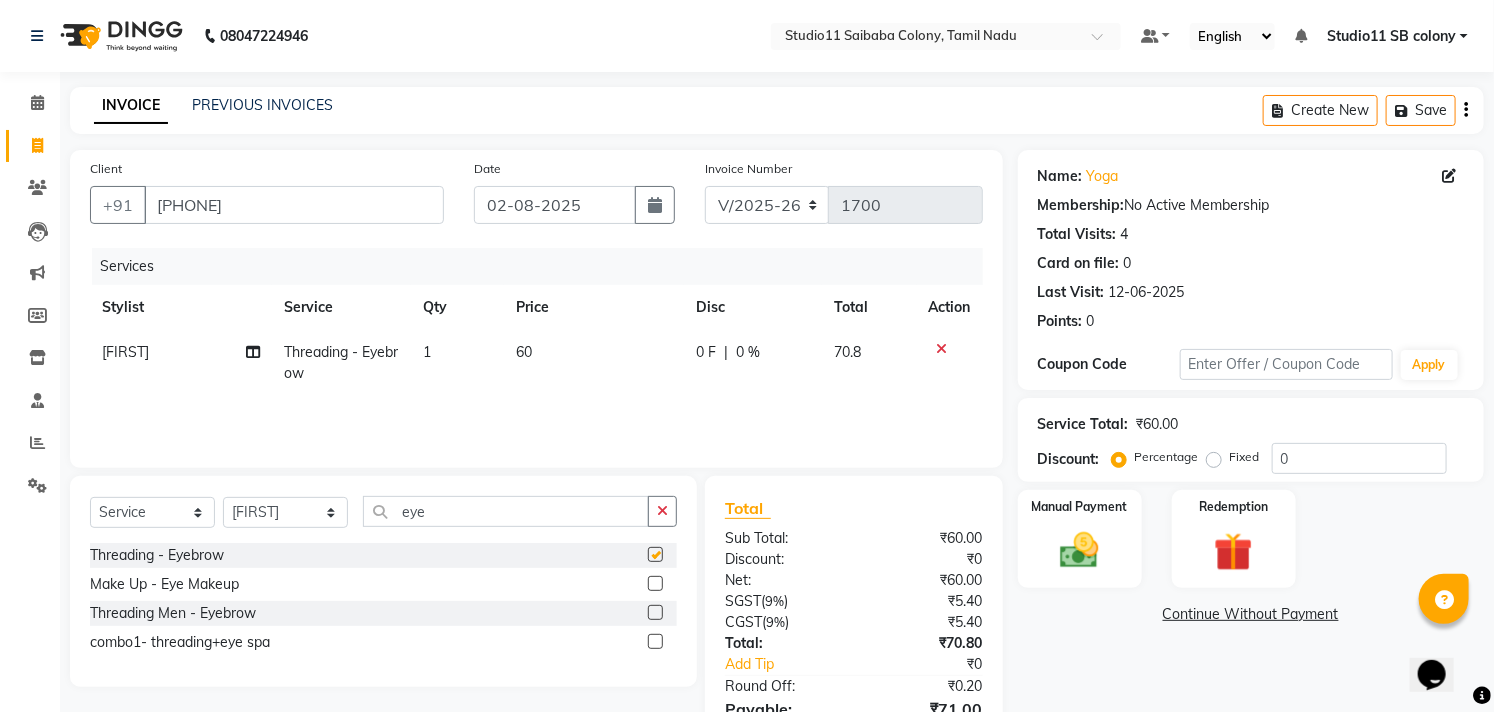checkbox on "false" 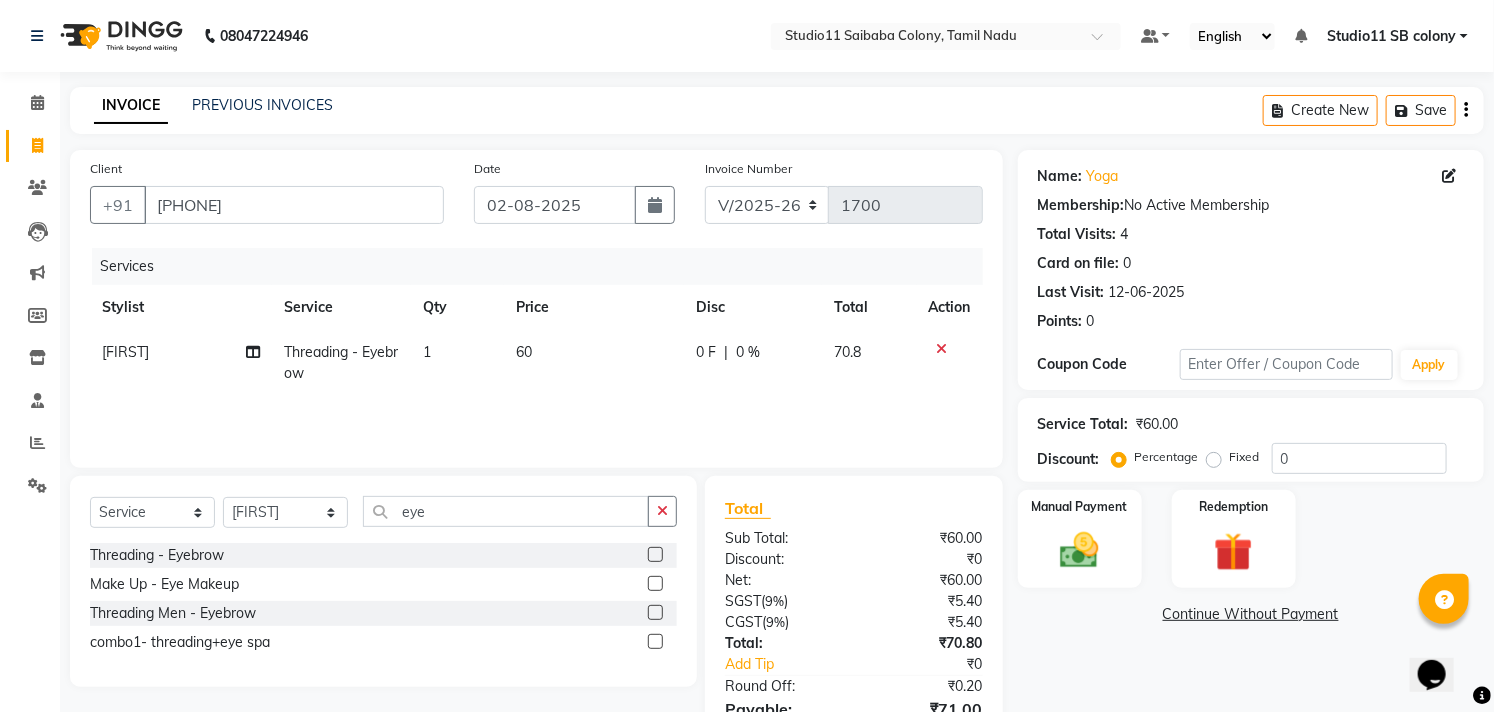 click on "60" 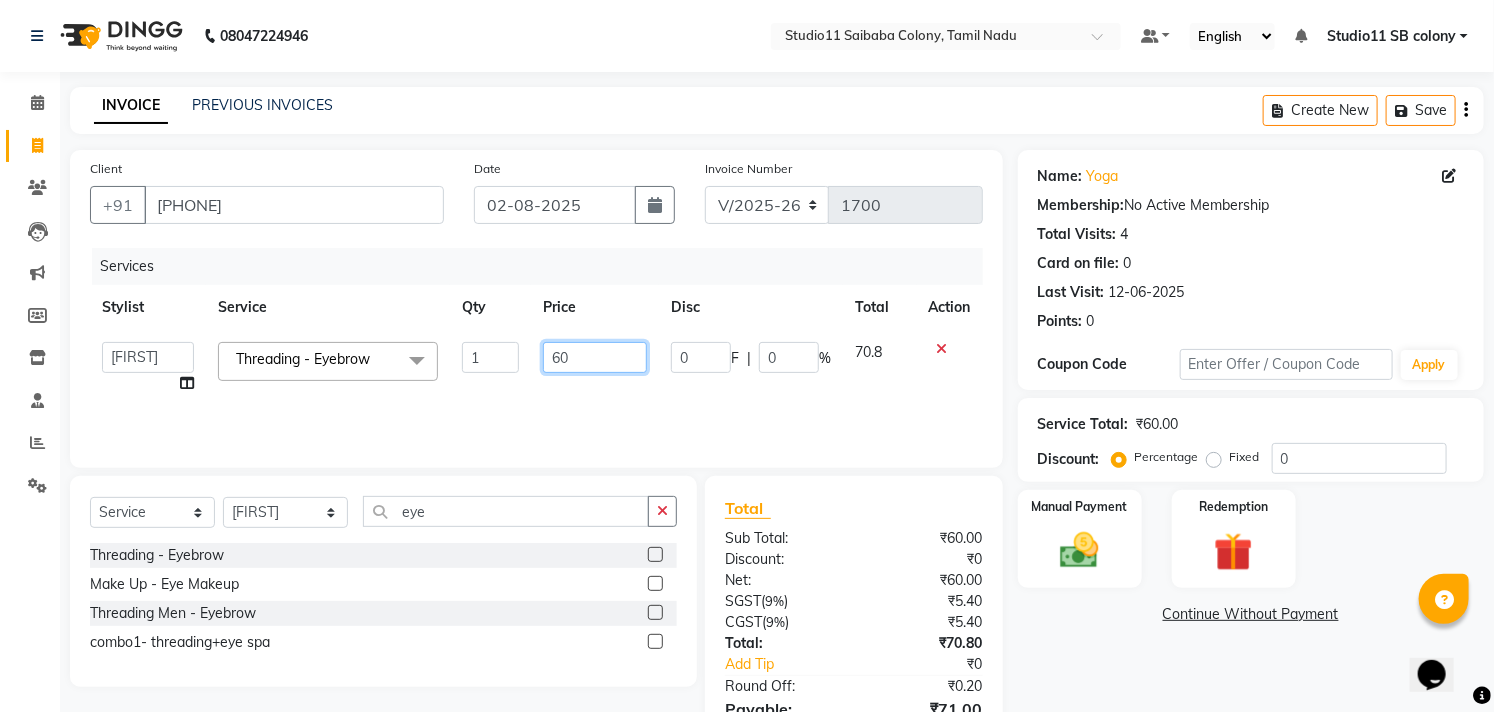 drag, startPoint x: 565, startPoint y: 354, endPoint x: 442, endPoint y: 374, distance: 124.61541 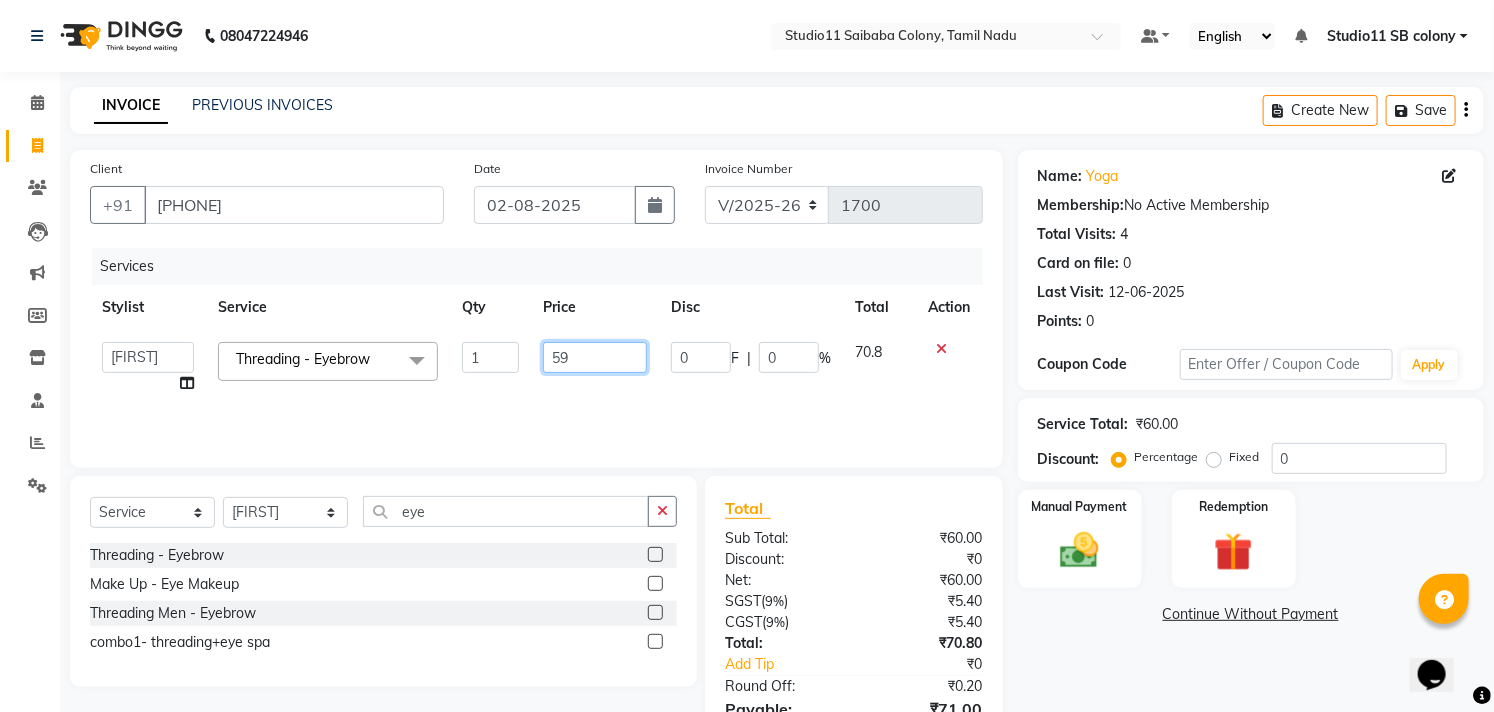 type on "59.4" 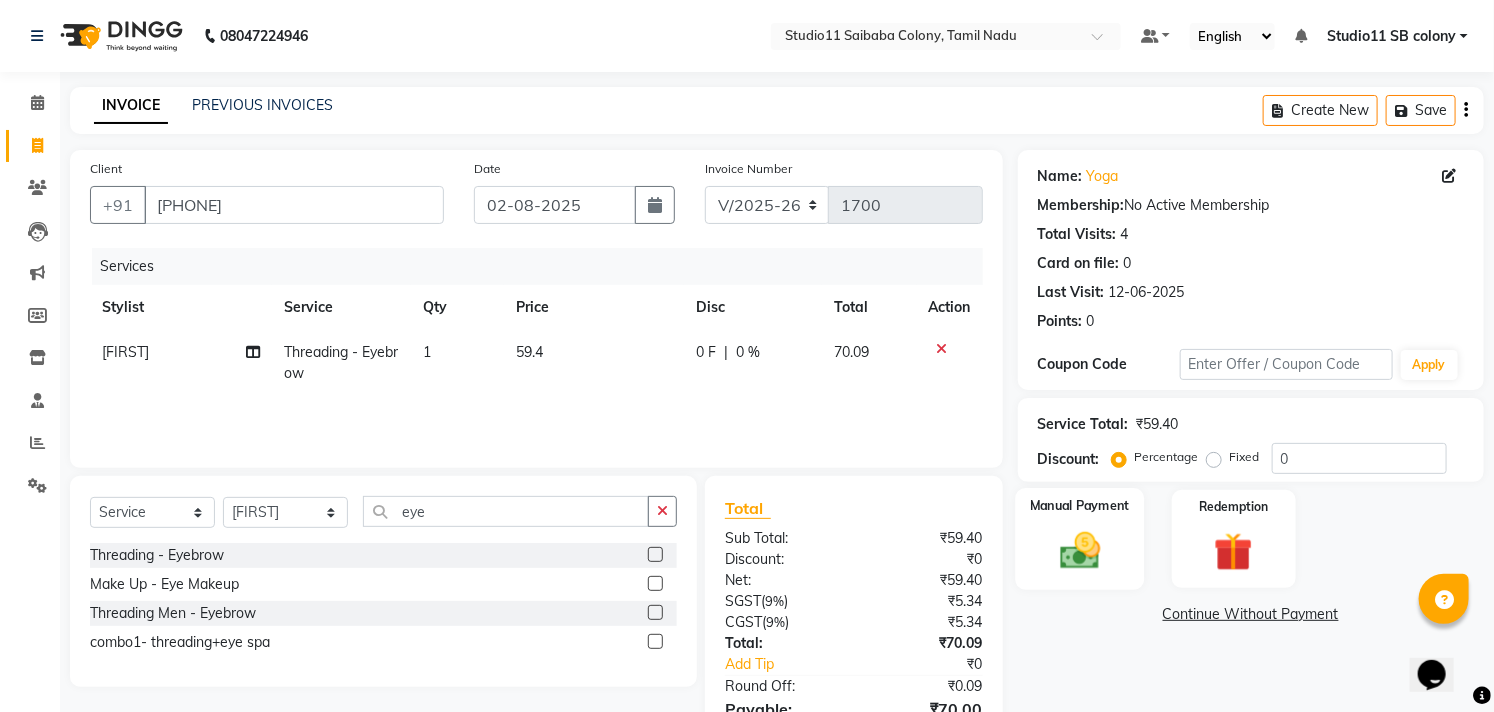 drag, startPoint x: 1071, startPoint y: 620, endPoint x: 1050, endPoint y: 582, distance: 43.416588 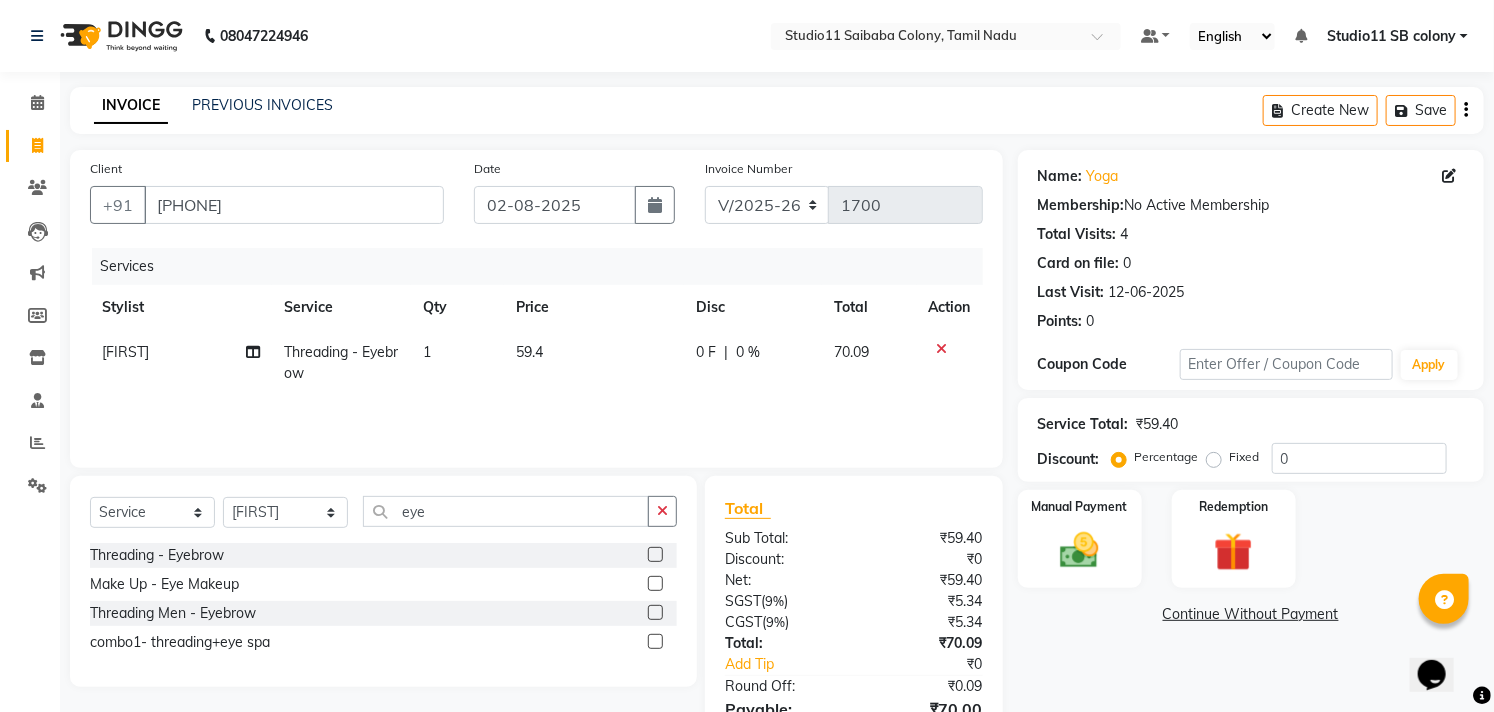 scroll, scrollTop: 108, scrollLeft: 0, axis: vertical 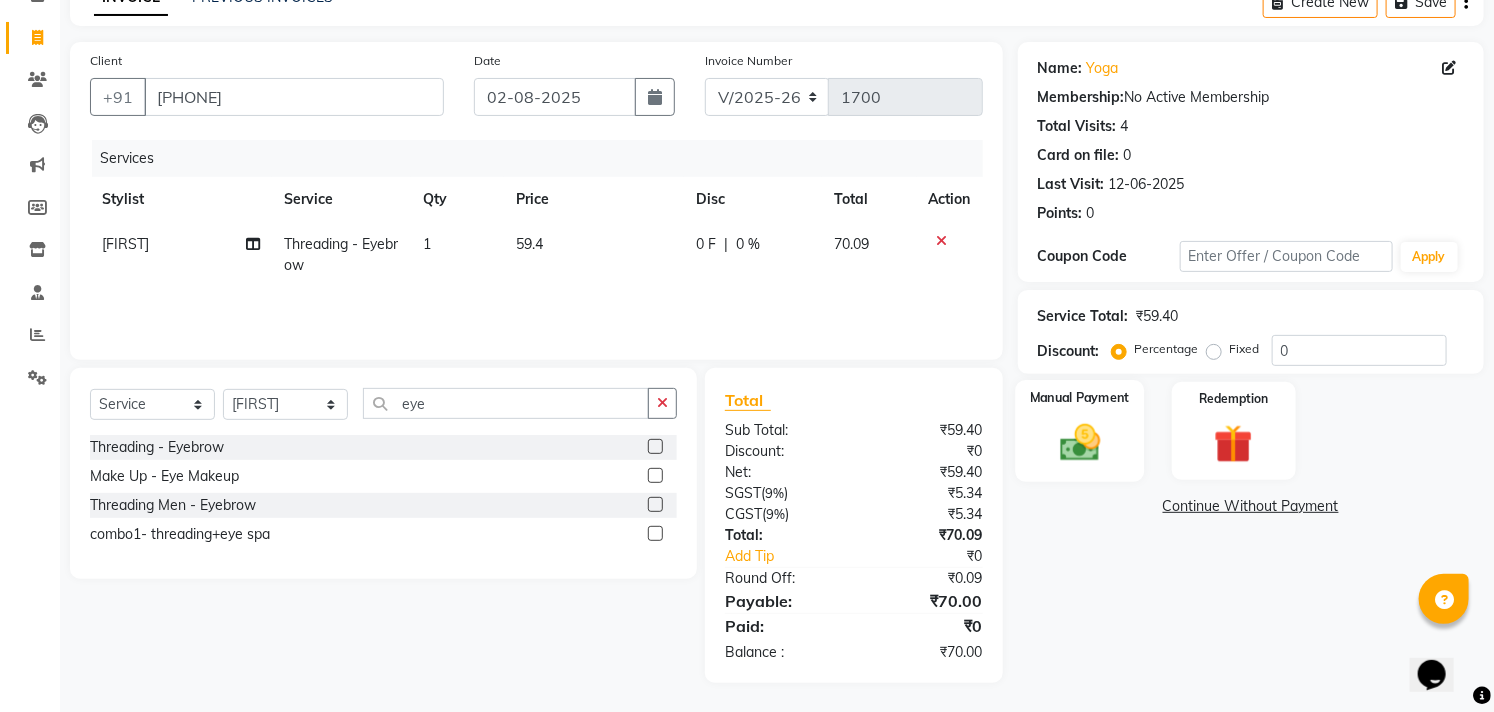 click on "Manual Payment" 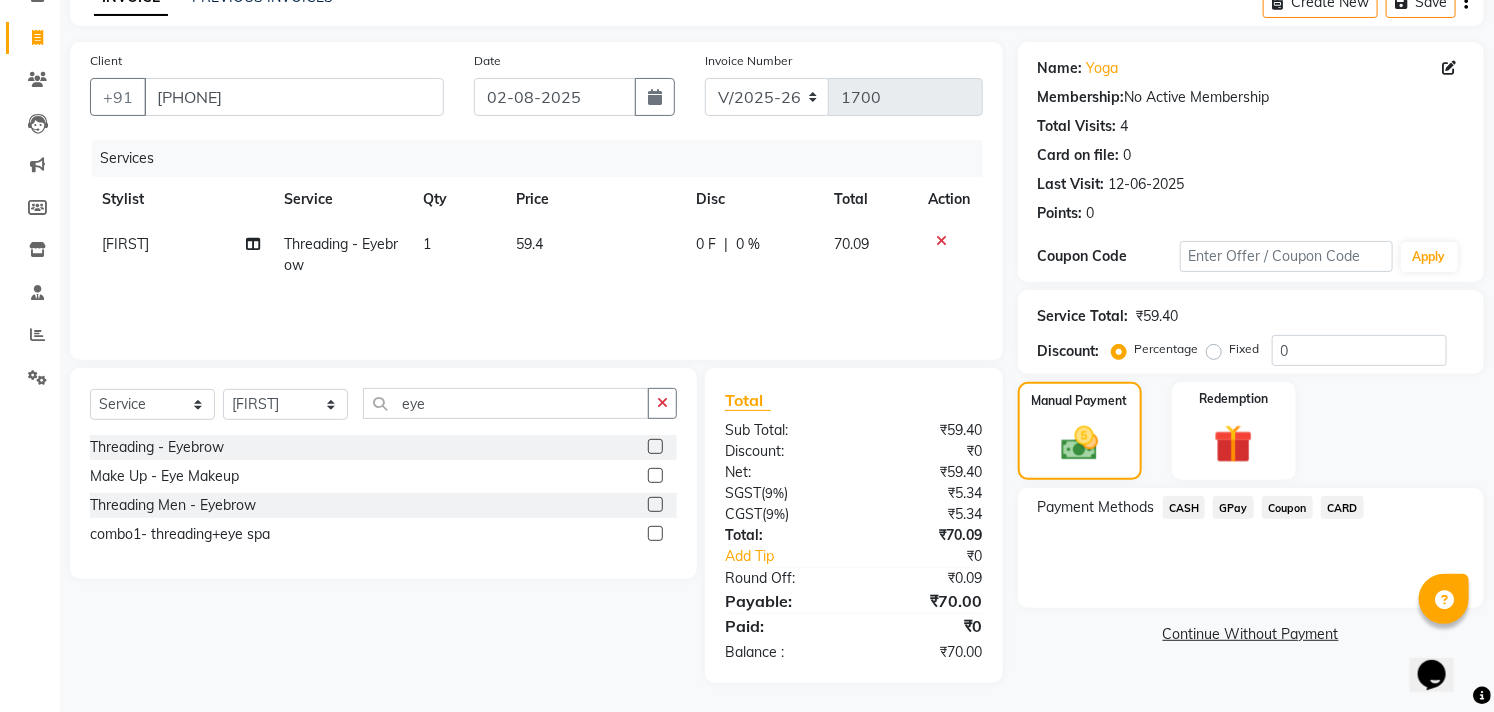 click on "GPay" 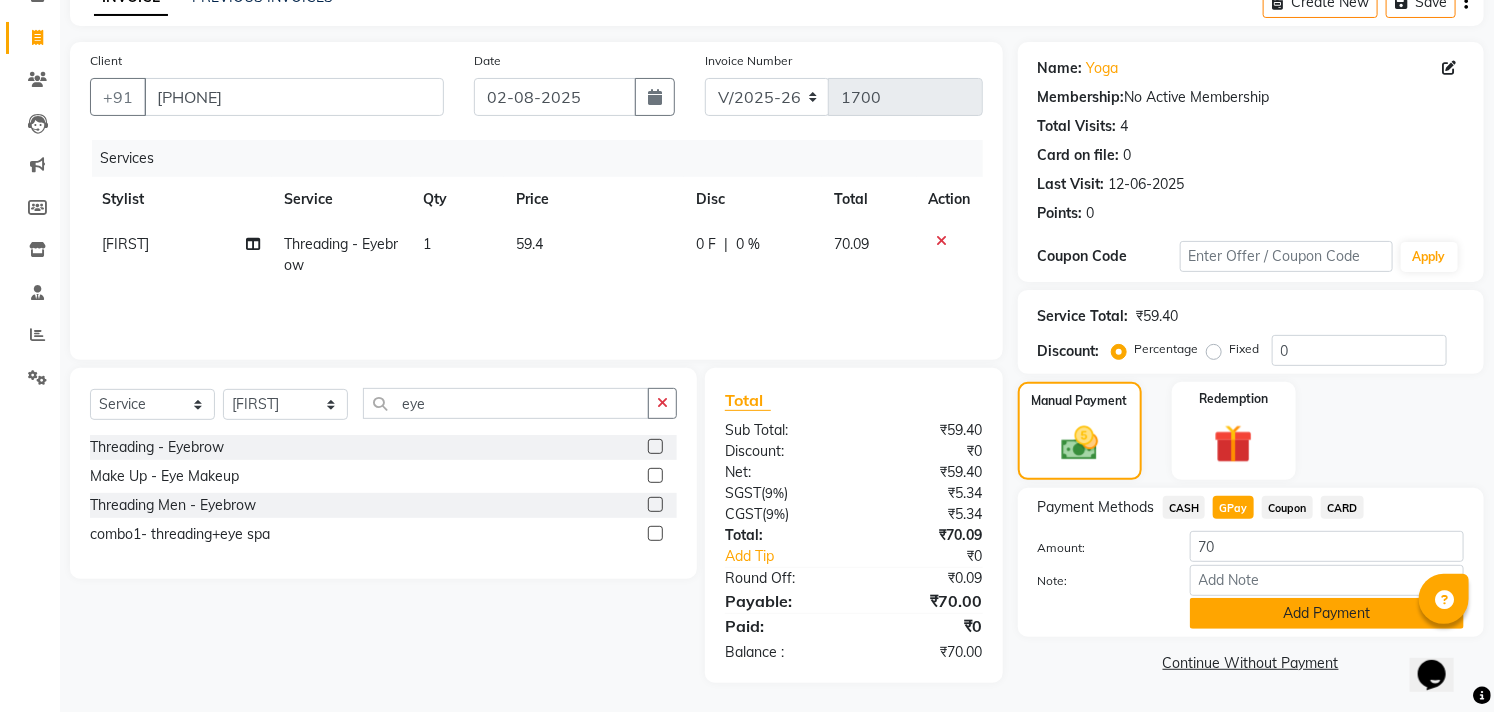 click on "Add Payment" 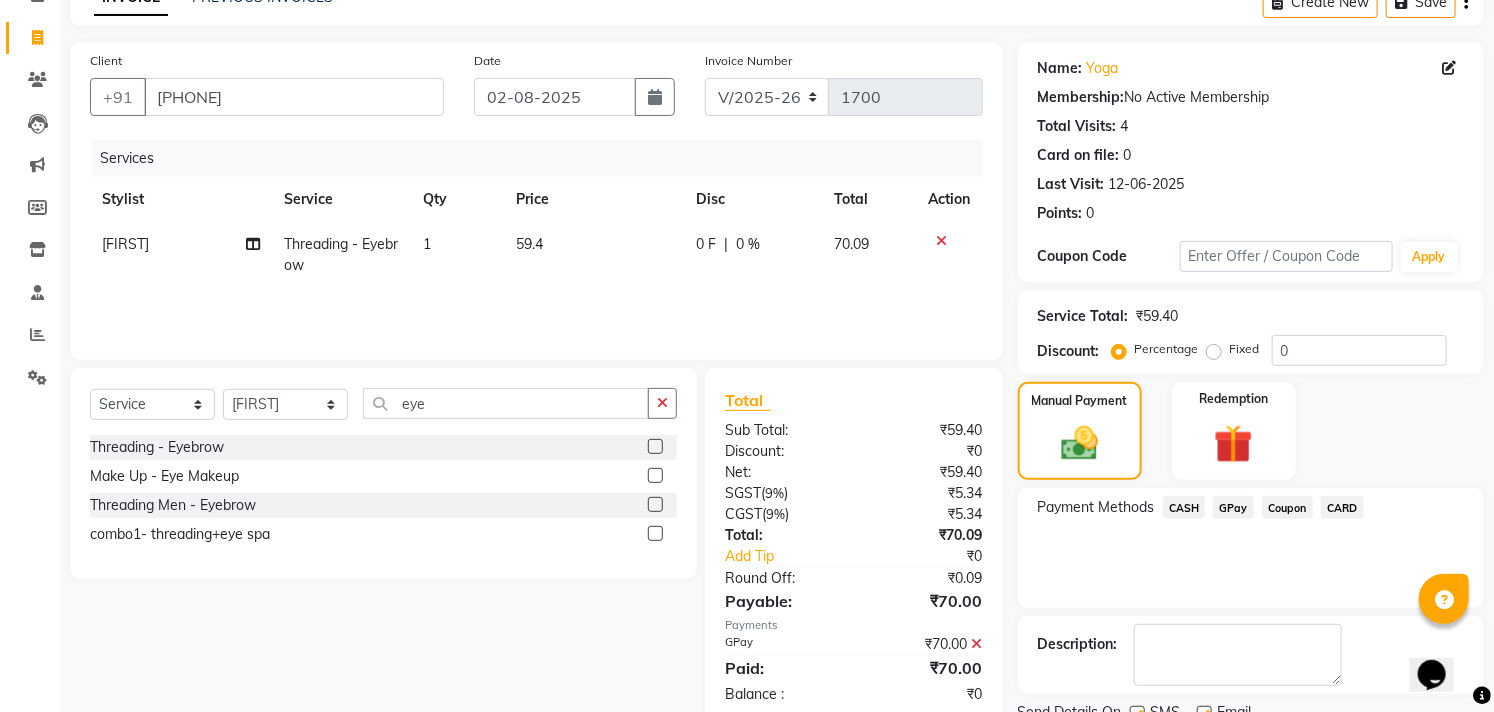 scroll, scrollTop: 187, scrollLeft: 0, axis: vertical 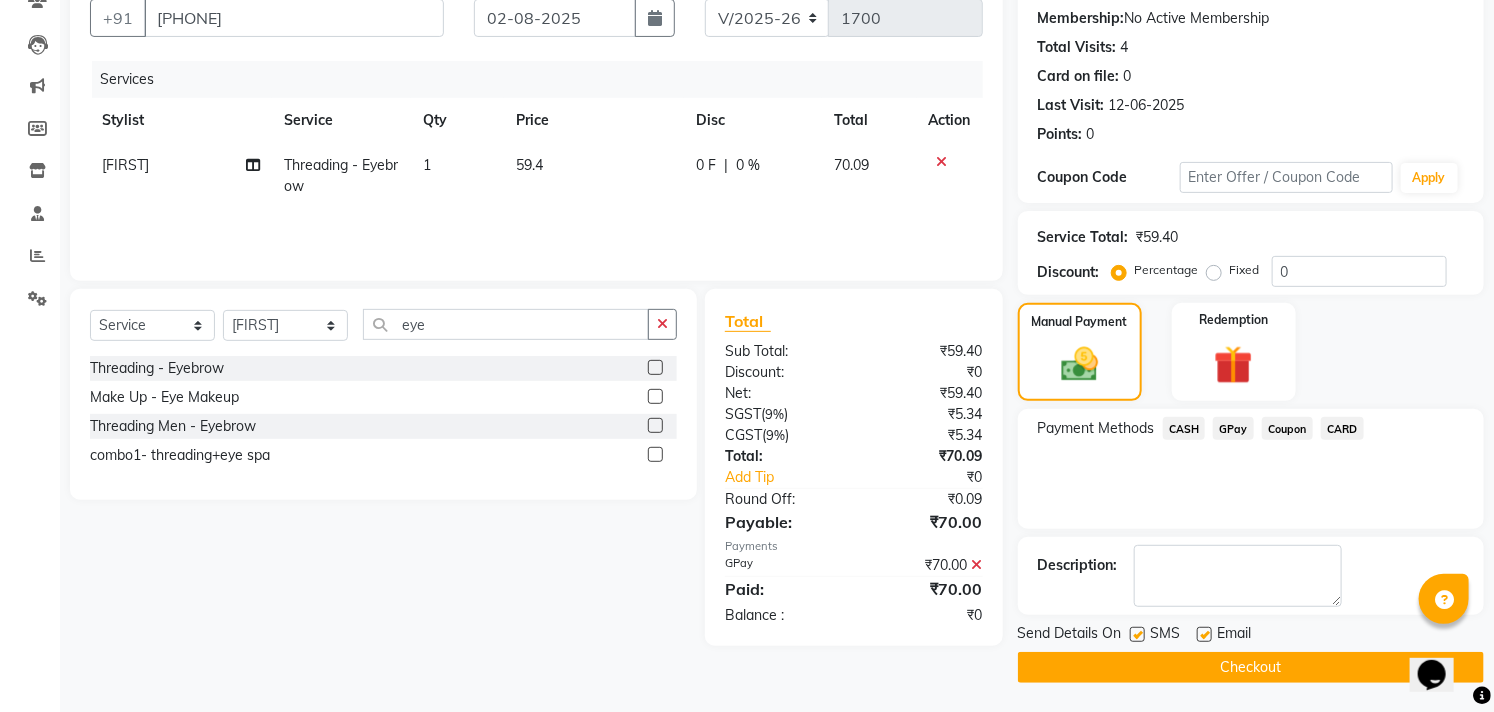 click 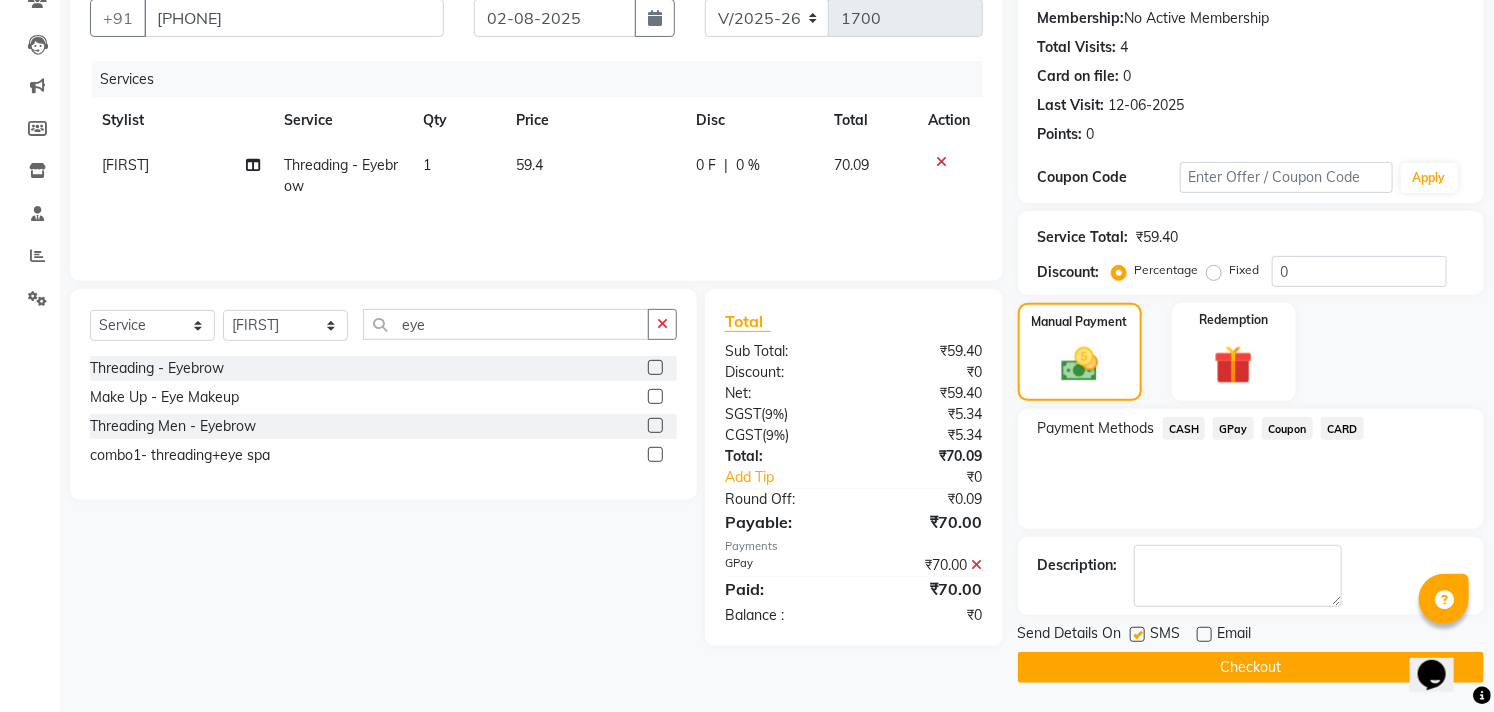 click 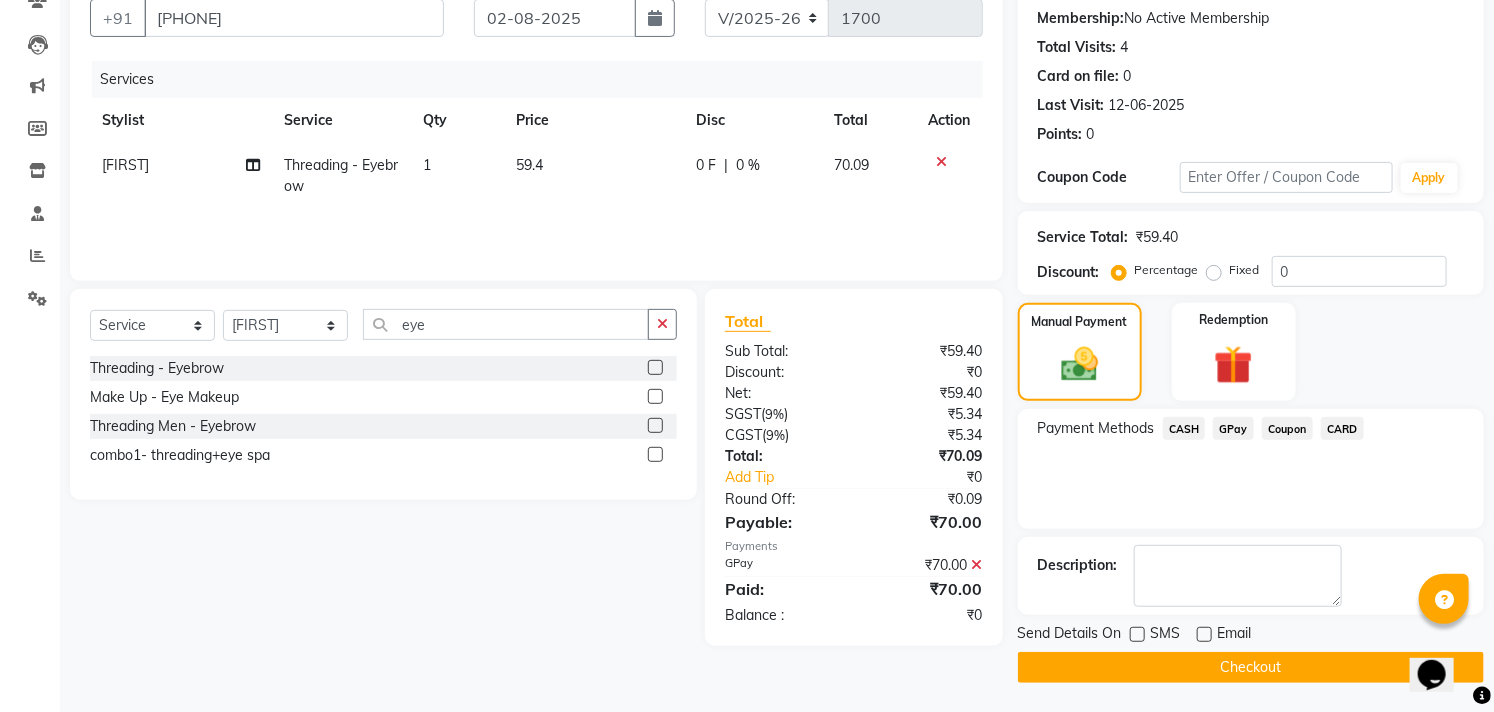 click on "Checkout" 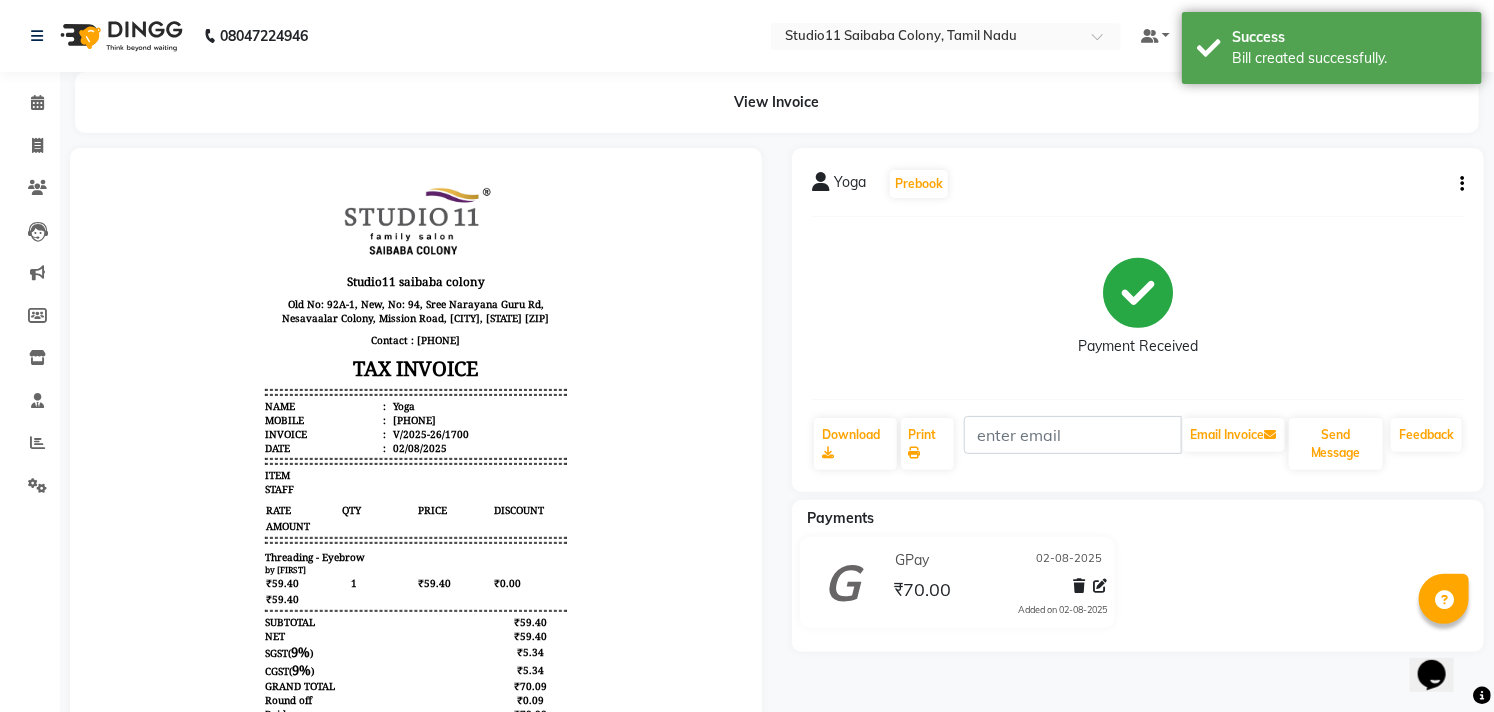 scroll, scrollTop: 0, scrollLeft: 0, axis: both 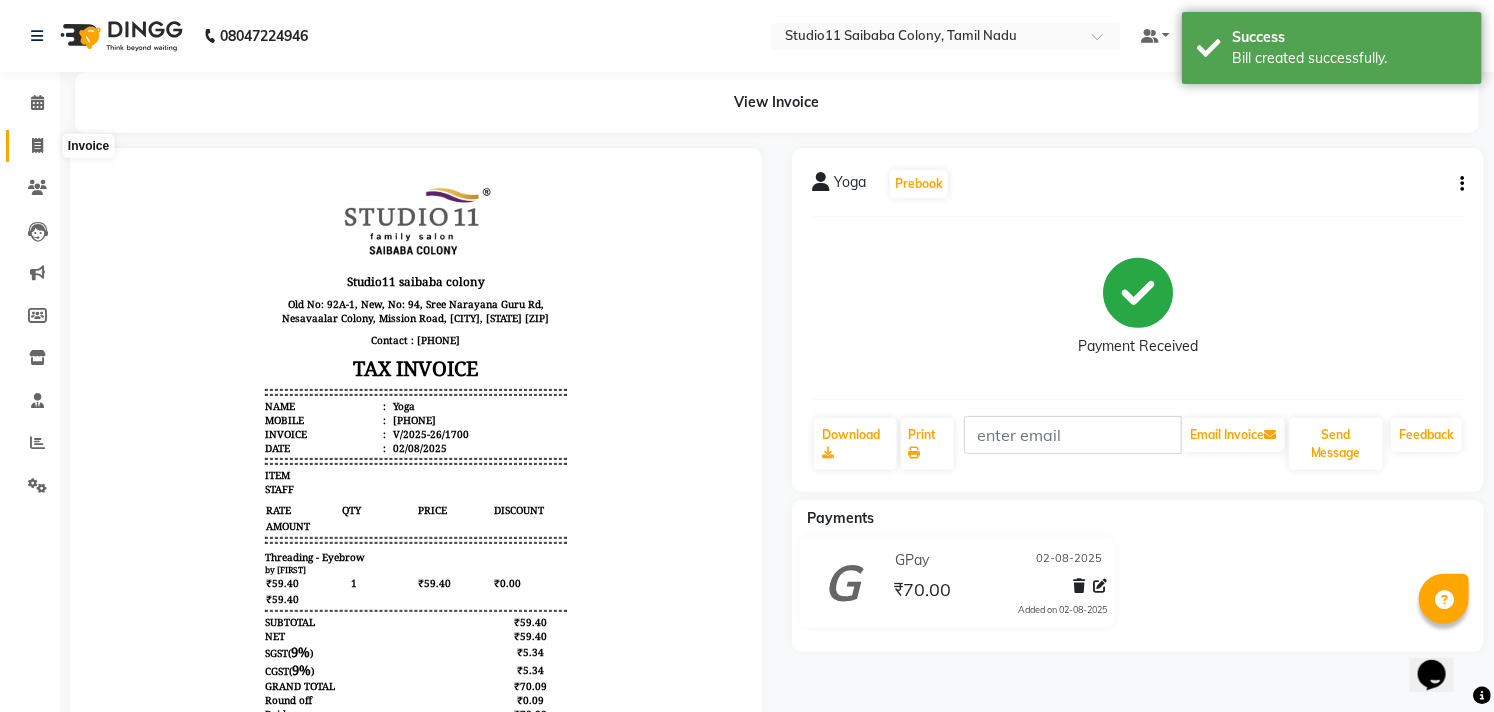 click 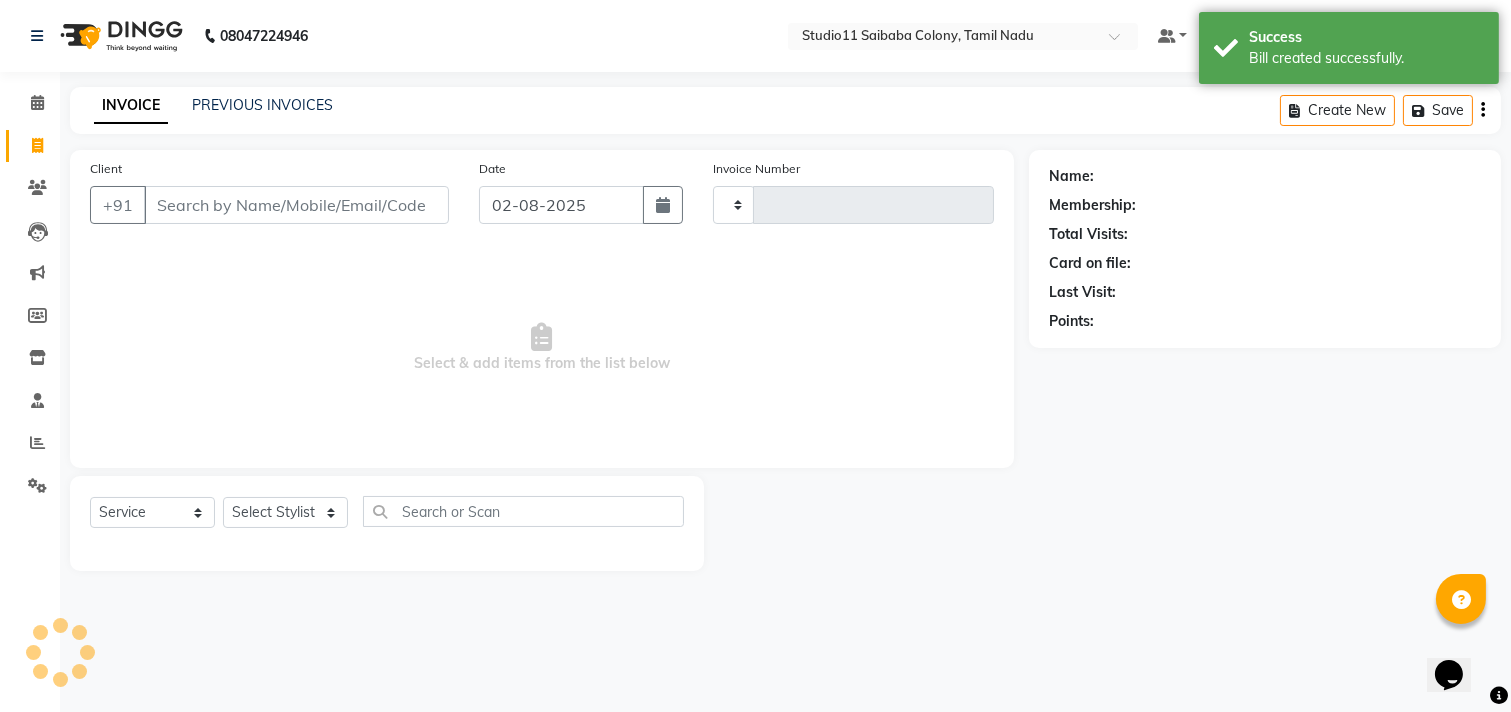 type on "1701" 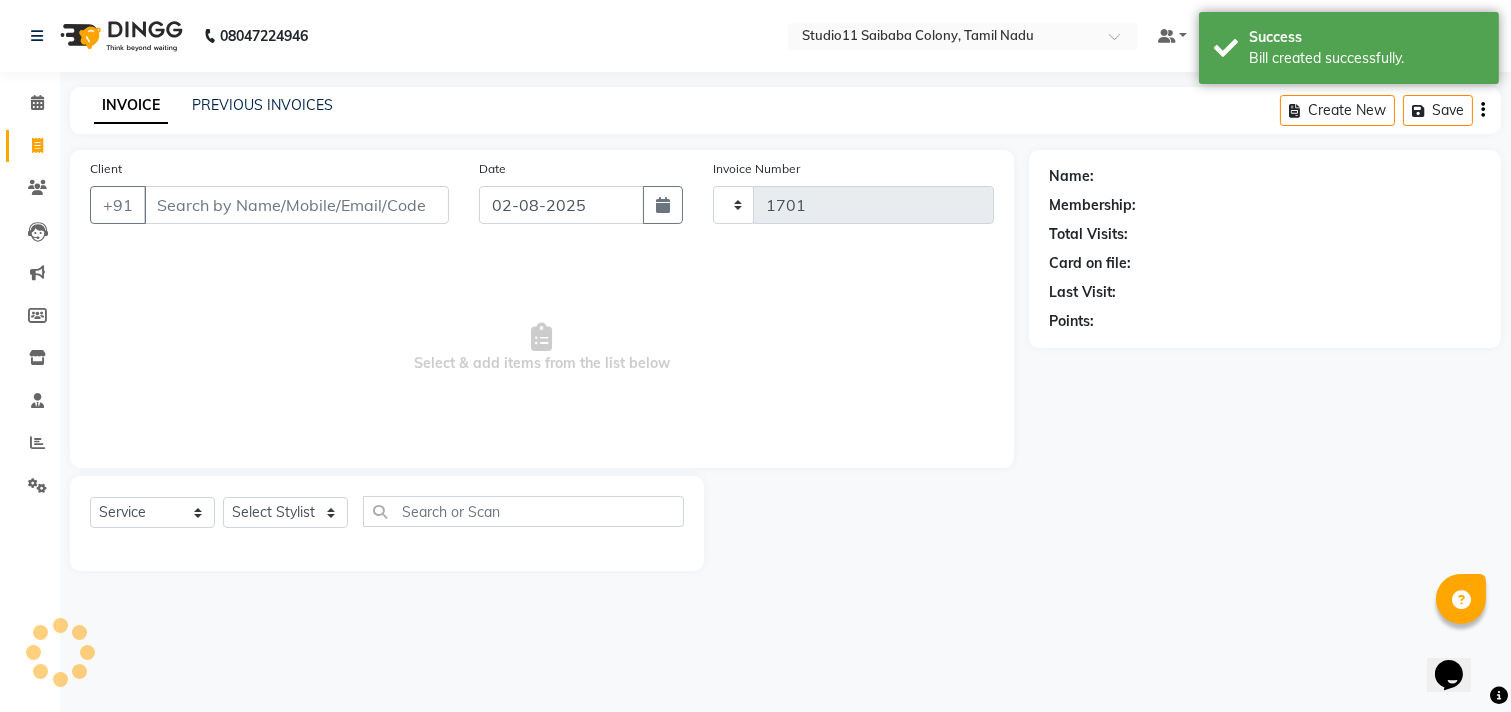 select on "7717" 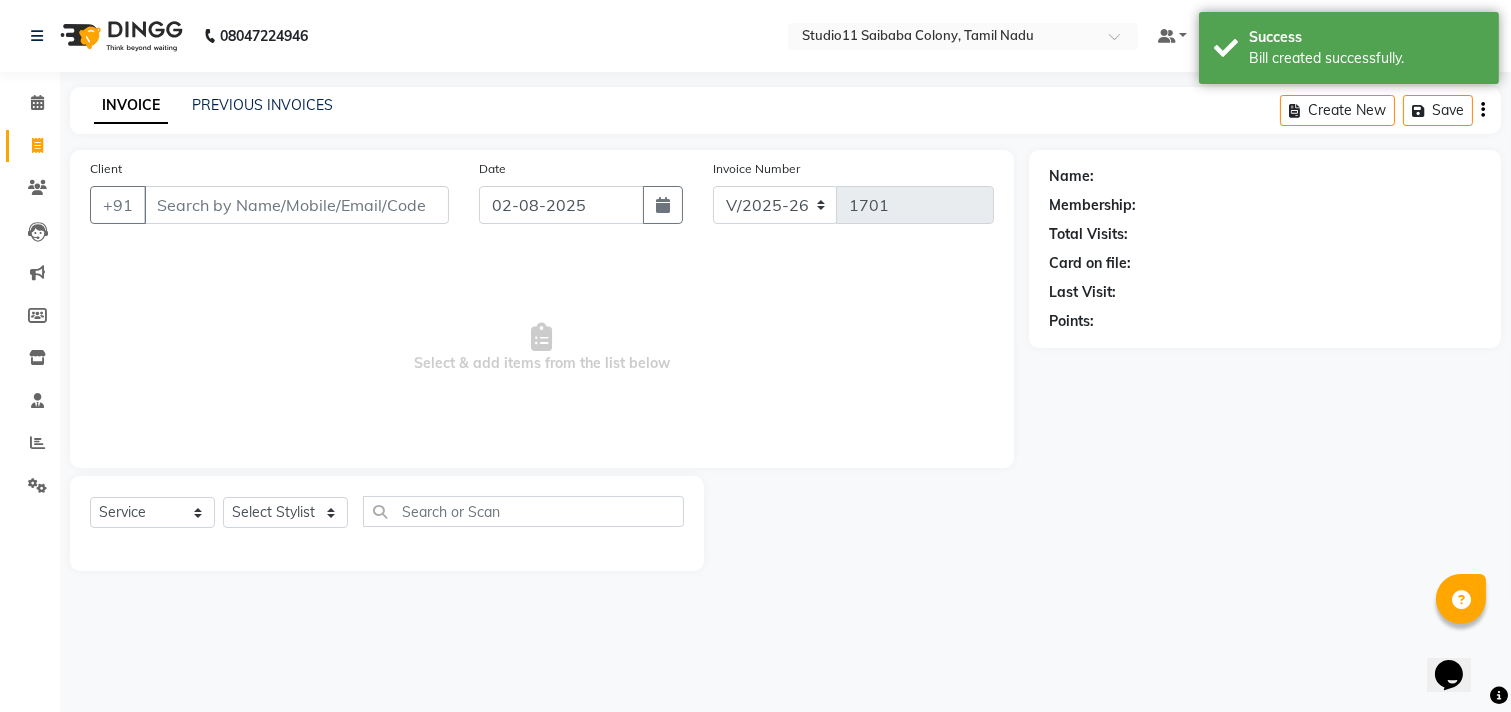 click on "INVOICE PREVIOUS INVOICES" 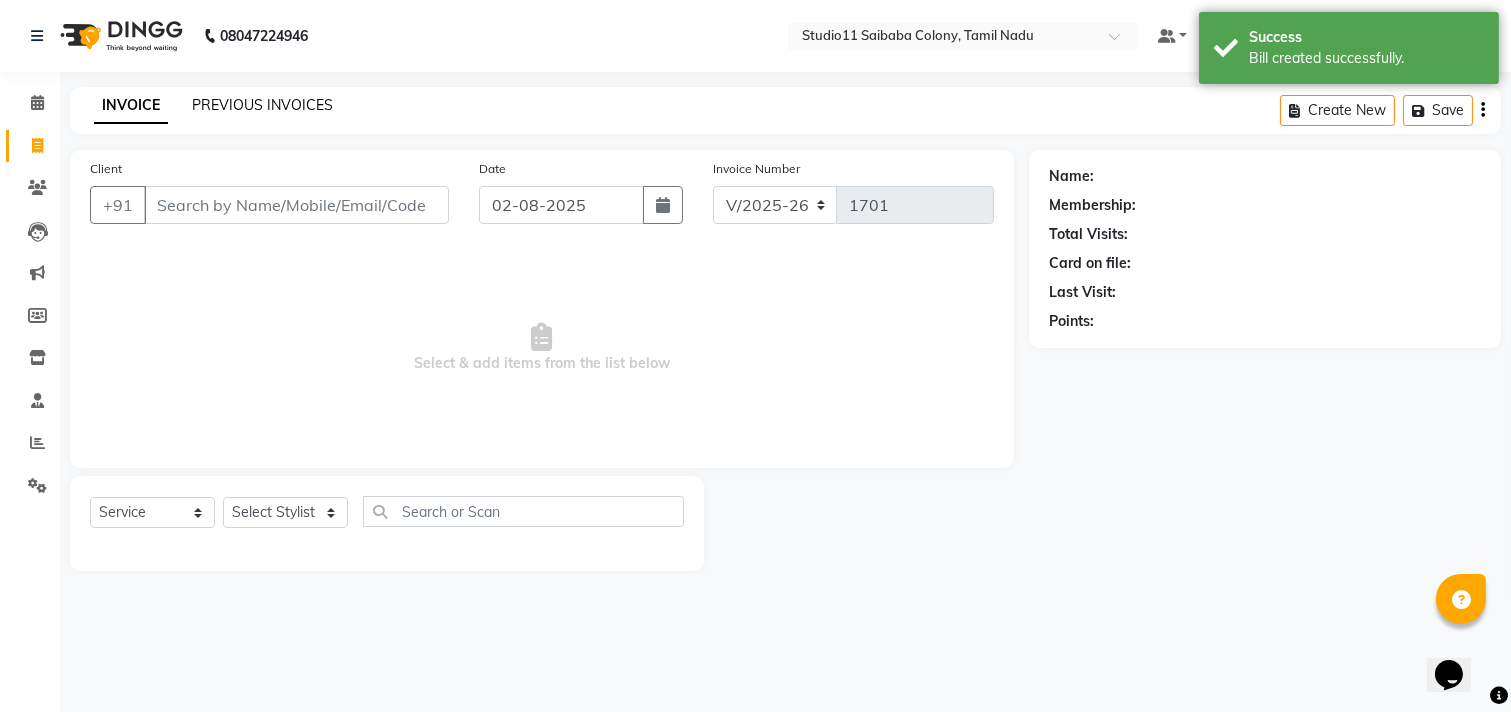 click on "PREVIOUS INVOICES" 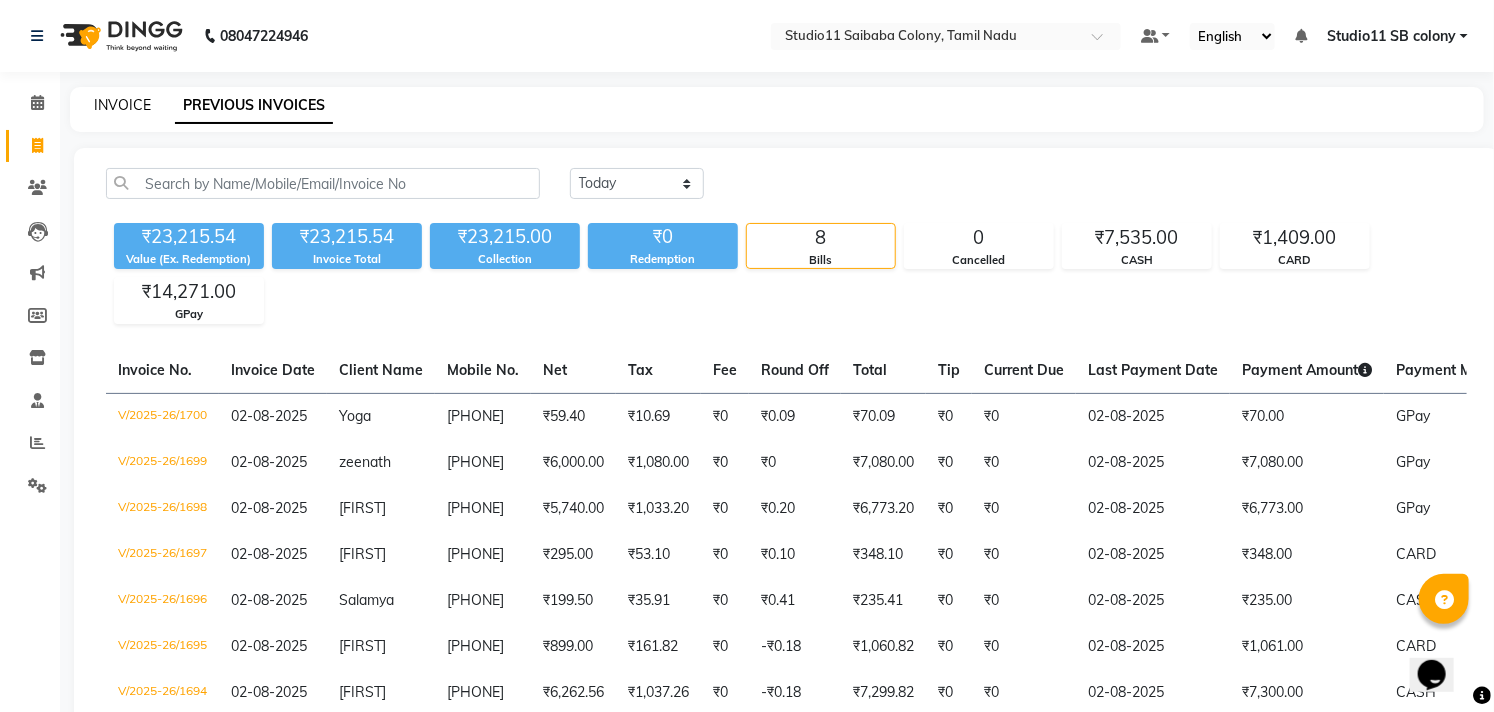 click on "INVOICE" 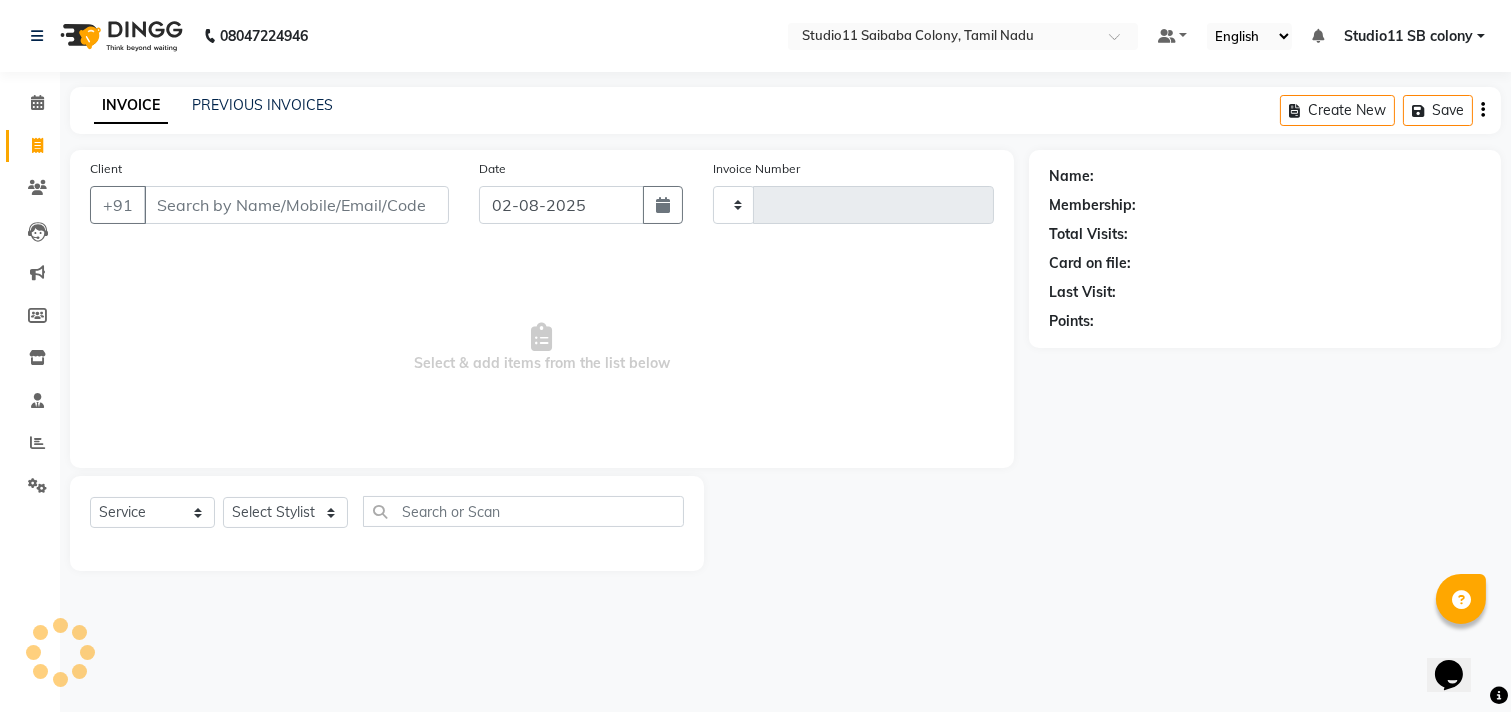 type on "1701" 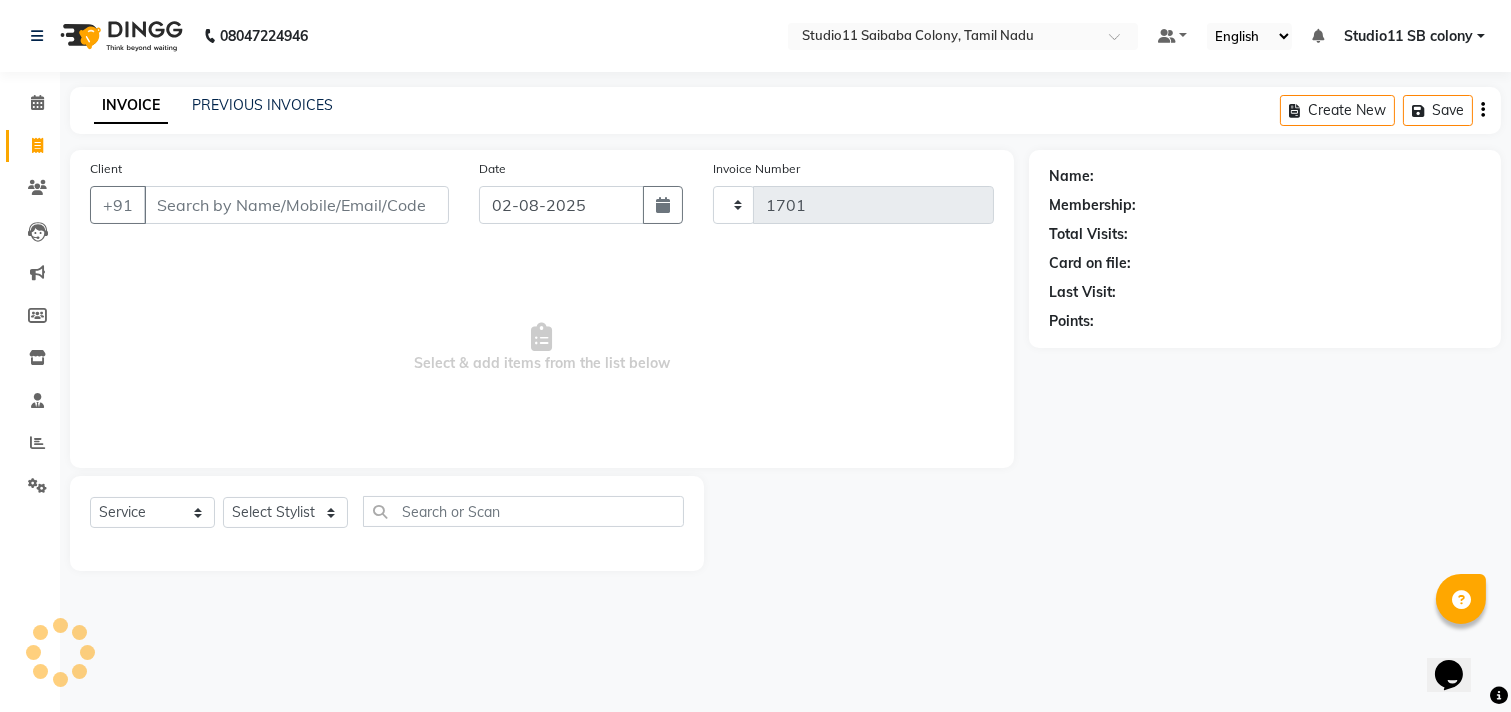 select on "7717" 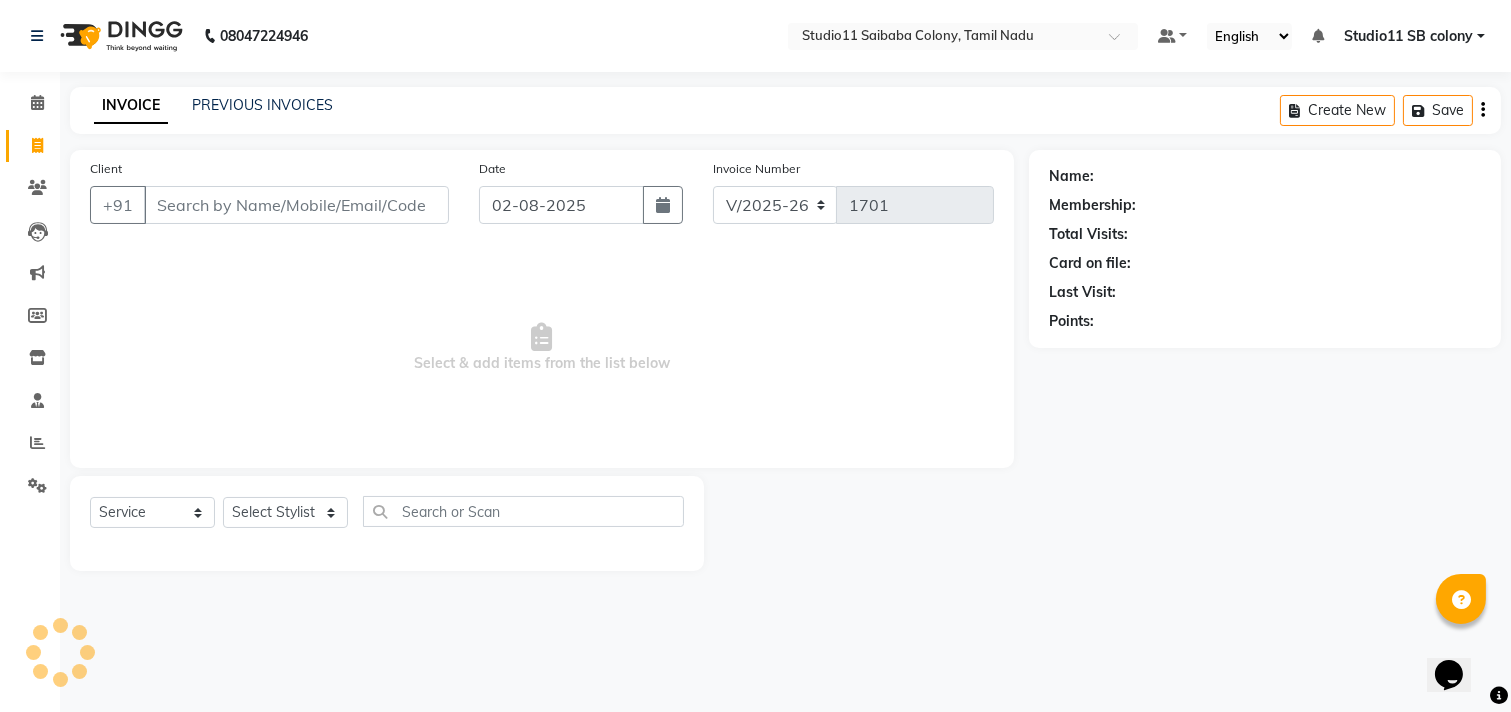 click on "Client" at bounding box center (296, 205) 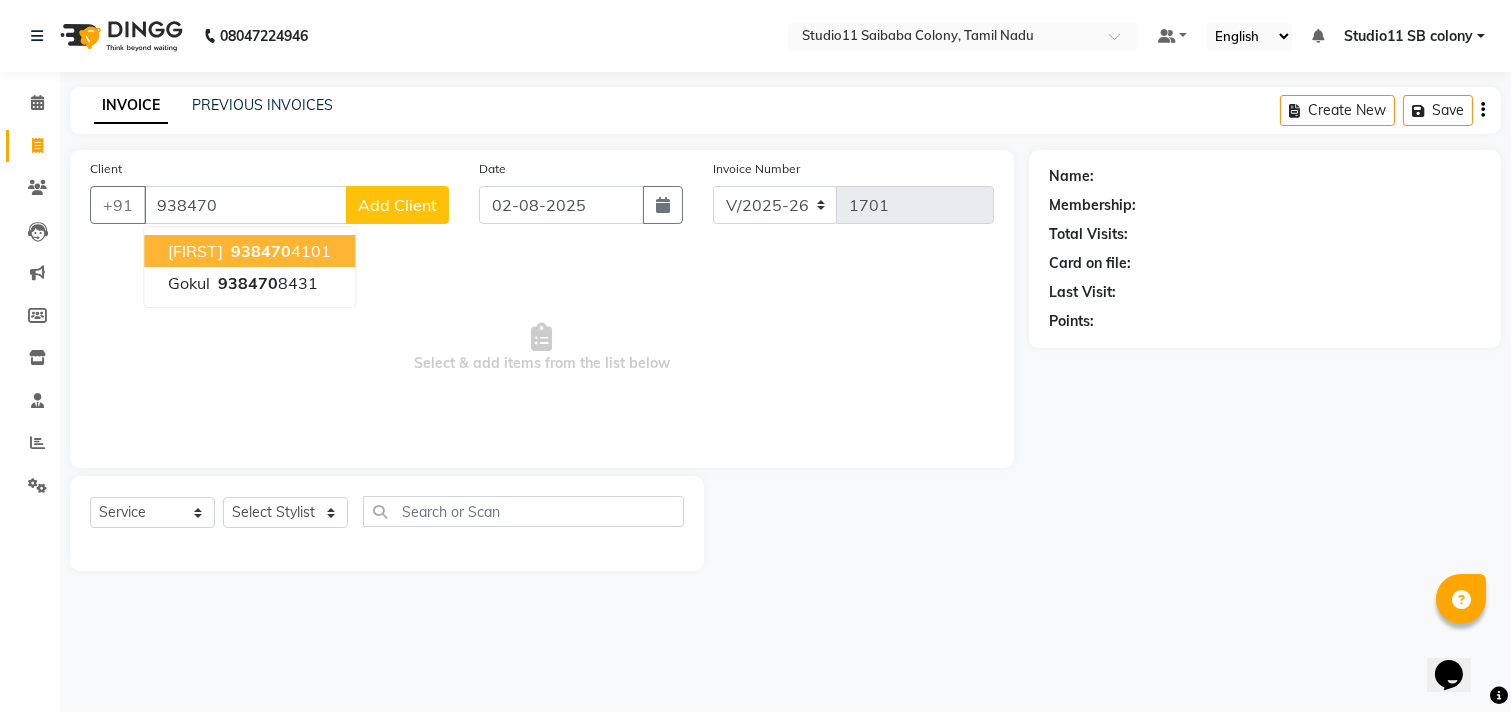 click on "Jaya shree" at bounding box center (195, 251) 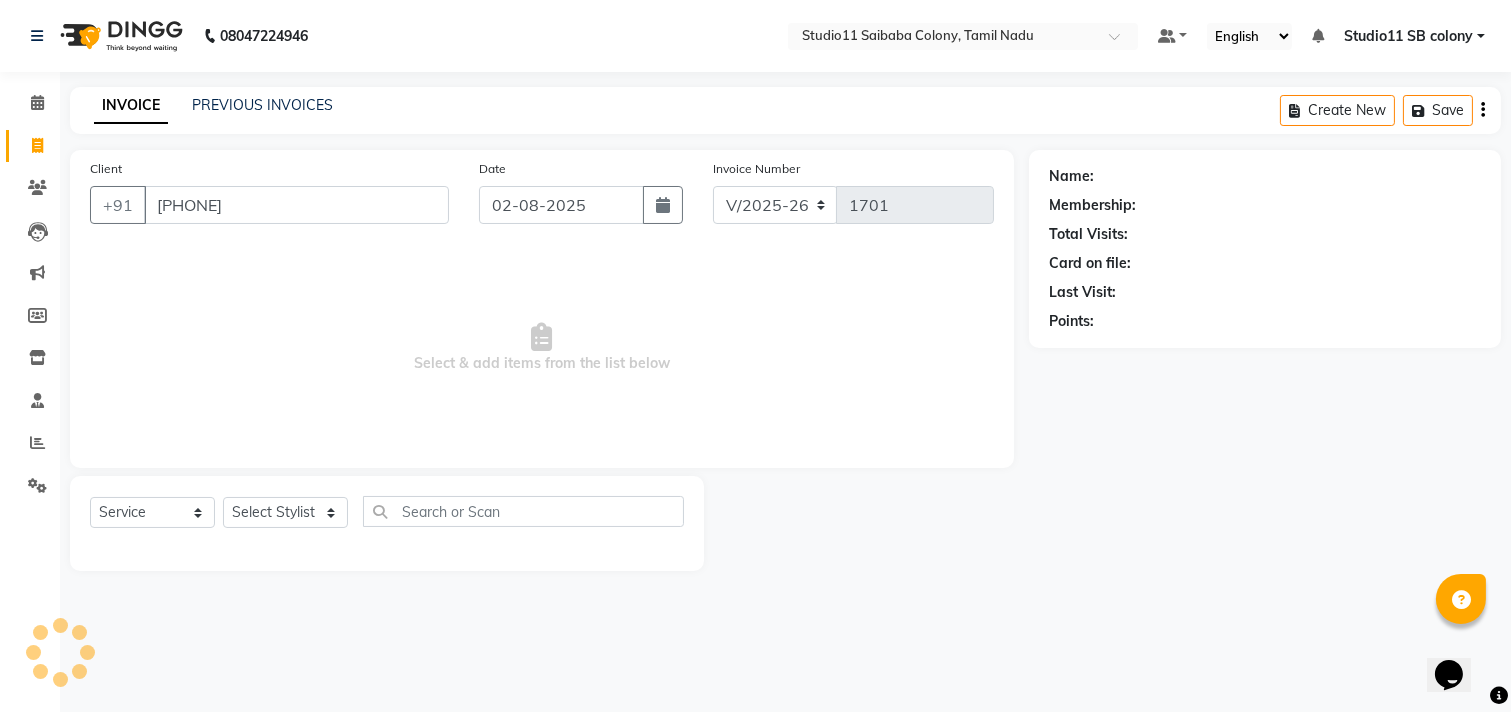 type on "9384704101" 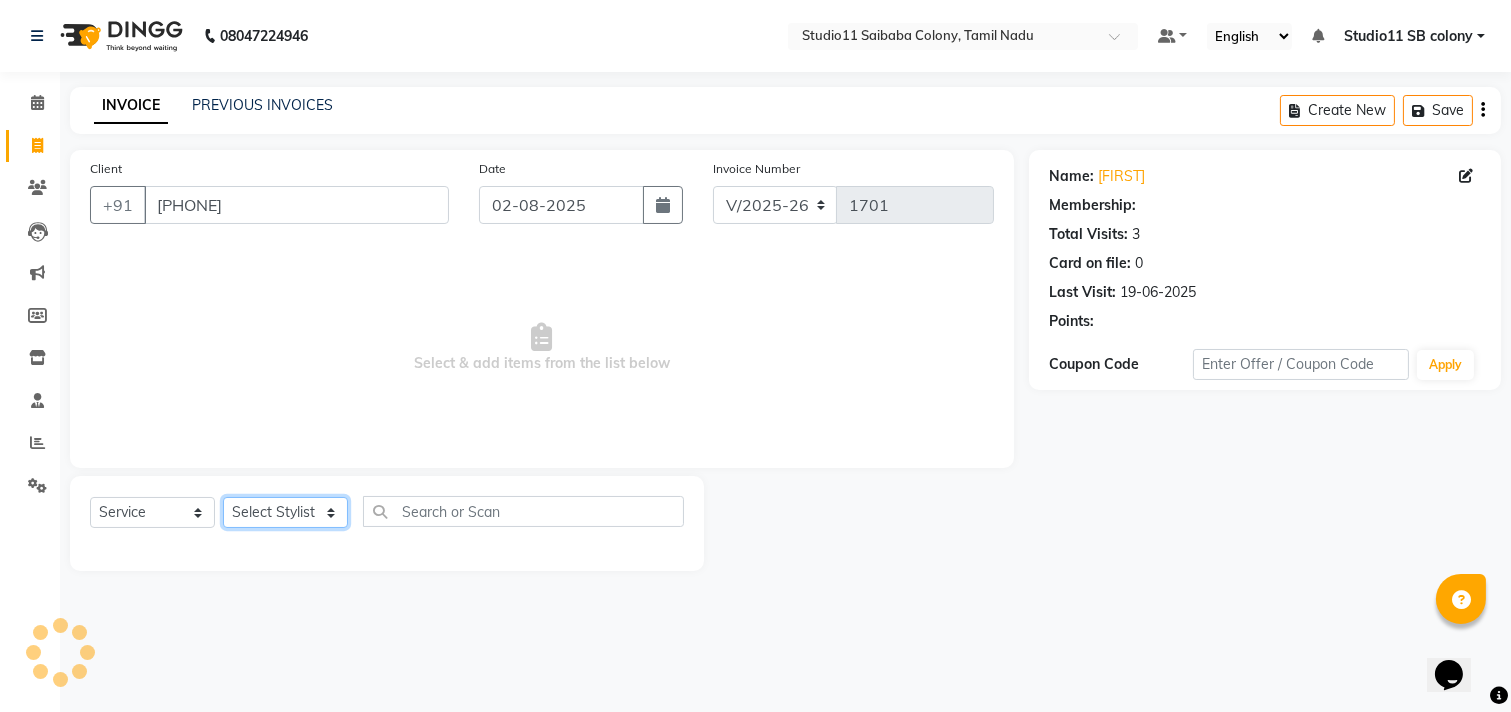click on "Select Stylist Afzal Akbar Dani Jeni Josna kaif lavanya manimekalai Praveen Sonu Studio11 SB colony Tahir tamil" 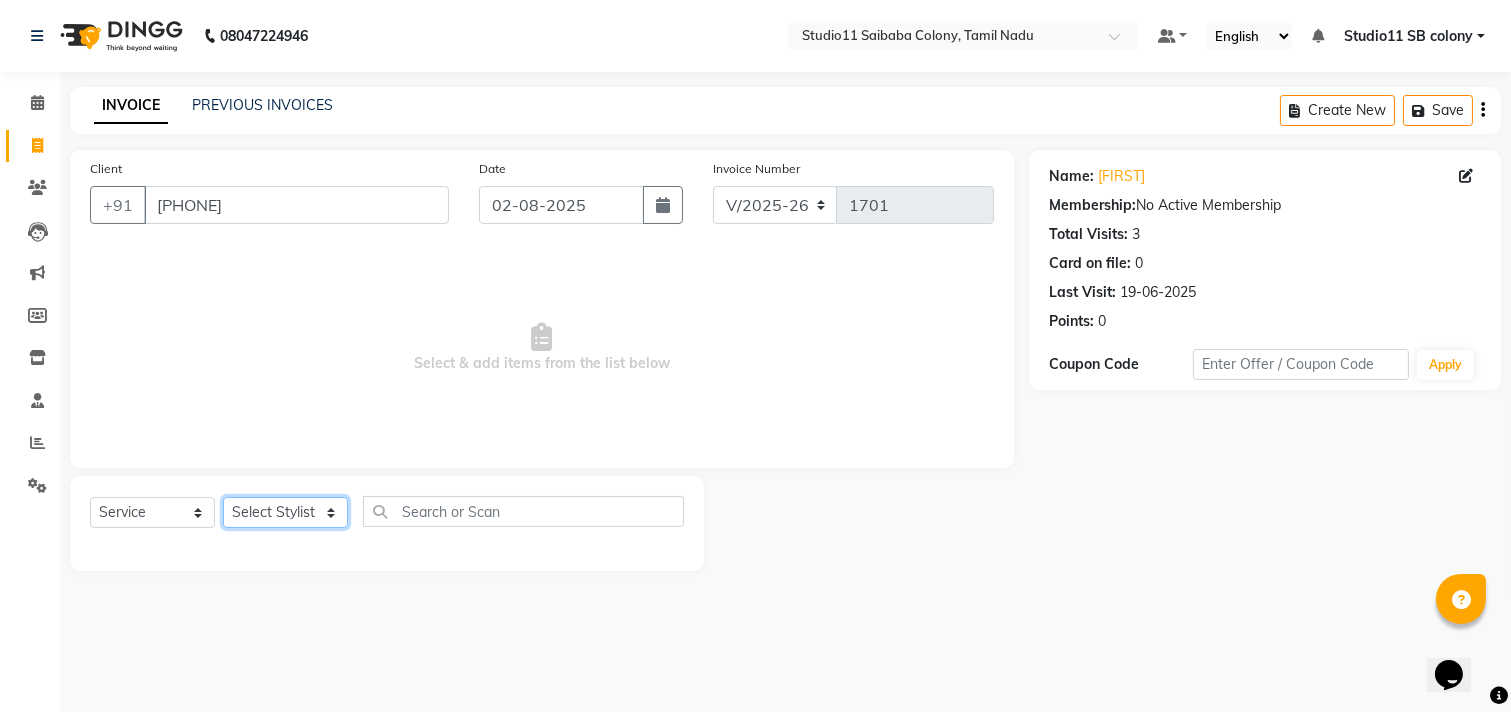 select on "68719" 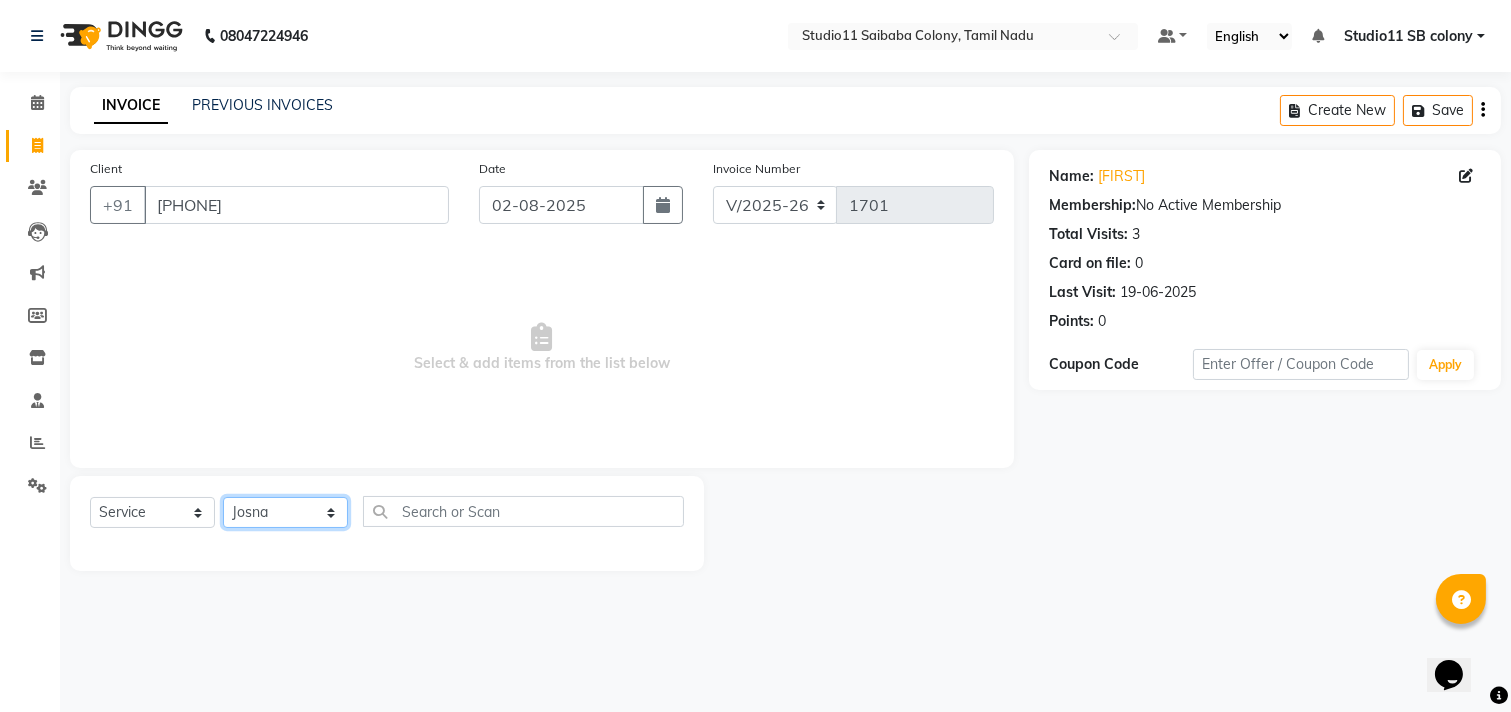 click on "Select Stylist Afzal Akbar Dani Jeni Josna kaif lavanya manimekalai Praveen Sonu Studio11 SB colony Tahir tamil" 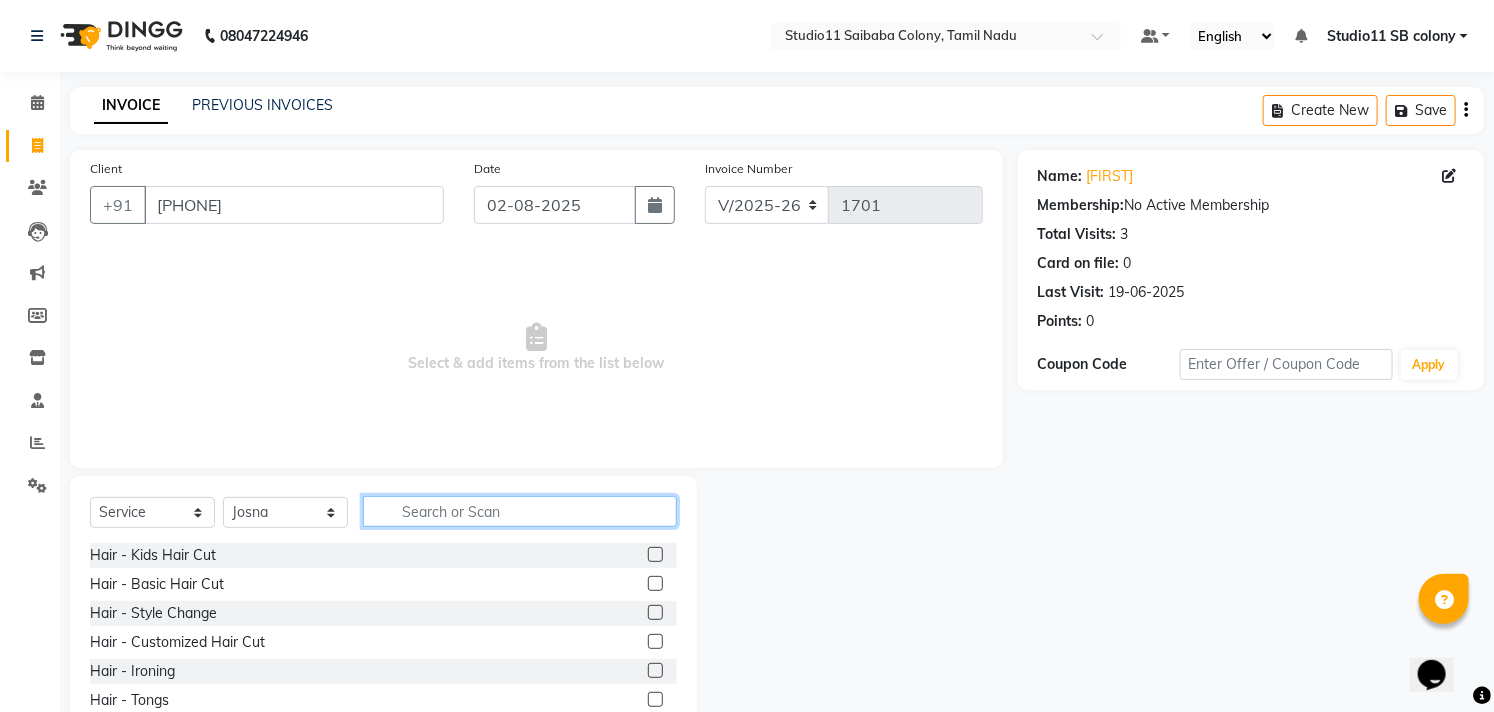 click 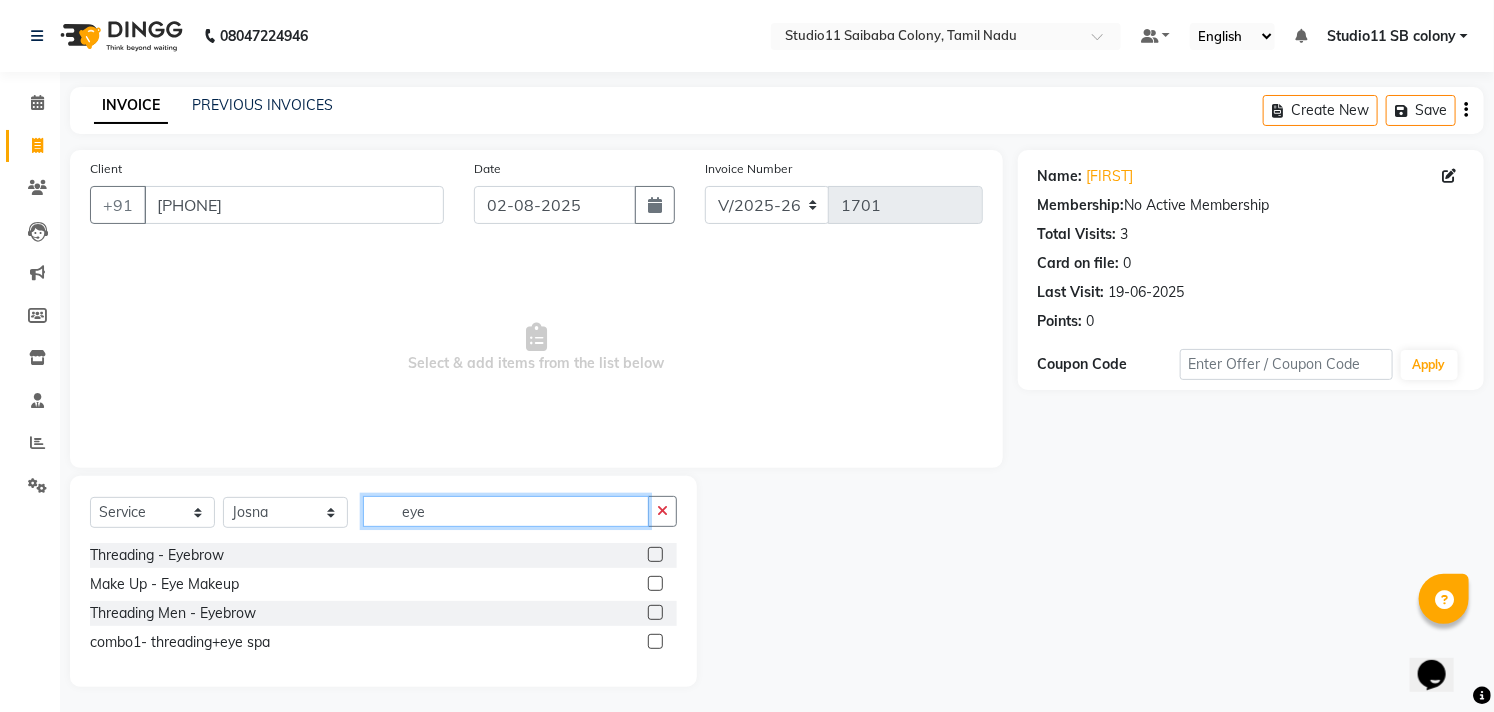 type on "eye" 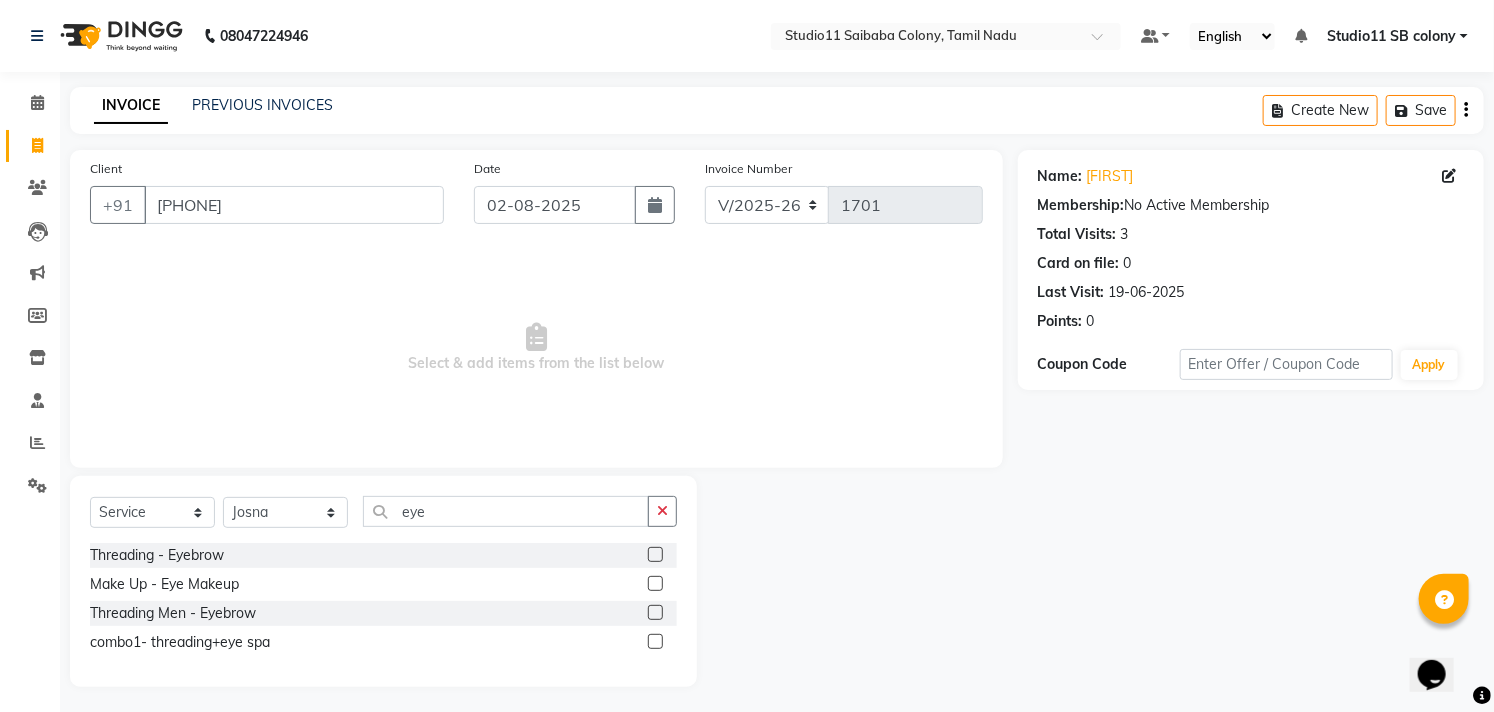 click 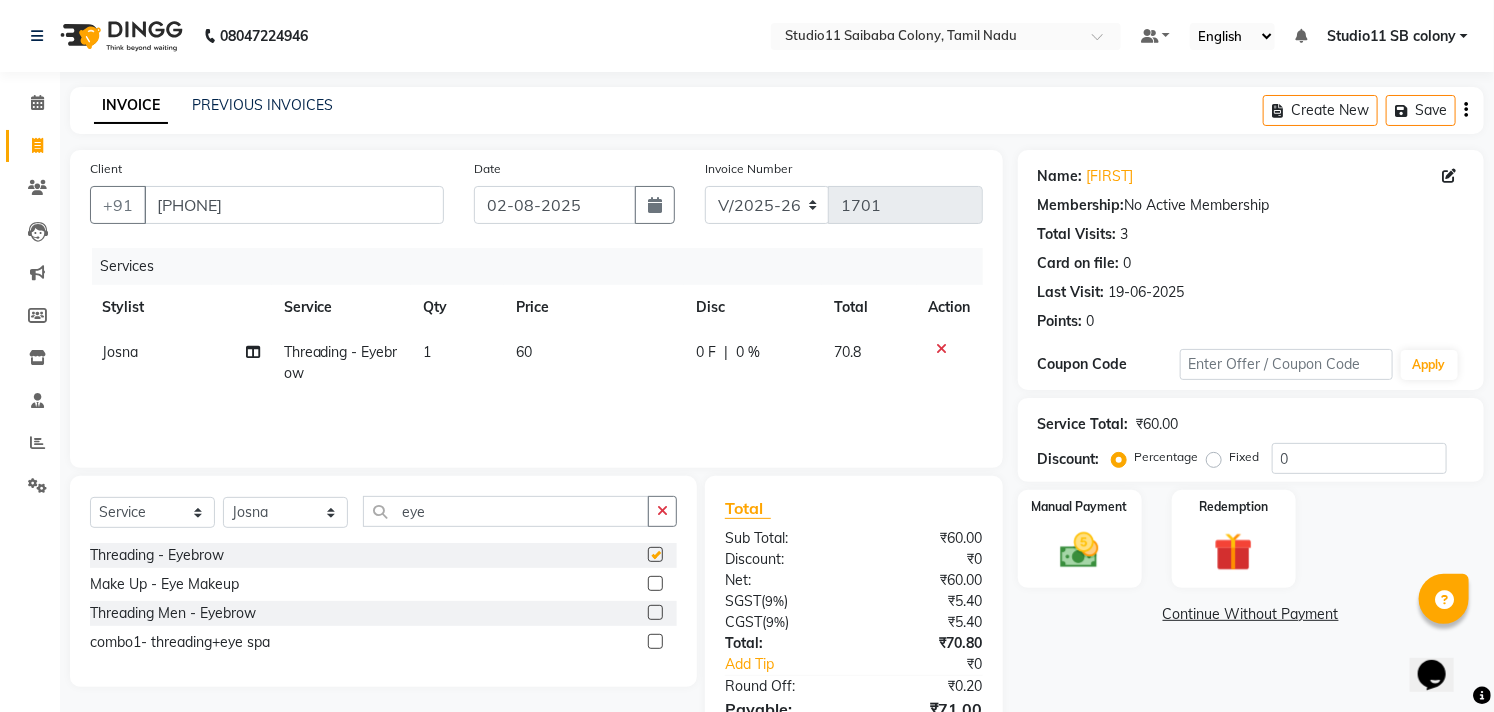 checkbox on "false" 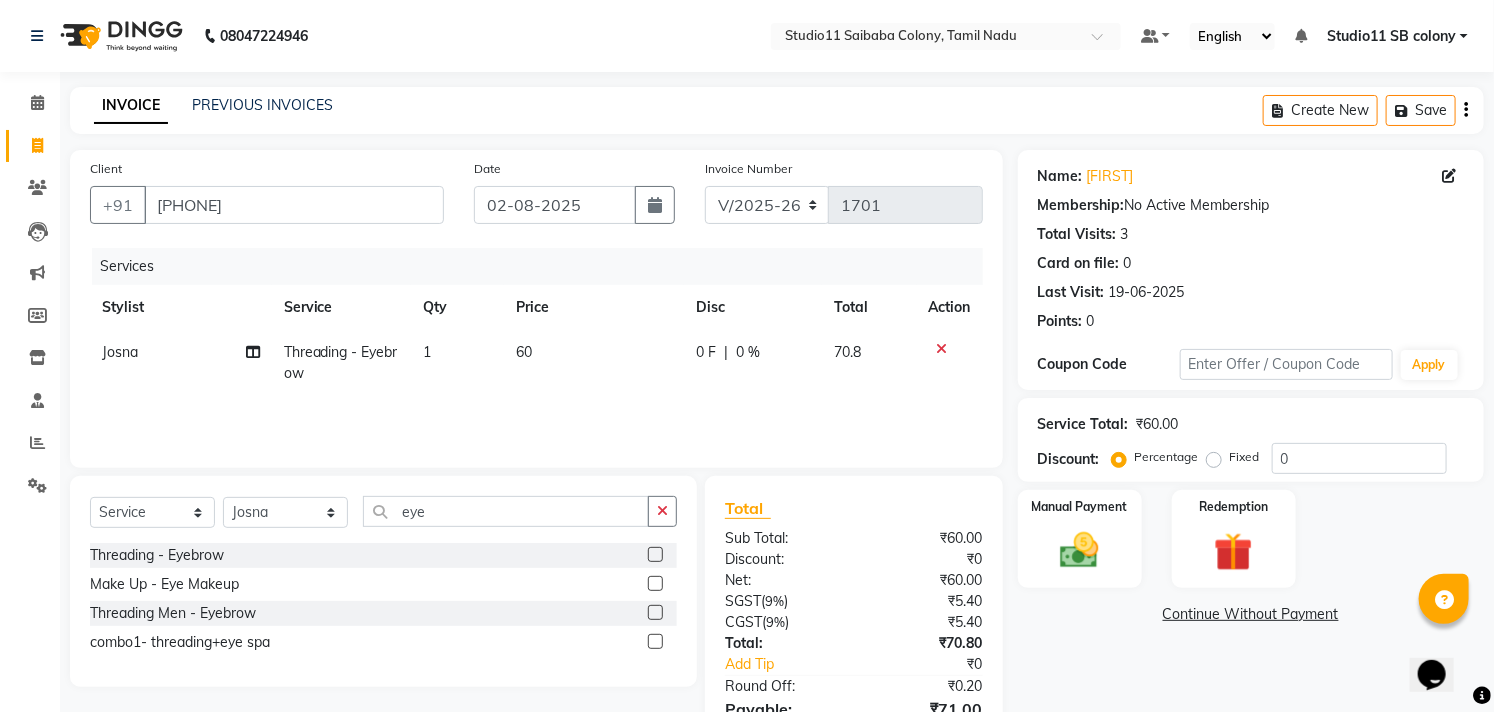 scroll, scrollTop: 108, scrollLeft: 0, axis: vertical 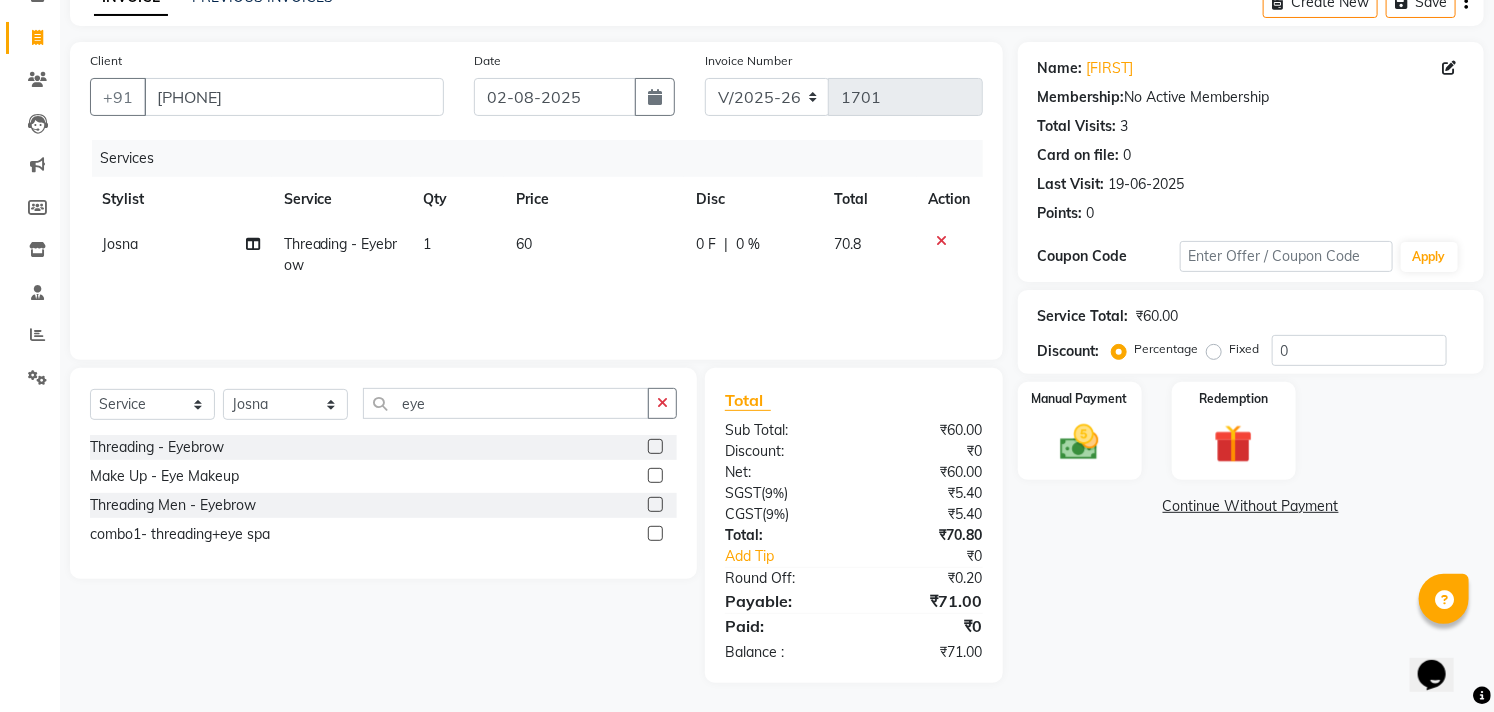 click on "60" 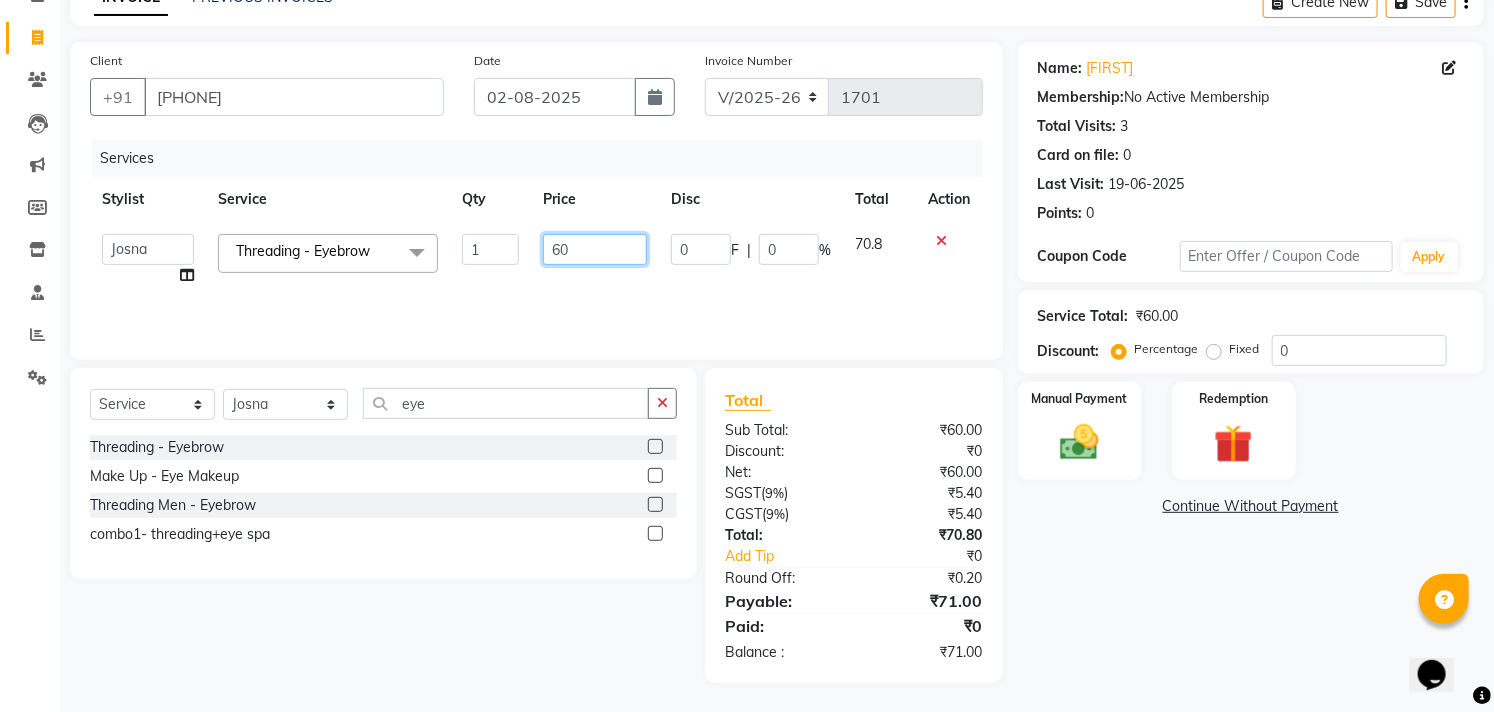 drag, startPoint x: 585, startPoint y: 247, endPoint x: 480, endPoint y: 272, distance: 107.935165 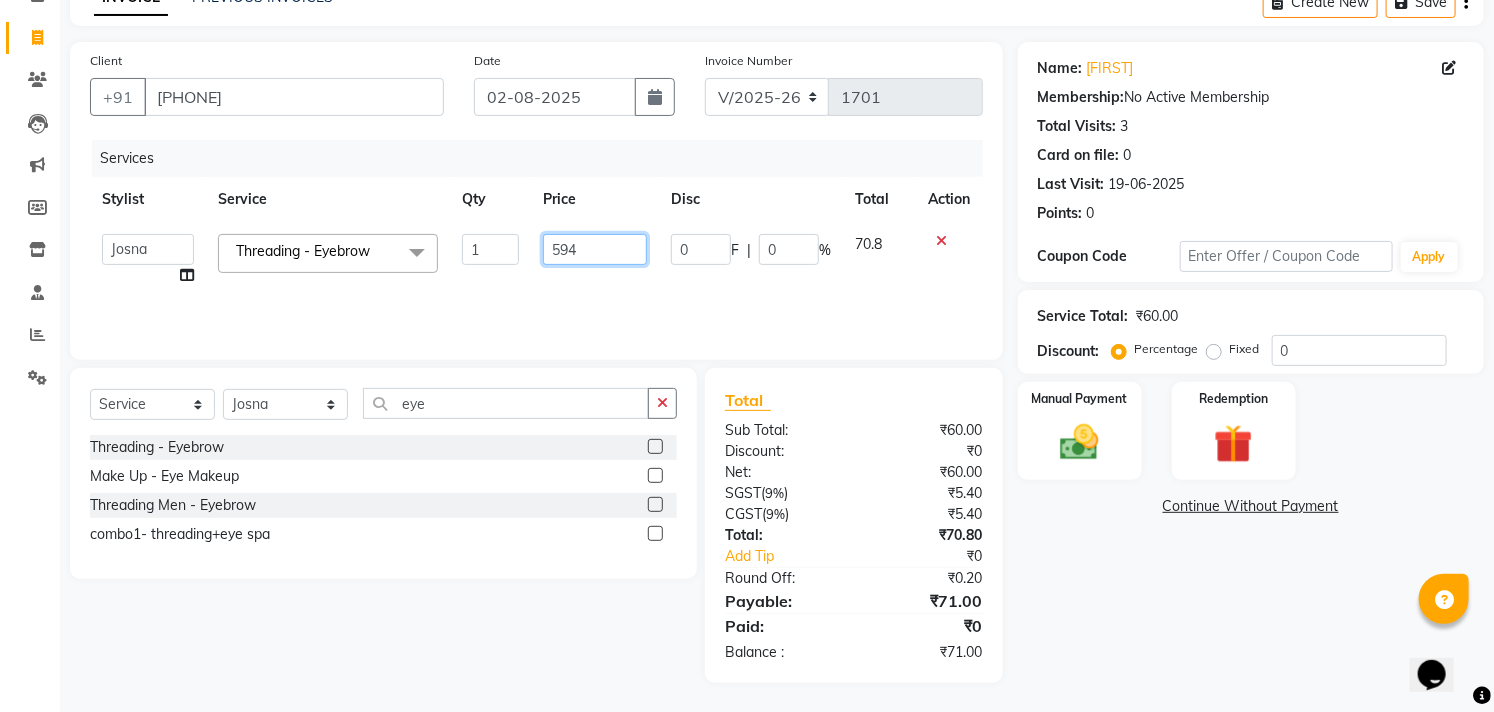 type on "59.4" 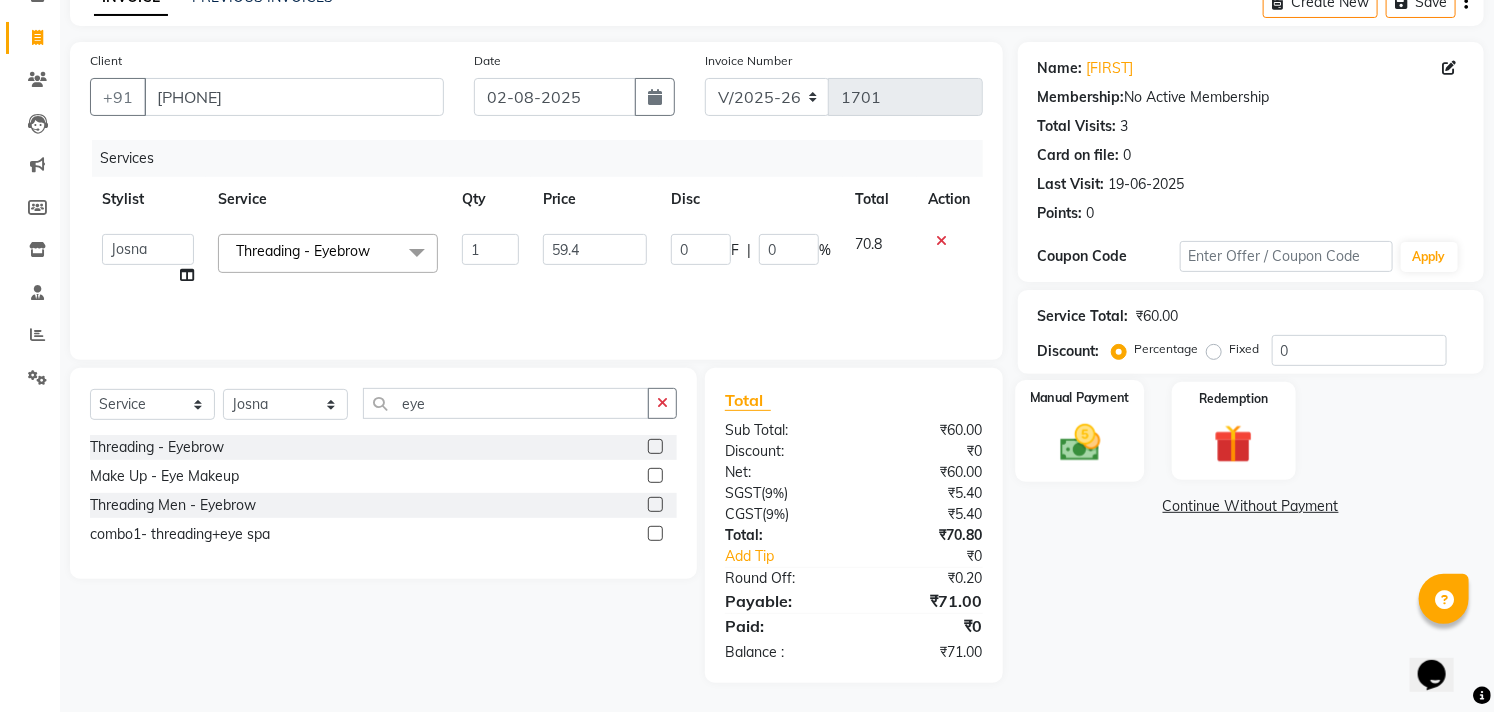 click 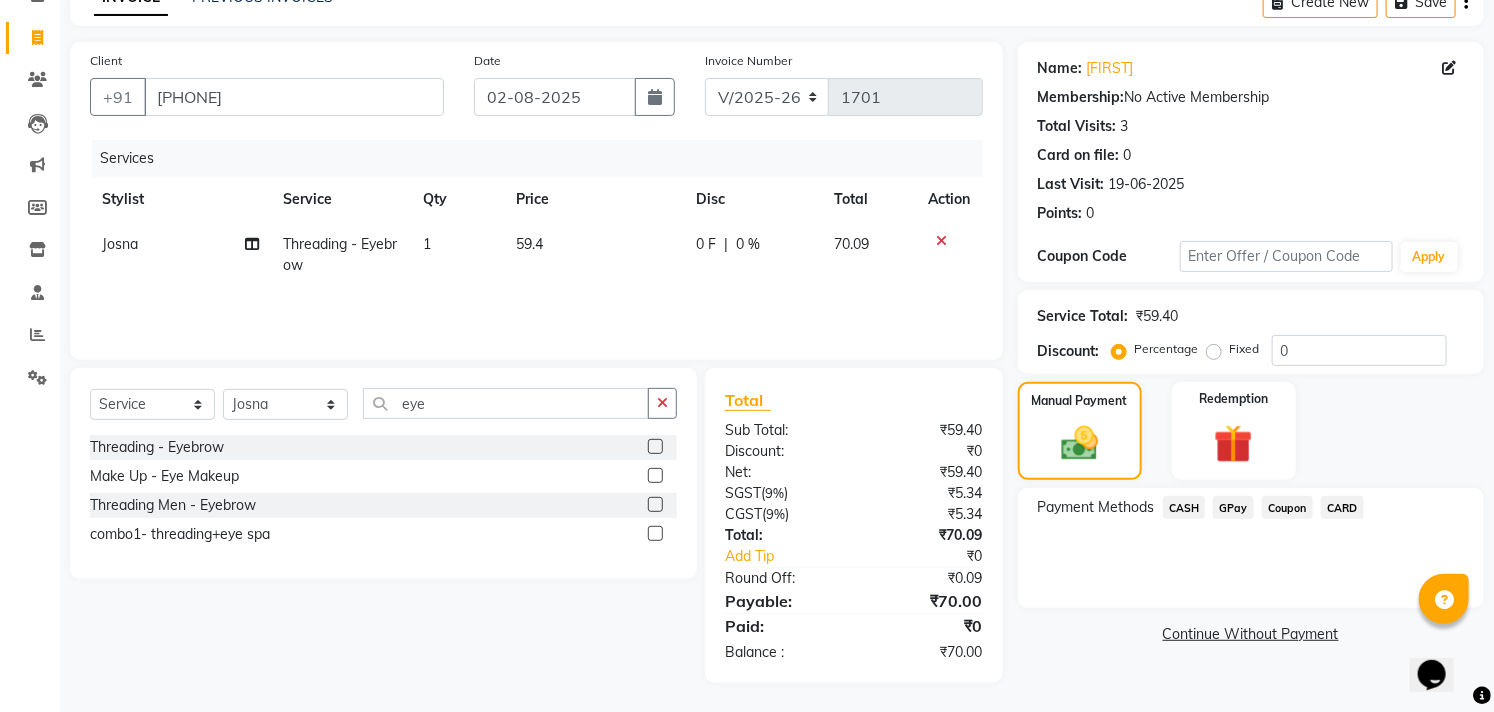 drag, startPoint x: 1198, startPoint y: 512, endPoint x: 1151, endPoint y: 512, distance: 47 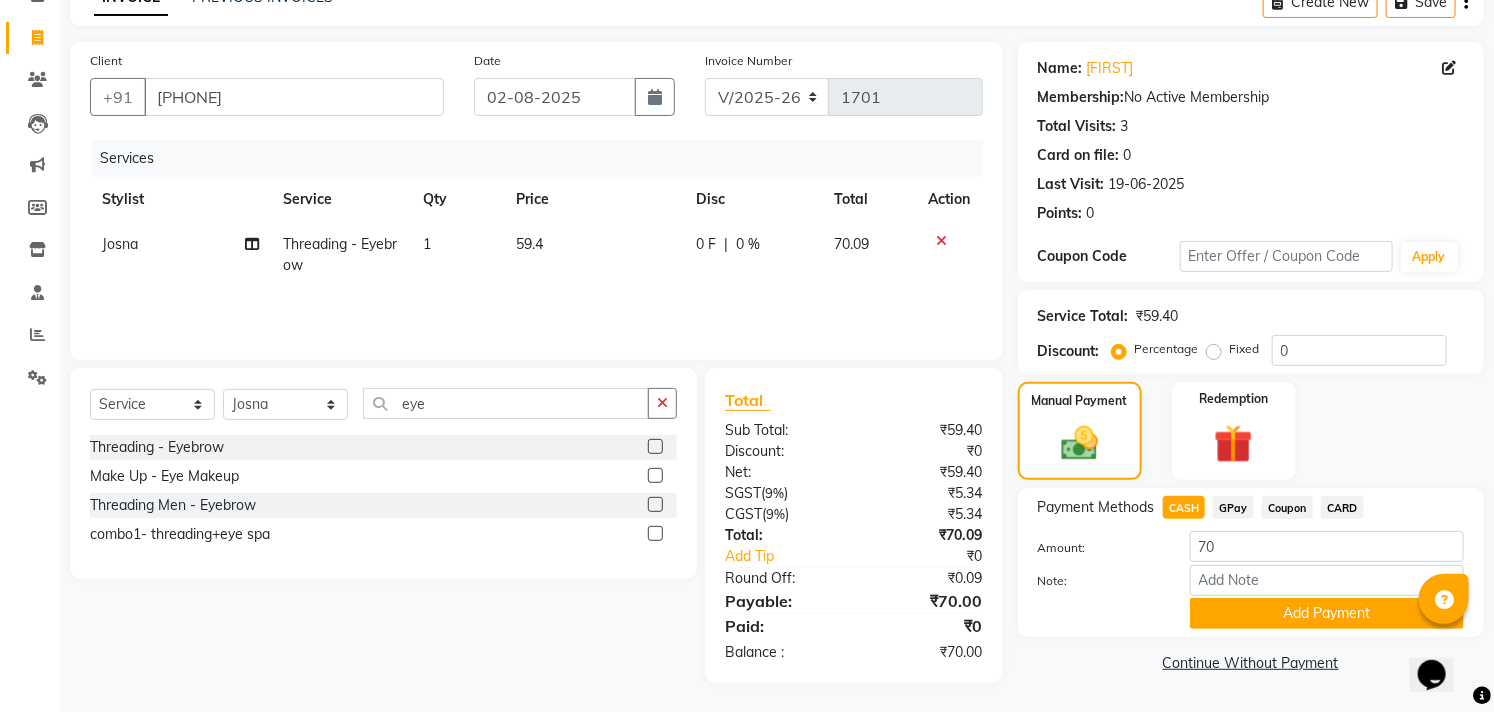 click on "GPay" 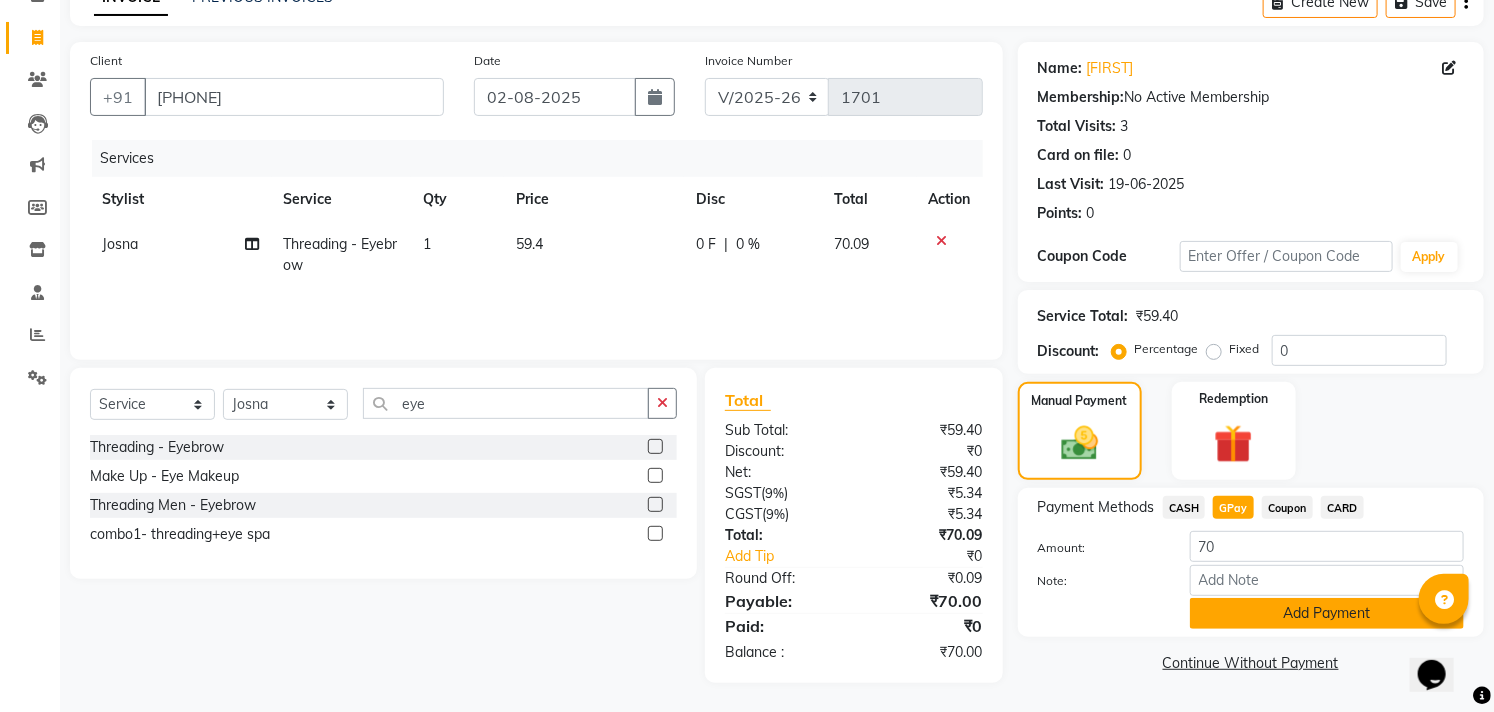 click on "Add Payment" 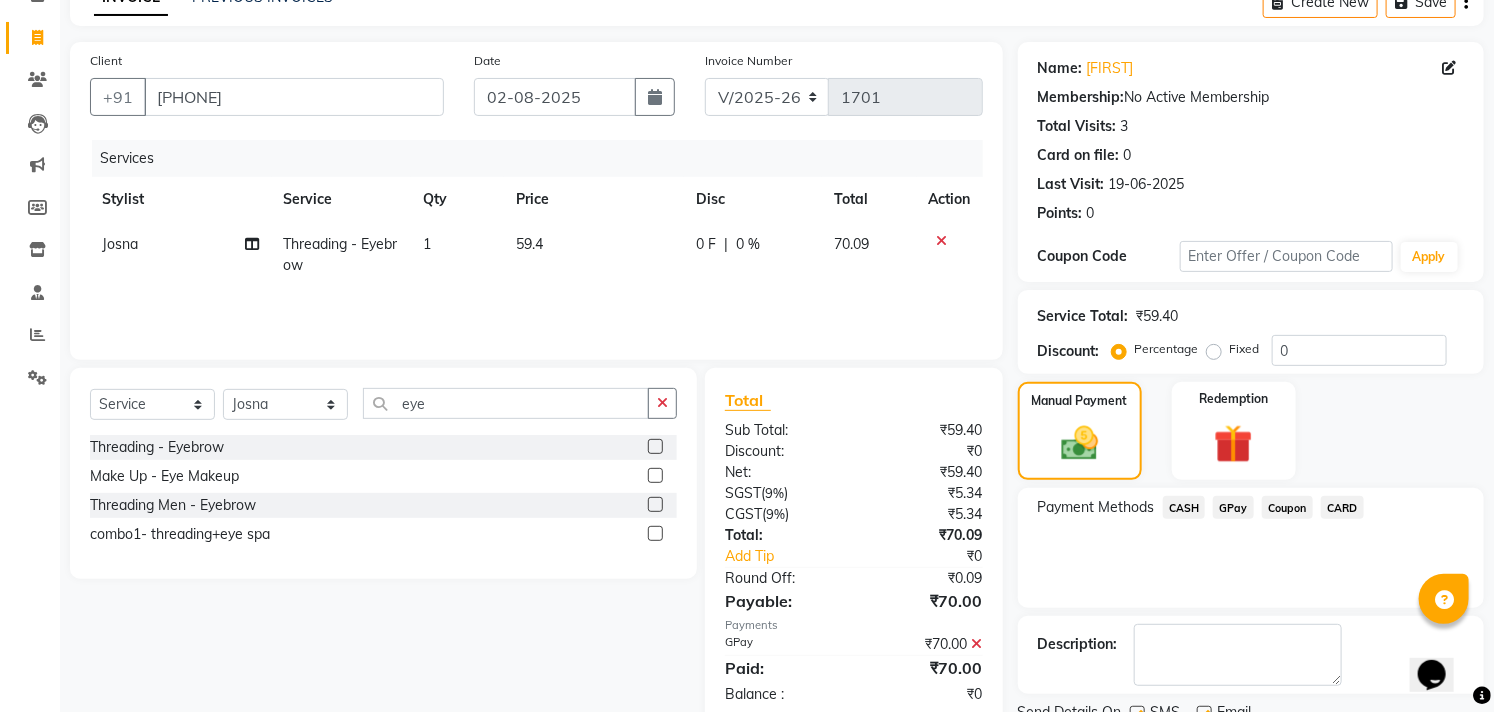 scroll, scrollTop: 187, scrollLeft: 0, axis: vertical 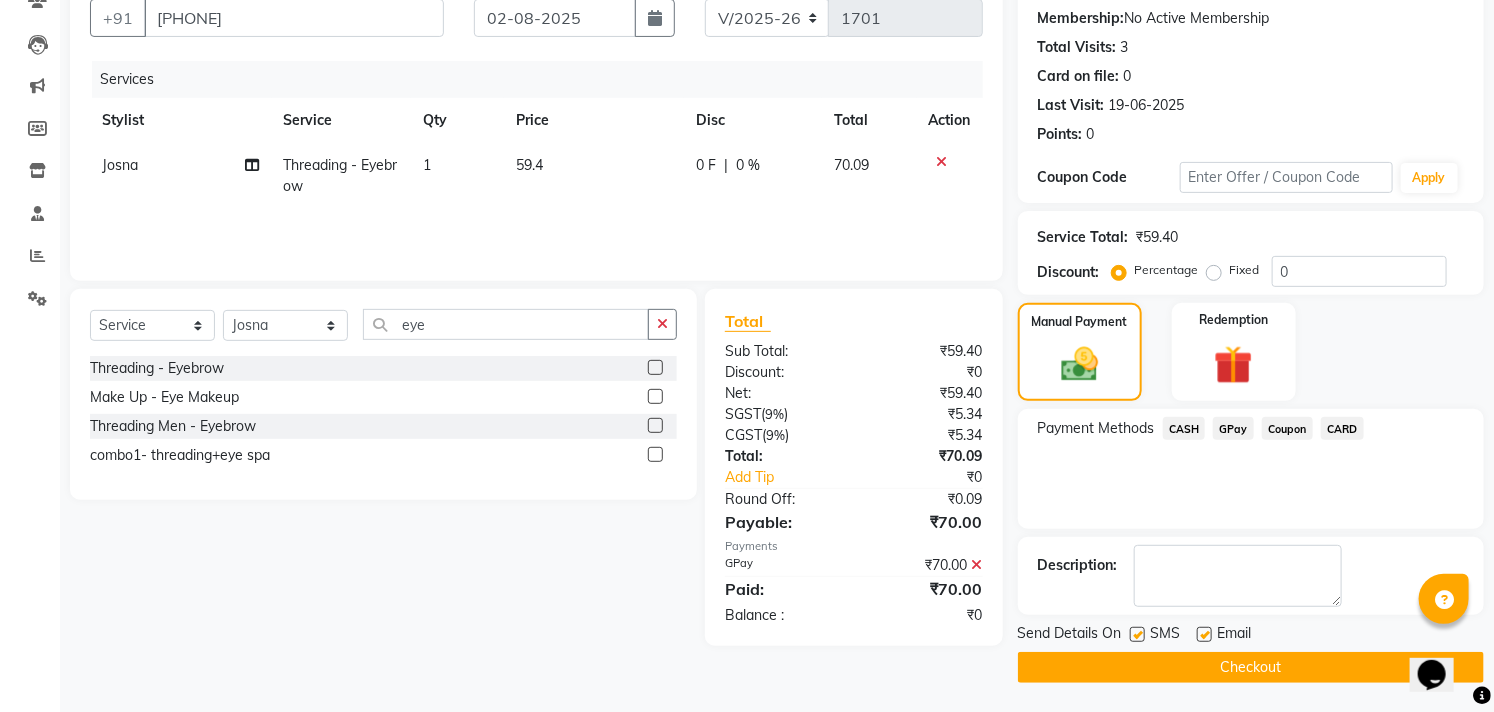 drag, startPoint x: 1503, startPoint y: 448, endPoint x: 33, endPoint y: 37, distance: 1526.3751 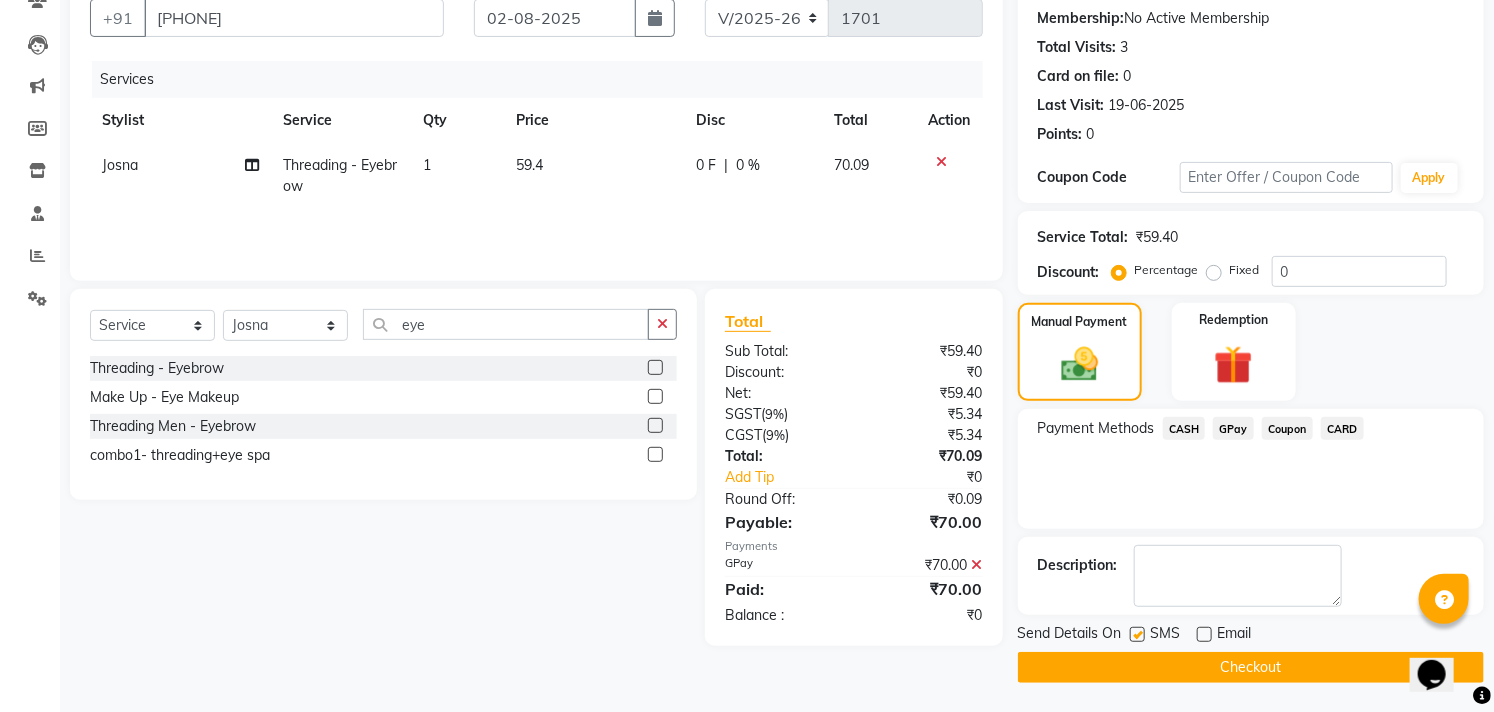 click 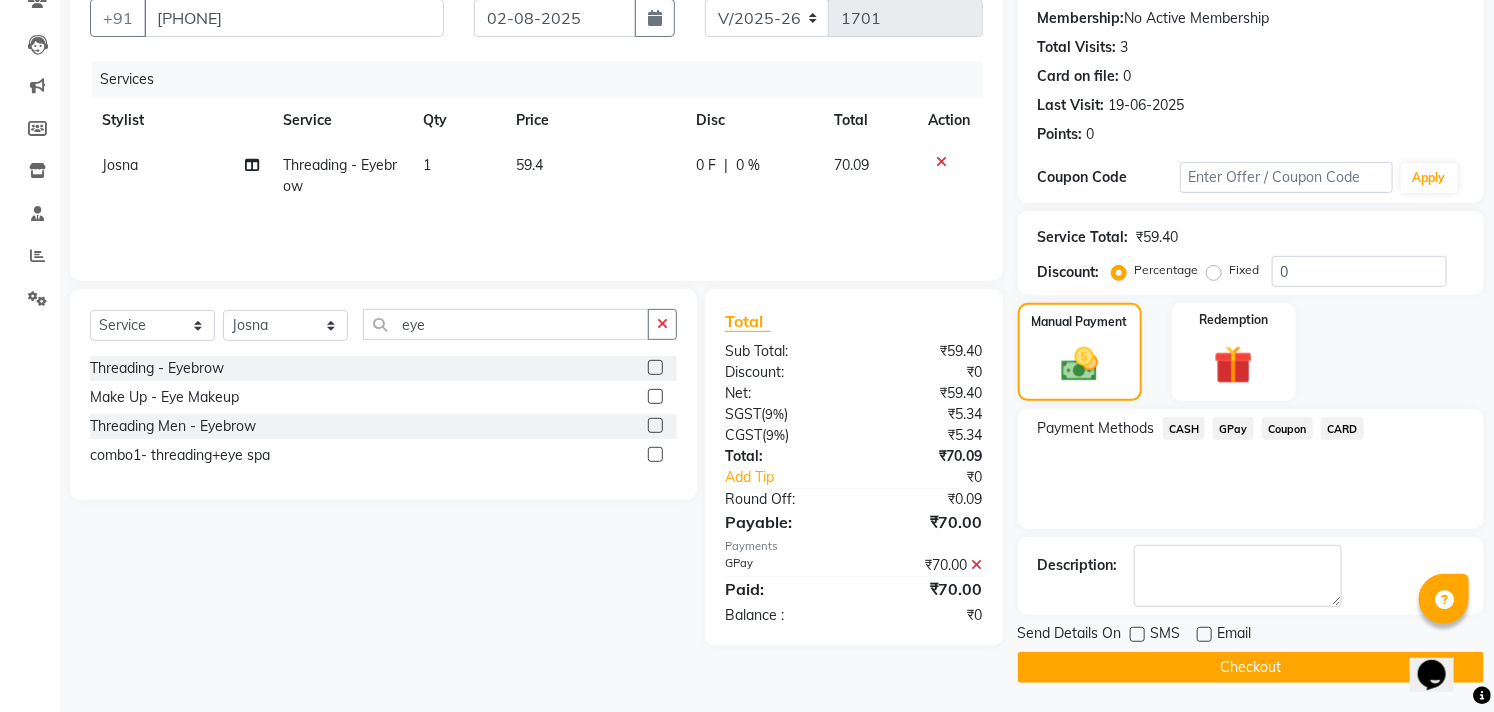 click on "Checkout" 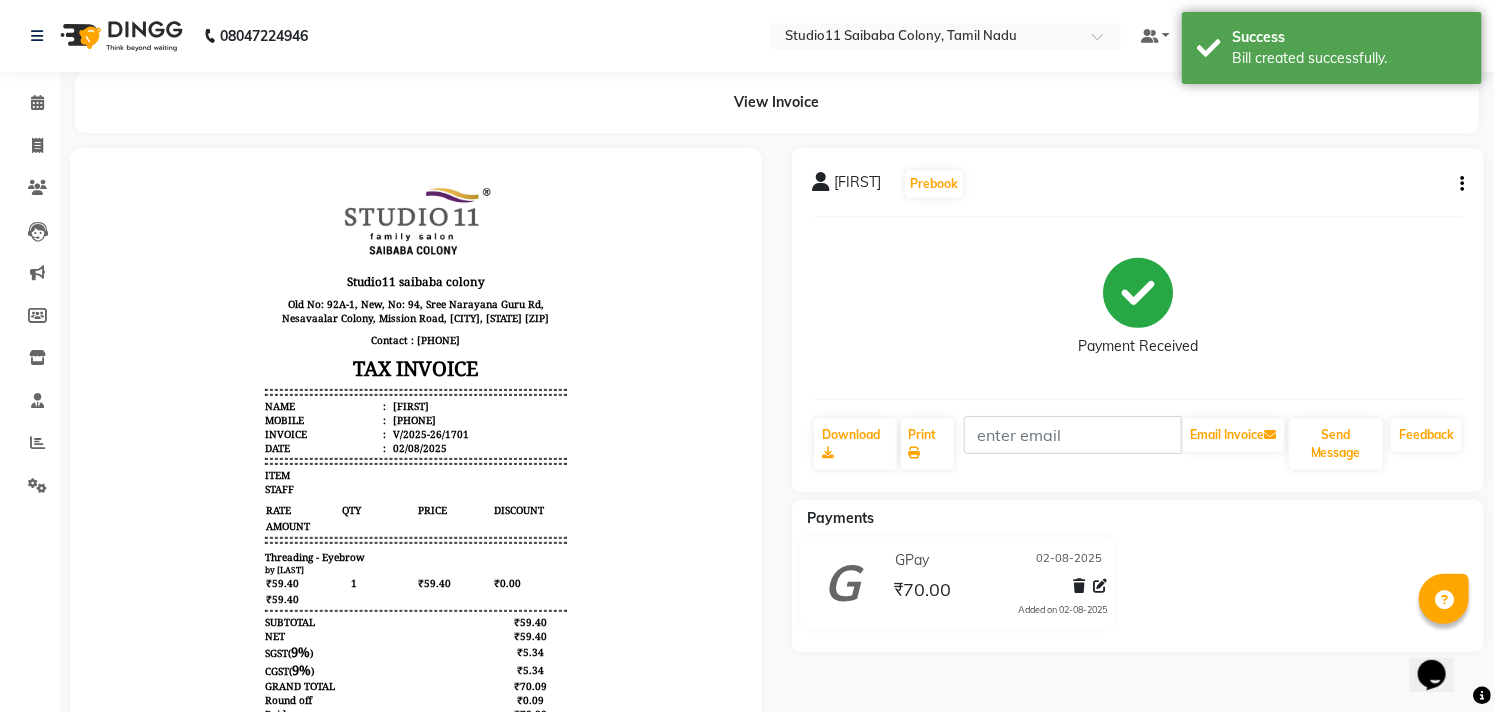 scroll, scrollTop: 0, scrollLeft: 0, axis: both 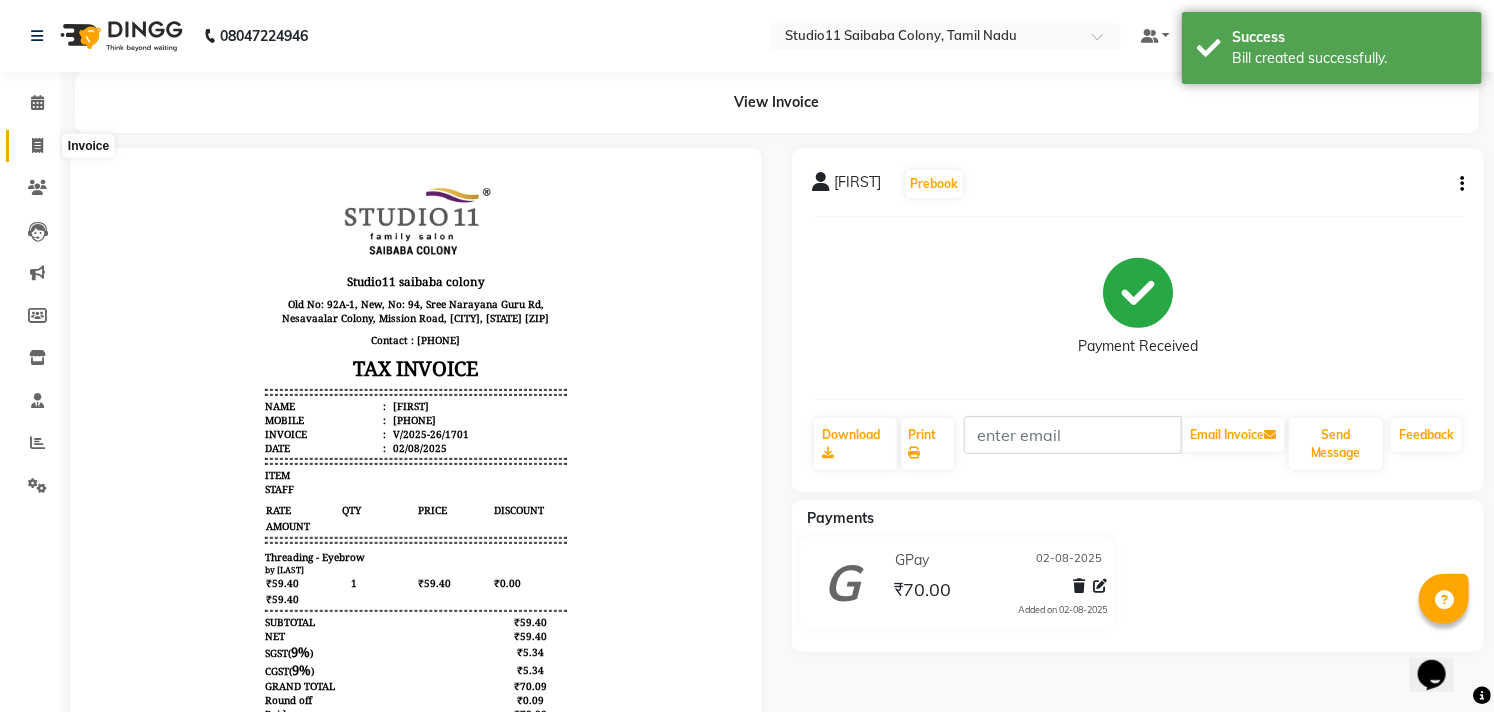click 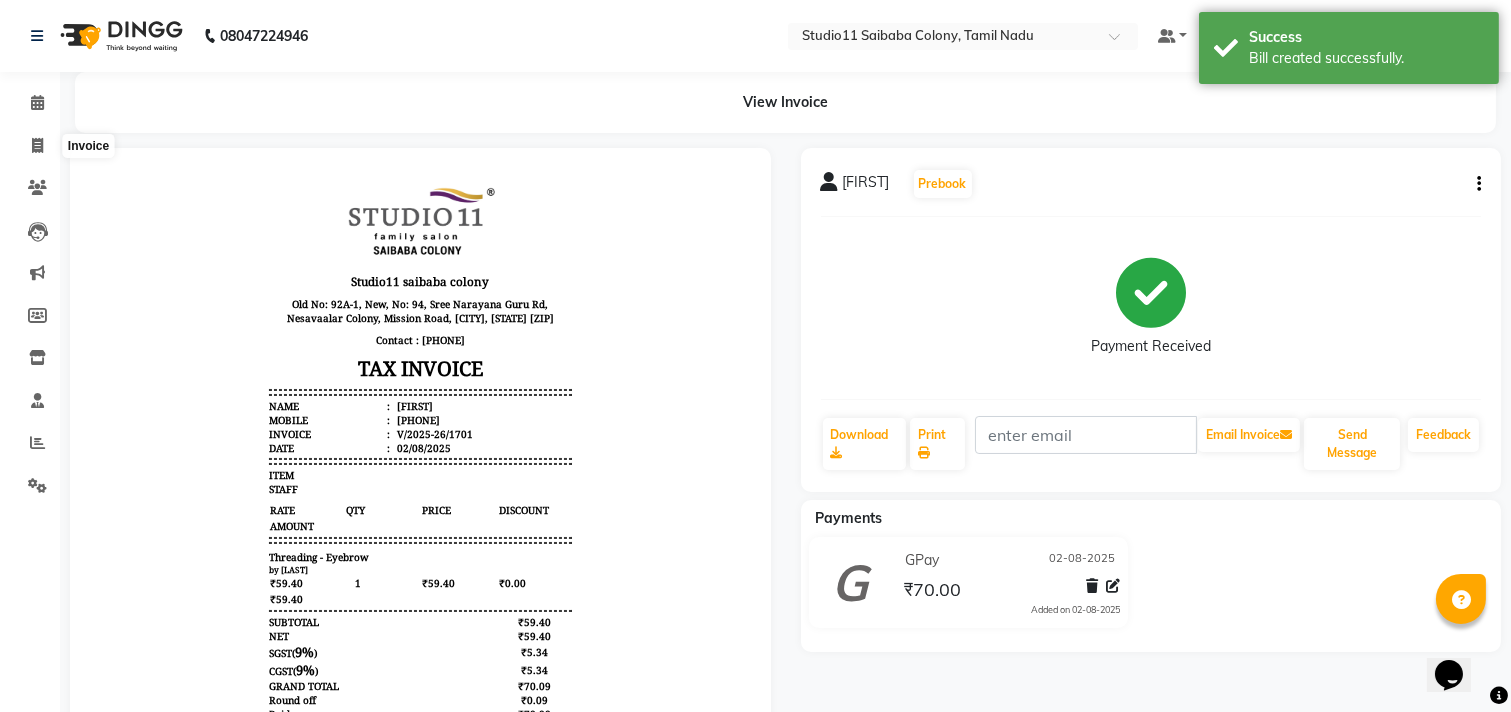 select on "7717" 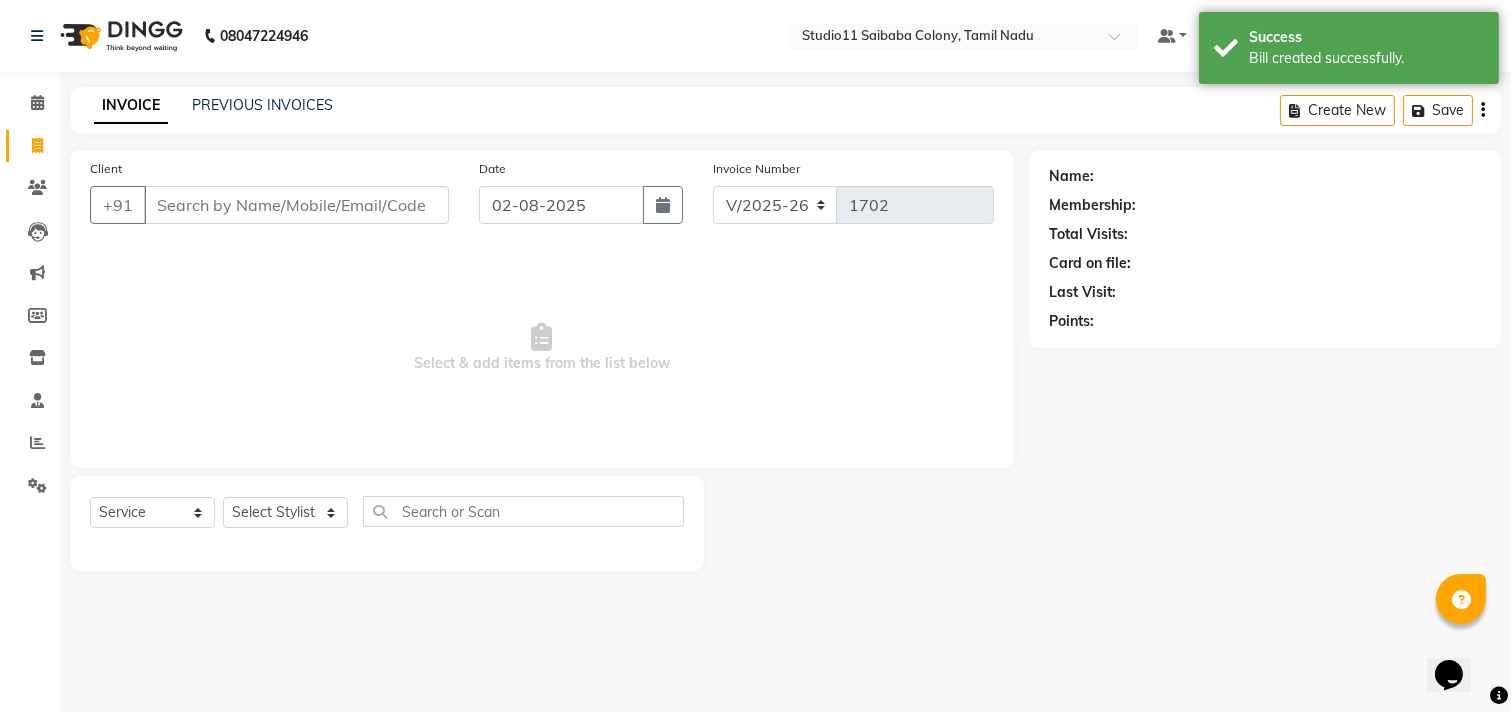 click on "INVOICE PREVIOUS INVOICES" 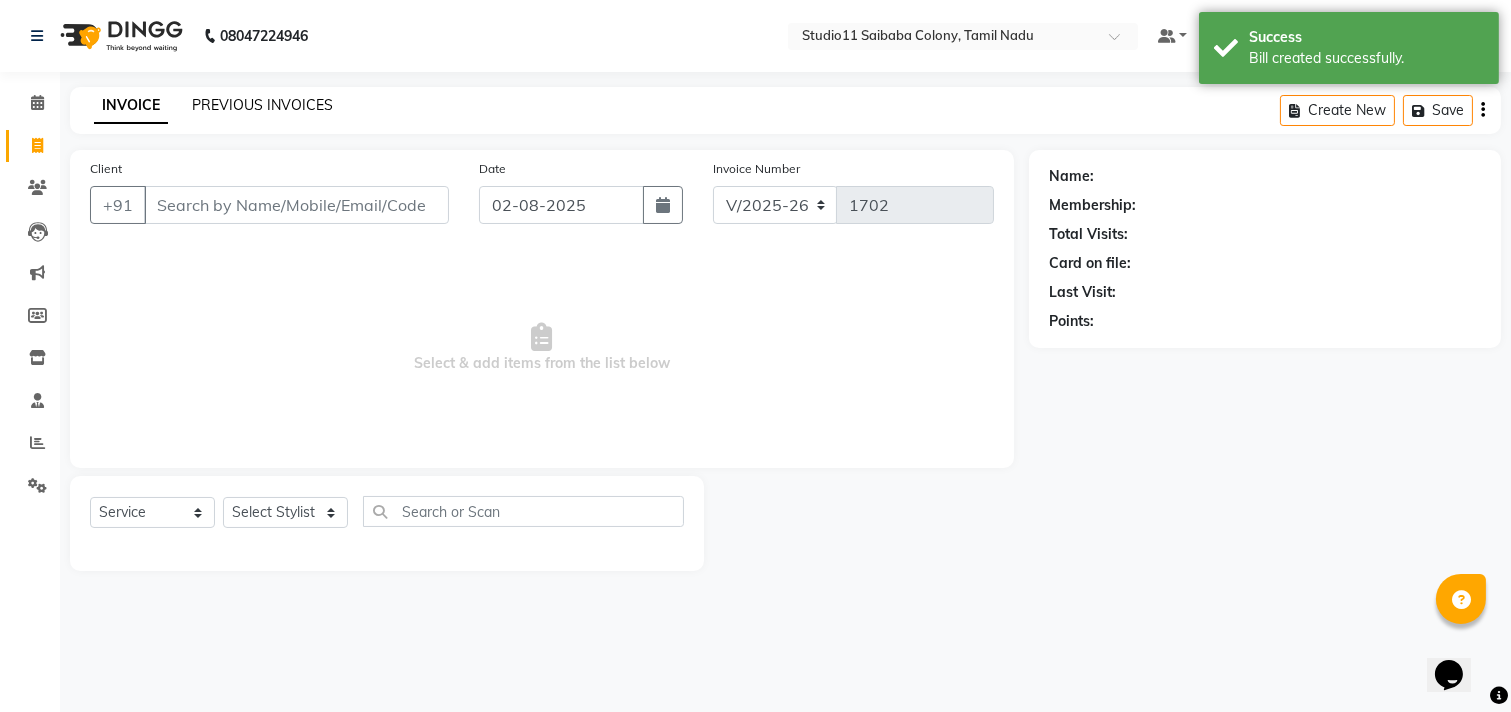 click on "PREVIOUS INVOICES" 